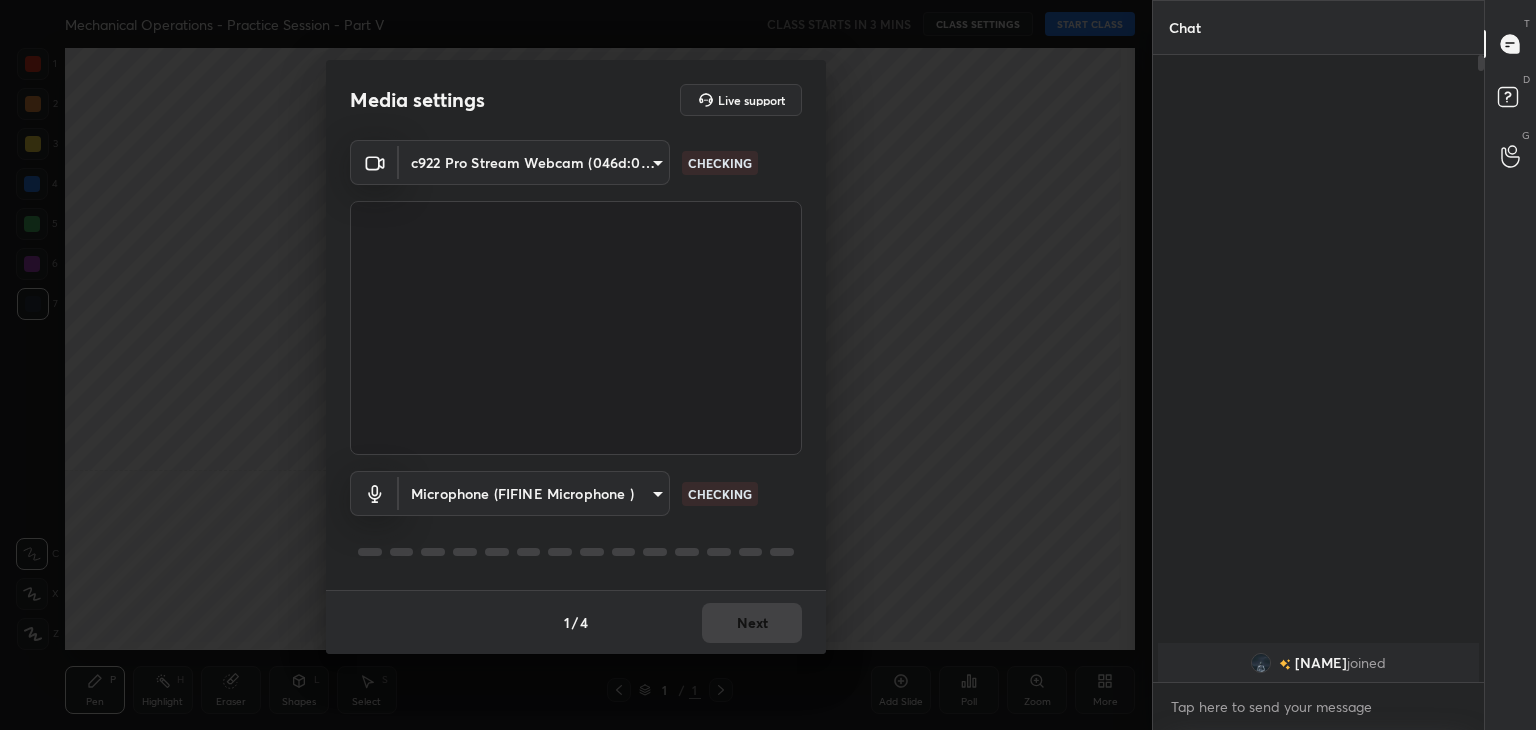scroll, scrollTop: 0, scrollLeft: 0, axis: both 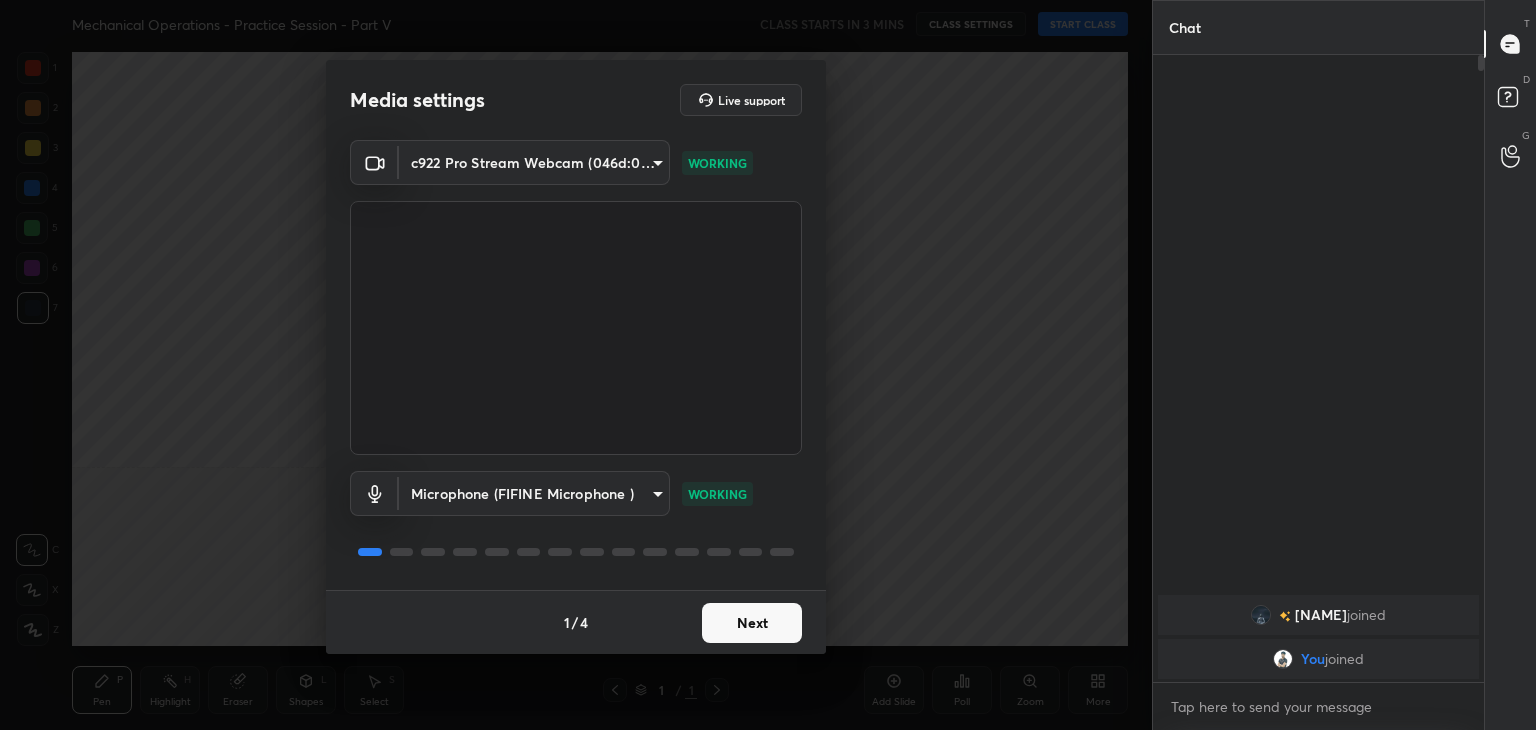 click on "Next" at bounding box center [752, 623] 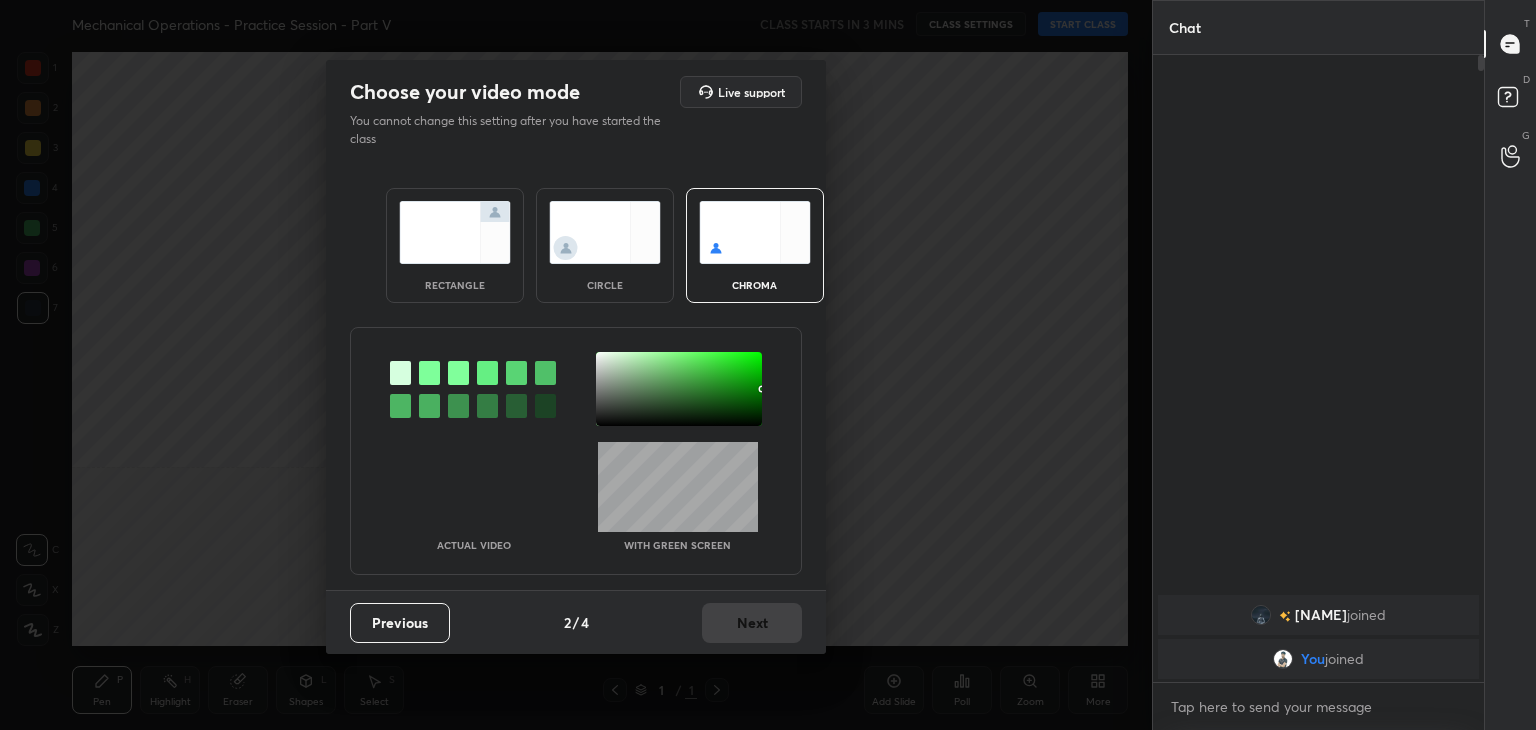 click at bounding box center (455, 232) 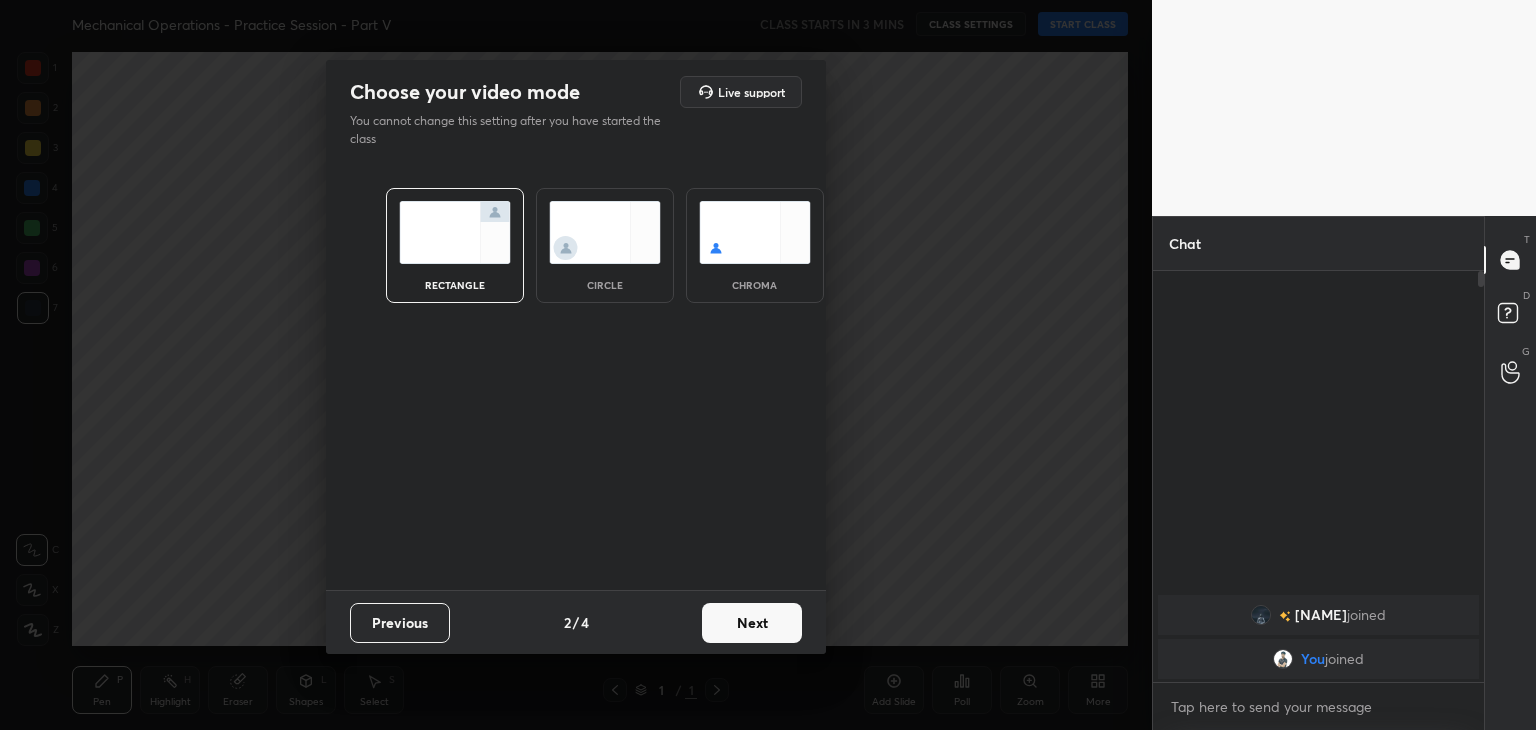 click on "Next" at bounding box center (752, 623) 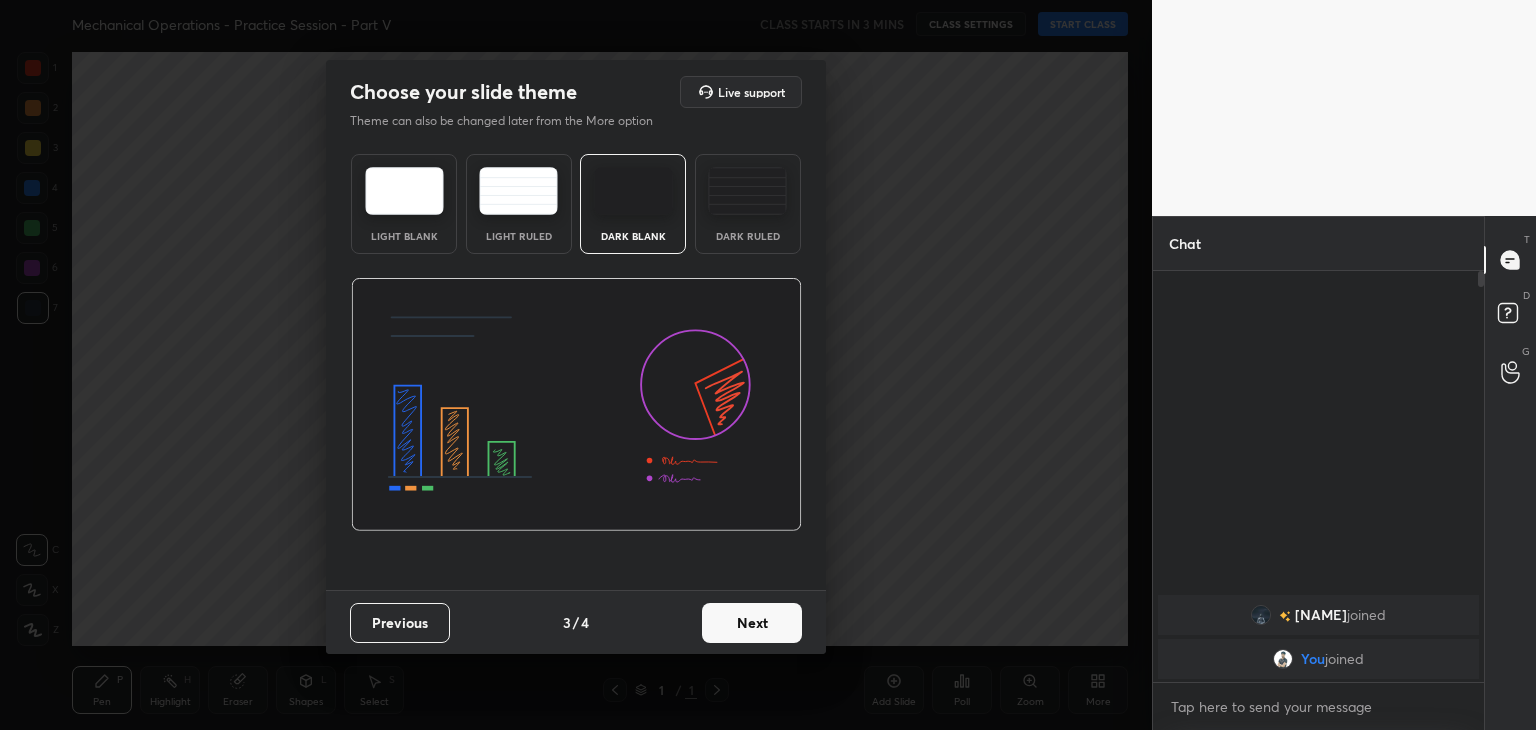 click on "Next" at bounding box center [752, 623] 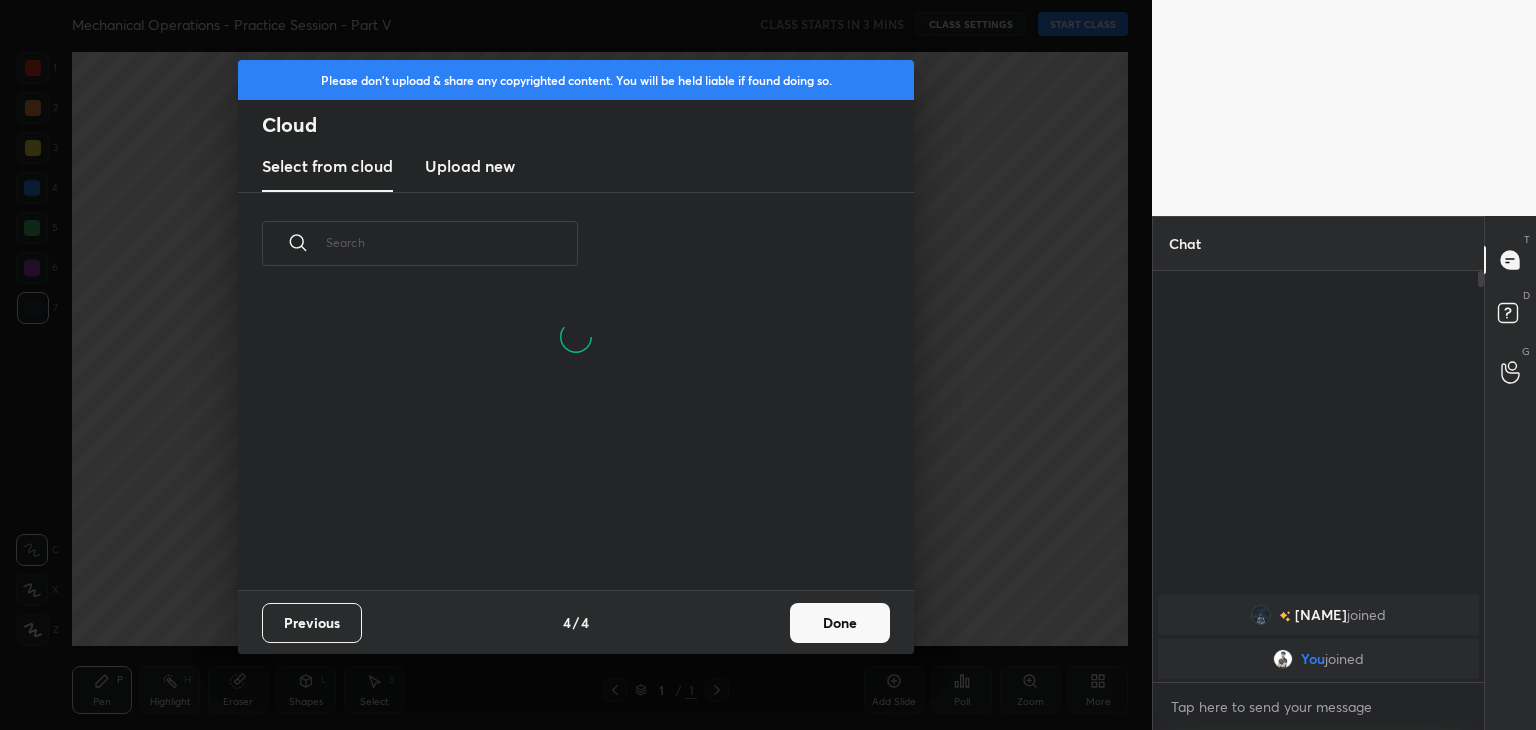 click on "Done" at bounding box center (840, 623) 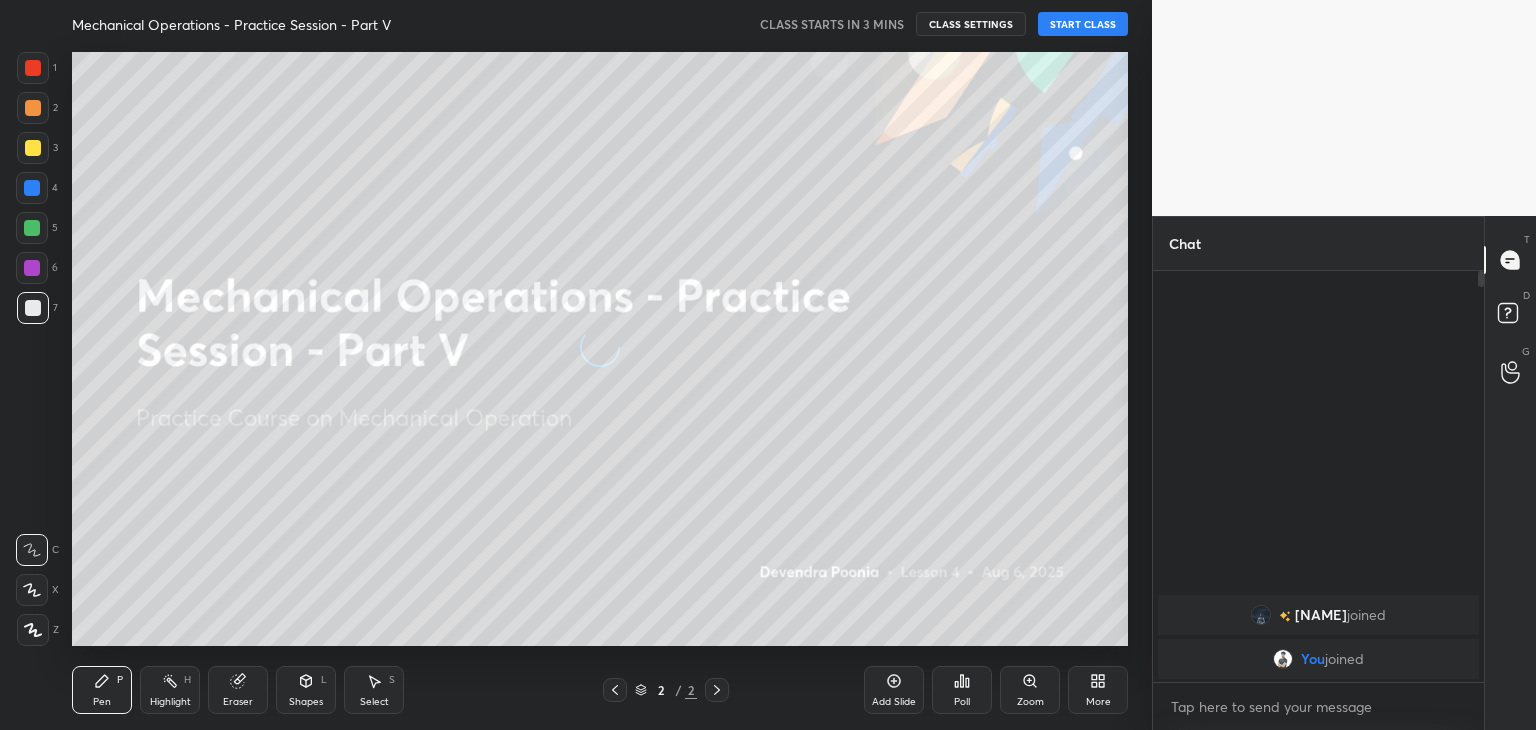 scroll, scrollTop: 6, scrollLeft: 10, axis: both 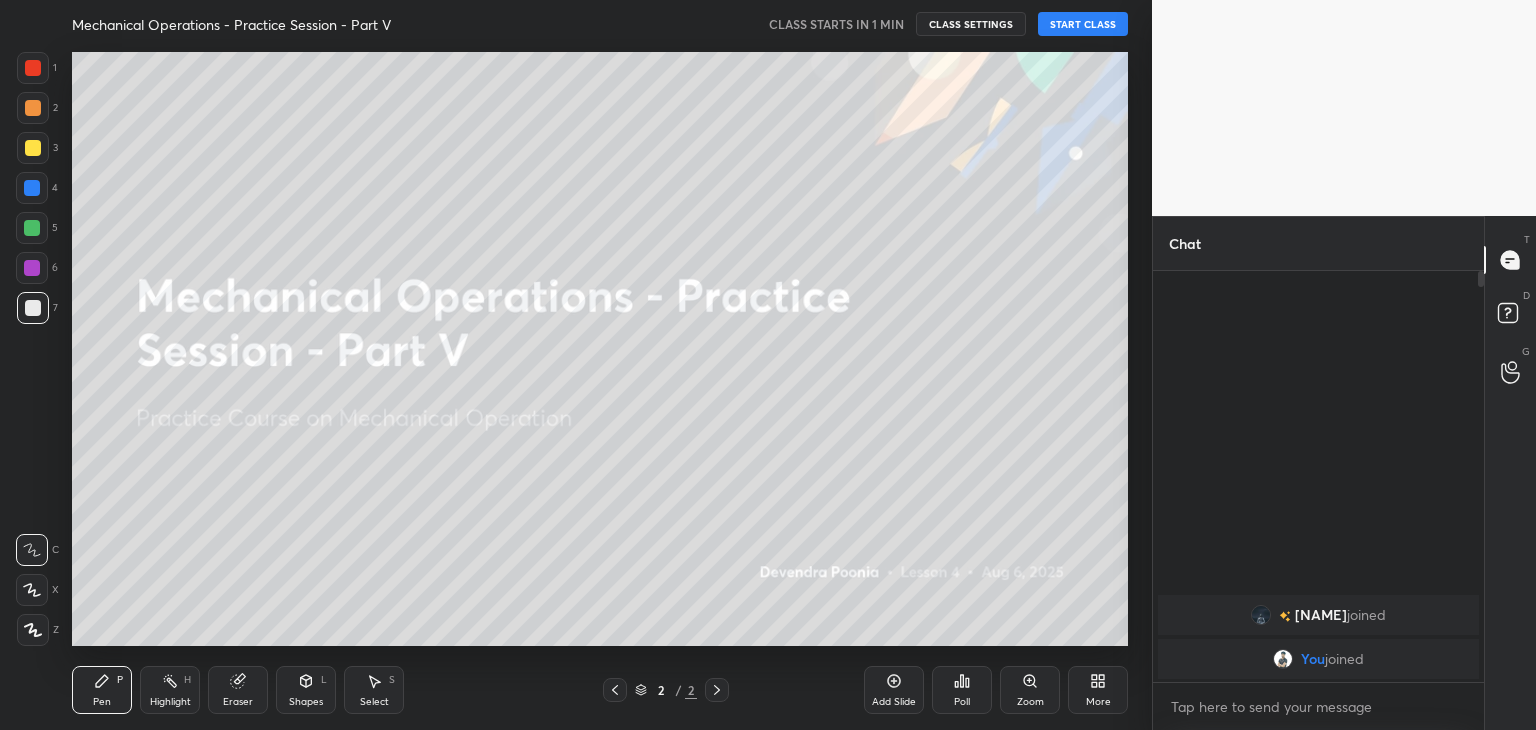 click 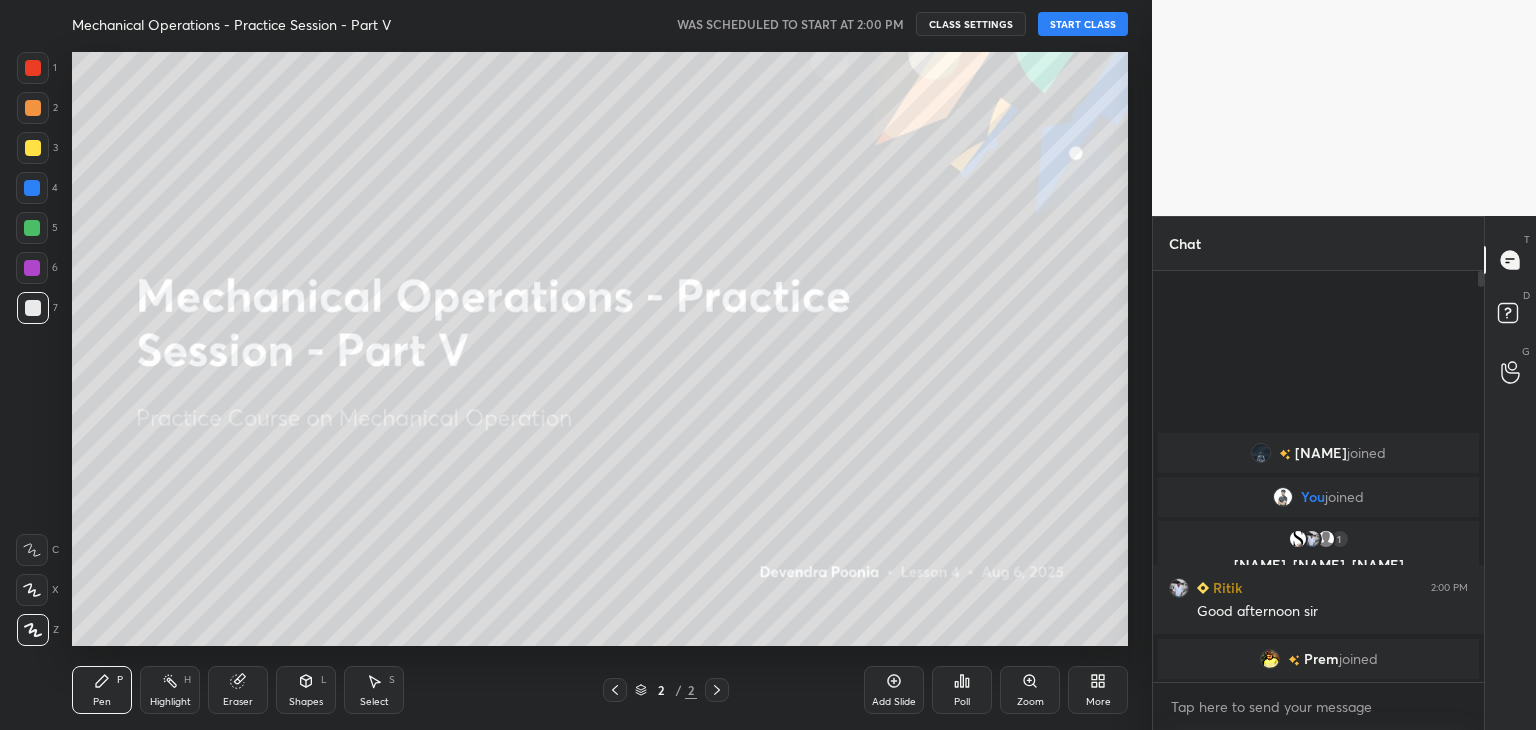 click on "START CLASS" at bounding box center [1083, 24] 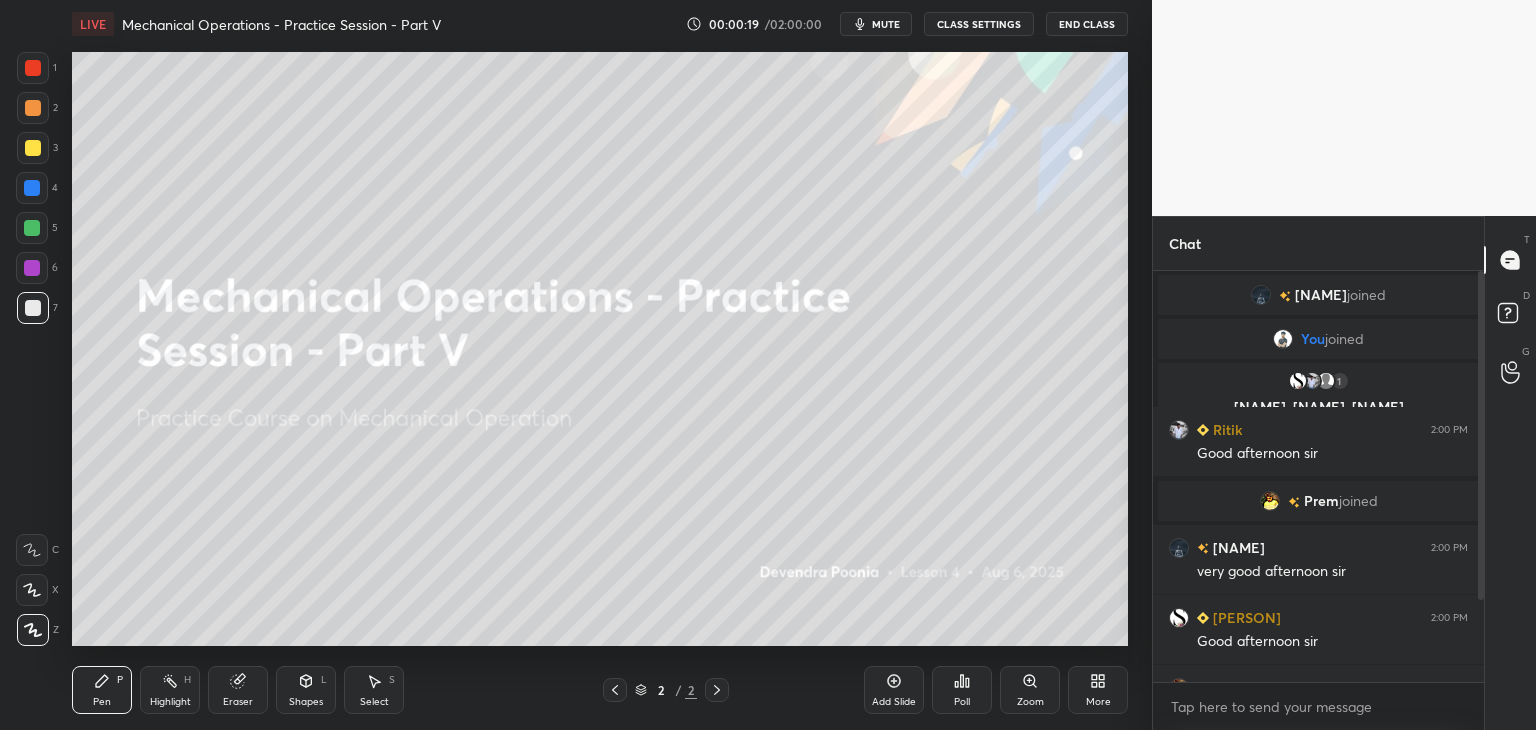 click on "T Messages (T) D Doubts (D) G Raise Hand (G)" at bounding box center (1510, 473) 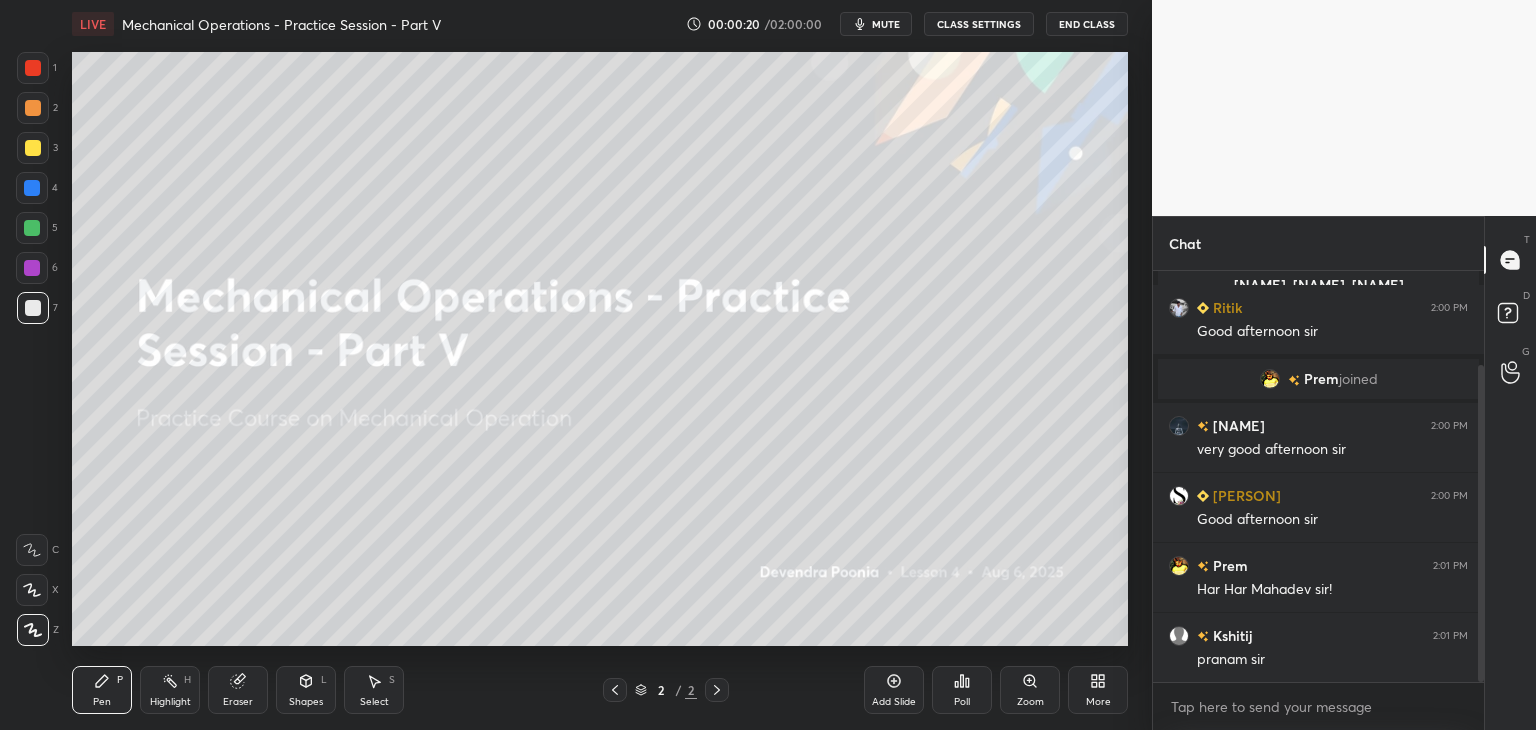drag, startPoint x: 1481, startPoint y: 541, endPoint x: 1475, endPoint y: 581, distance: 40.4475 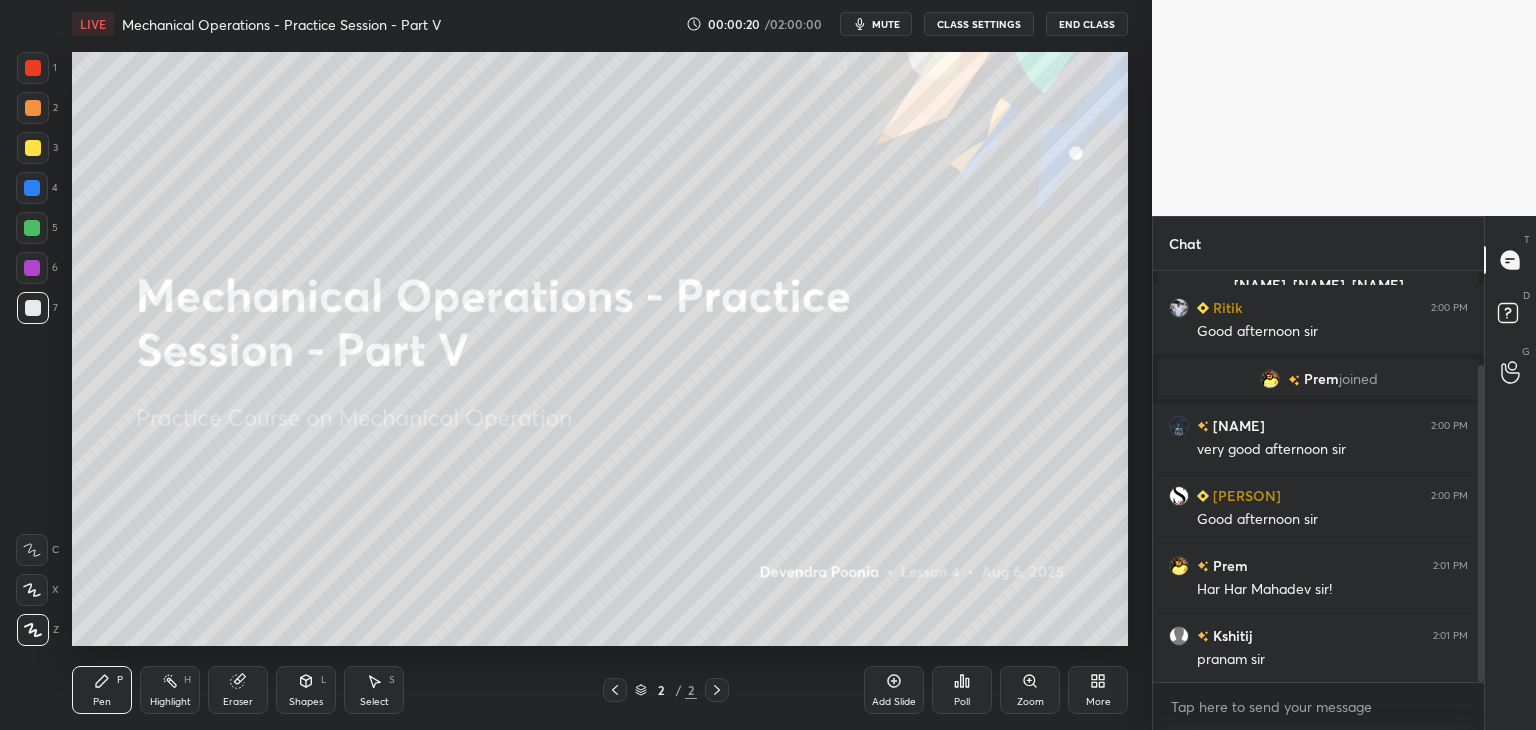 click at bounding box center (1481, 523) 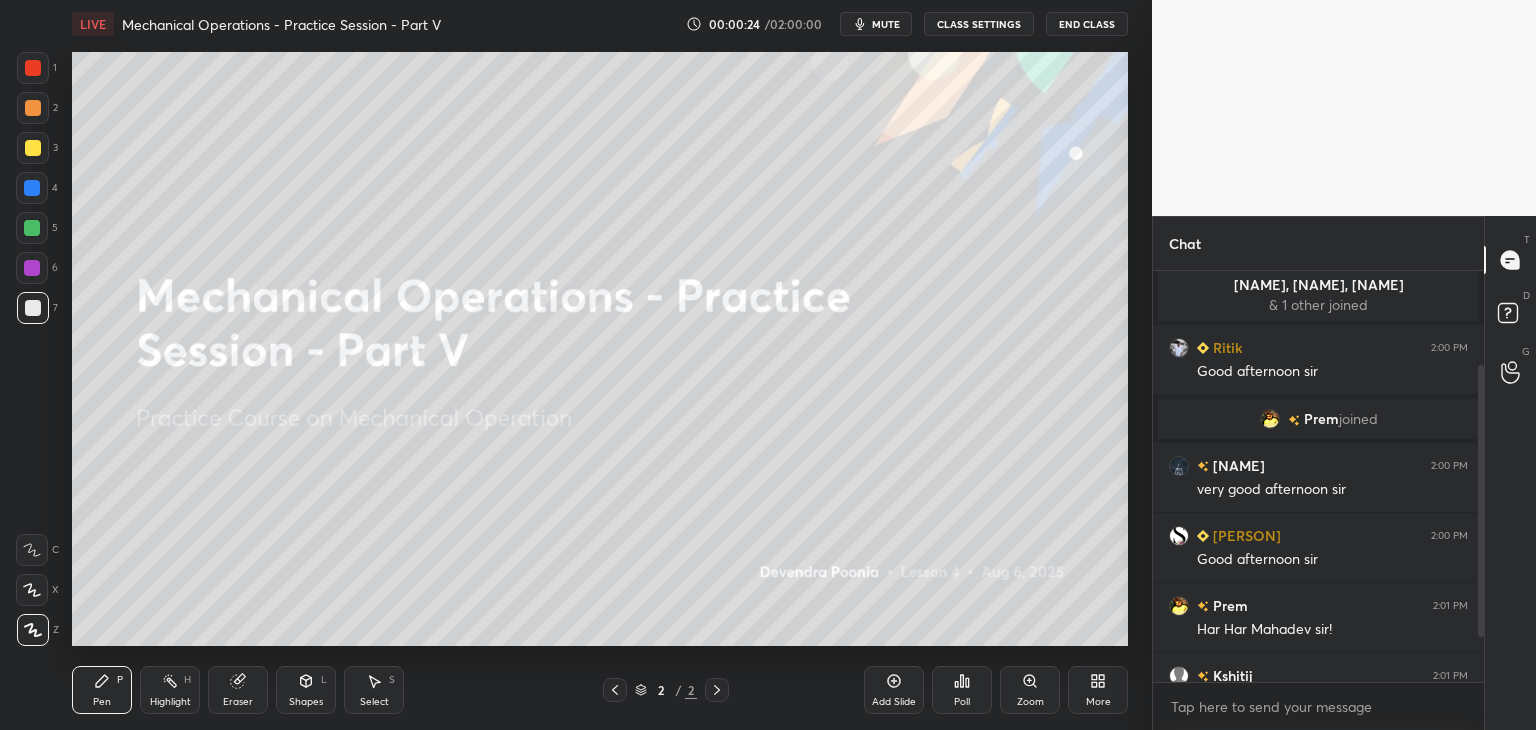 scroll, scrollTop: 210, scrollLeft: 0, axis: vertical 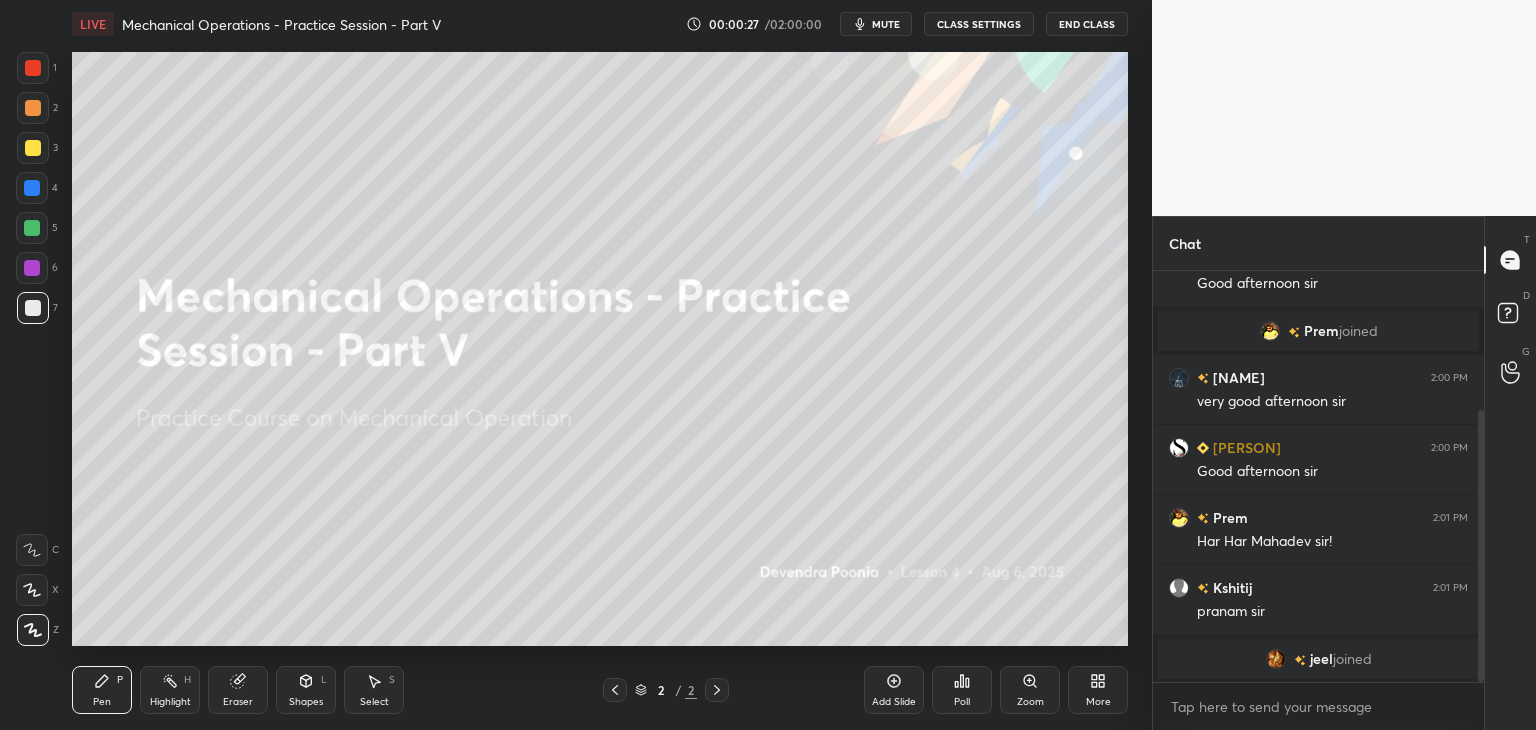 click 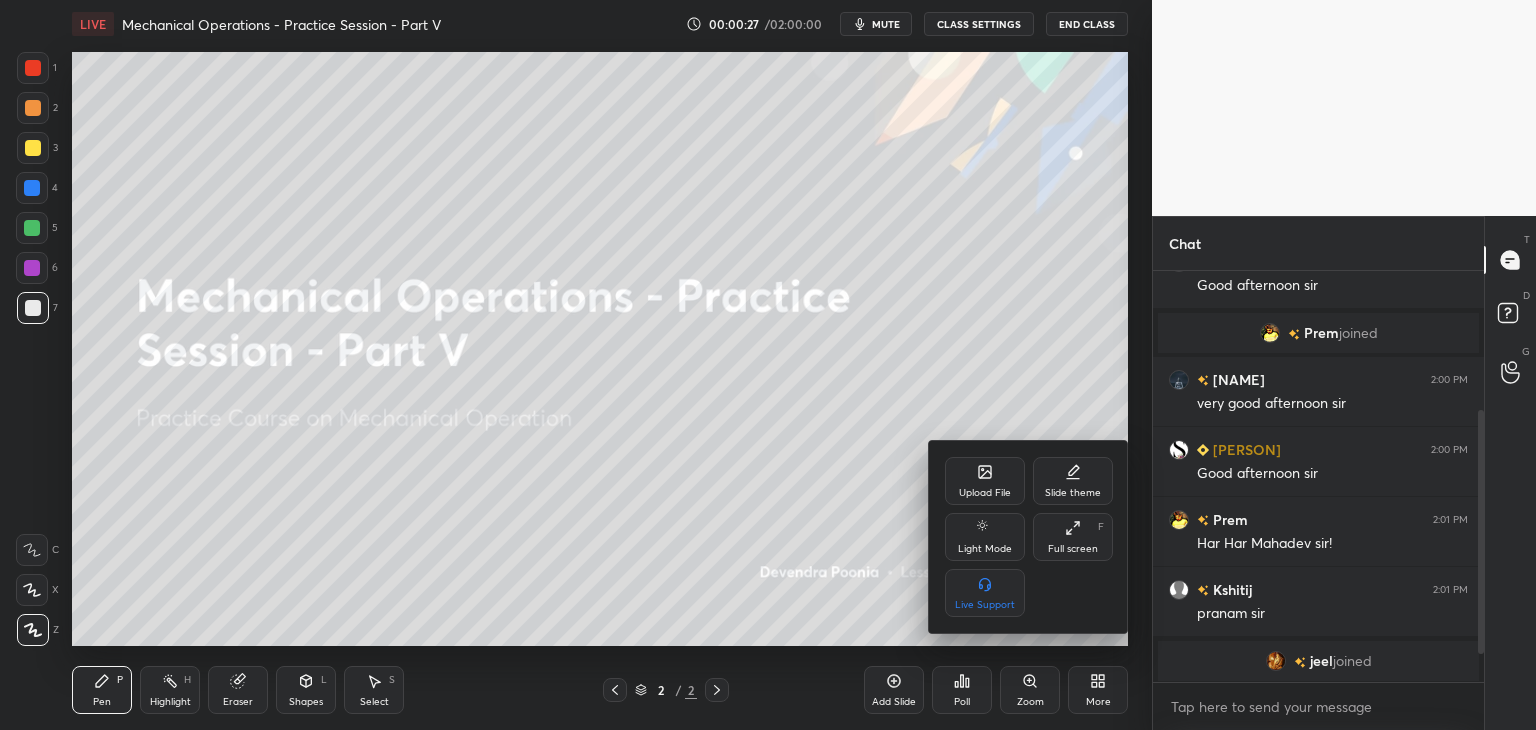 scroll, scrollTop: 282, scrollLeft: 0, axis: vertical 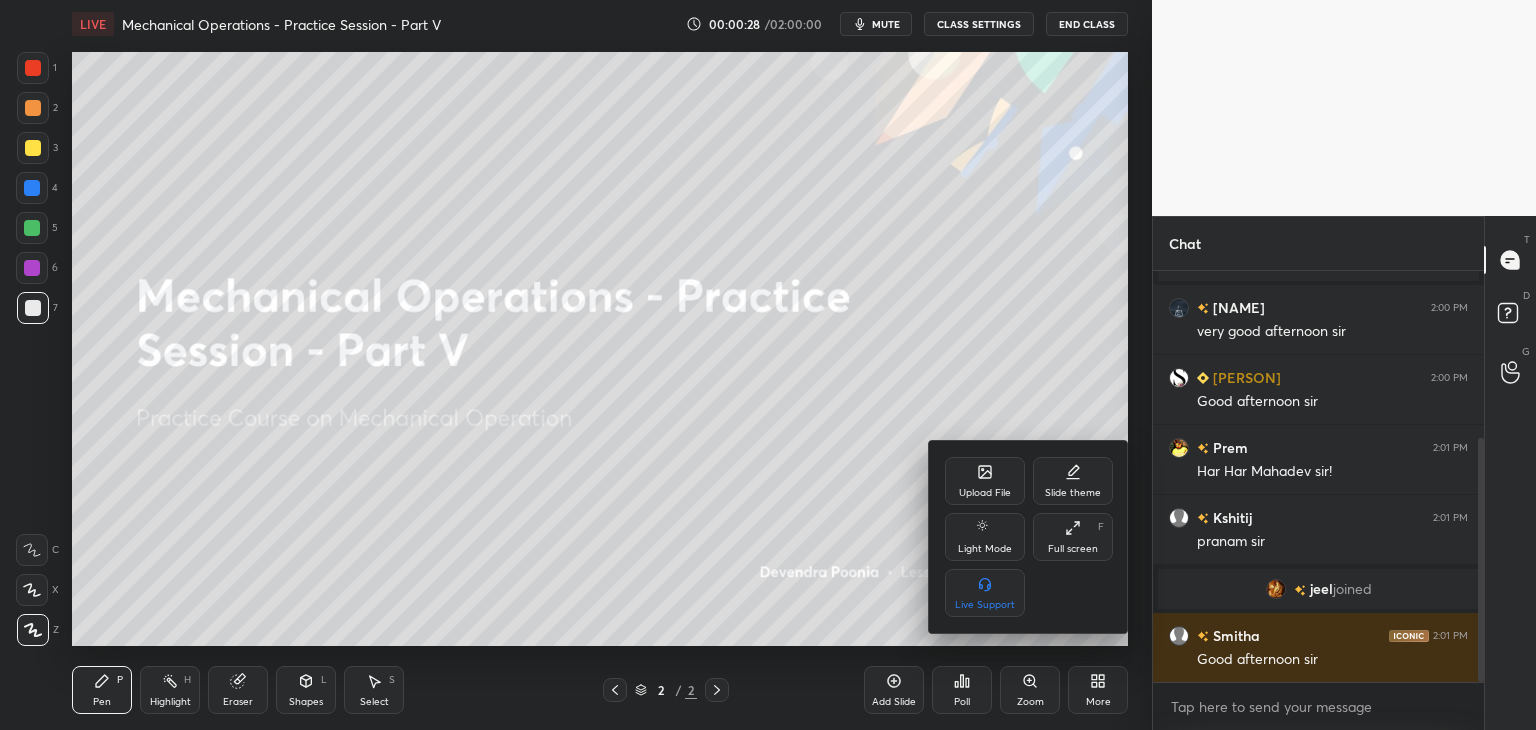 click on "Upload File" at bounding box center (985, 493) 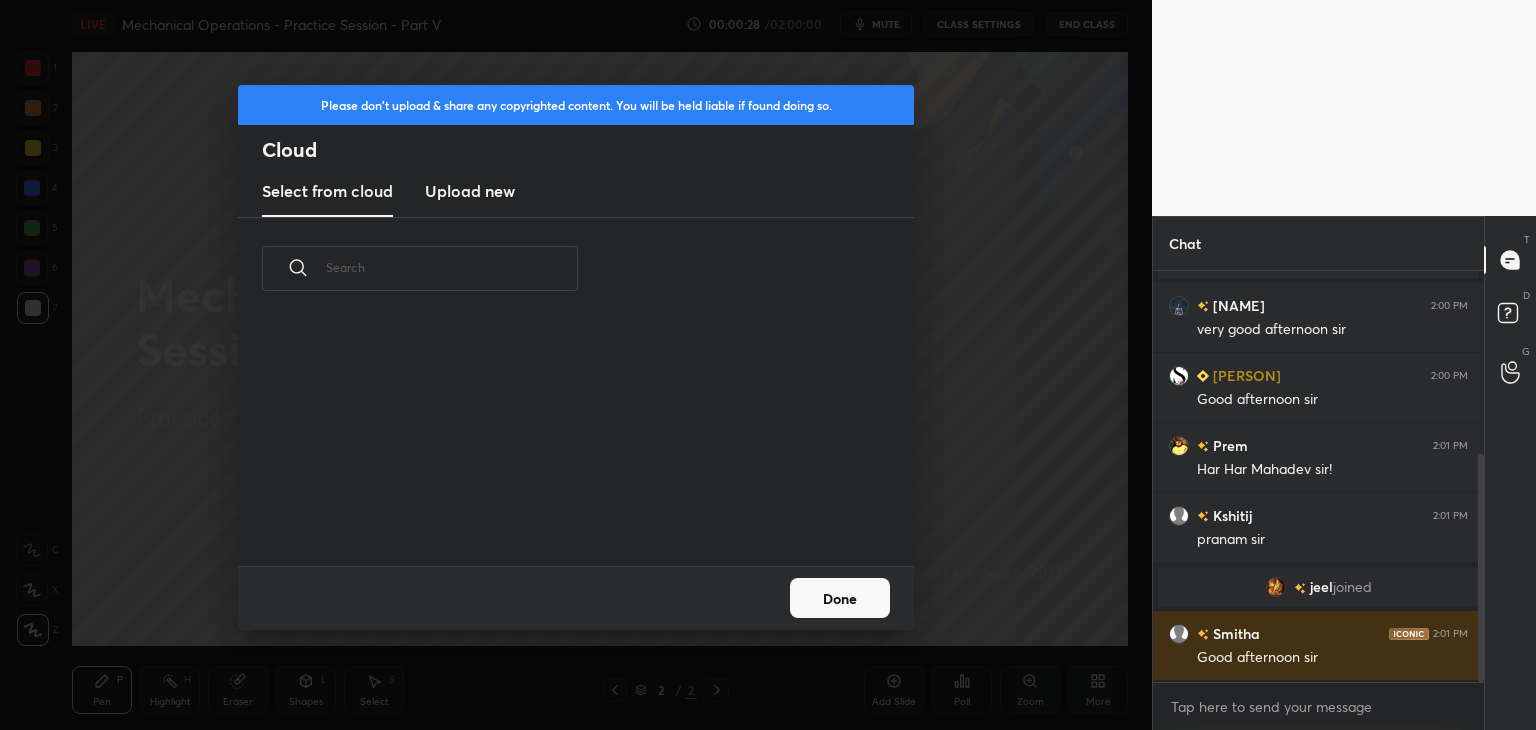 scroll, scrollTop: 328, scrollLeft: 0, axis: vertical 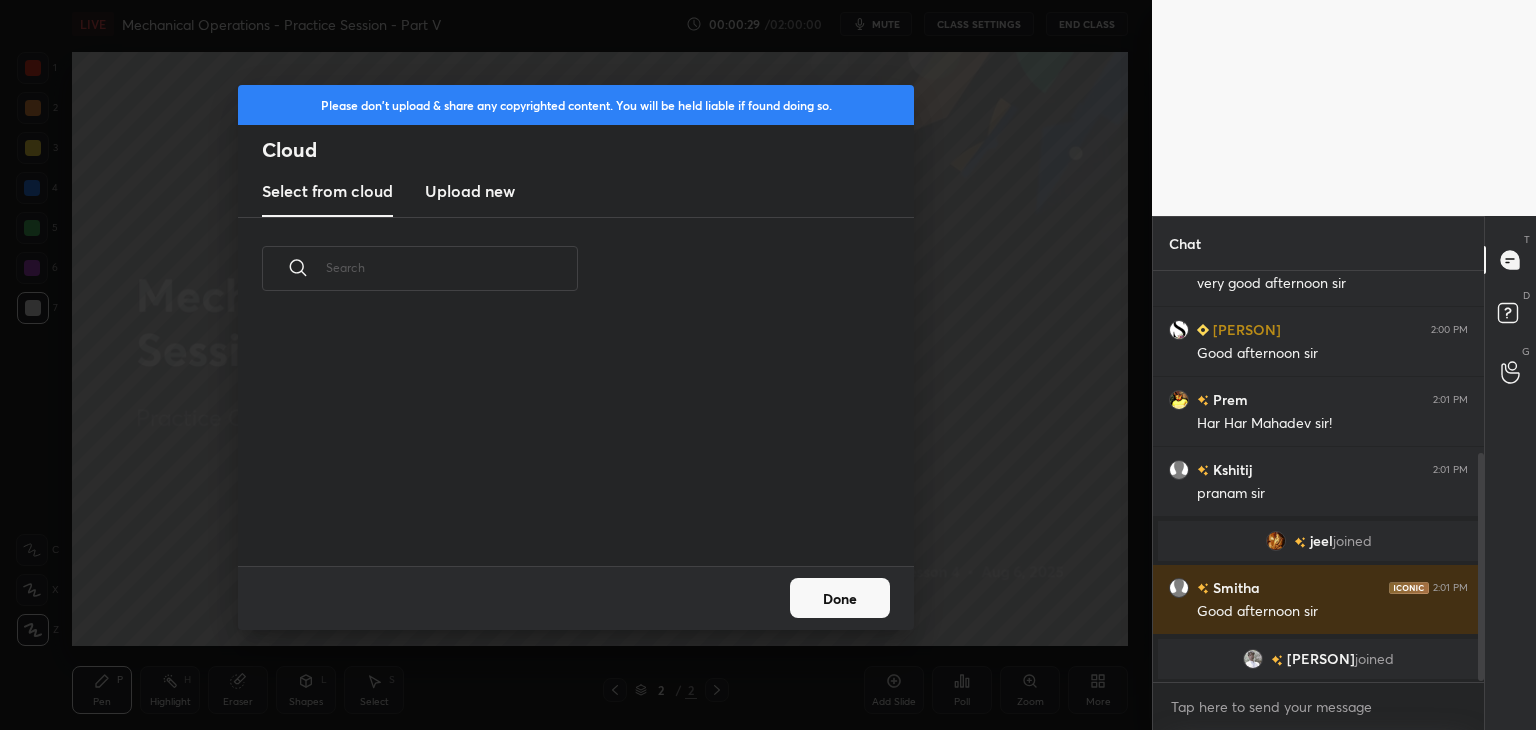 click on "Upload new" at bounding box center [470, 191] 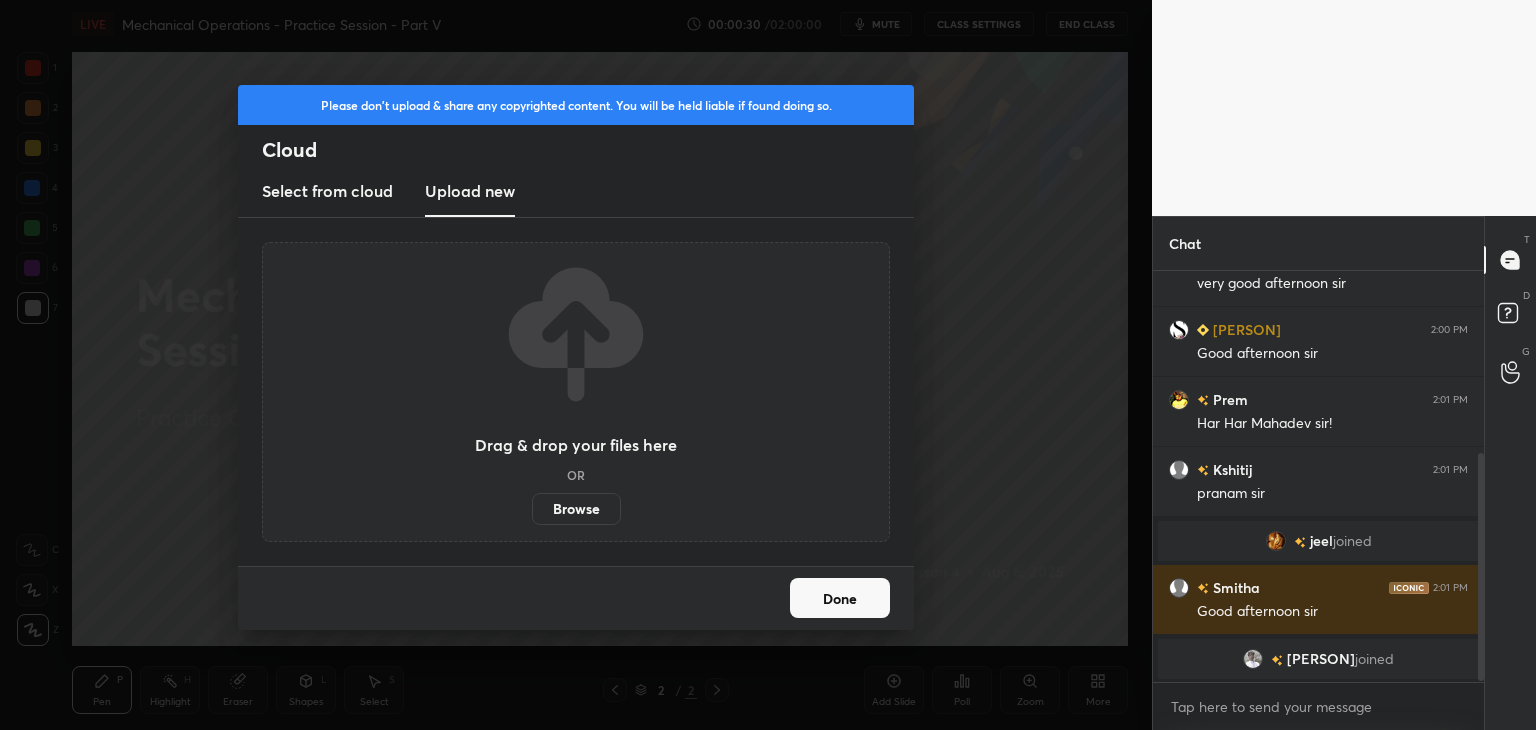 click on "Browse" at bounding box center (576, 509) 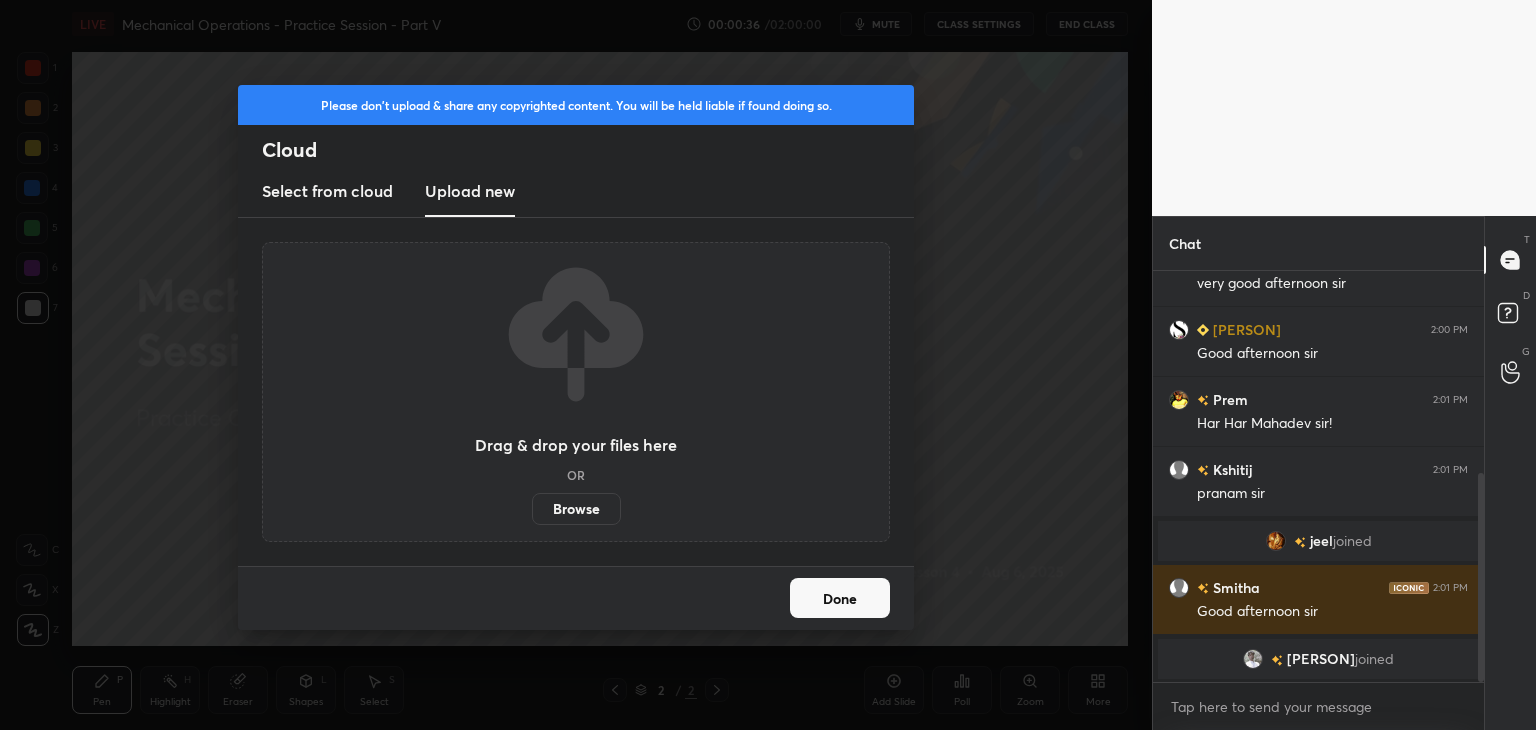 scroll, scrollTop: 398, scrollLeft: 0, axis: vertical 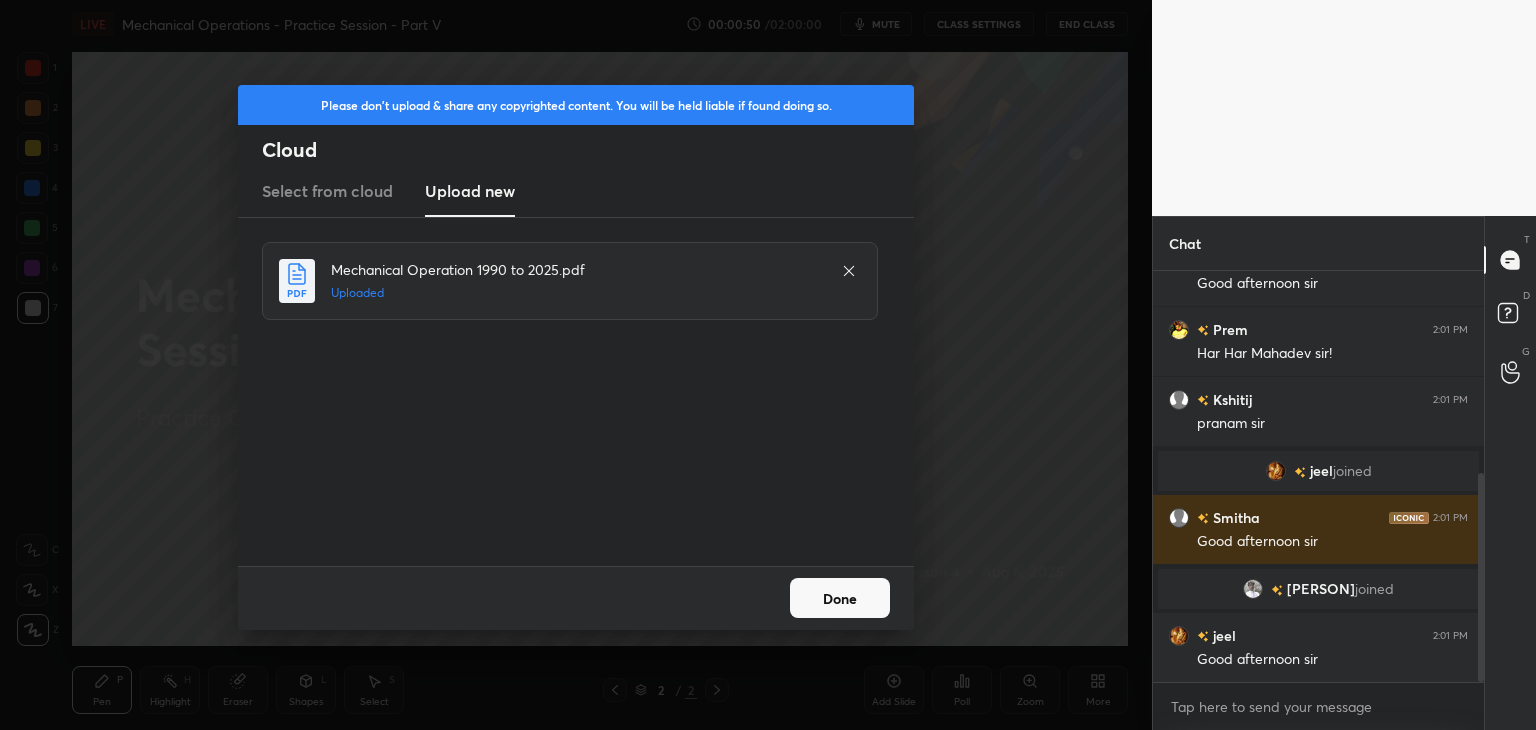 click on "Done" at bounding box center [840, 598] 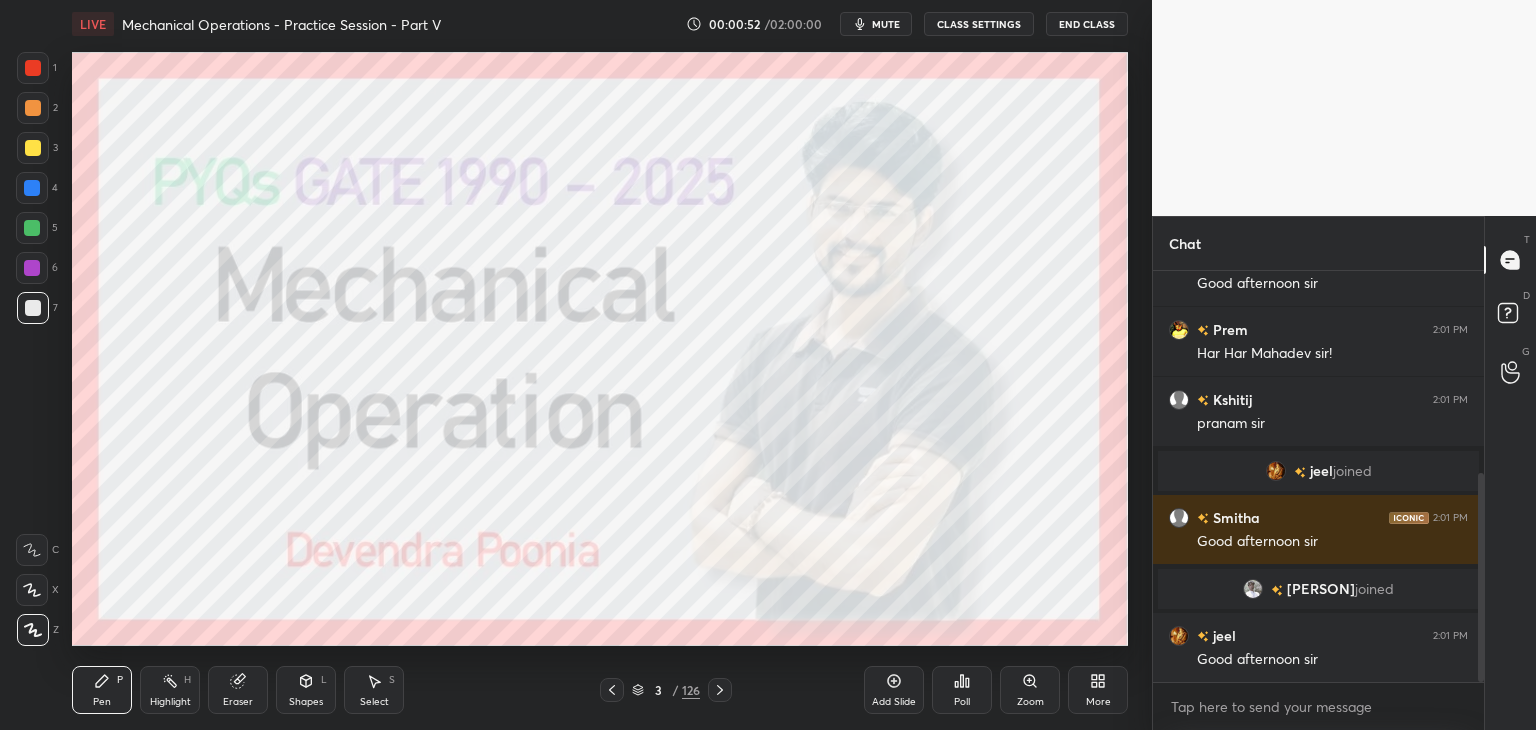 click 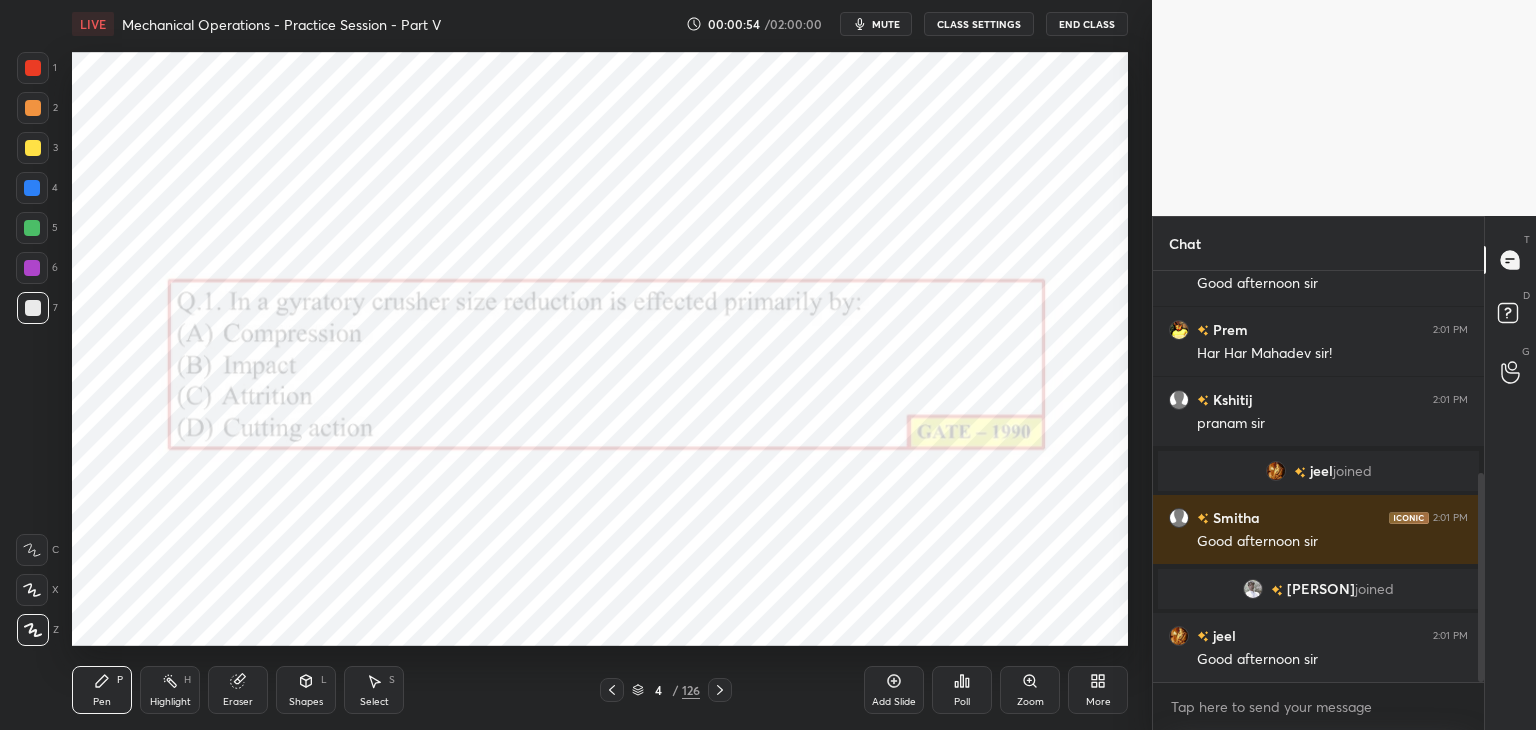 click 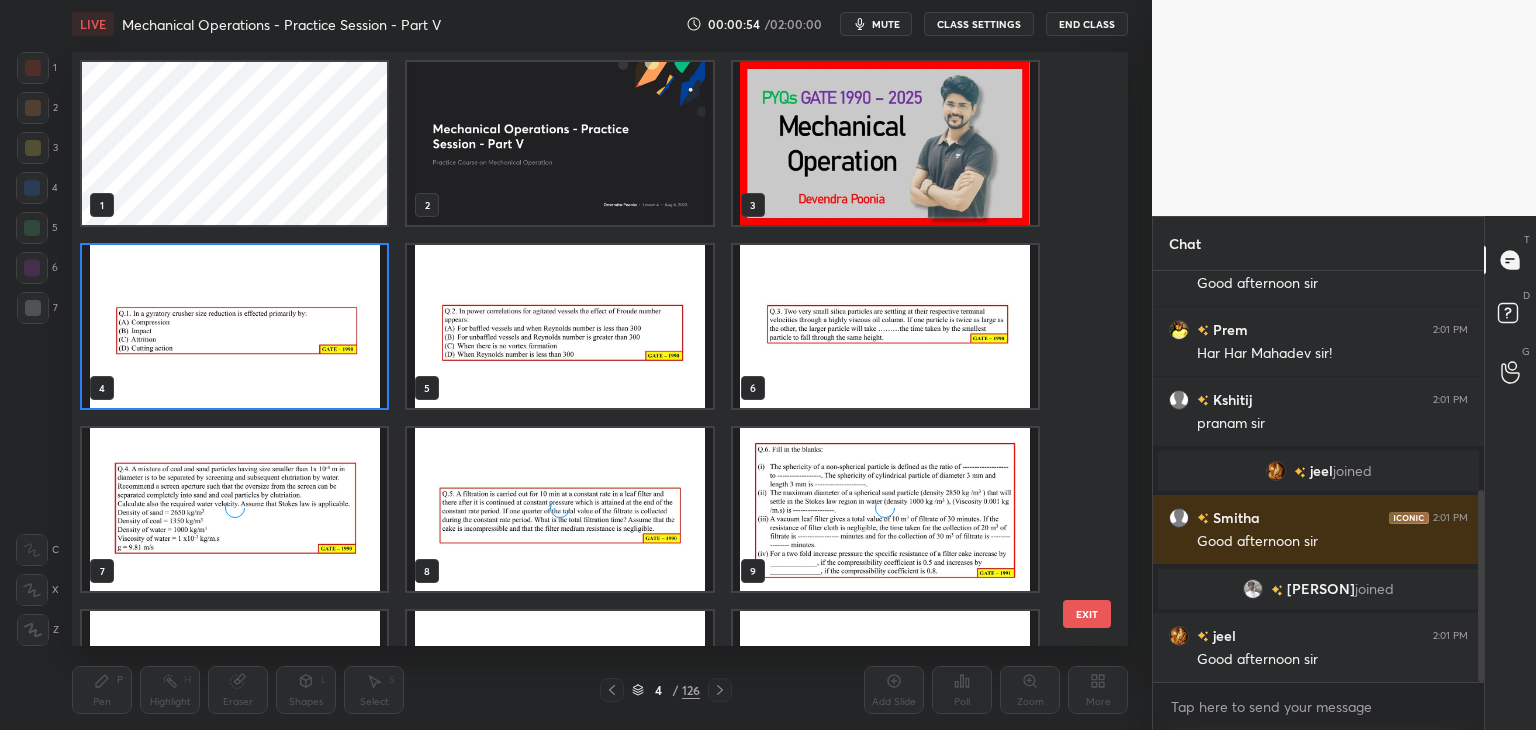 scroll, scrollTop: 468, scrollLeft: 0, axis: vertical 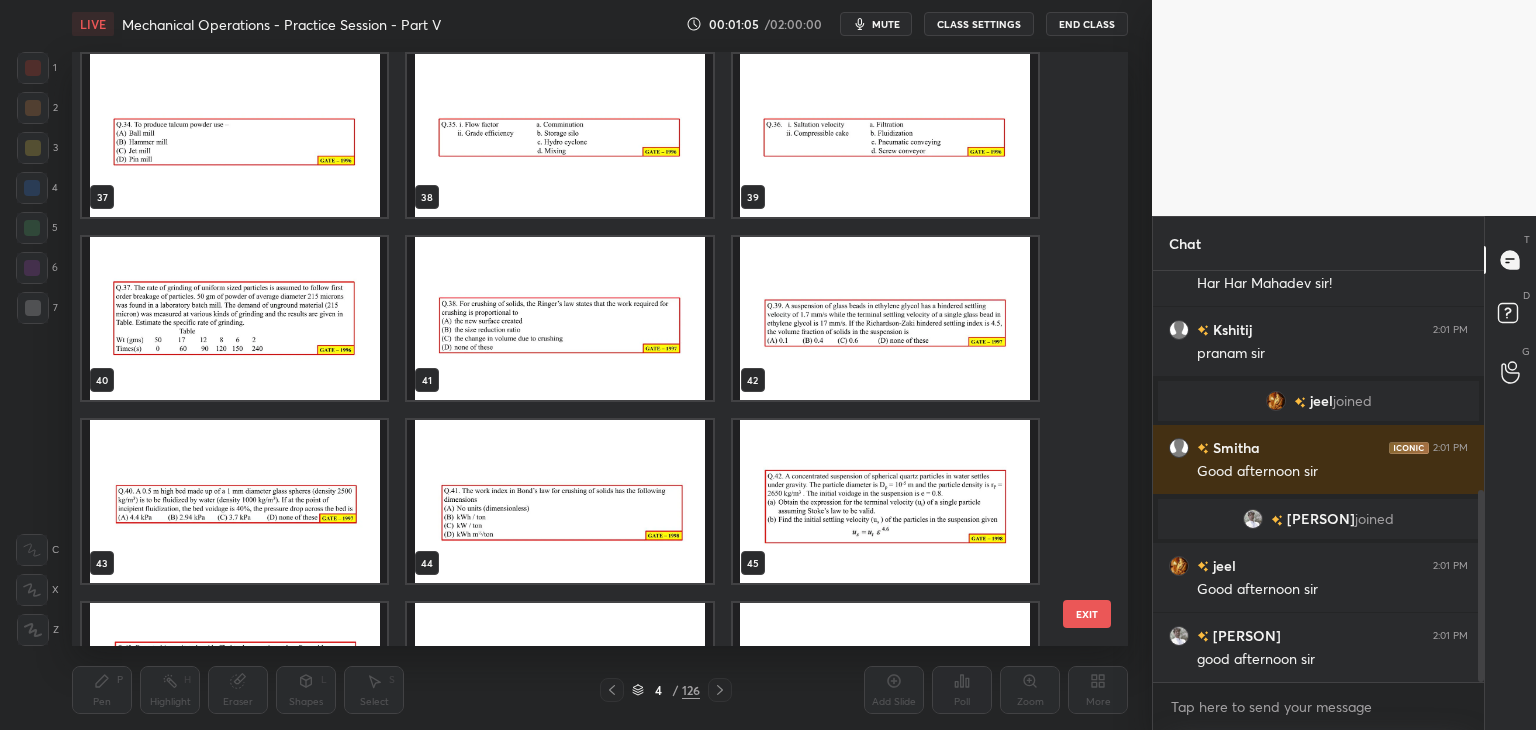 click at bounding box center [885, 135] 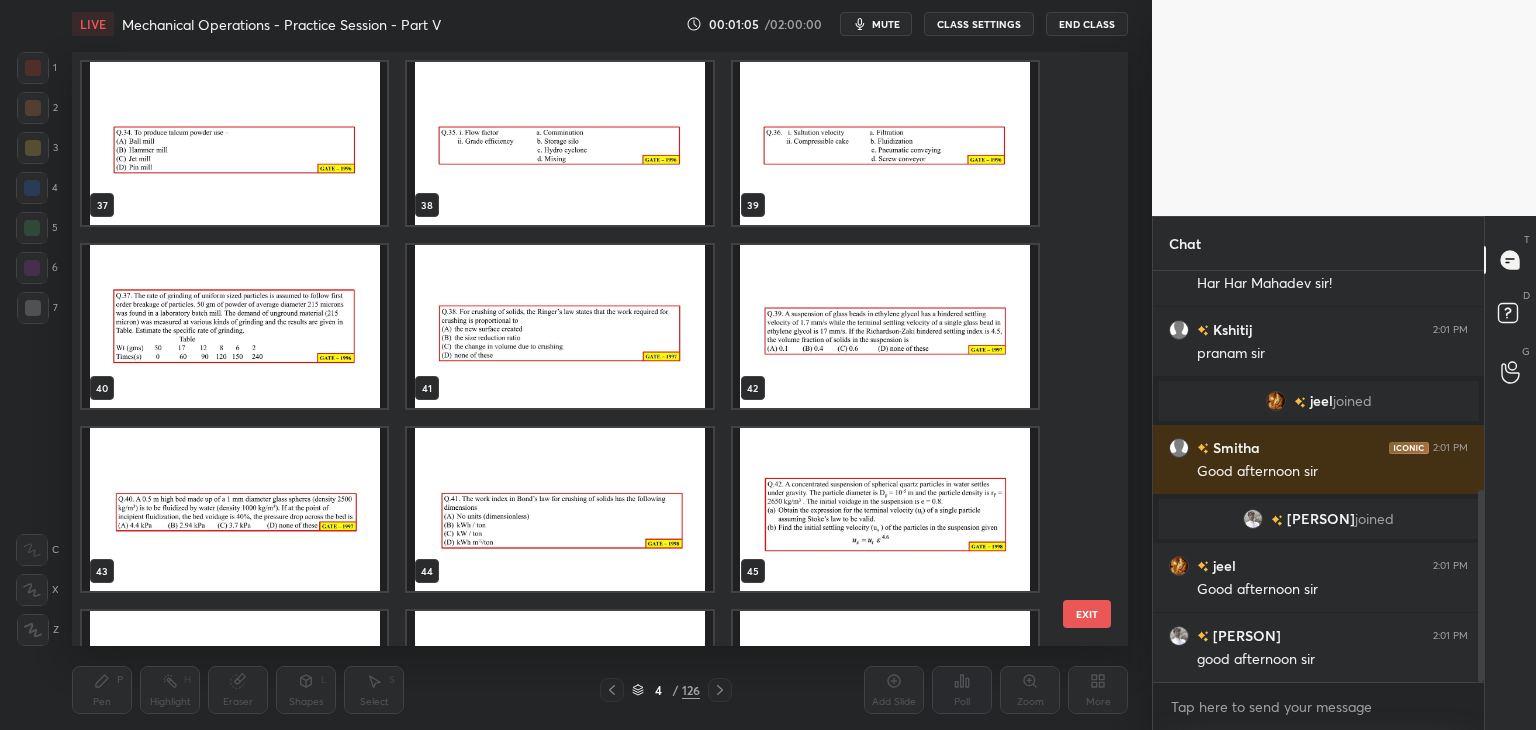 click at bounding box center [885, 143] 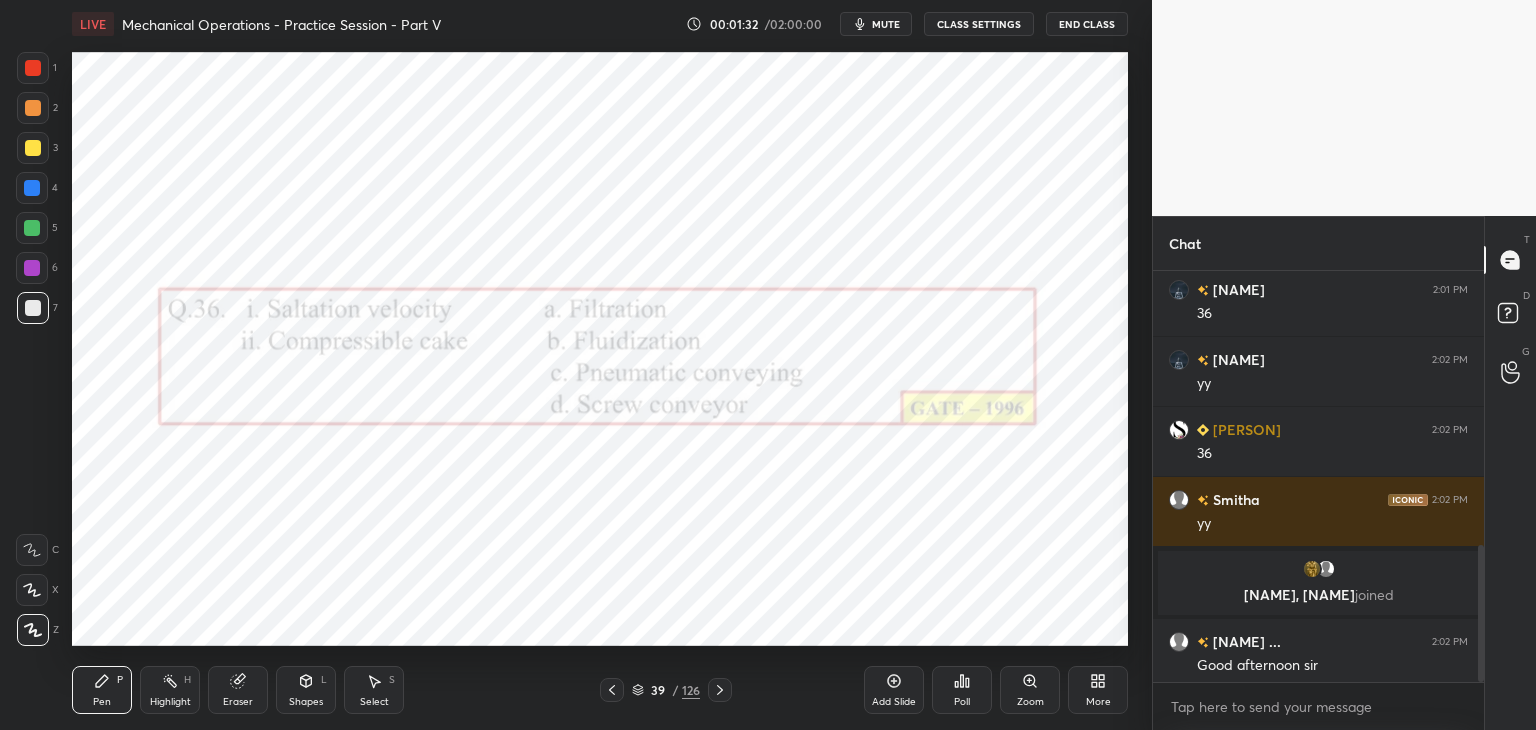 scroll, scrollTop: 826, scrollLeft: 0, axis: vertical 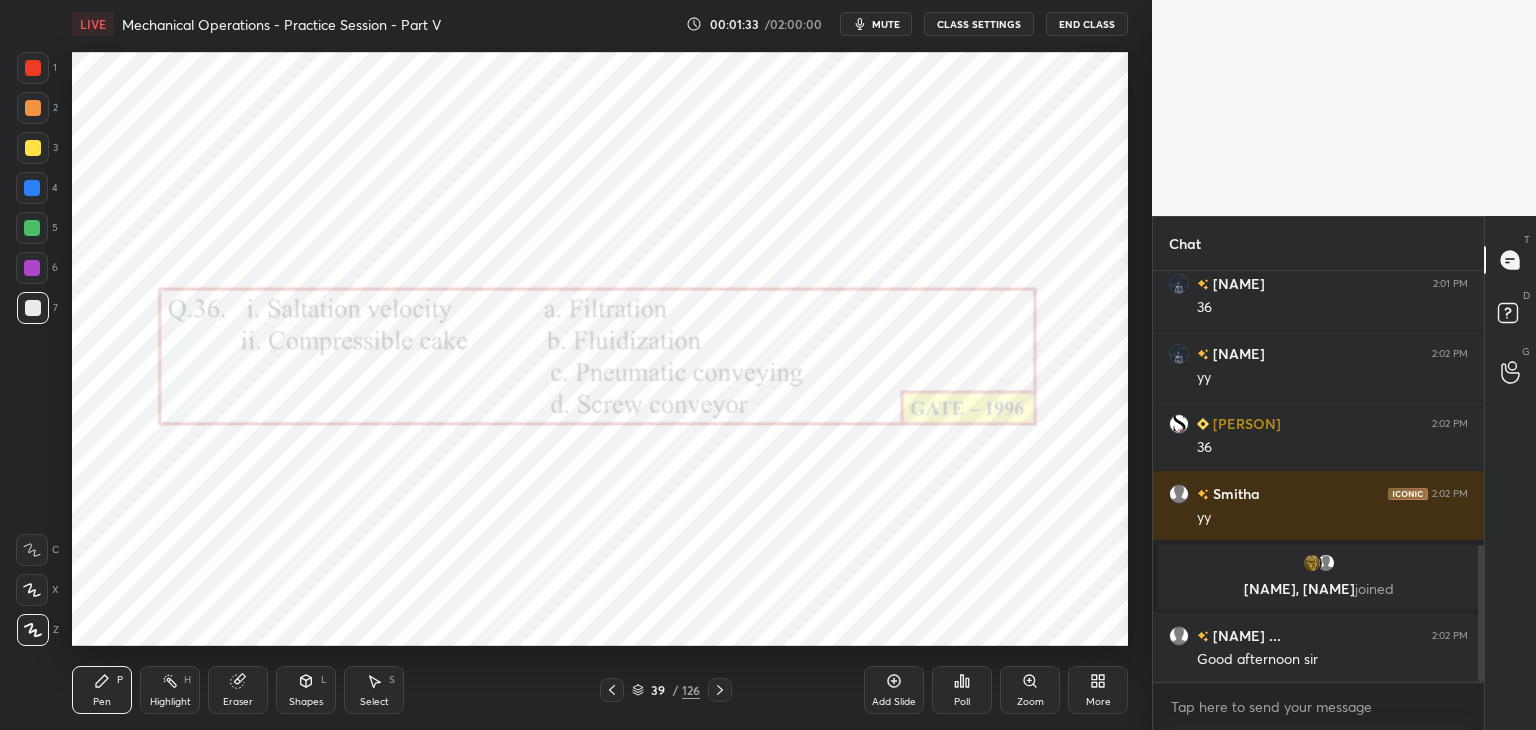 click 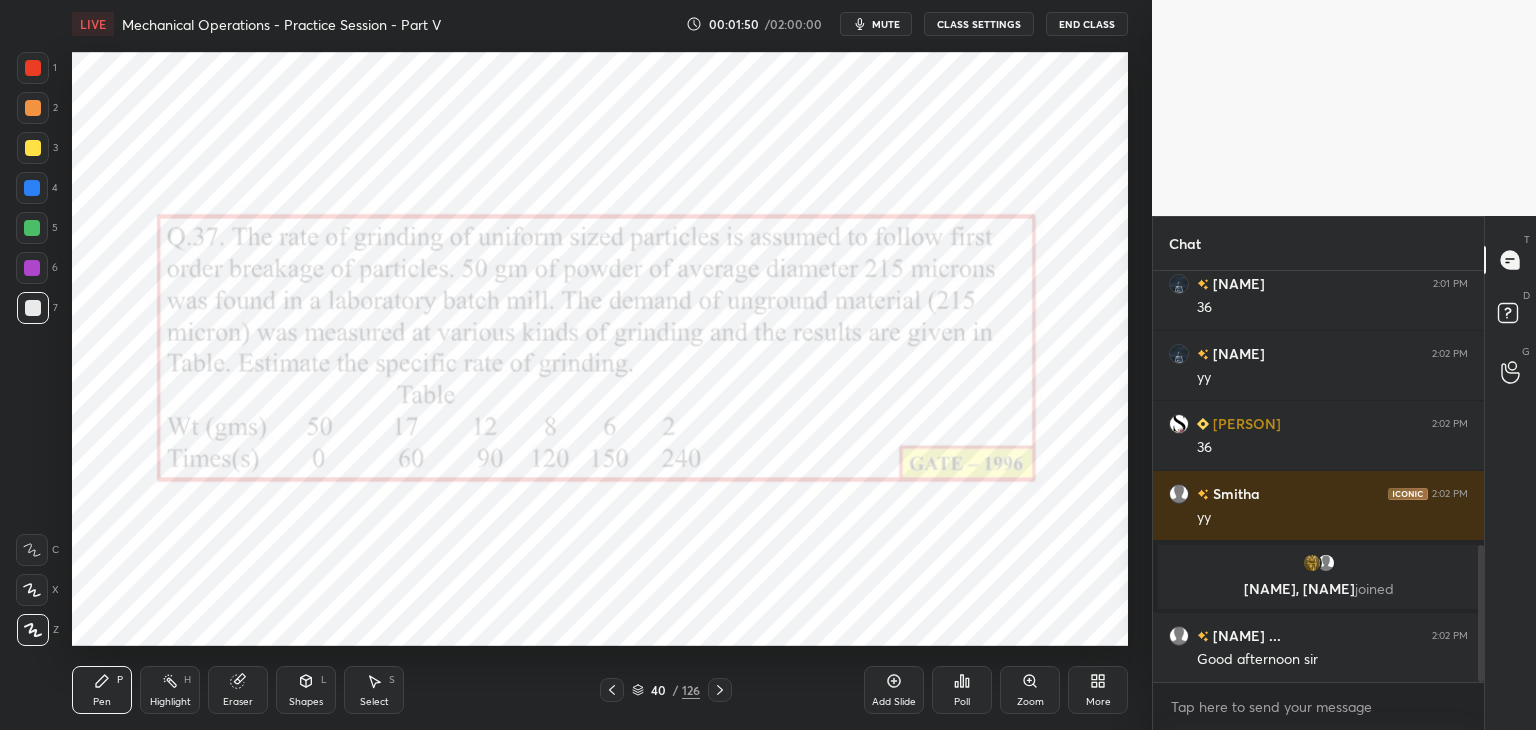 scroll, scrollTop: 896, scrollLeft: 0, axis: vertical 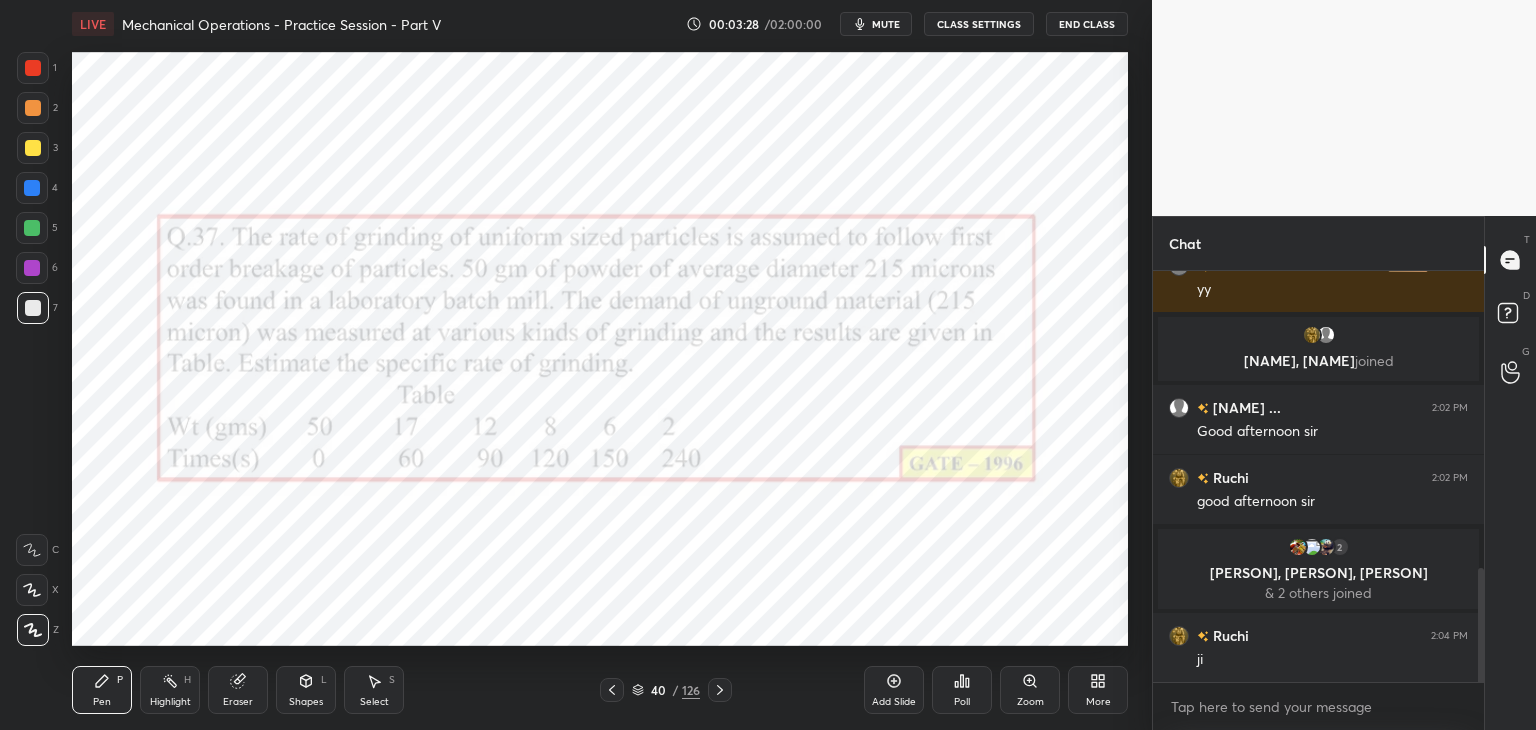 click at bounding box center (32, 228) 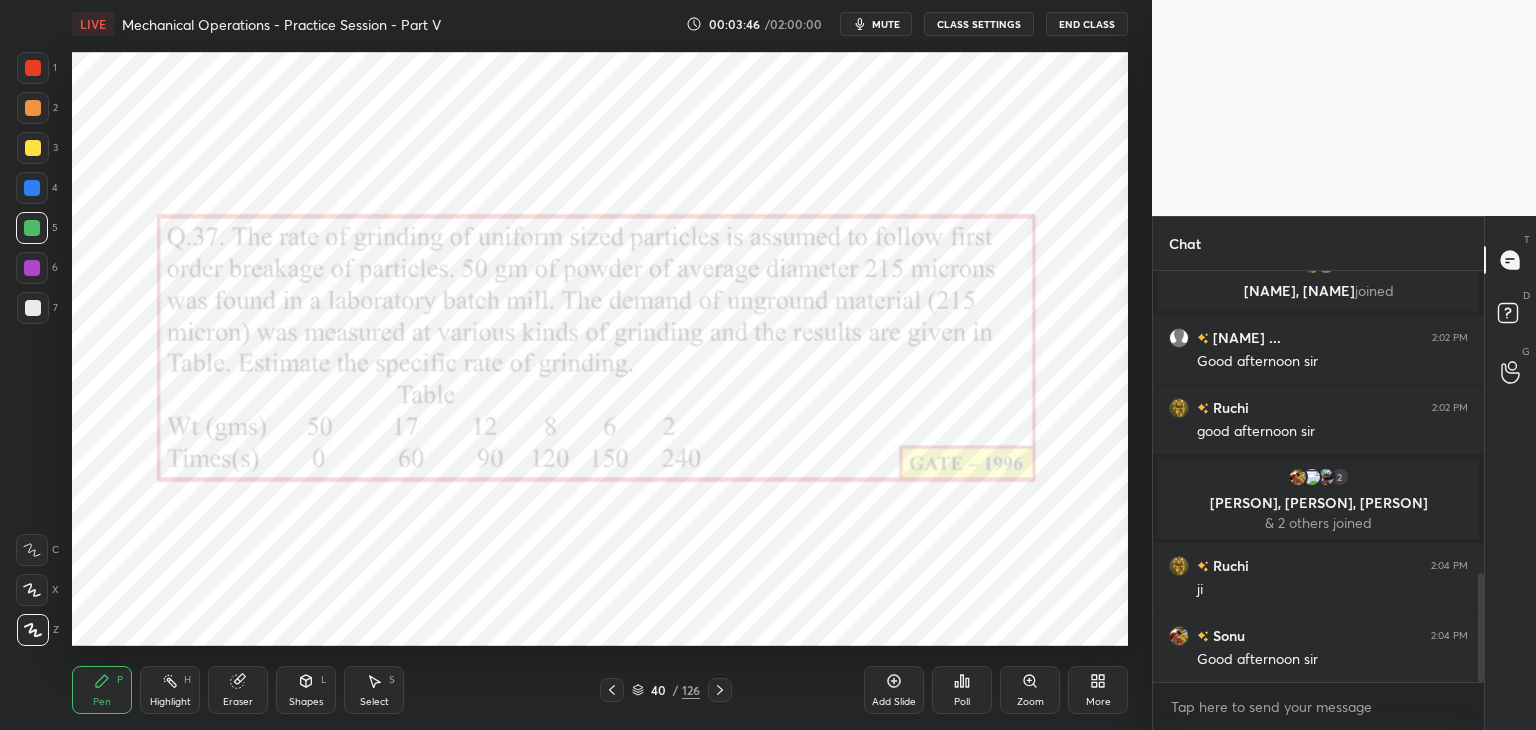scroll, scrollTop: 1214, scrollLeft: 0, axis: vertical 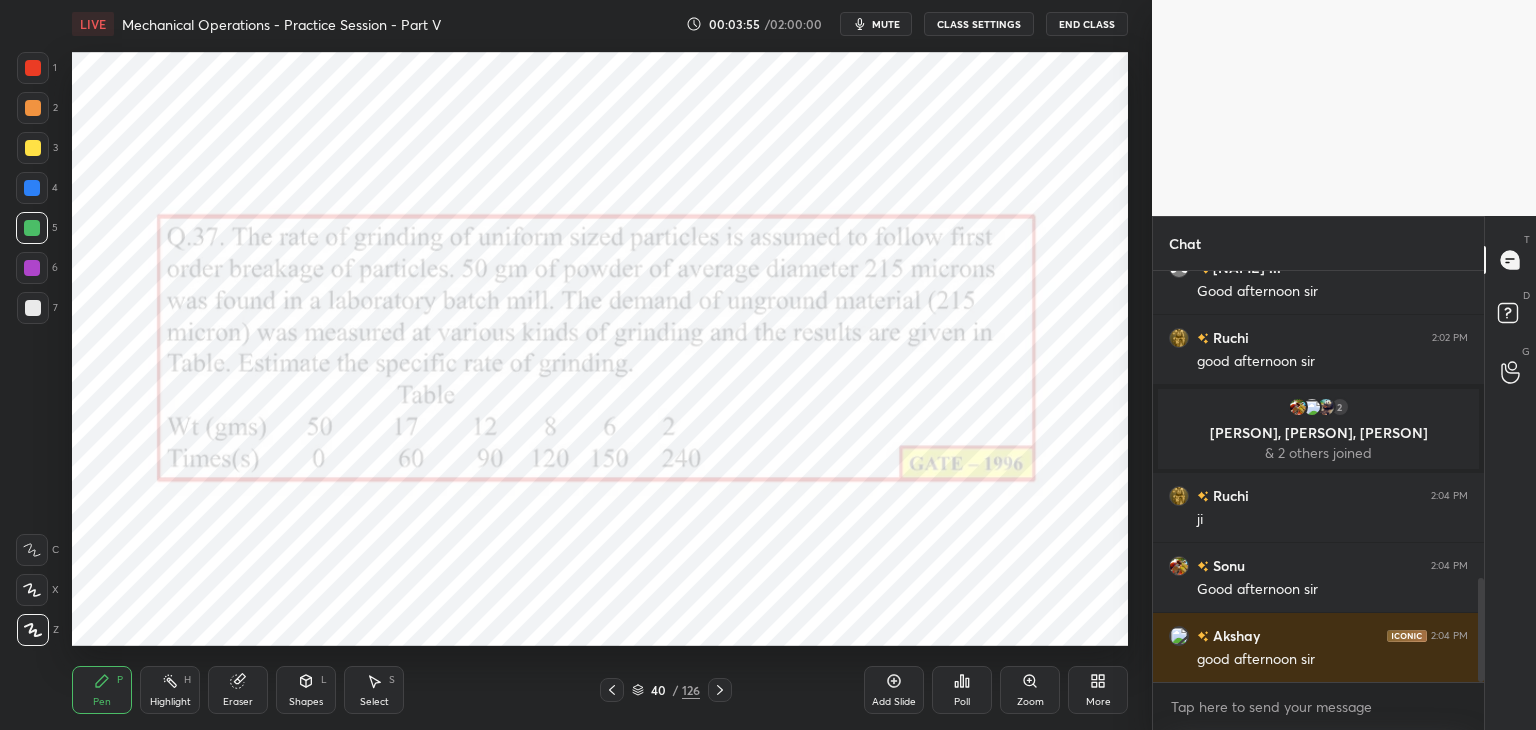drag, startPoint x: 36, startPoint y: 270, endPoint x: 62, endPoint y: 281, distance: 28.231188 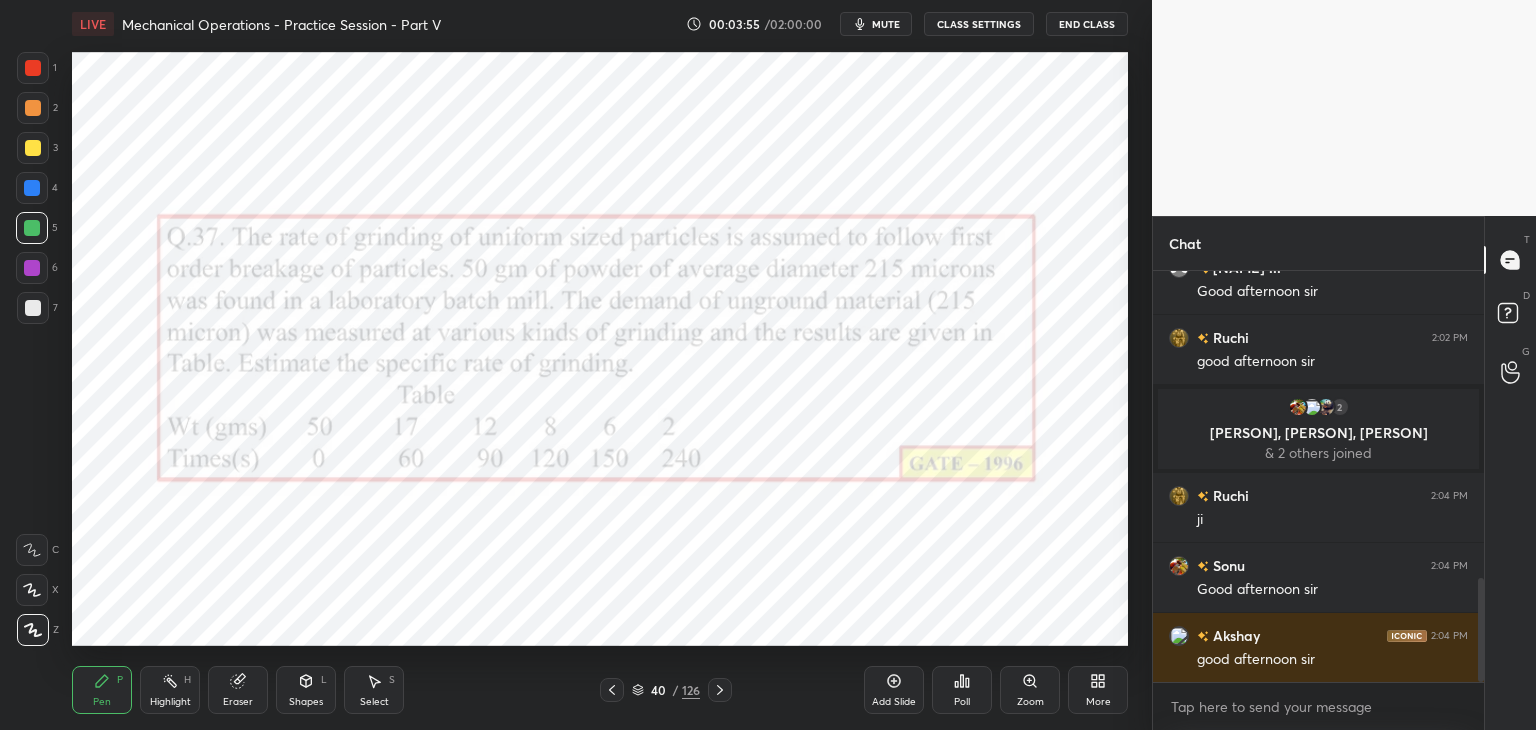 click at bounding box center [32, 268] 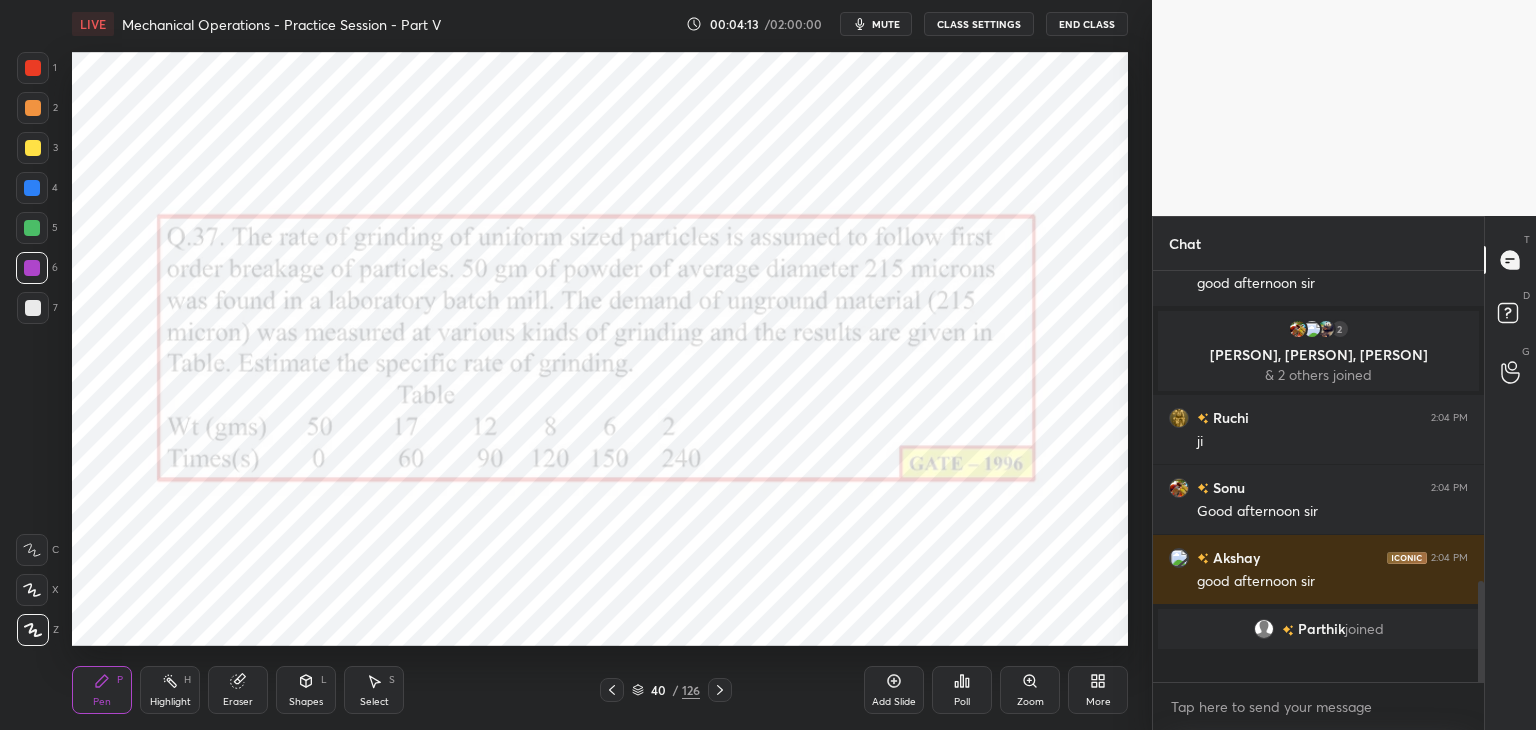 scroll, scrollTop: 1252, scrollLeft: 0, axis: vertical 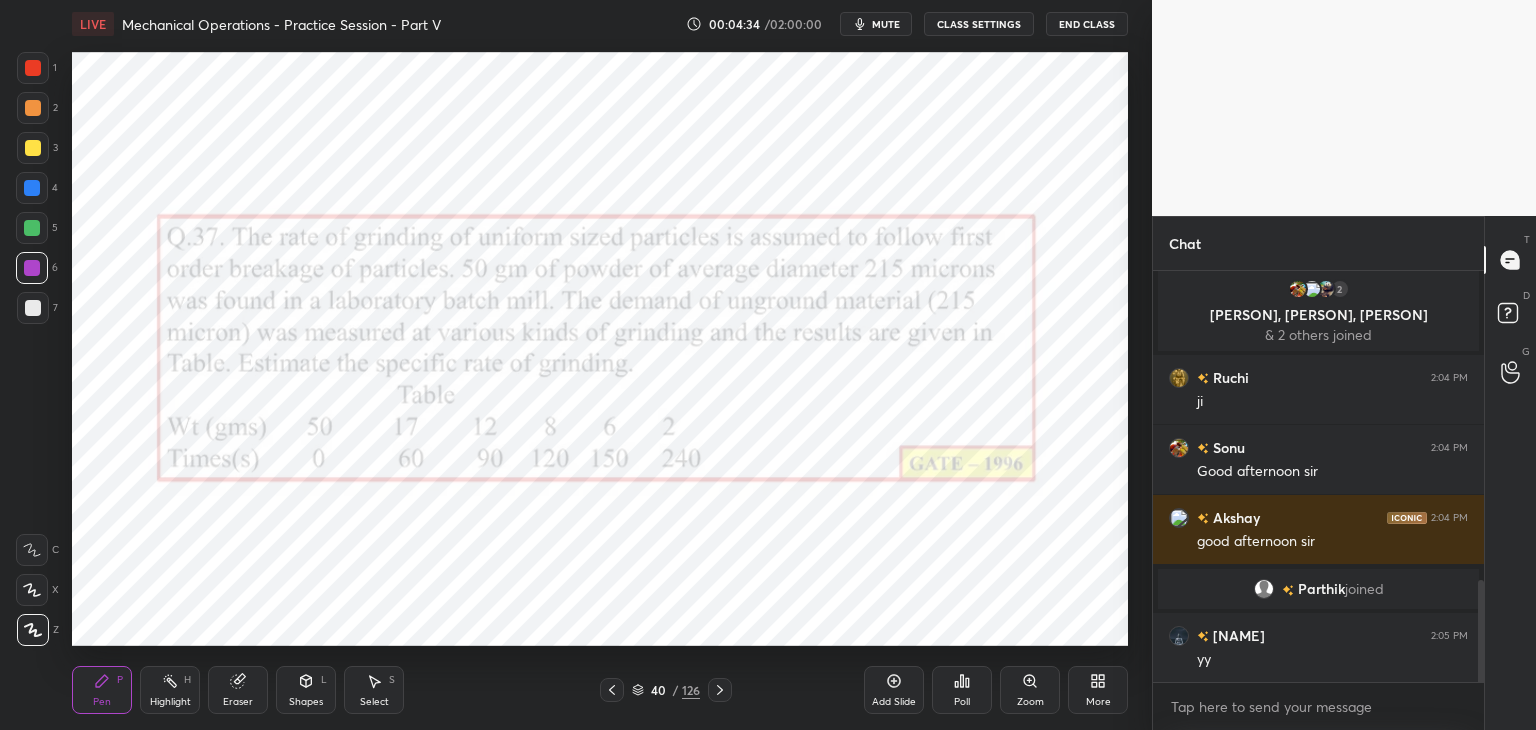 click on "Add Slide" at bounding box center (894, 702) 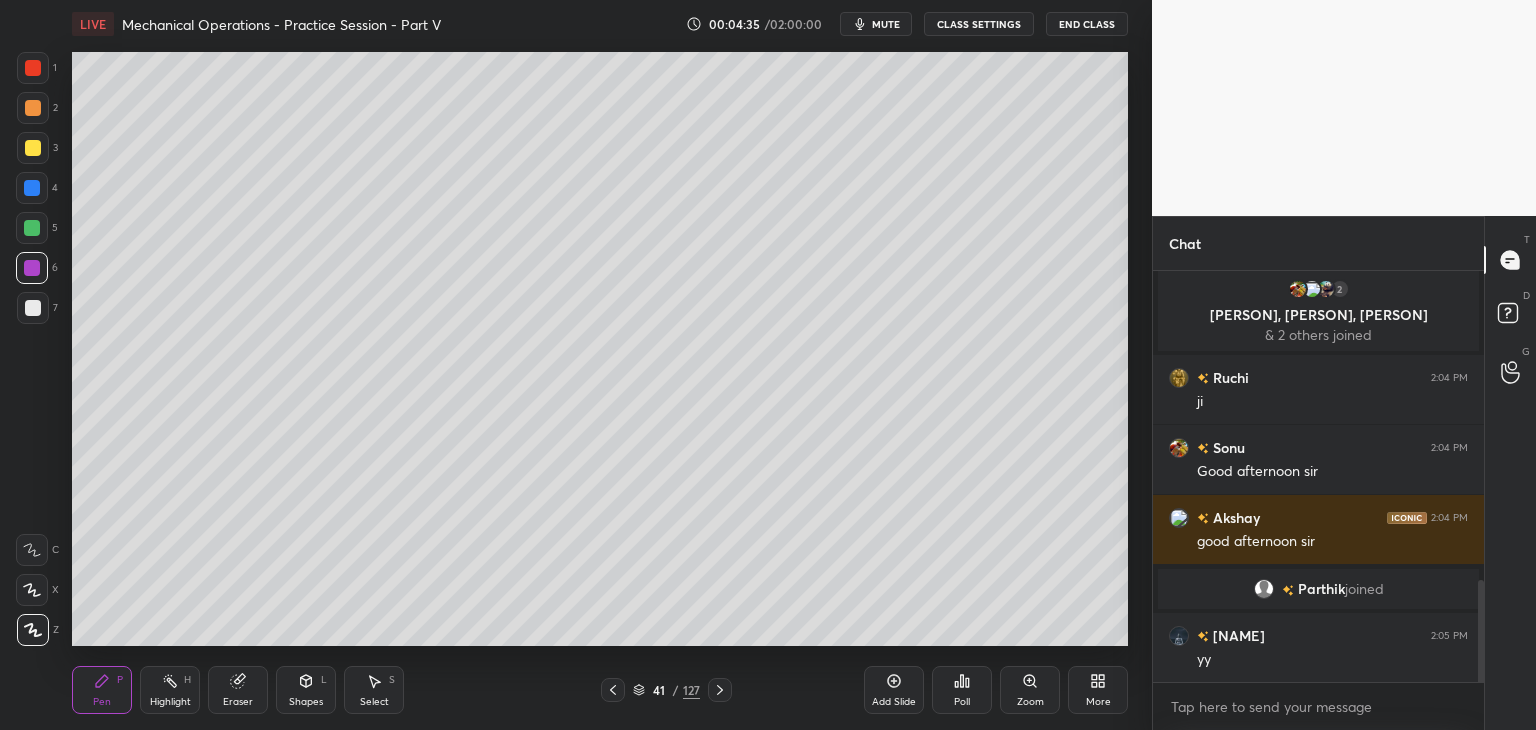click at bounding box center [33, 308] 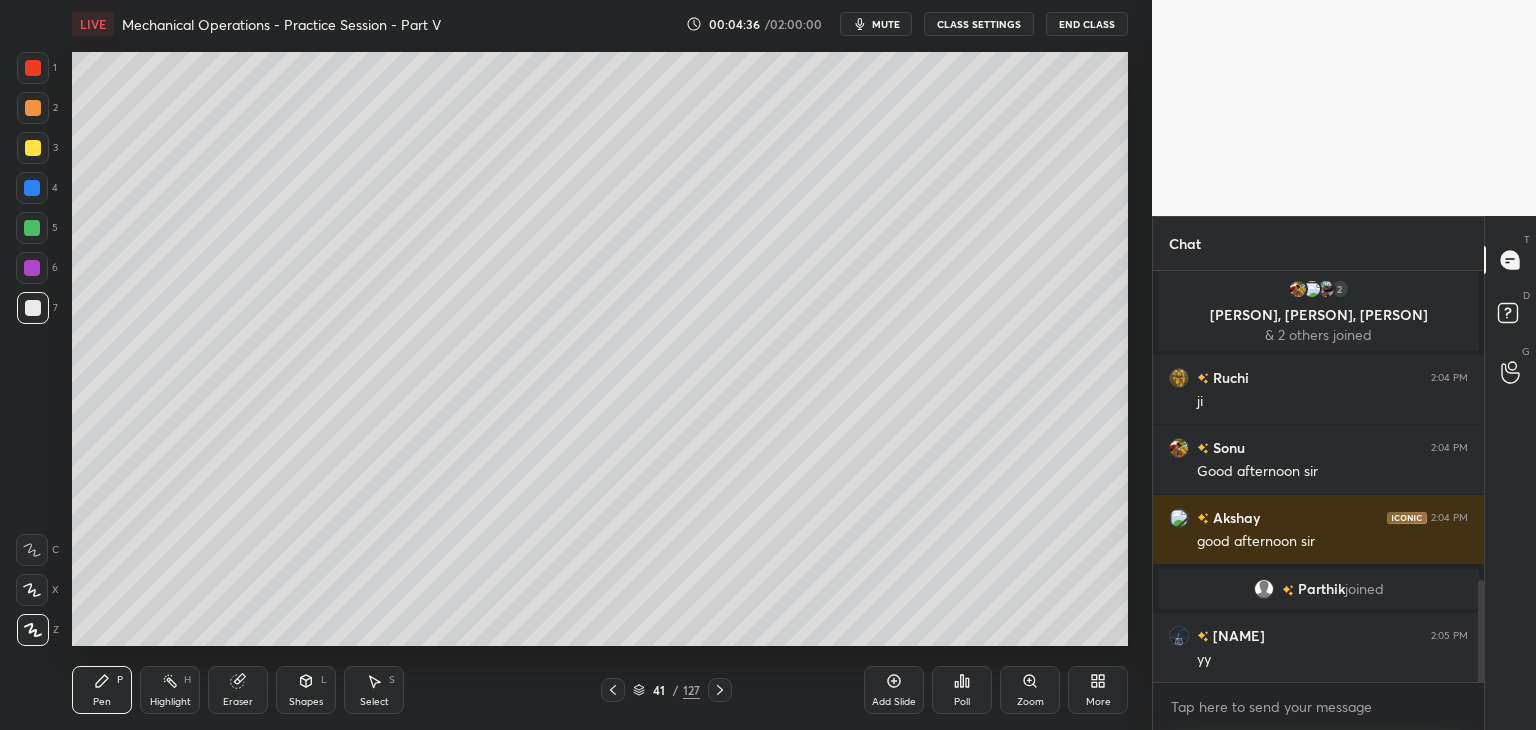 click at bounding box center (33, 148) 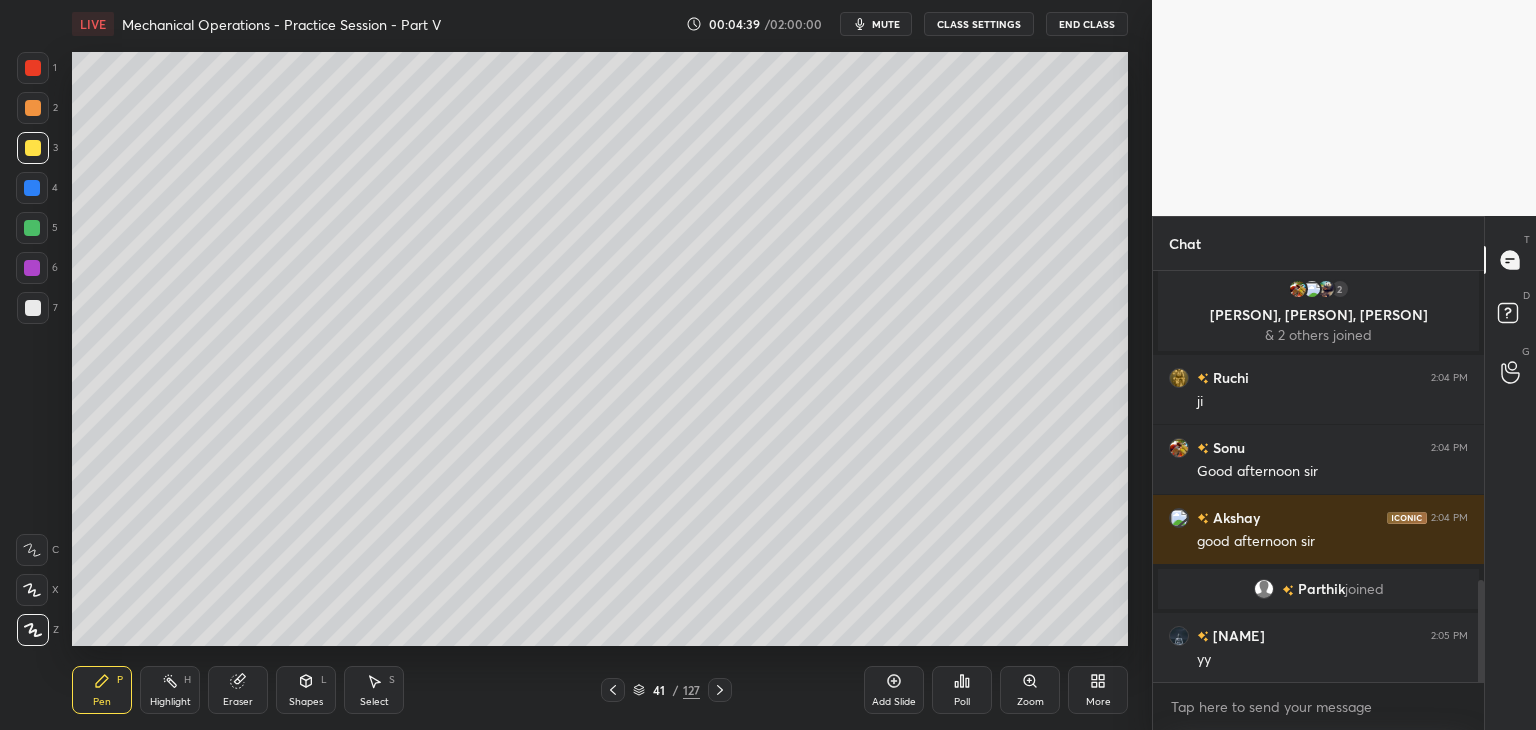 scroll, scrollTop: 1322, scrollLeft: 0, axis: vertical 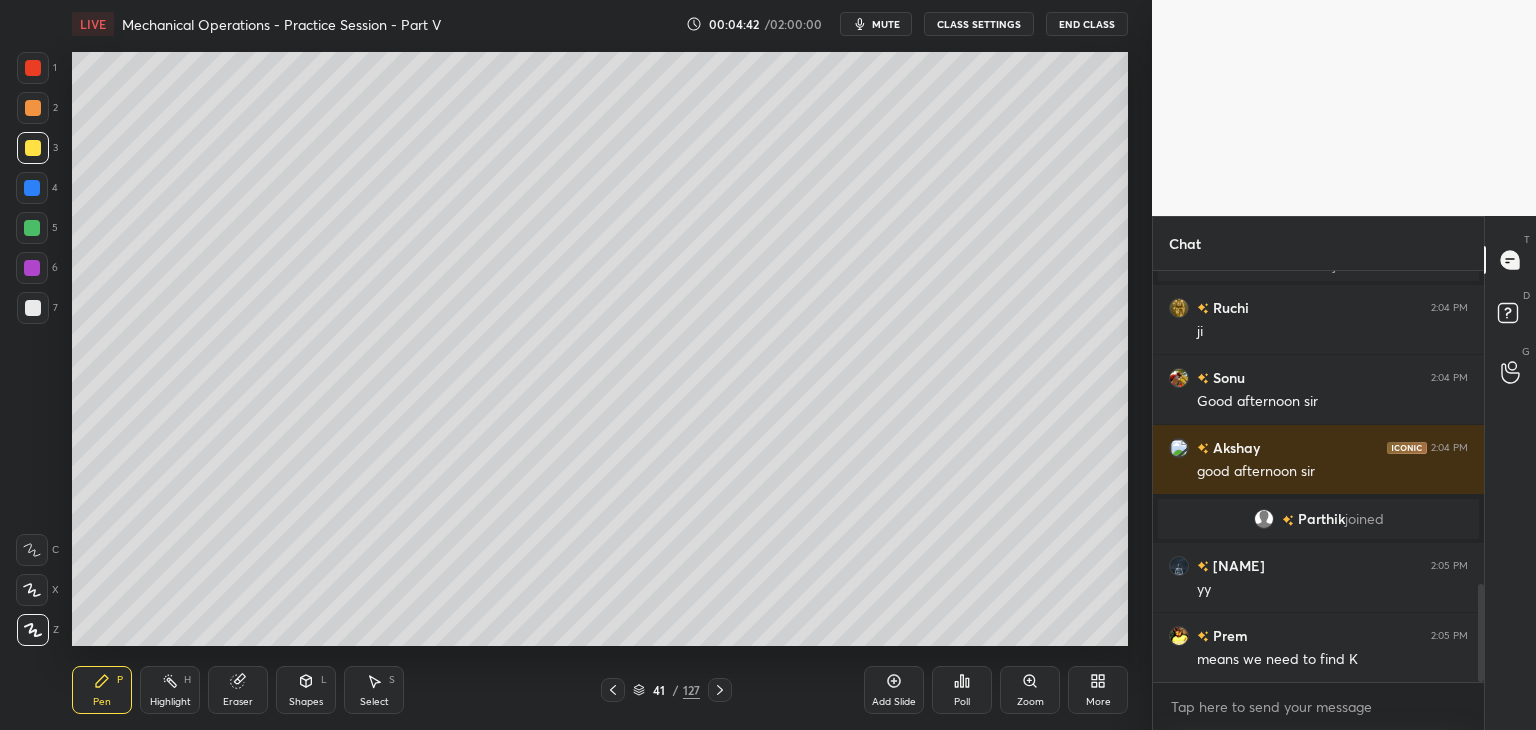 click at bounding box center [33, 308] 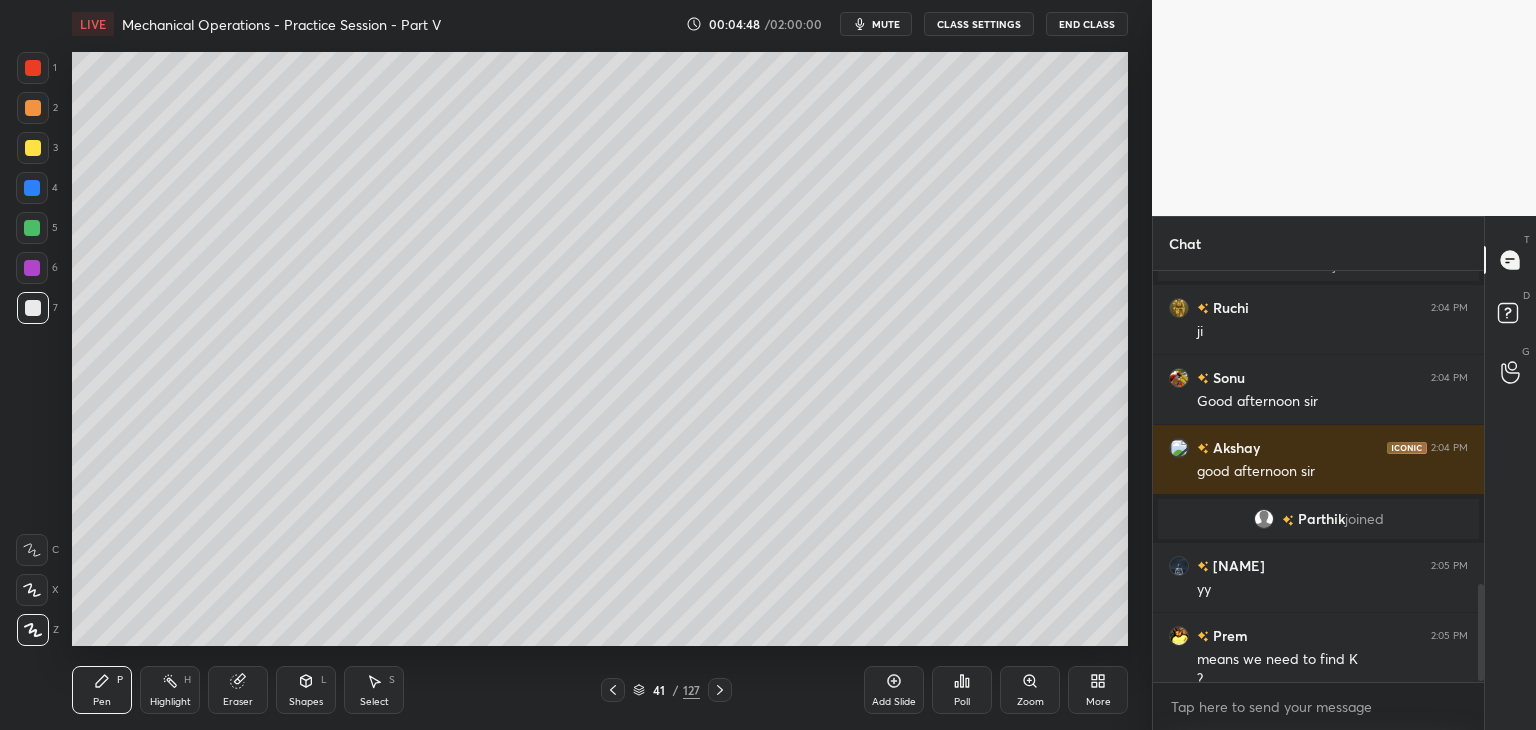 scroll, scrollTop: 1342, scrollLeft: 0, axis: vertical 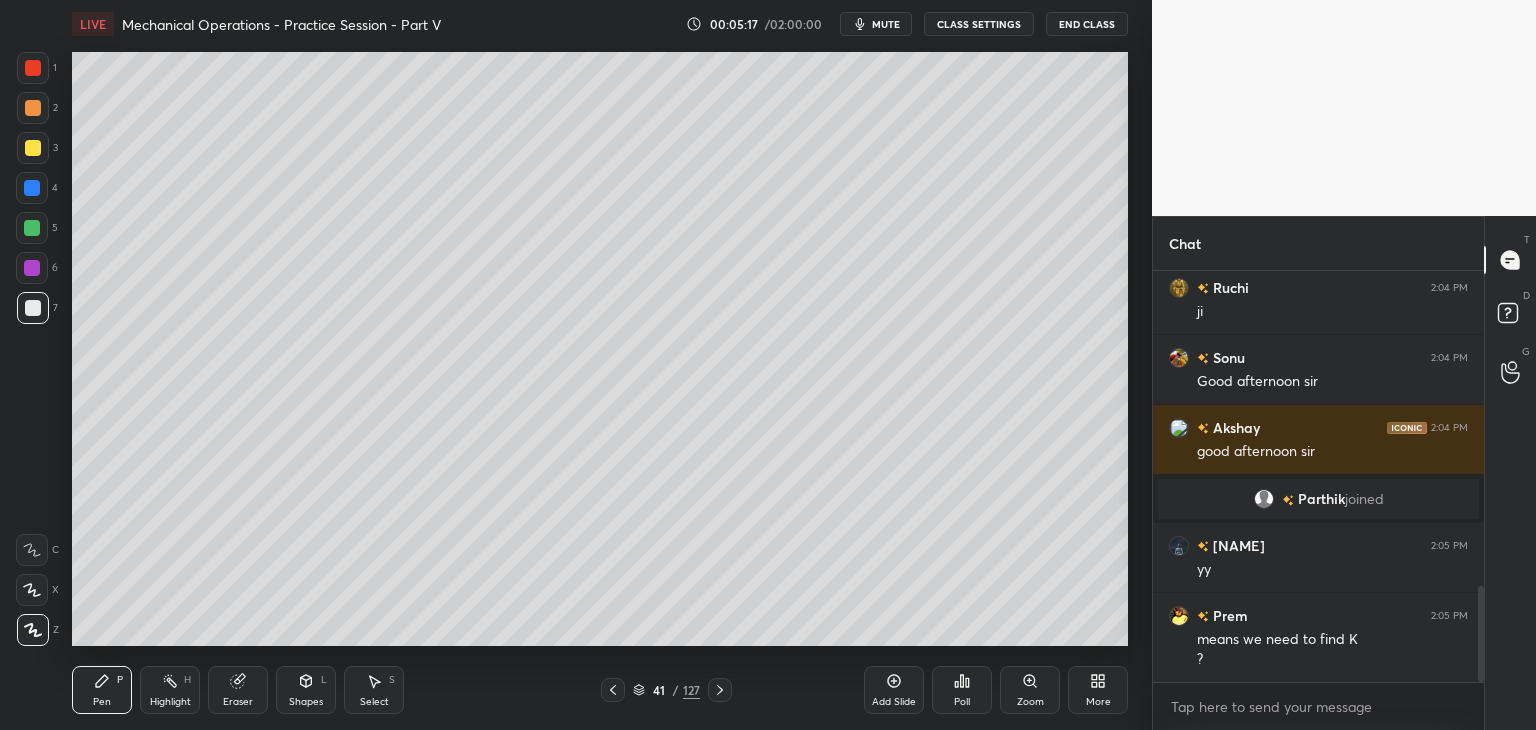 click at bounding box center (613, 690) 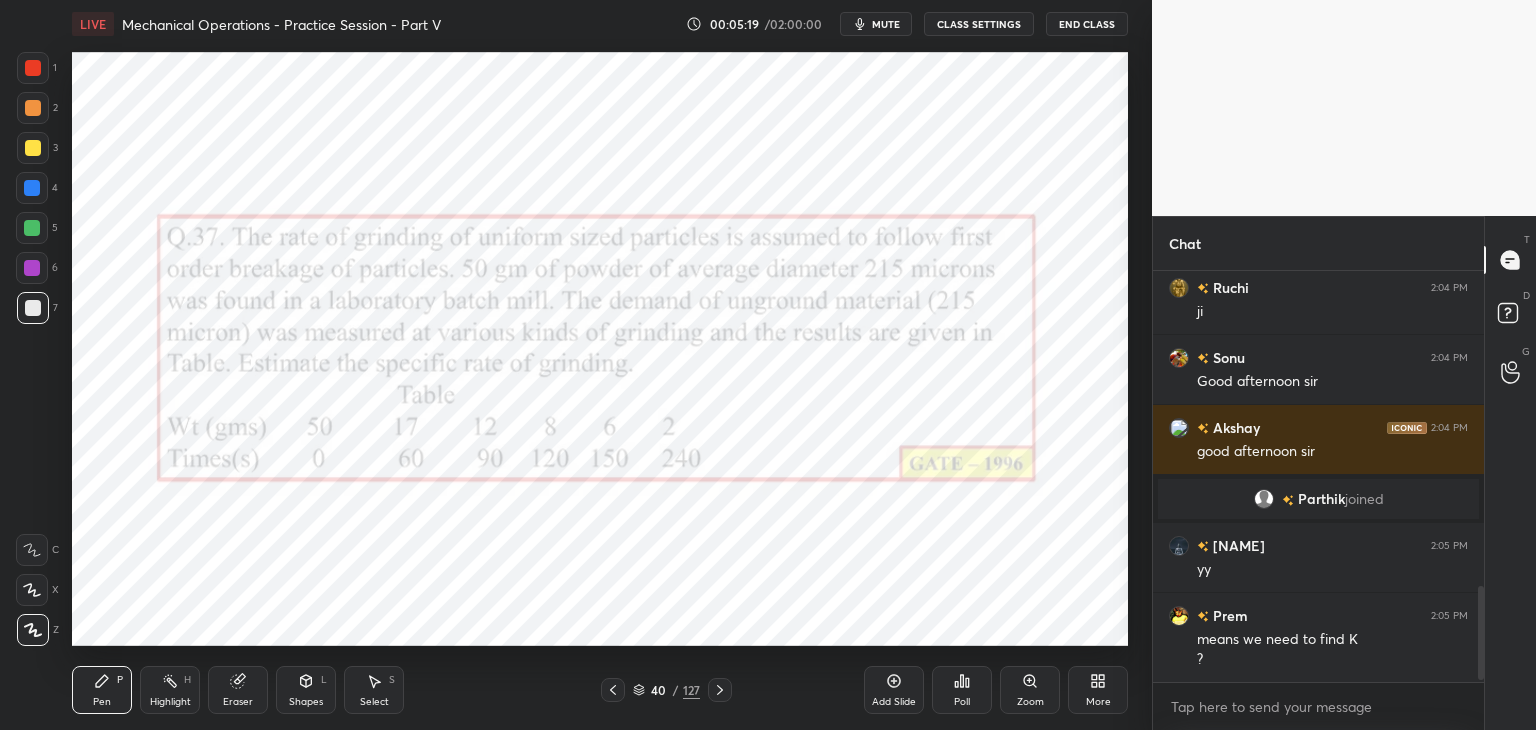 scroll, scrollTop: 1390, scrollLeft: 0, axis: vertical 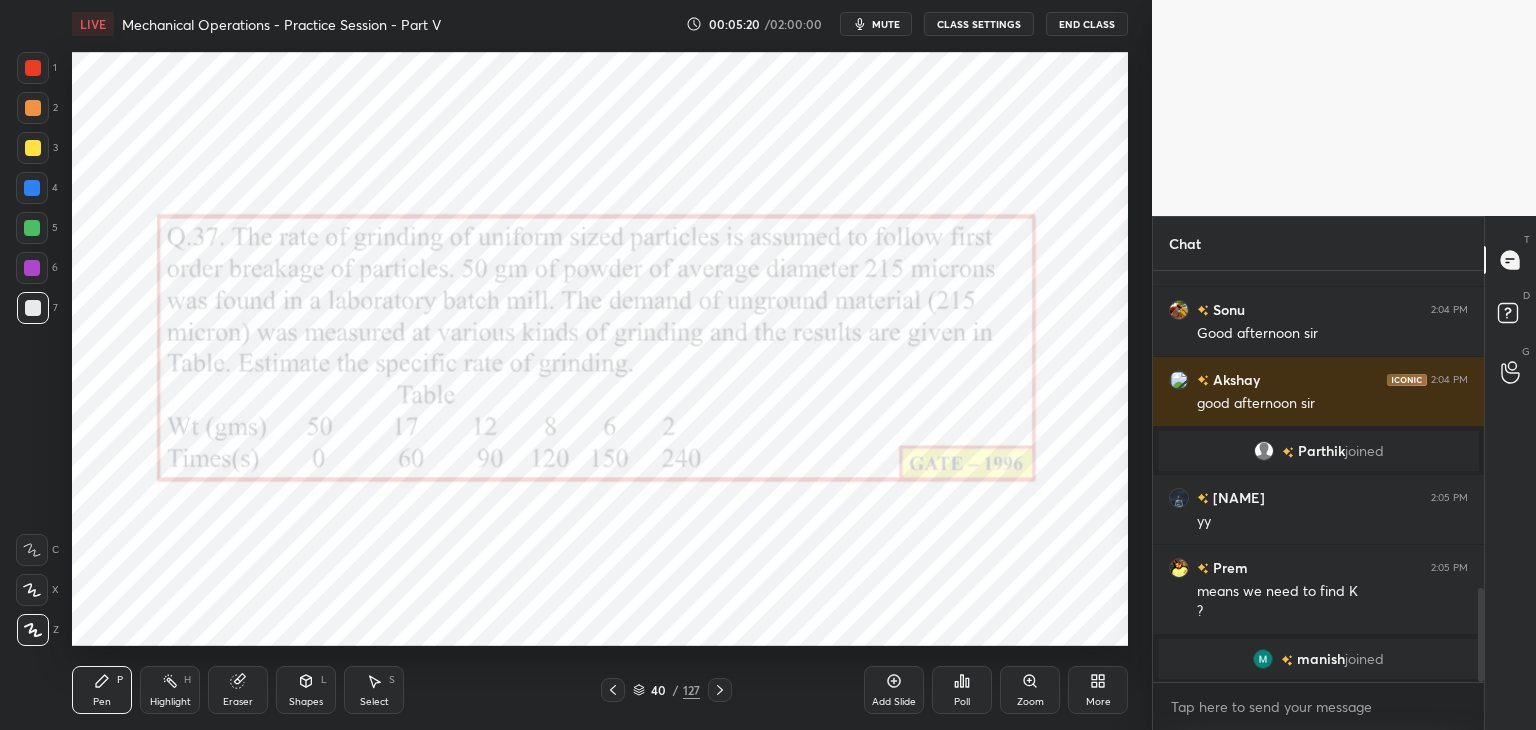 click 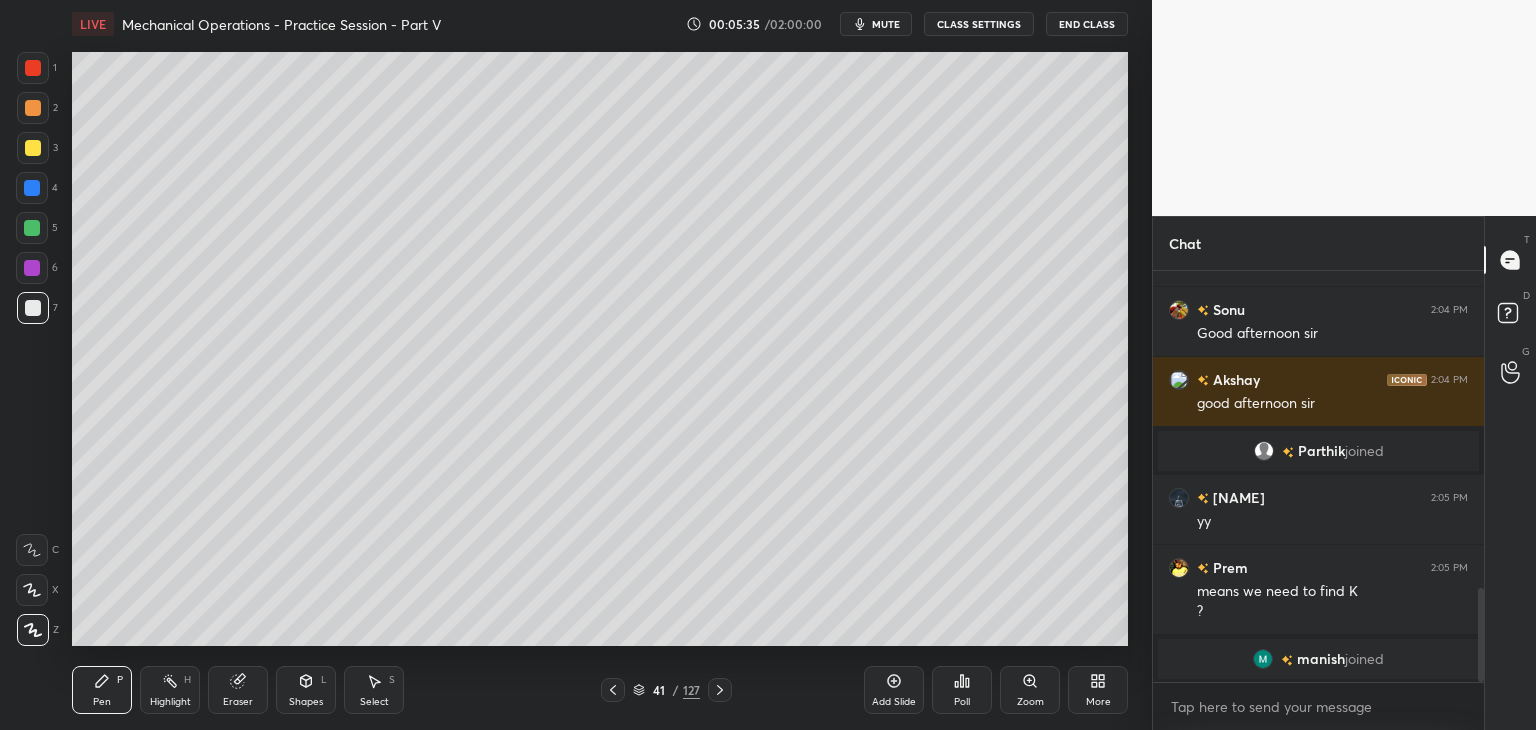 click on "Select" at bounding box center (374, 702) 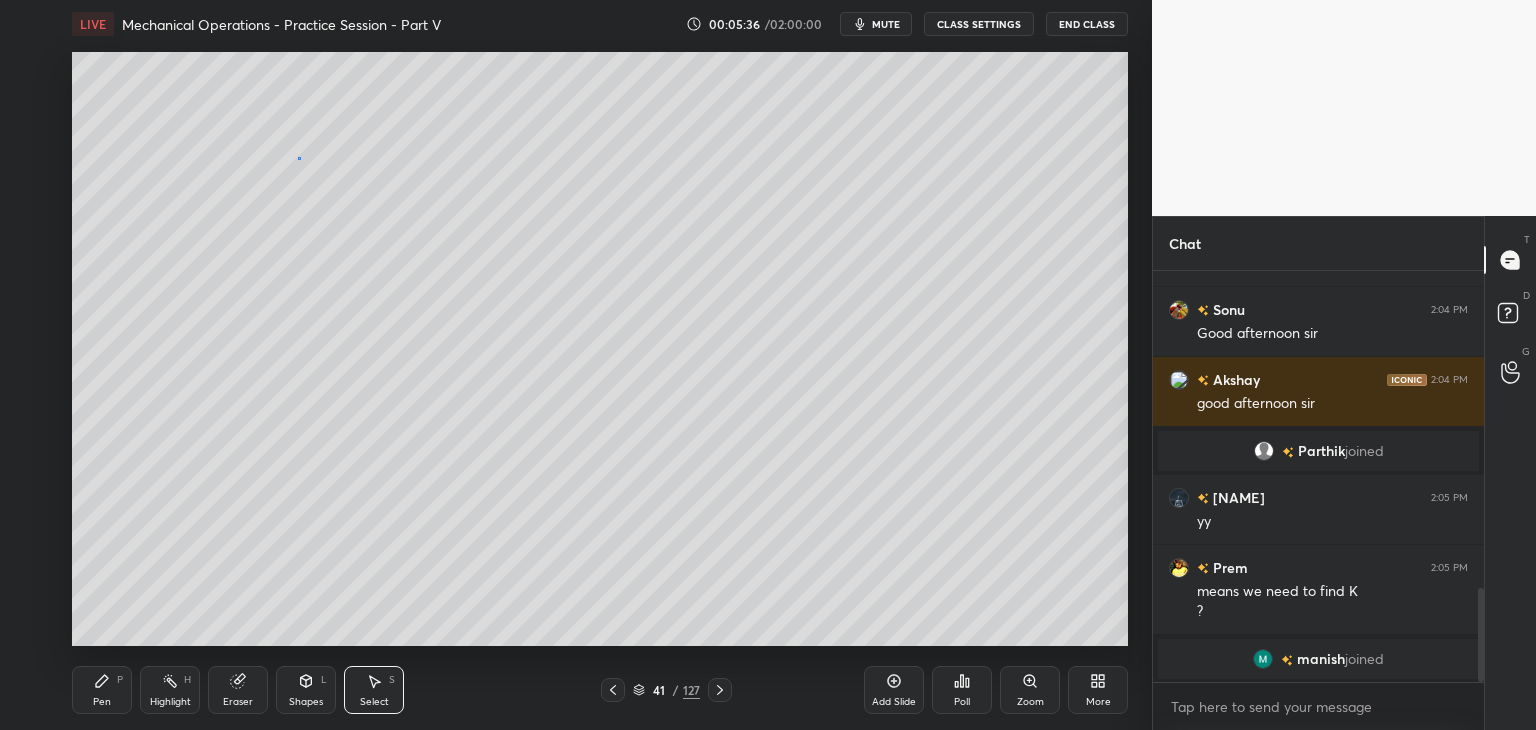 click on "0 ° Undo Copy Duplicate Duplicate to new slide Delete" at bounding box center [600, 349] 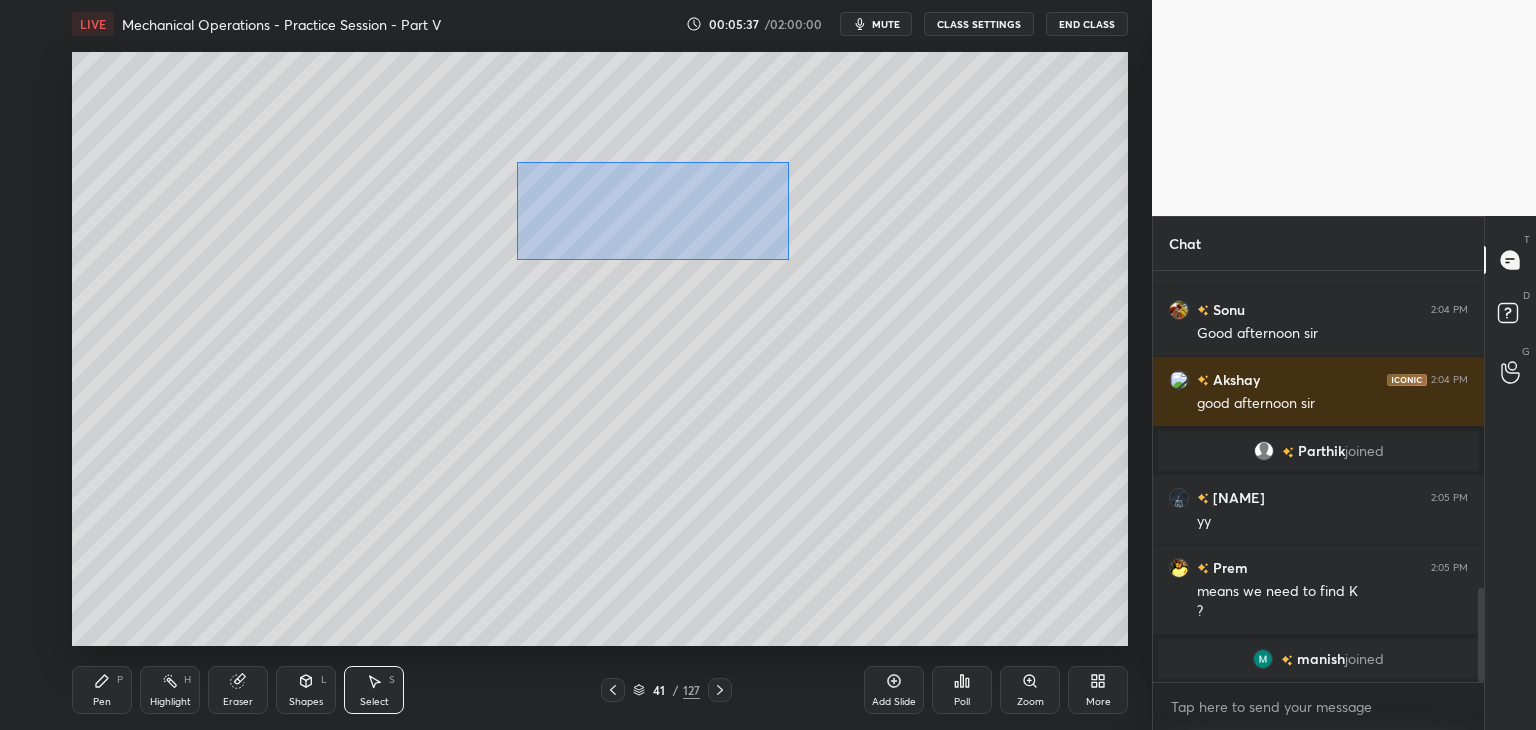 drag, startPoint x: 516, startPoint y: 161, endPoint x: 737, endPoint y: 249, distance: 237.87602 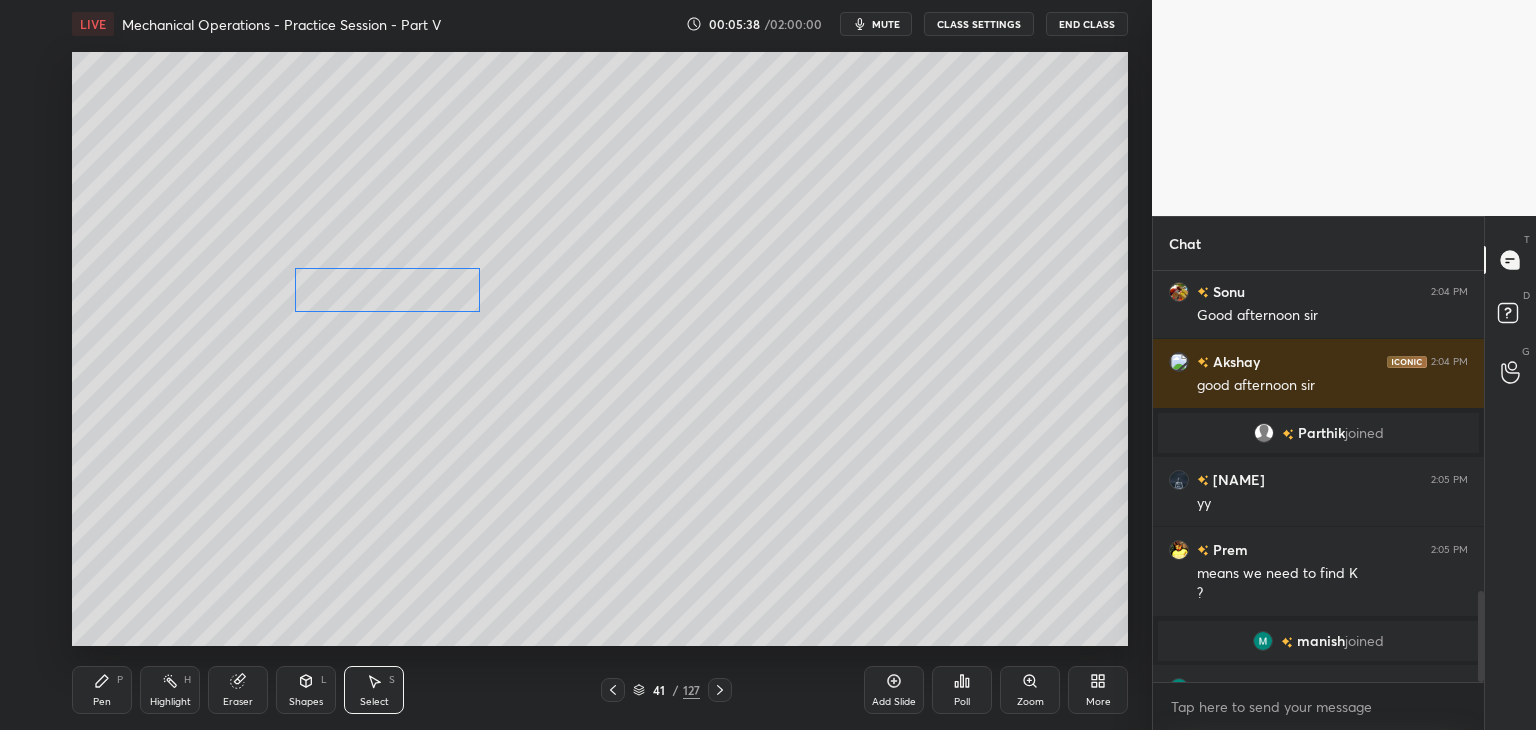 scroll, scrollTop: 1442, scrollLeft: 0, axis: vertical 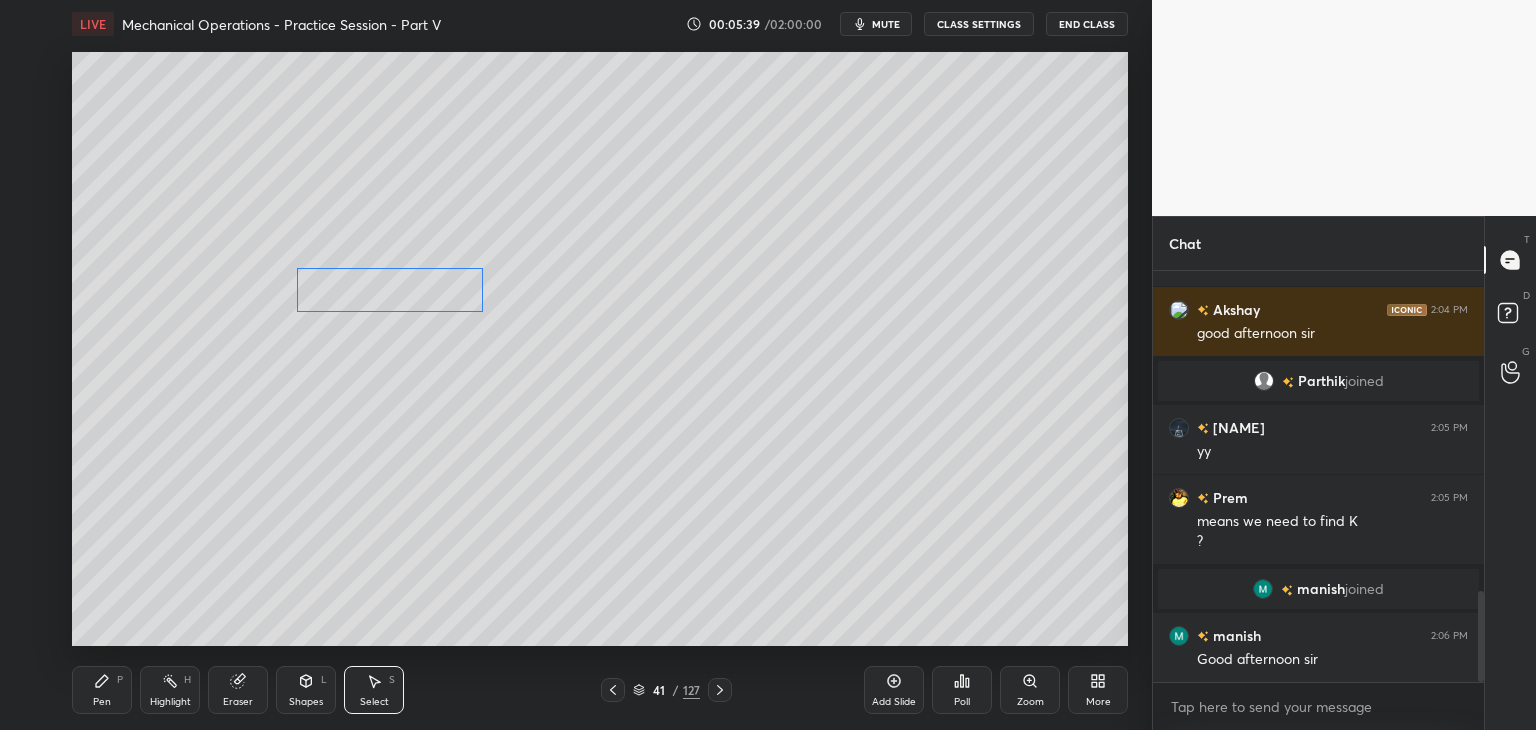 drag, startPoint x: 616, startPoint y: 227, endPoint x: 407, endPoint y: 294, distance: 219.47665 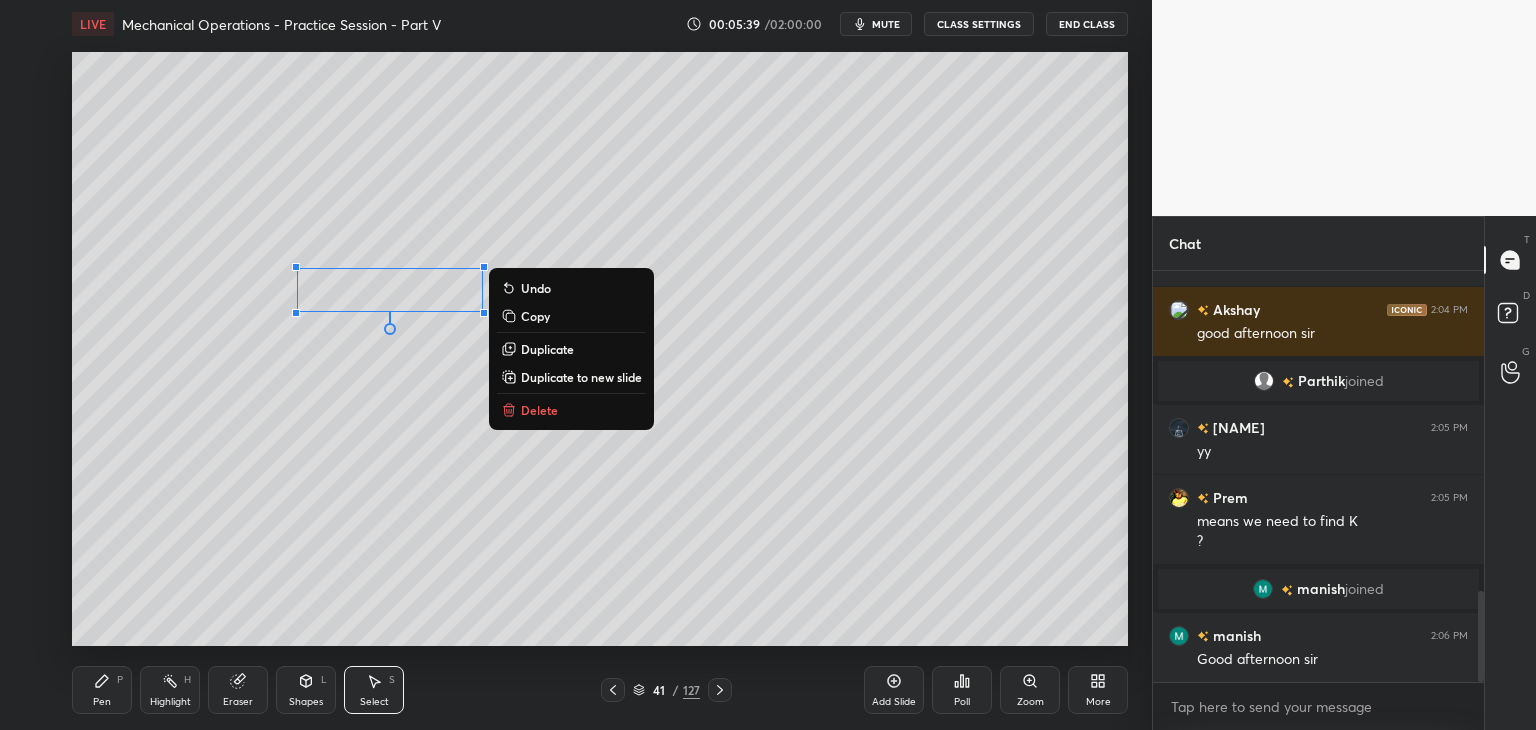 click 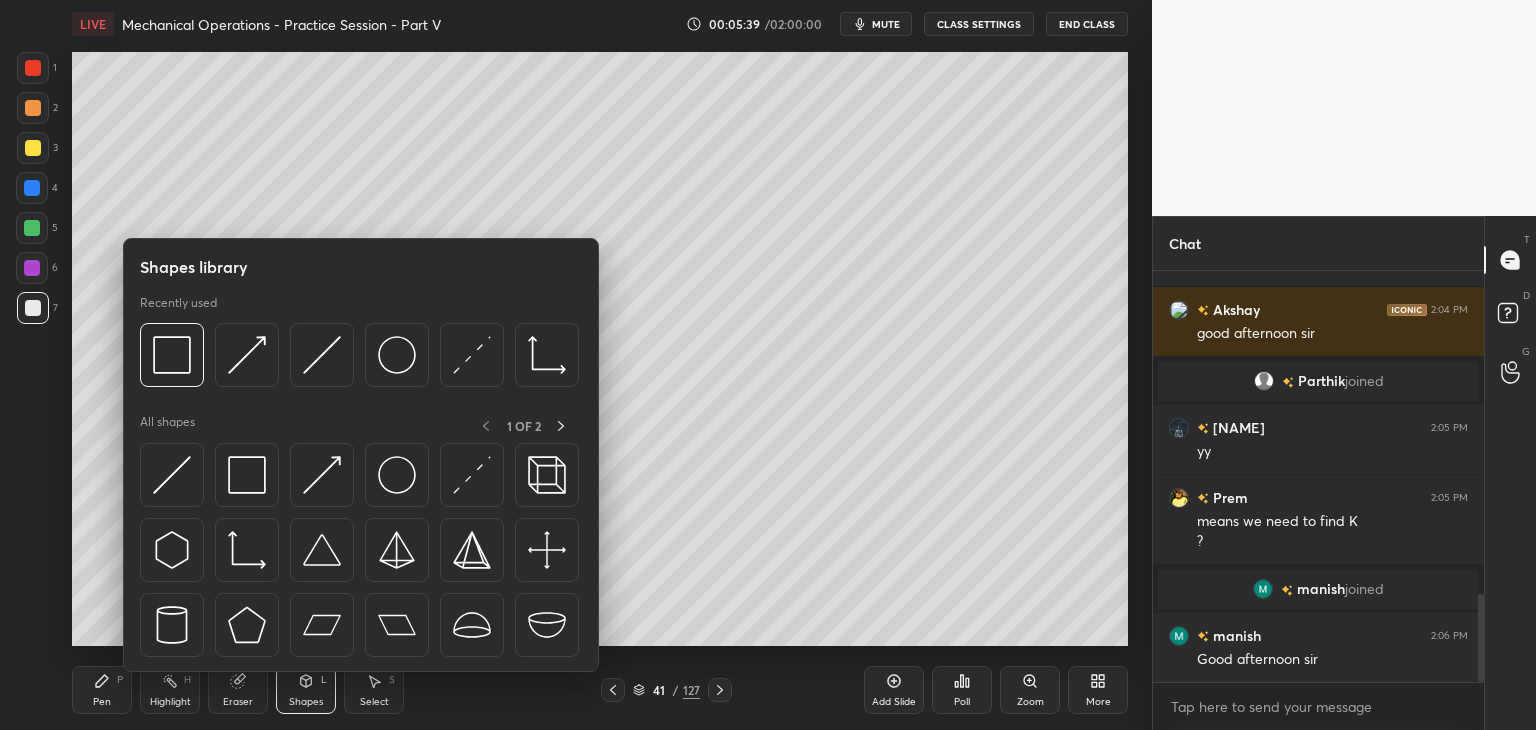 scroll, scrollTop: 1512, scrollLeft: 0, axis: vertical 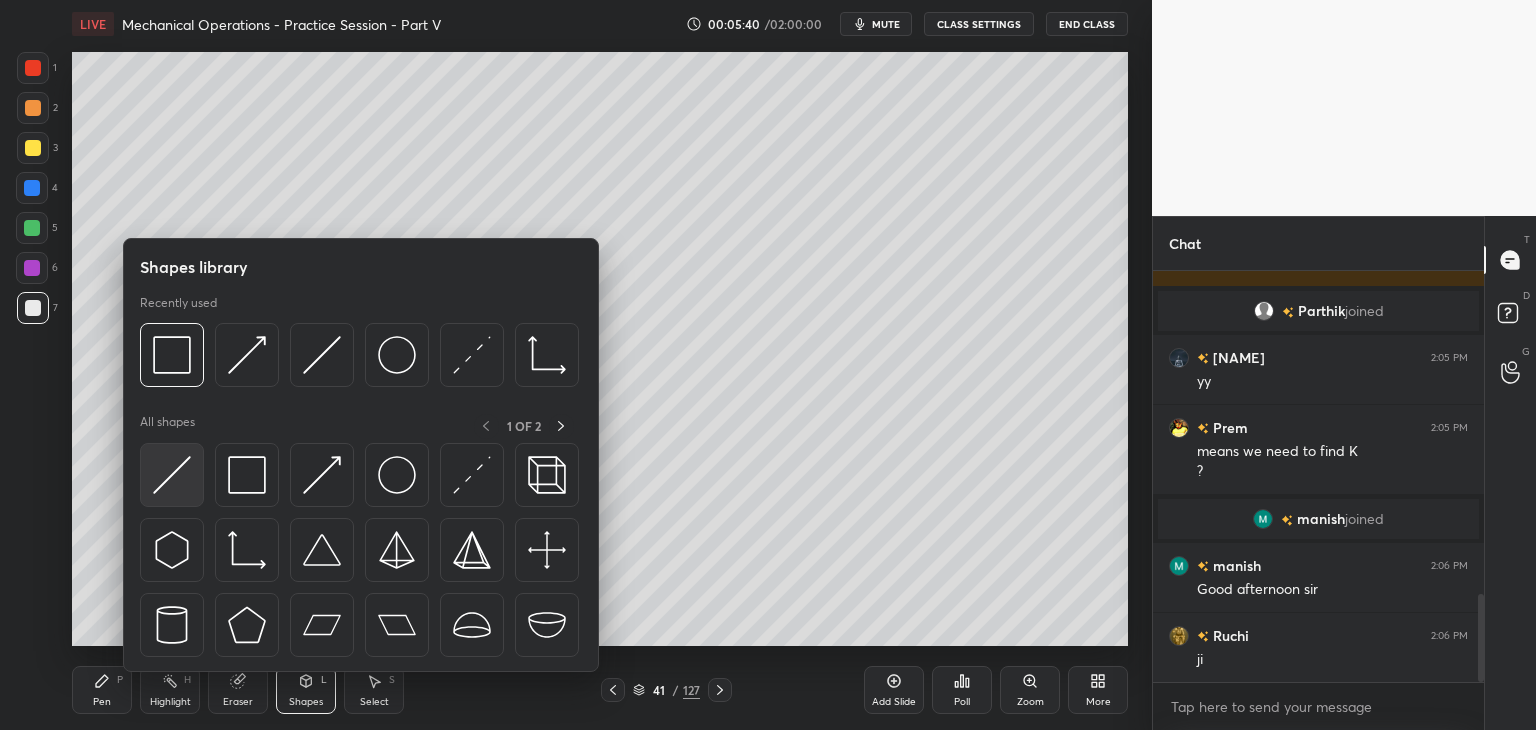 click at bounding box center [172, 475] 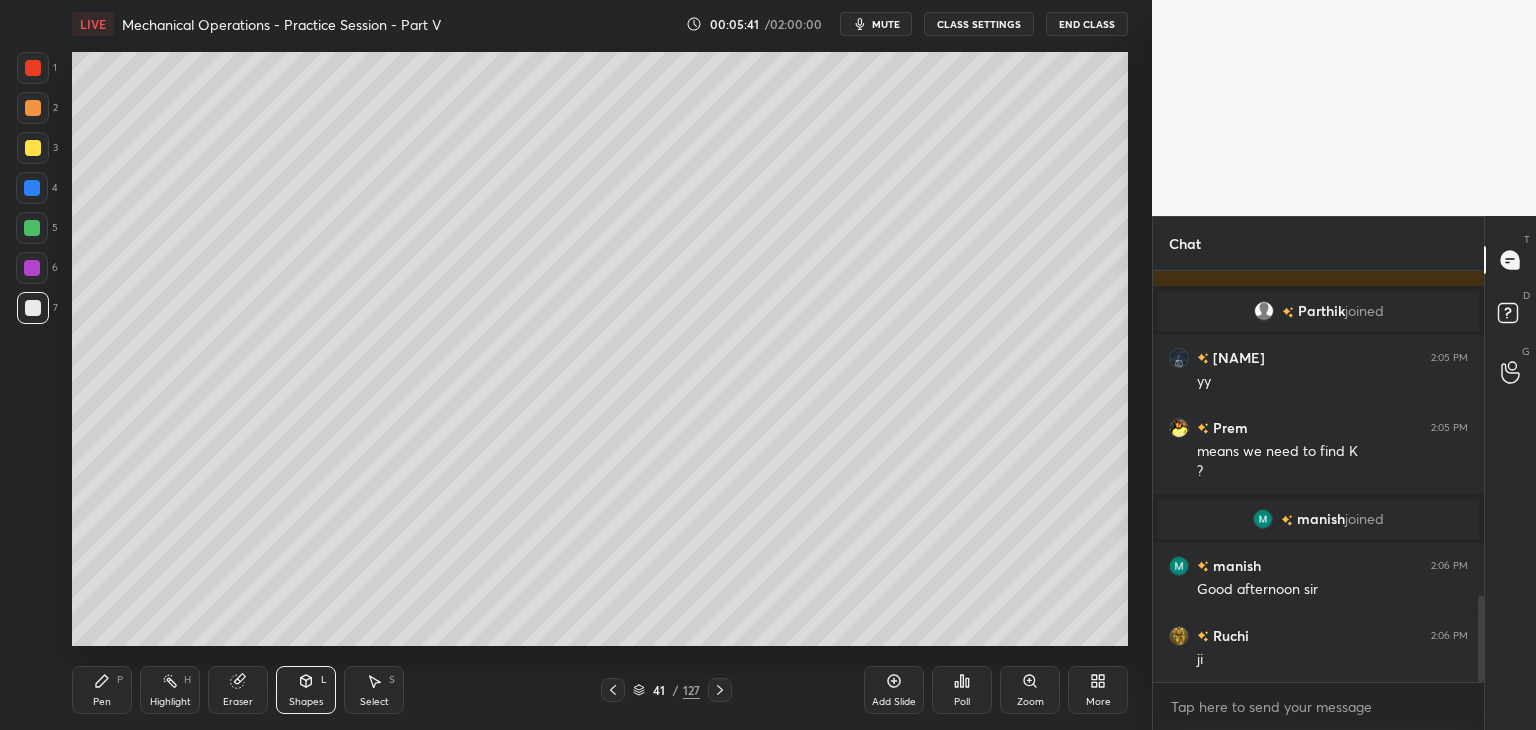 scroll, scrollTop: 1560, scrollLeft: 0, axis: vertical 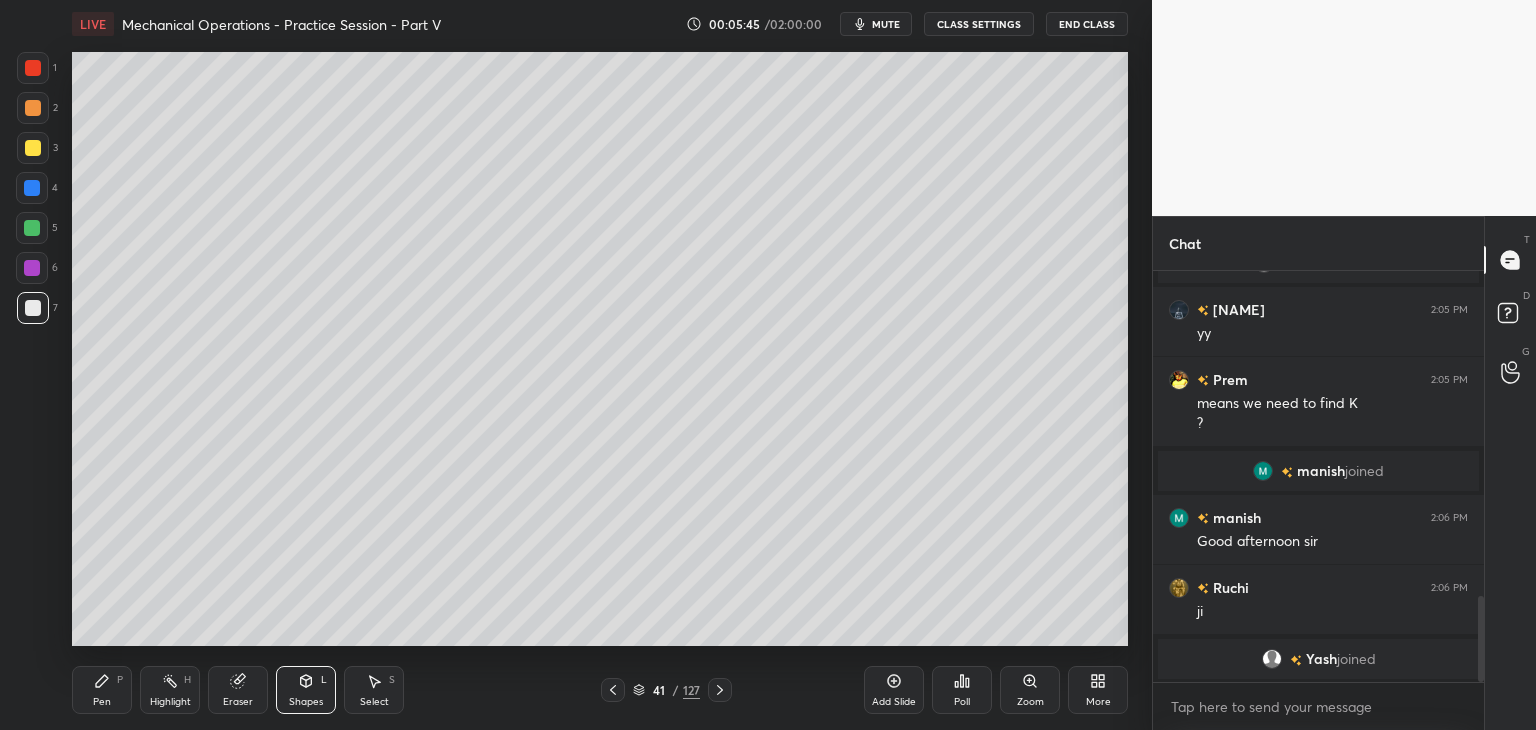 click on "Pen P" at bounding box center (102, 690) 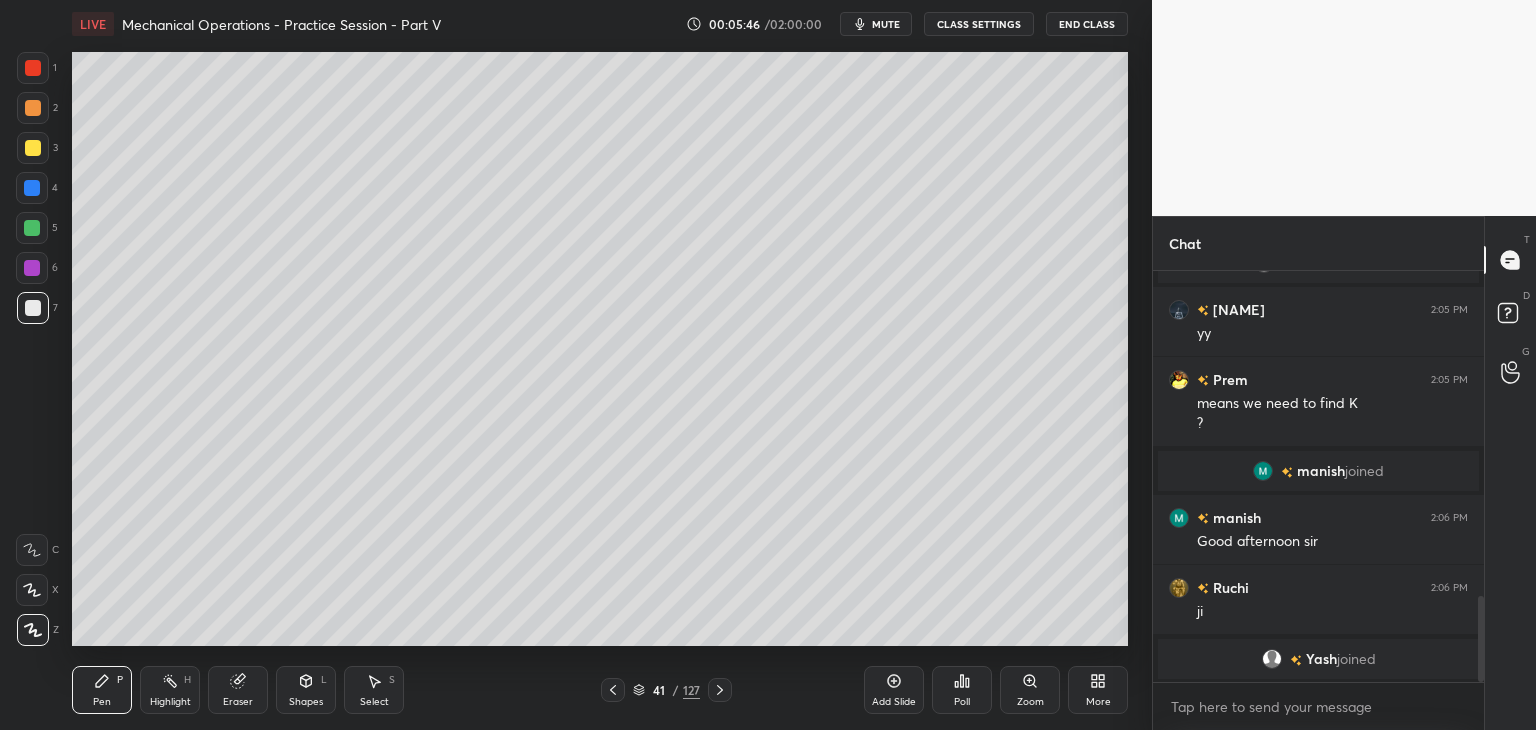 click at bounding box center (32, 228) 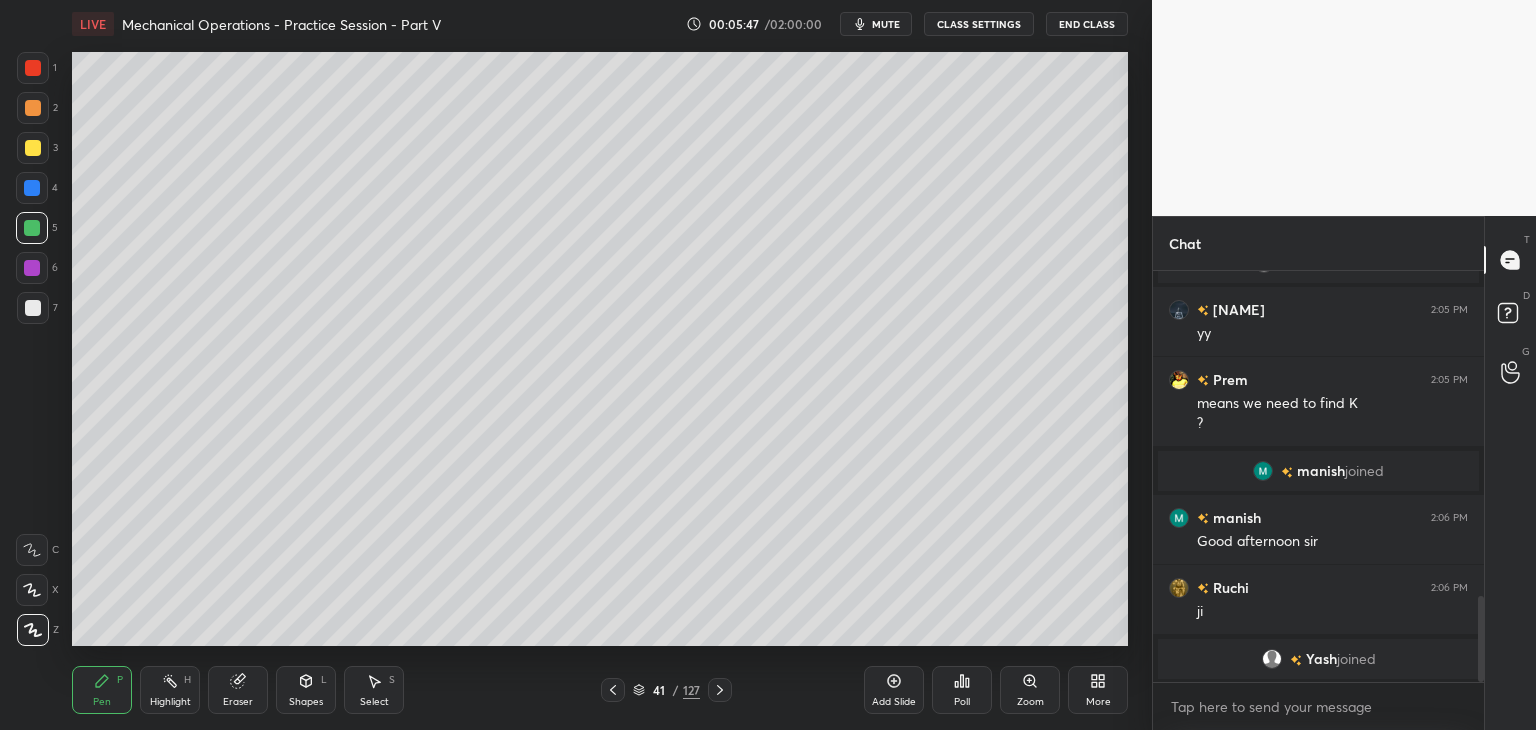 click at bounding box center (33, 308) 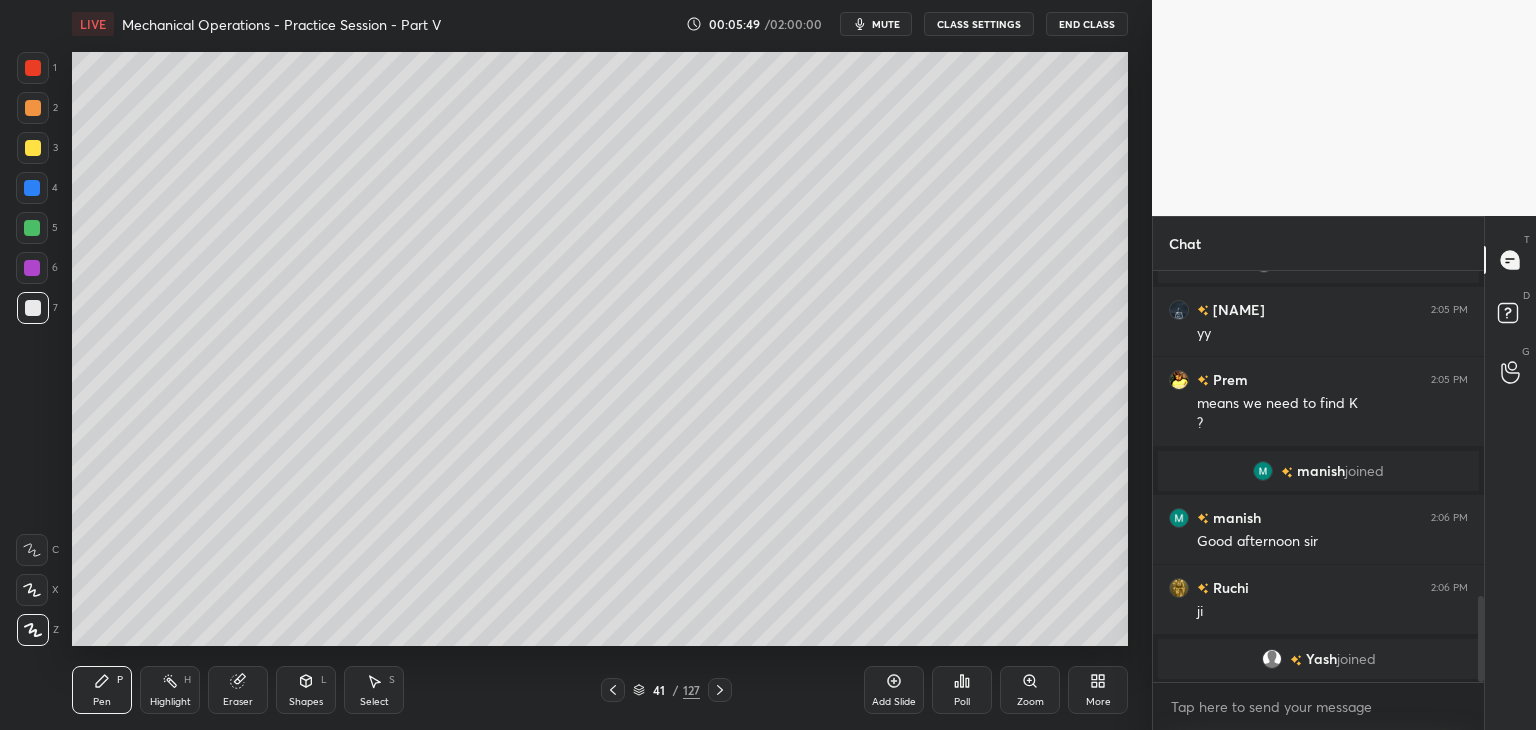 click 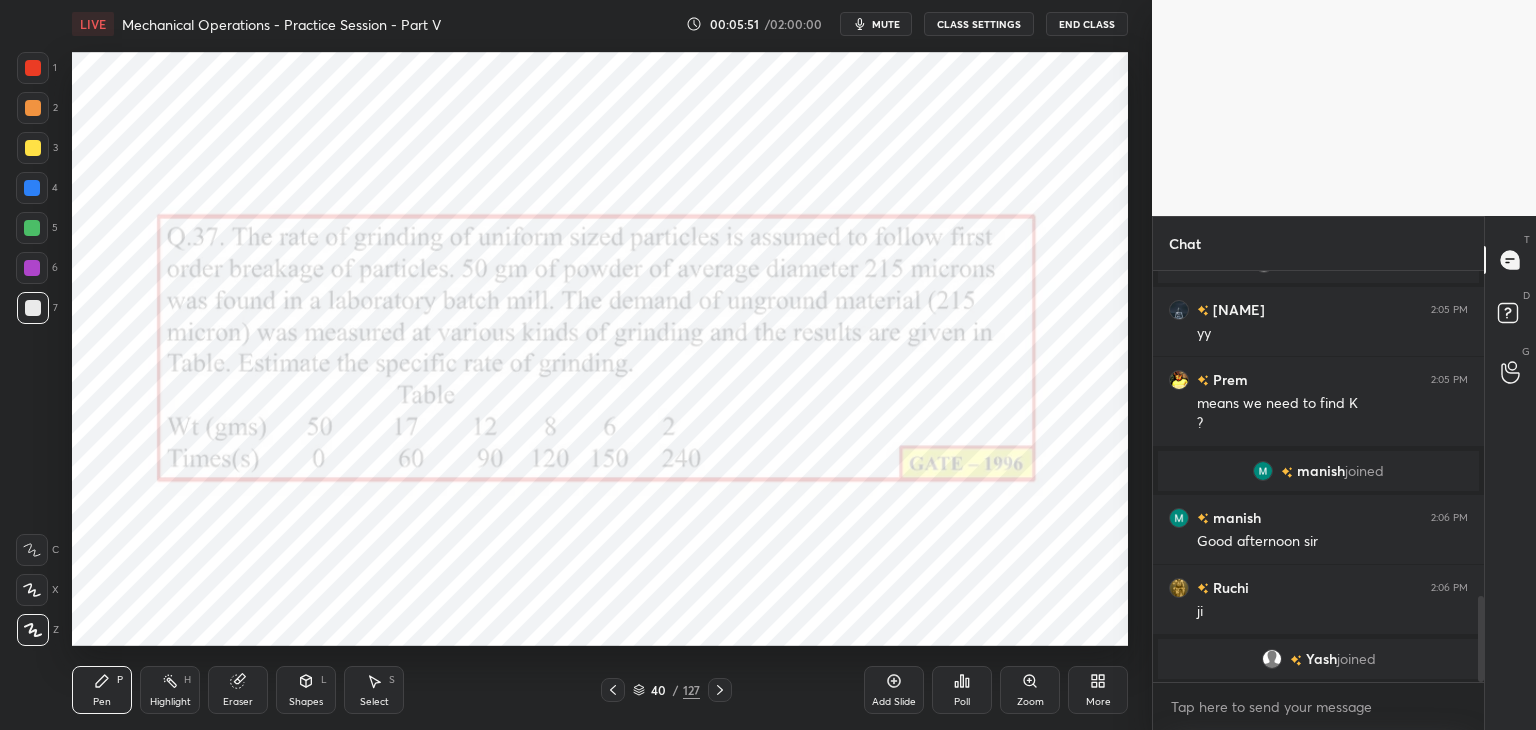 click at bounding box center (720, 690) 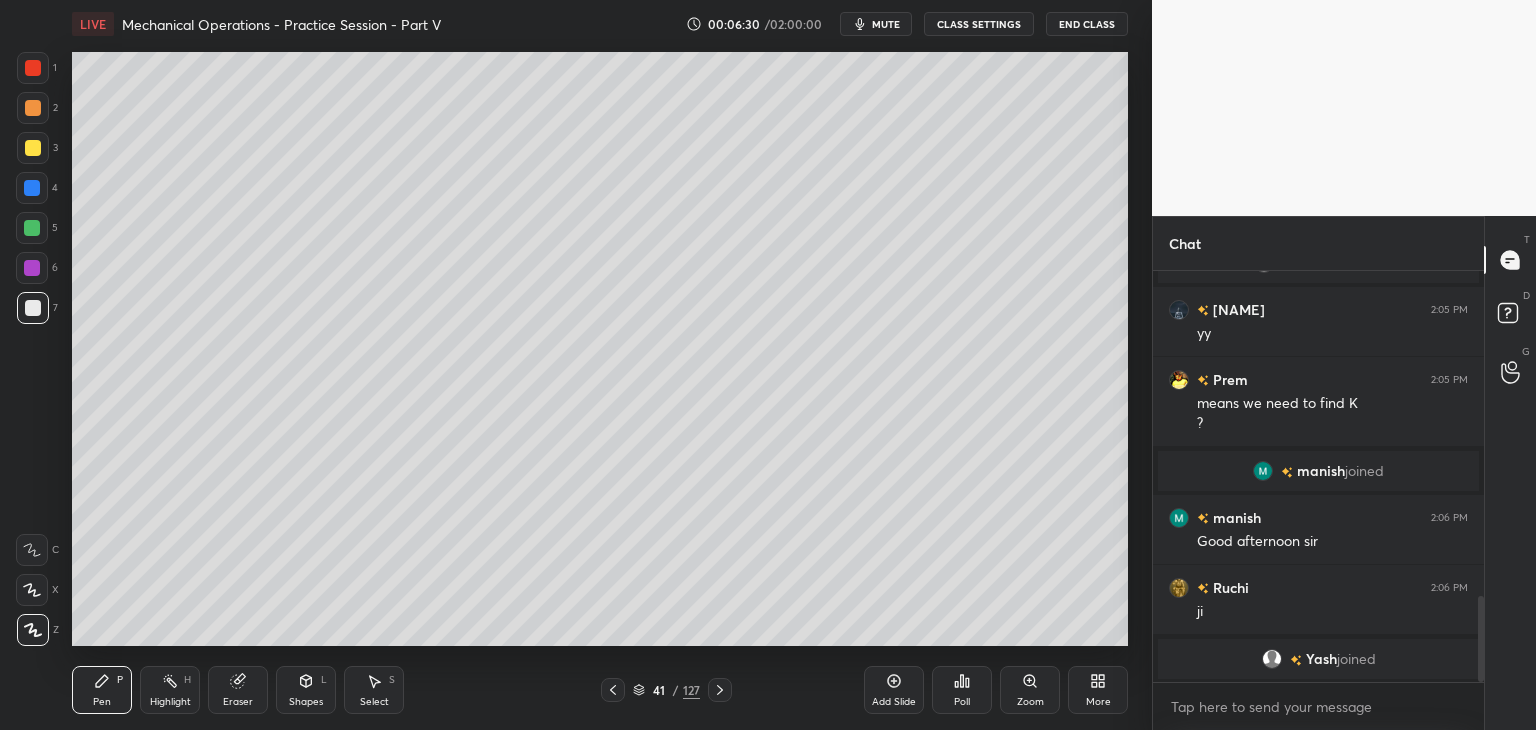click 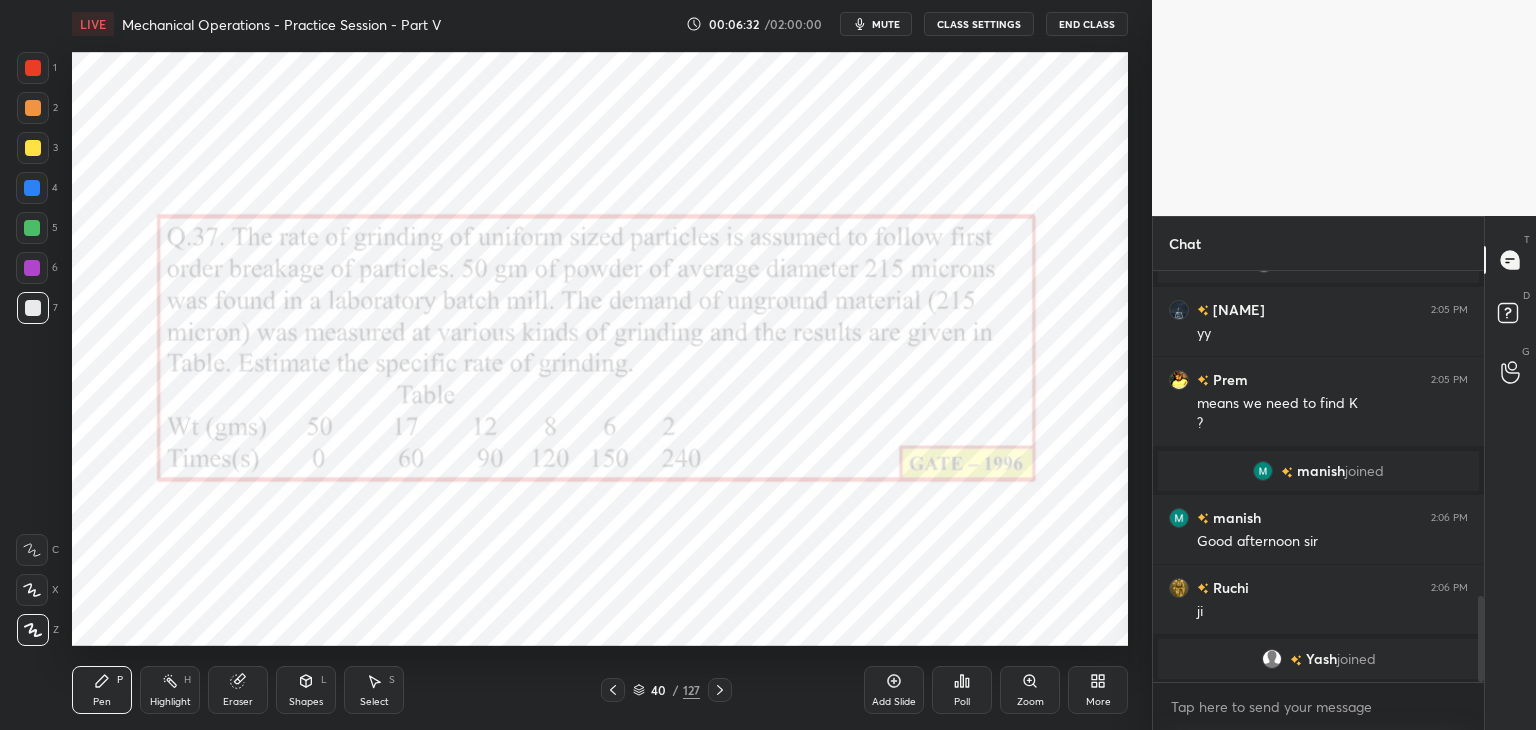 click 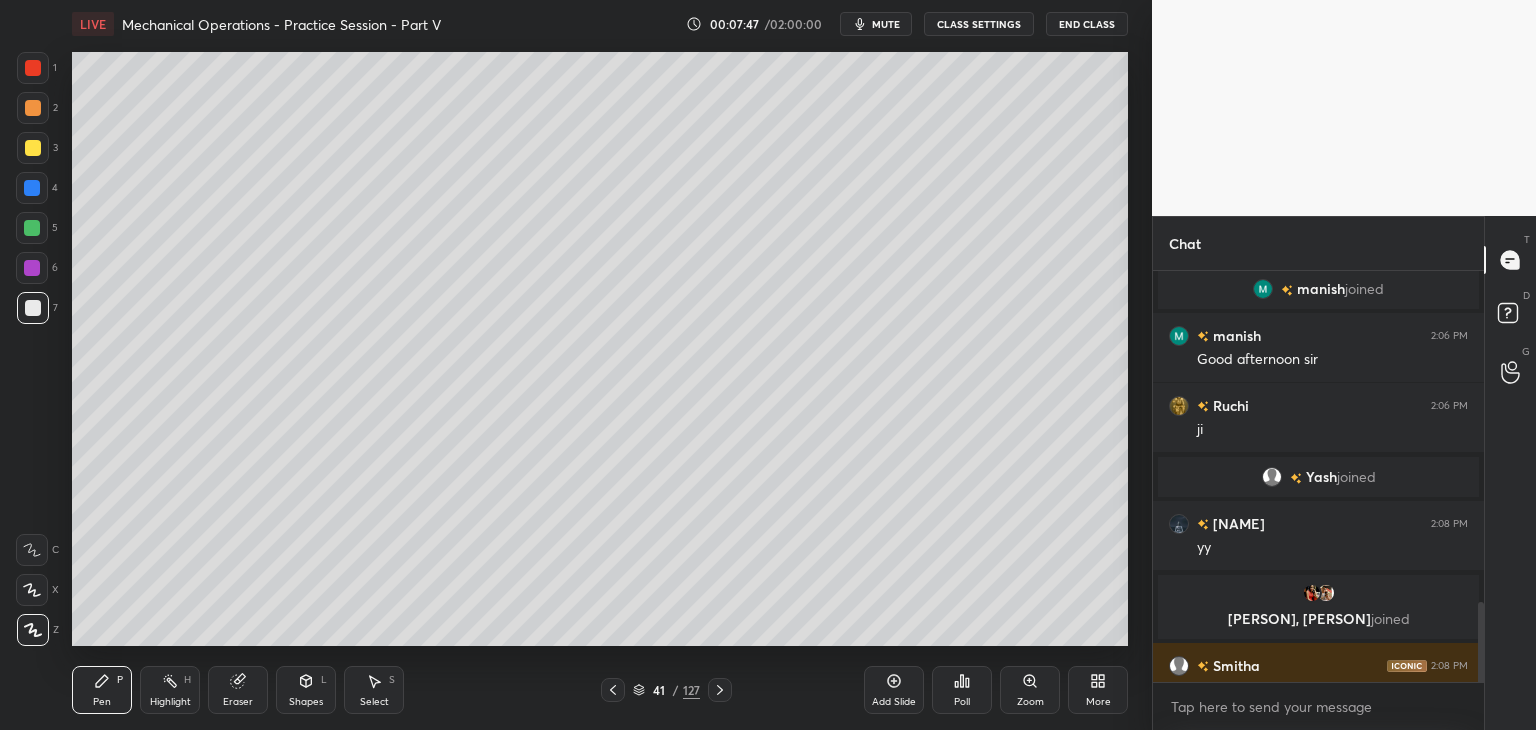 scroll, scrollTop: 1714, scrollLeft: 0, axis: vertical 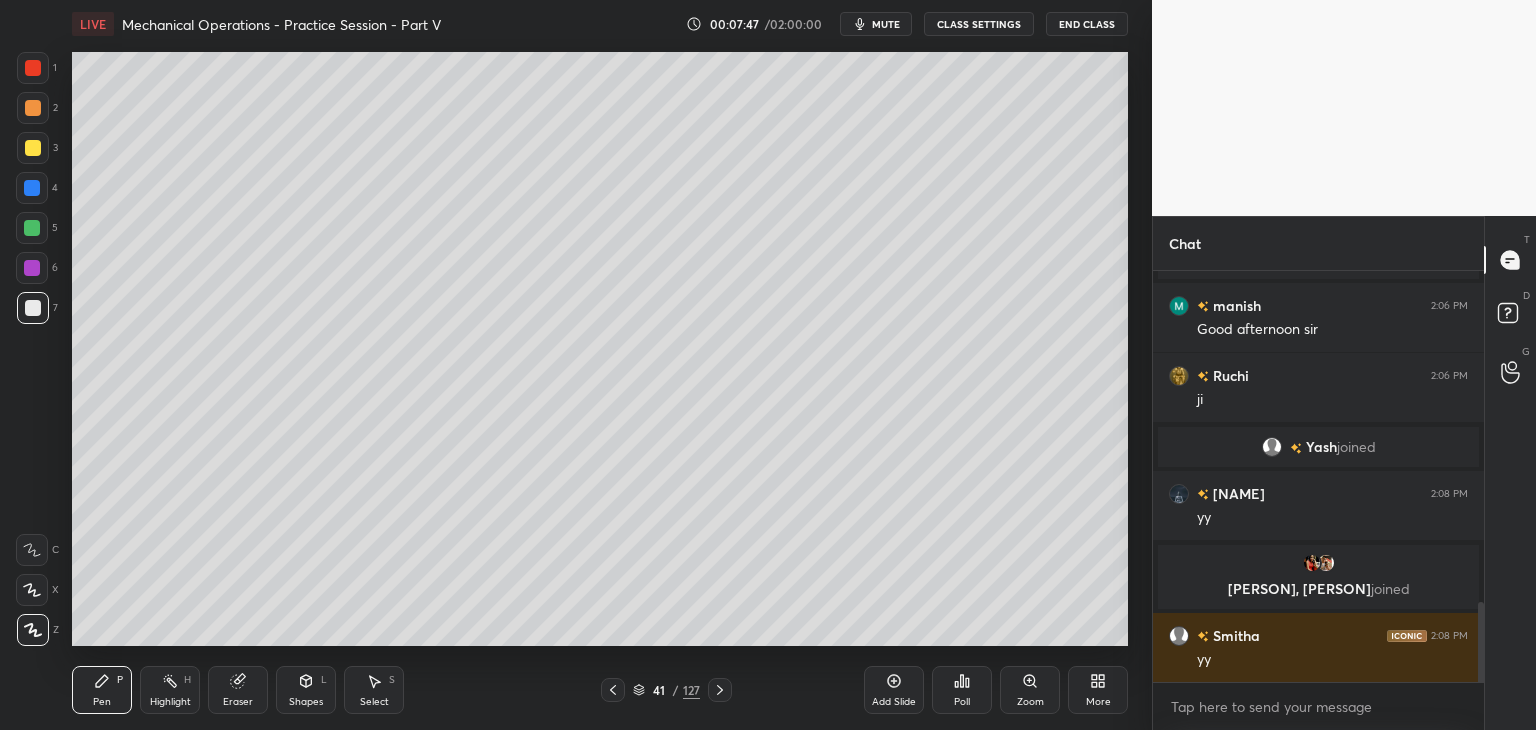 click on "Shapes L" at bounding box center (306, 690) 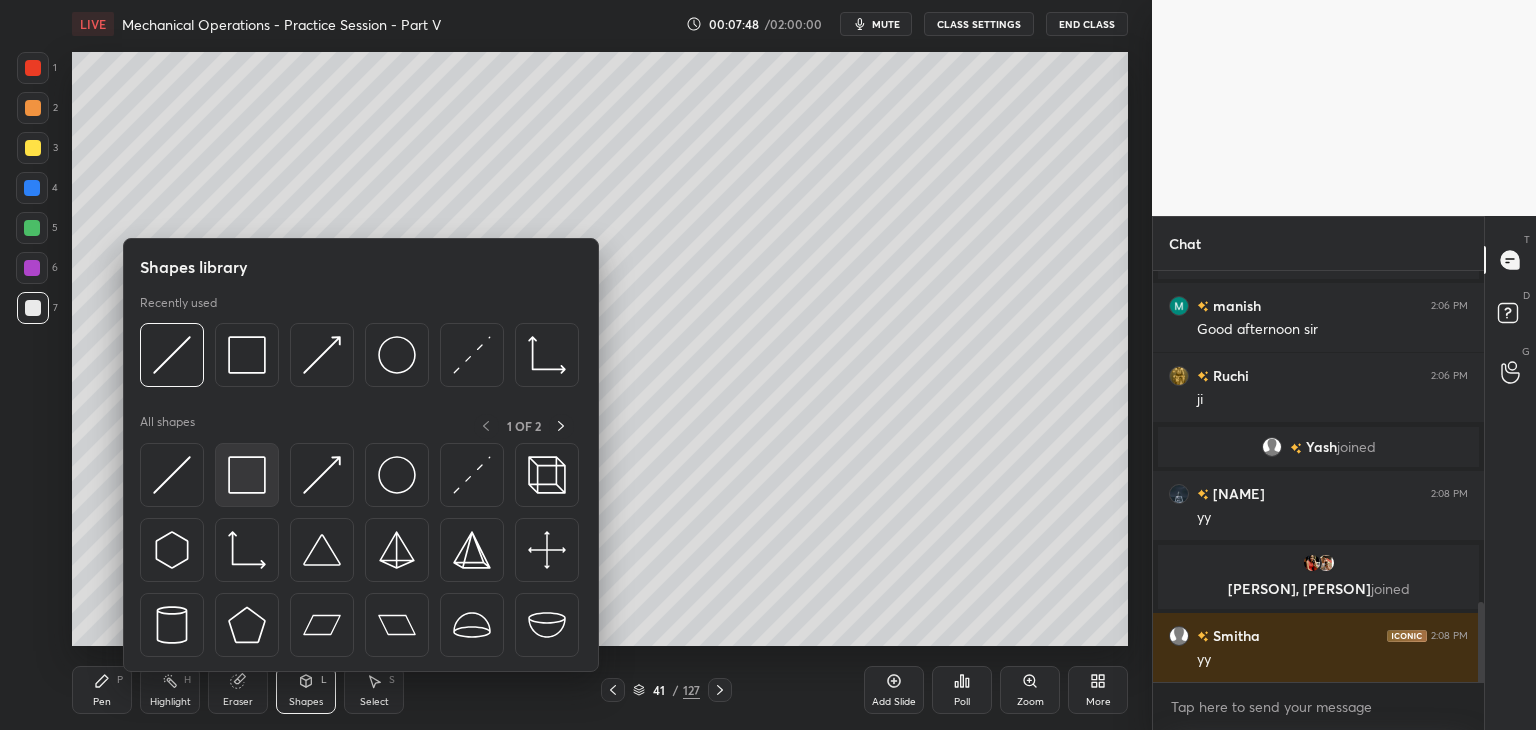 click at bounding box center [247, 475] 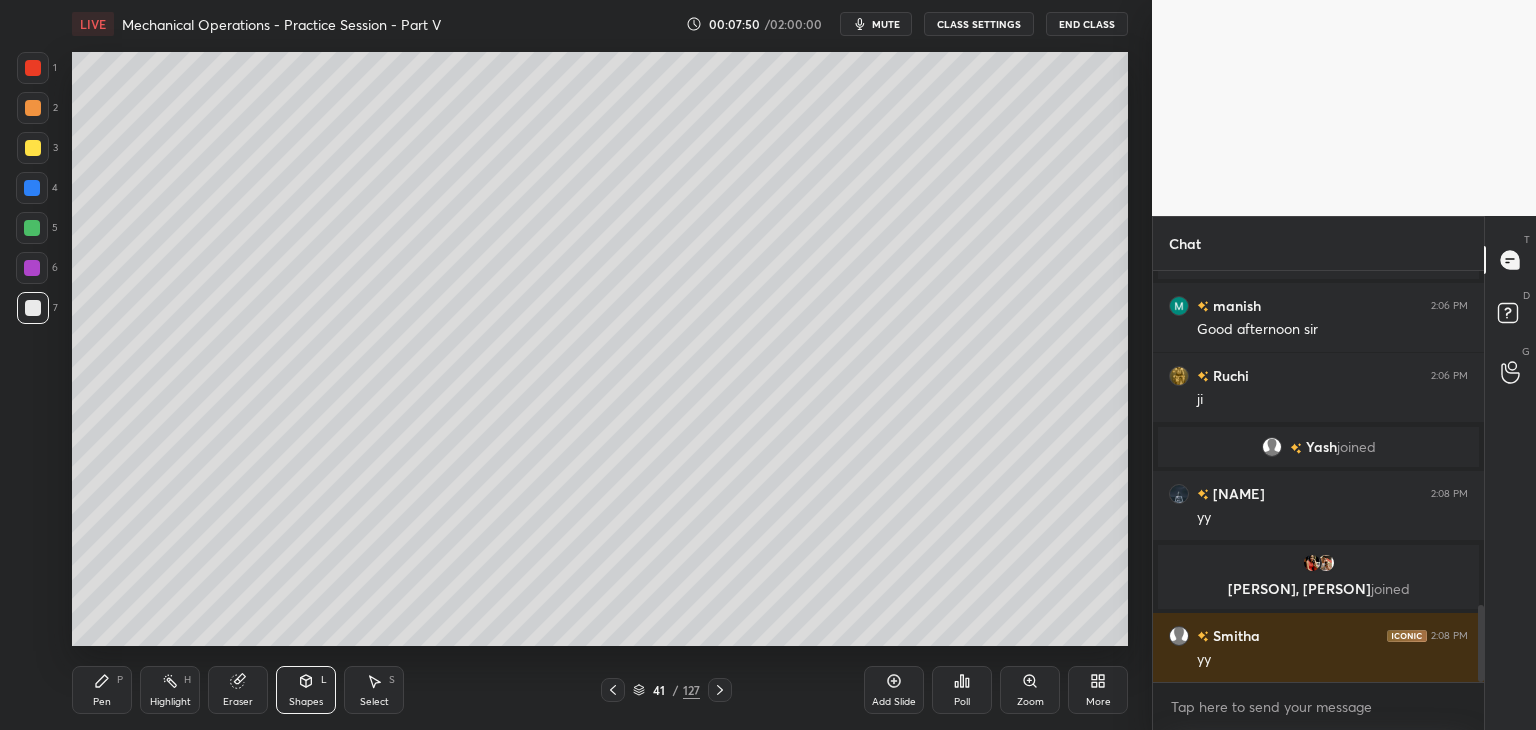 scroll, scrollTop: 1784, scrollLeft: 0, axis: vertical 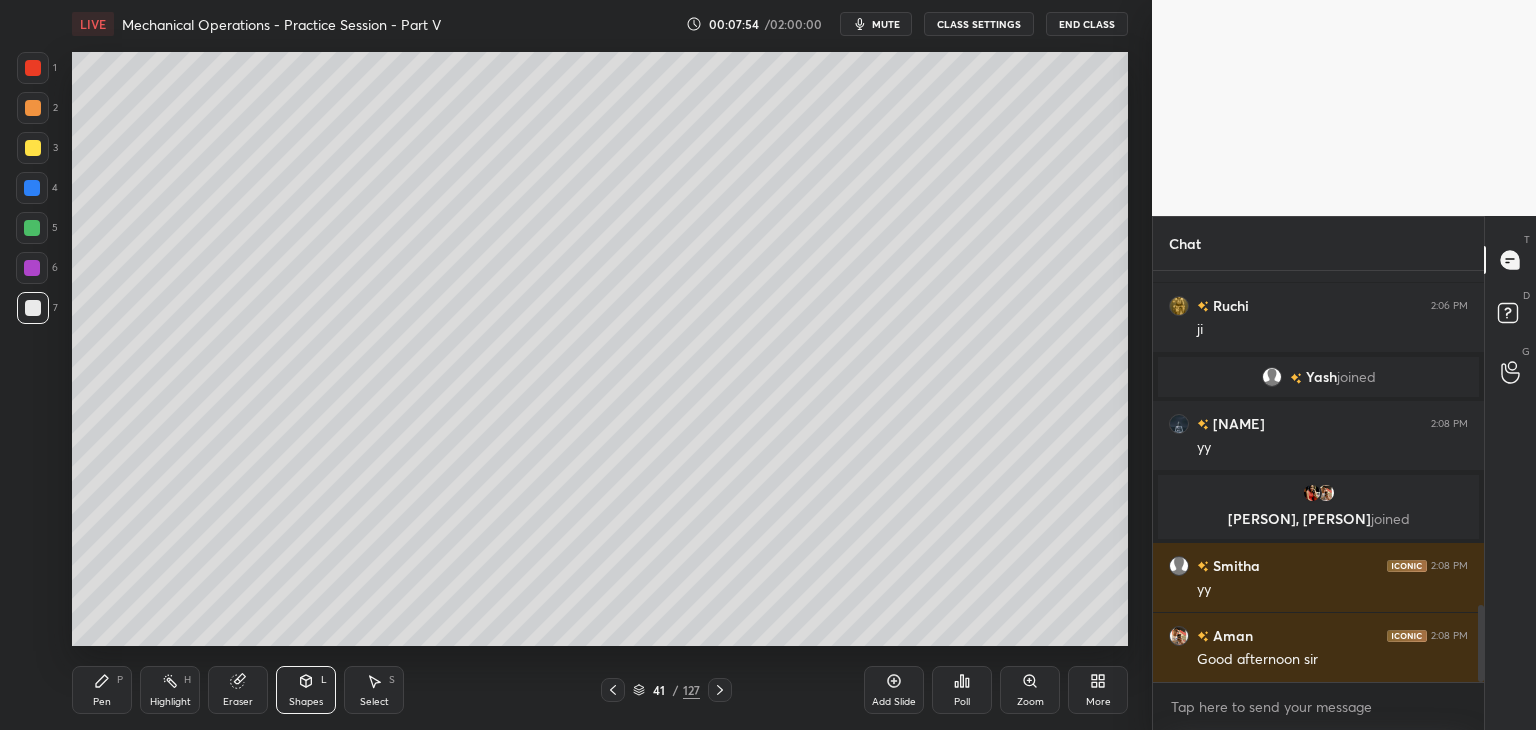 click on "Select" at bounding box center (374, 702) 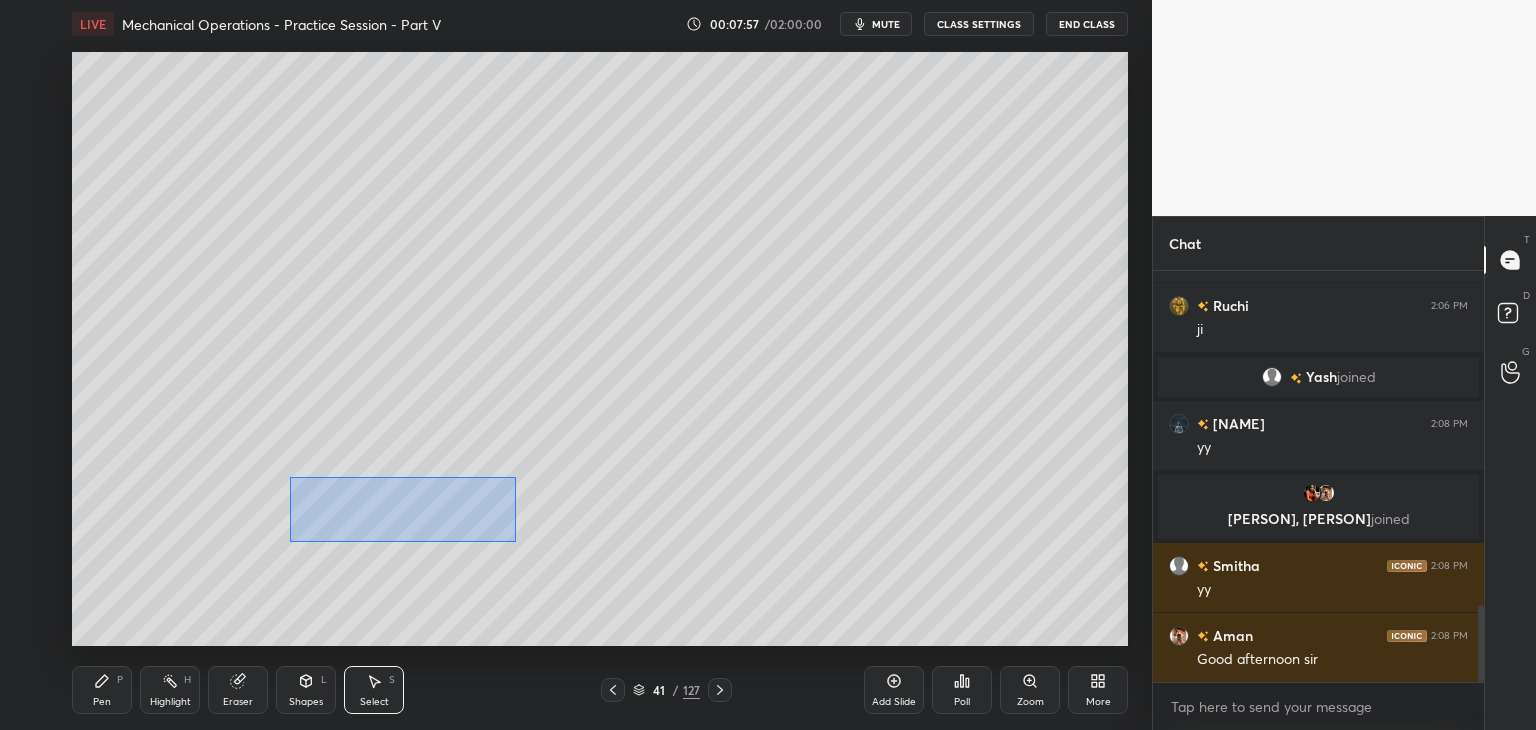 drag, startPoint x: 288, startPoint y: 477, endPoint x: 512, endPoint y: 540, distance: 232.69078 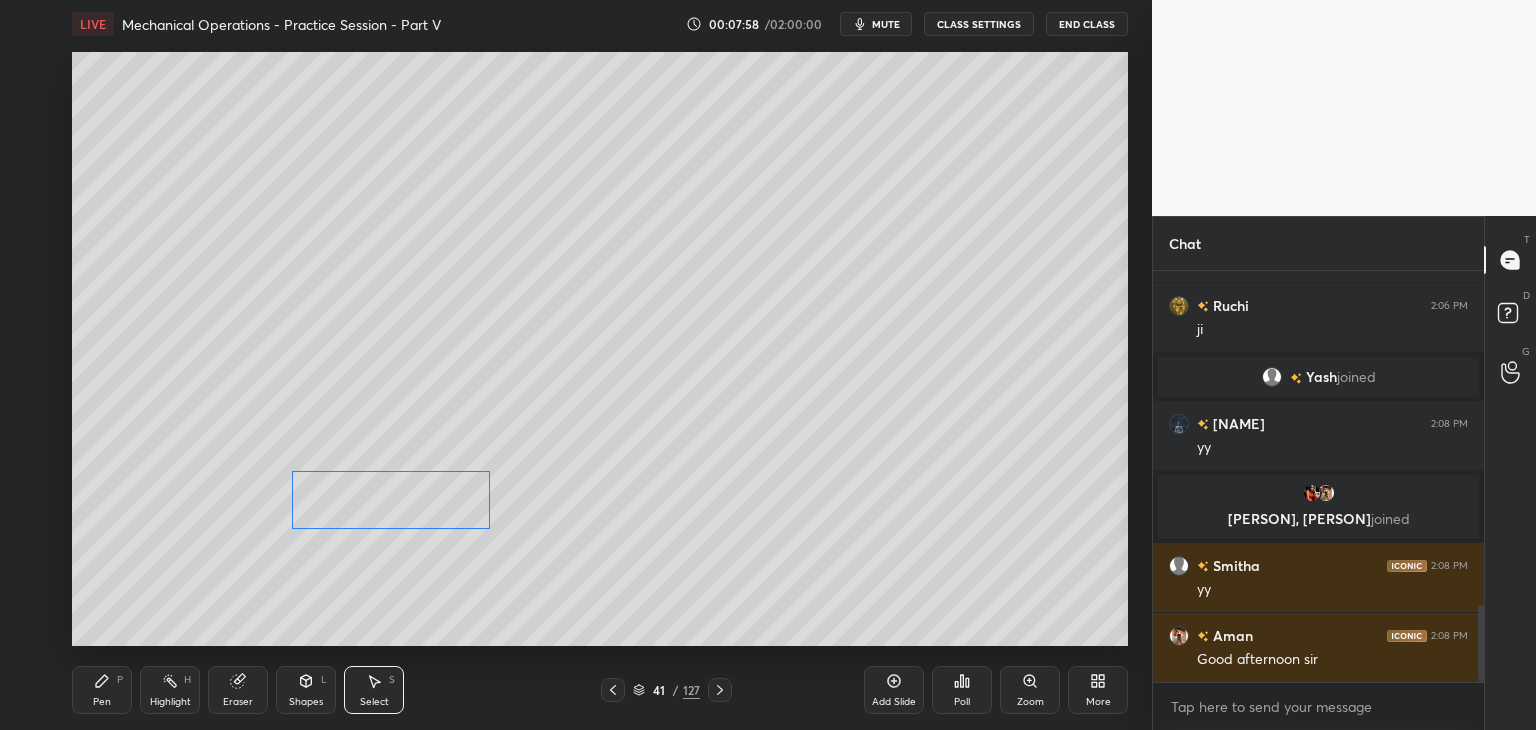 click on "0 ° Undo Copy Duplicate Duplicate to new slide Delete" at bounding box center [600, 349] 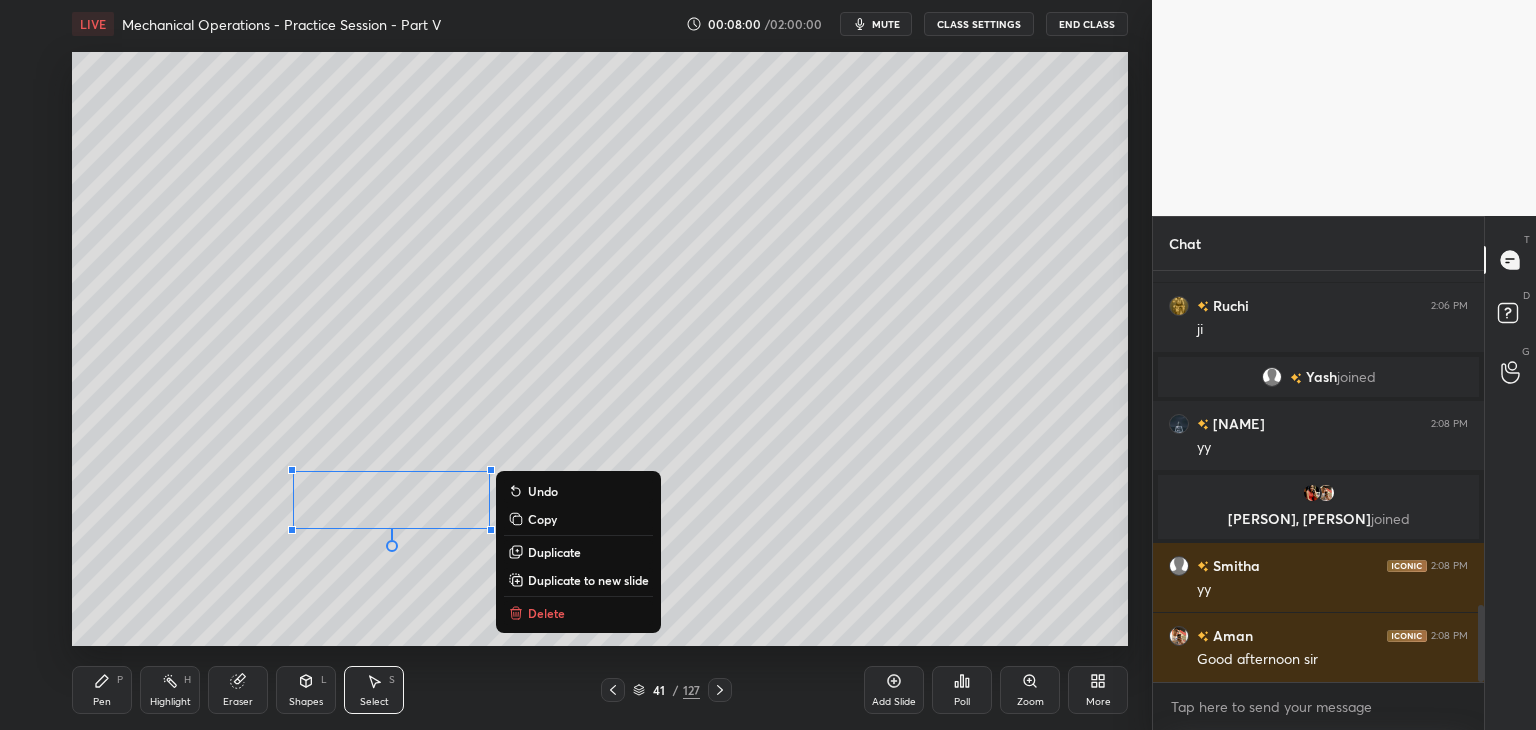click on "Pen P" at bounding box center (102, 690) 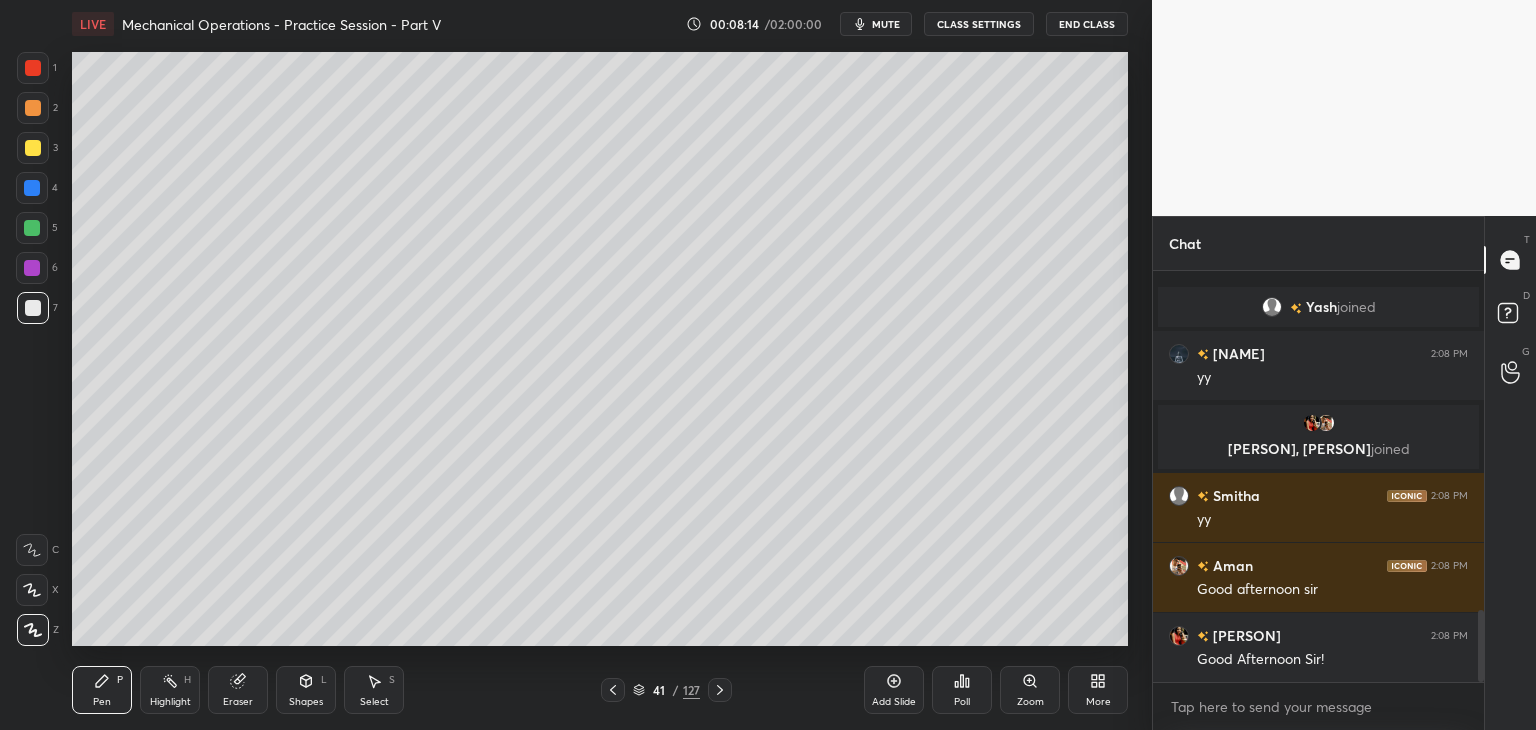 scroll, scrollTop: 1924, scrollLeft: 0, axis: vertical 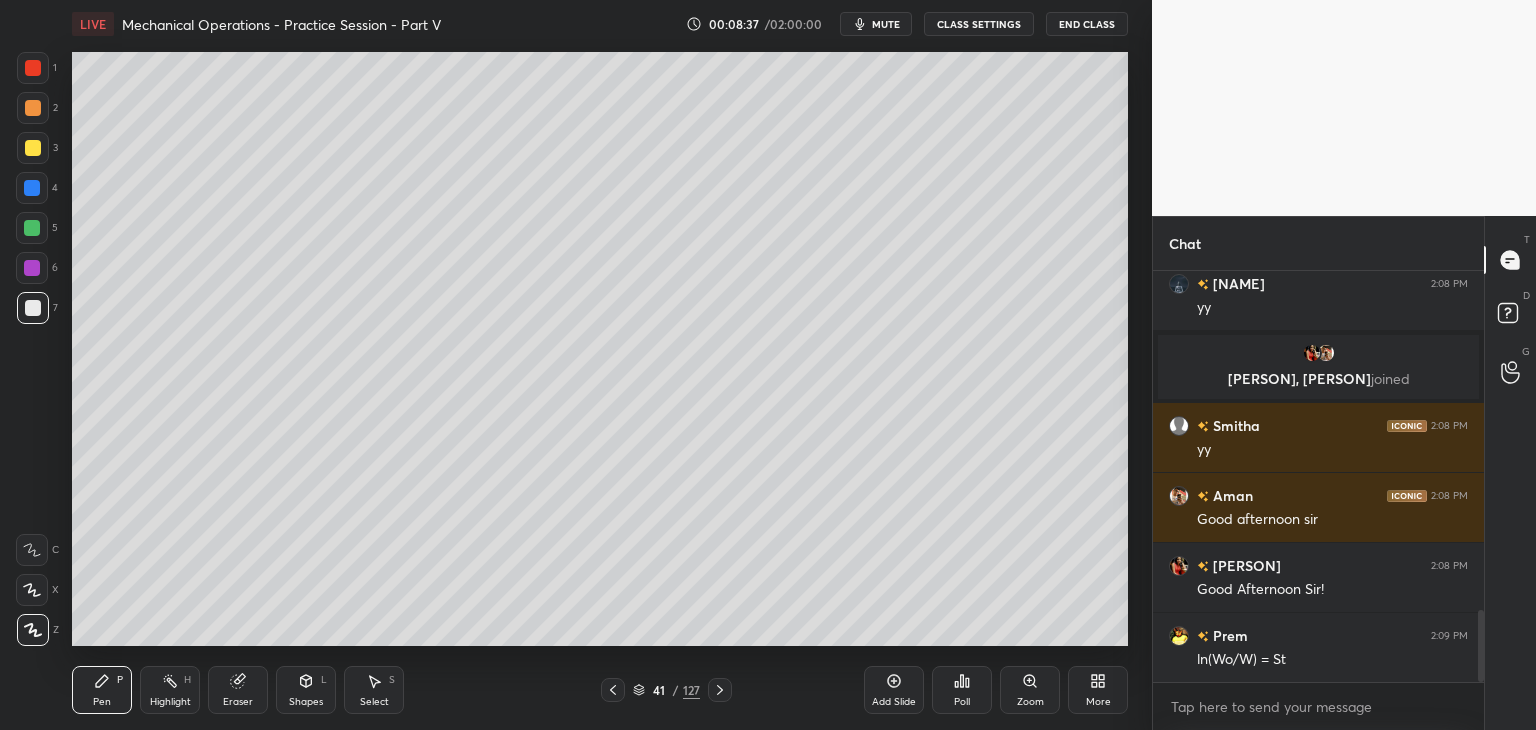 click on "Shapes L" at bounding box center (306, 690) 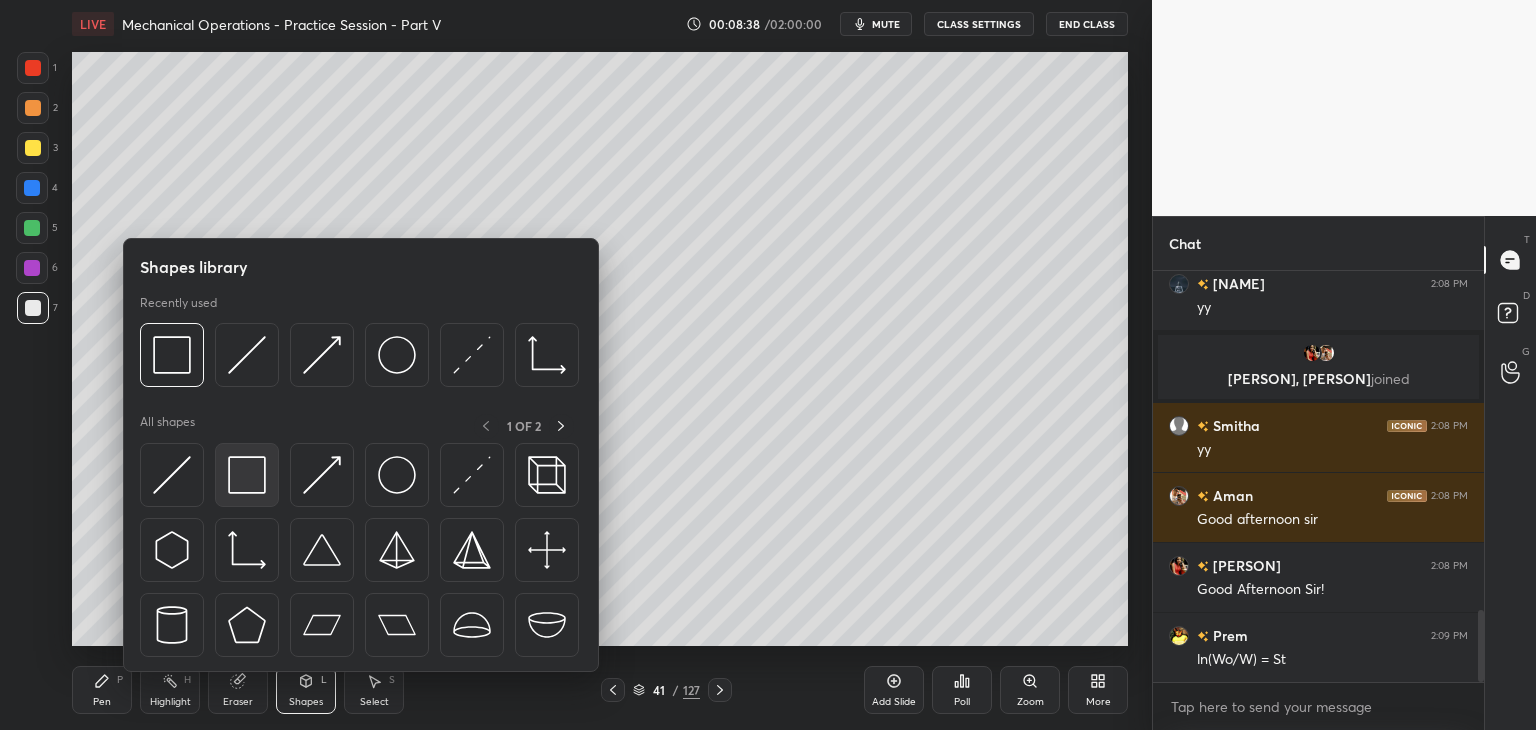 click at bounding box center [247, 475] 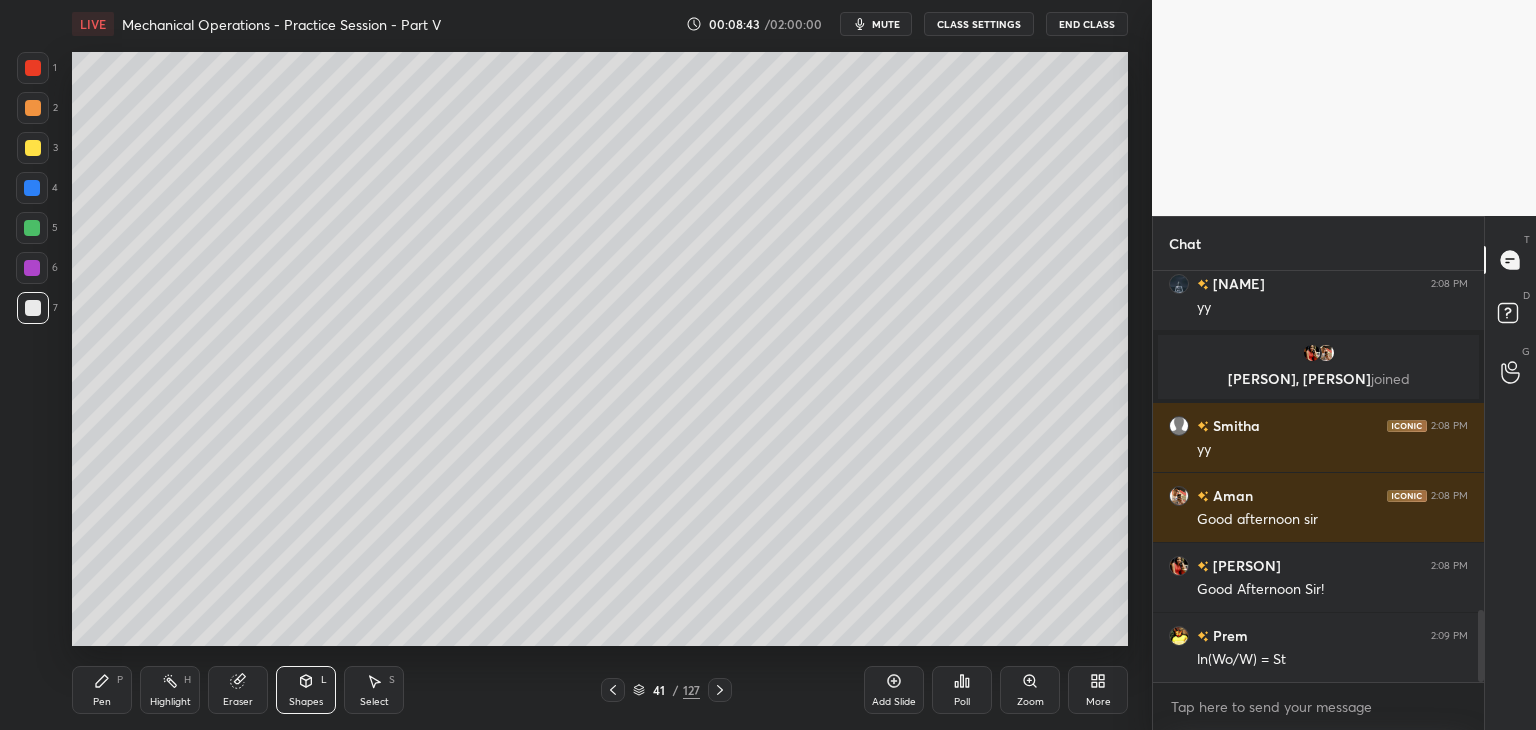 scroll, scrollTop: 1994, scrollLeft: 0, axis: vertical 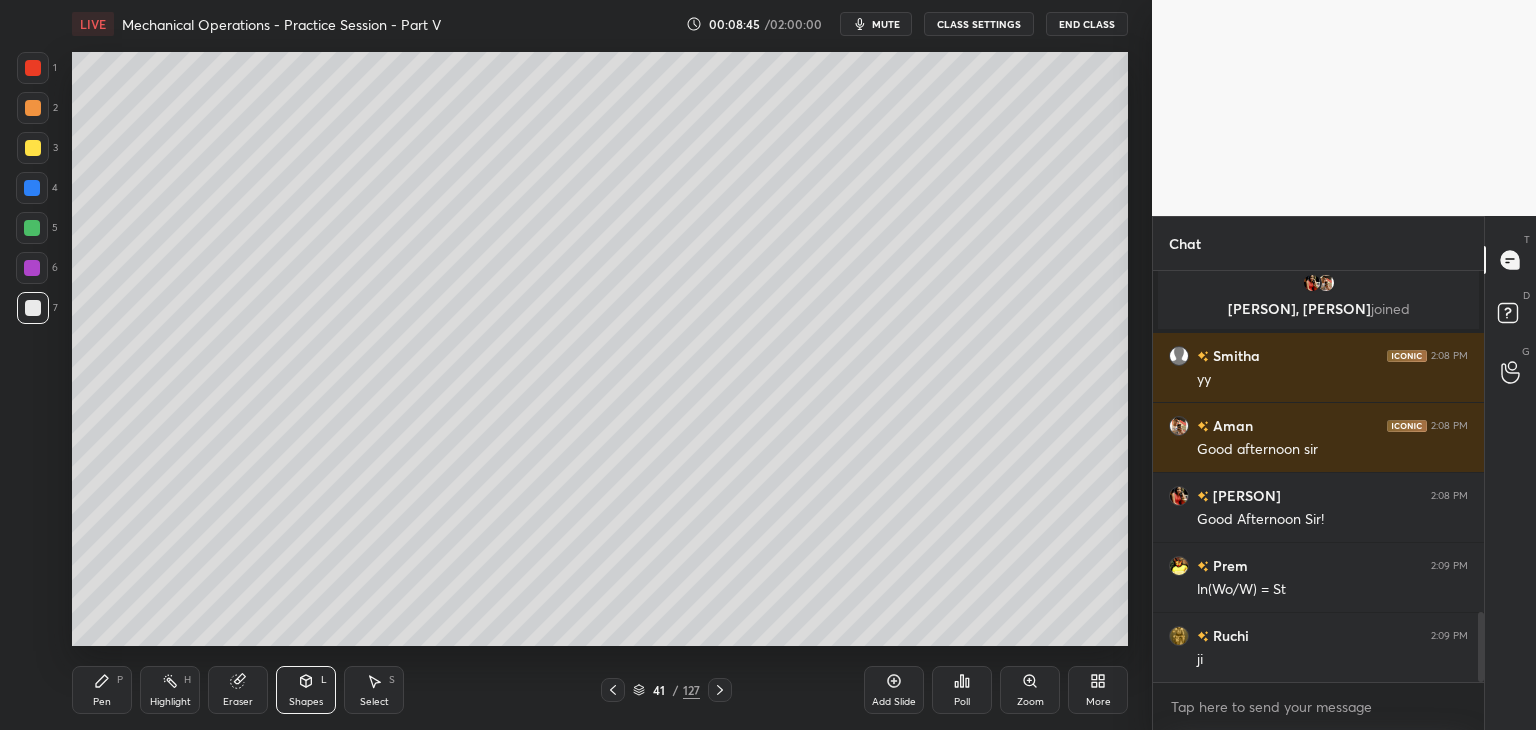 click on "Select" at bounding box center (374, 702) 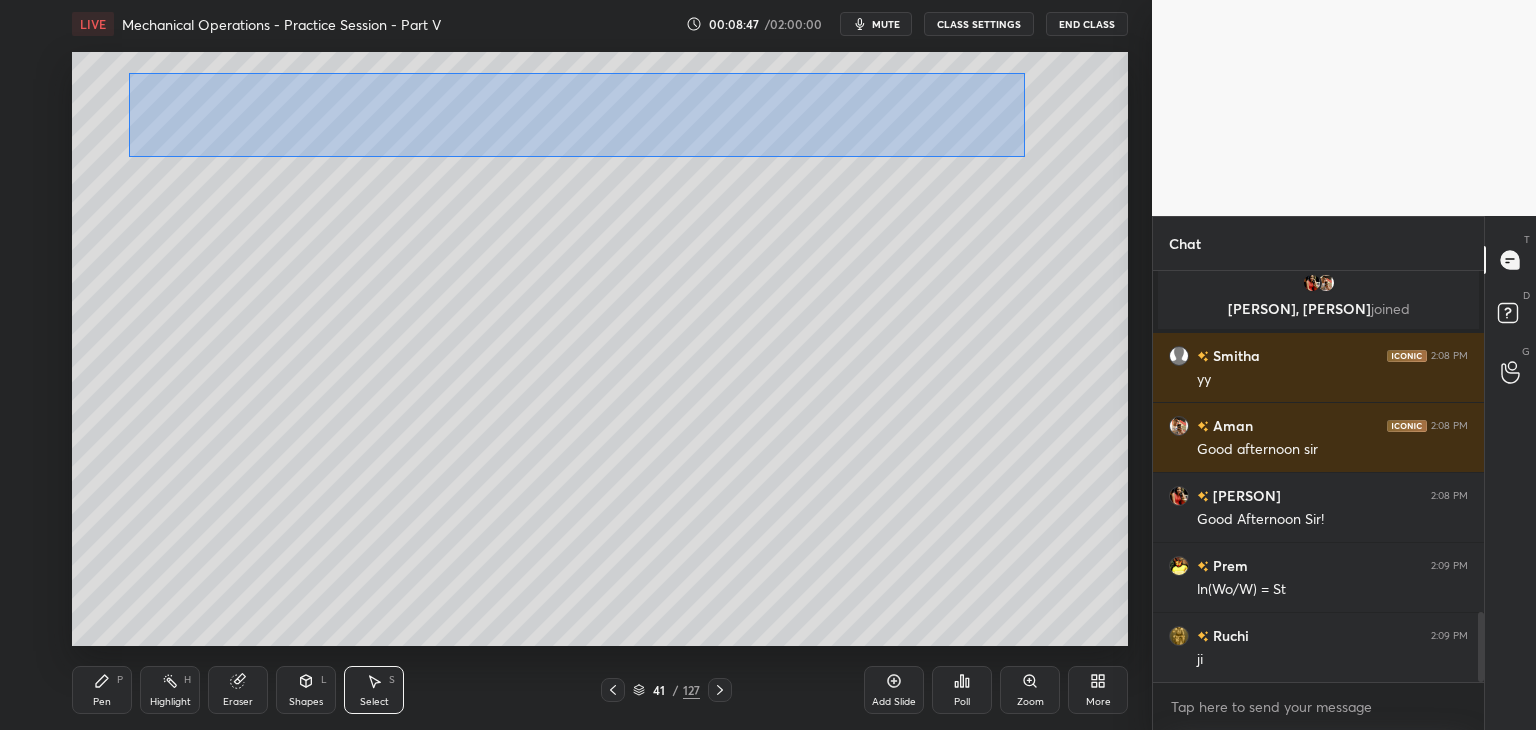 drag, startPoint x: 163, startPoint y: 97, endPoint x: 1018, endPoint y: 159, distance: 857.245 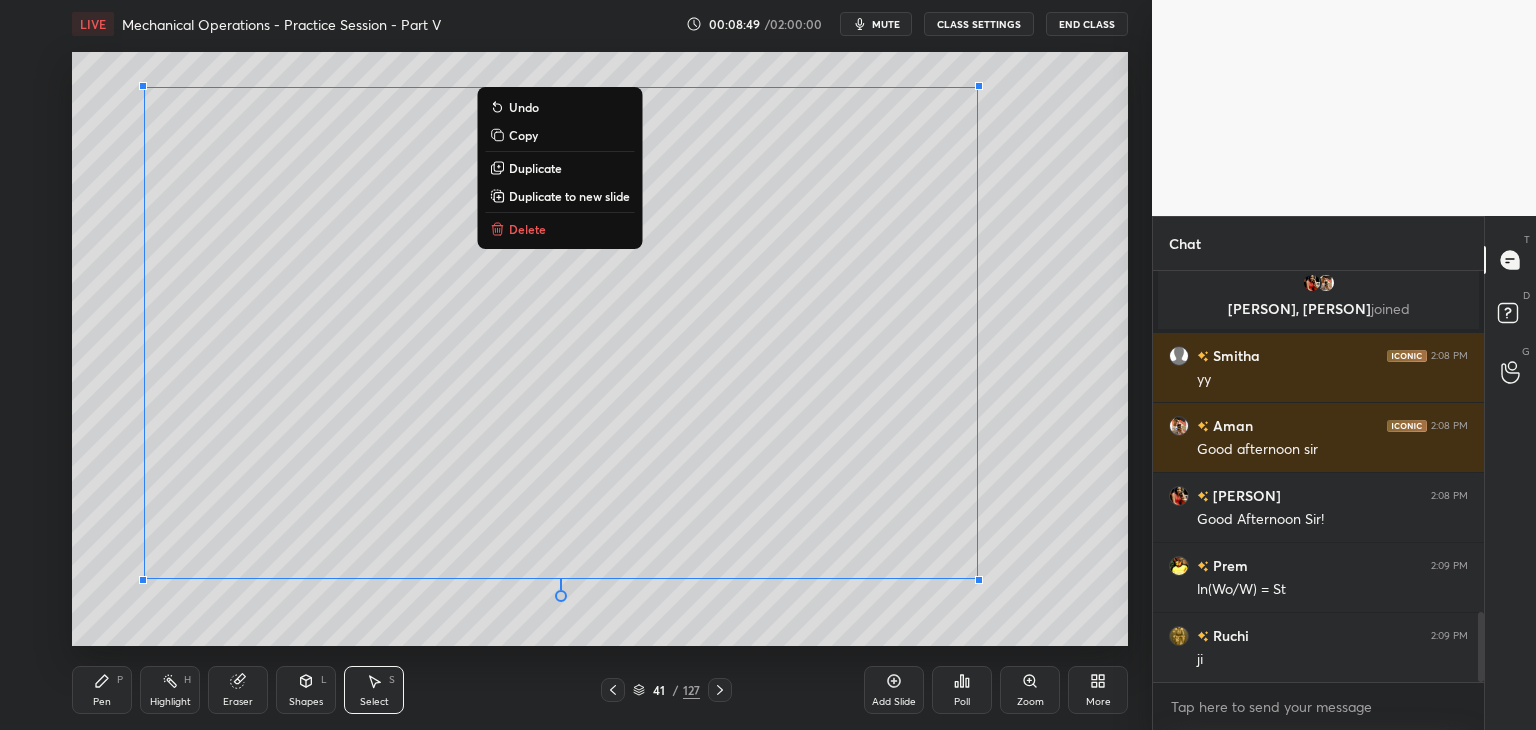 click on "Duplicate to new slide" at bounding box center [569, 196] 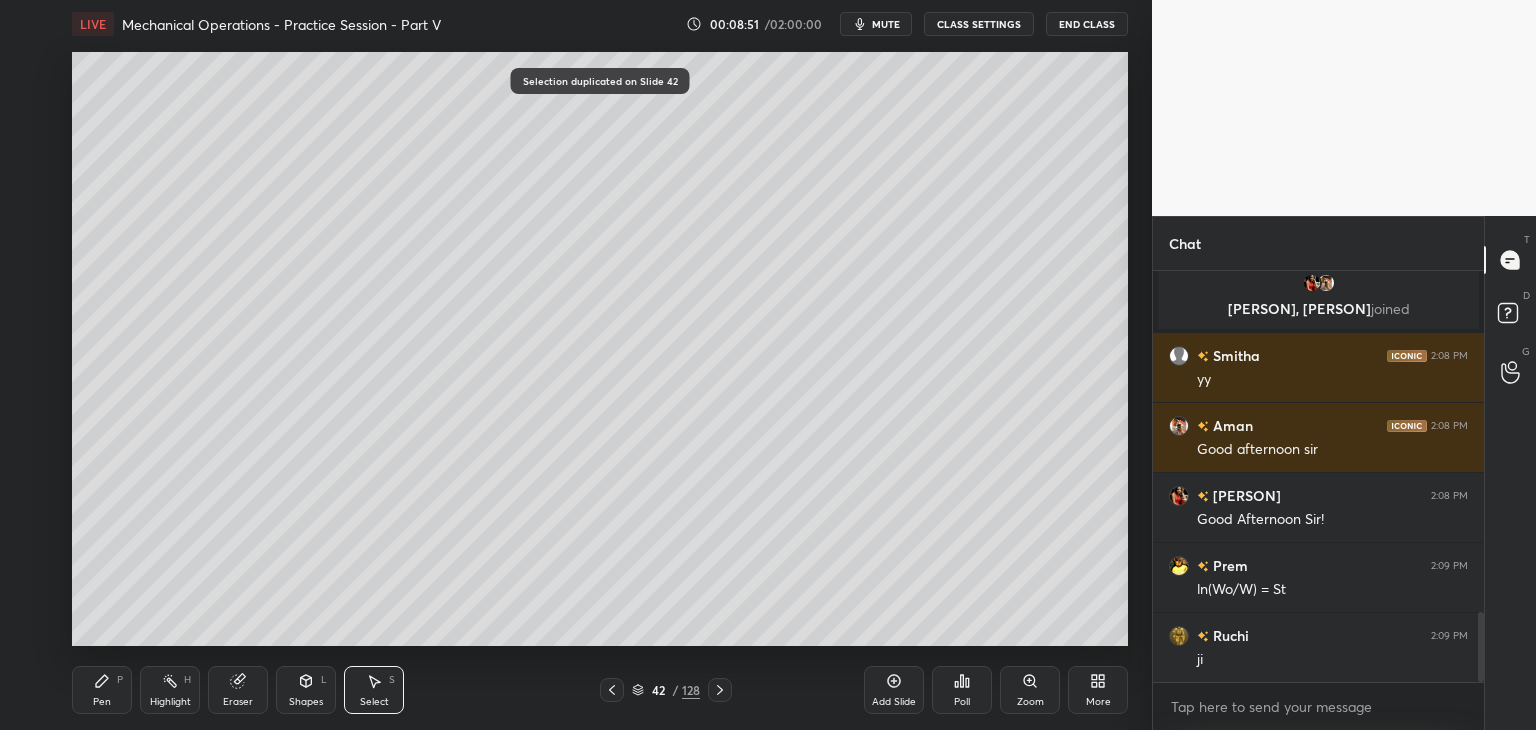 click on "Shapes L" at bounding box center (306, 690) 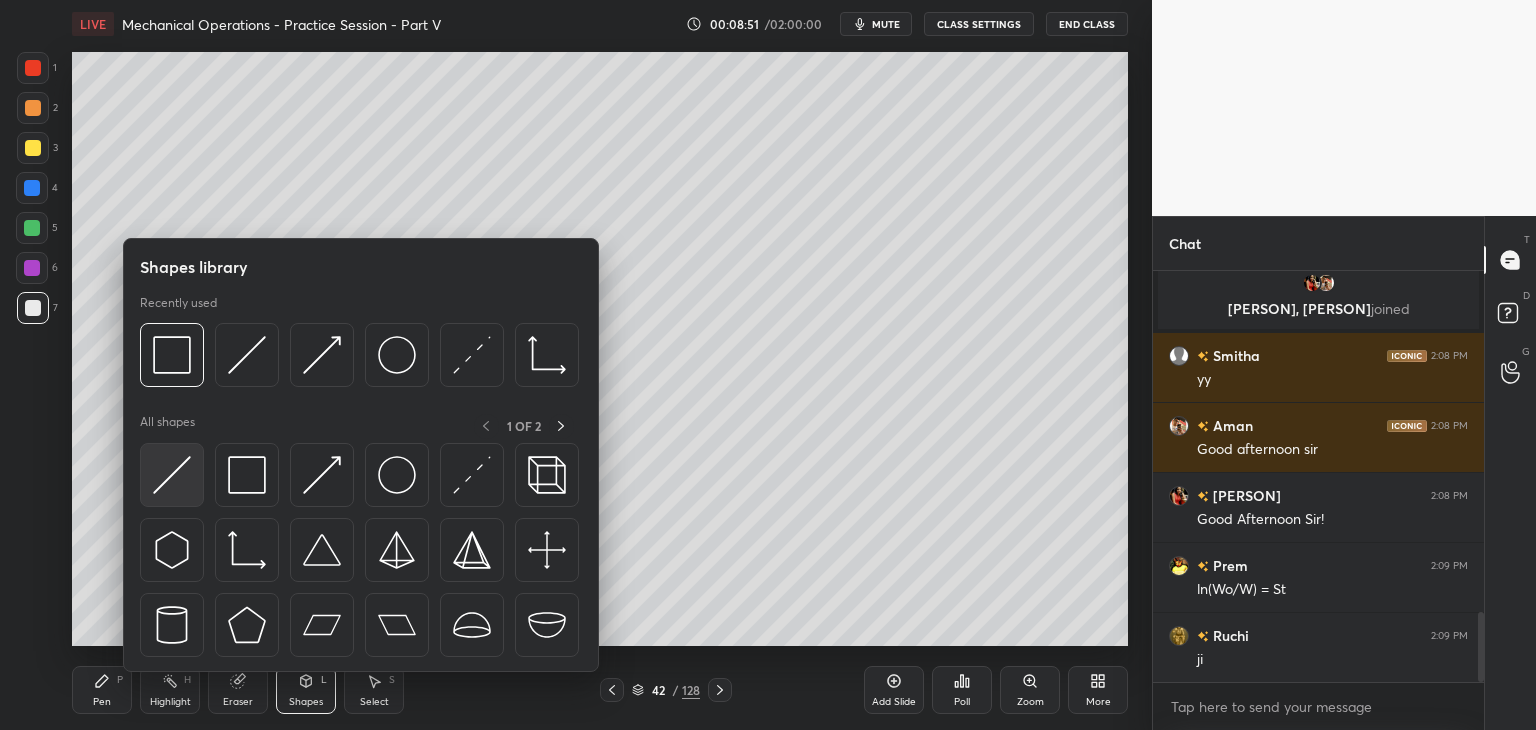 click at bounding box center [172, 475] 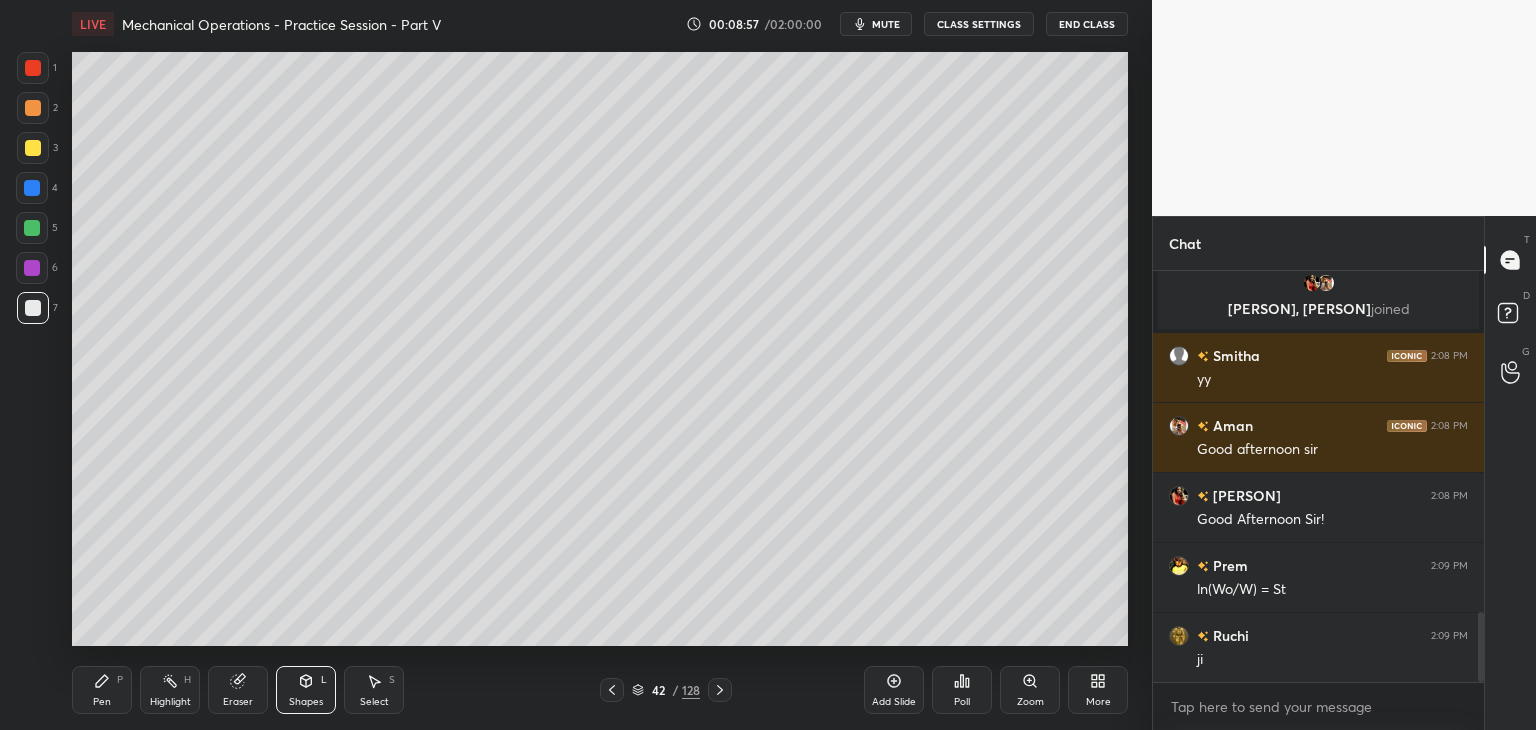 click 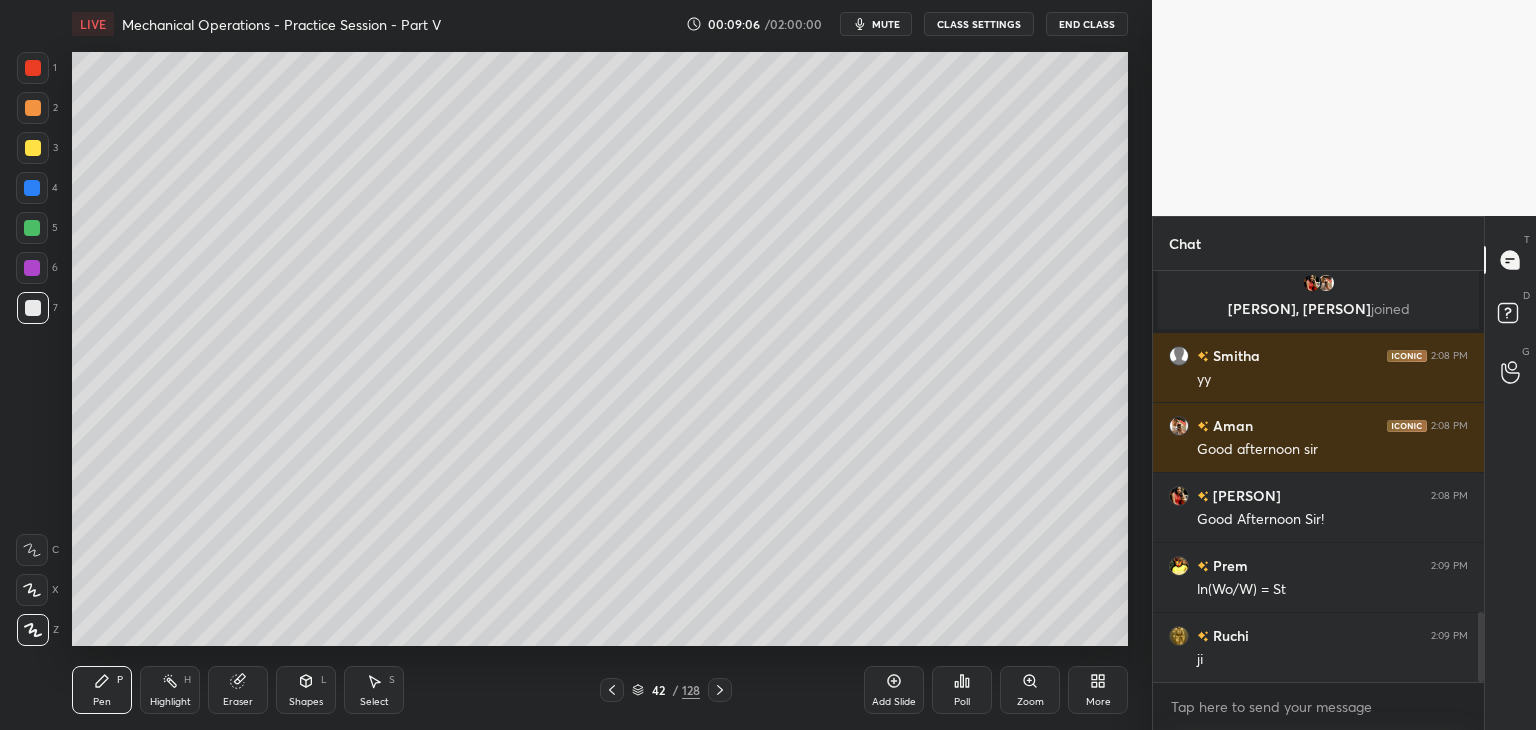 click on "Shapes L" at bounding box center (306, 690) 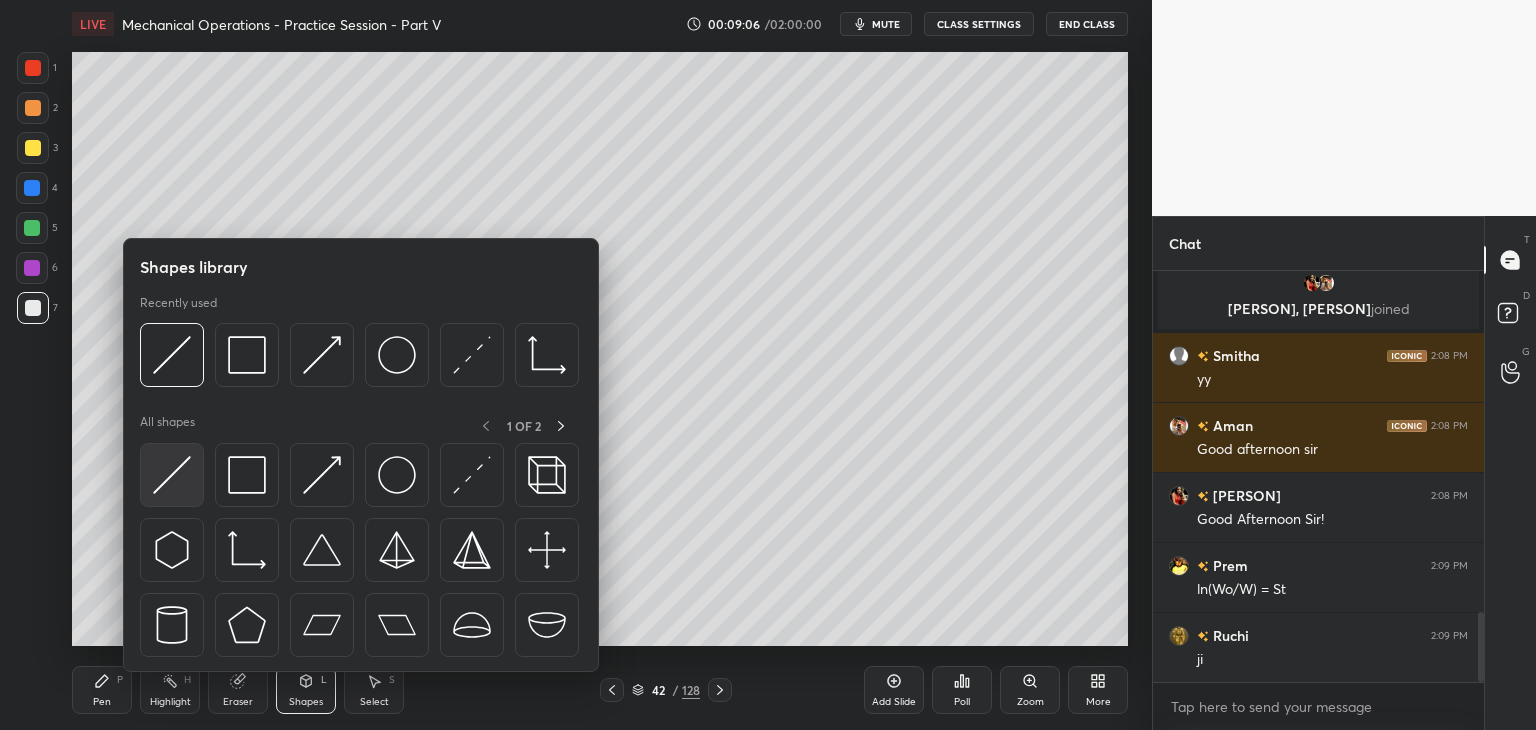 click at bounding box center (172, 475) 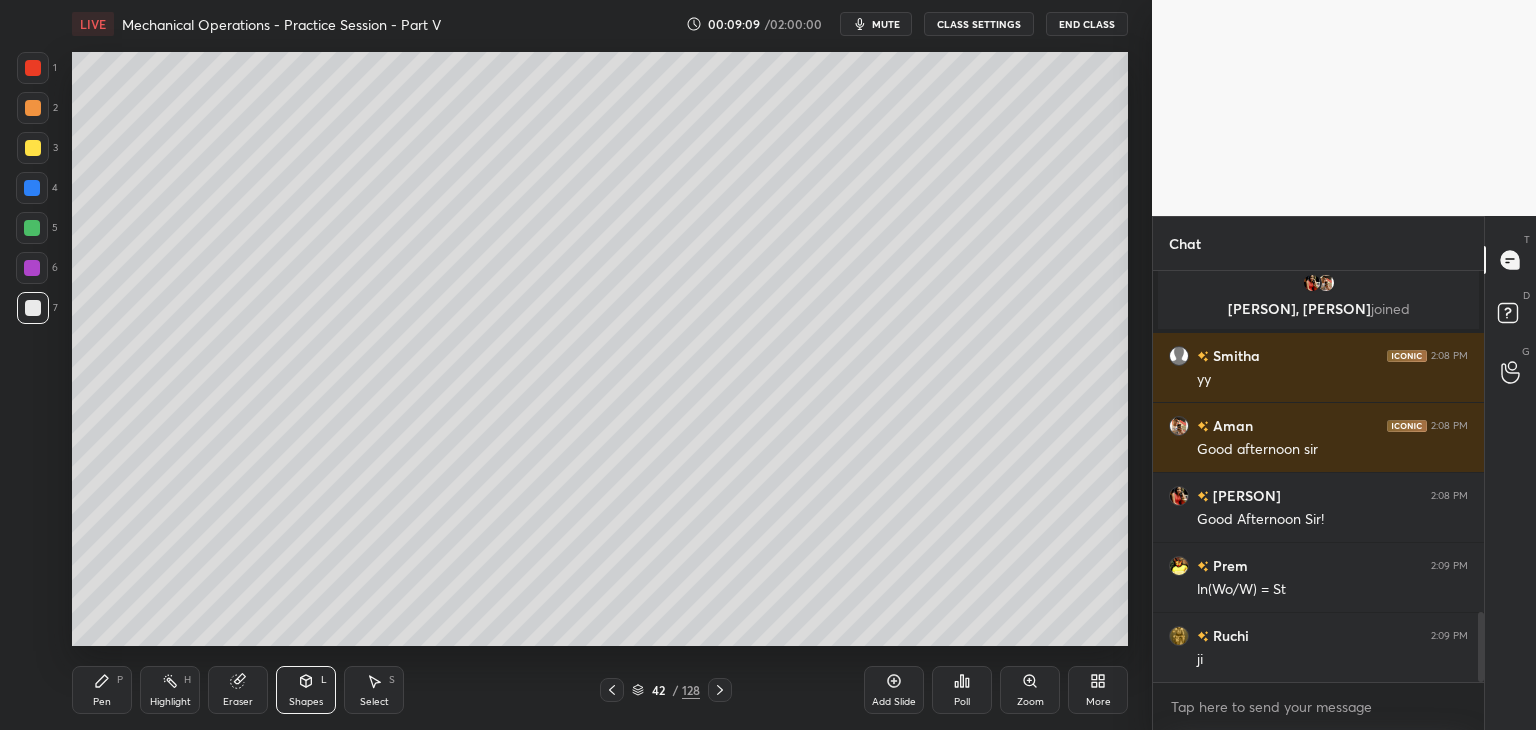 drag, startPoint x: 110, startPoint y: 693, endPoint x: 160, endPoint y: 650, distance: 65.946945 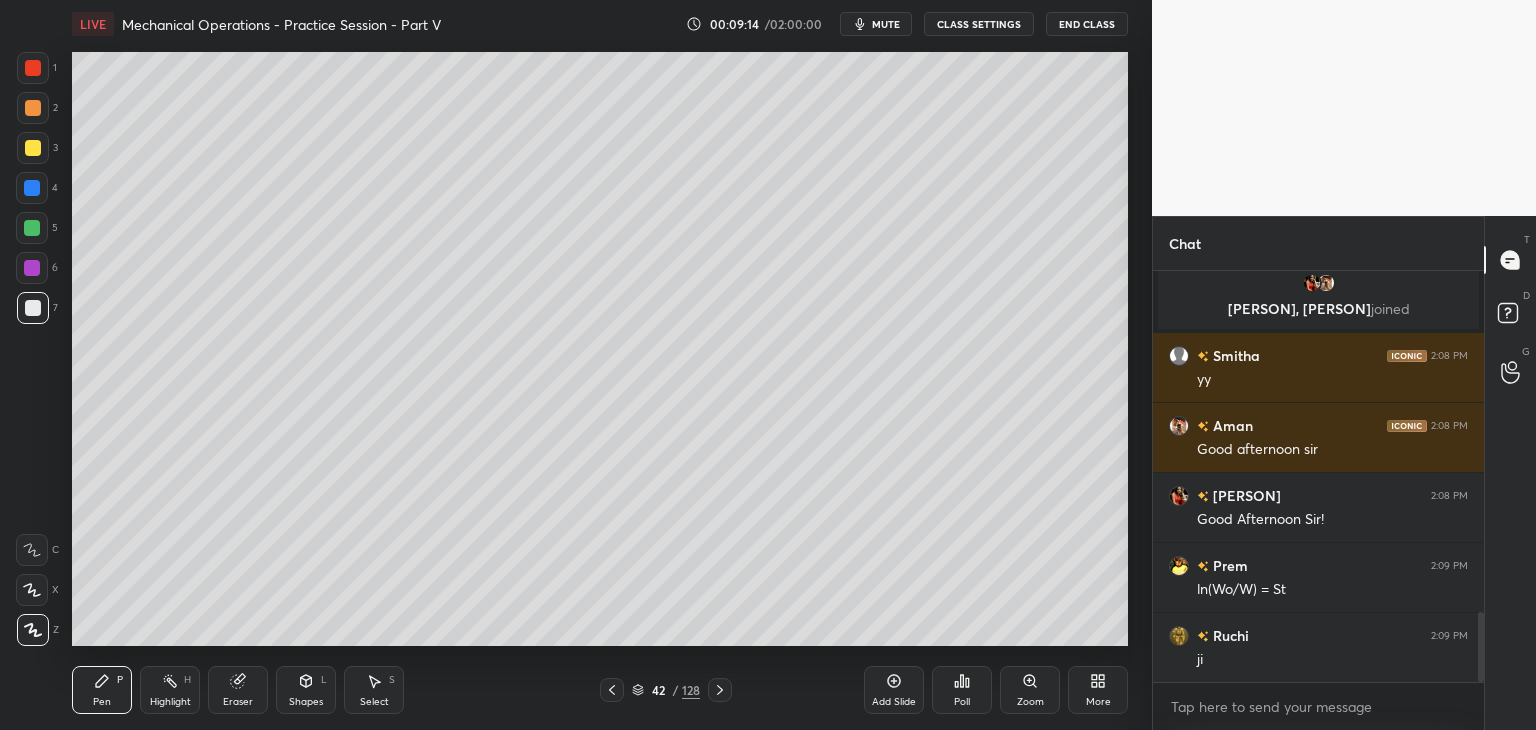 click 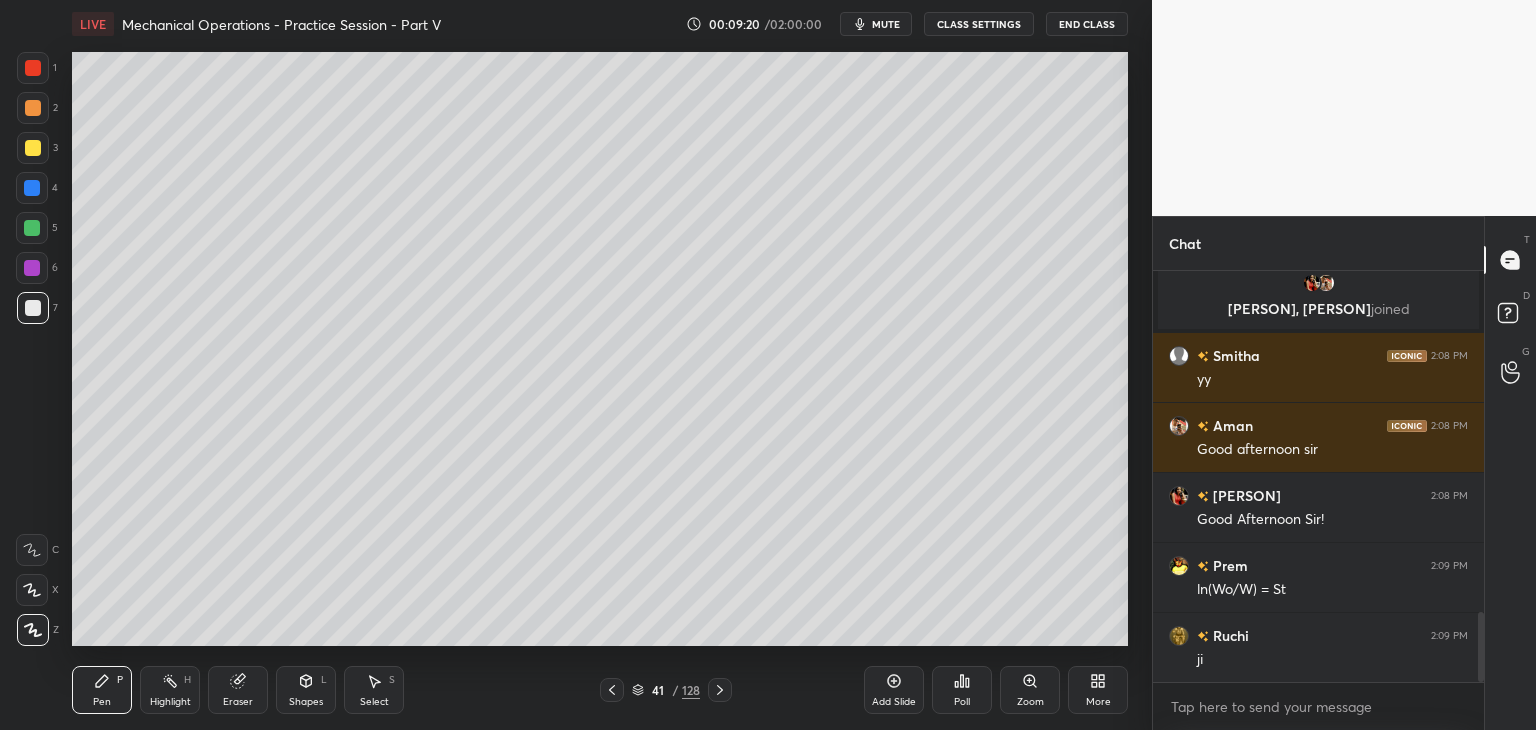 click 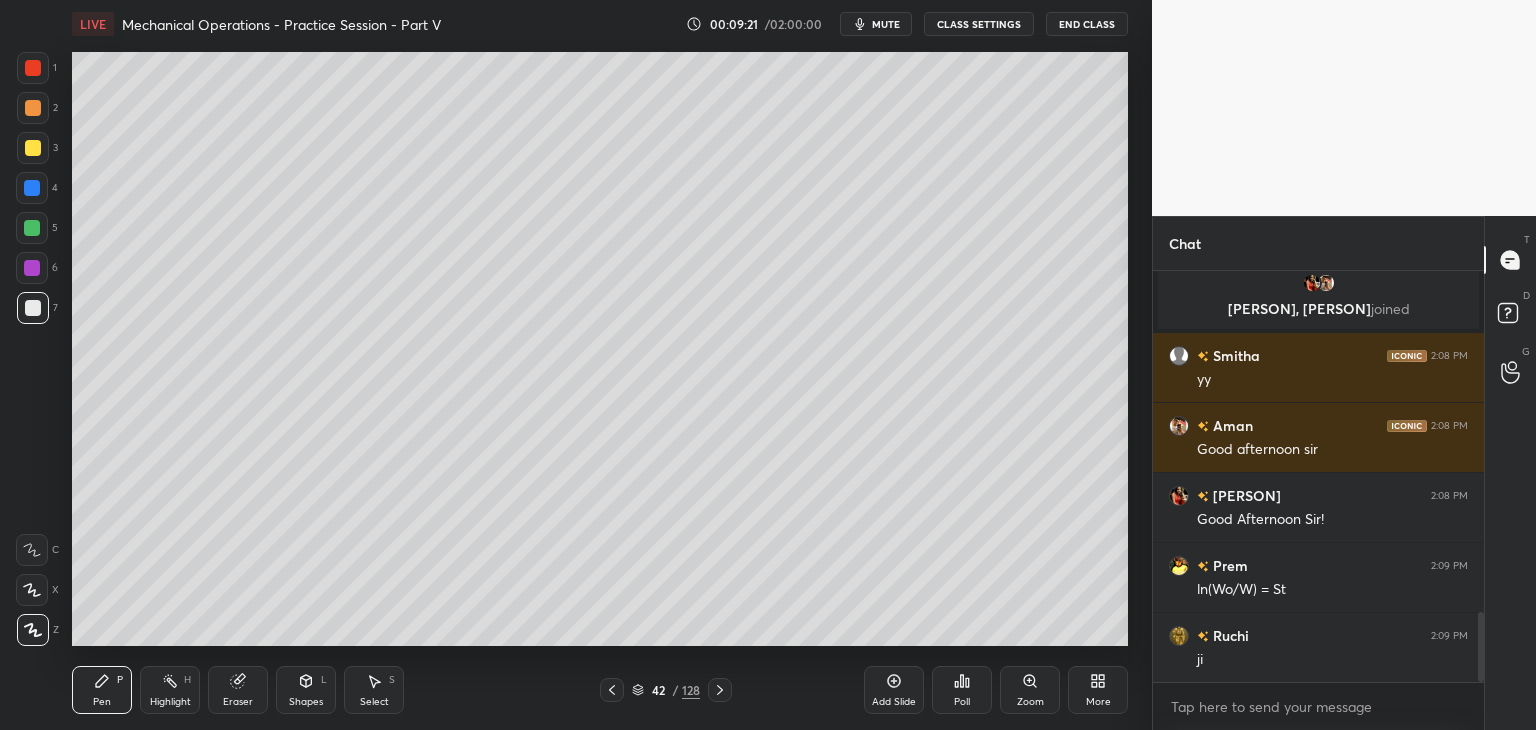 click on "Shapes L" at bounding box center [306, 690] 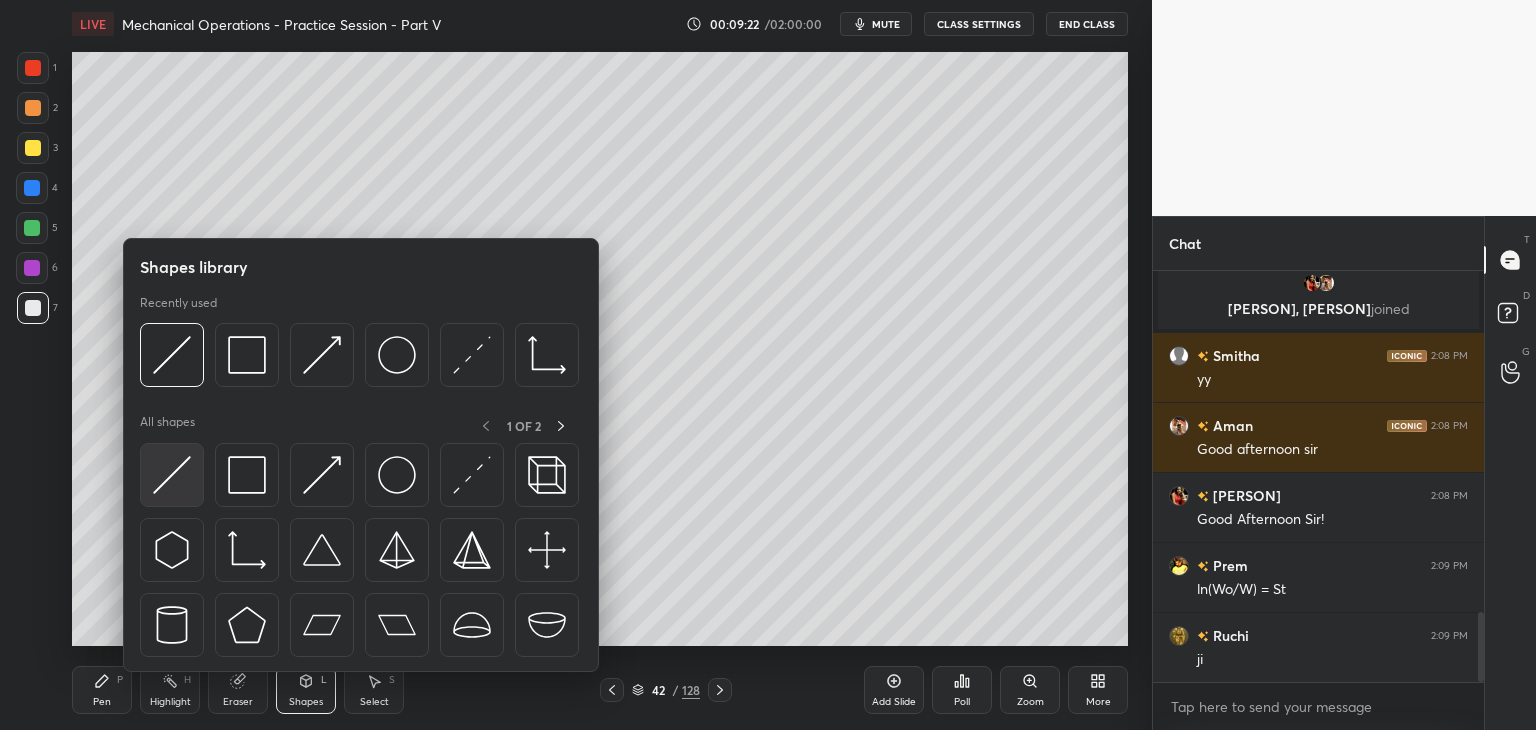 click at bounding box center (172, 475) 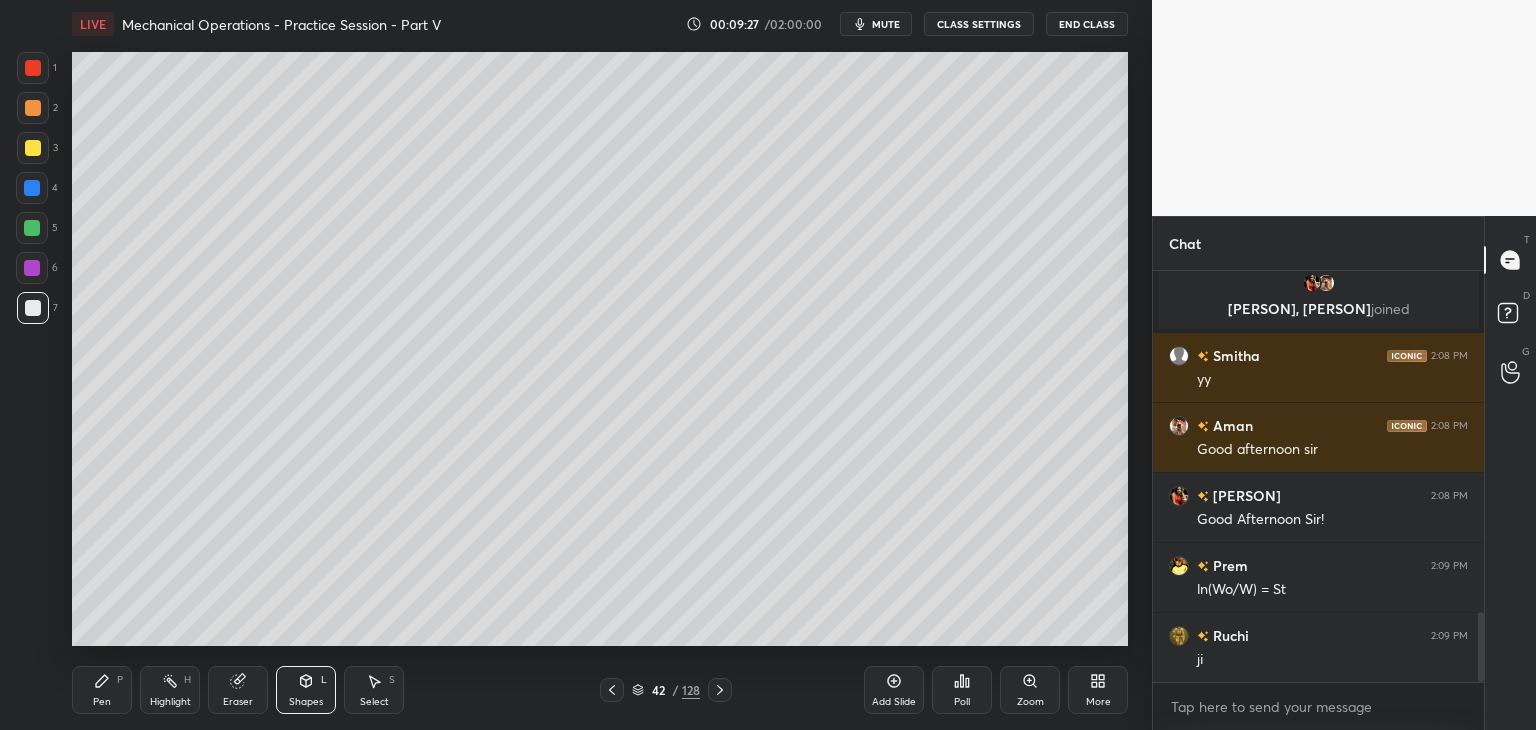click on "Pen P" at bounding box center [102, 690] 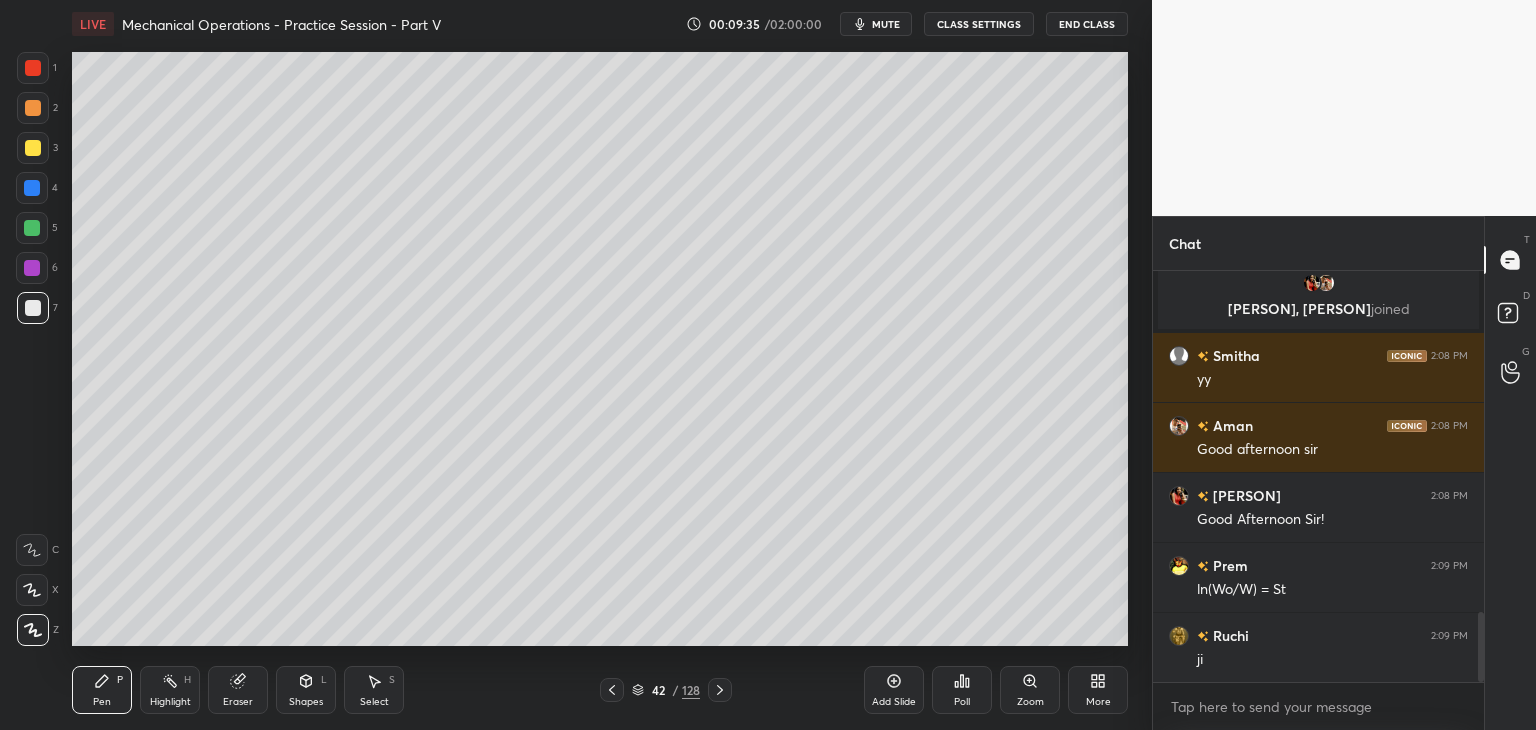 click on "Shapes L" at bounding box center [306, 690] 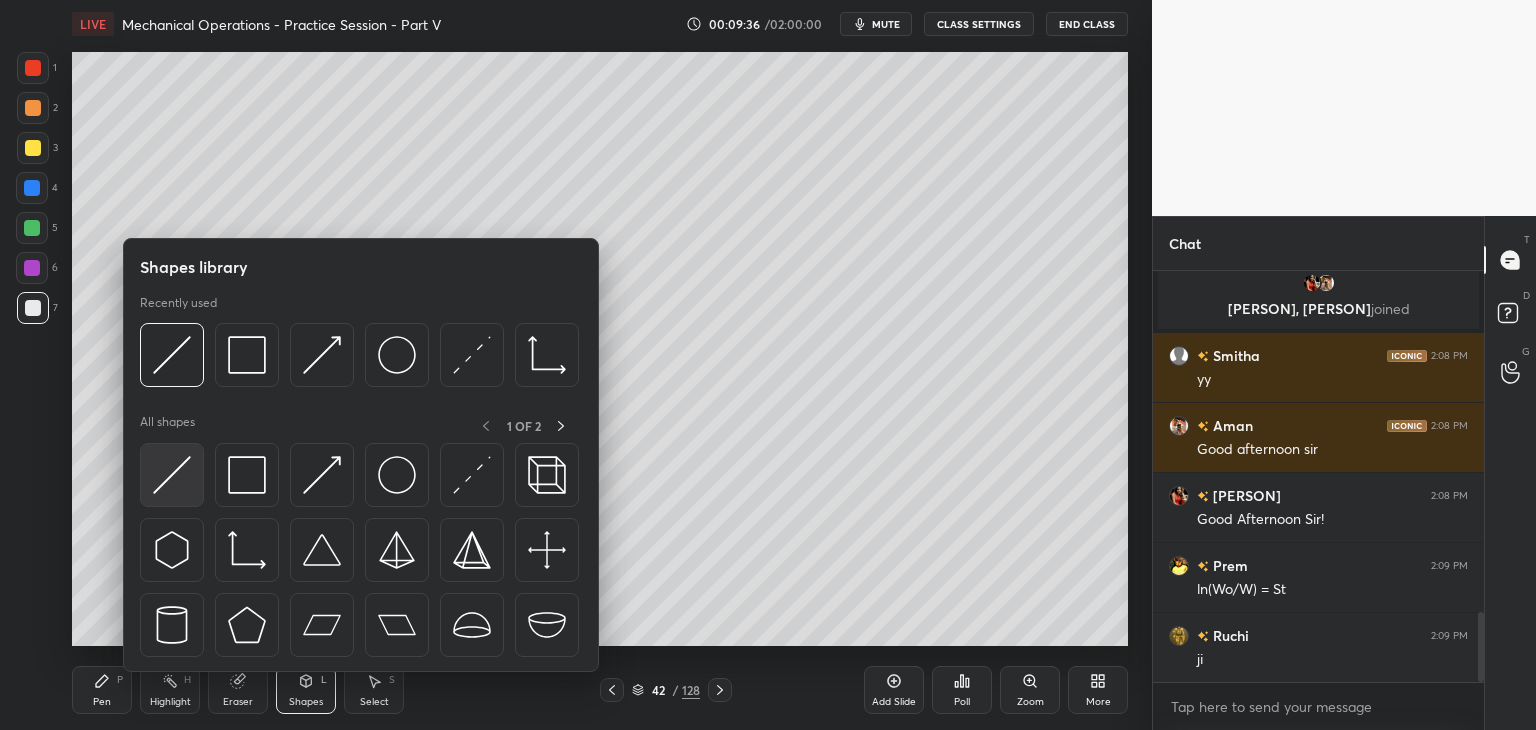 click at bounding box center [172, 475] 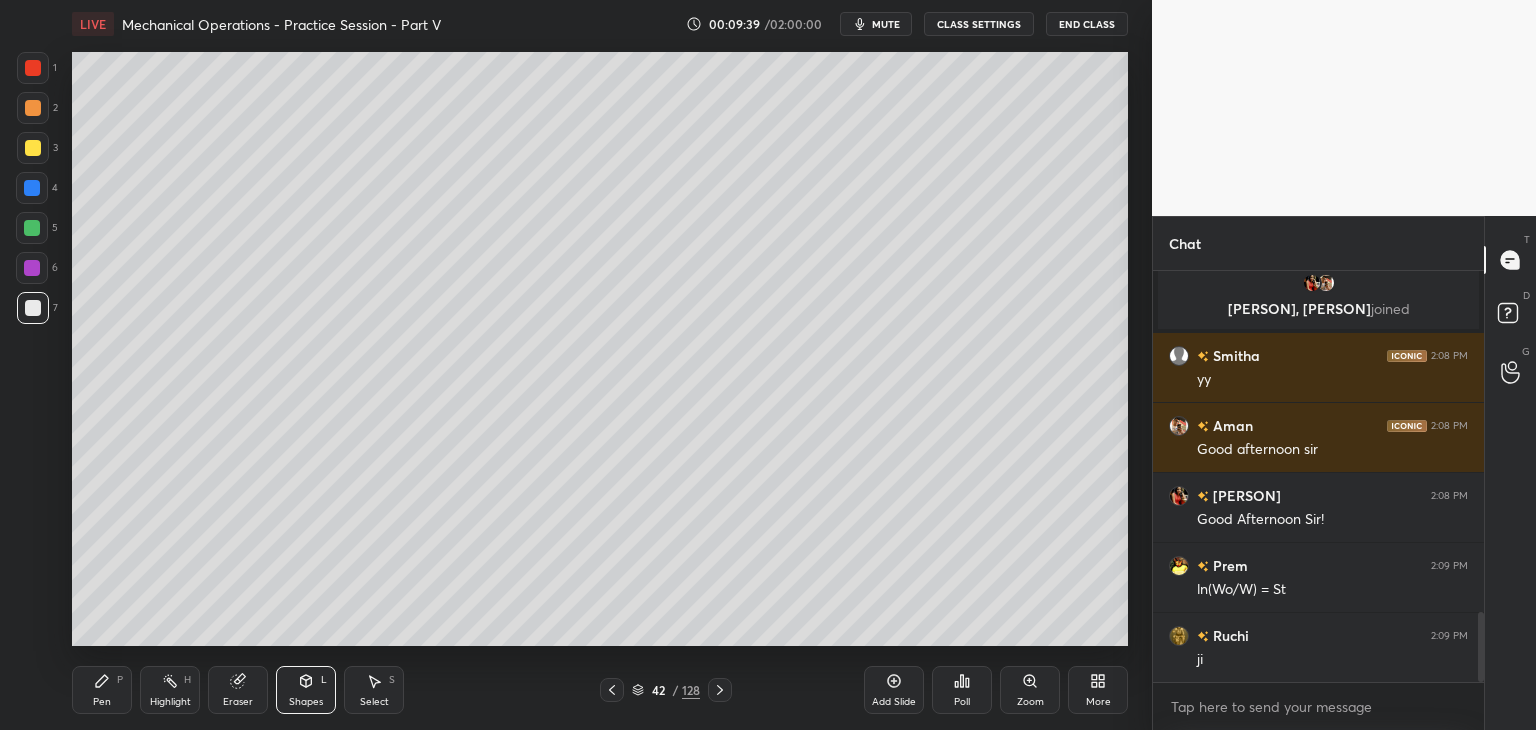 drag, startPoint x: 116, startPoint y: 697, endPoint x: 144, endPoint y: 693, distance: 28.284271 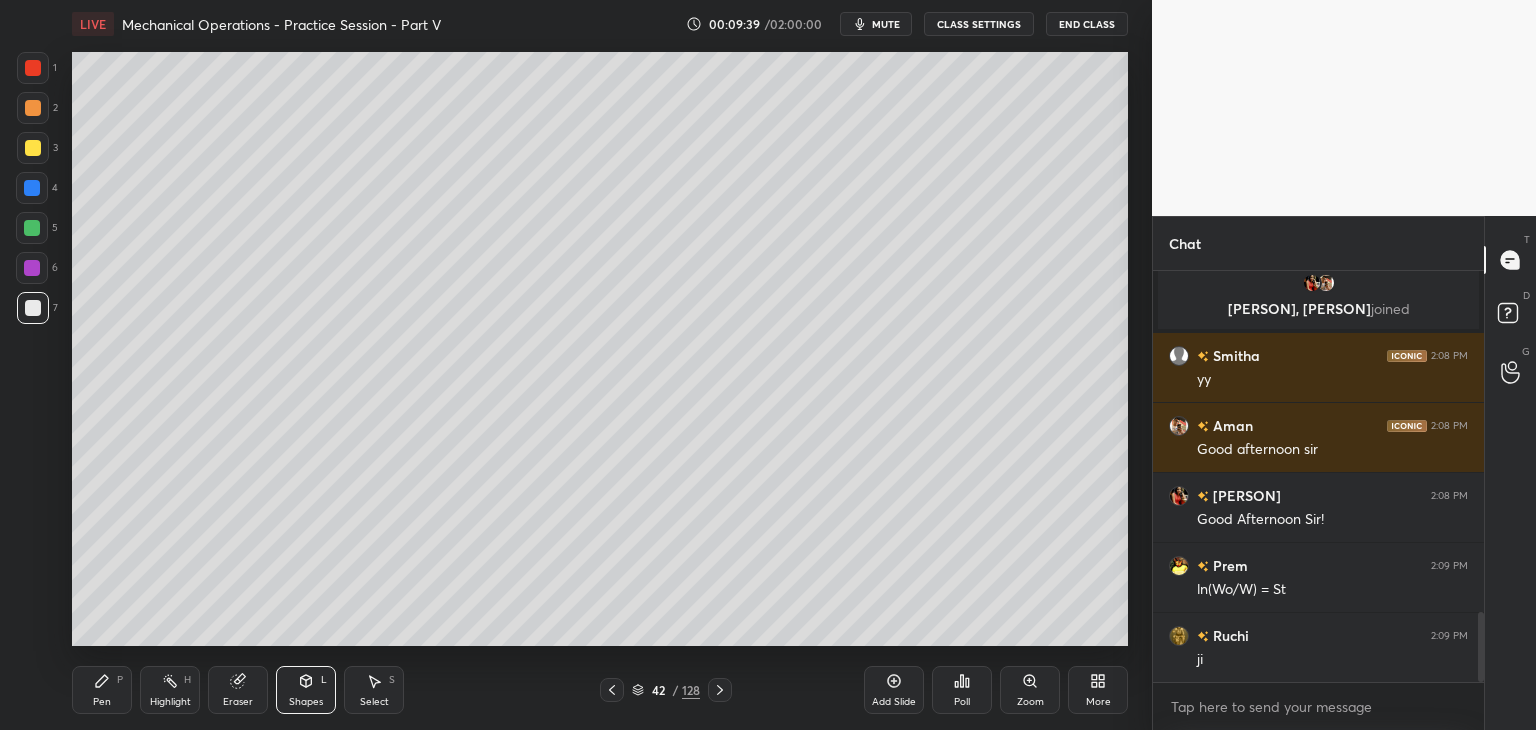 click on "Pen P" at bounding box center (102, 690) 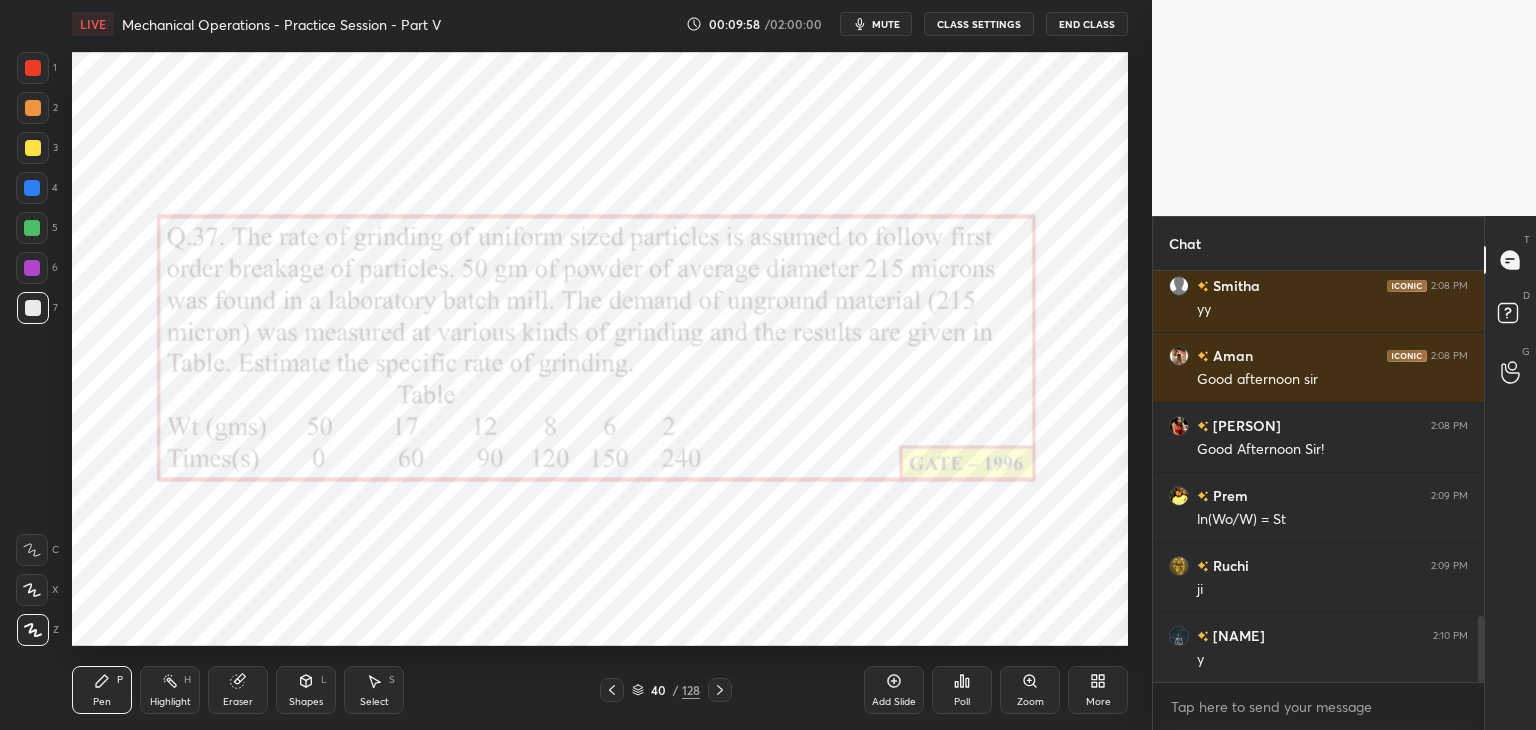 scroll, scrollTop: 2134, scrollLeft: 0, axis: vertical 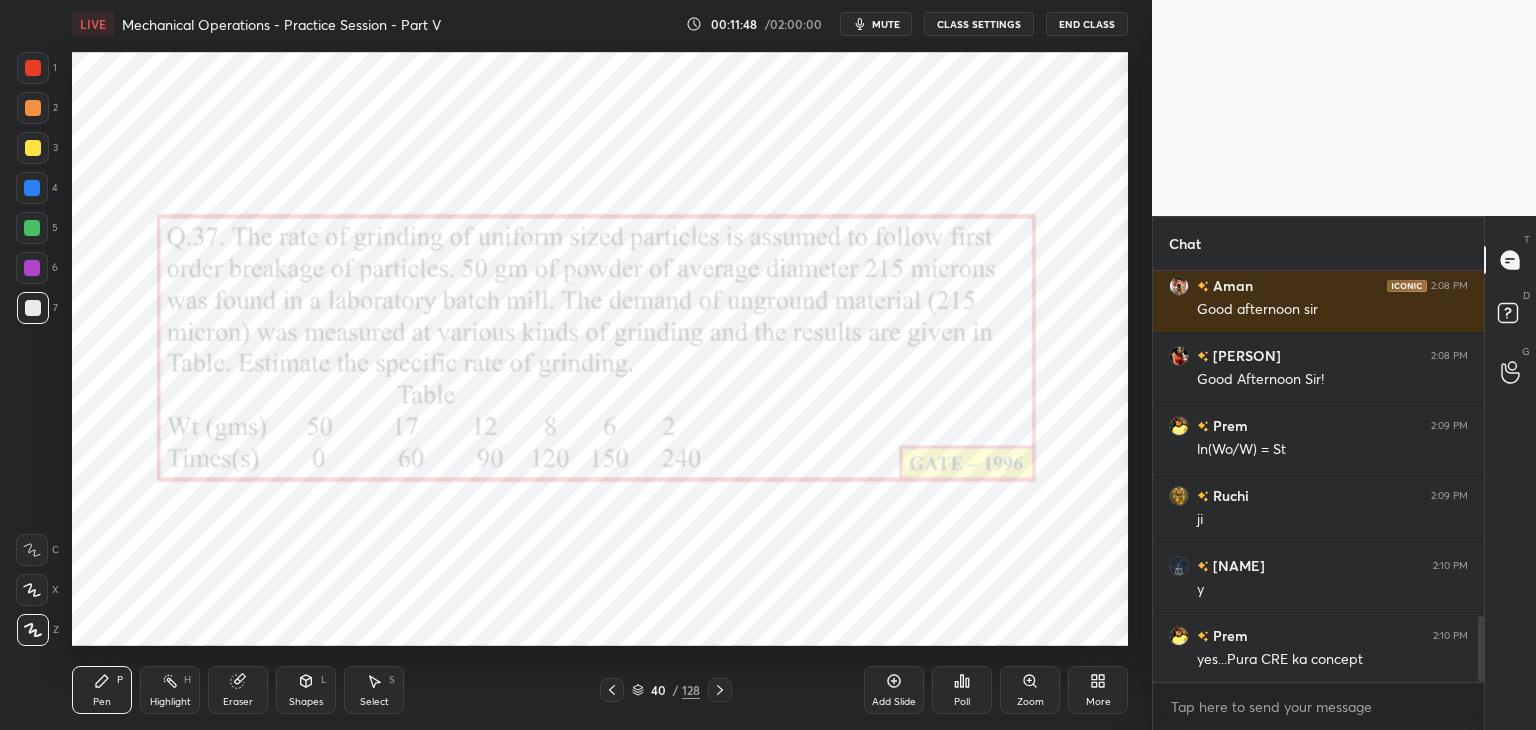 click at bounding box center [32, 268] 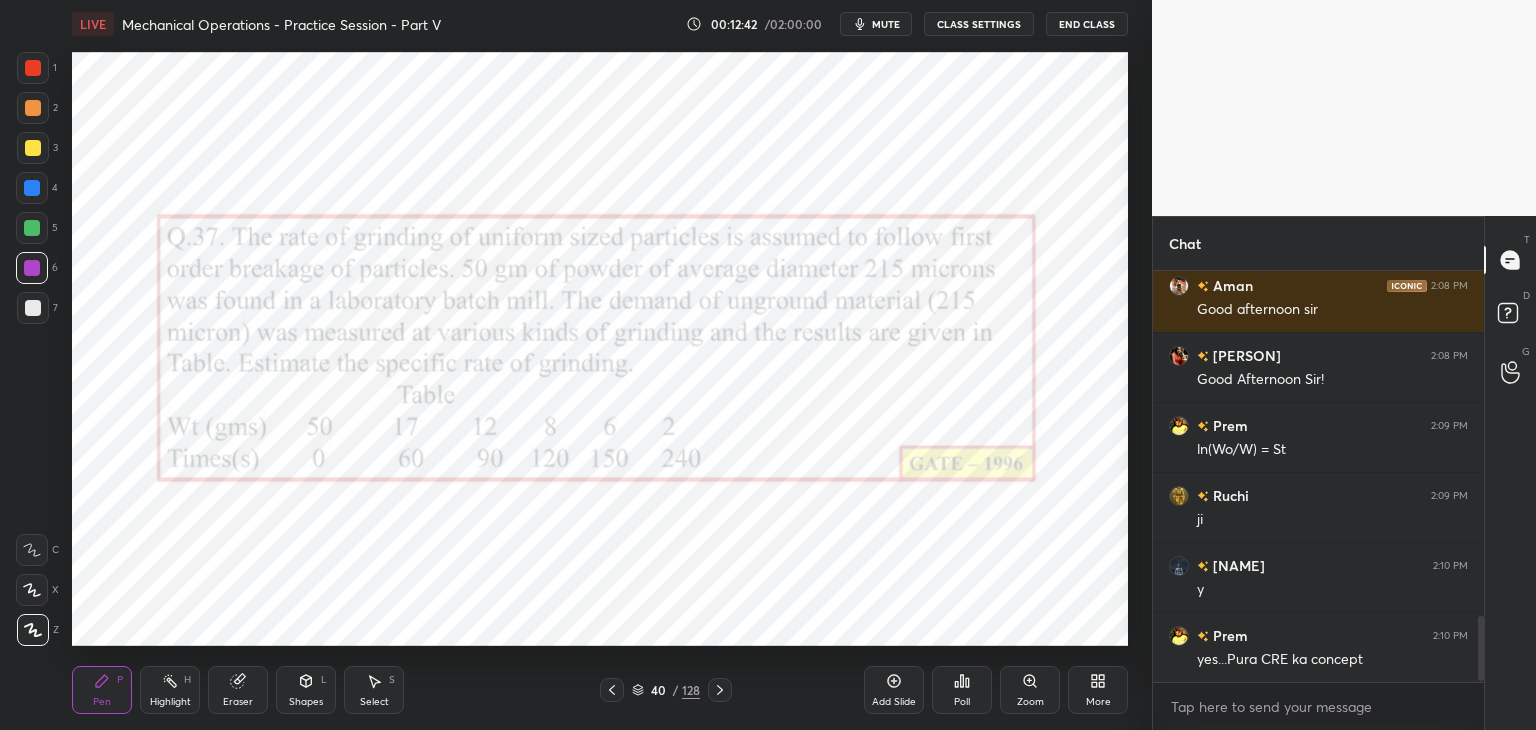 scroll, scrollTop: 2204, scrollLeft: 0, axis: vertical 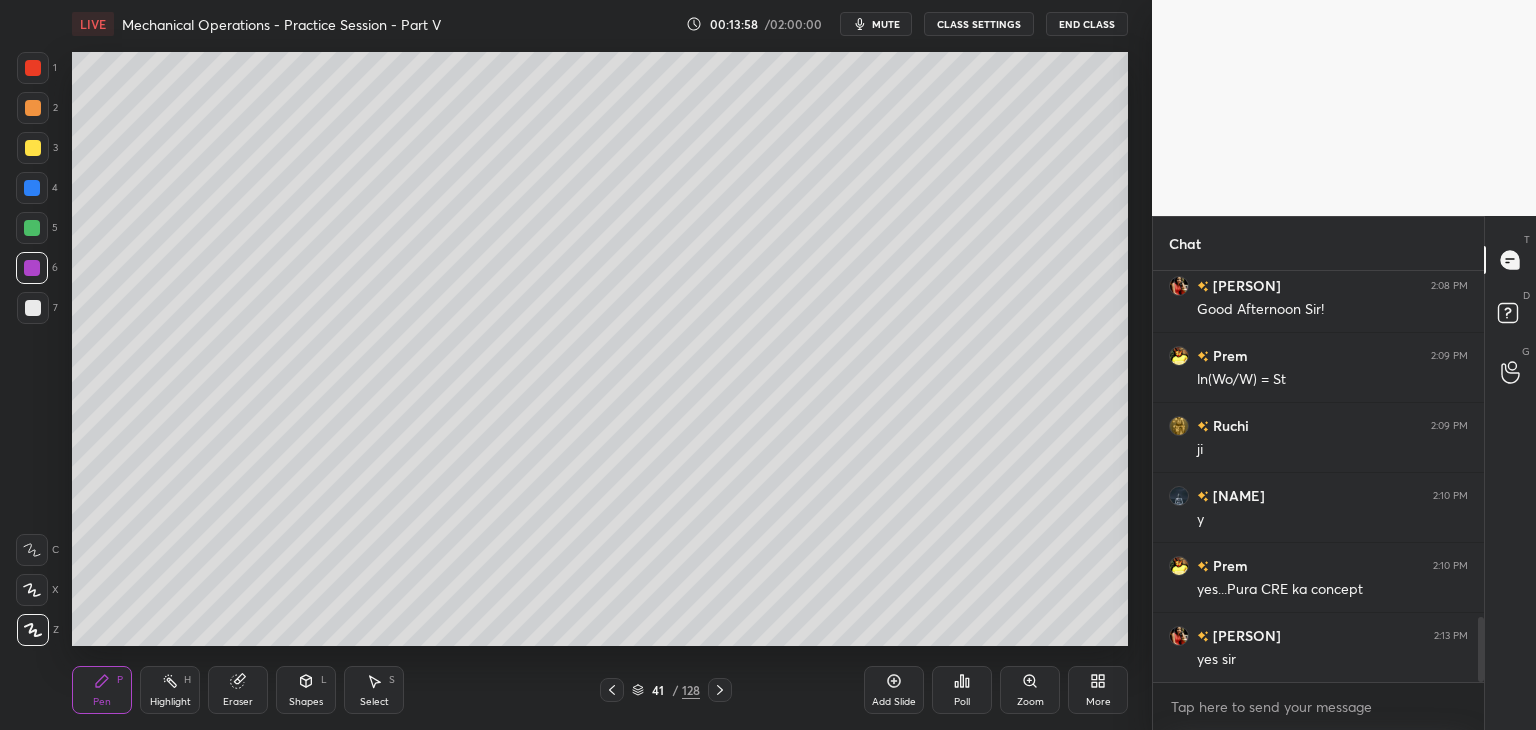 click 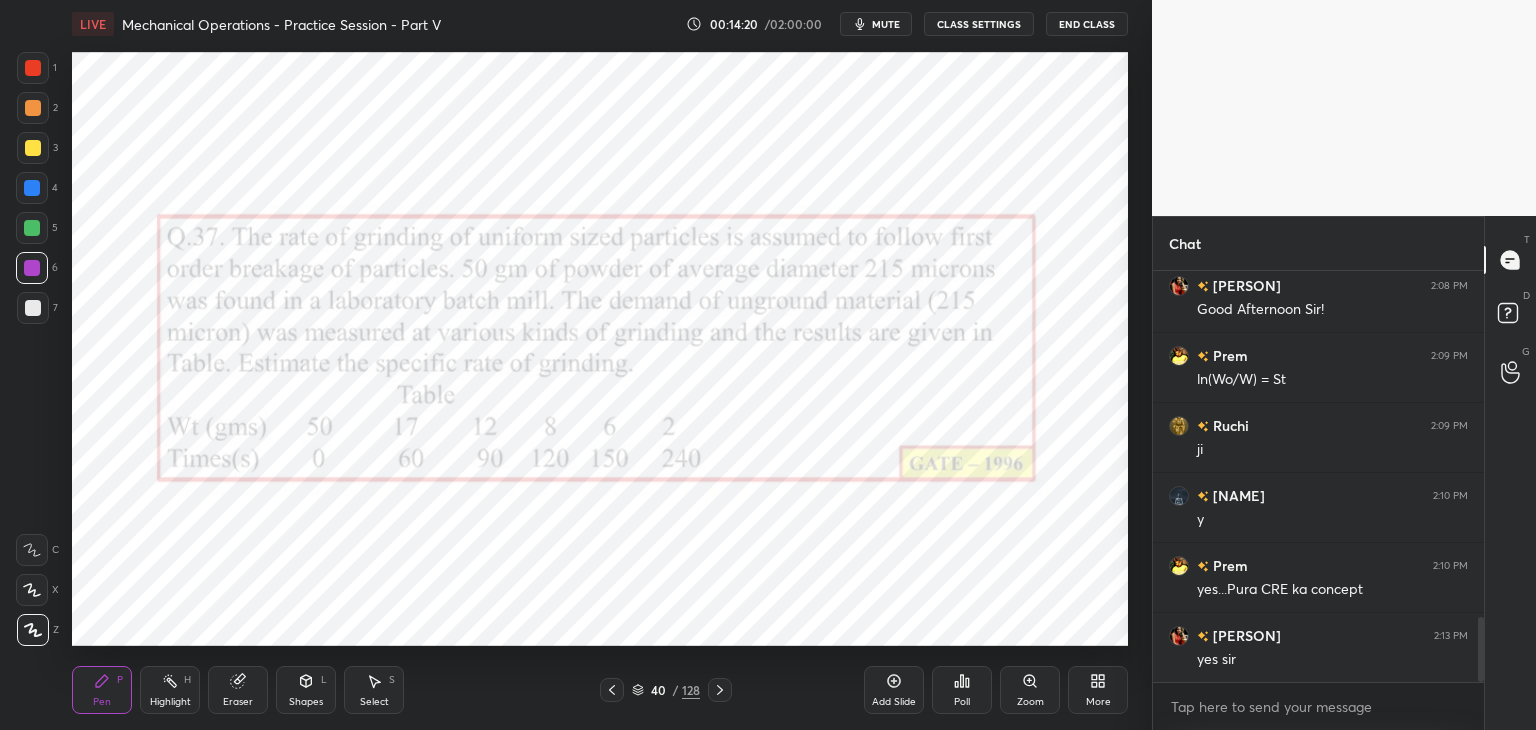 click on "Eraser" at bounding box center (238, 690) 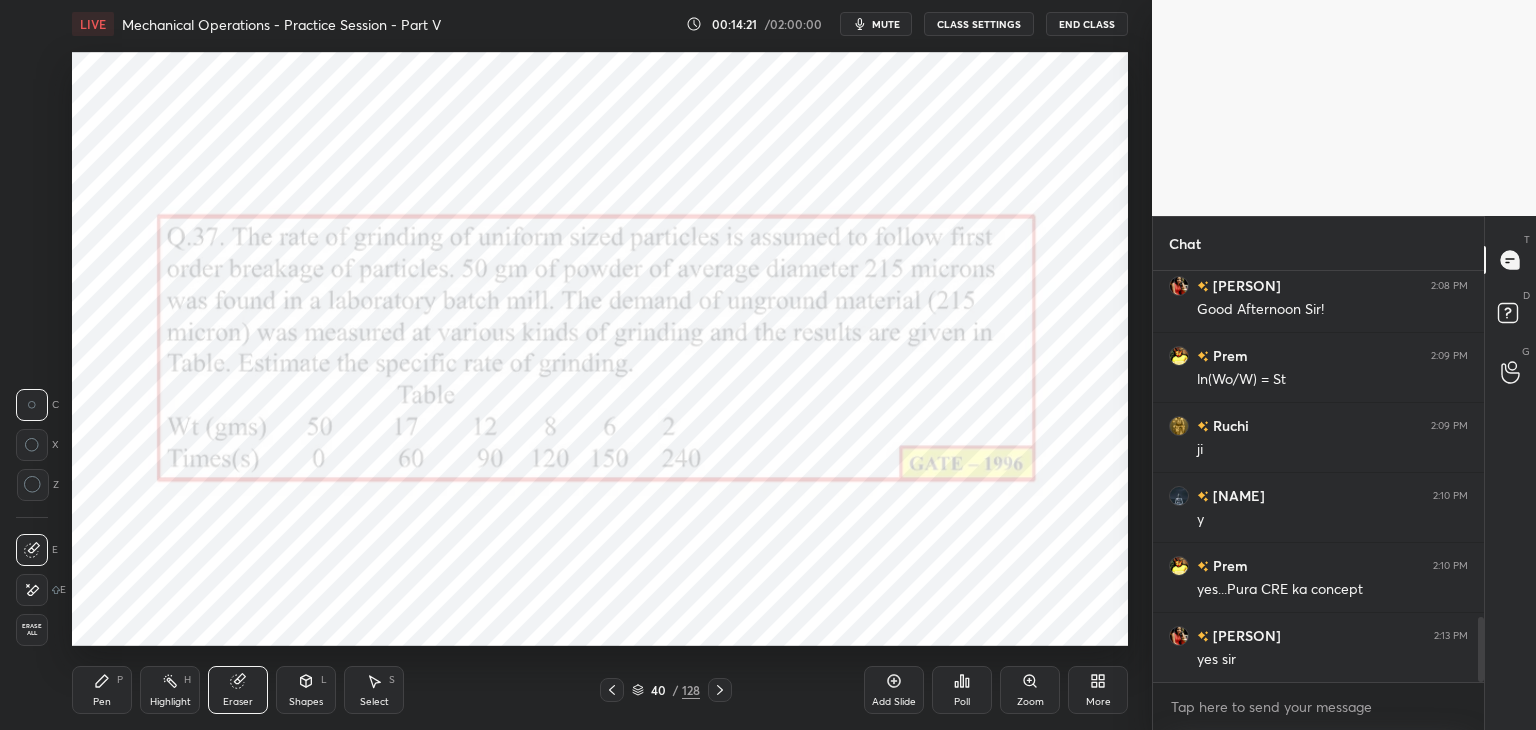 click on "Erase all" at bounding box center [32, 630] 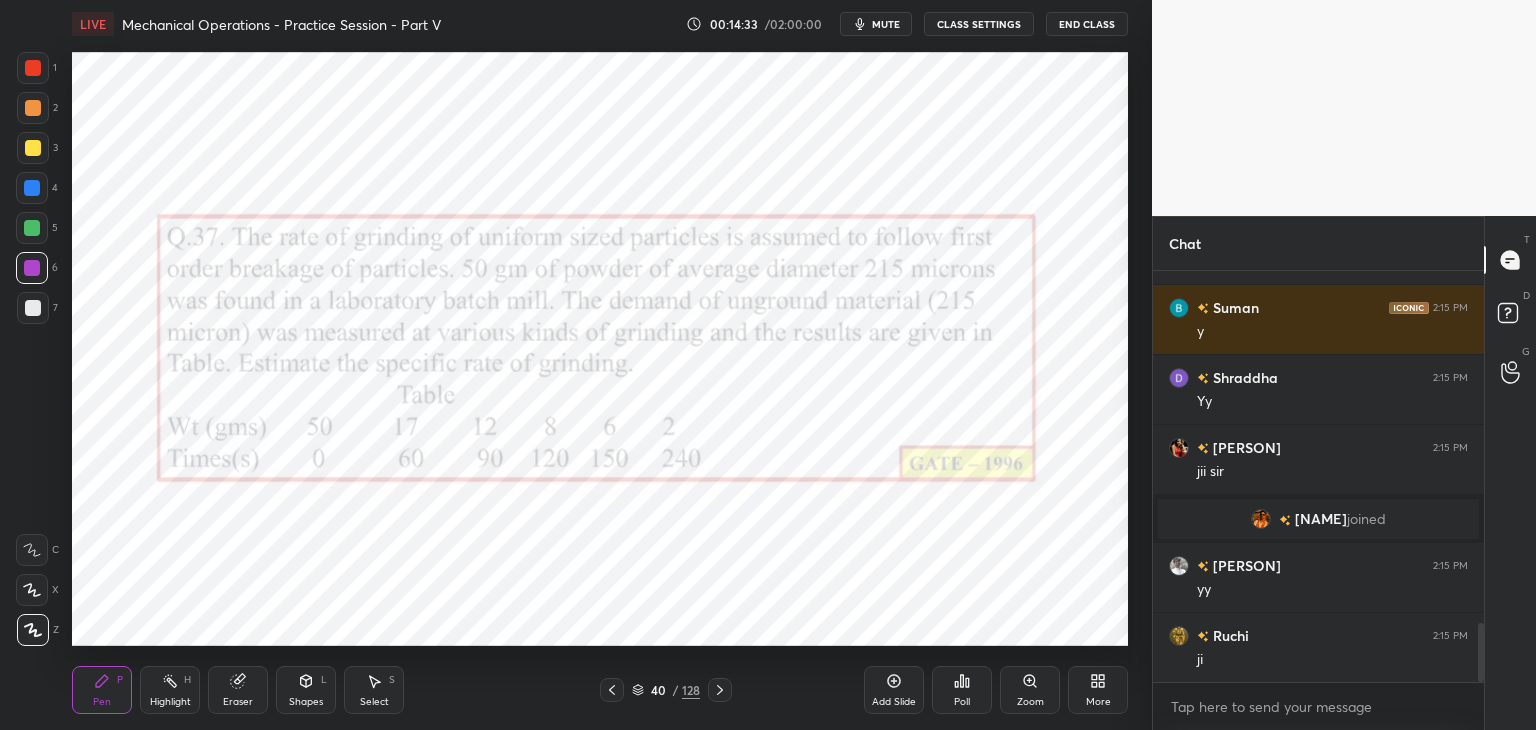 scroll, scrollTop: 2446, scrollLeft: 0, axis: vertical 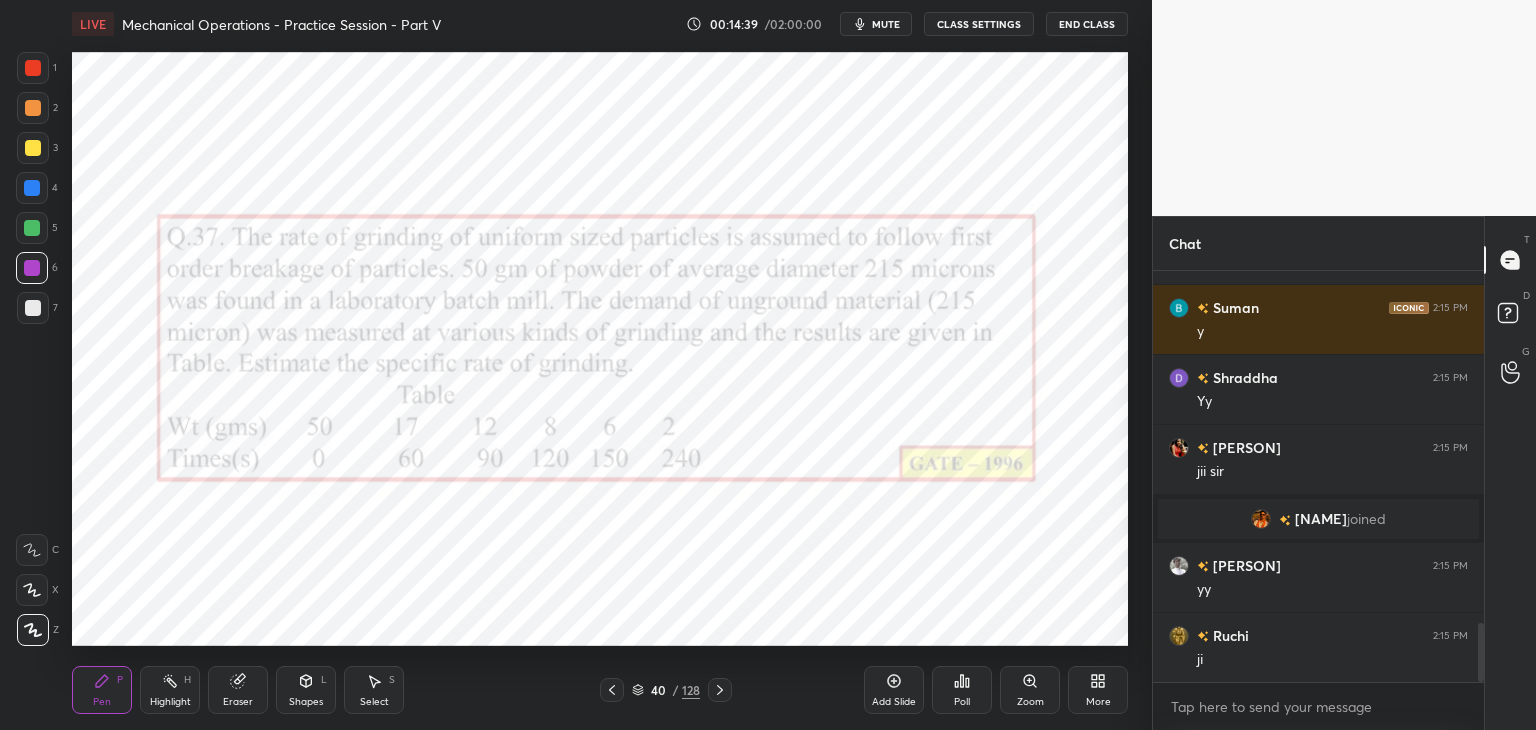 click at bounding box center (32, 268) 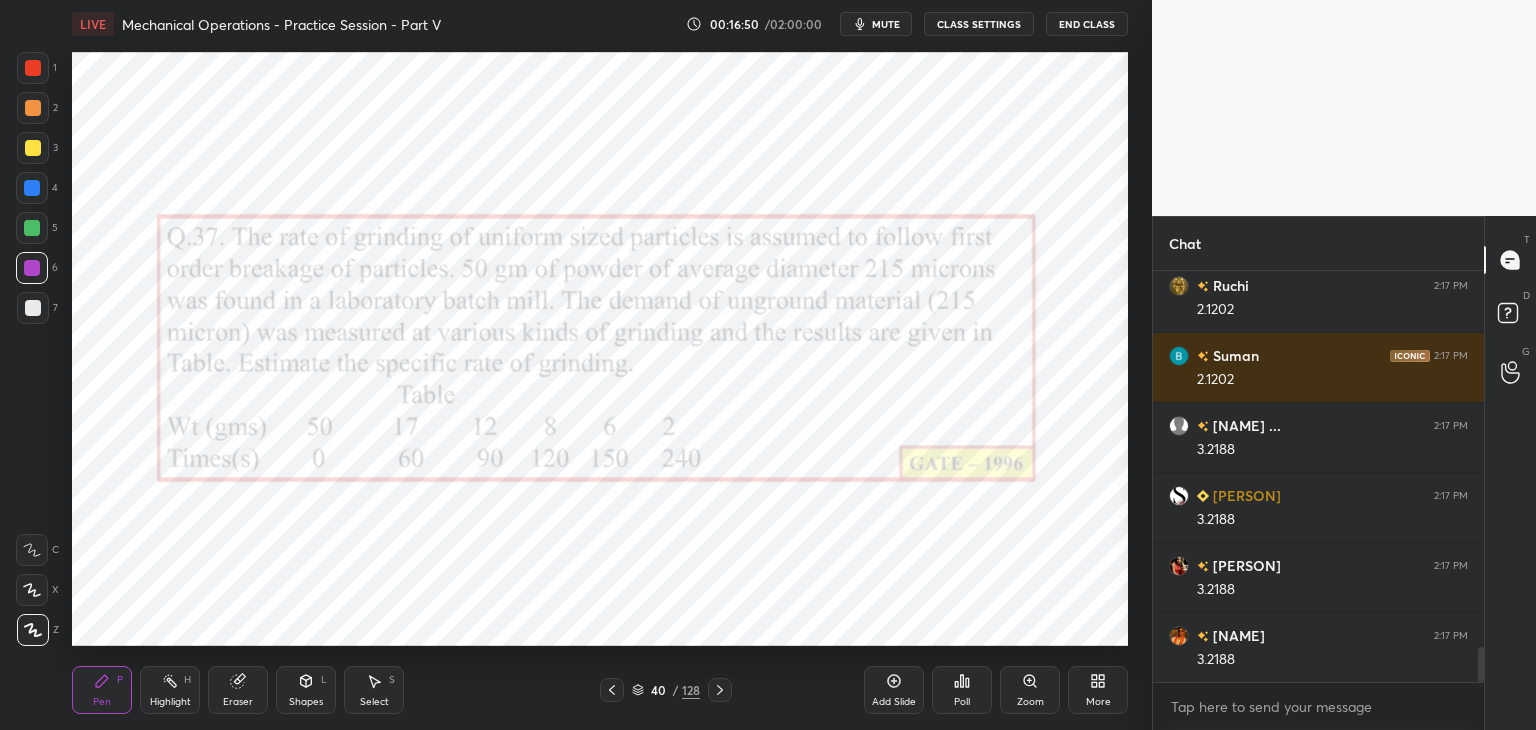 scroll, scrollTop: 4446, scrollLeft: 0, axis: vertical 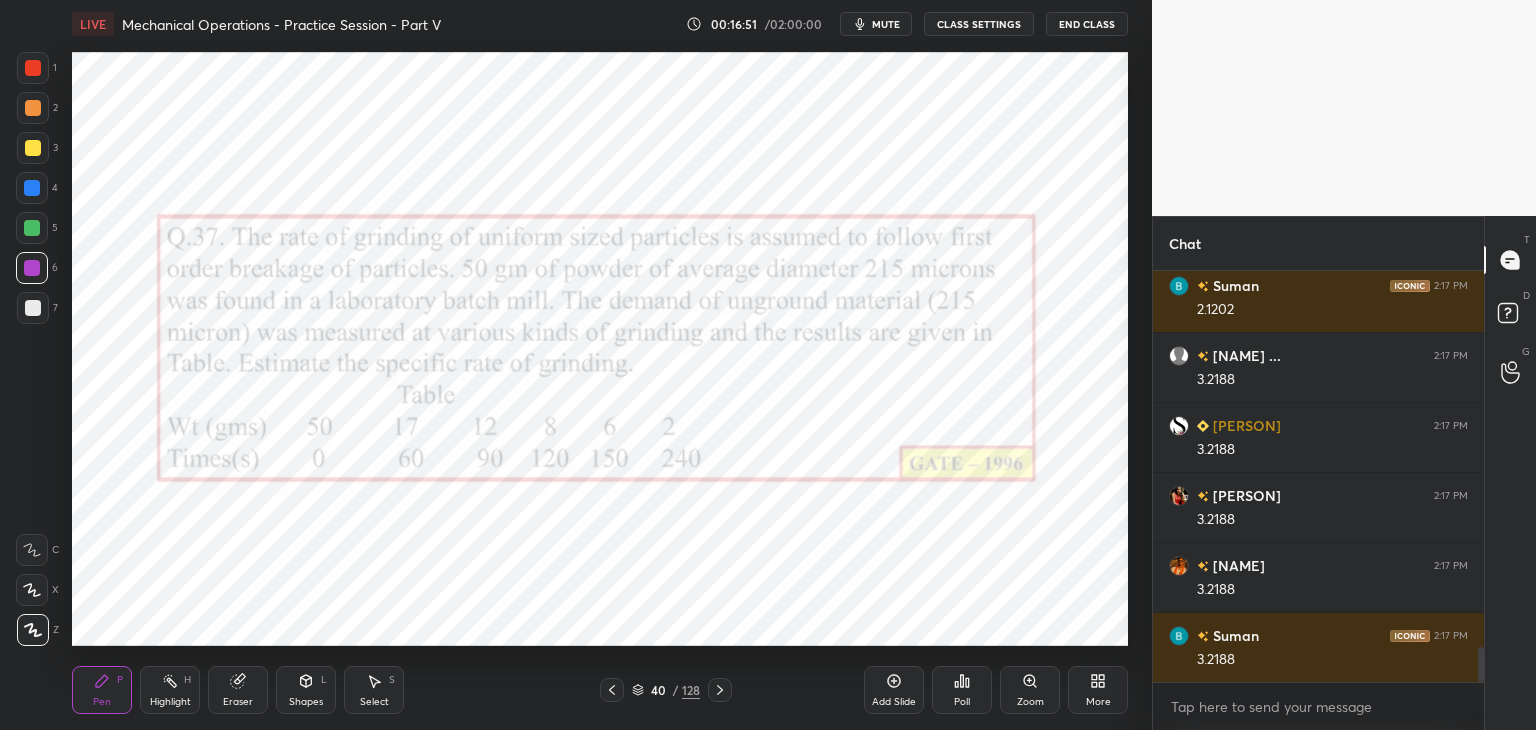 click on "Shapes" at bounding box center [306, 702] 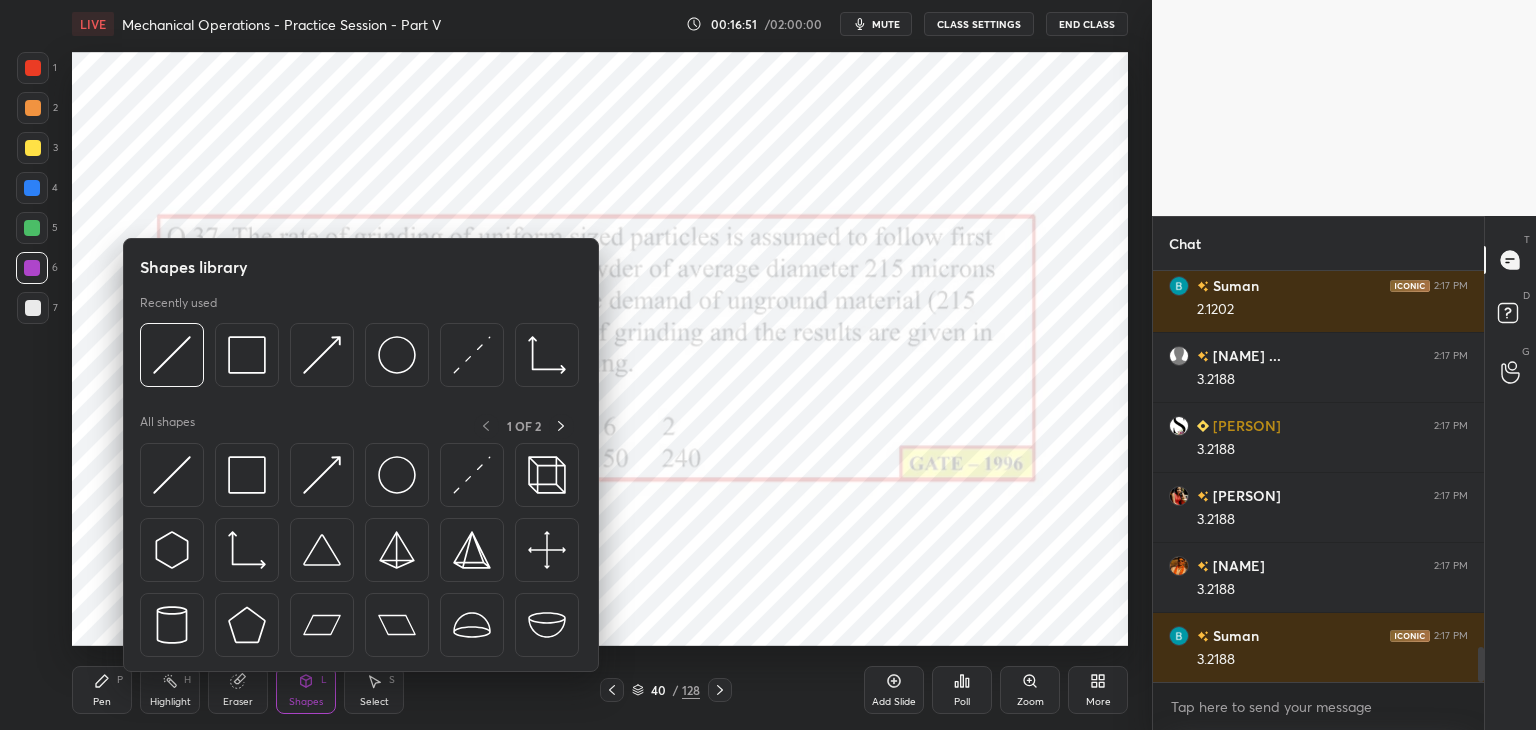 scroll, scrollTop: 4516, scrollLeft: 0, axis: vertical 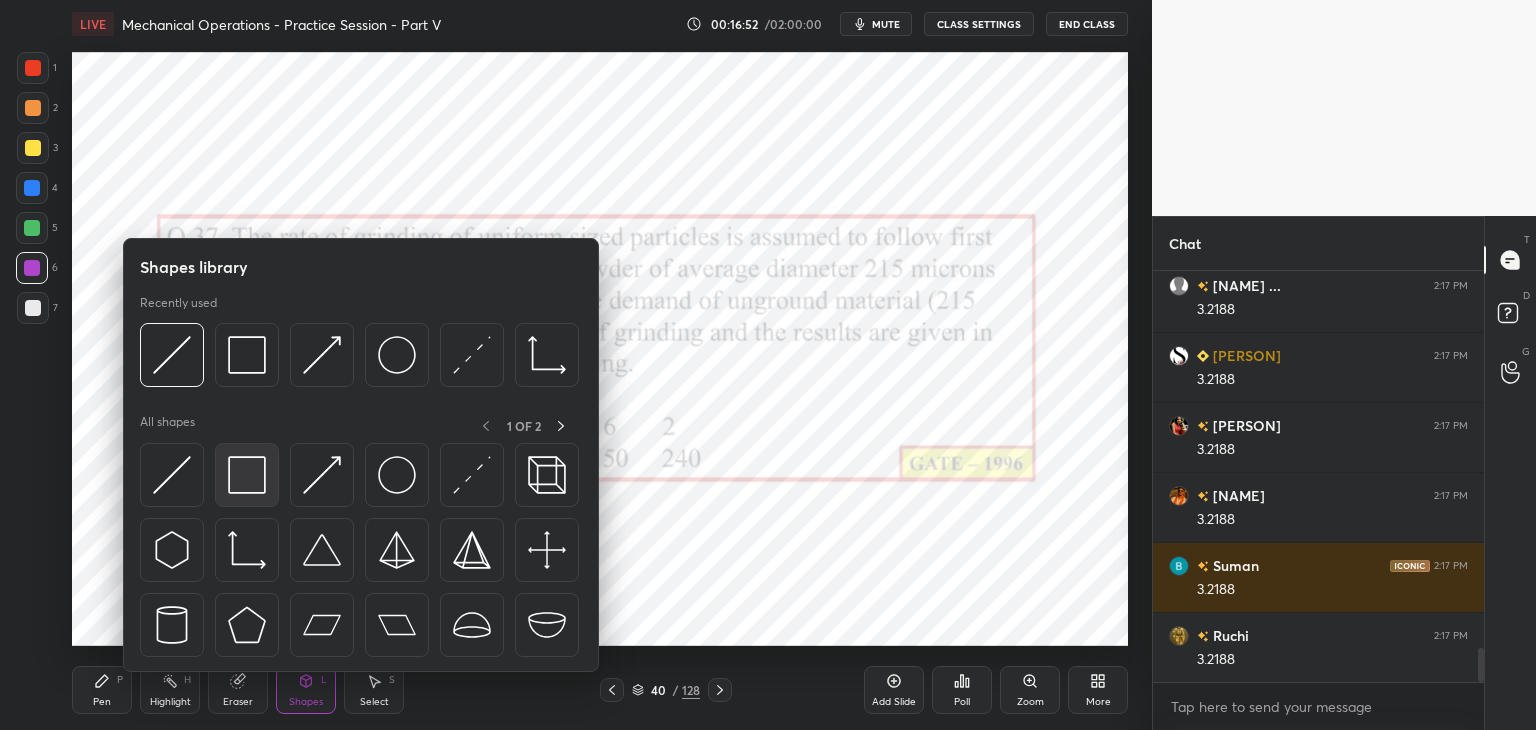 click at bounding box center (247, 475) 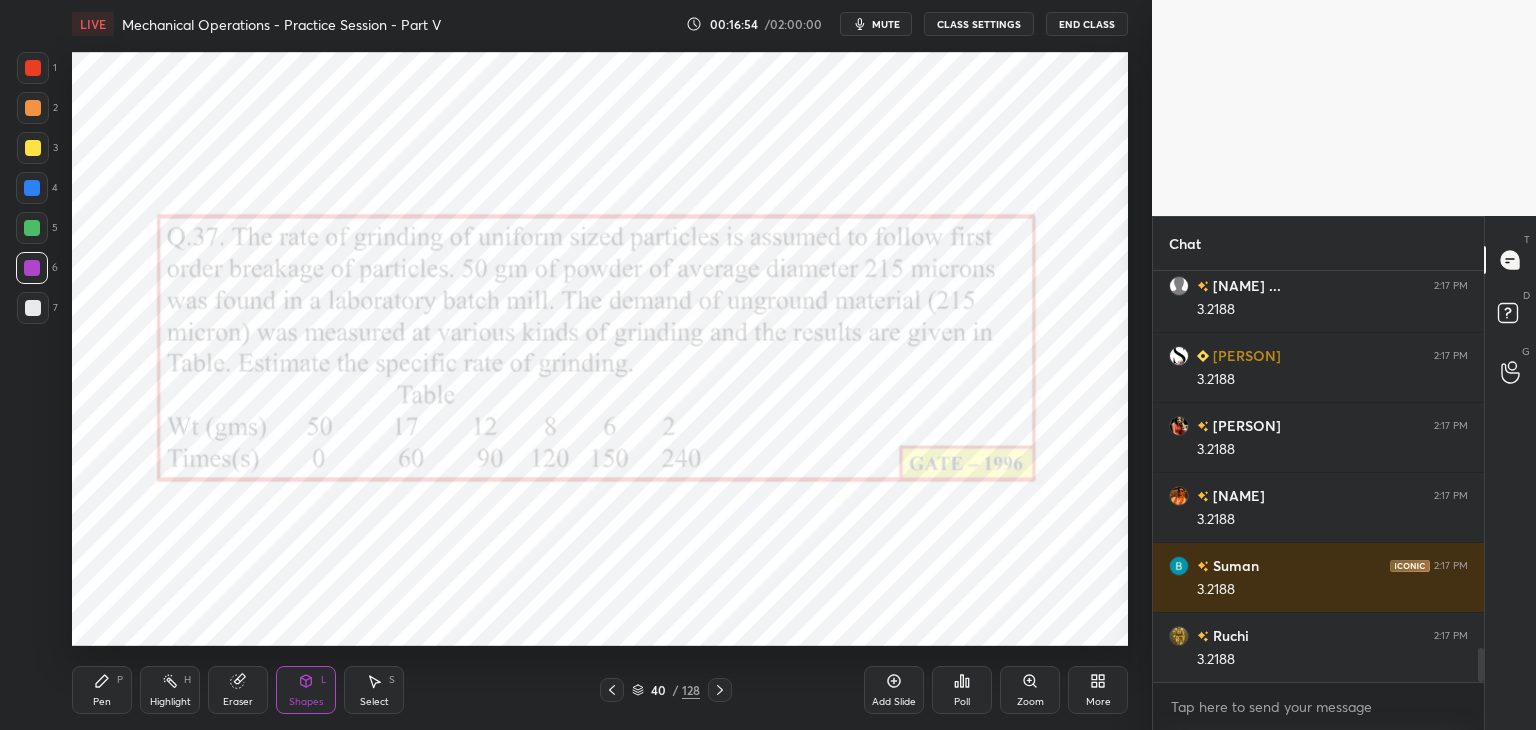 click on "LIVE Mechanical Operations - Practice Session - Part V 00:16:54 /  02:00:00 mute CLASS SETTINGS End Class Setting up your live class Poll for   secs No correct answer Start poll Back Mechanical Operations - Practice Session - Part V • L4 of Practice Course on Mechanical Operation Devendra Poonia Pen P Highlight H Eraser Shapes L Select S 40 / 128 Add Slide Poll Zoom More" at bounding box center [600, 365] 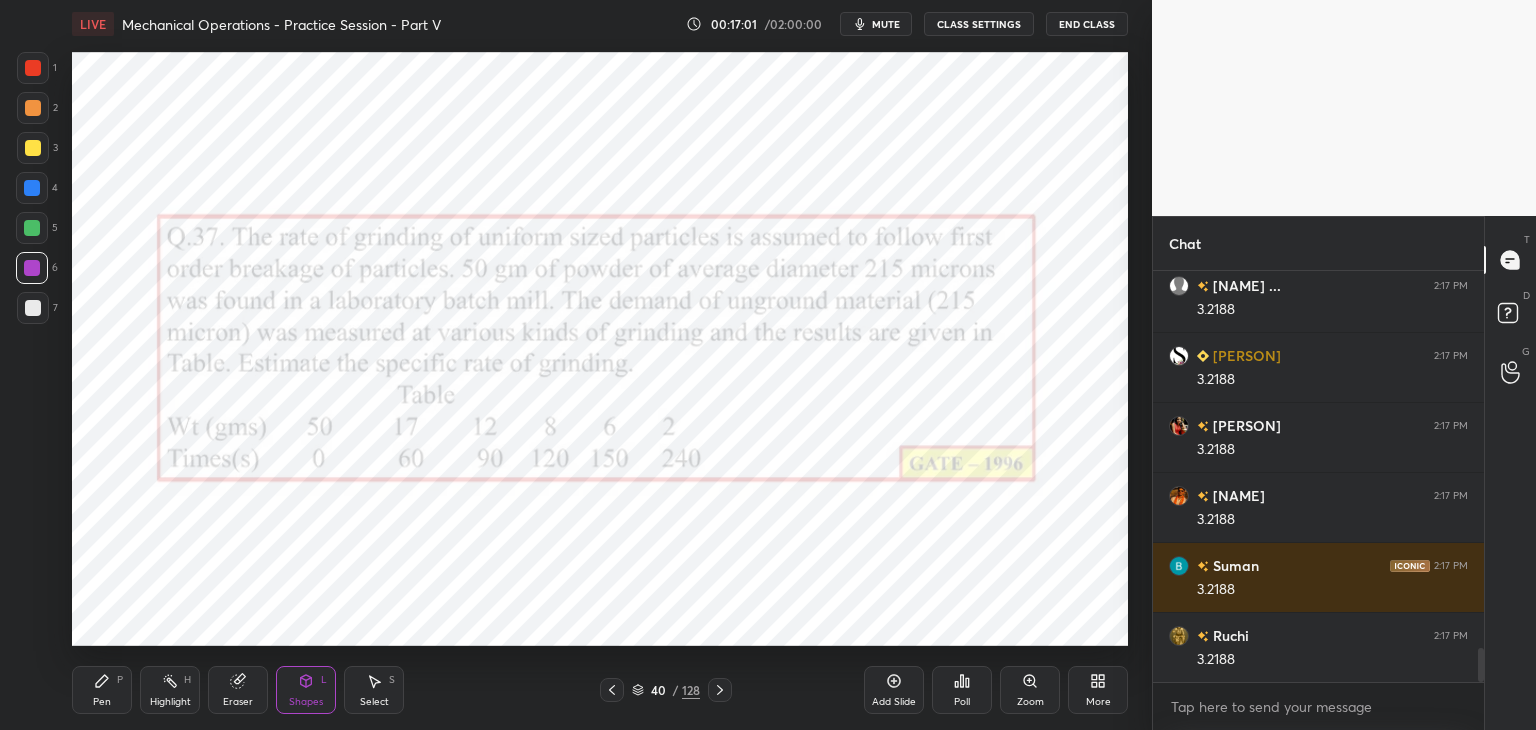 click 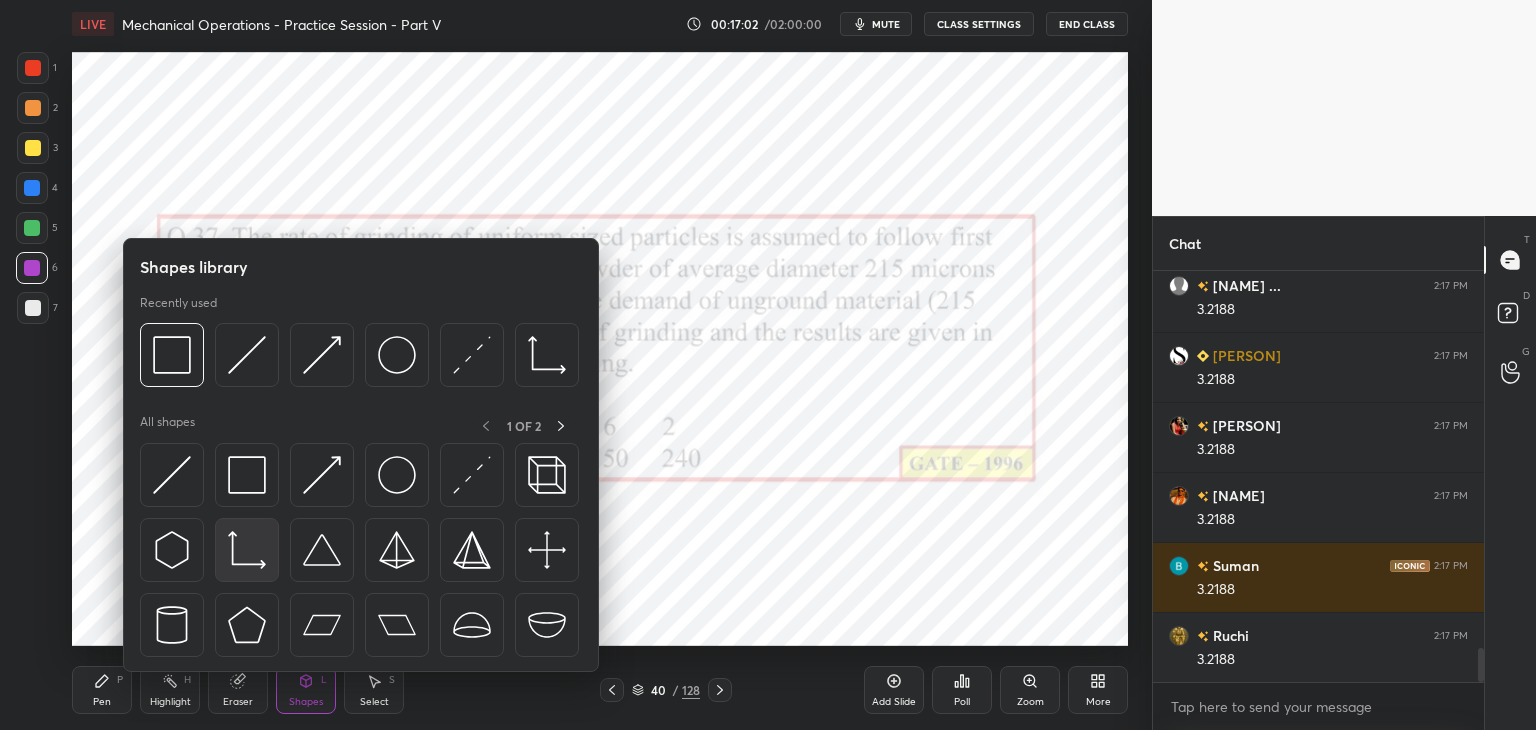 scroll, scrollTop: 4586, scrollLeft: 0, axis: vertical 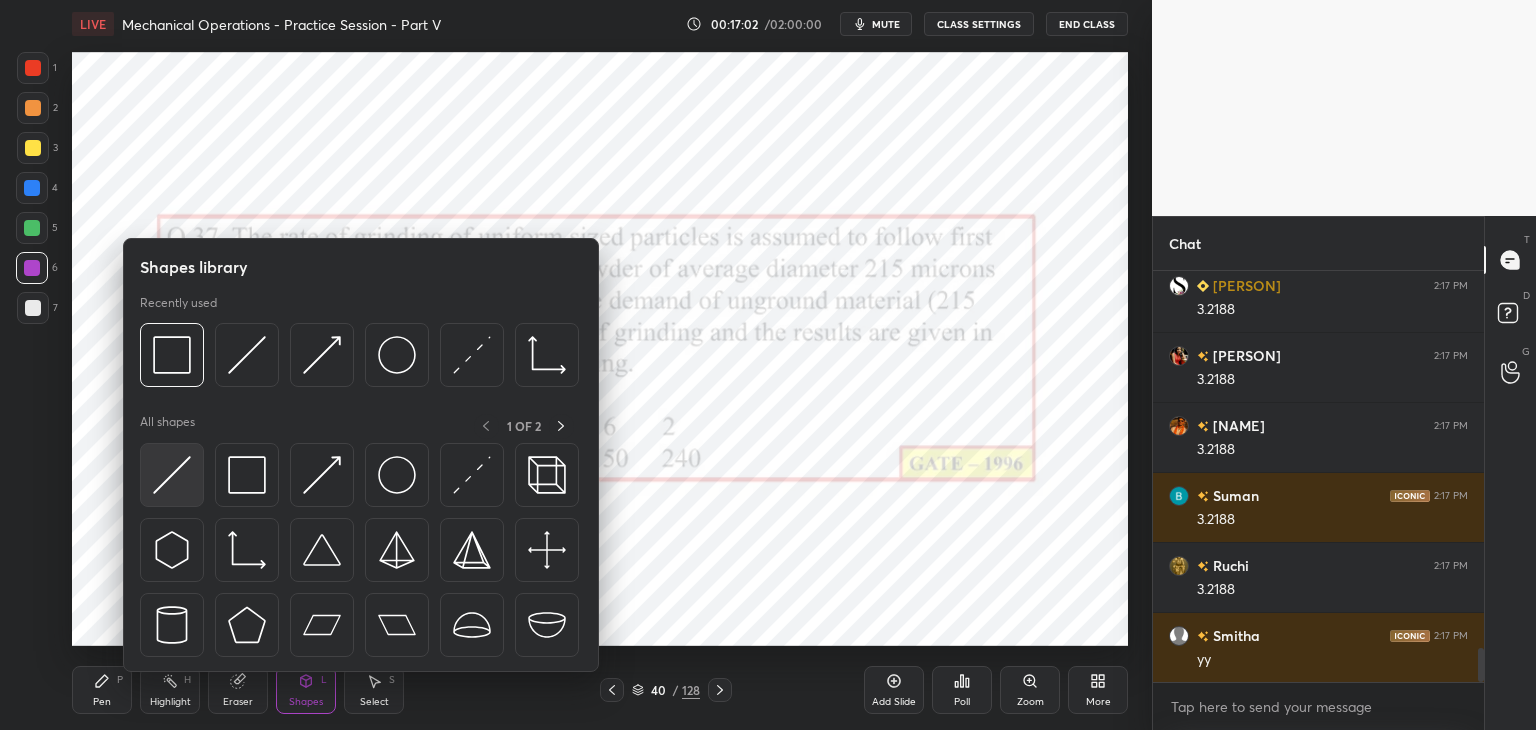 click at bounding box center [172, 475] 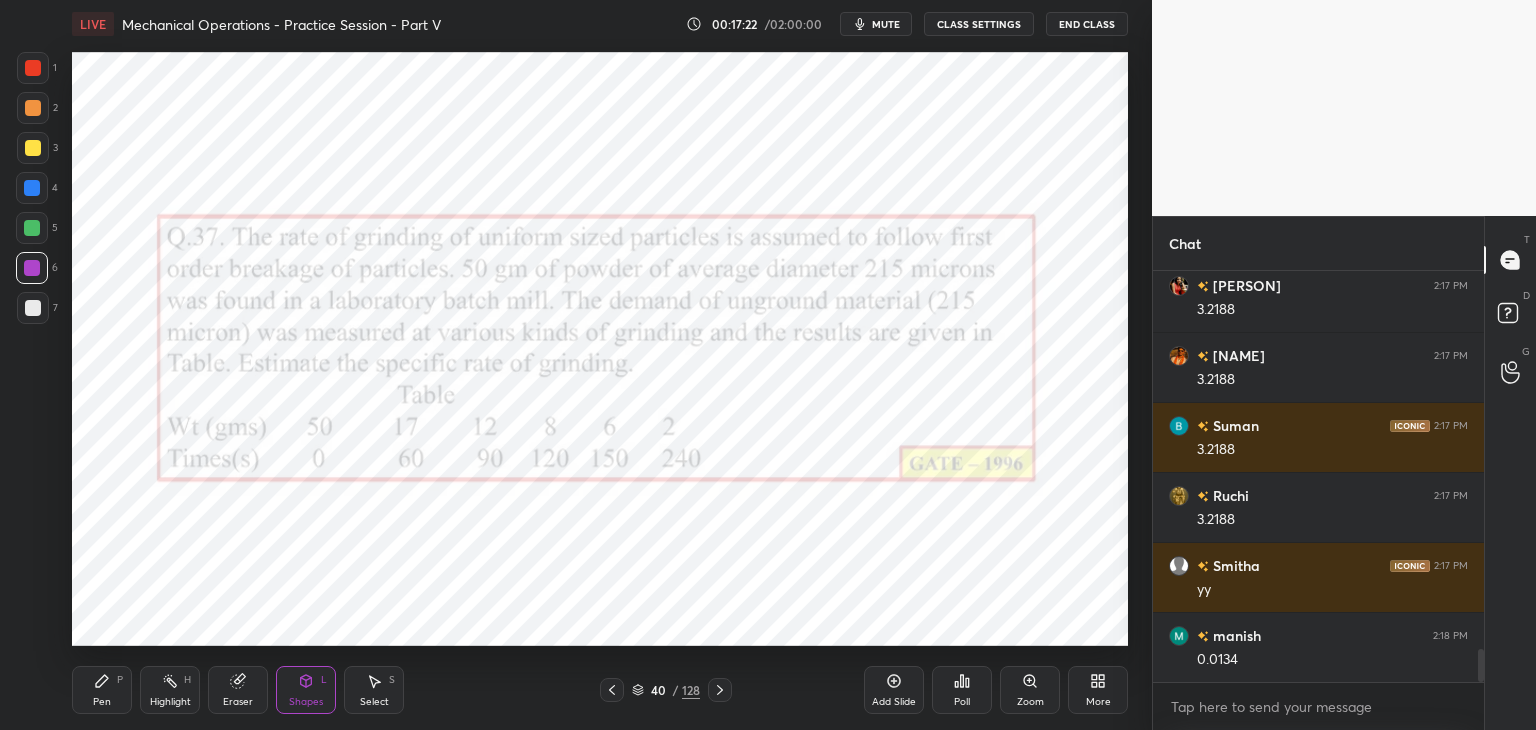 scroll, scrollTop: 4704, scrollLeft: 0, axis: vertical 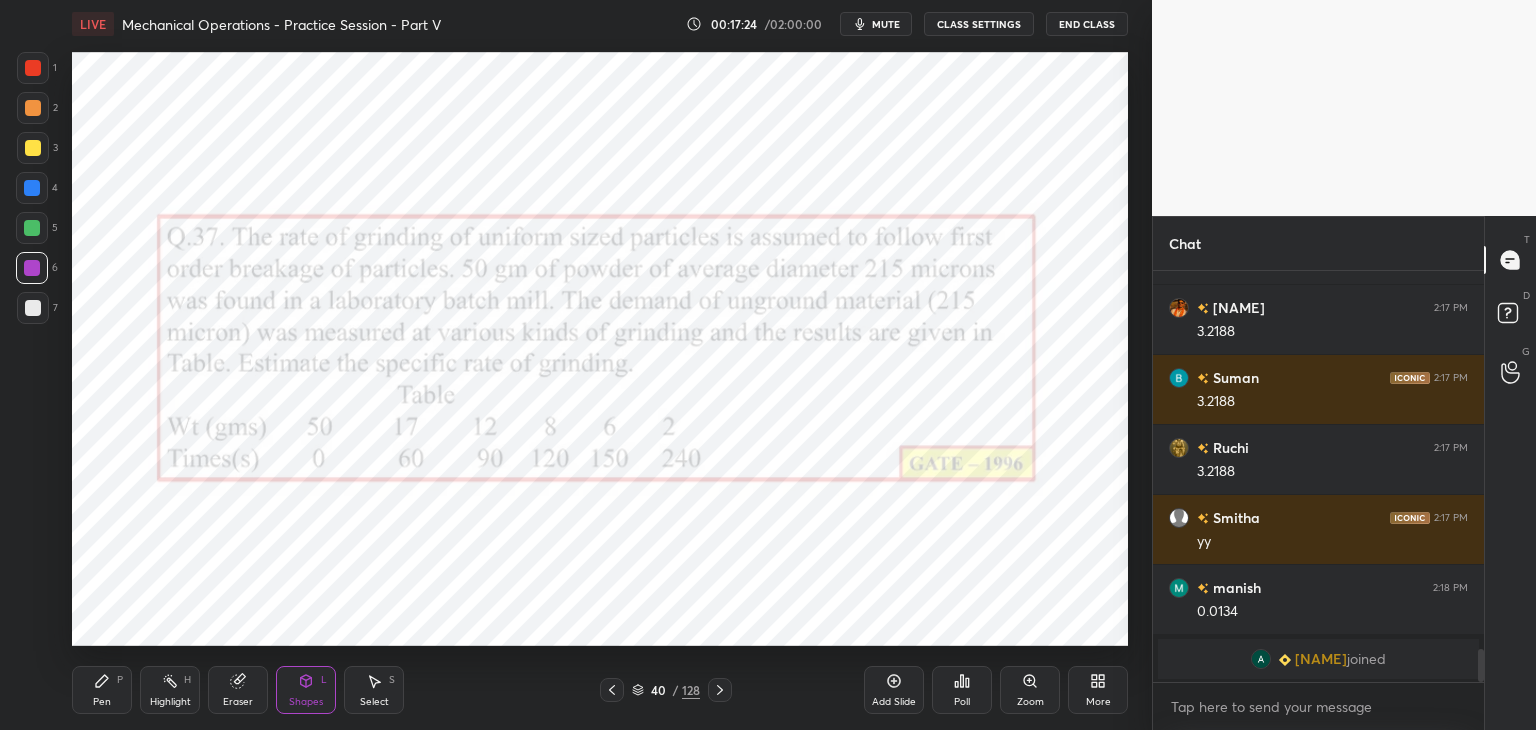 click at bounding box center [720, 690] 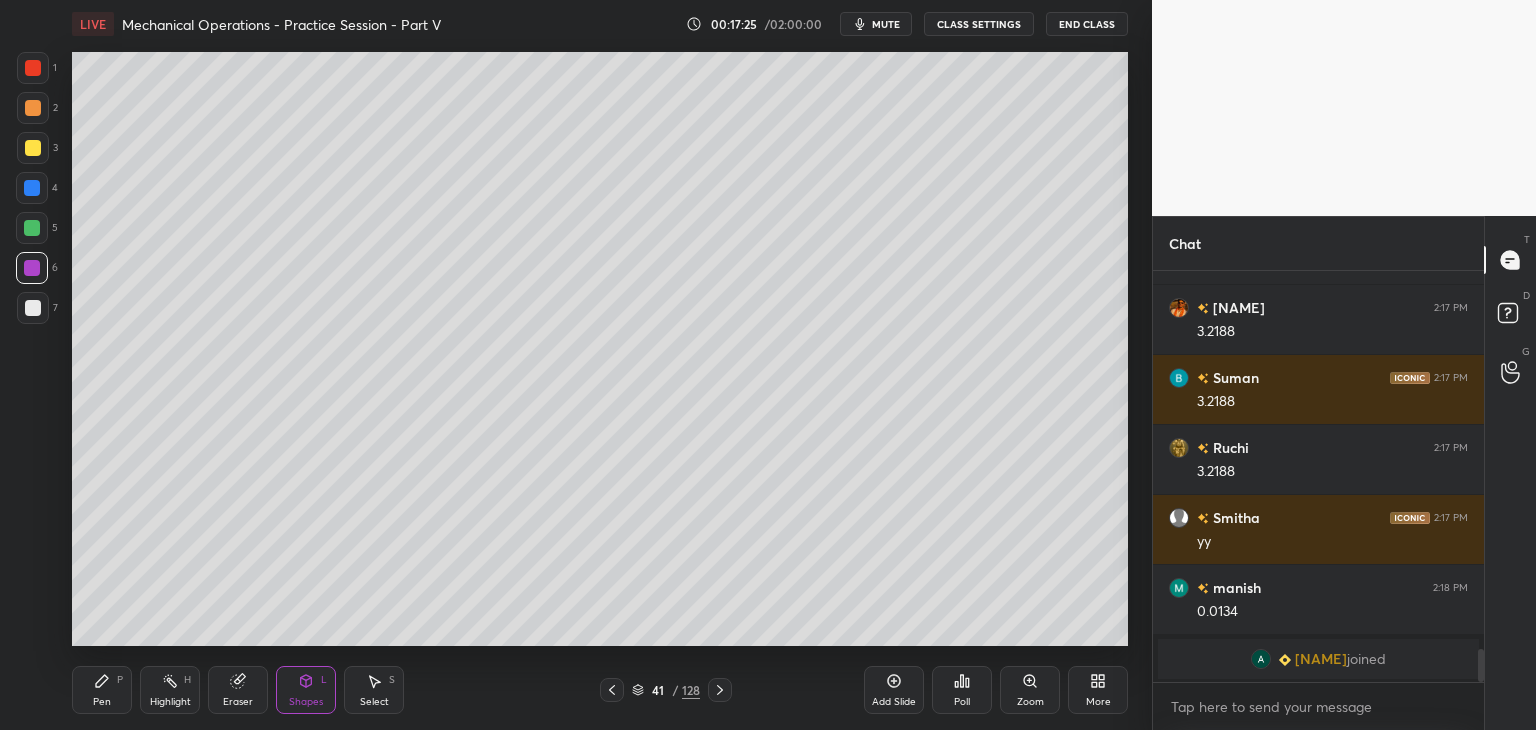 drag, startPoint x: 724, startPoint y: 689, endPoint x: 752, endPoint y: 689, distance: 28 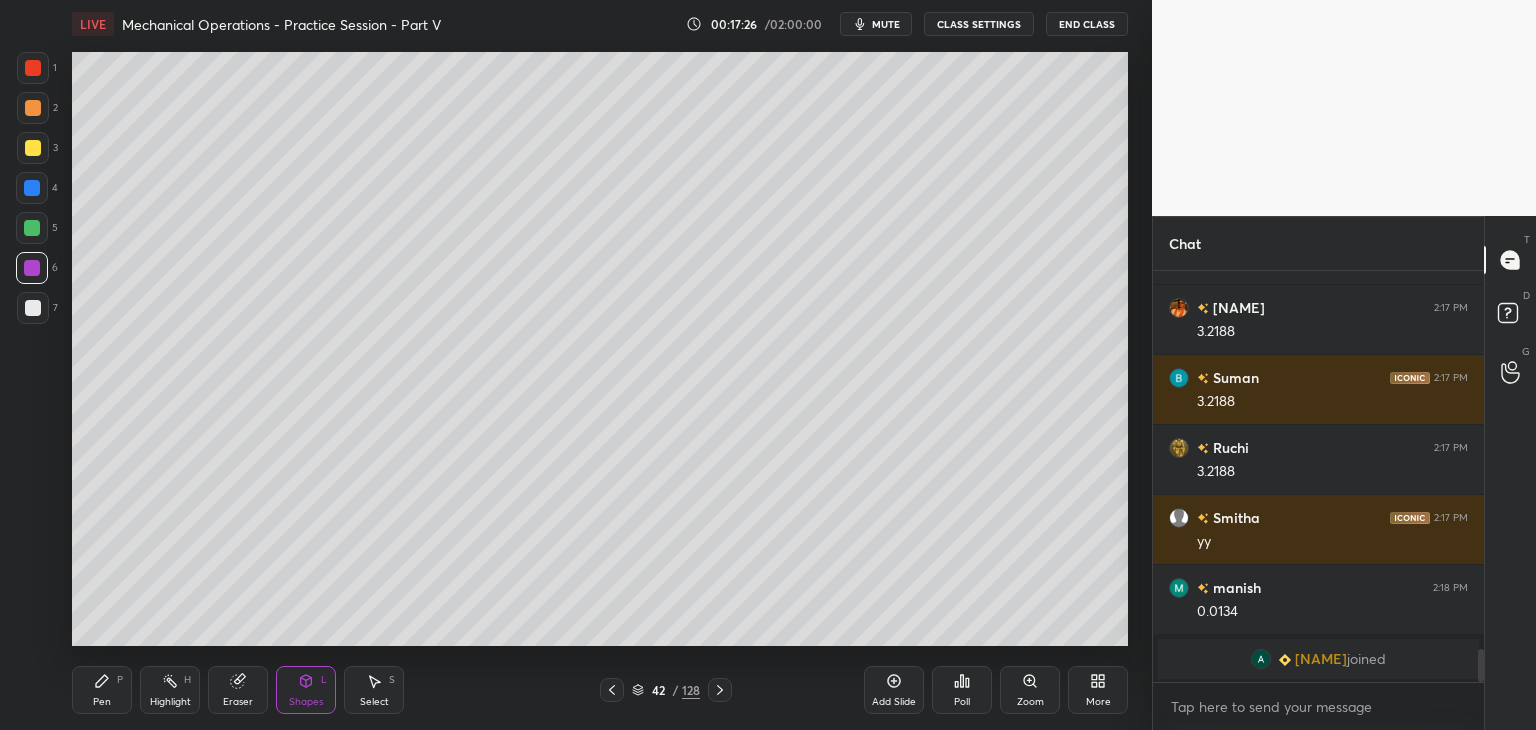 click on "Add Slide" at bounding box center (894, 690) 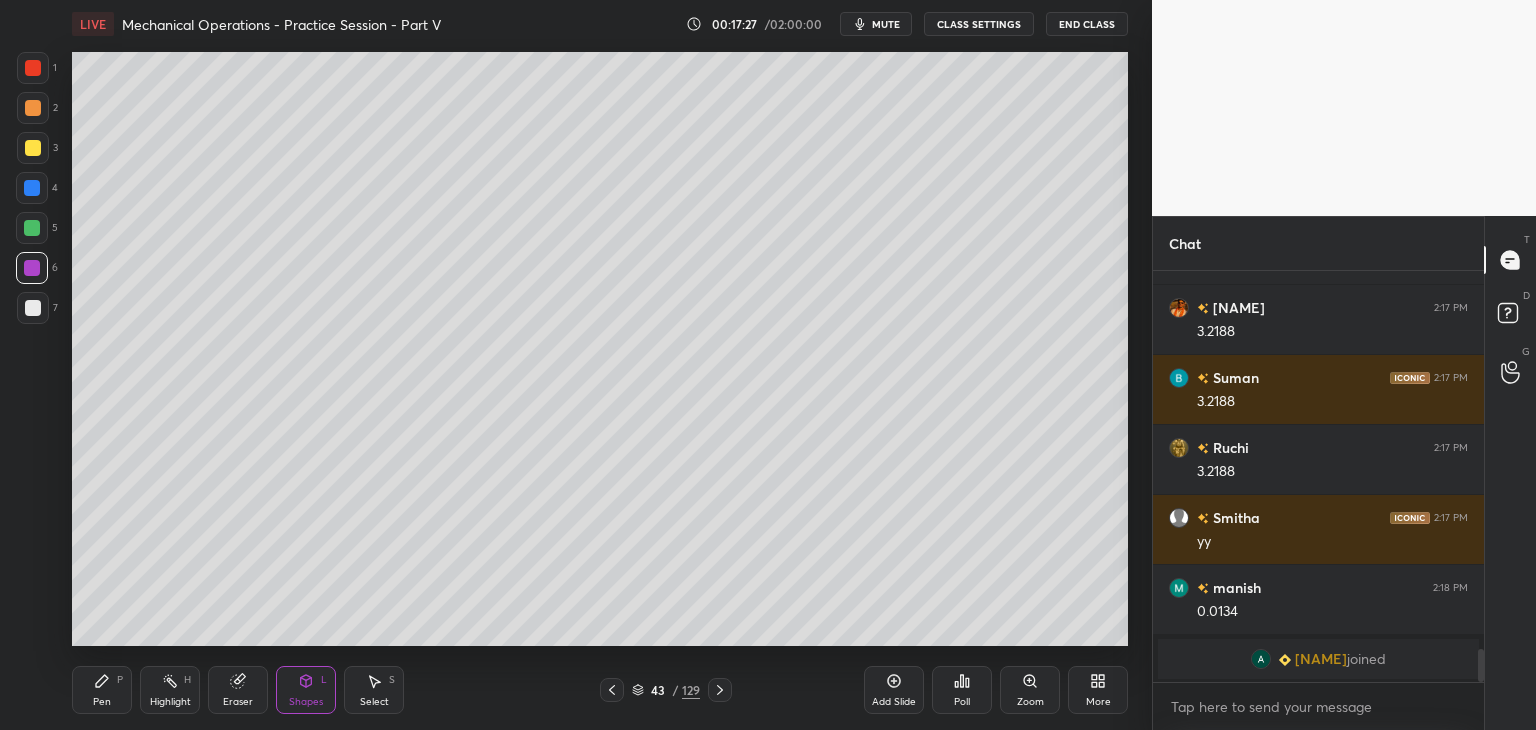 click on "Pen P" at bounding box center (102, 690) 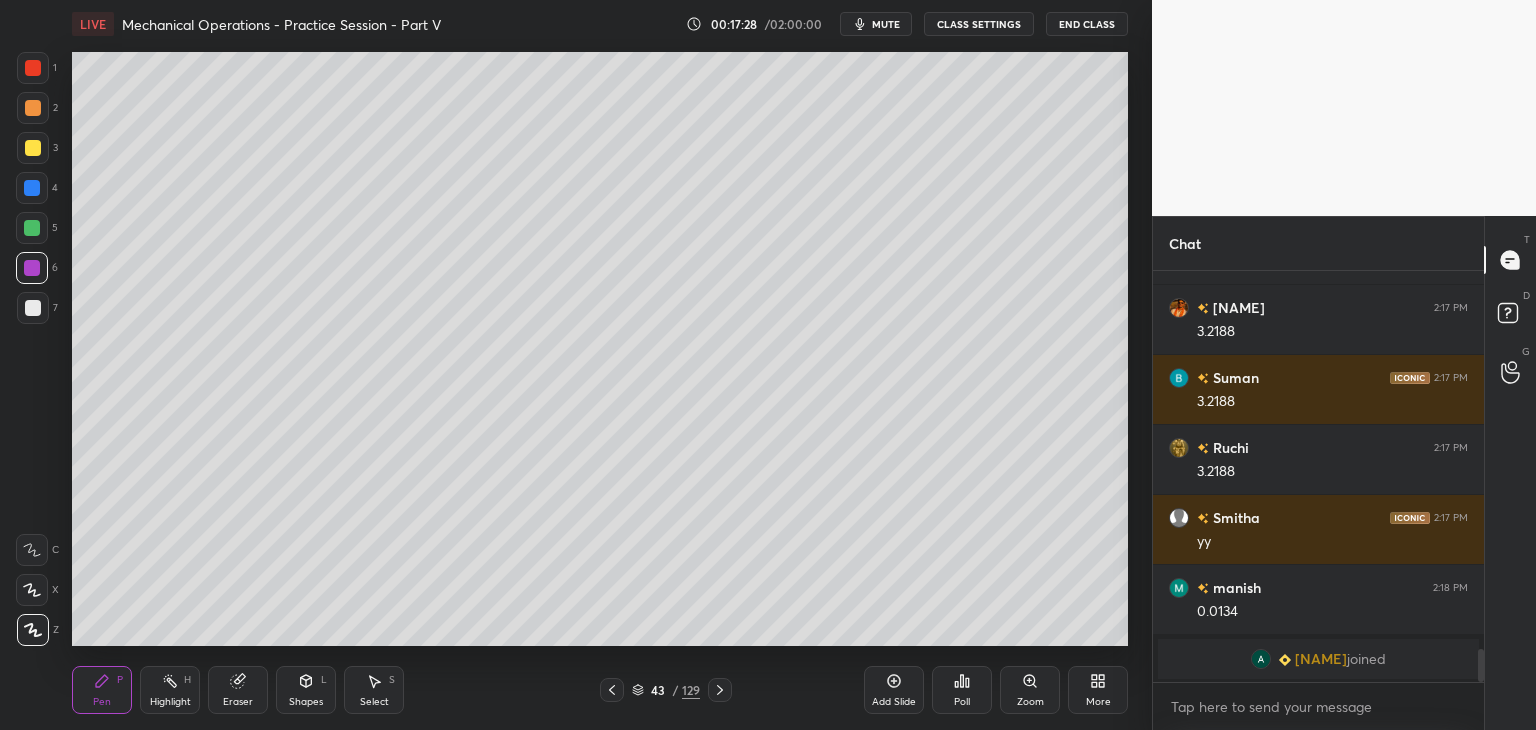 click at bounding box center [33, 308] 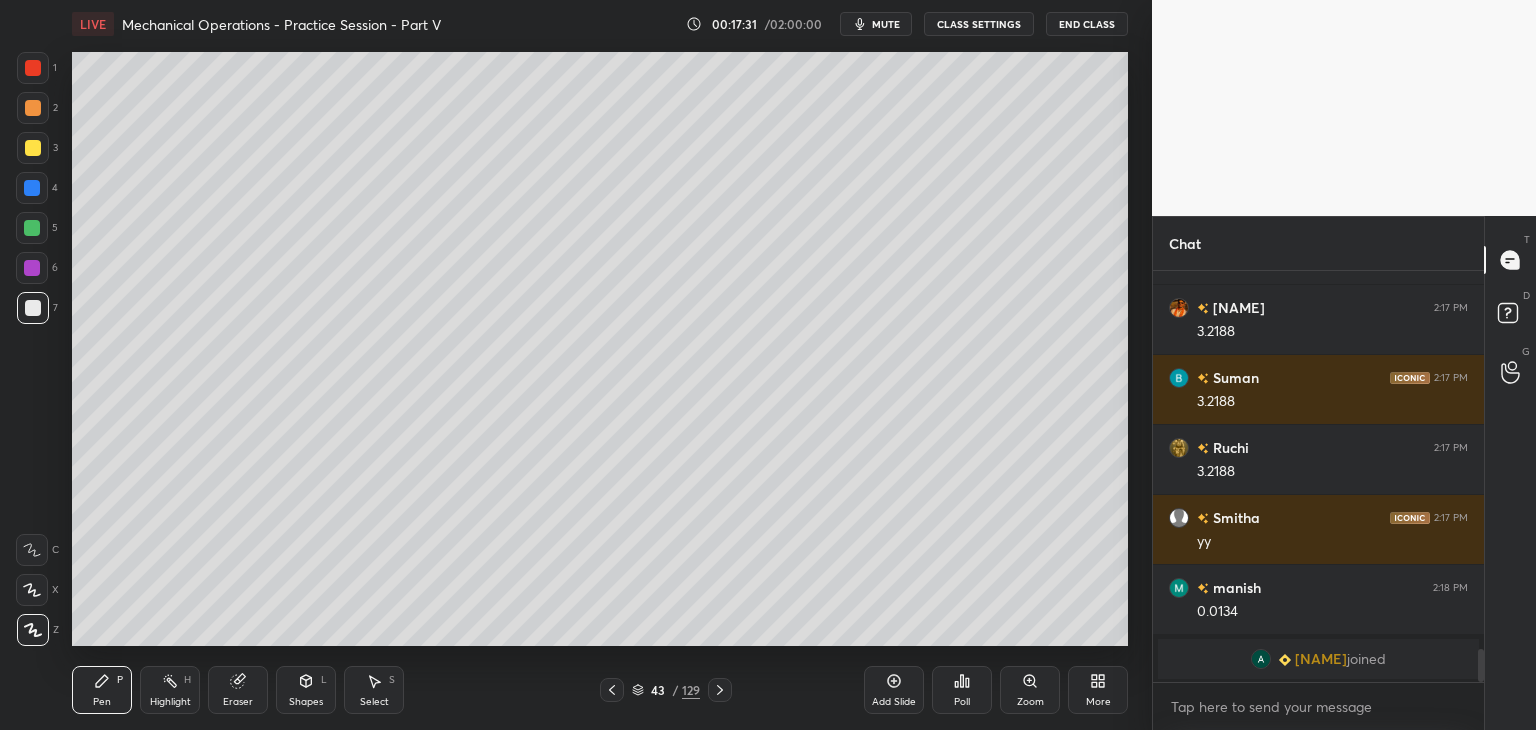 click at bounding box center (612, 690) 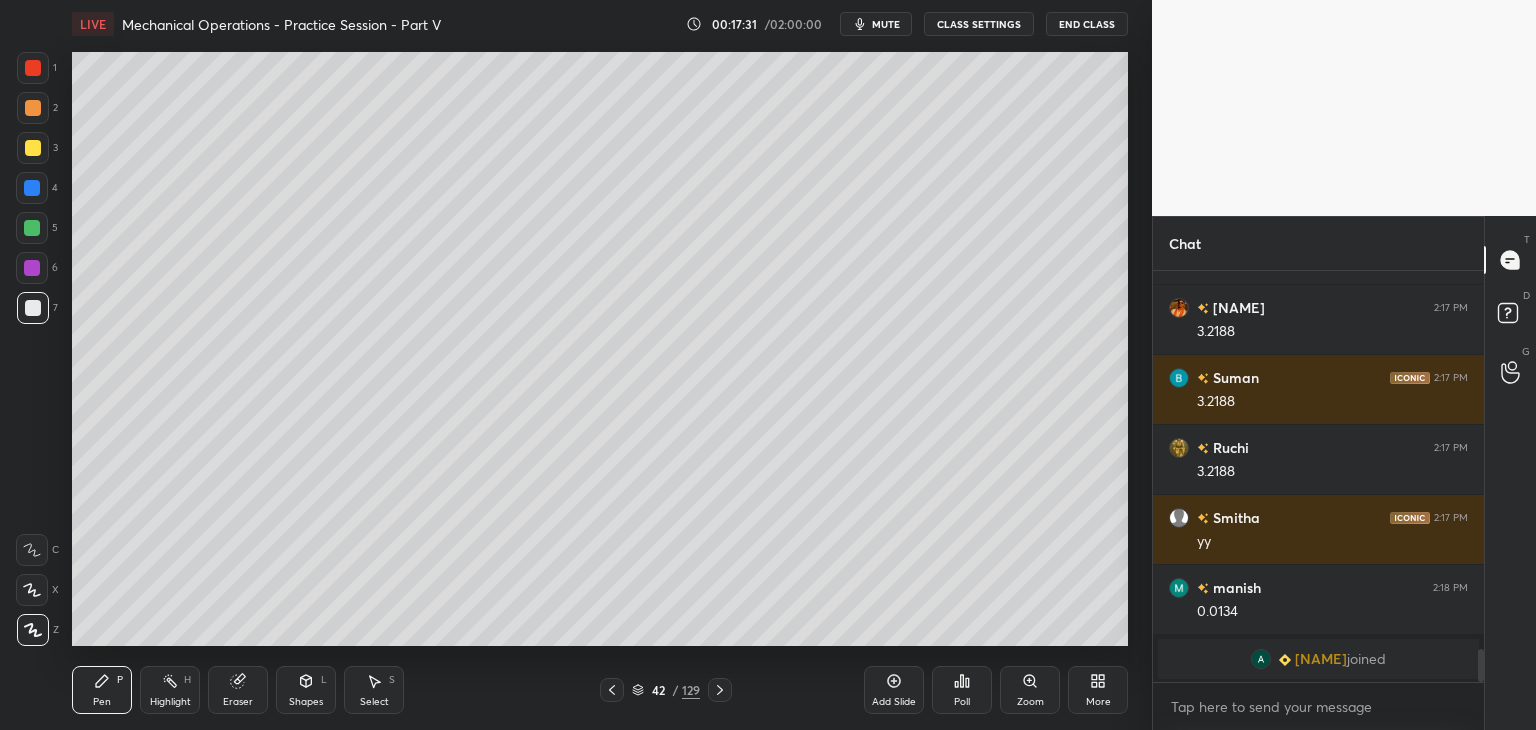 click 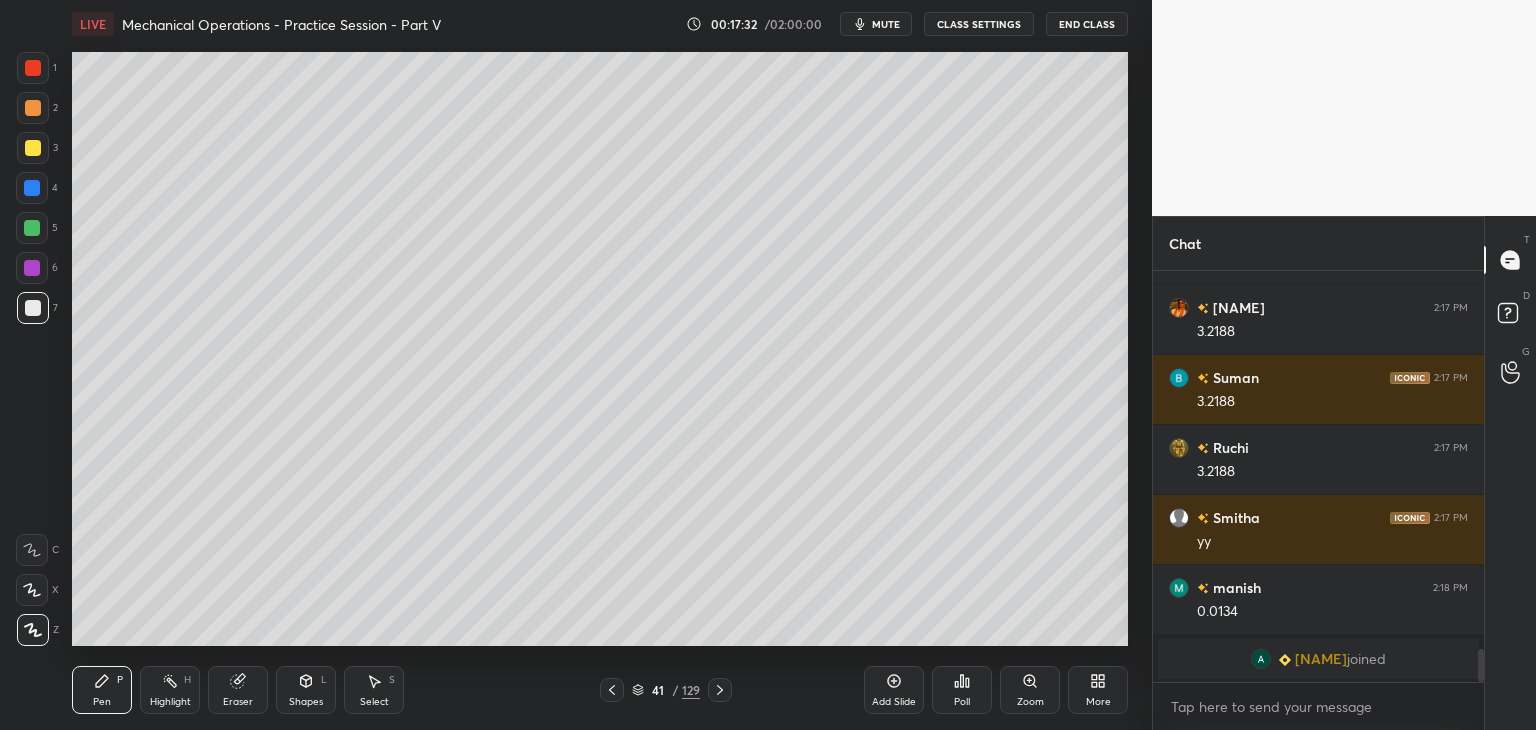 click 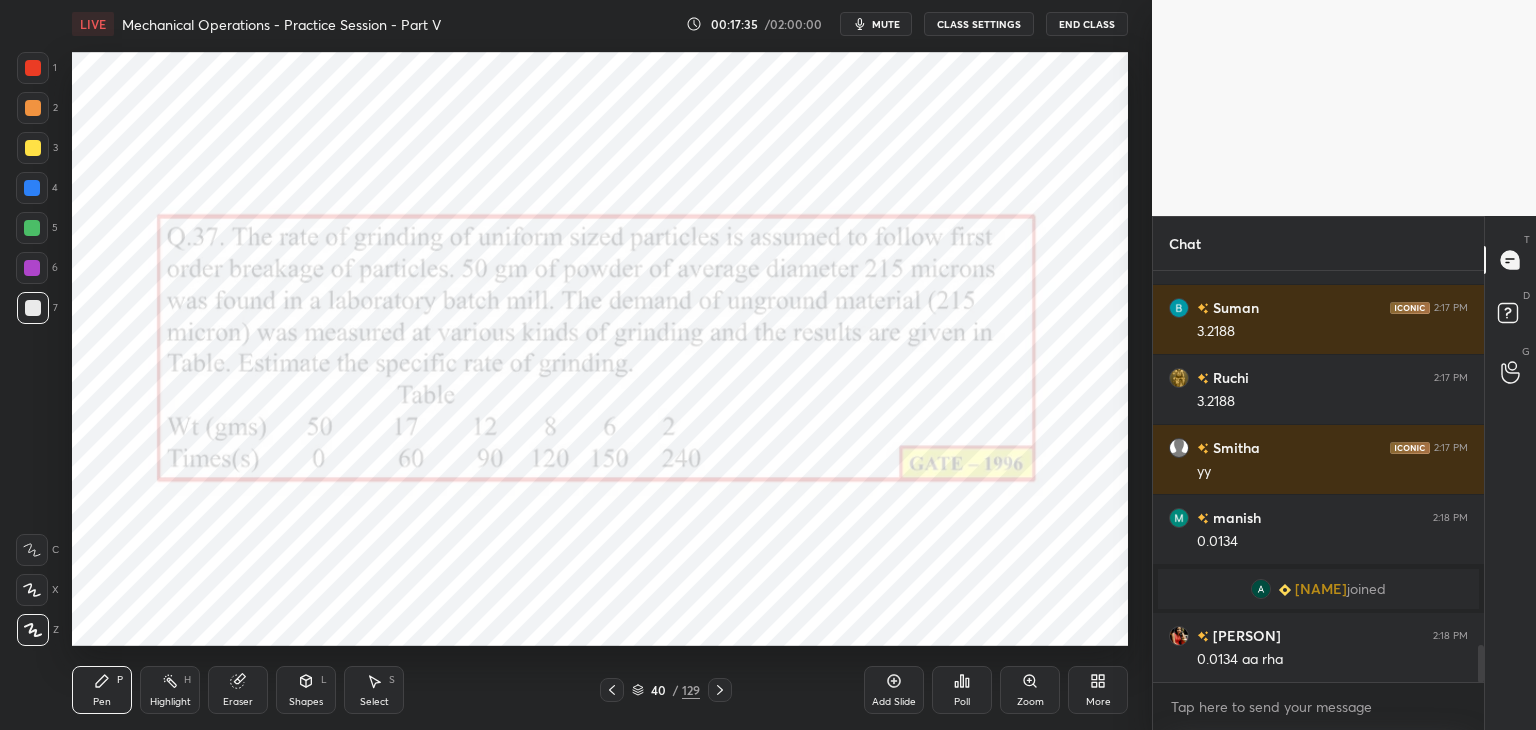 scroll, scrollTop: 4116, scrollLeft: 0, axis: vertical 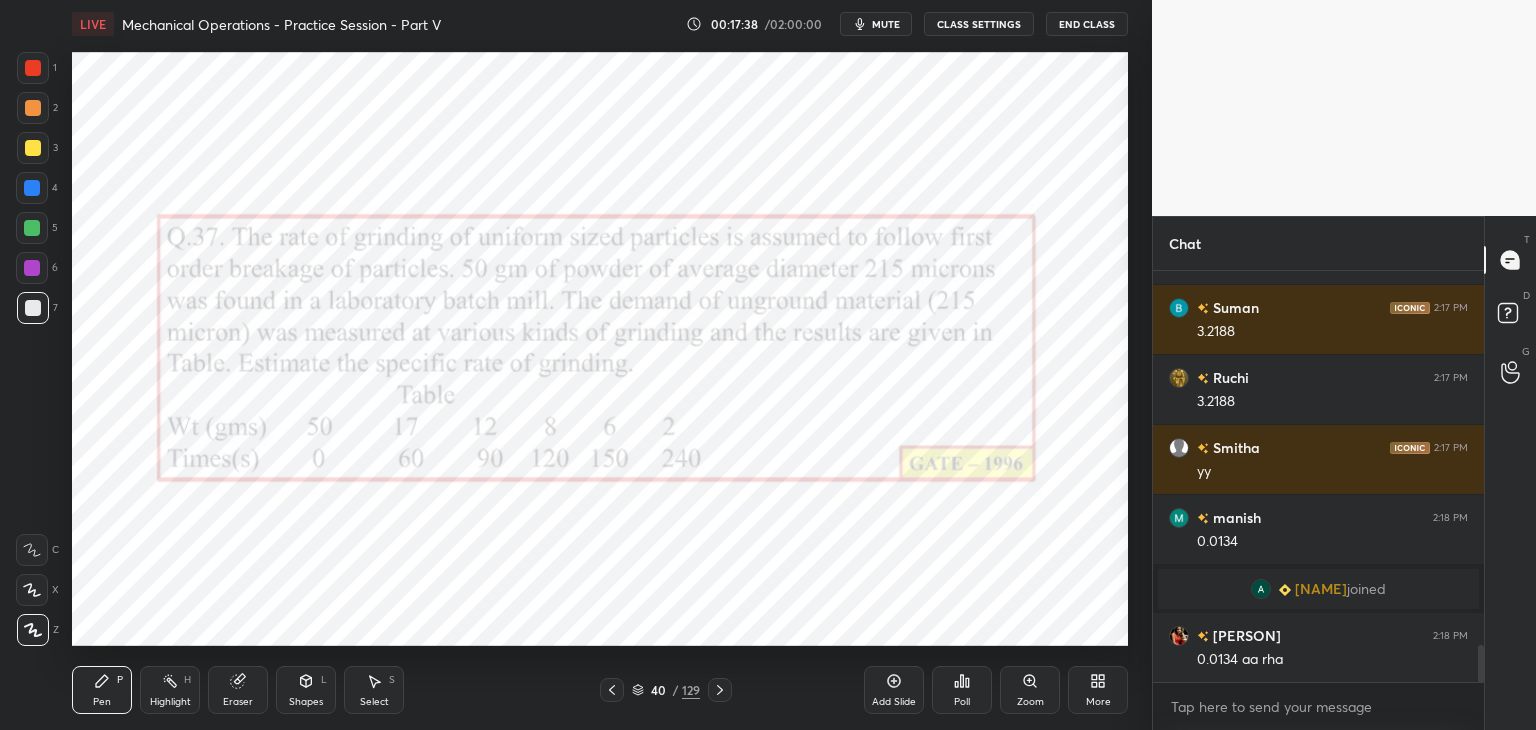 click 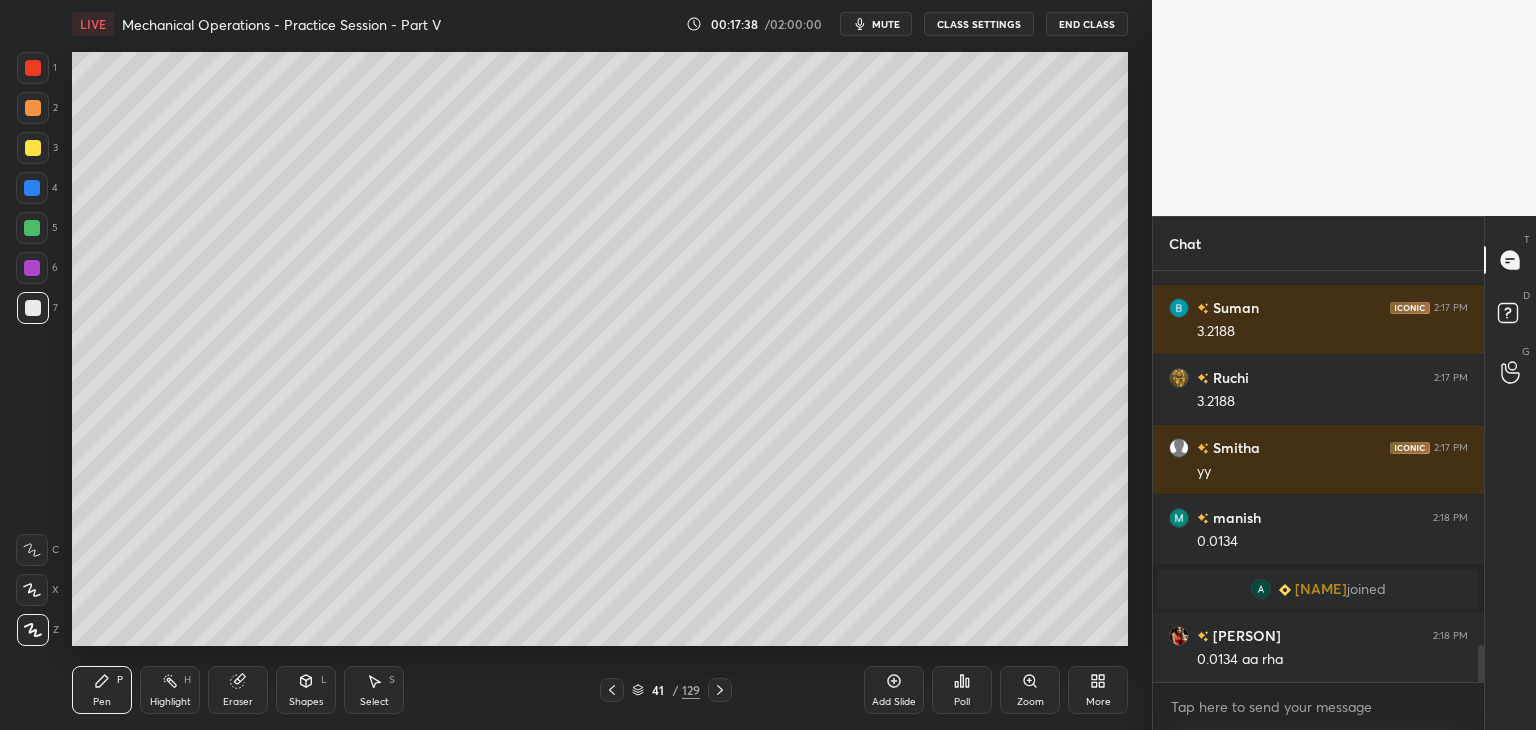 click 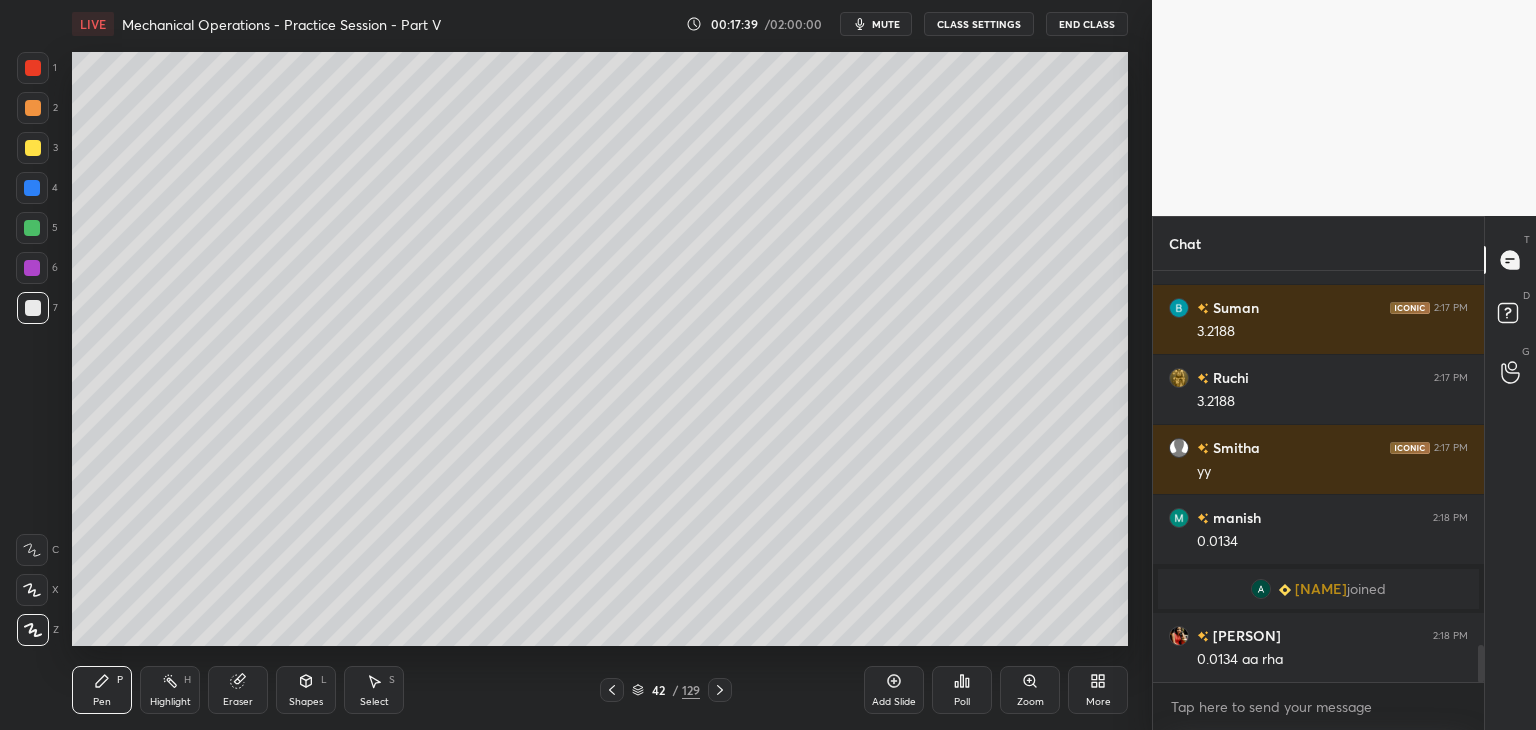 click at bounding box center (720, 690) 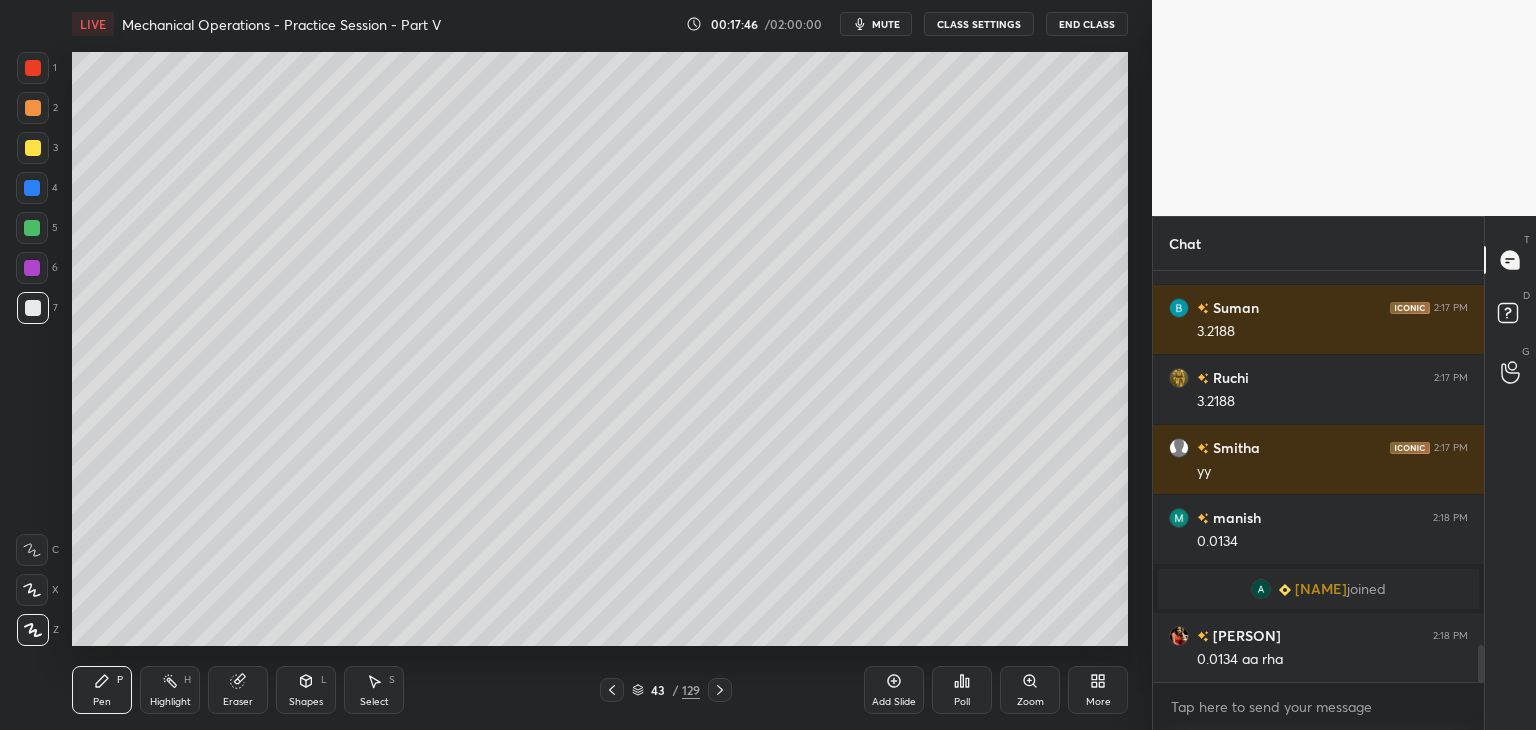 click 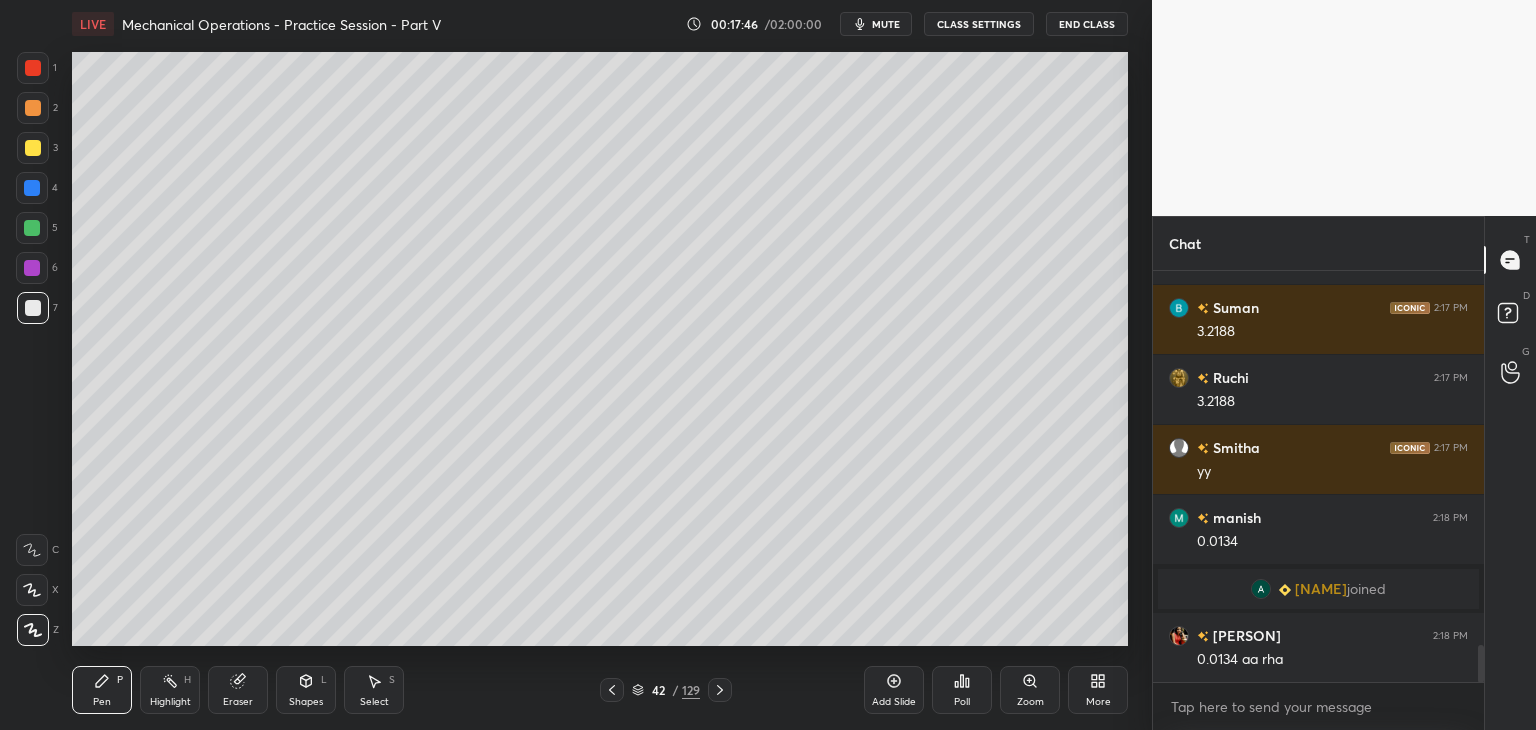 click 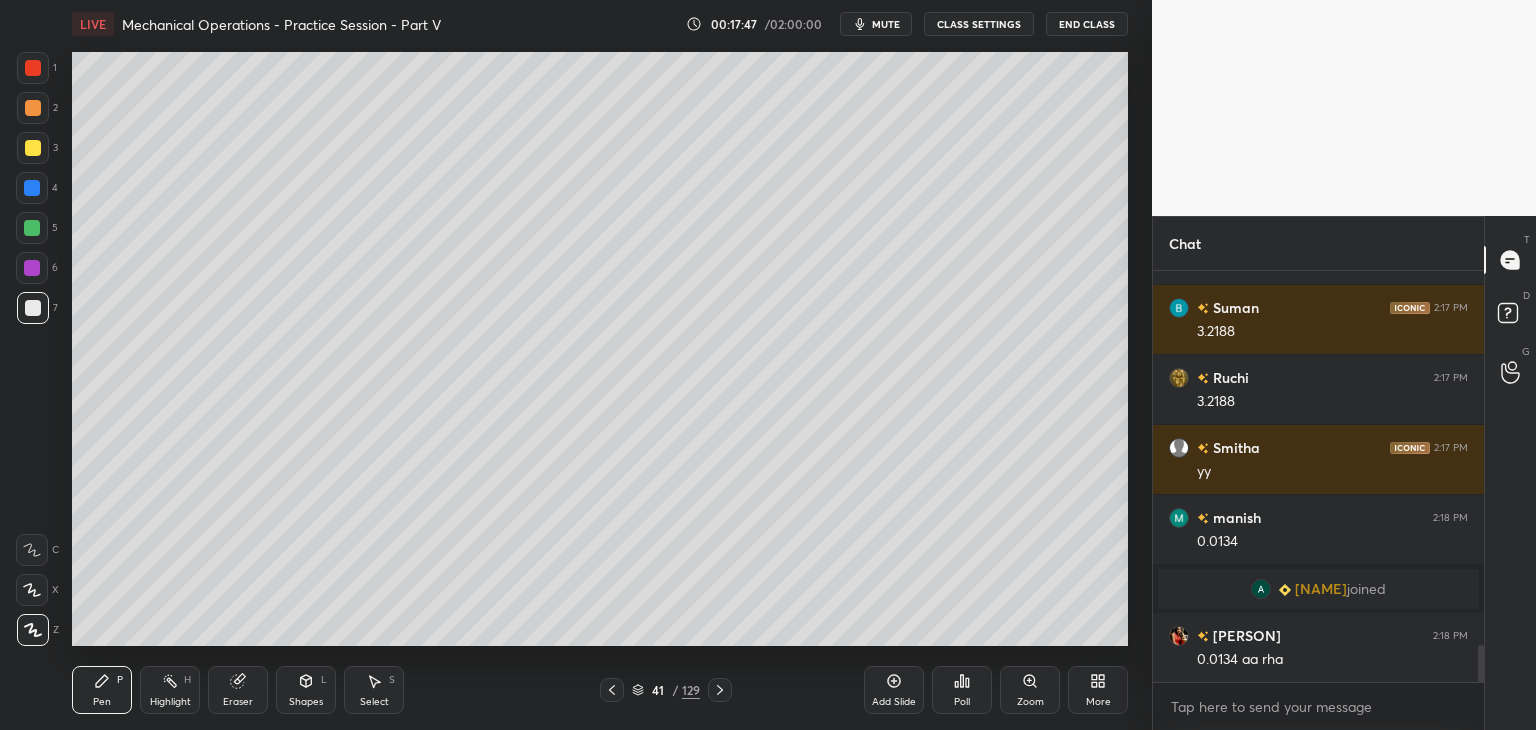 click 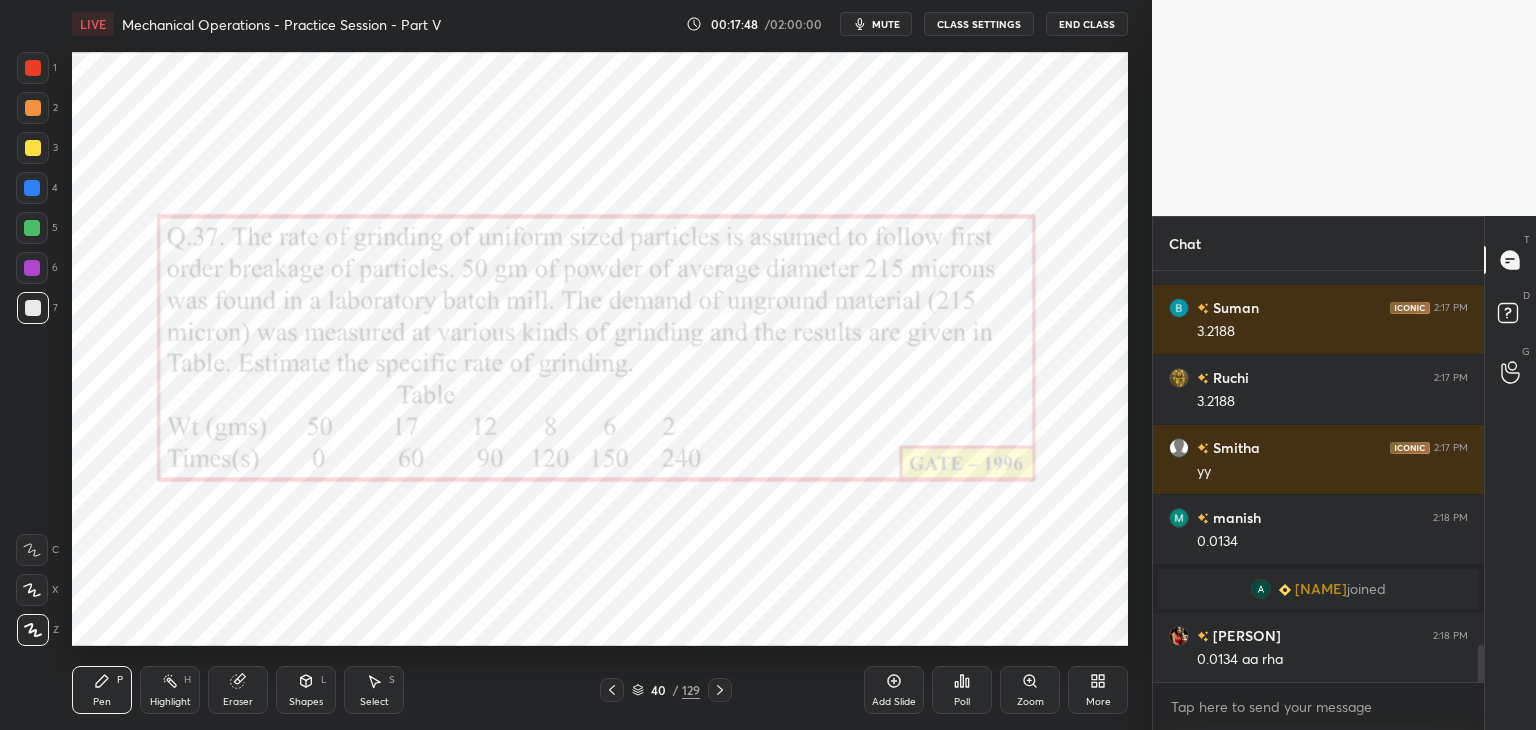click 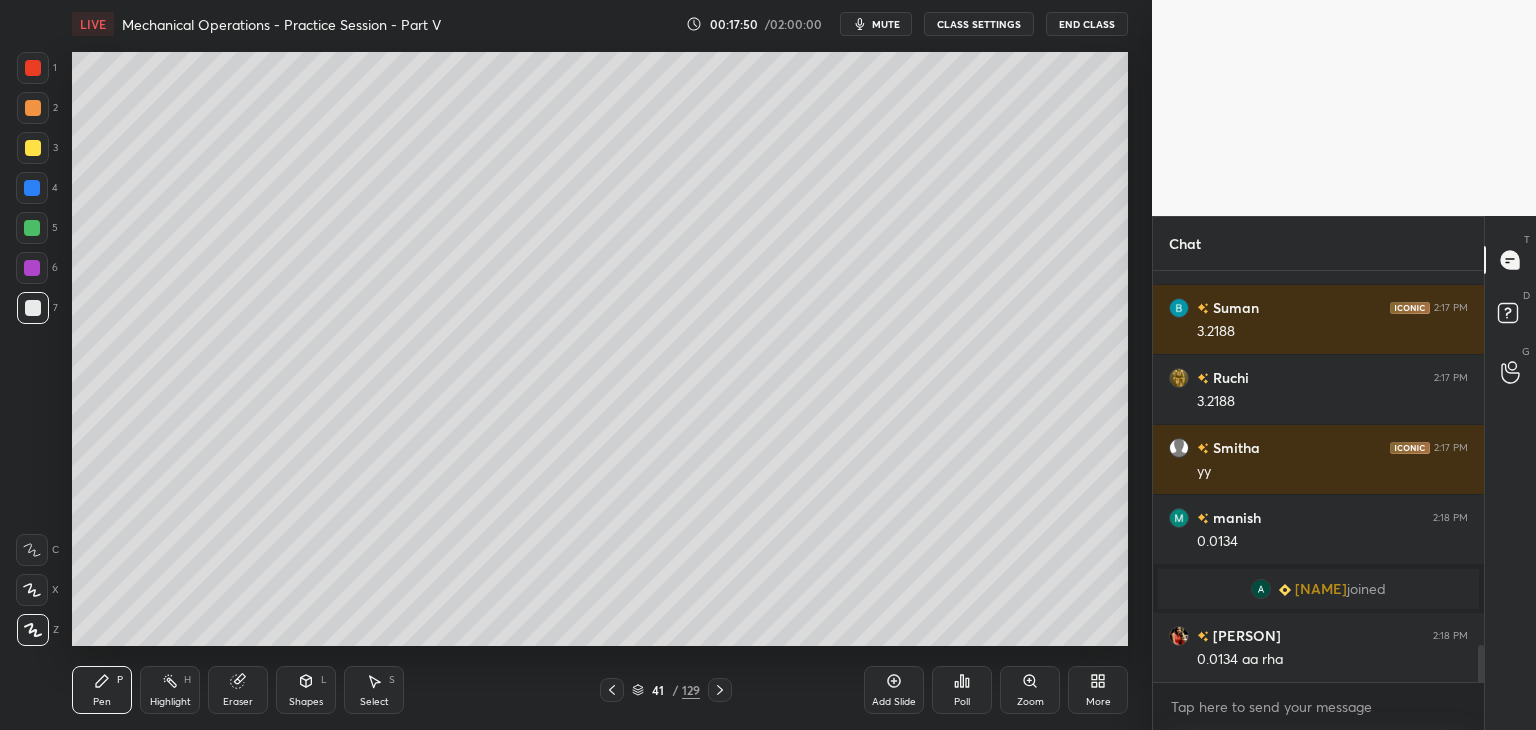 click at bounding box center [720, 690] 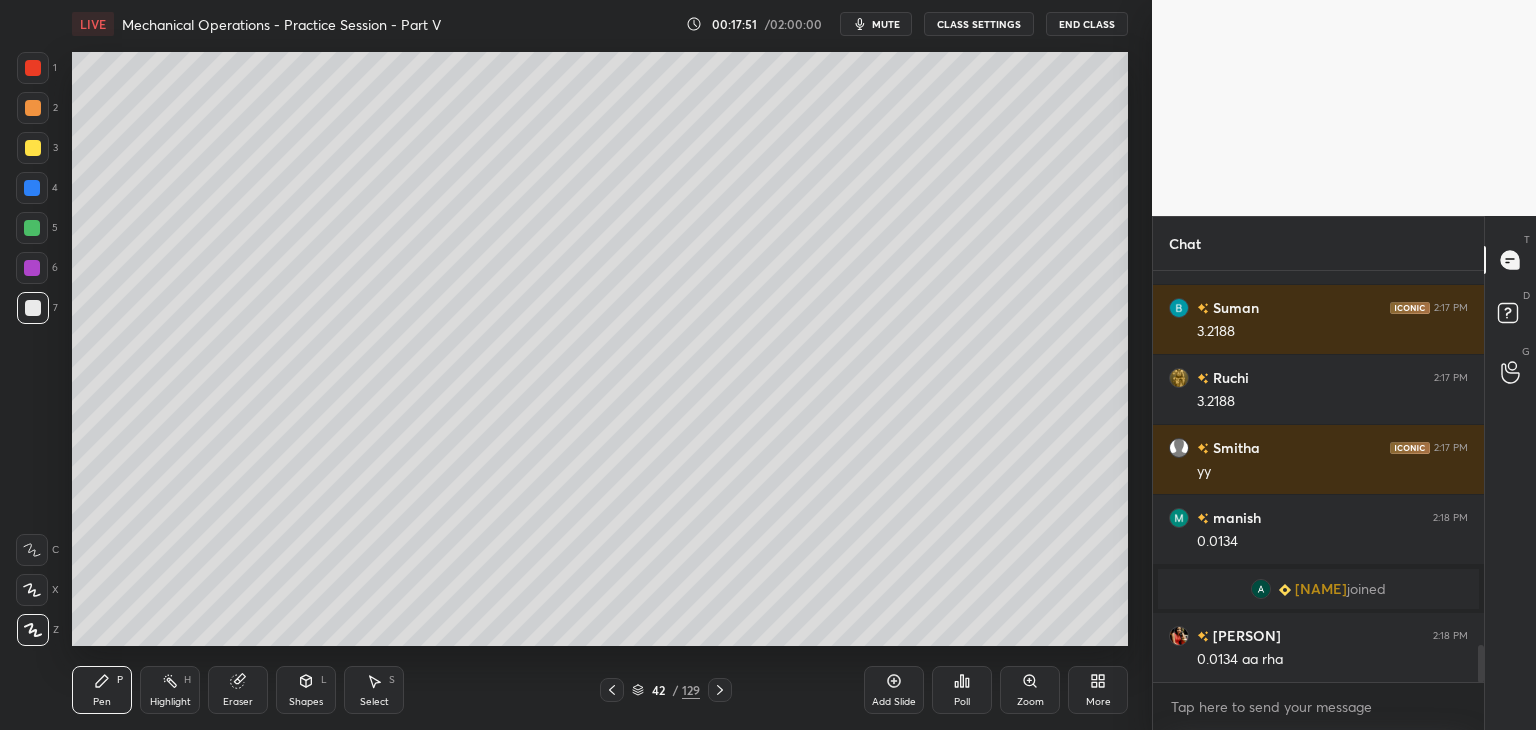 click 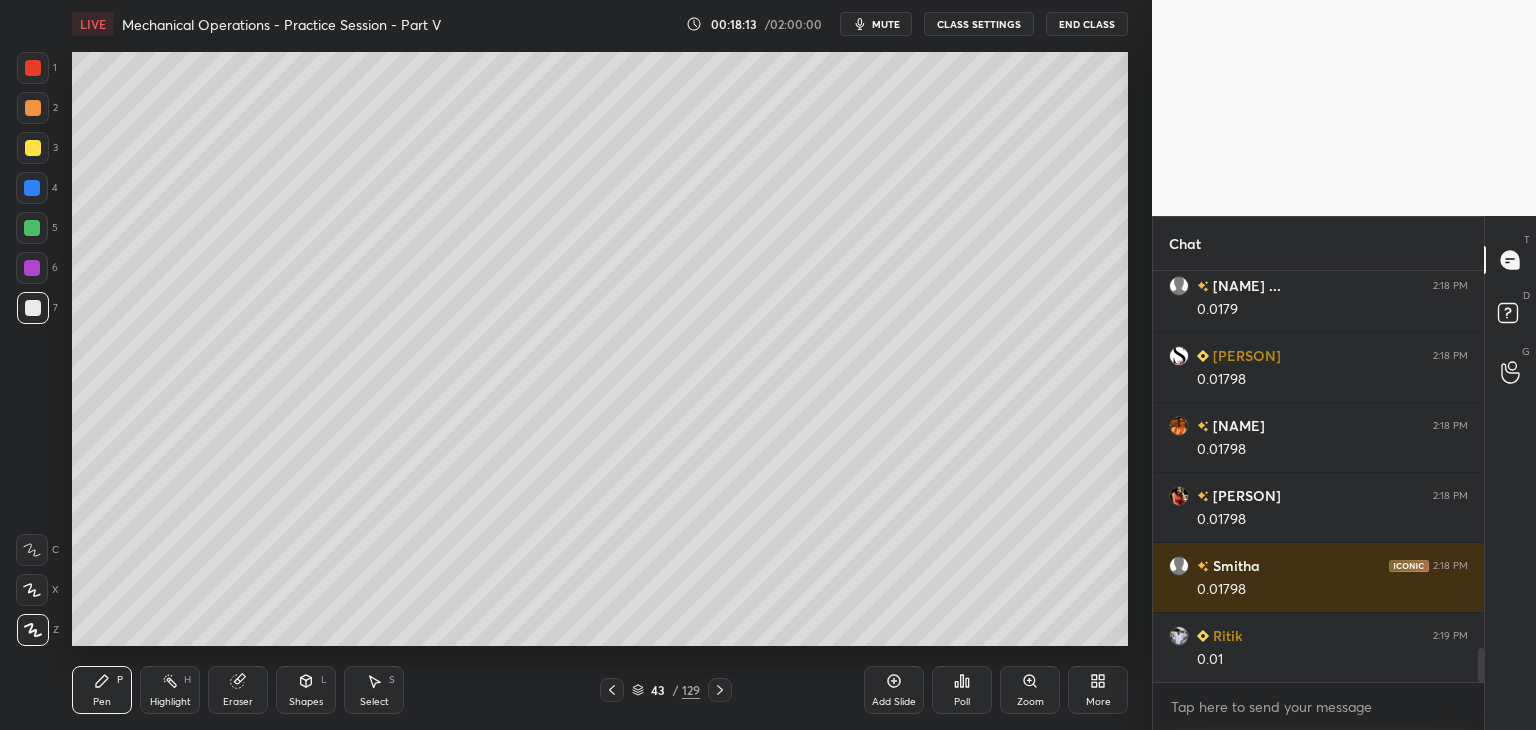 scroll, scrollTop: 4606, scrollLeft: 0, axis: vertical 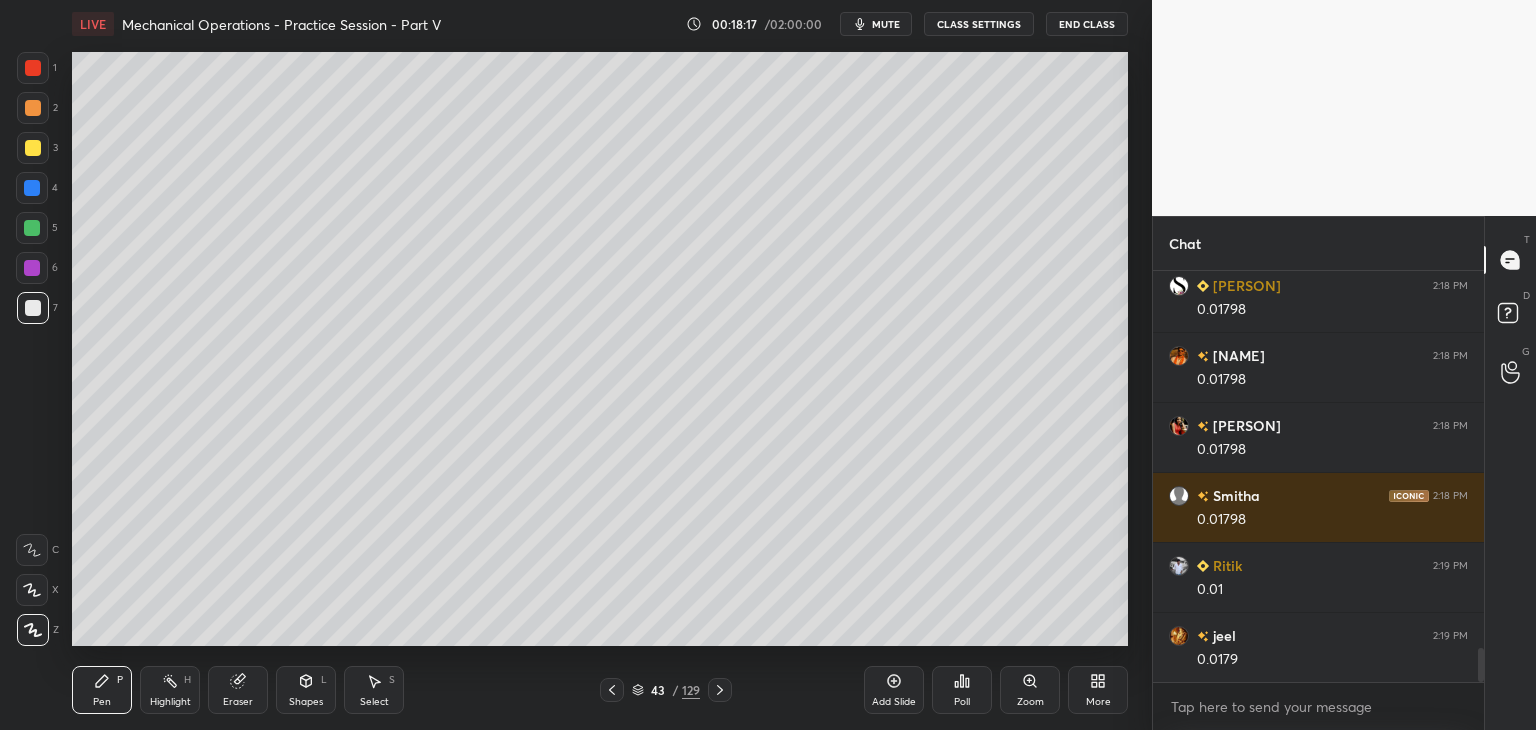 click 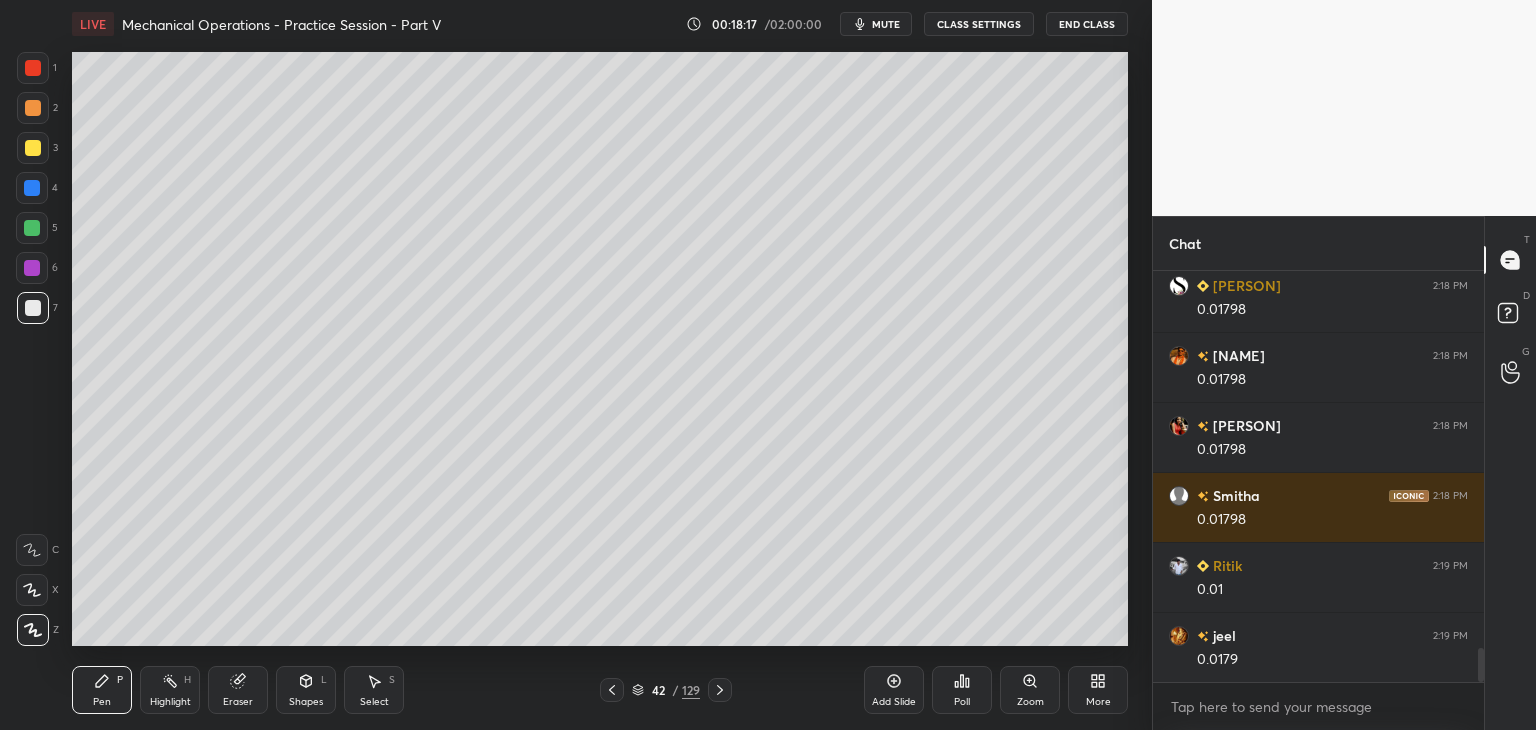 click 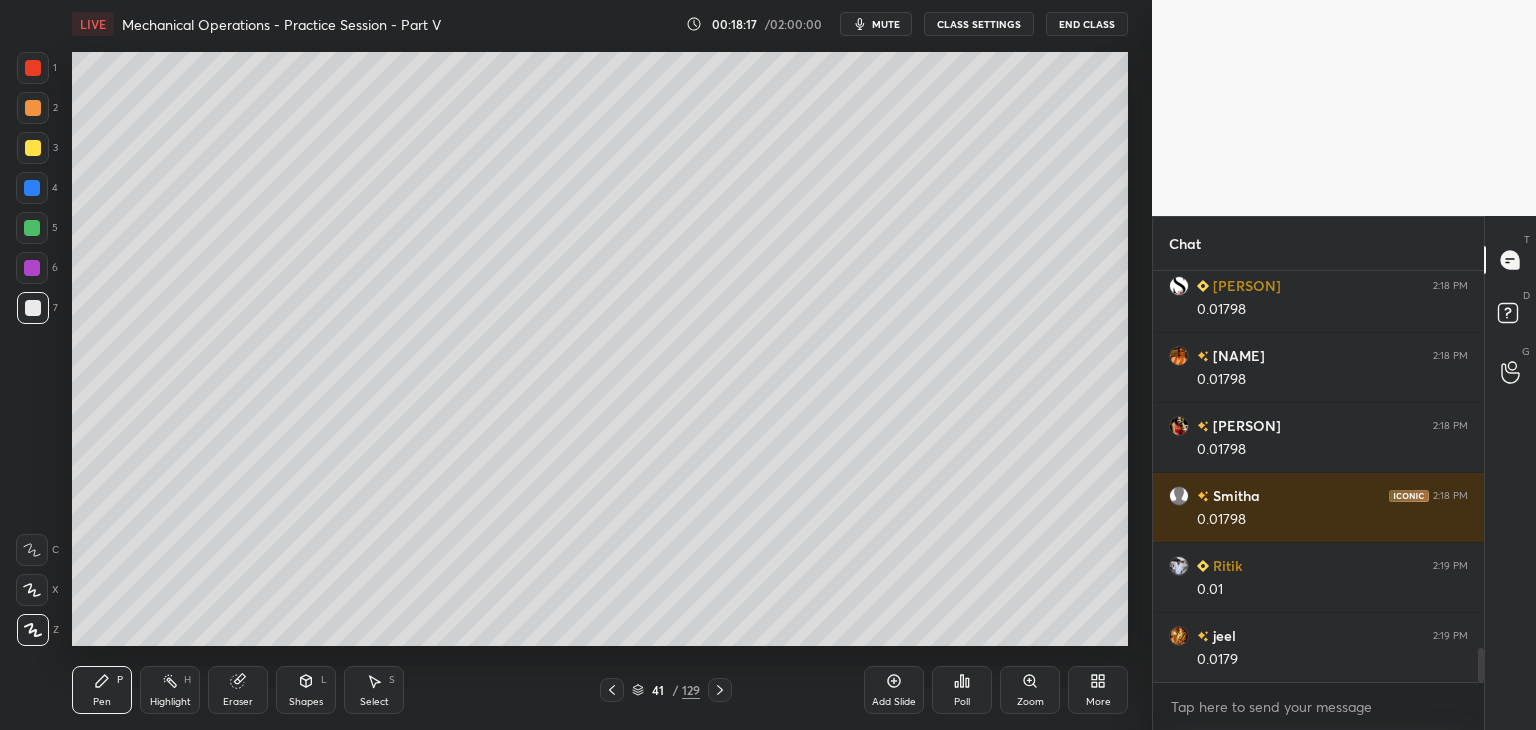 click 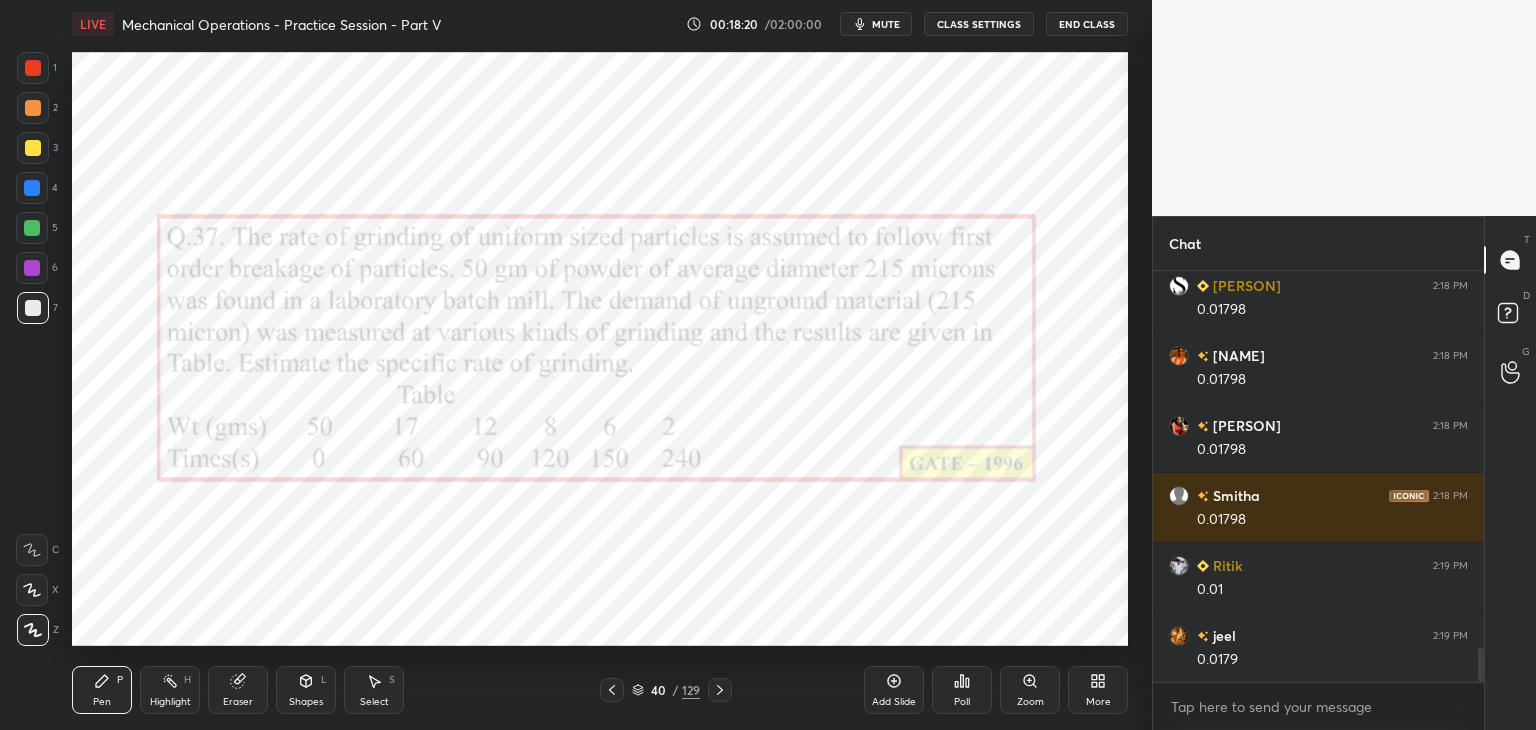 scroll, scrollTop: 4676, scrollLeft: 0, axis: vertical 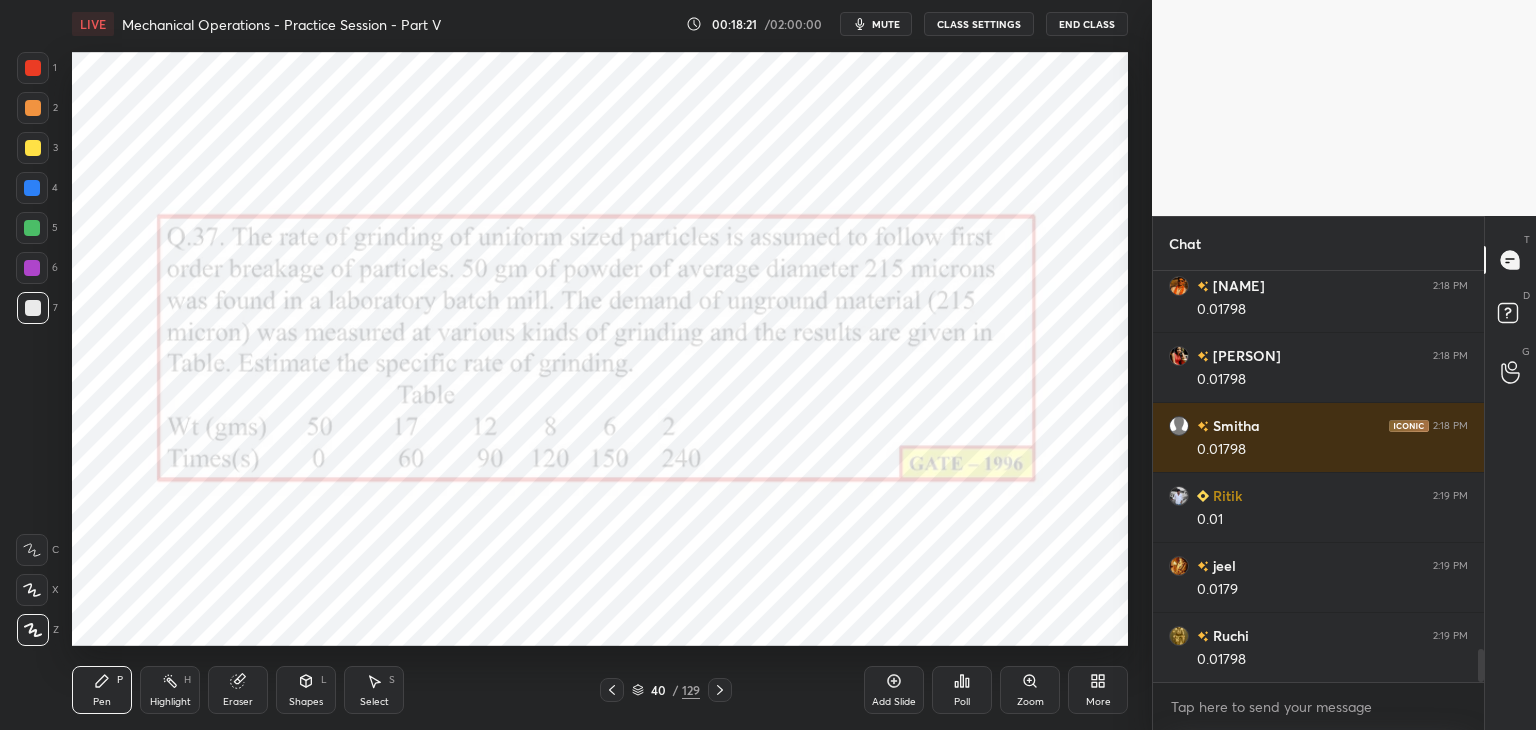 click at bounding box center (32, 268) 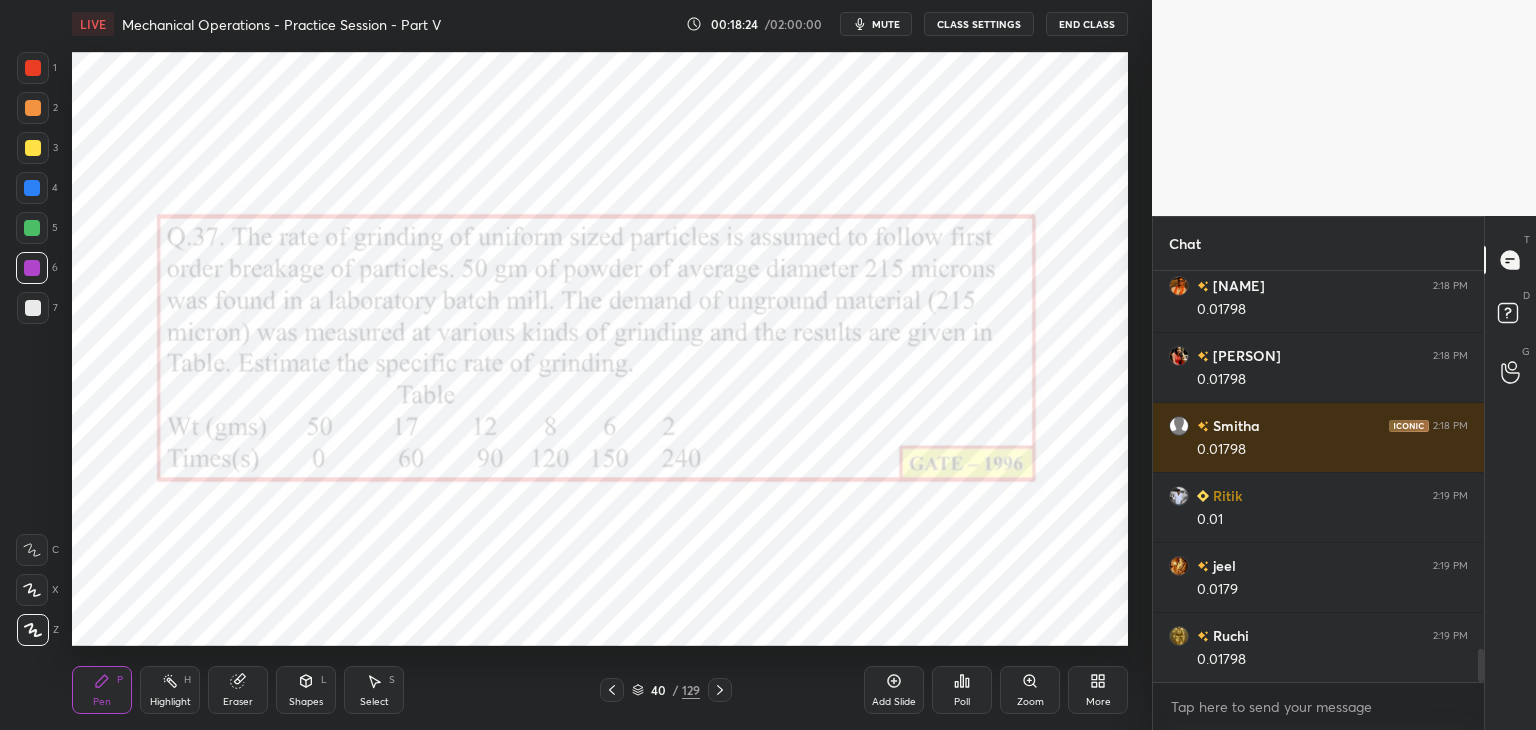 scroll, scrollTop: 4746, scrollLeft: 0, axis: vertical 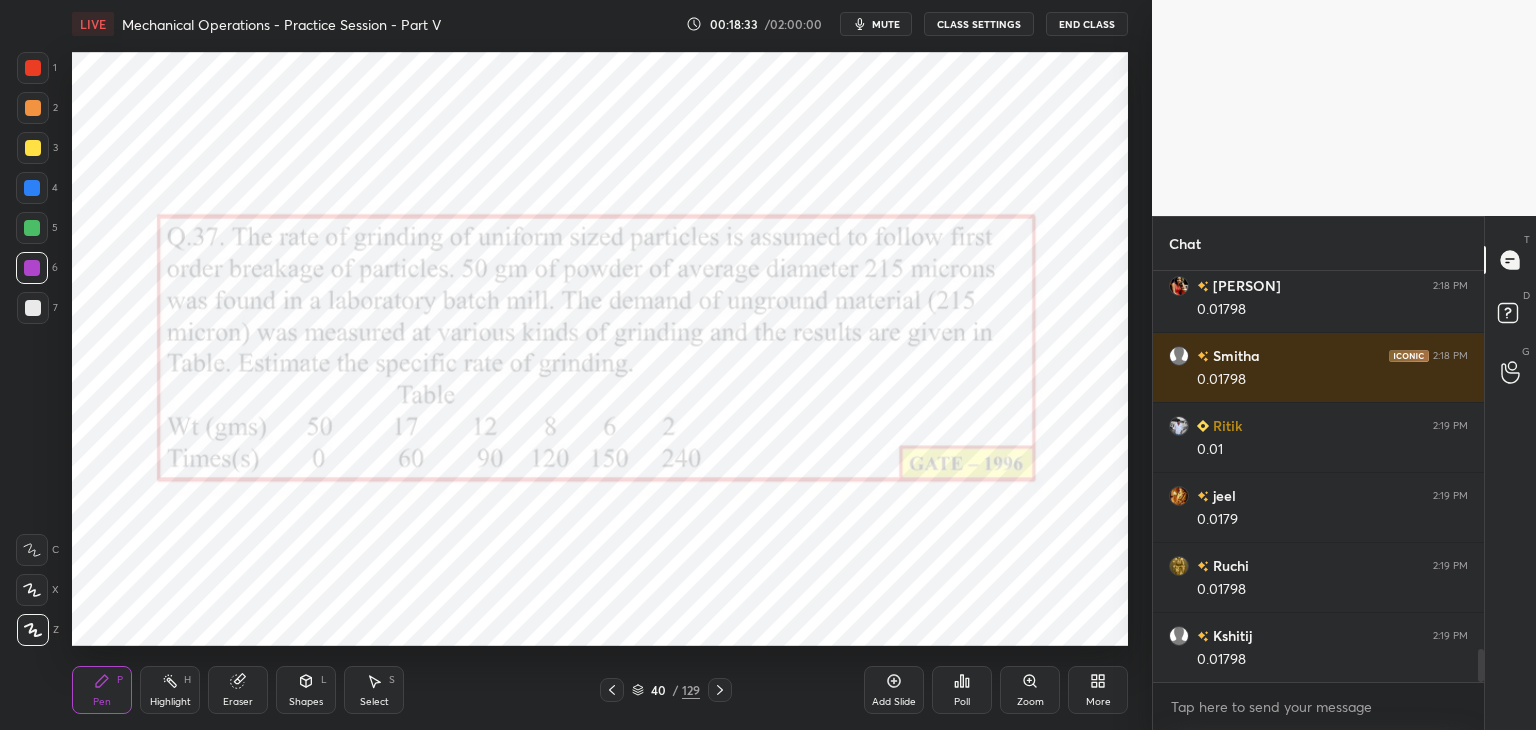 click 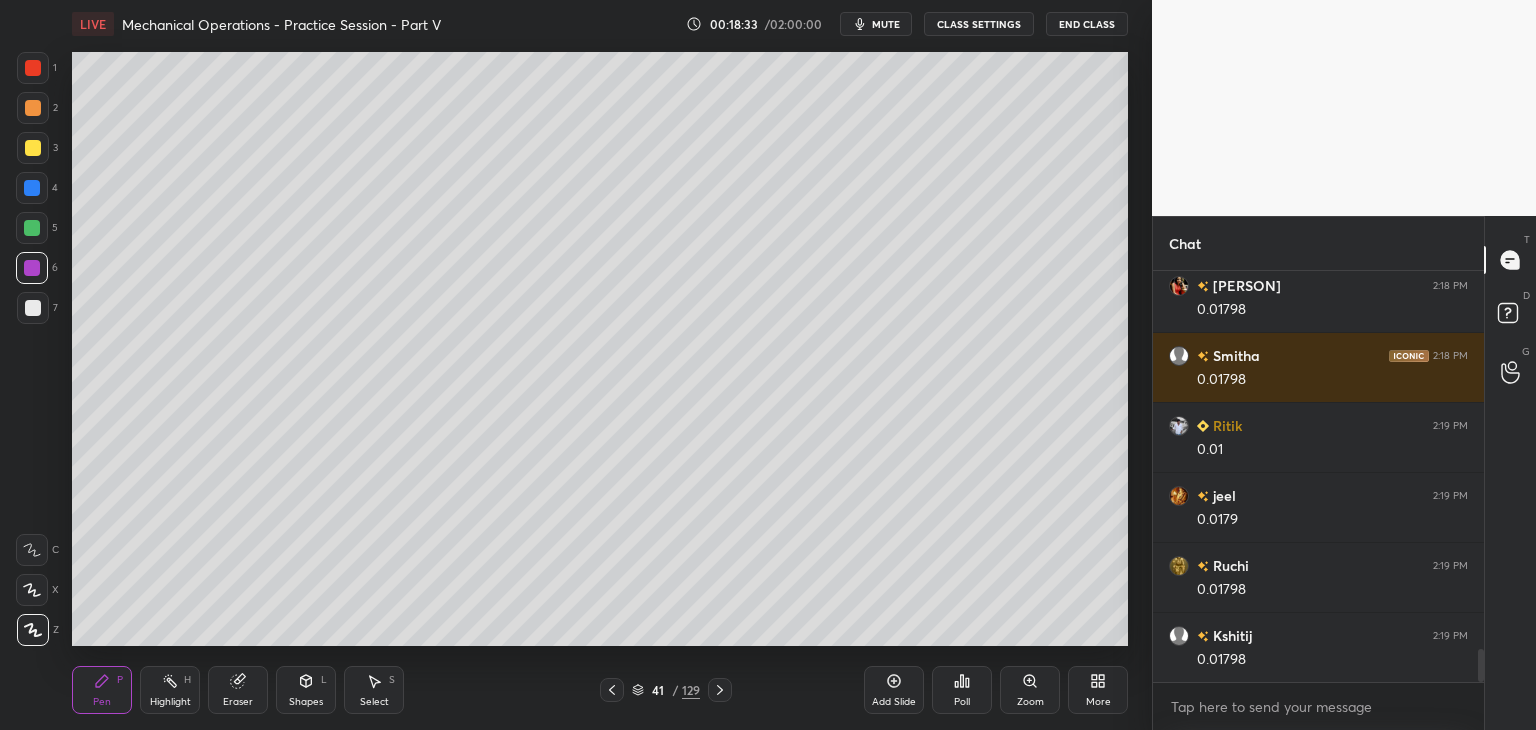 click 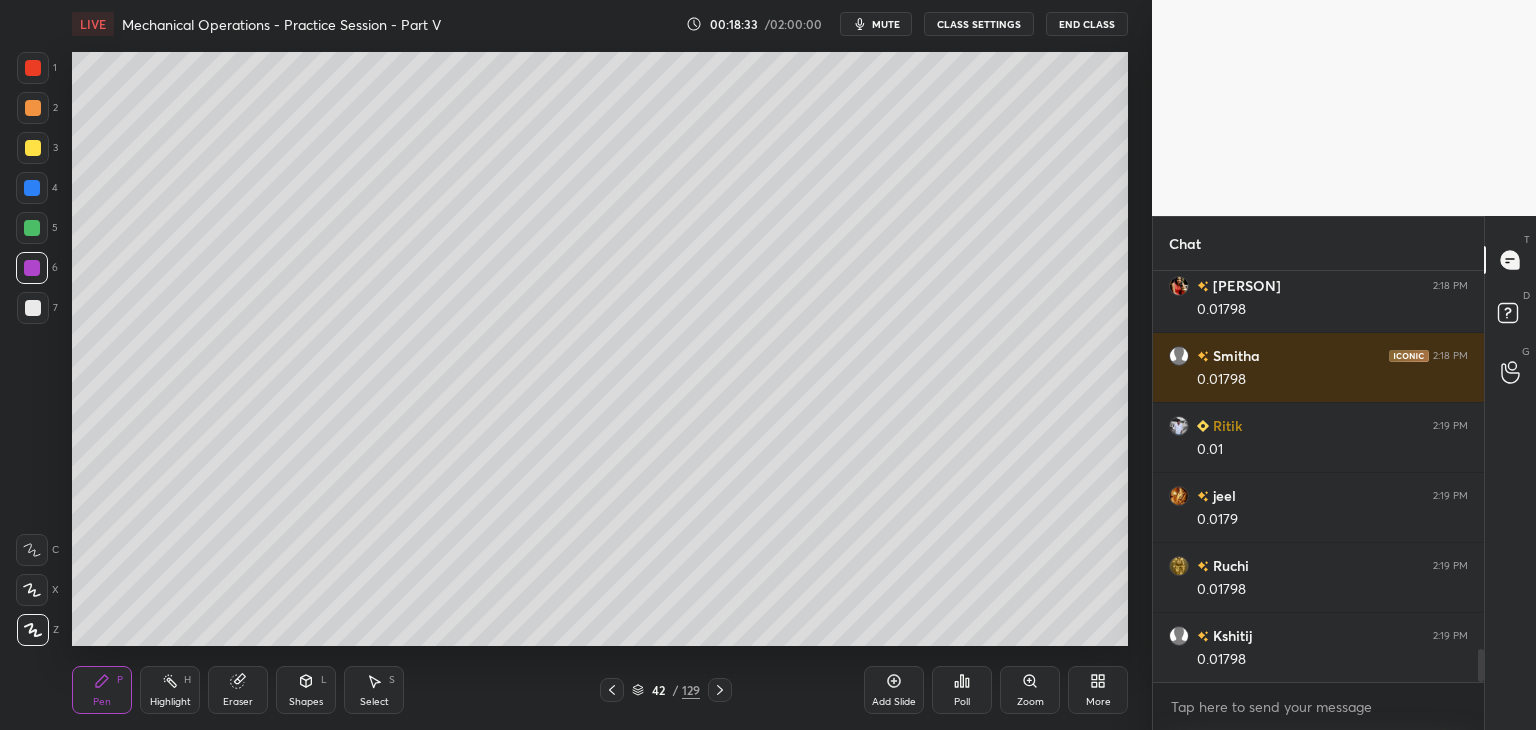 click 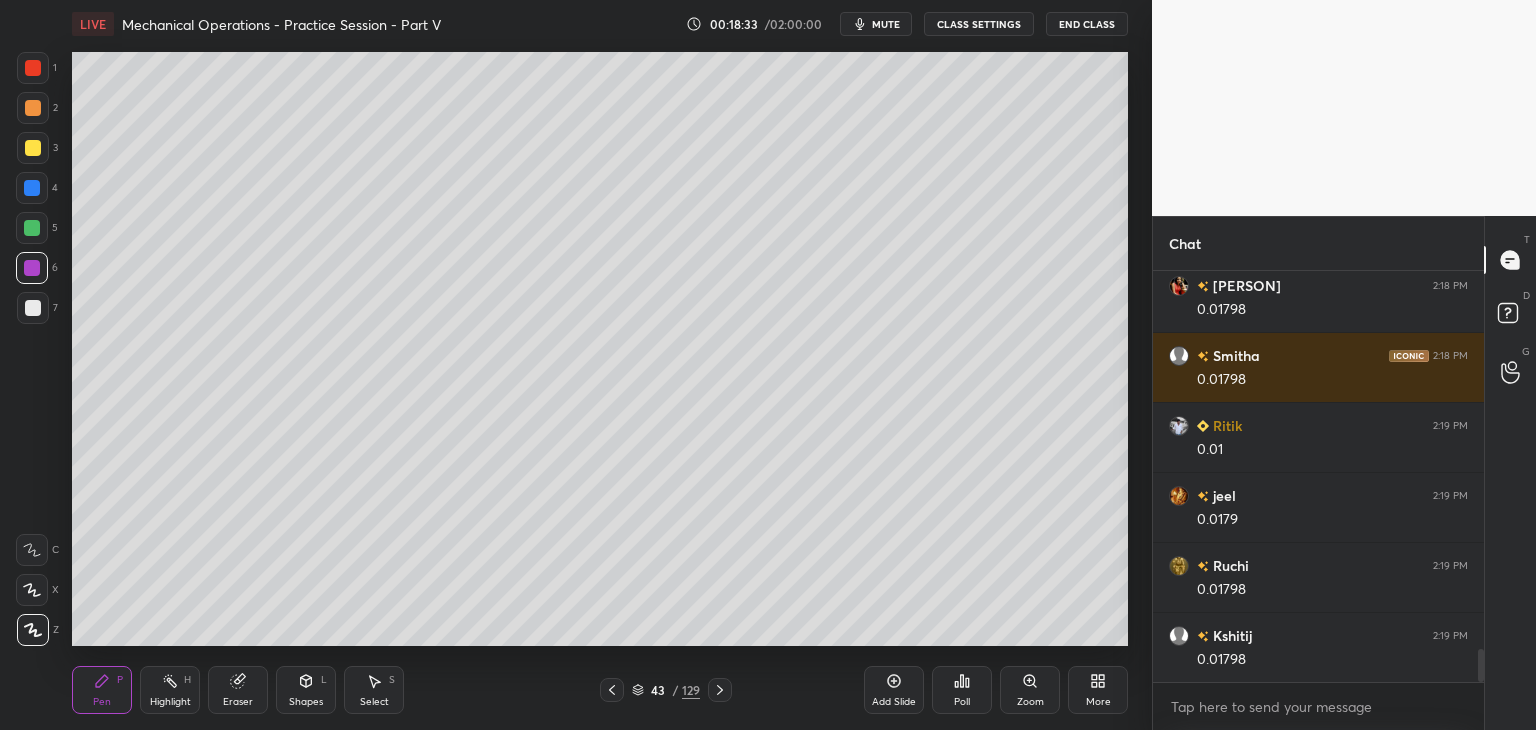 click 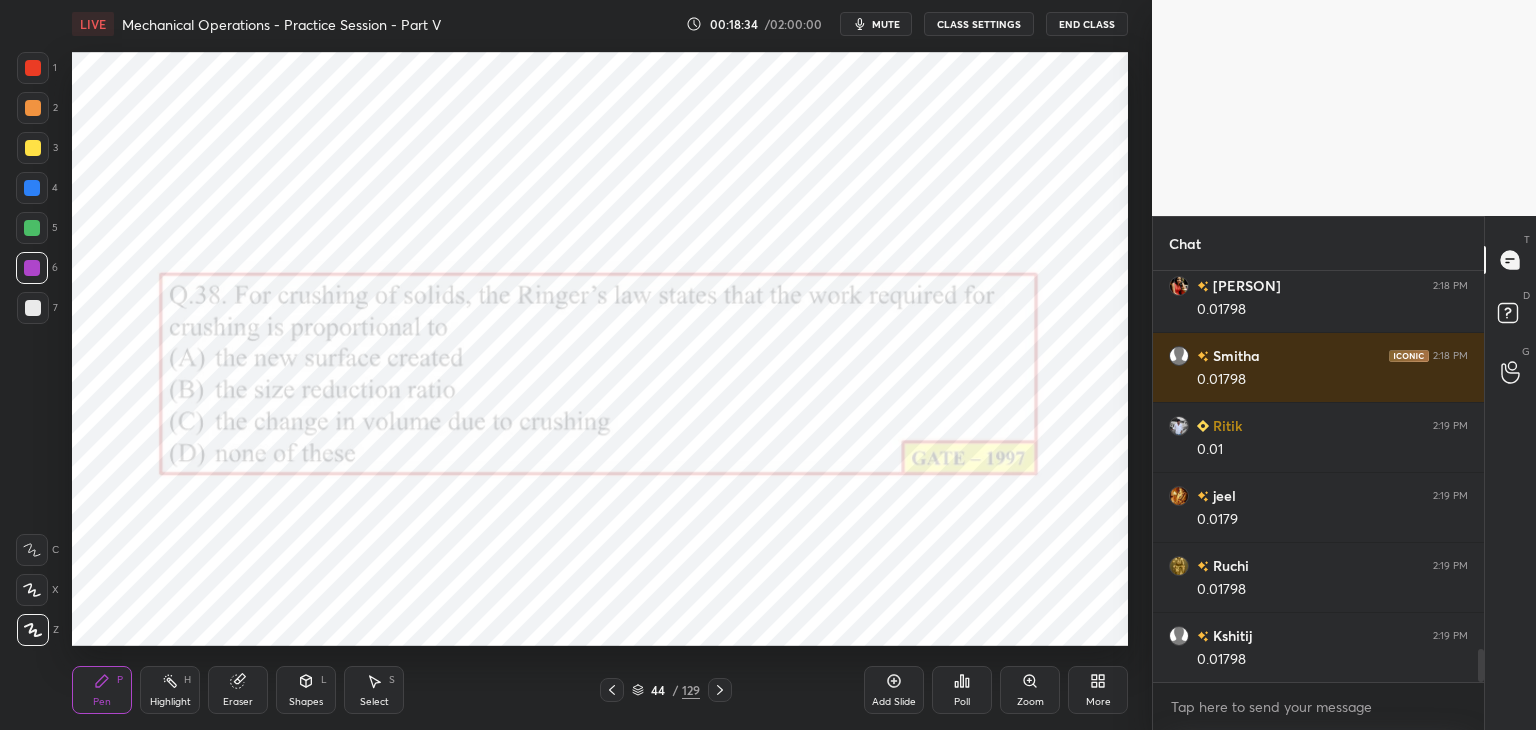 click 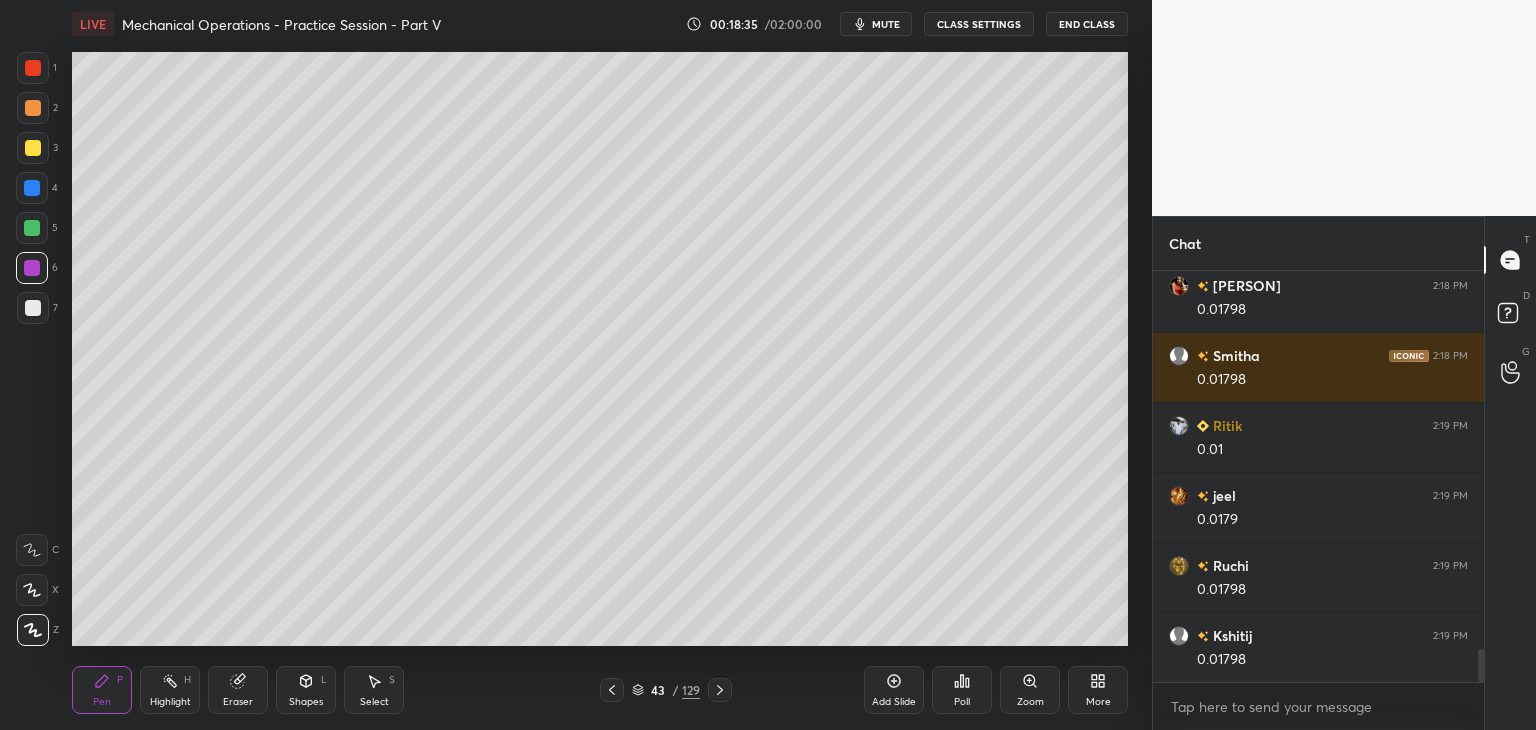 click at bounding box center [33, 308] 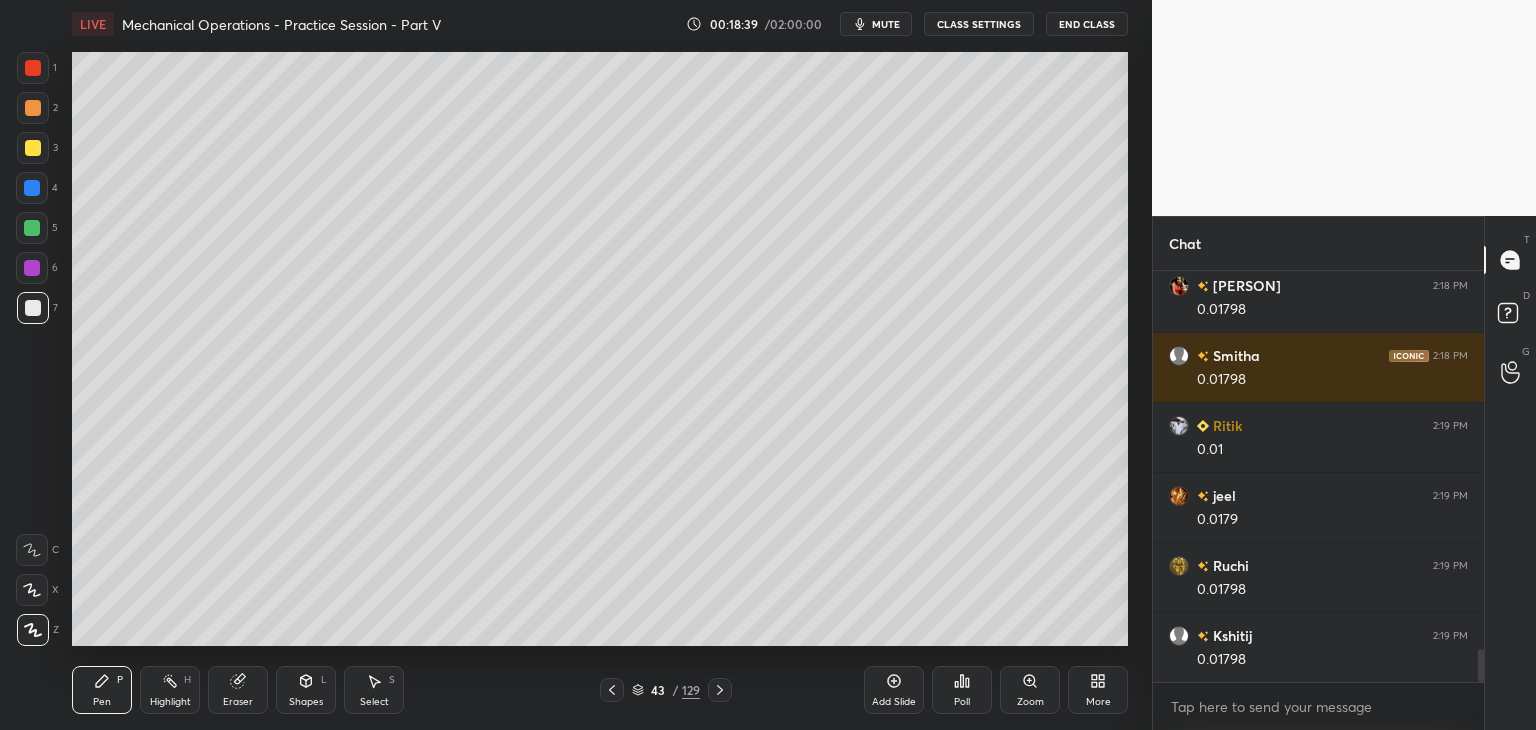 click 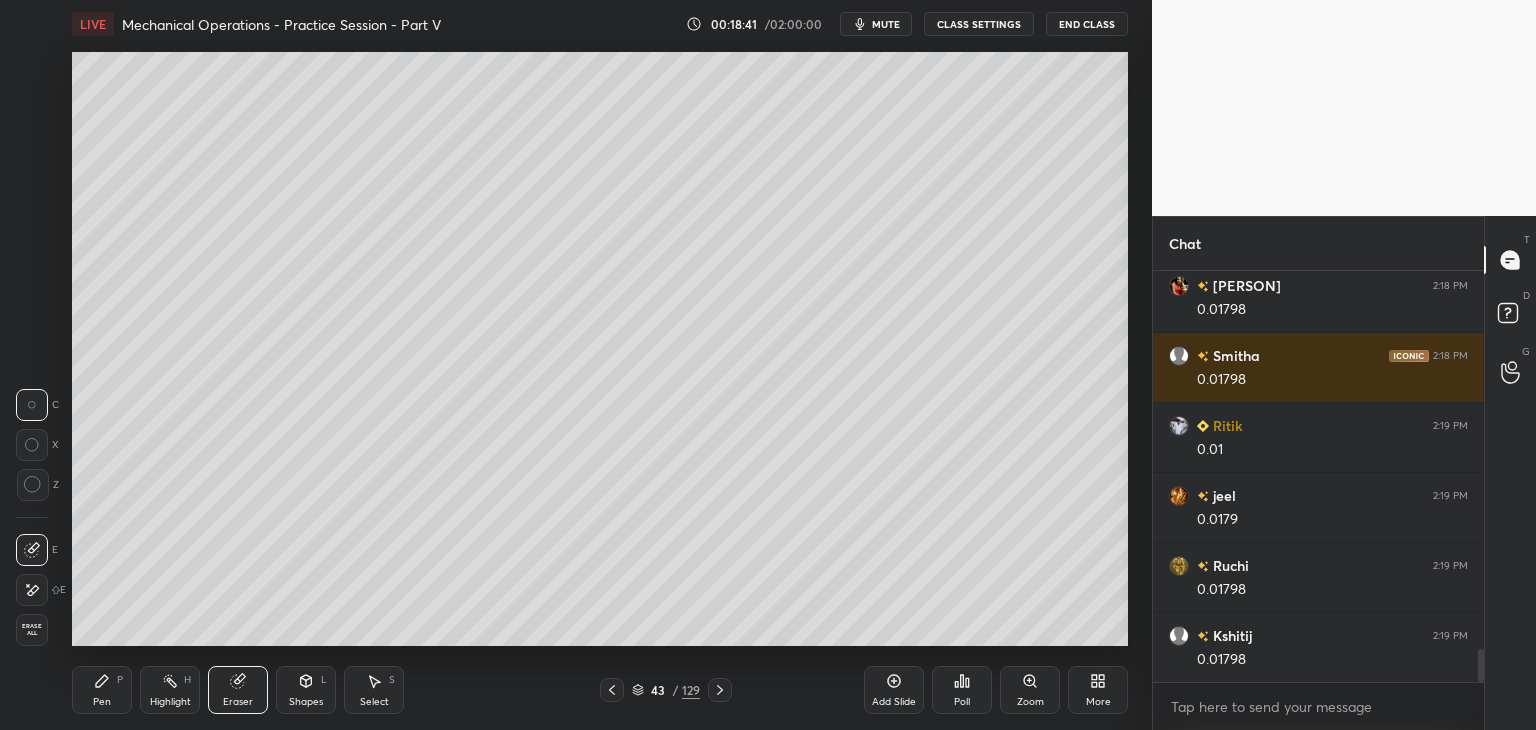 click on "Pen" at bounding box center [102, 702] 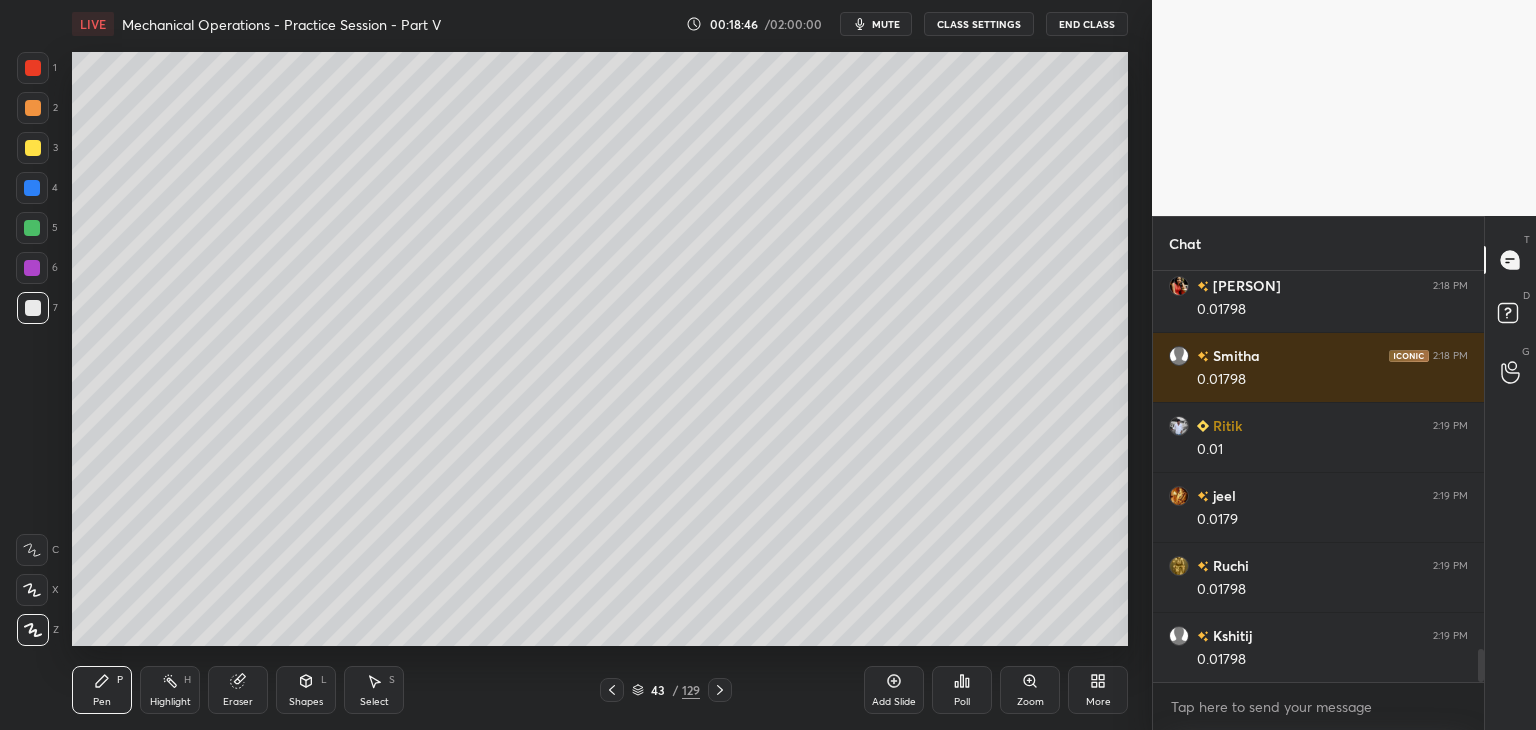 click 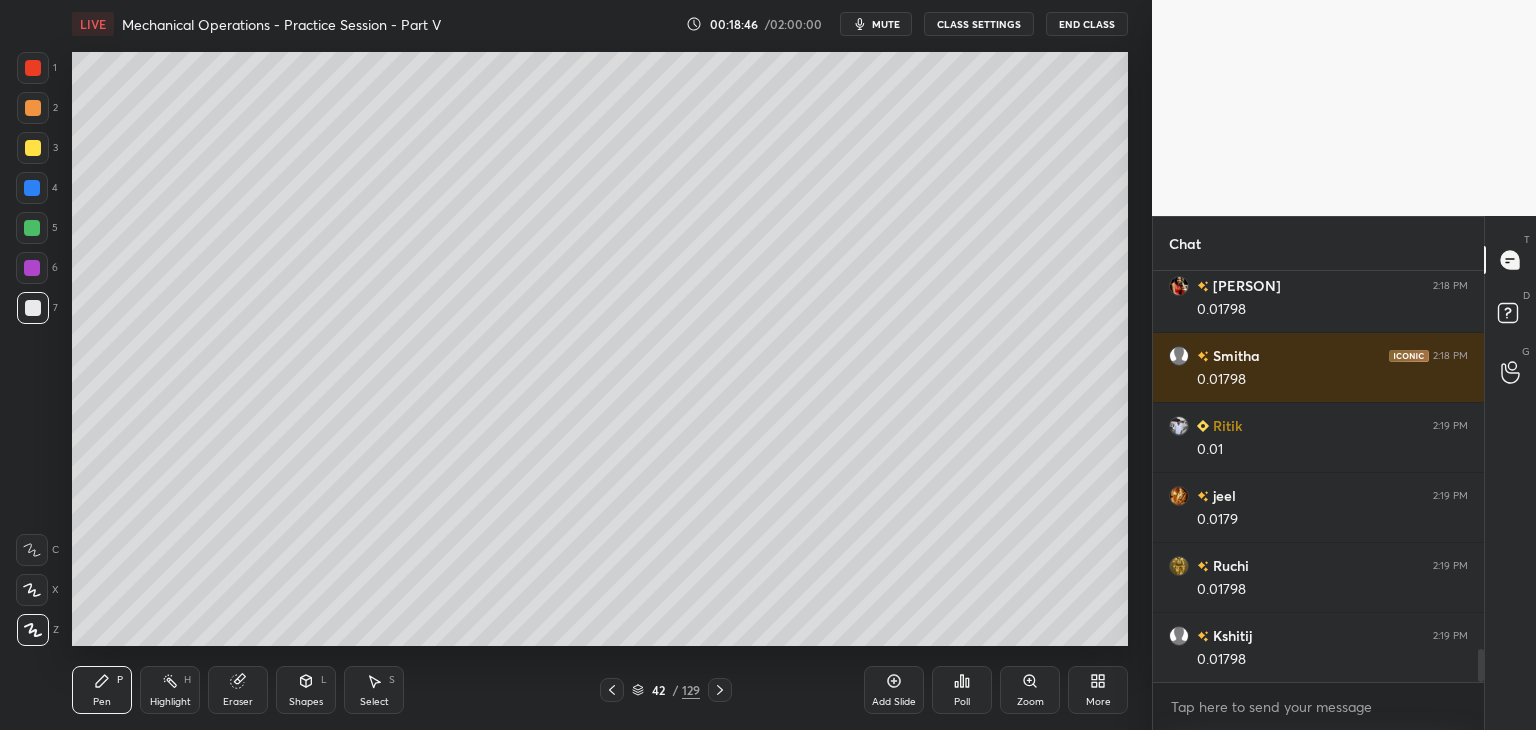 click 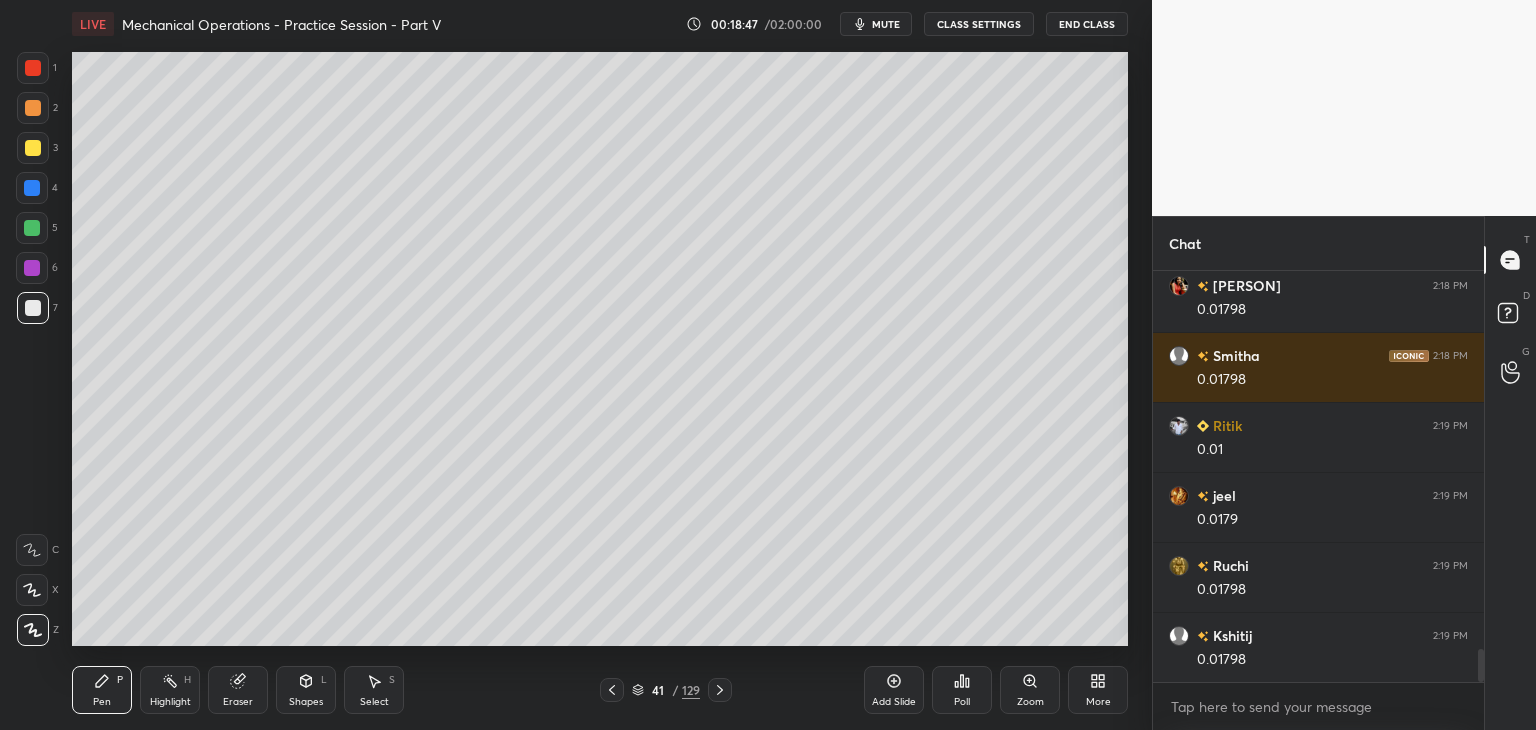 click 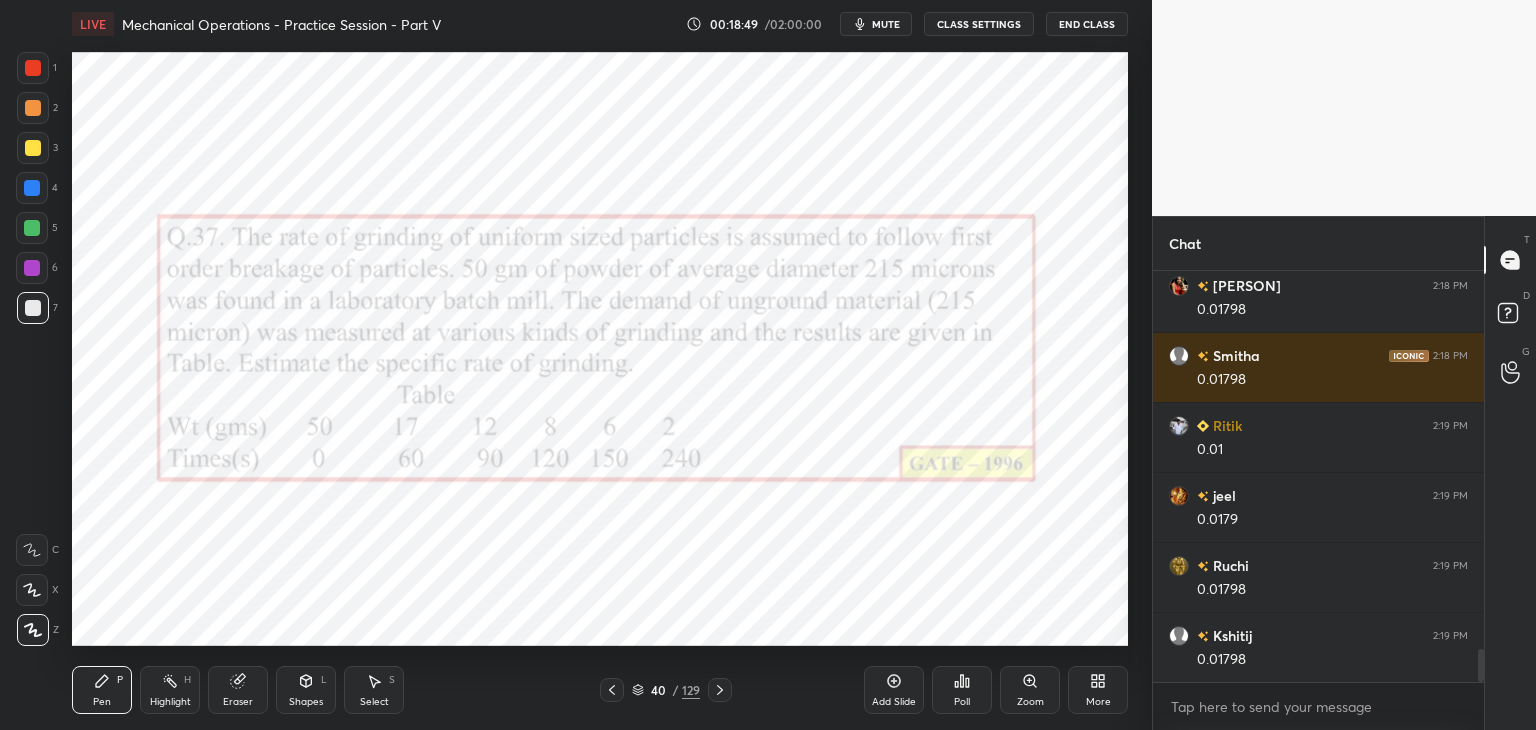 scroll, scrollTop: 4816, scrollLeft: 0, axis: vertical 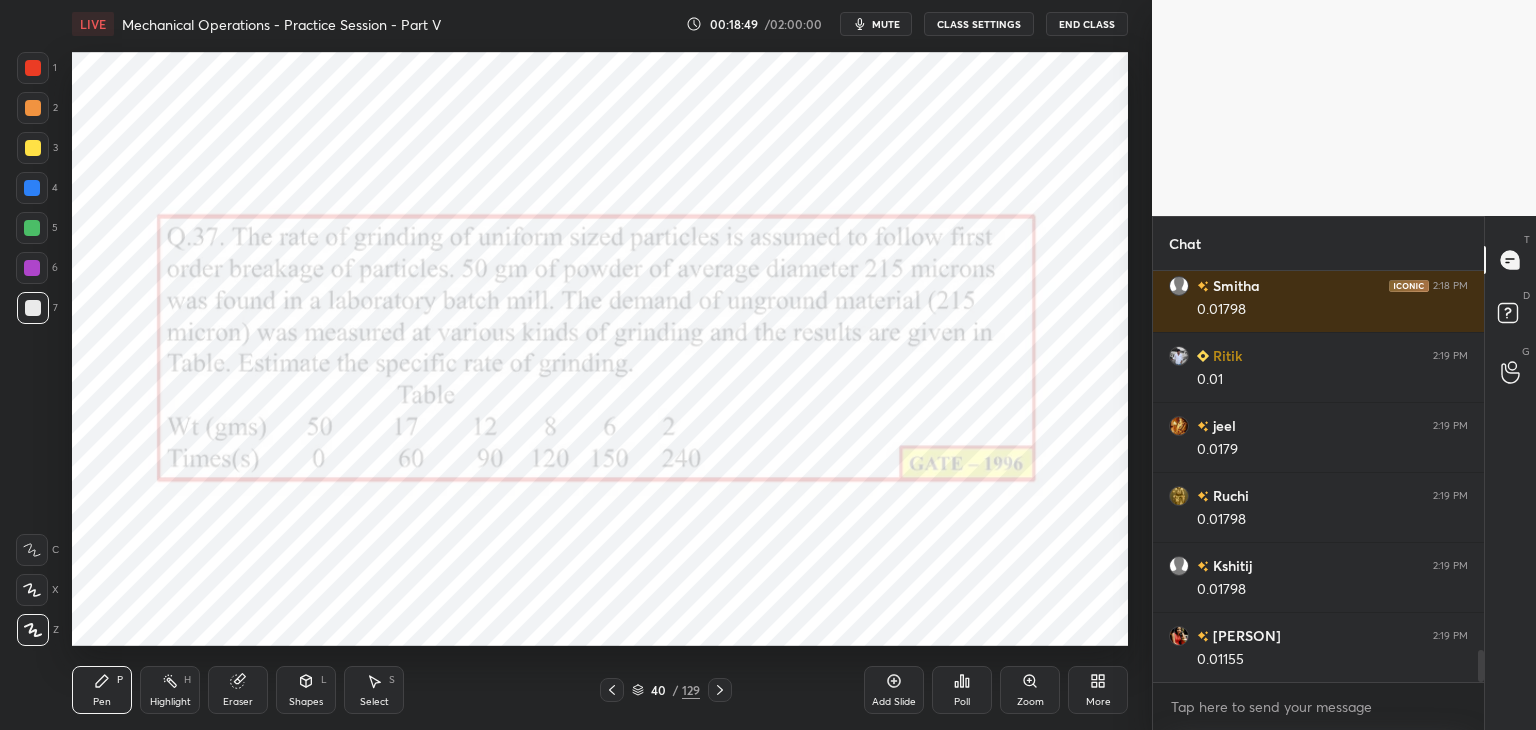 click 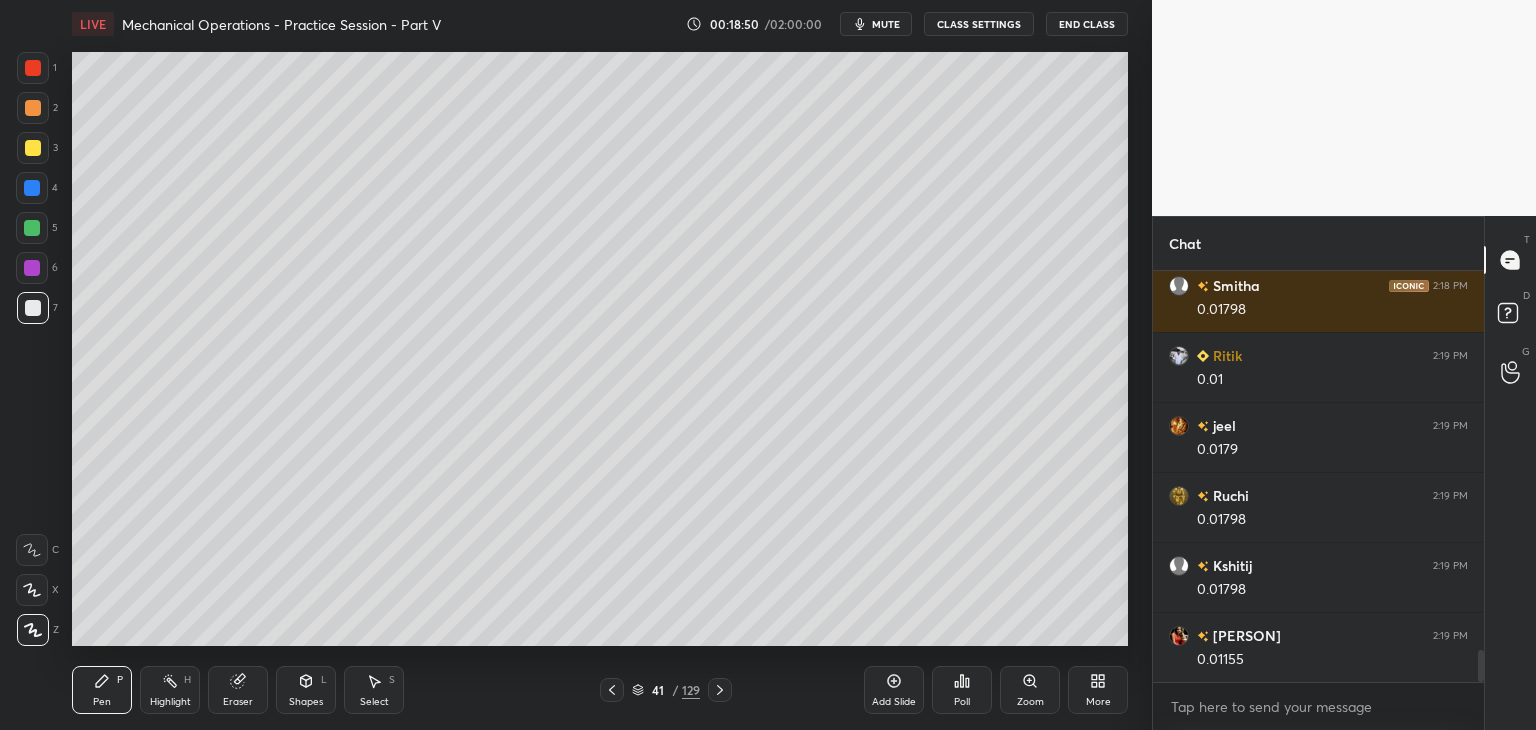 click 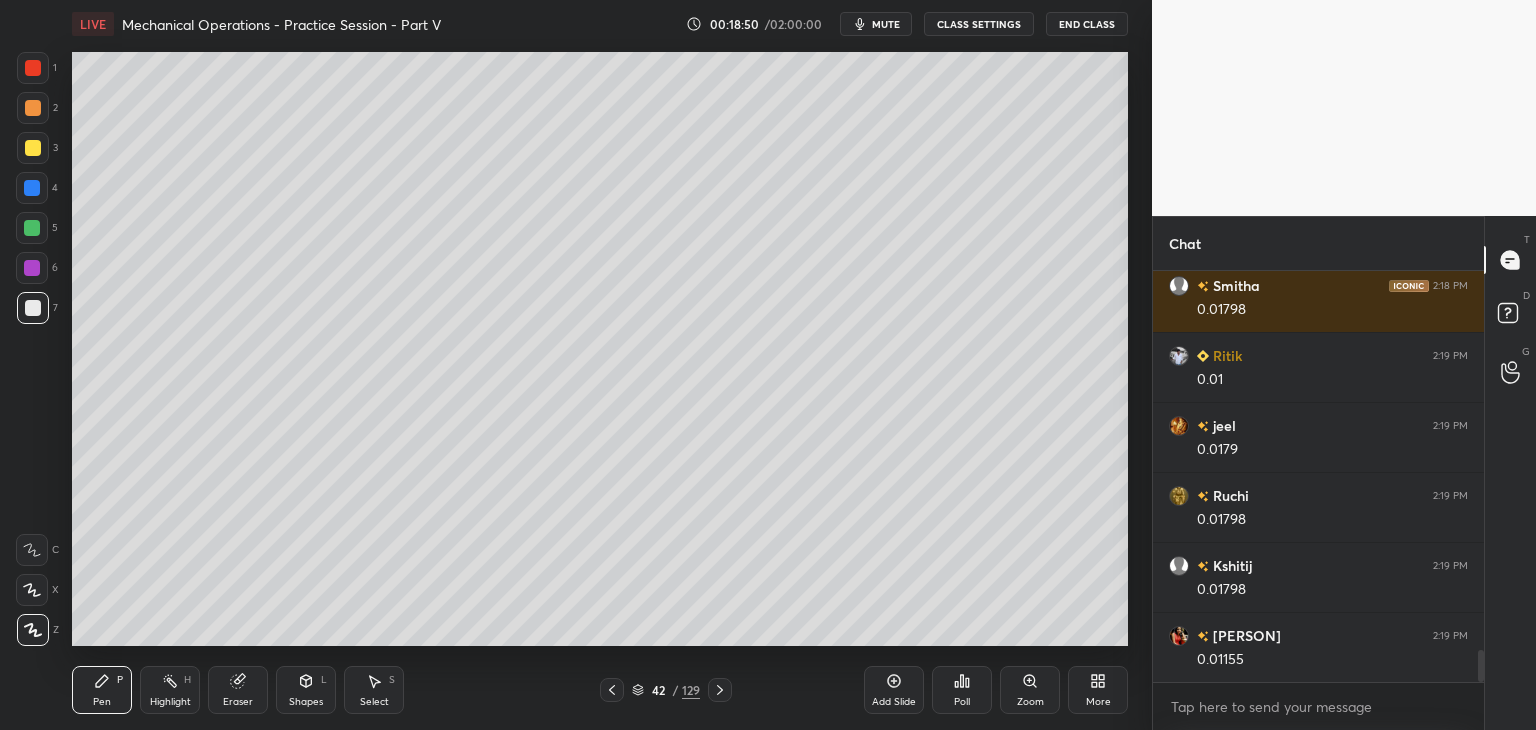 click 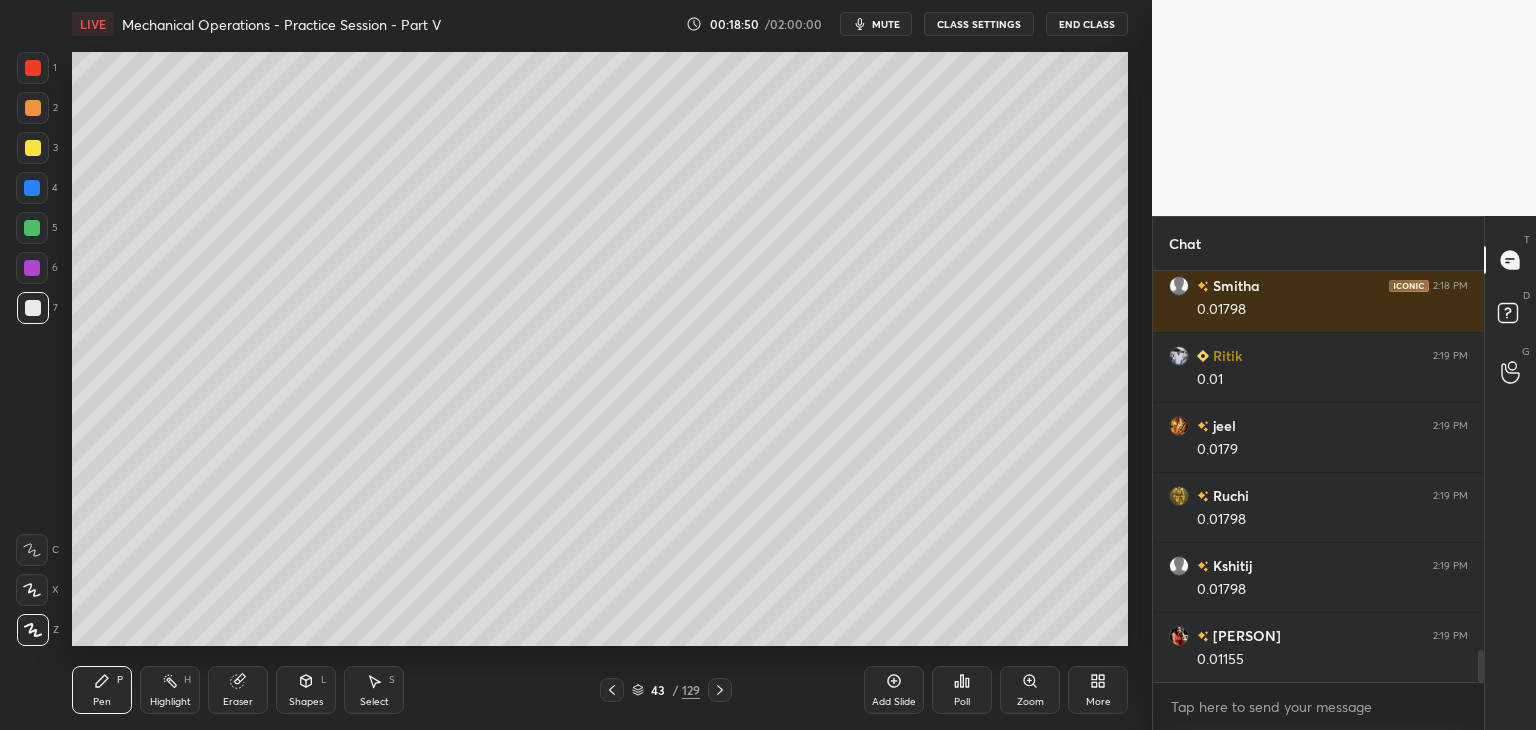 click 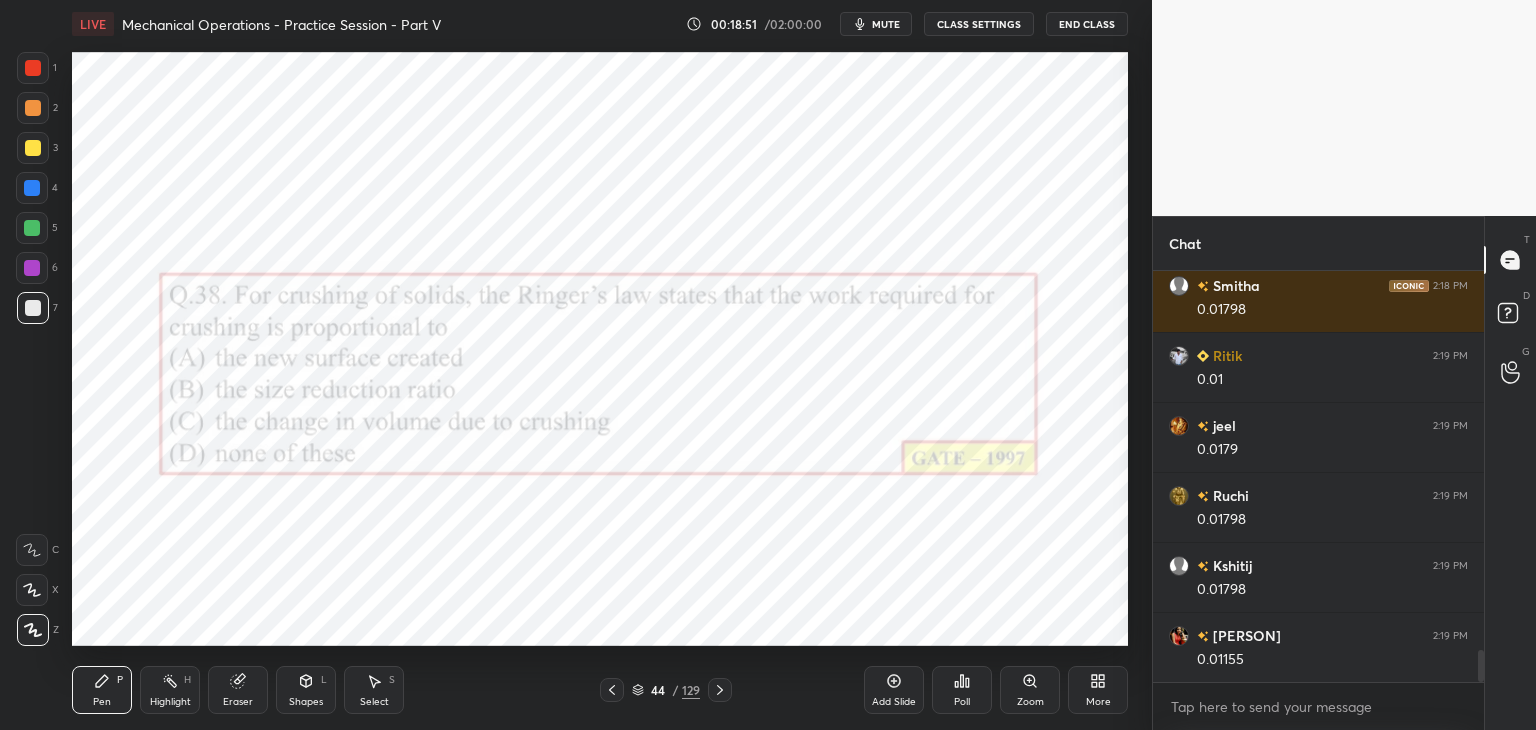 click 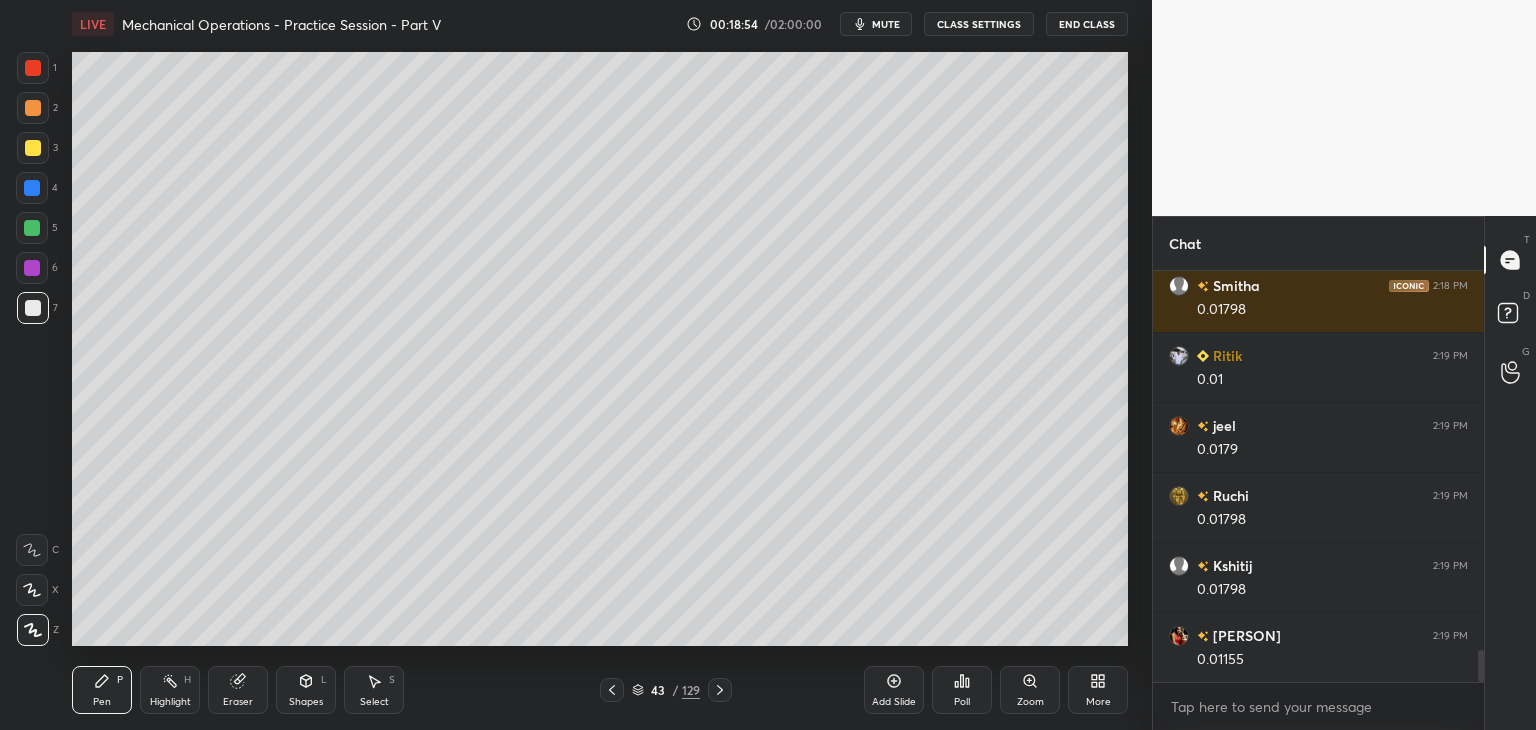 scroll, scrollTop: 4886, scrollLeft: 0, axis: vertical 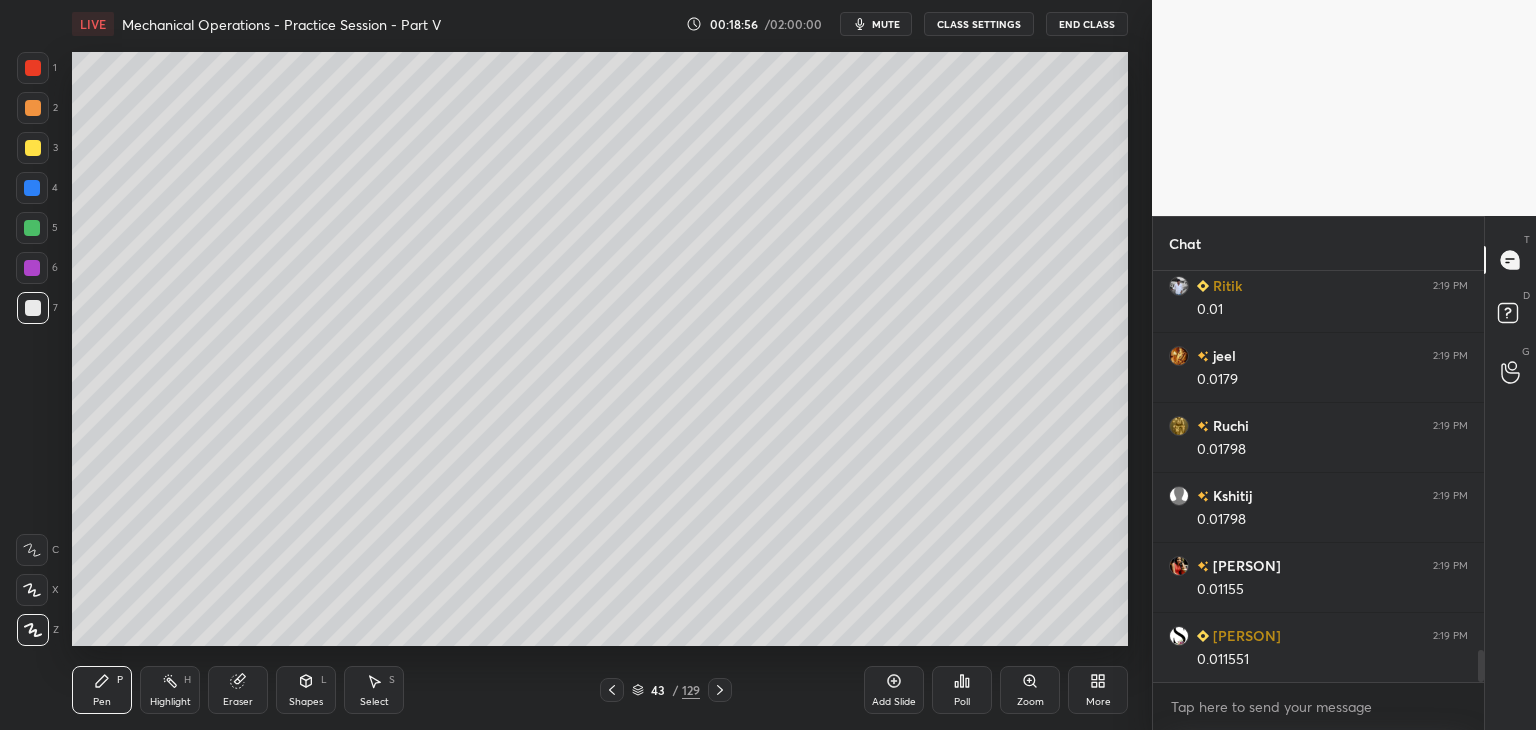 click 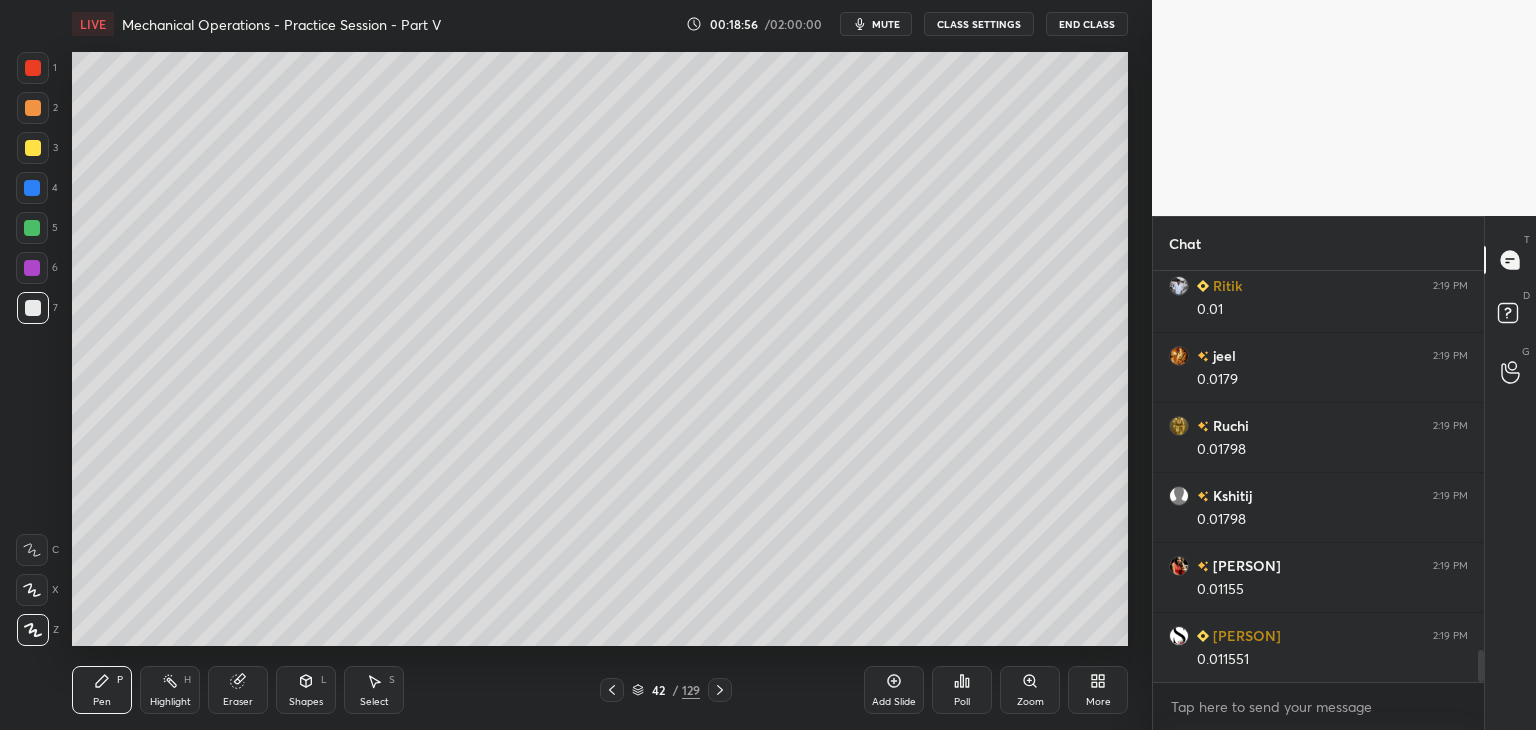 click 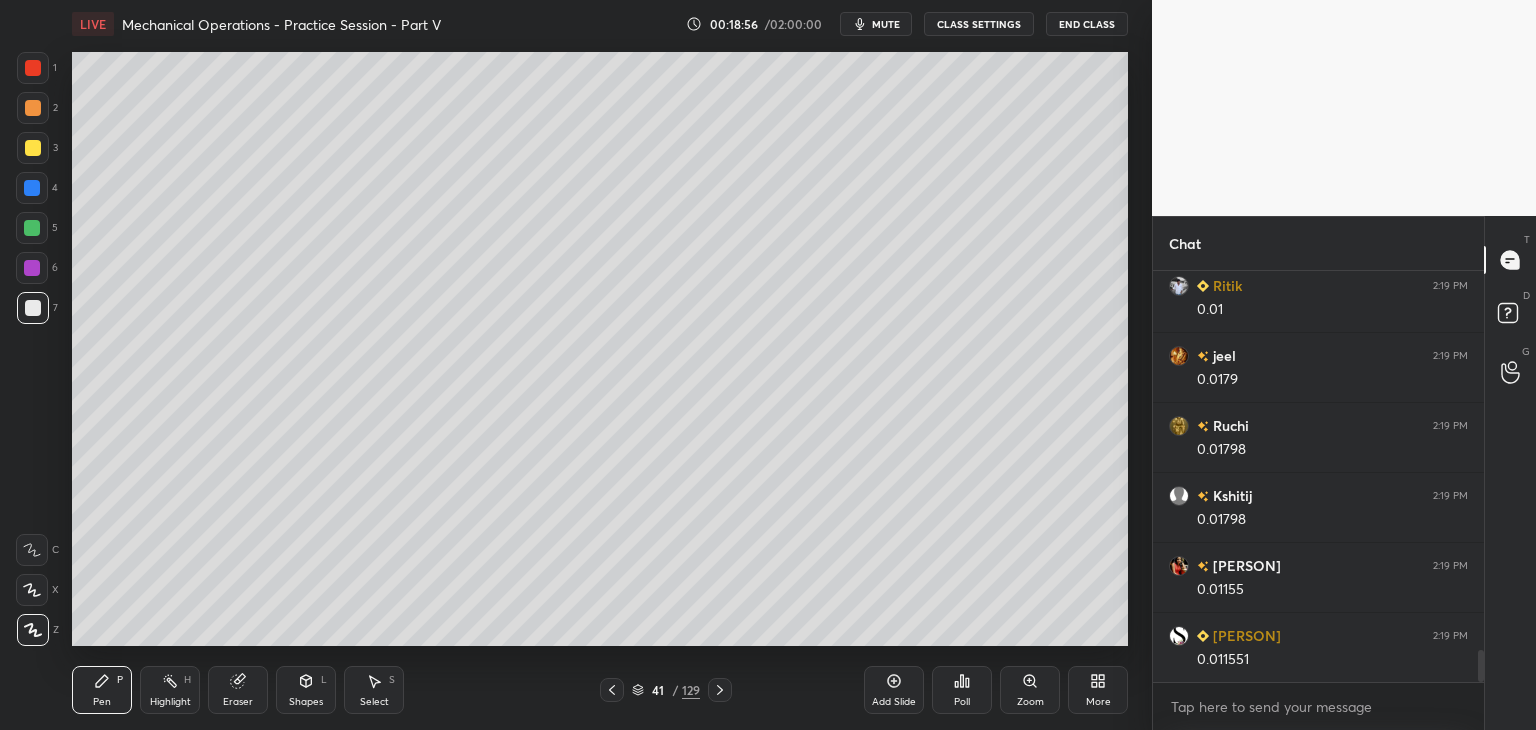 click 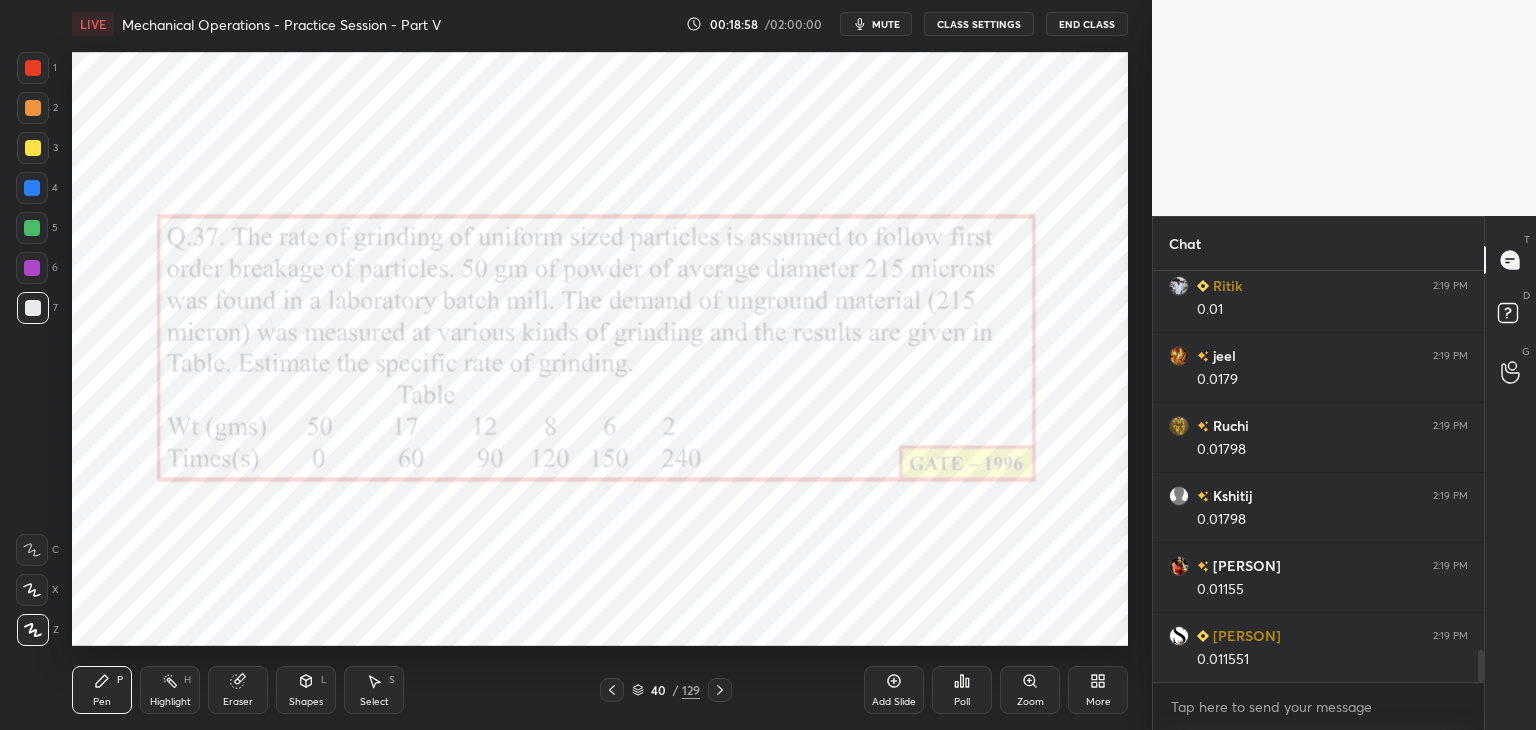 click 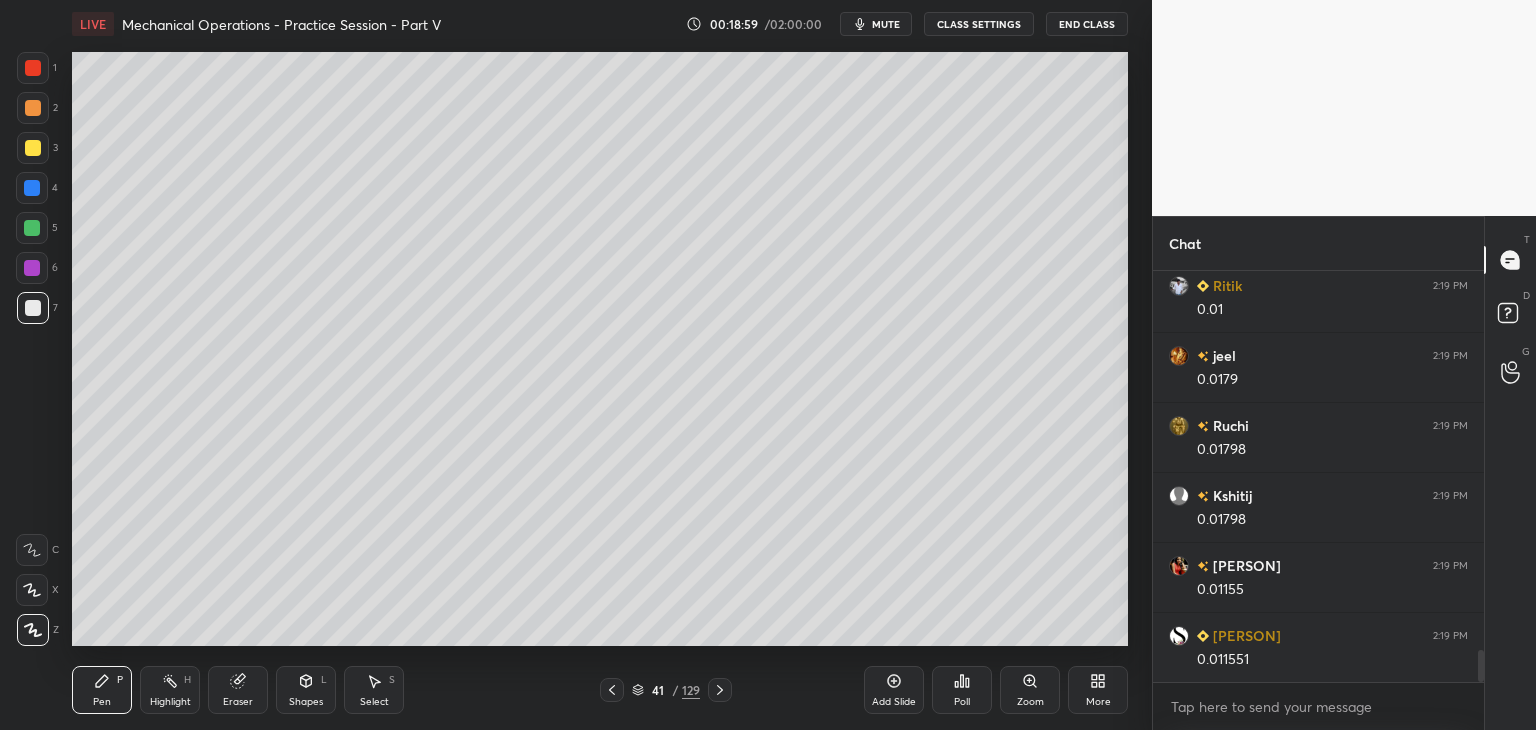 click 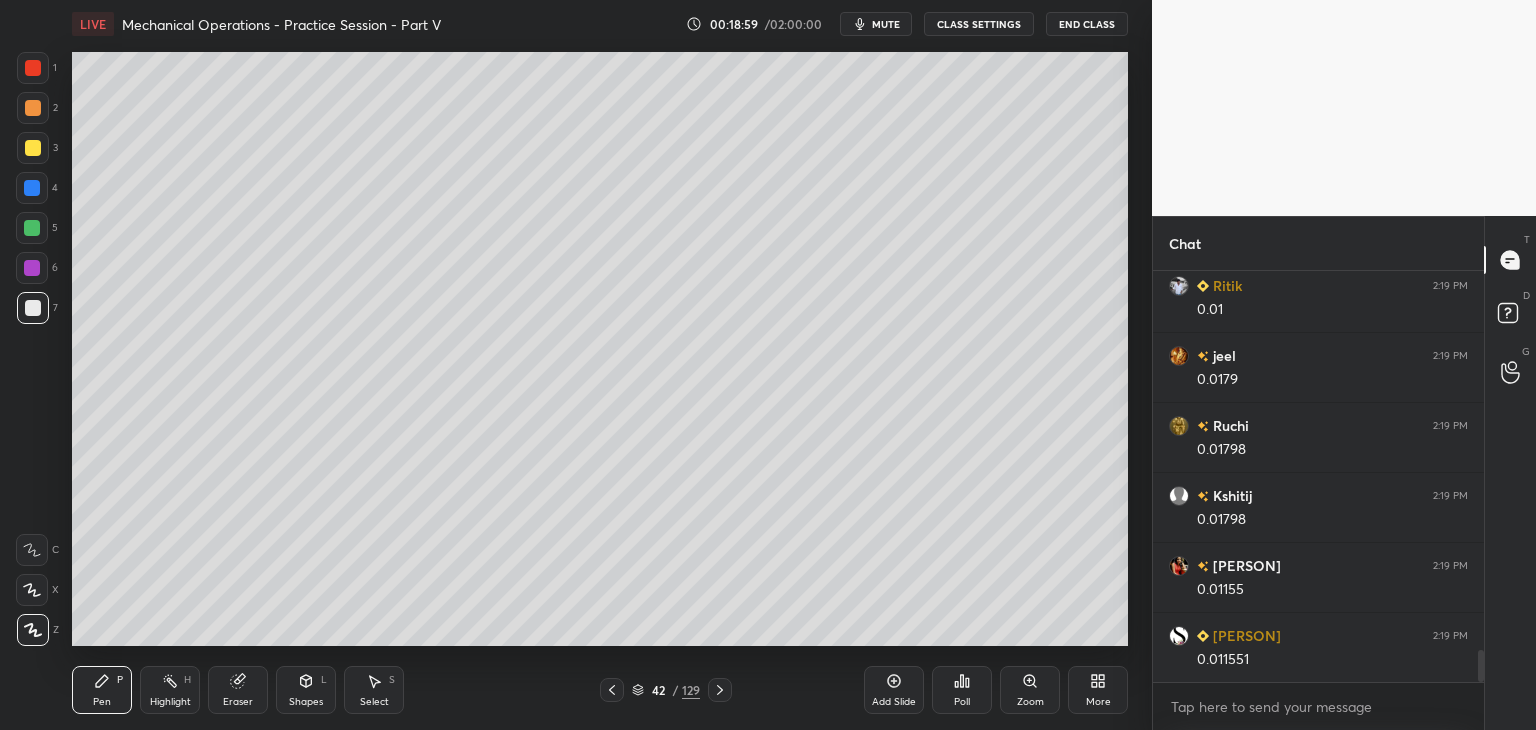 click 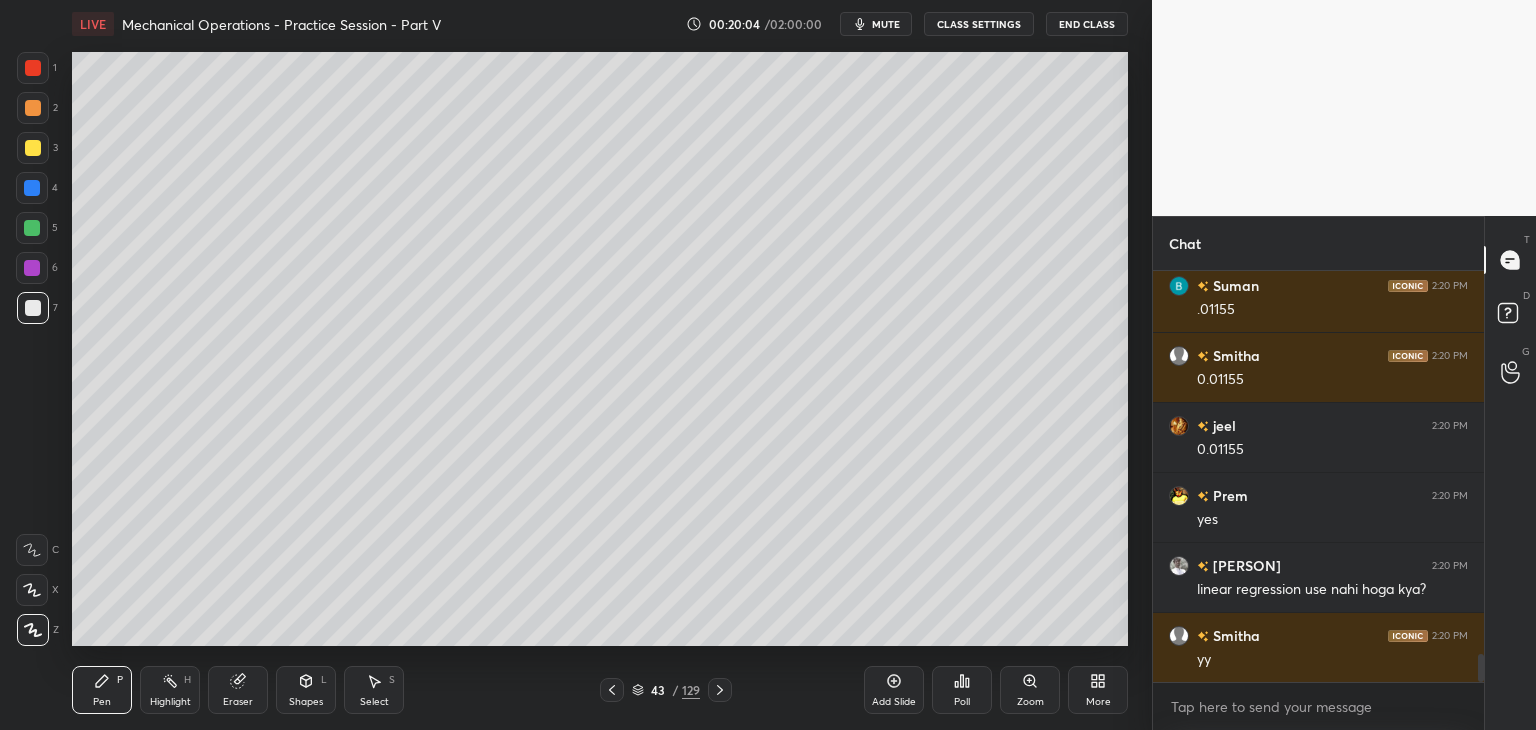 scroll, scrollTop: 5604, scrollLeft: 0, axis: vertical 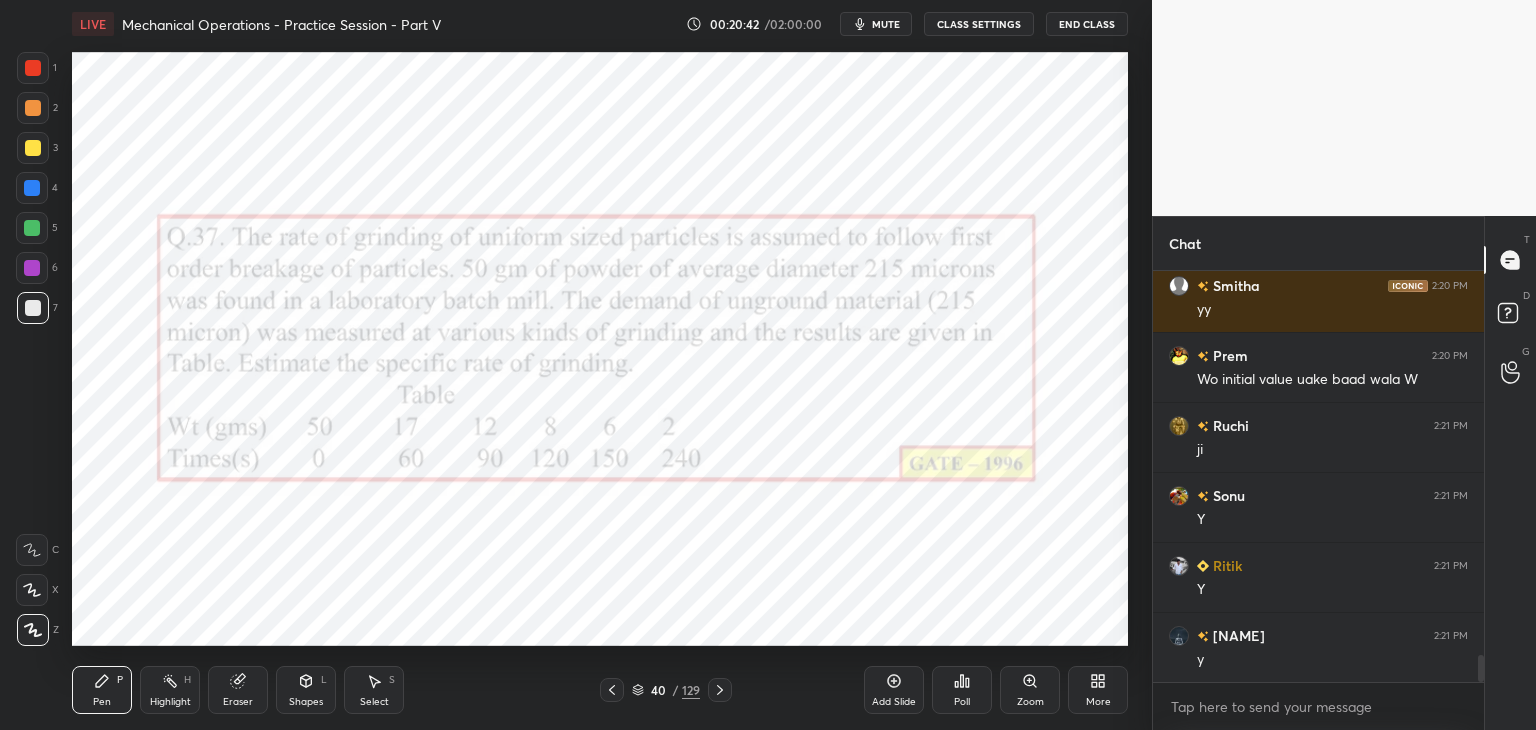 click 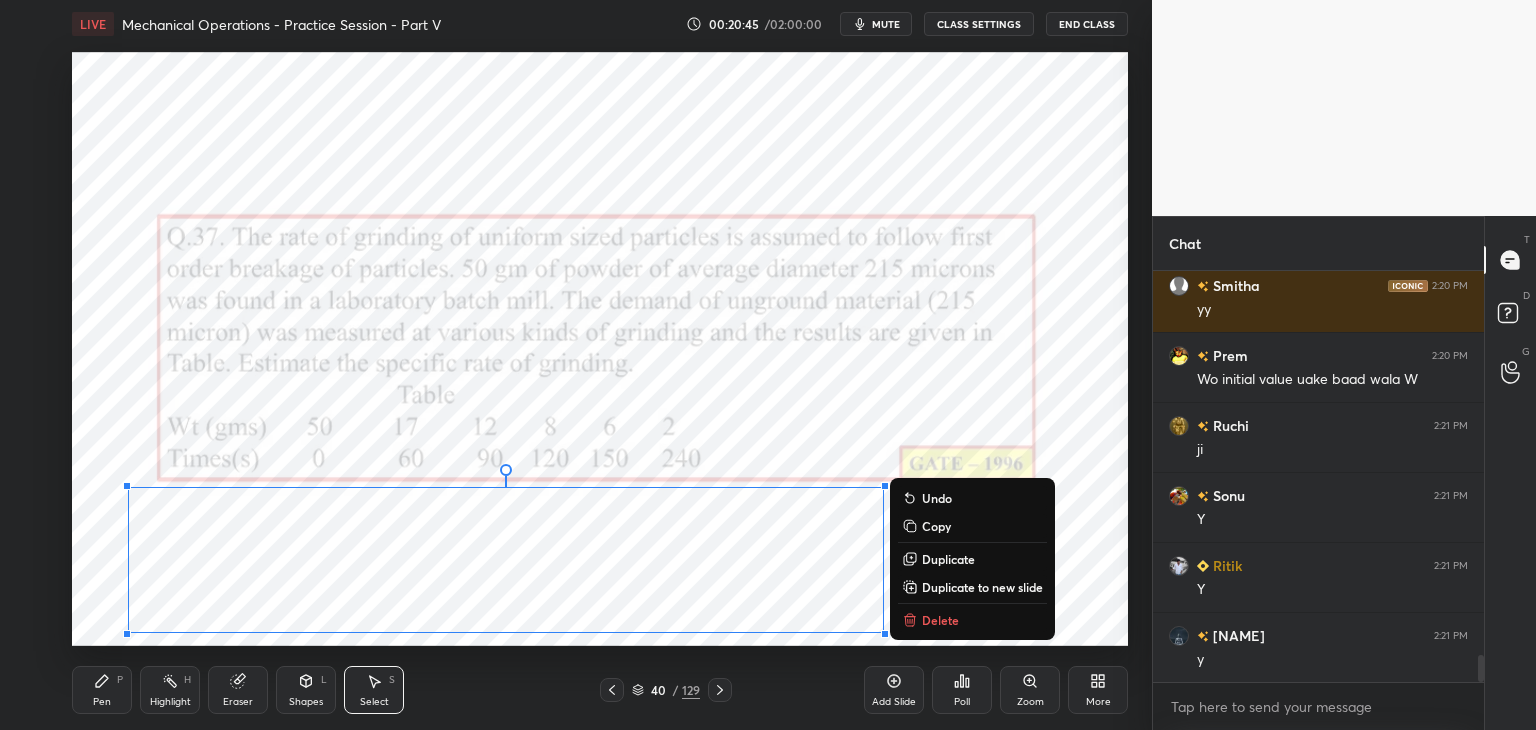 drag, startPoint x: 121, startPoint y: 489, endPoint x: 896, endPoint y: 637, distance: 789.00507 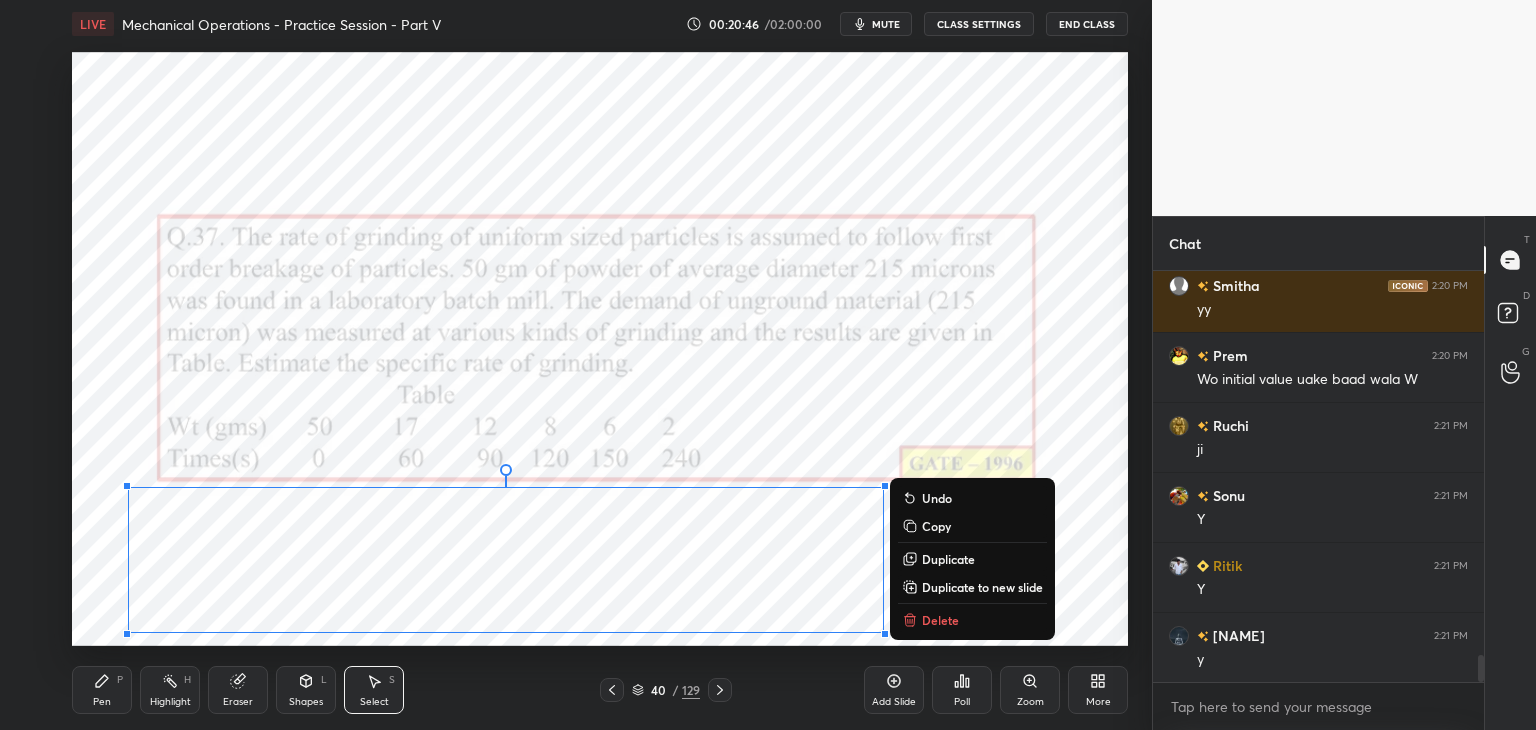 scroll, scrollTop: 5954, scrollLeft: 0, axis: vertical 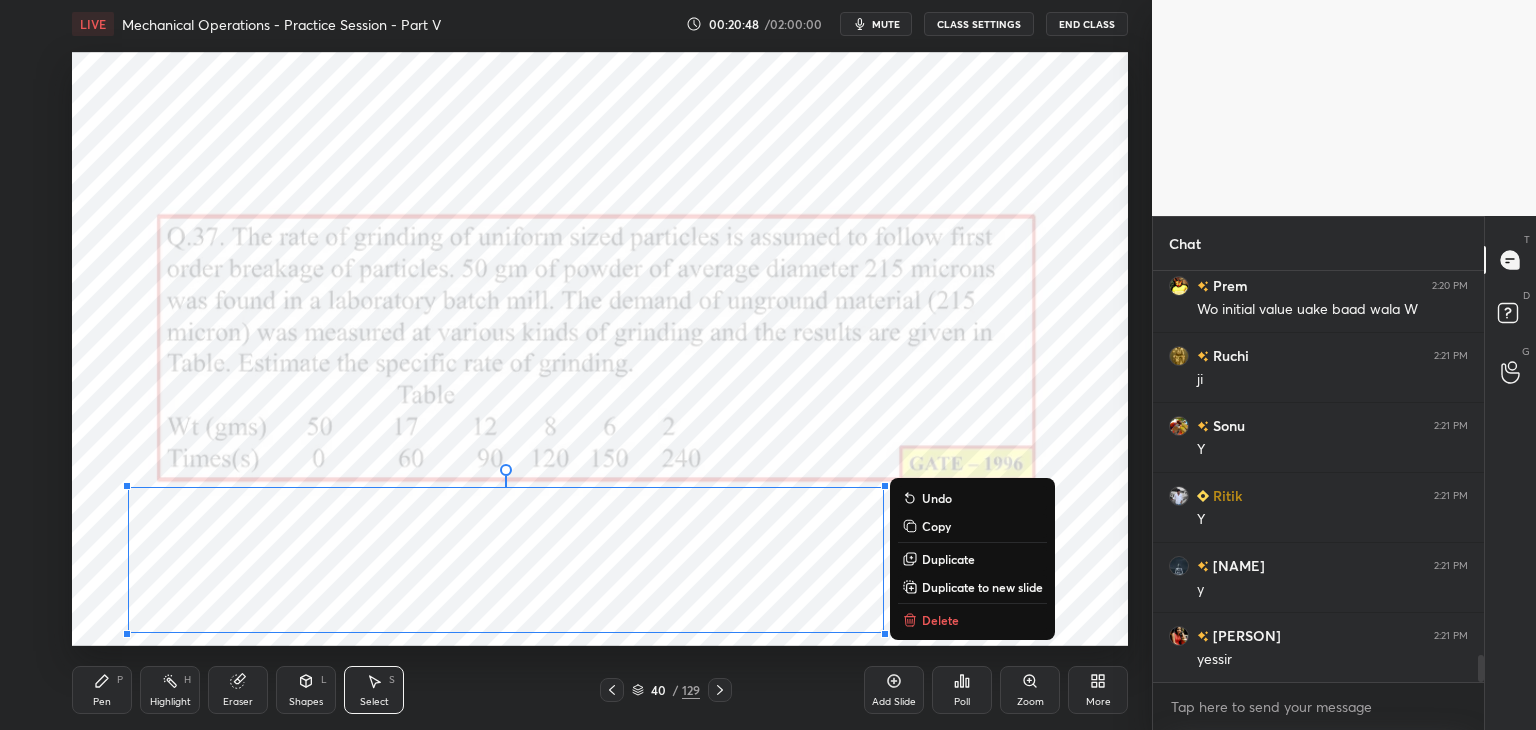 click on "Duplicate to new slide" at bounding box center (982, 587) 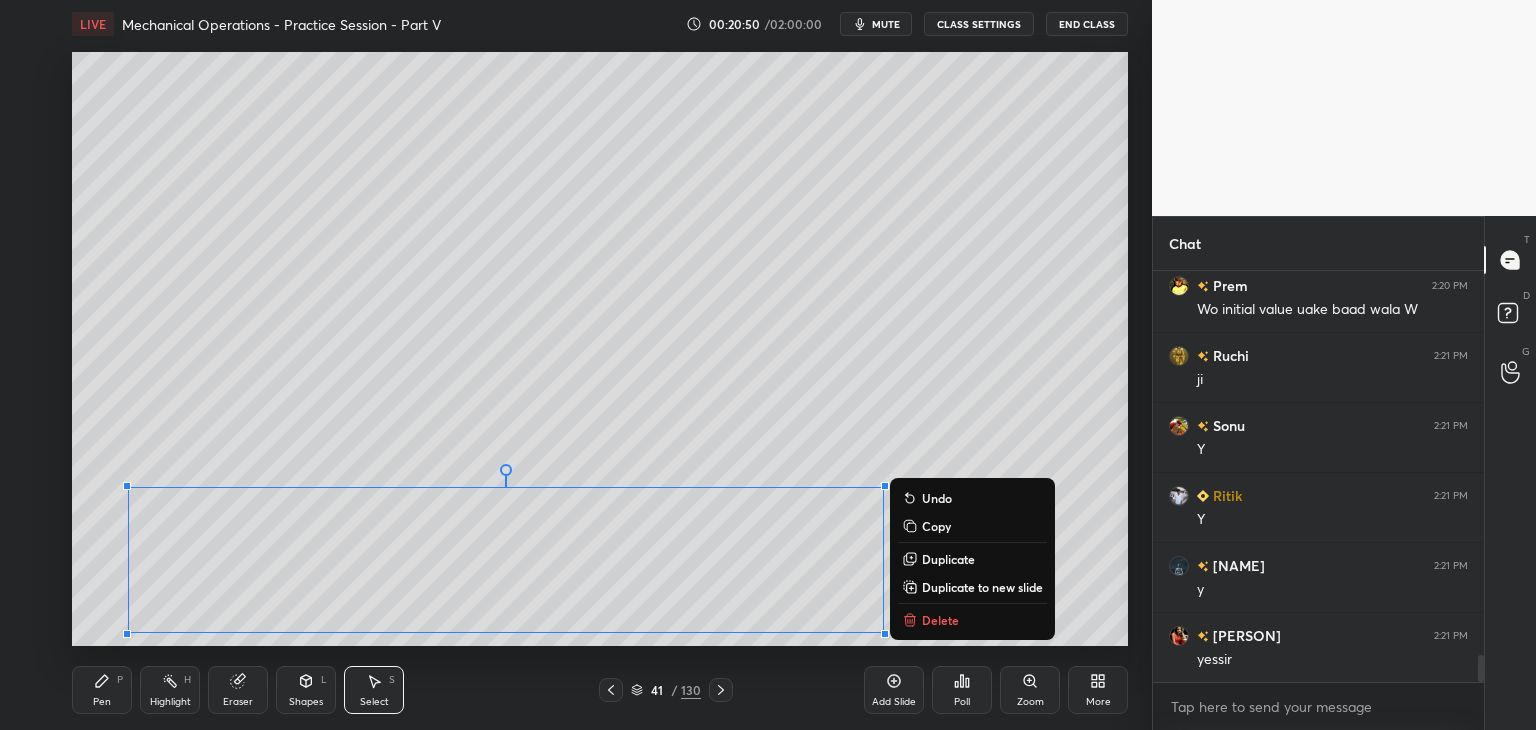 drag, startPoint x: 121, startPoint y: 469, endPoint x: 898, endPoint y: 636, distance: 794.74396 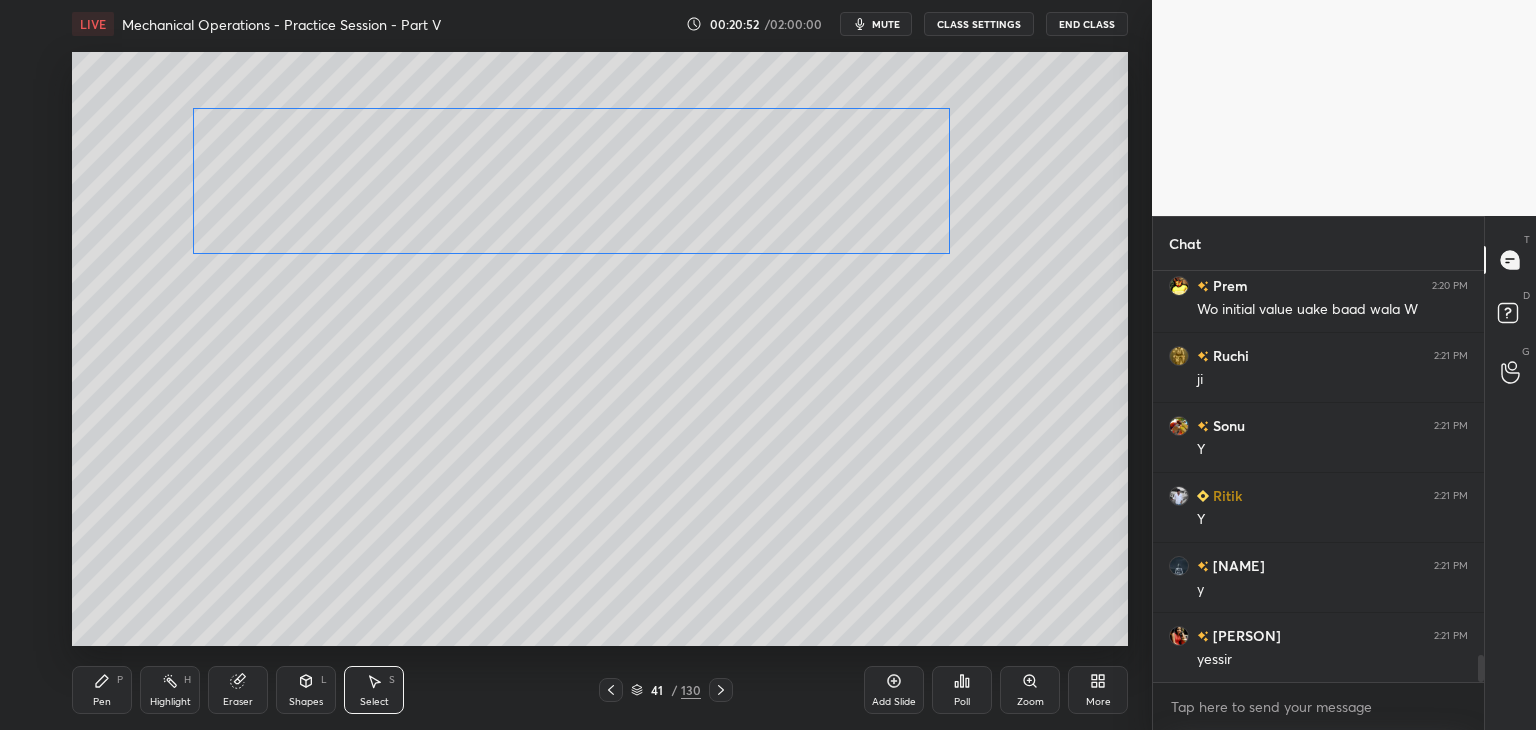 drag, startPoint x: 823, startPoint y: 565, endPoint x: 876, endPoint y: 220, distance: 349.04727 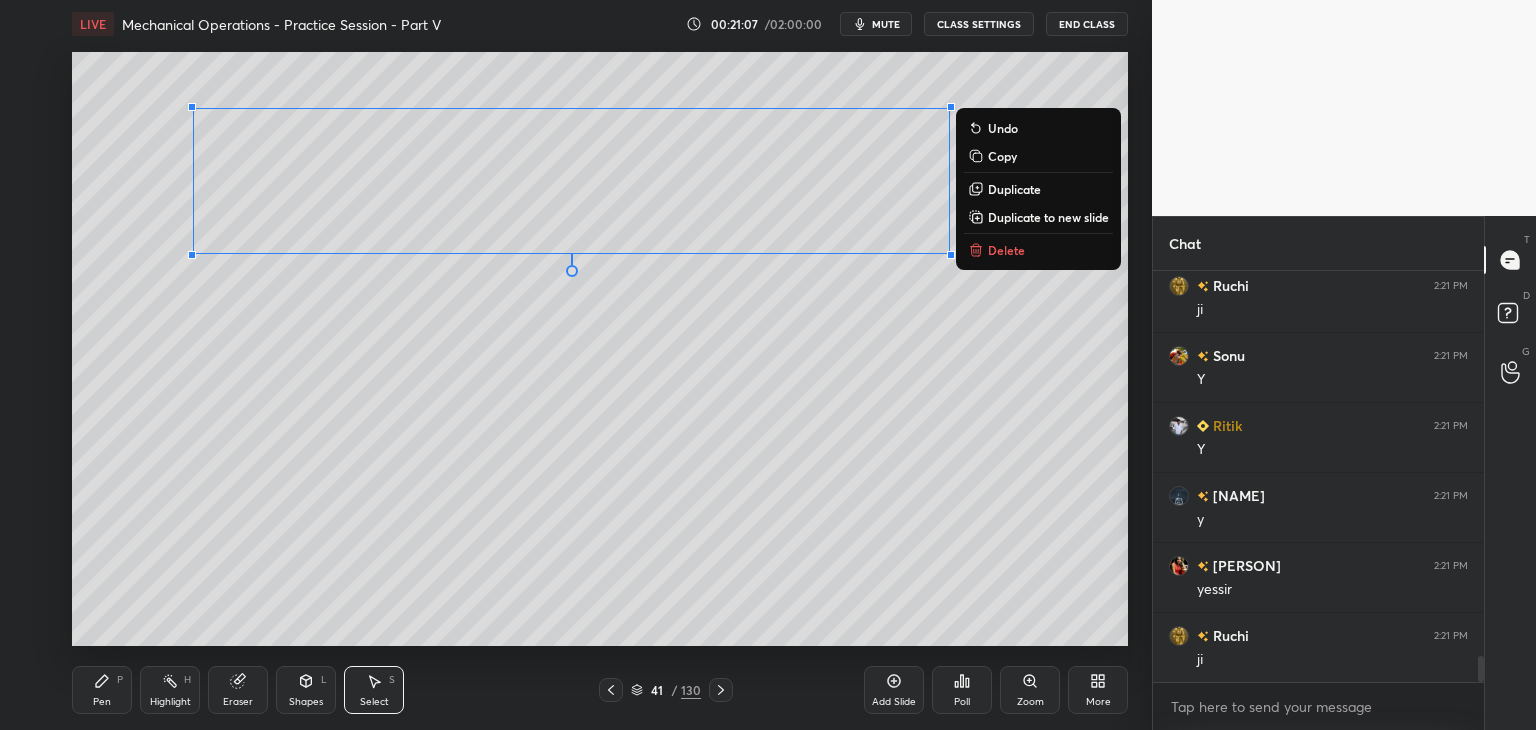 scroll, scrollTop: 6094, scrollLeft: 0, axis: vertical 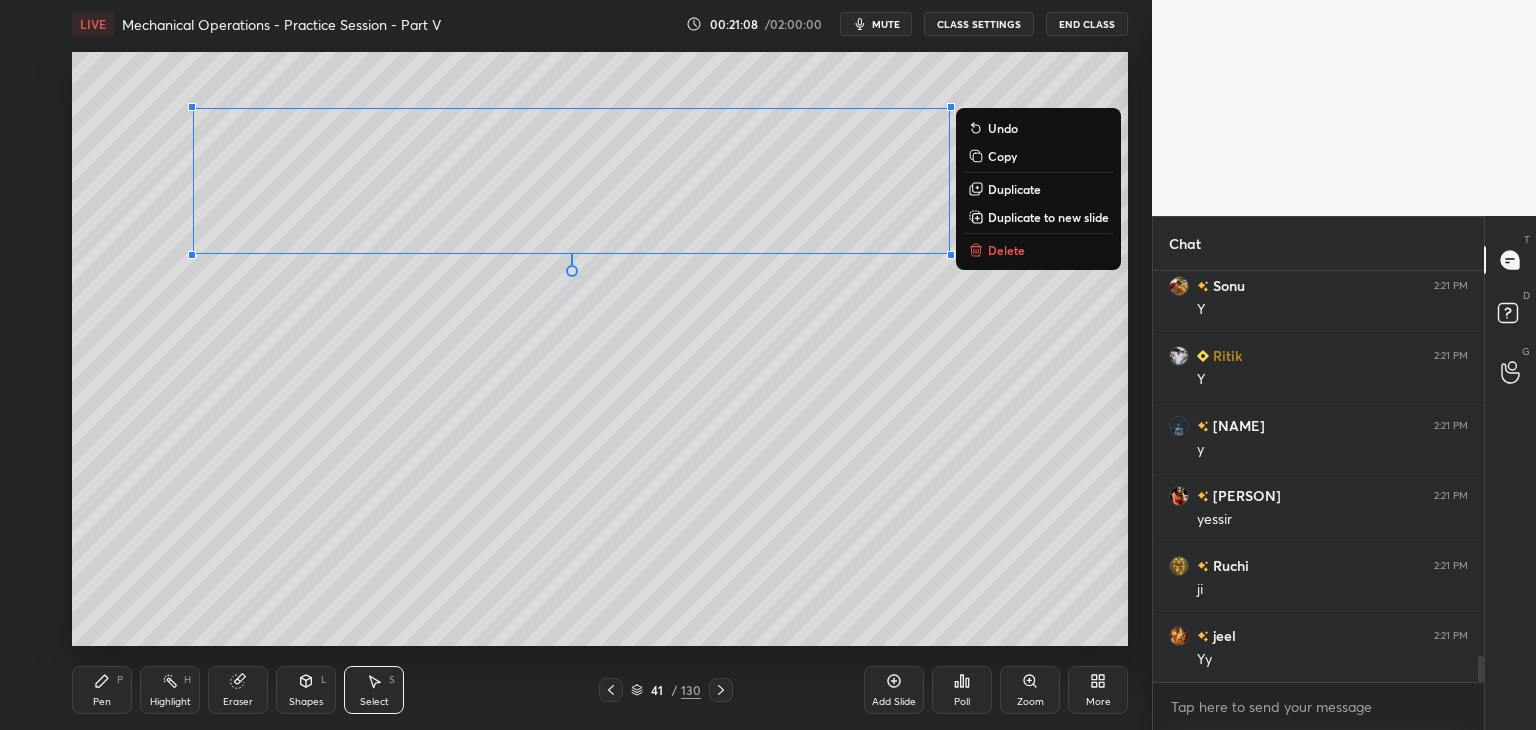 click on "Pen P Highlight H Eraser Shapes L Select S 41 / 130 Add Slide Poll Zoom More" at bounding box center (600, 690) 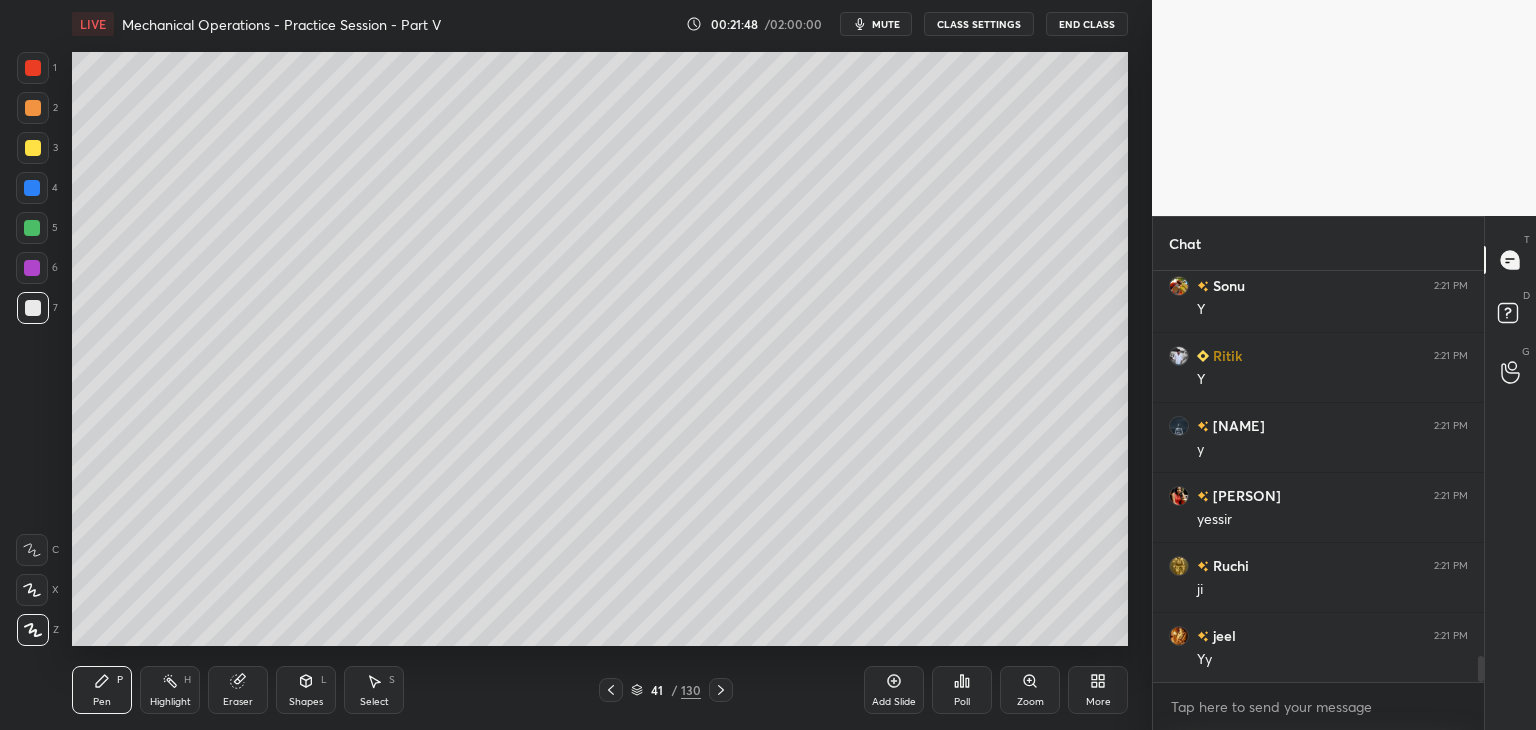 scroll, scrollTop: 6142, scrollLeft: 0, axis: vertical 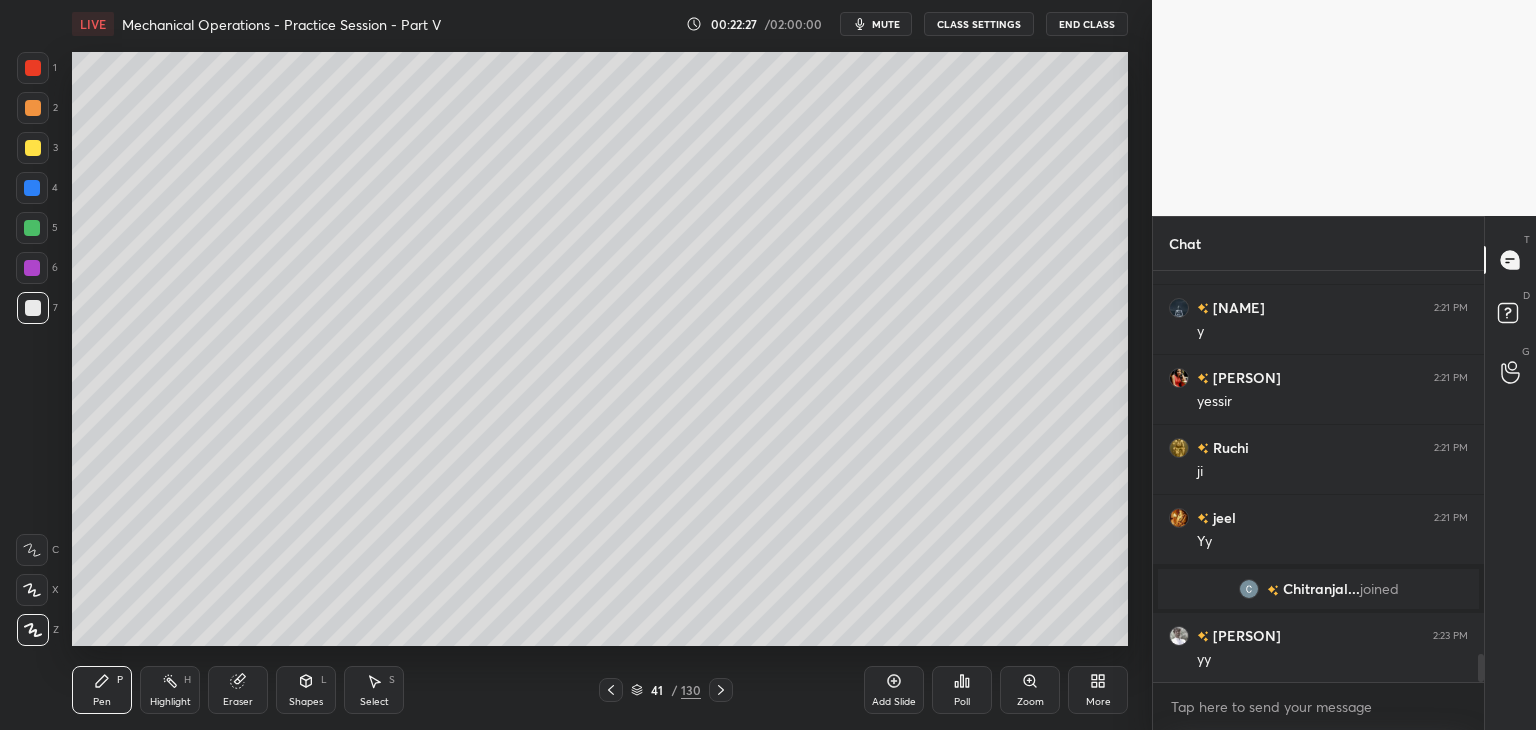 click on "Eraser" at bounding box center [238, 702] 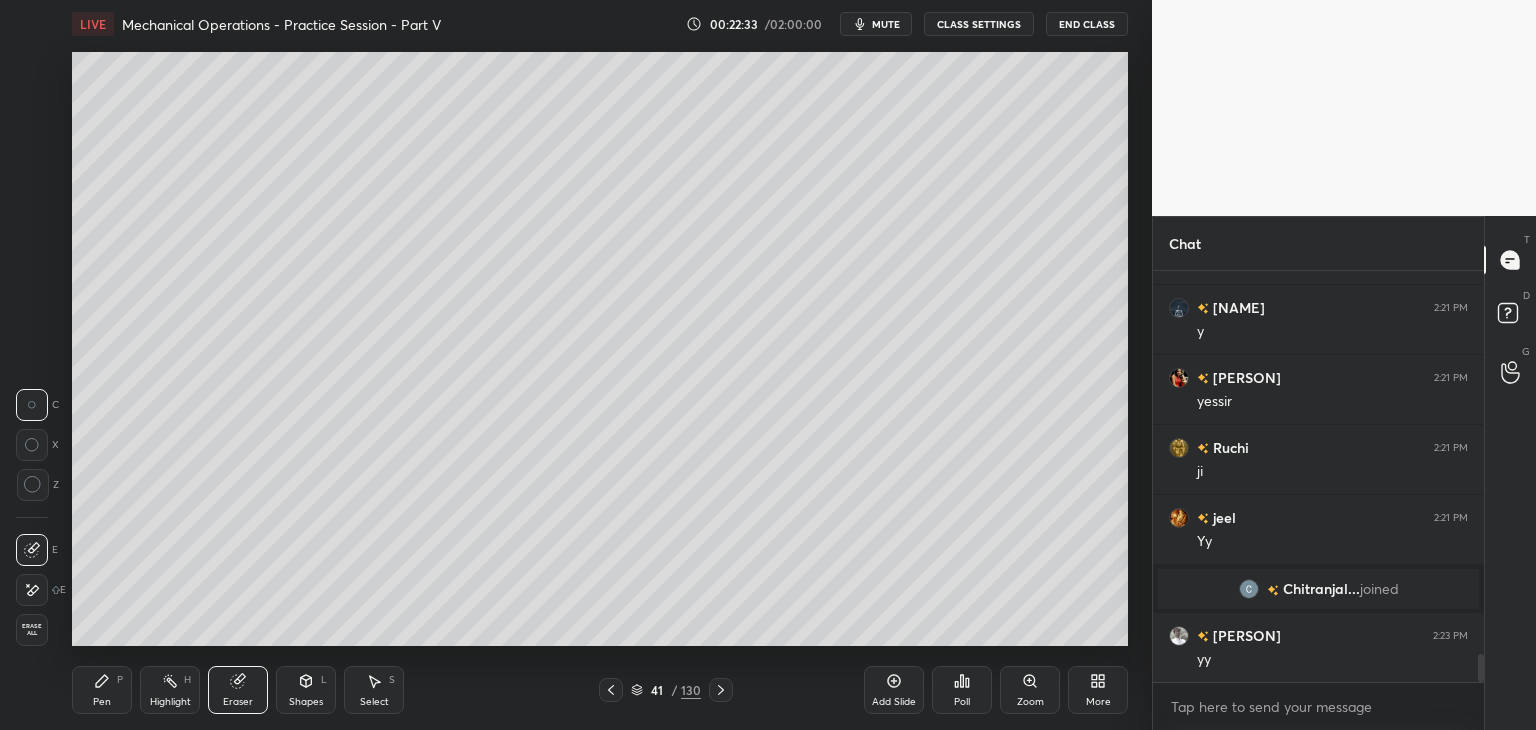 click on "Pen P" at bounding box center [102, 690] 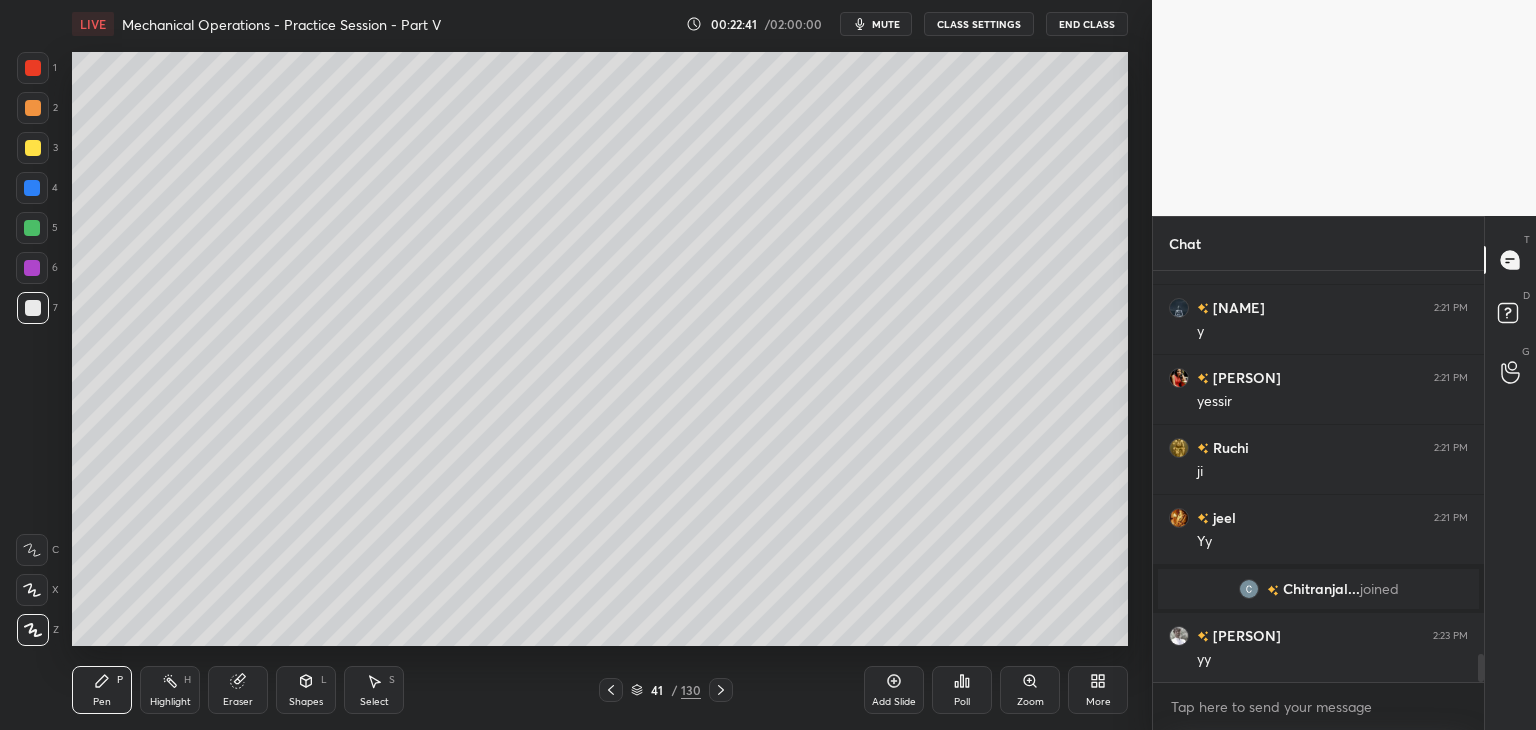 scroll, scrollTop: 5646, scrollLeft: 0, axis: vertical 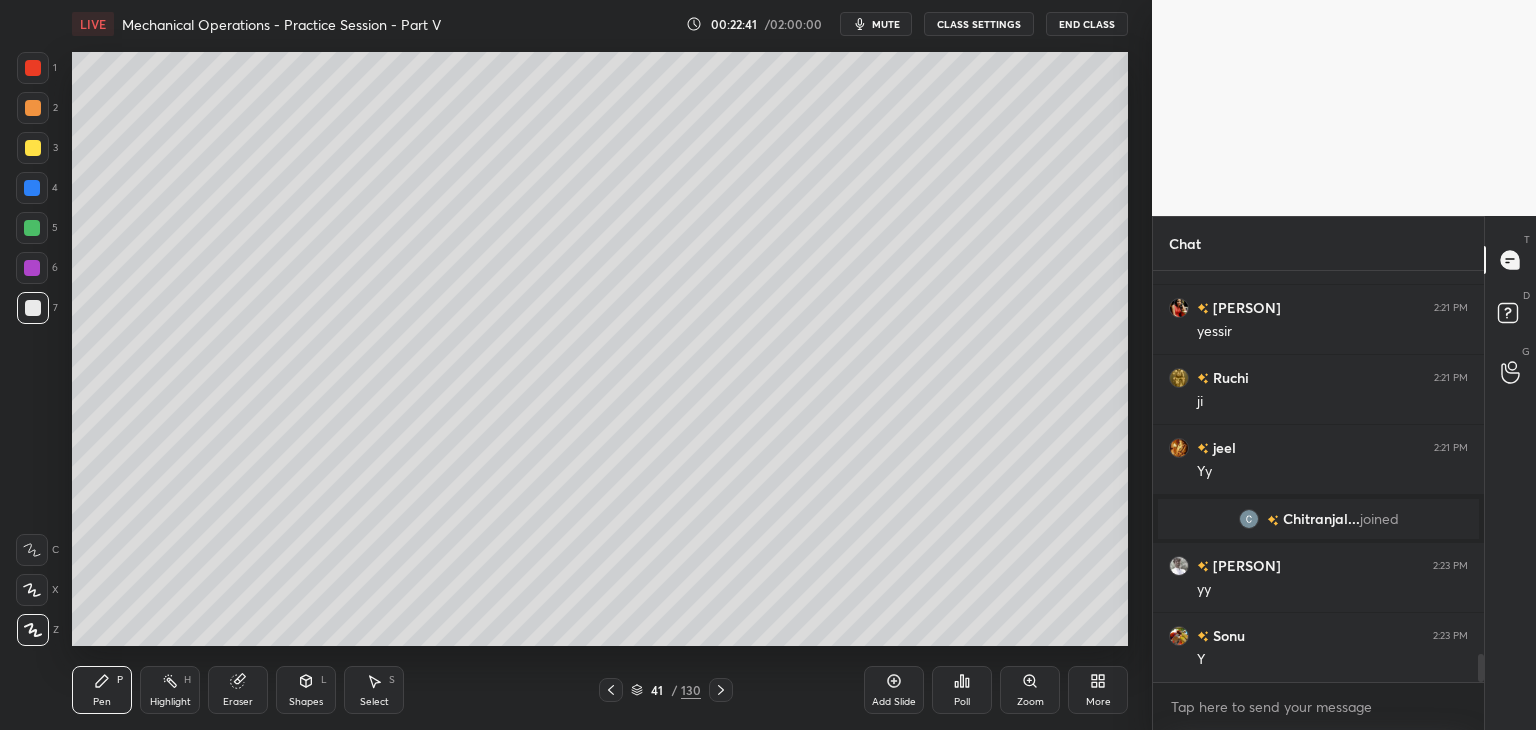 click on "Select S" at bounding box center [374, 690] 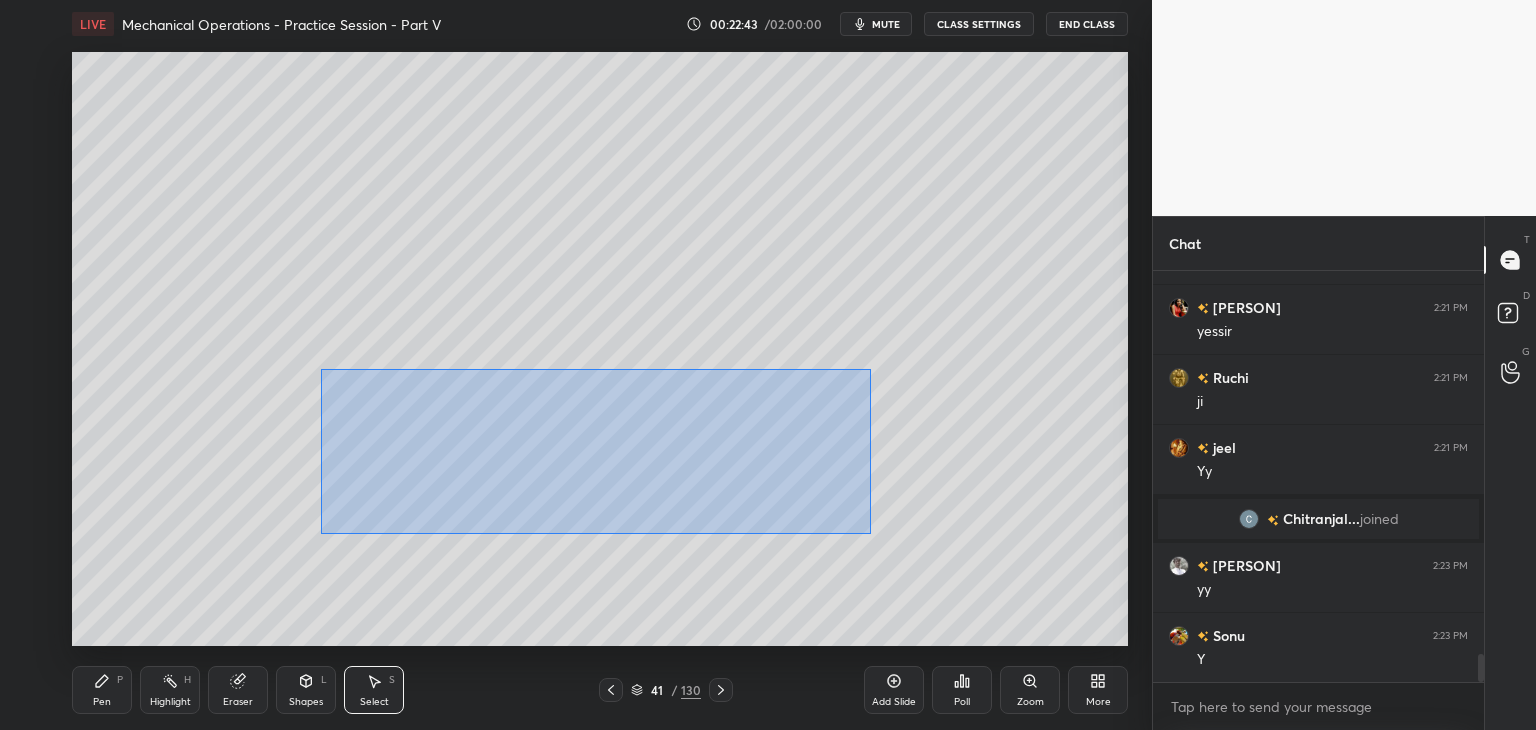 drag, startPoint x: 322, startPoint y: 370, endPoint x: 860, endPoint y: 530, distance: 561.2878 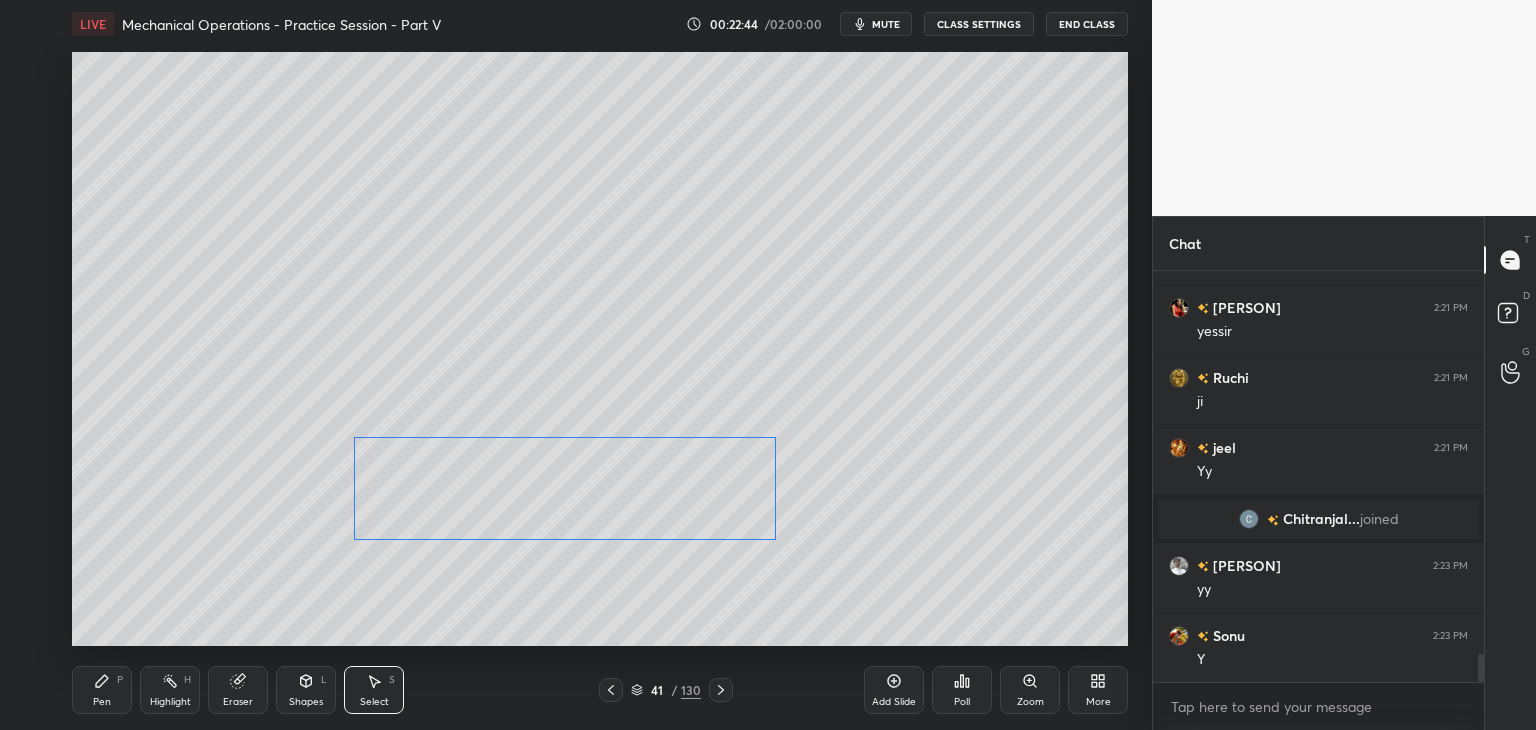 drag, startPoint x: 714, startPoint y: 474, endPoint x: 718, endPoint y: 490, distance: 16.492422 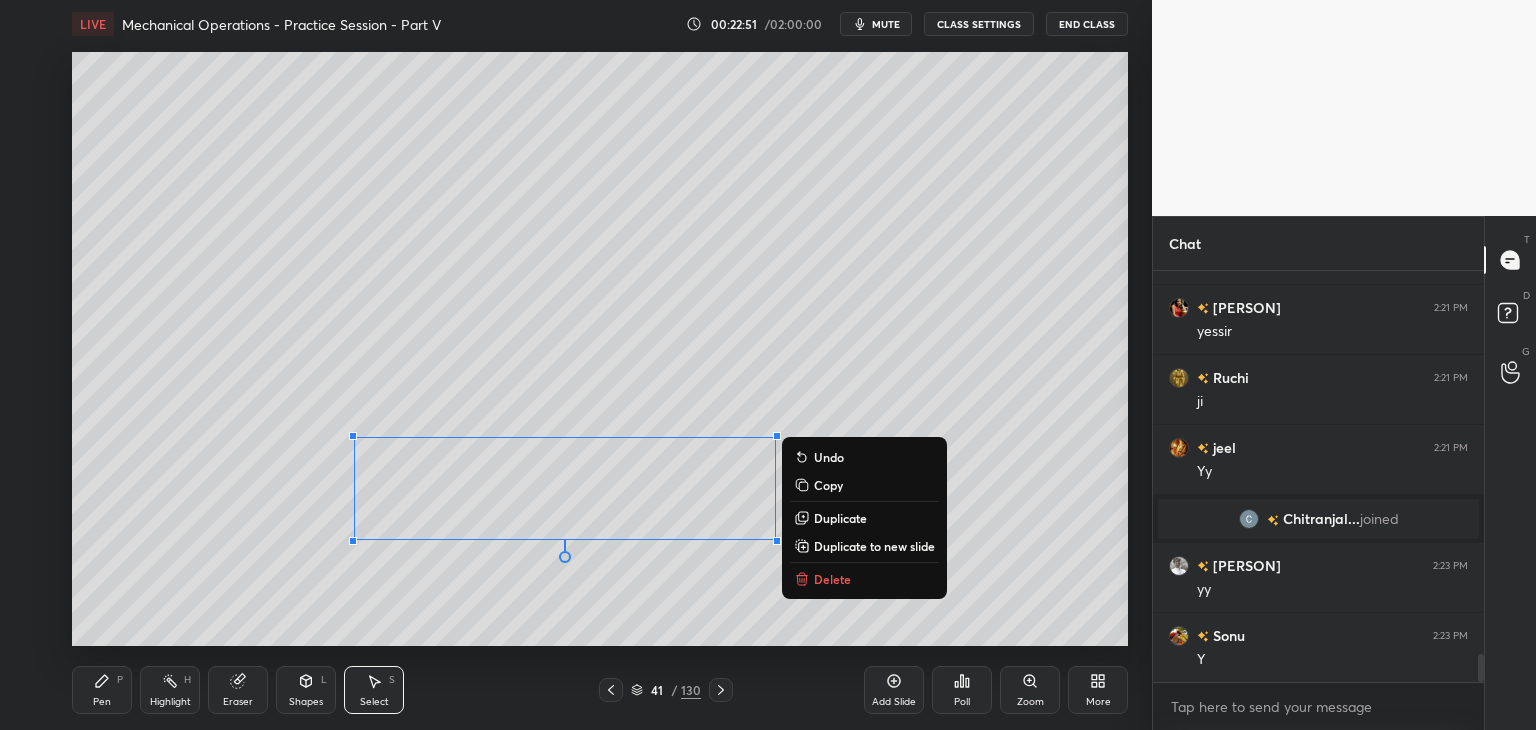 click on "Pen" at bounding box center [102, 702] 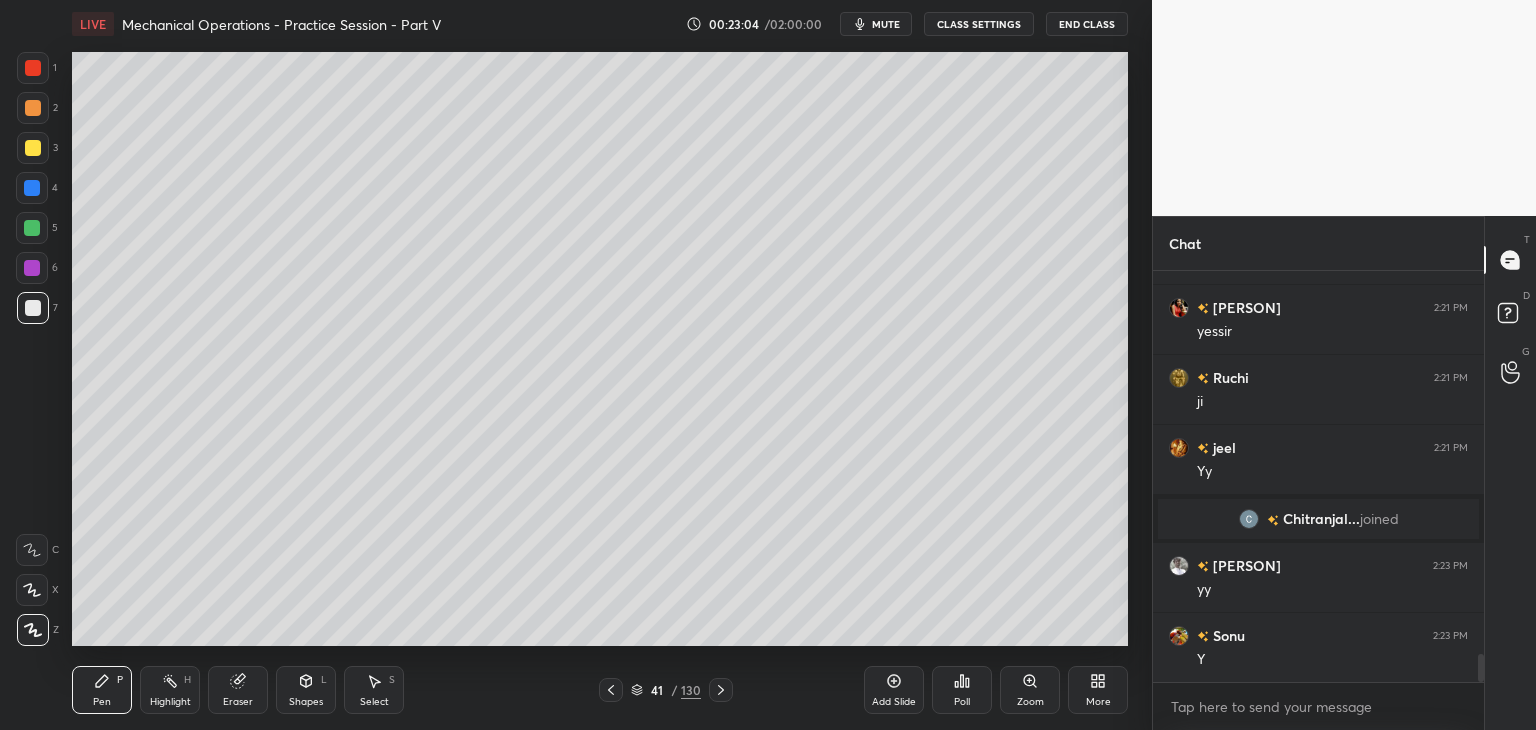 click on "Shapes L" at bounding box center (306, 690) 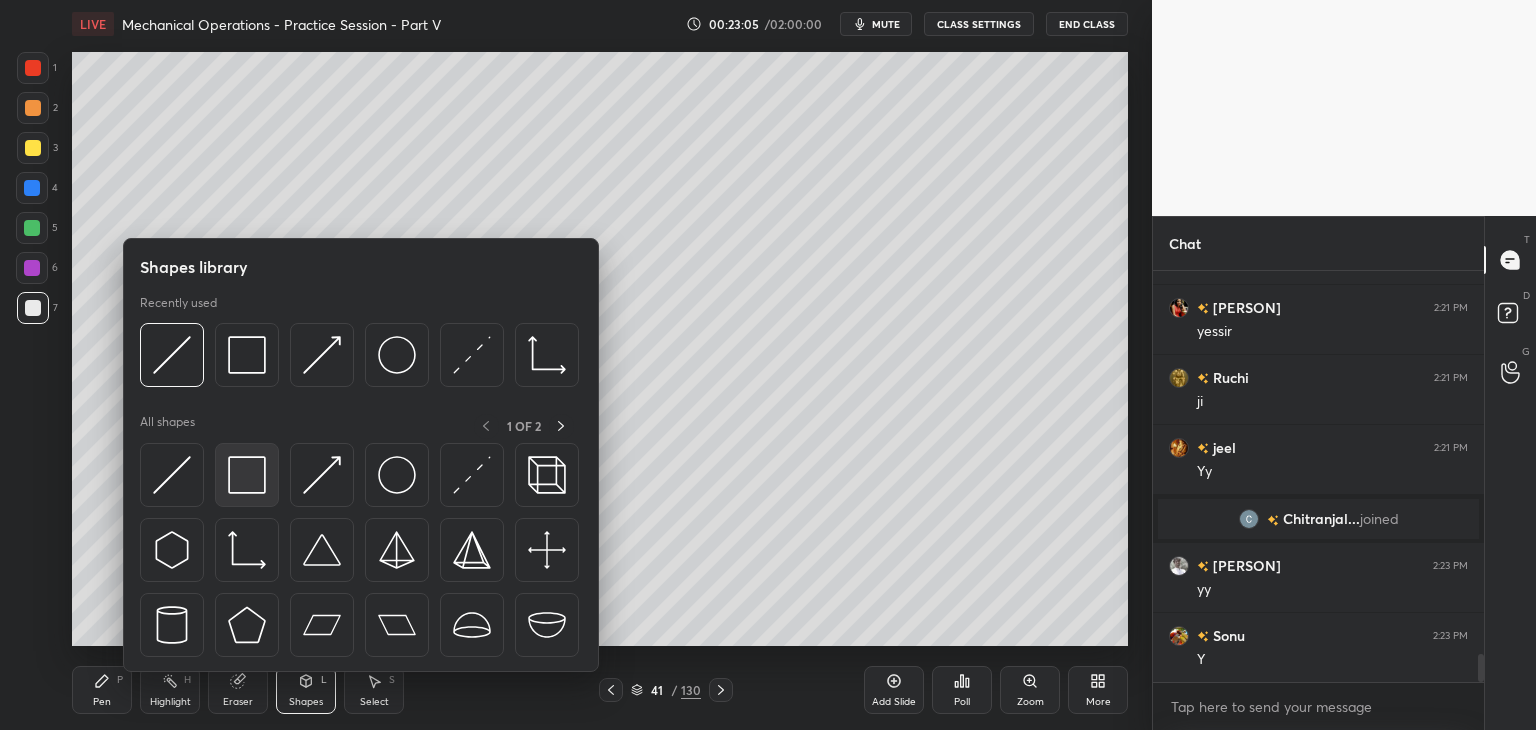 click at bounding box center (247, 475) 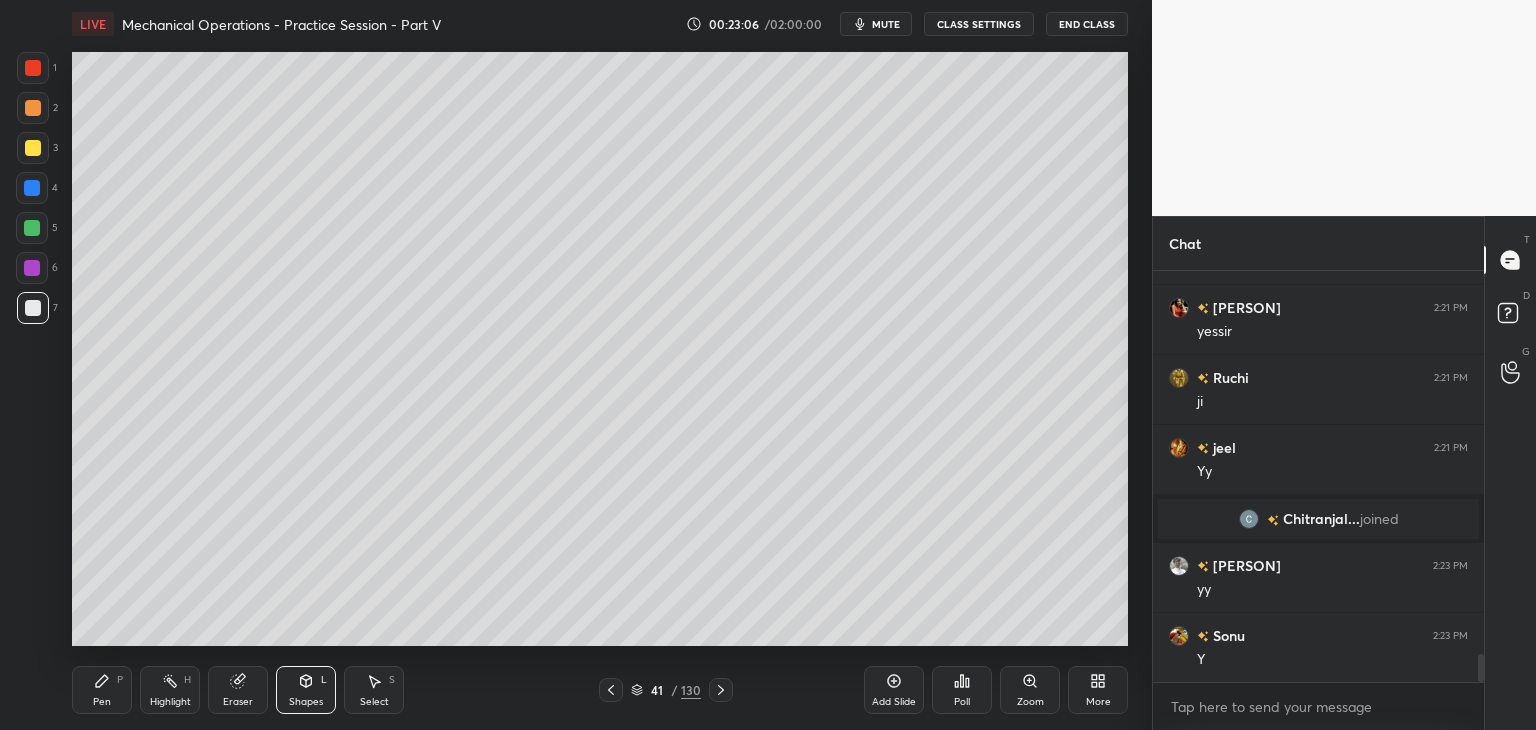 click at bounding box center (32, 268) 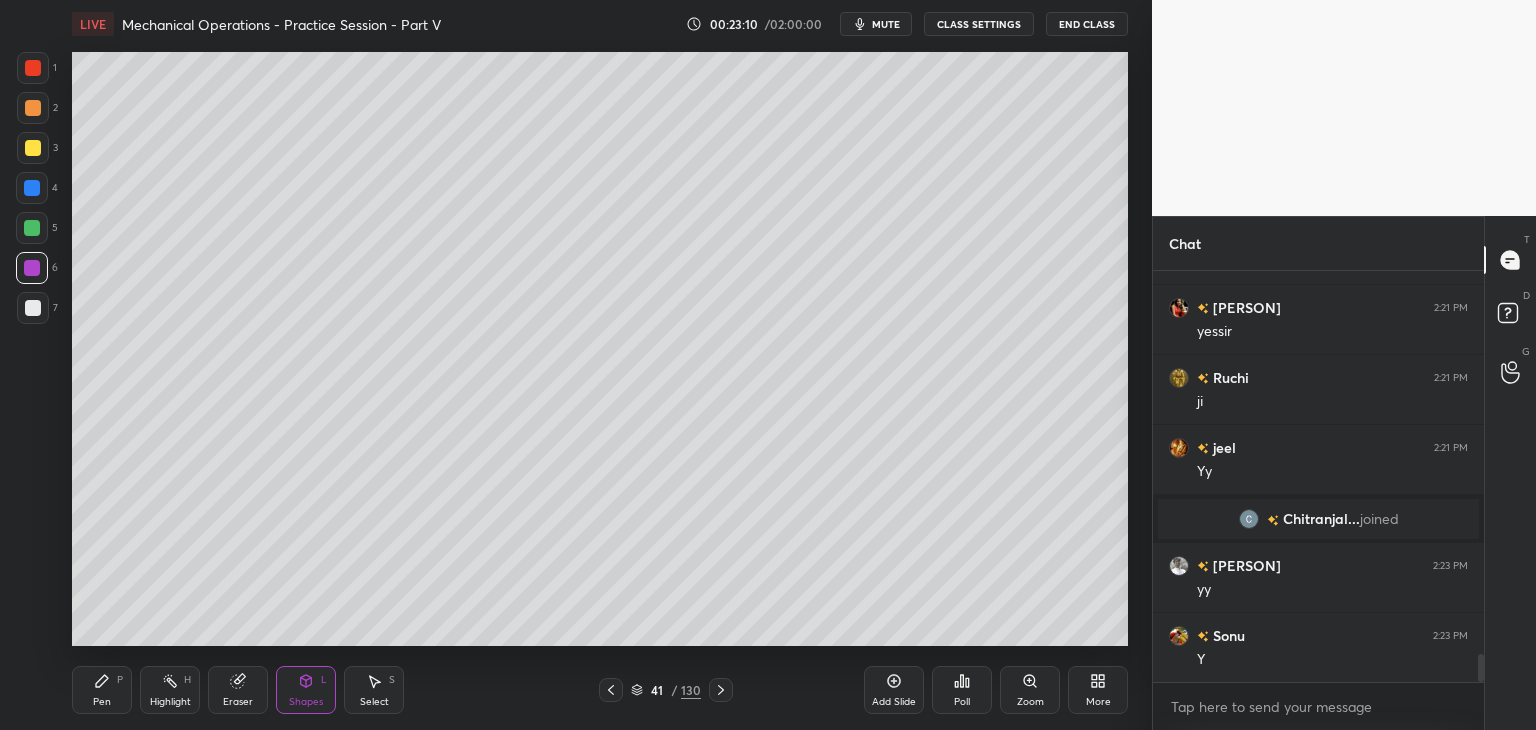 click on "Shapes L" at bounding box center (306, 690) 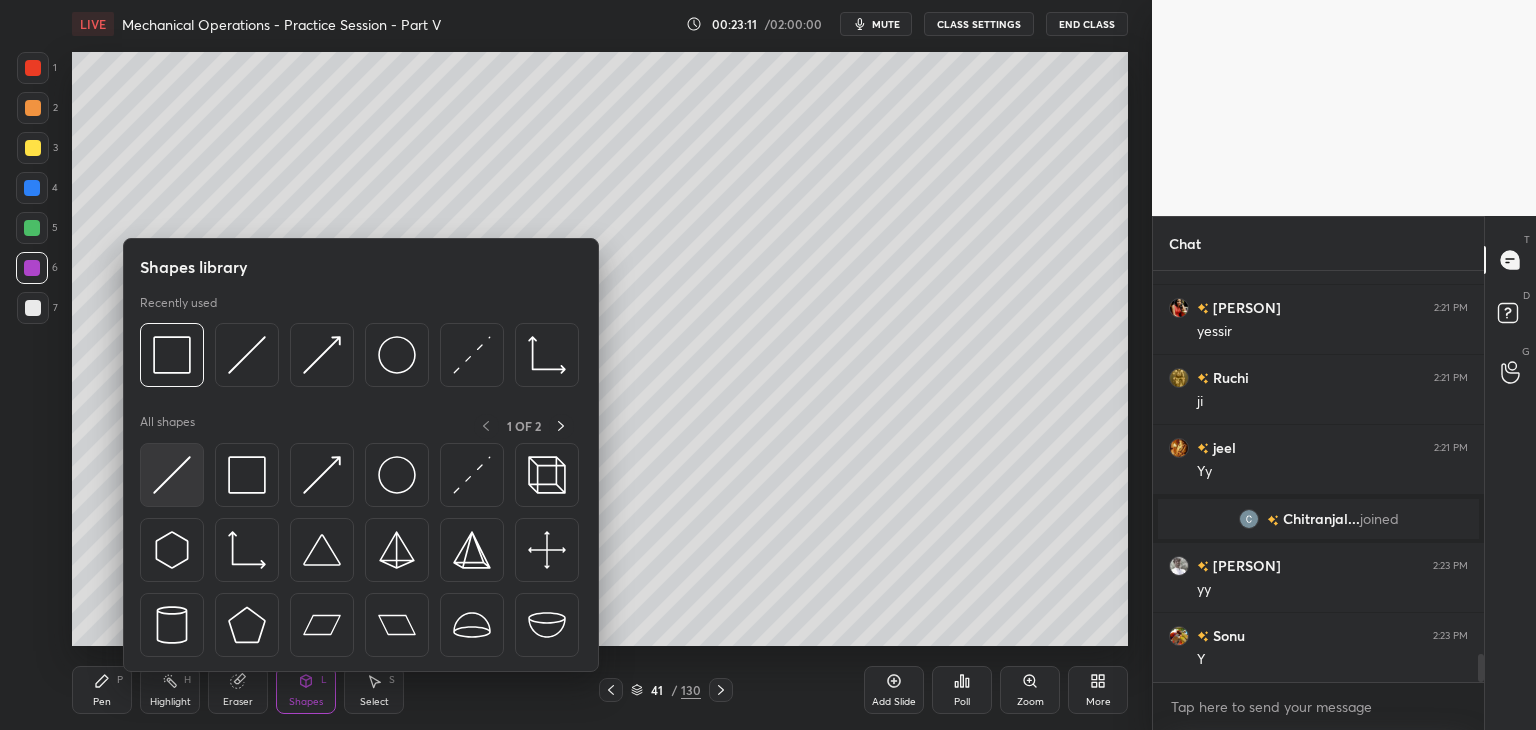 click at bounding box center [172, 475] 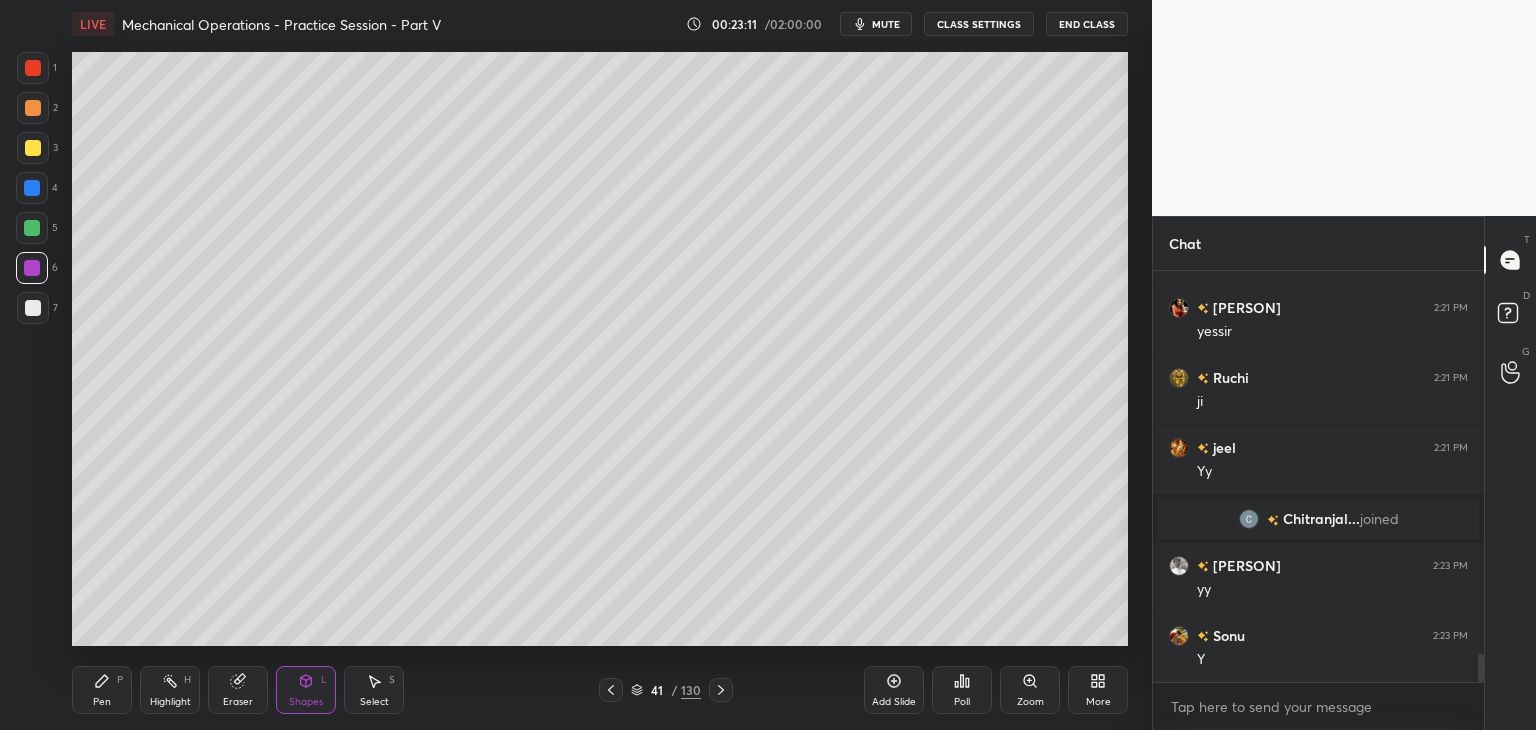 scroll, scrollTop: 5694, scrollLeft: 0, axis: vertical 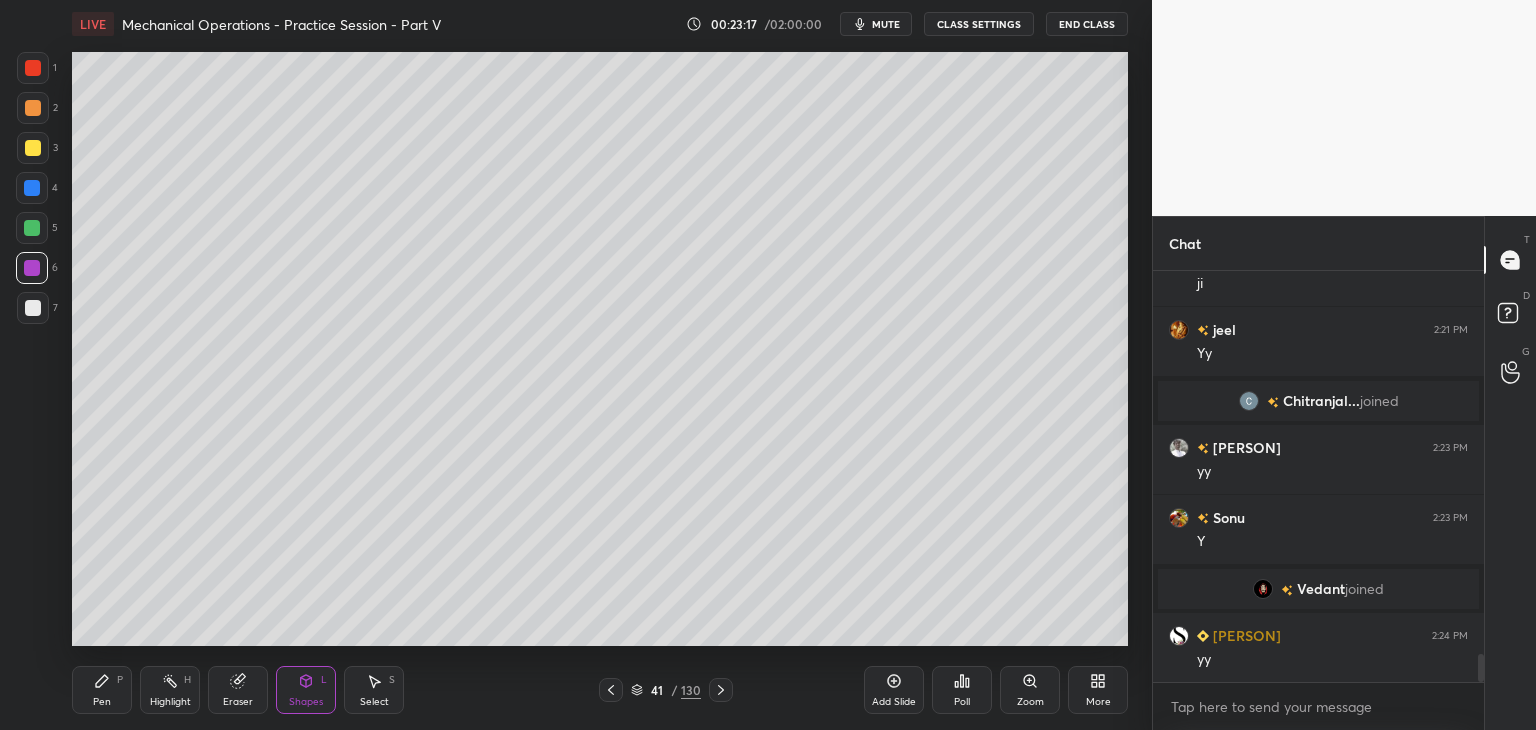 click on "Pen P" at bounding box center [102, 690] 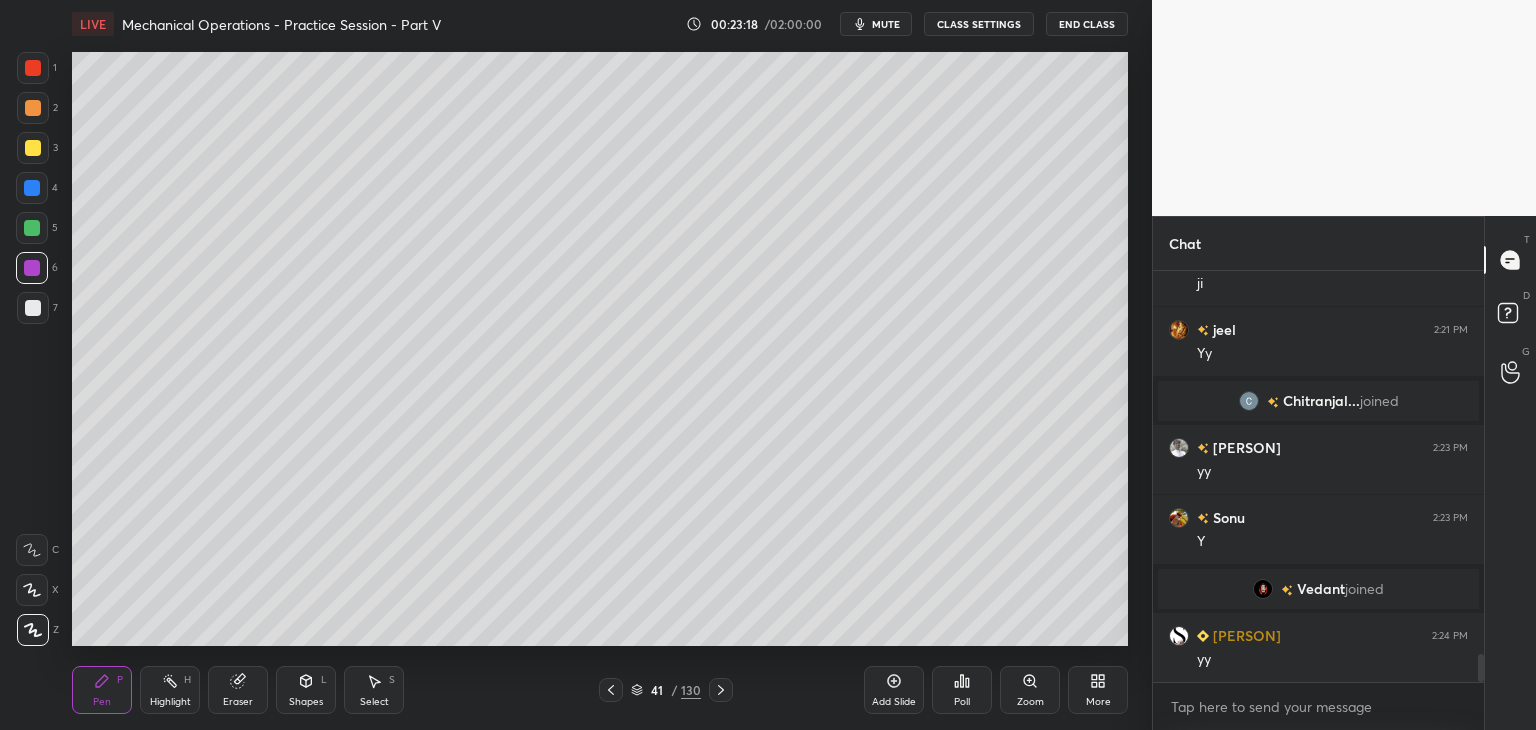 click at bounding box center (33, 308) 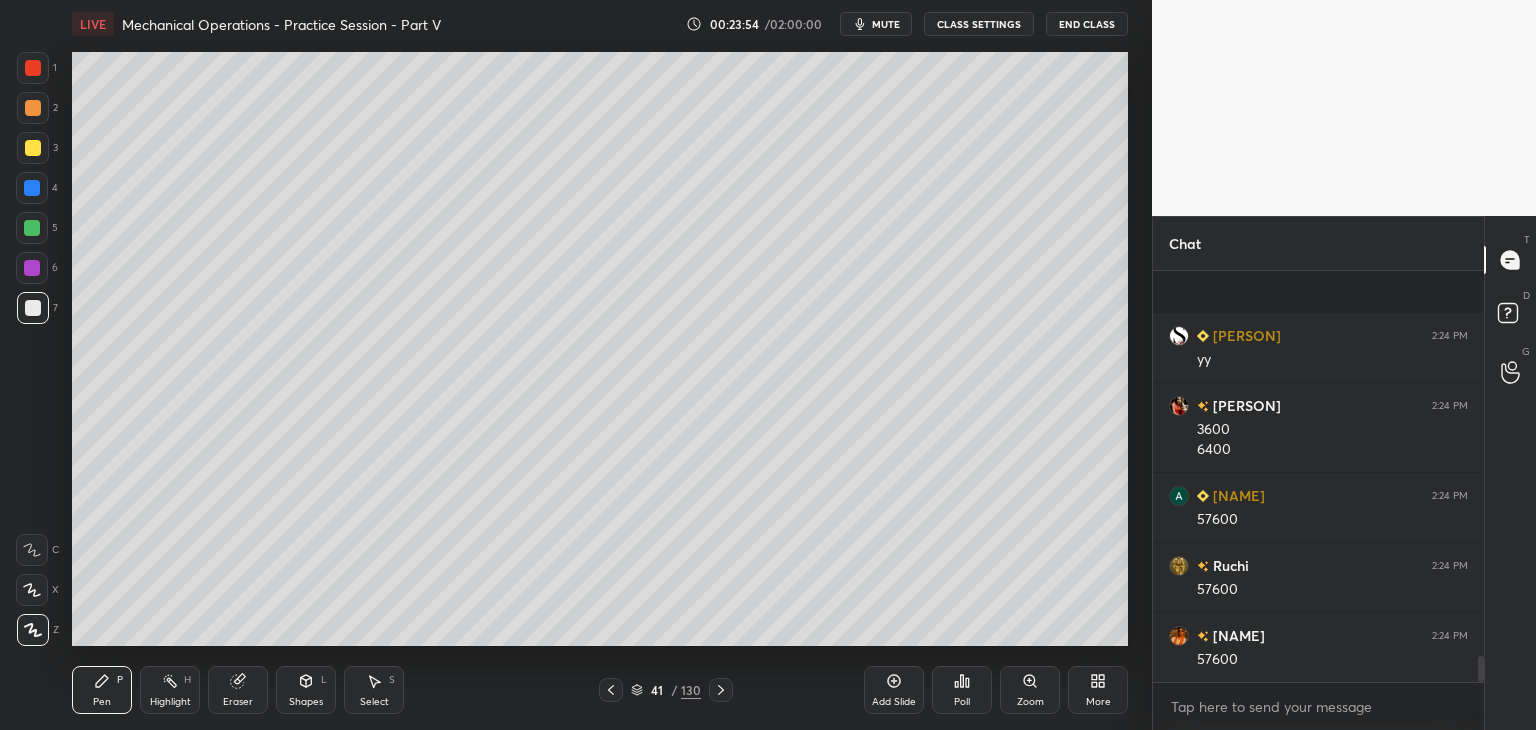 scroll, scrollTop: 6184, scrollLeft: 0, axis: vertical 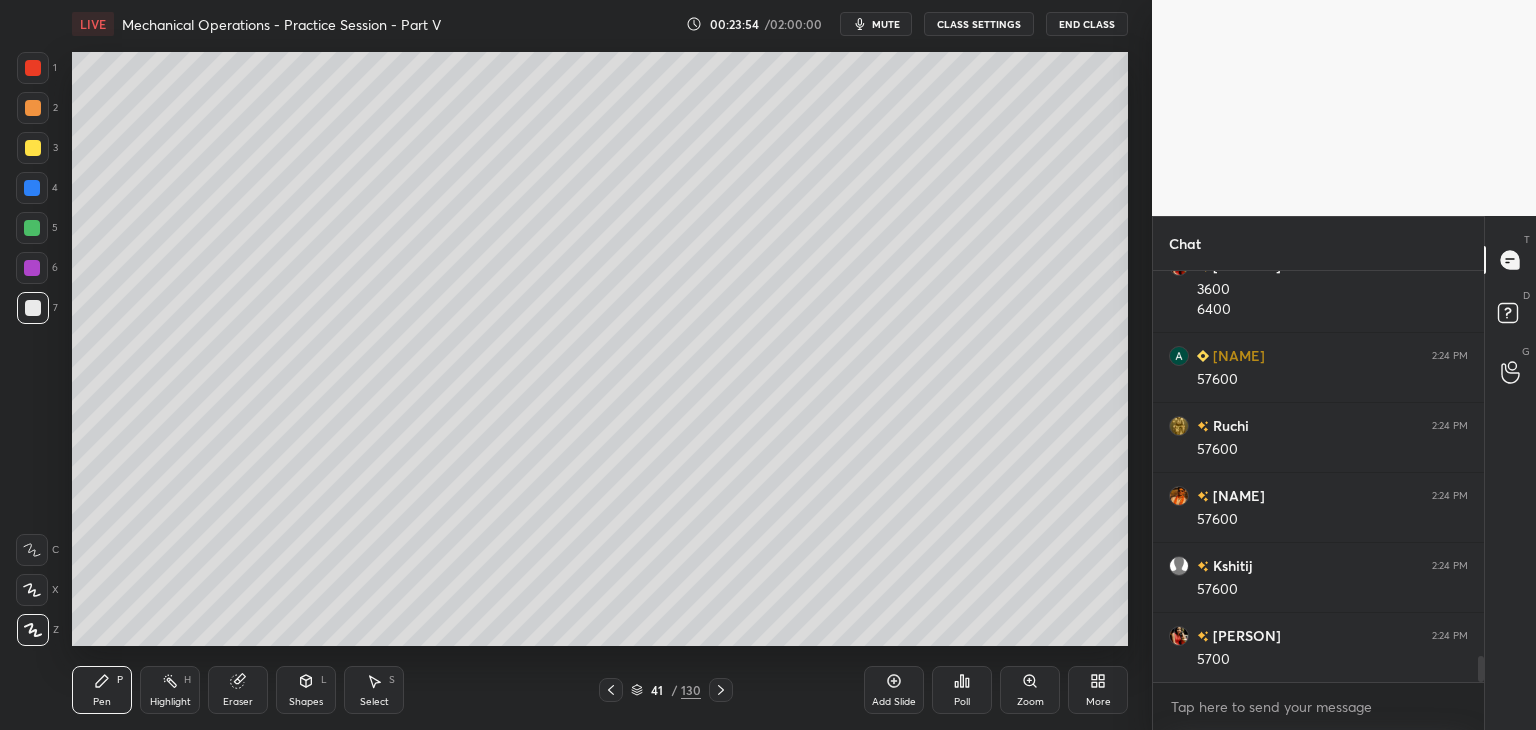 click on "Shapes L" at bounding box center (306, 690) 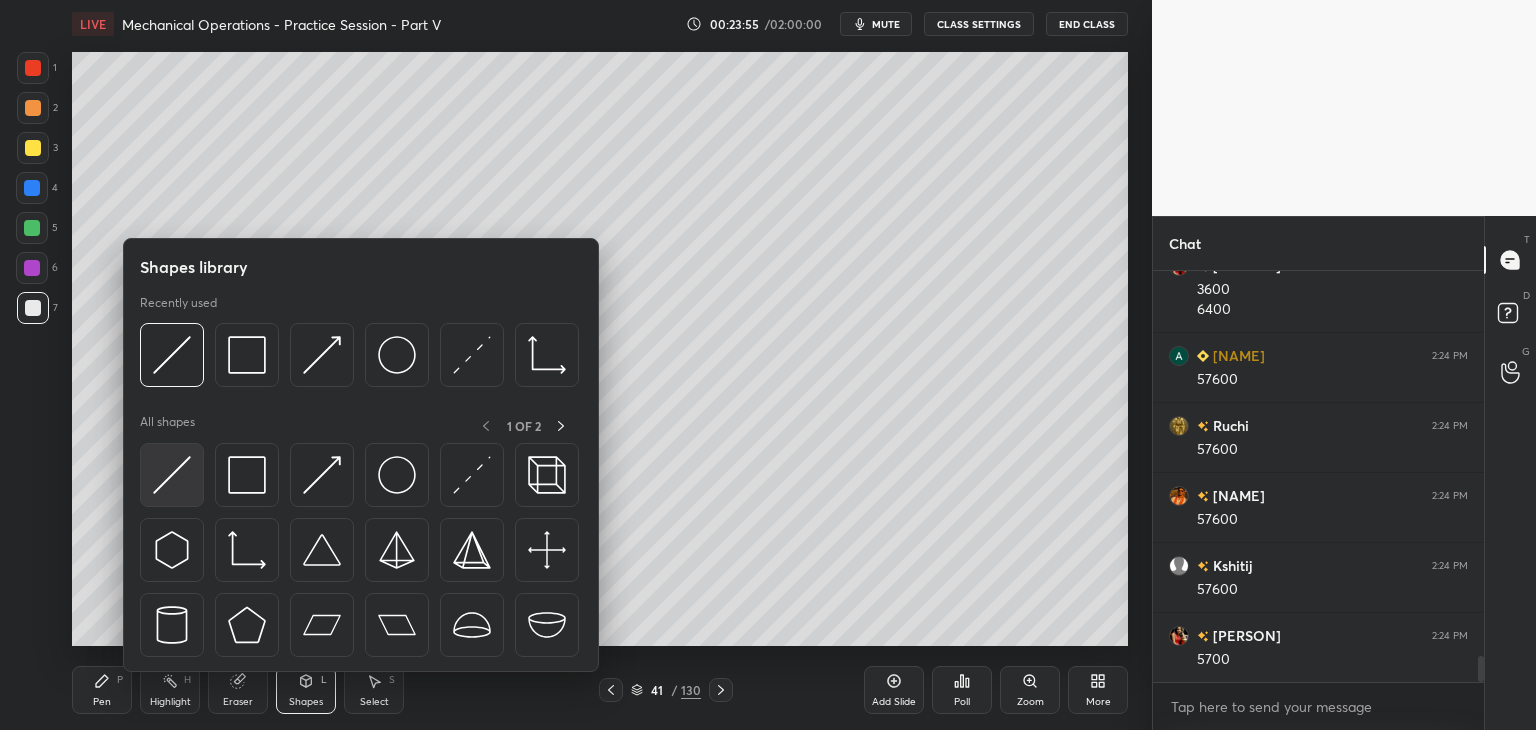 click at bounding box center (172, 475) 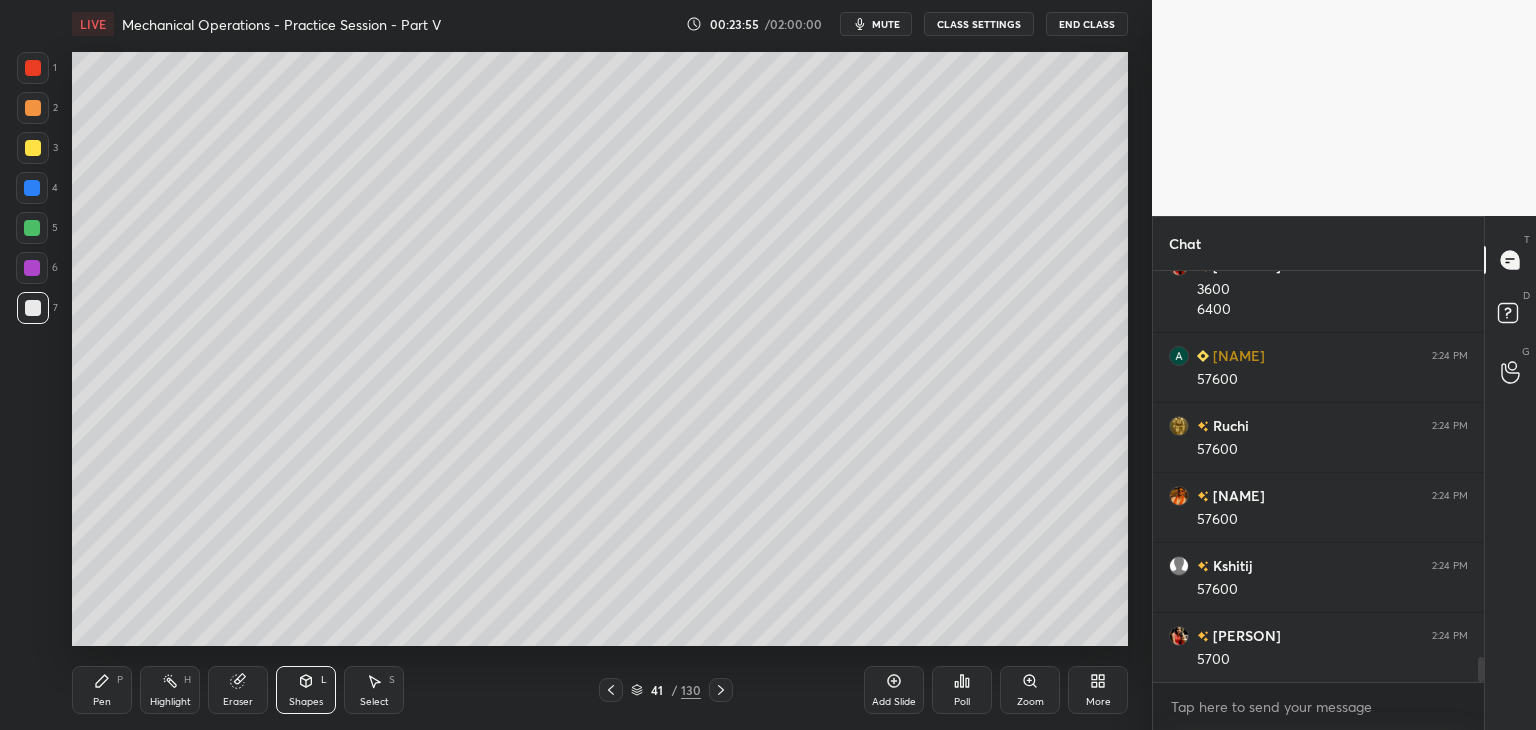 scroll, scrollTop: 6254, scrollLeft: 0, axis: vertical 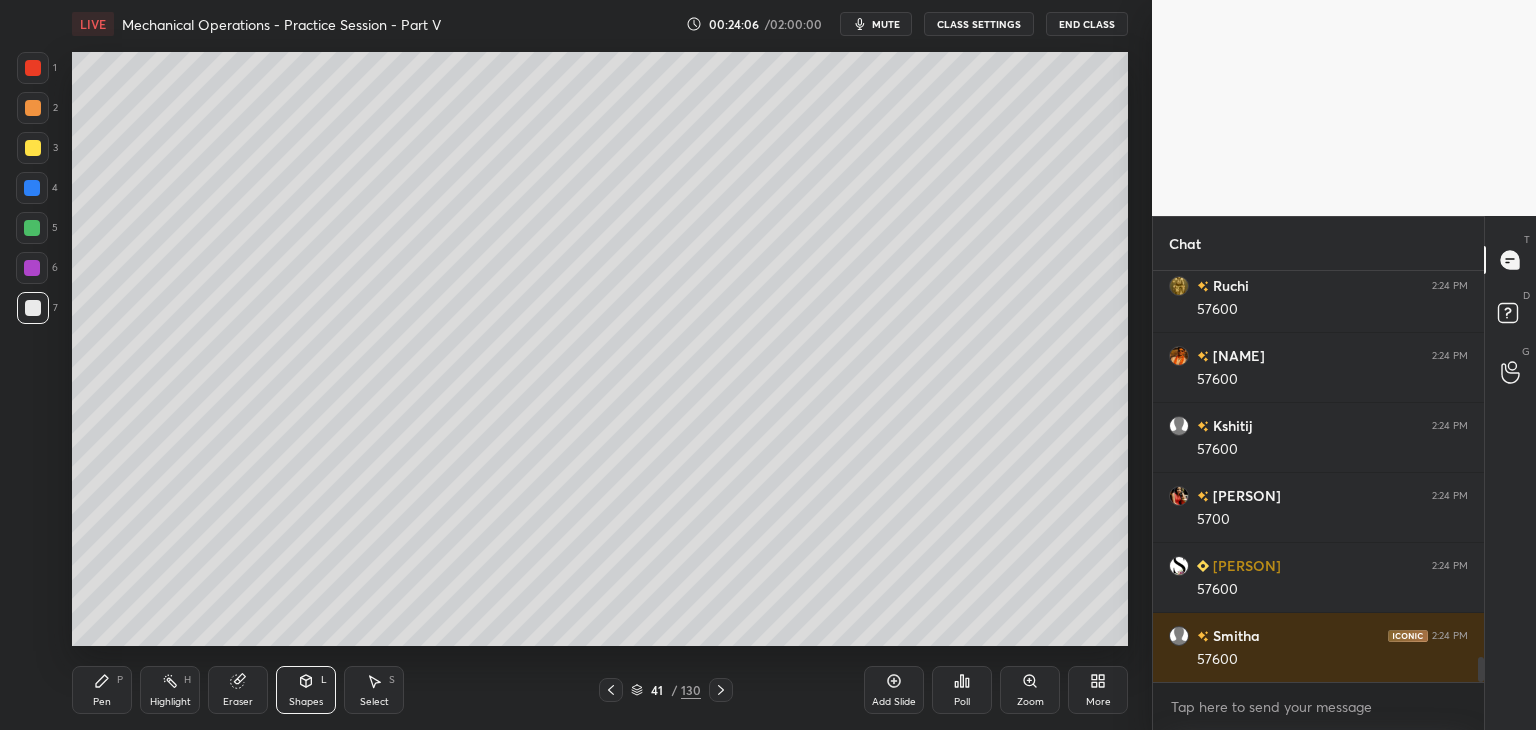 click on "Pen" at bounding box center (102, 702) 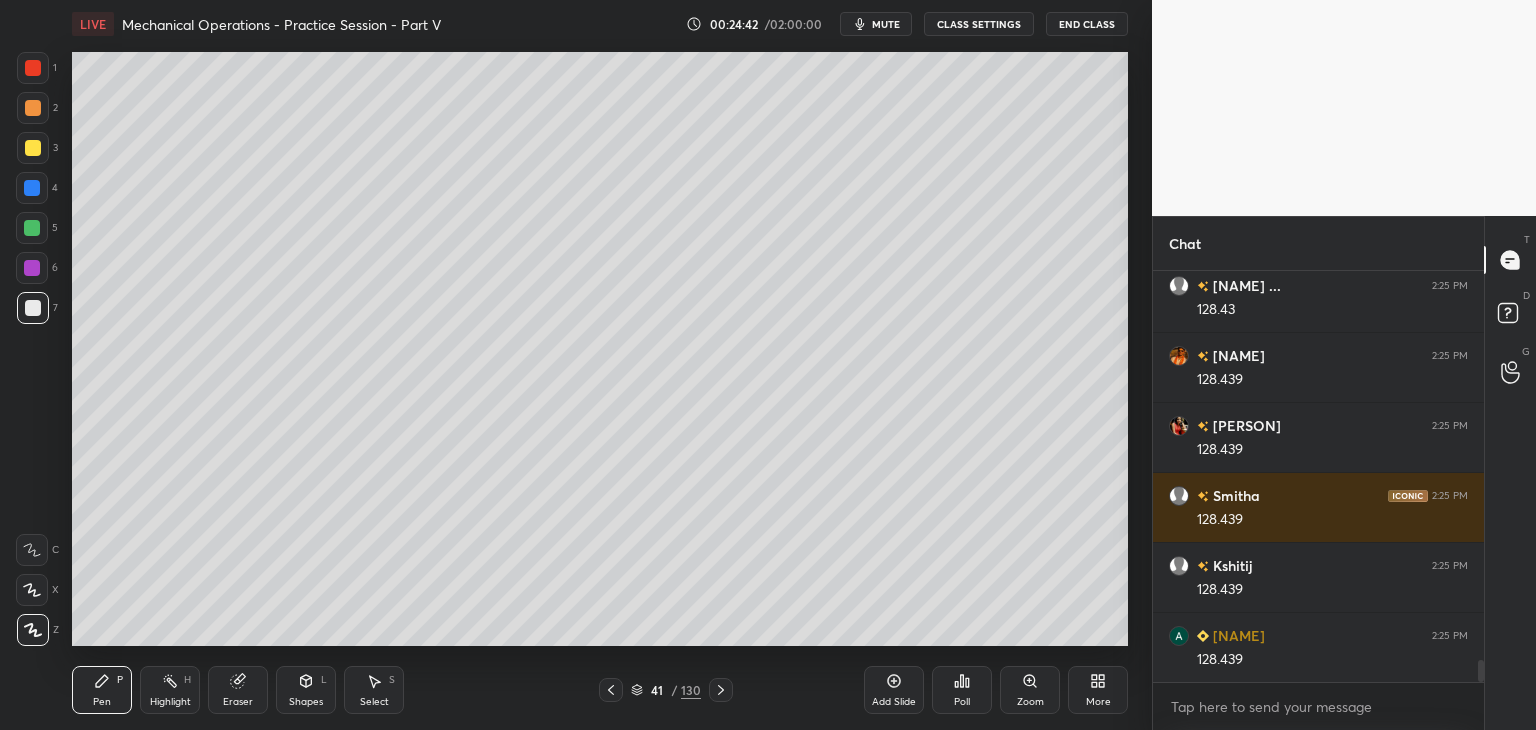 scroll, scrollTop: 7514, scrollLeft: 0, axis: vertical 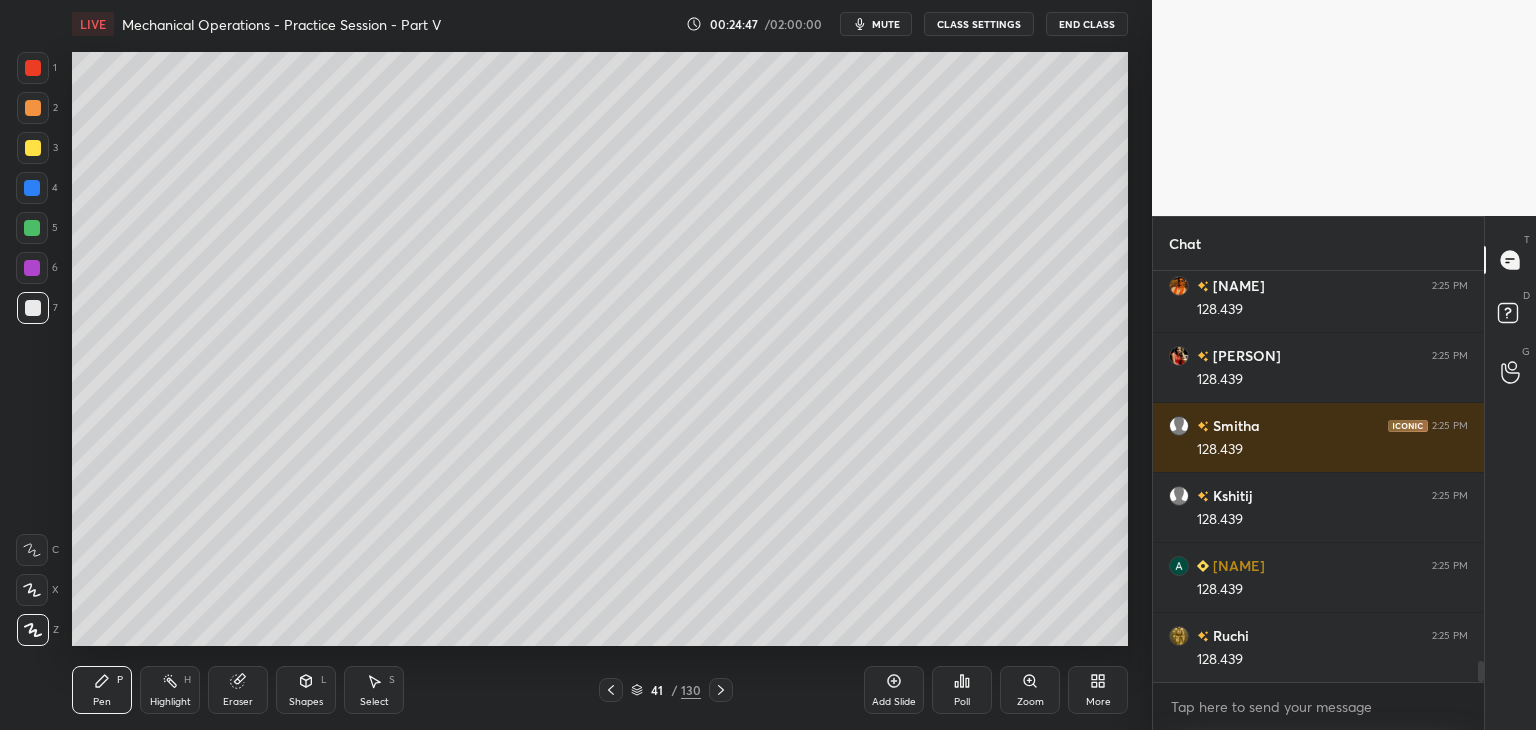 click on "Select S" at bounding box center (374, 690) 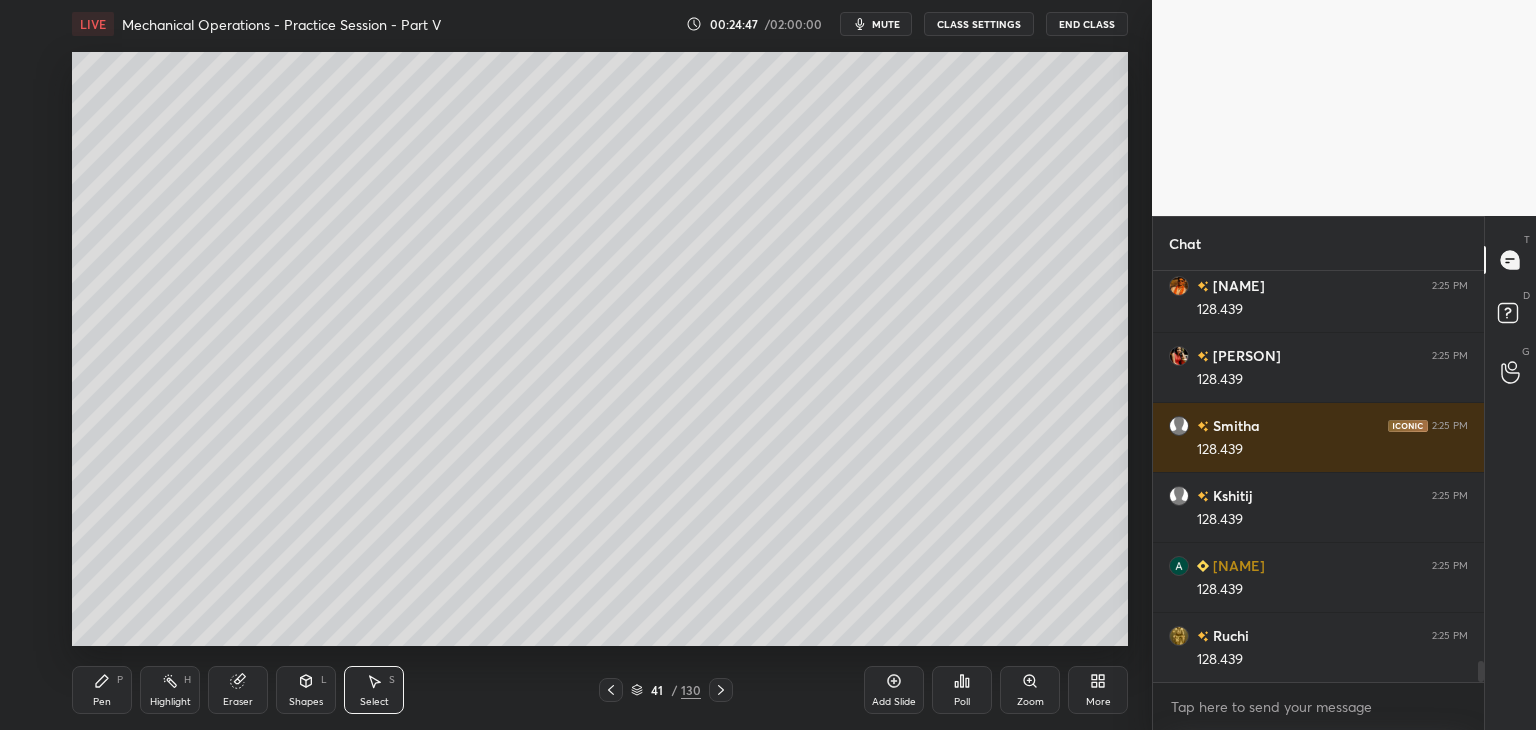 scroll, scrollTop: 7584, scrollLeft: 0, axis: vertical 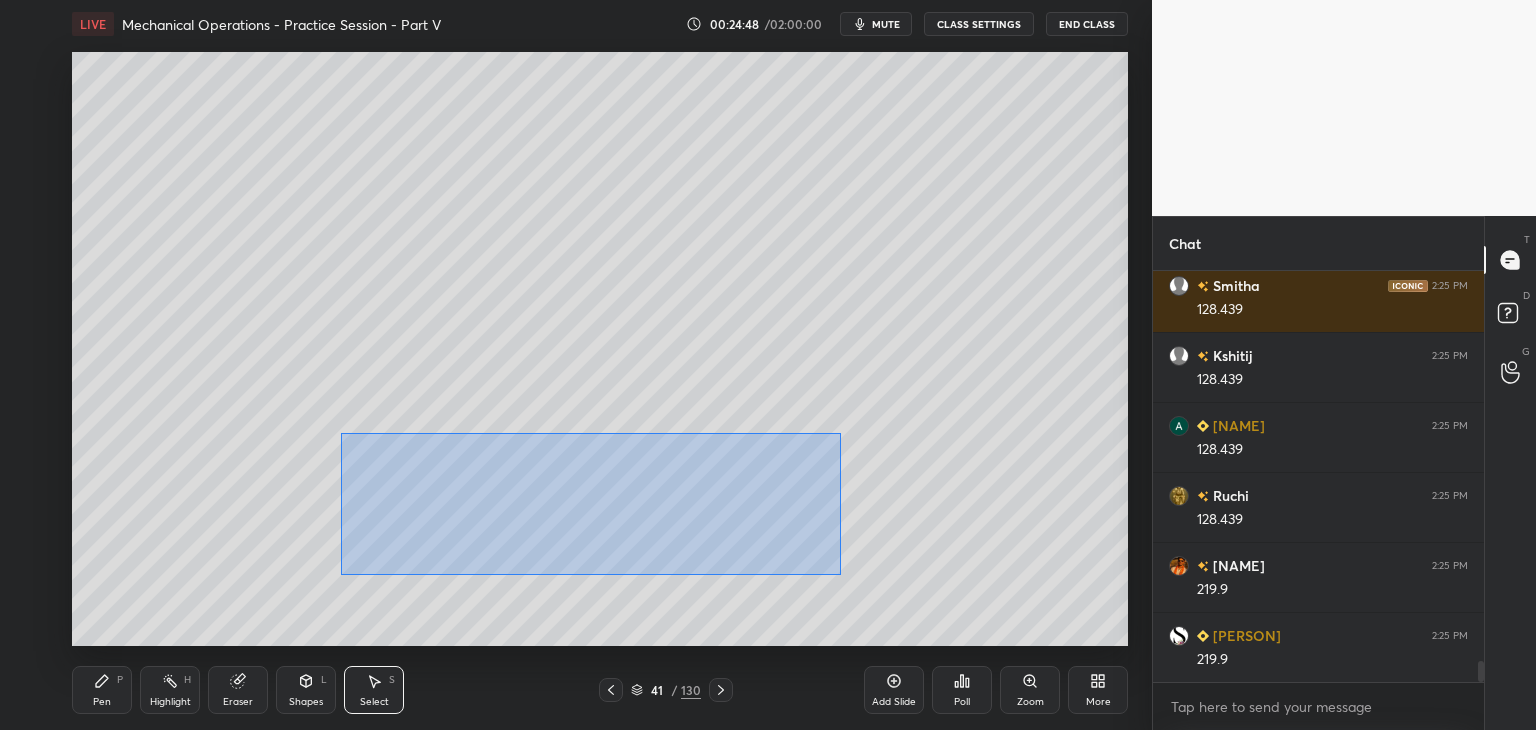 drag, startPoint x: 378, startPoint y: 449, endPoint x: 832, endPoint y: 570, distance: 469.84784 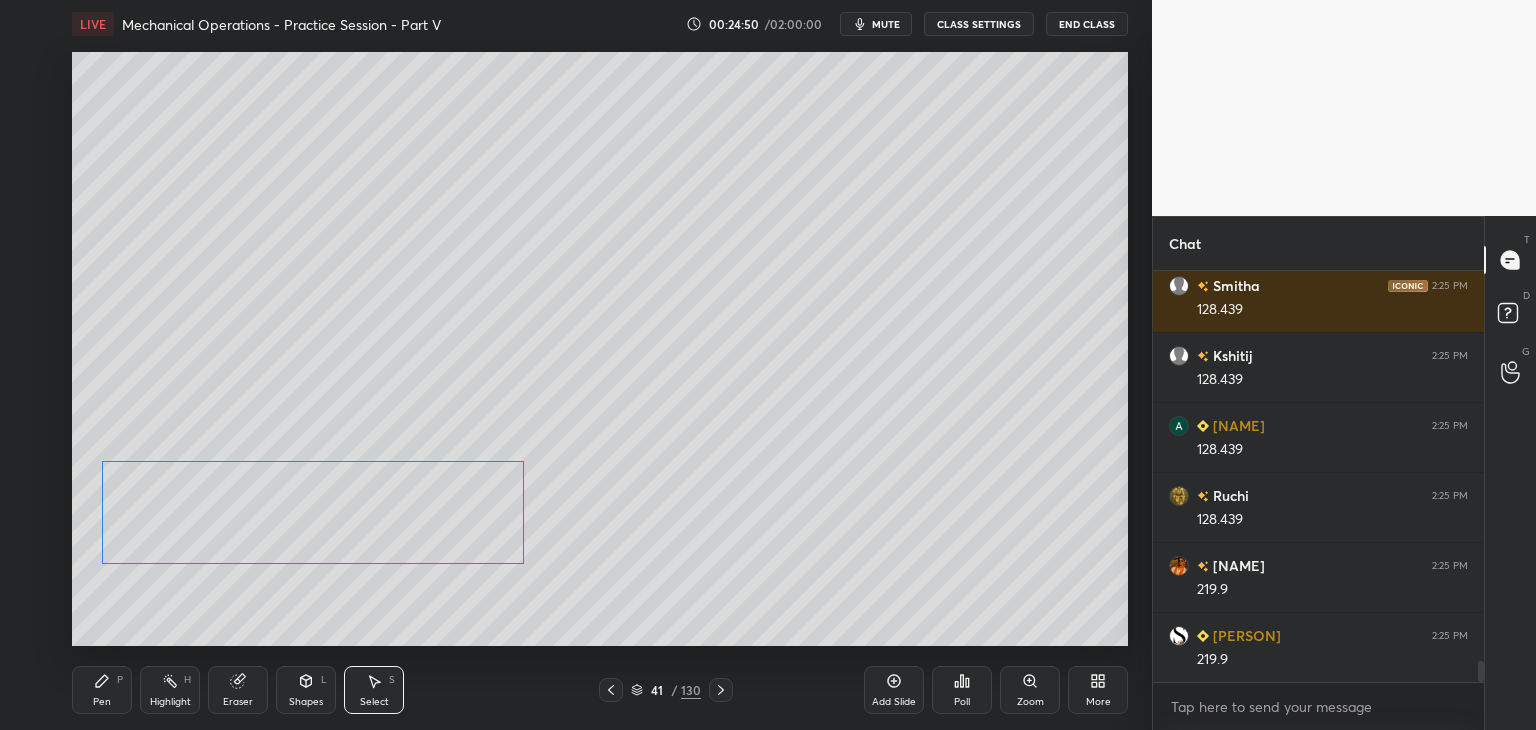 drag, startPoint x: 543, startPoint y: 497, endPoint x: 391, endPoint y: 541, distance: 158.24033 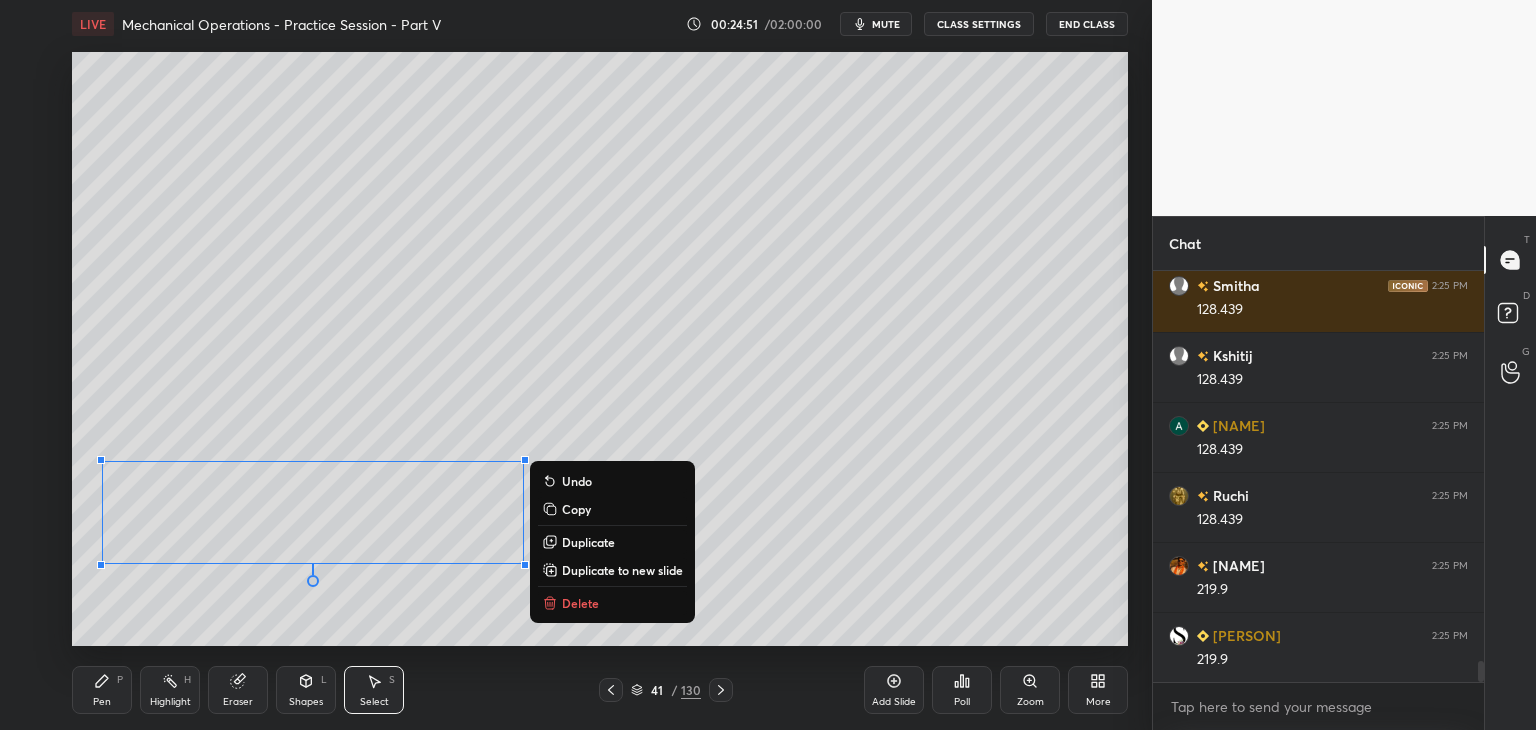 click on "Pen P" at bounding box center [102, 690] 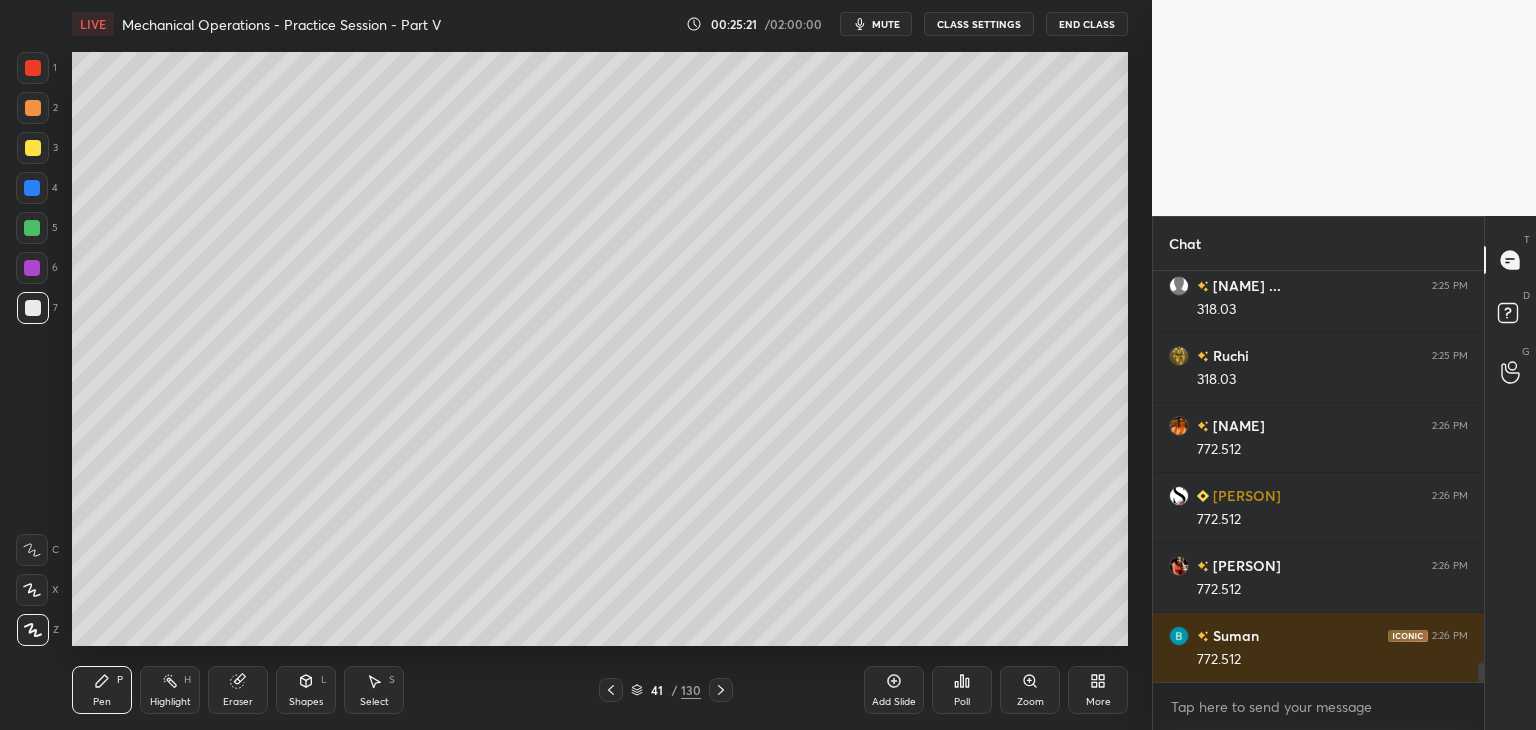 scroll, scrollTop: 8704, scrollLeft: 0, axis: vertical 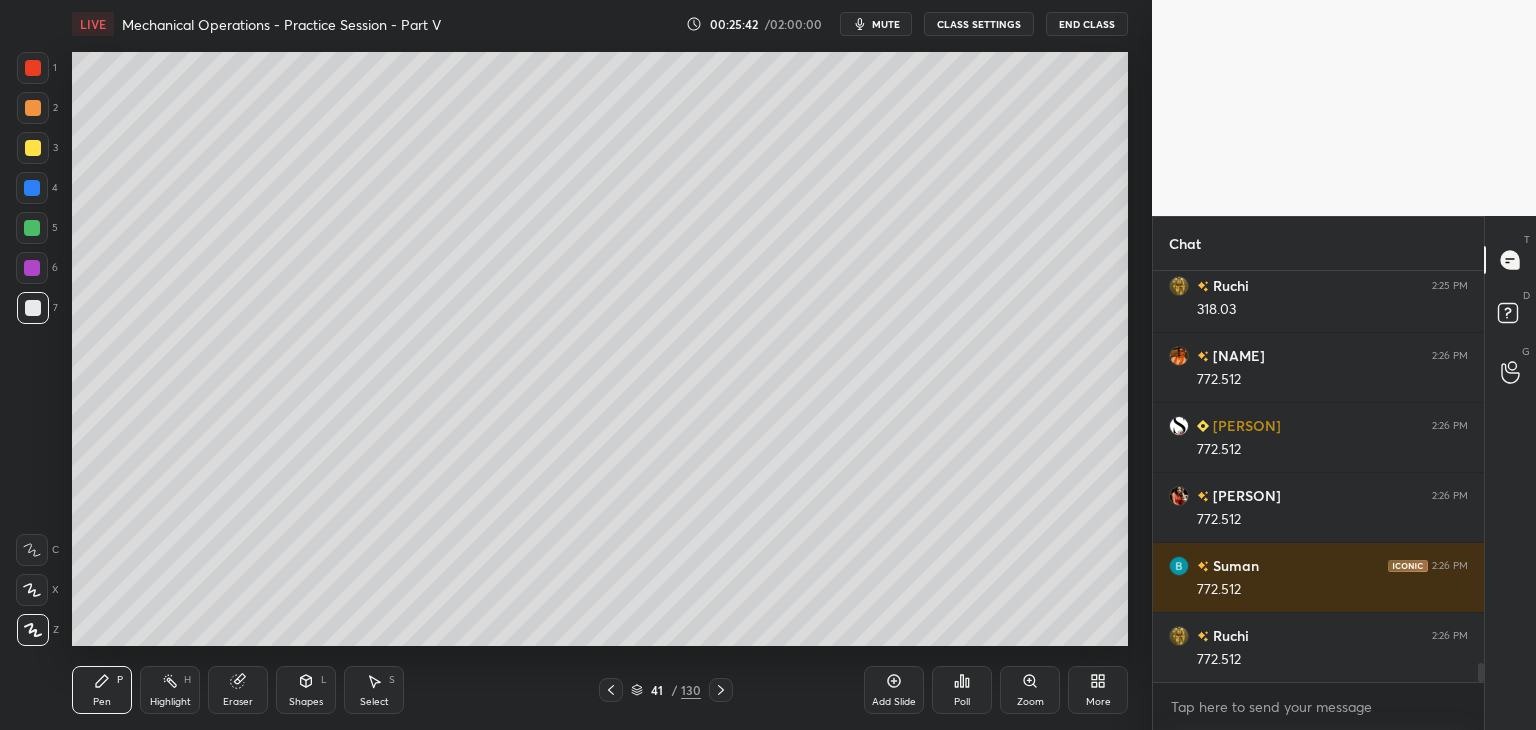 click on "Select S" at bounding box center [374, 690] 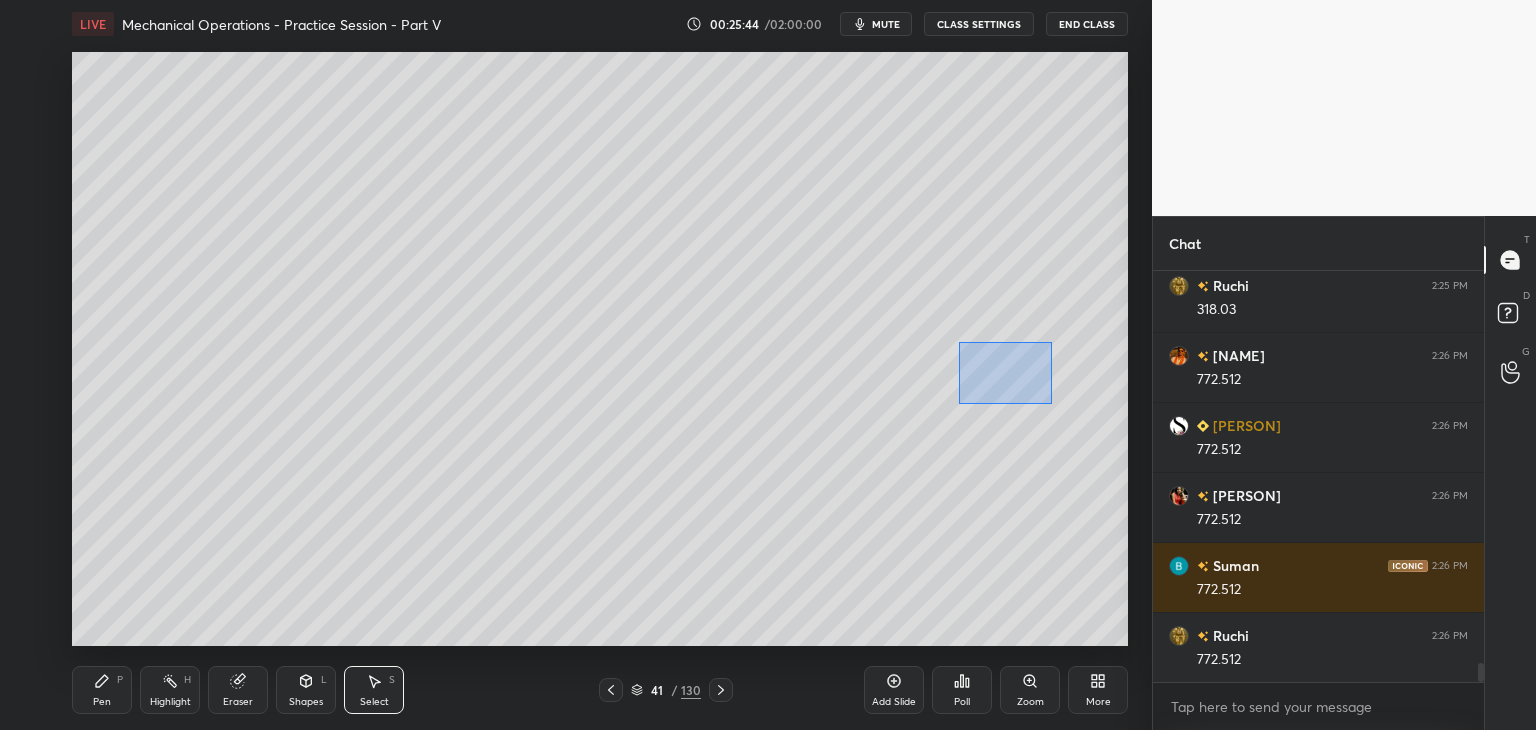 drag, startPoint x: 960, startPoint y: 343, endPoint x: 1049, endPoint y: 406, distance: 109.041275 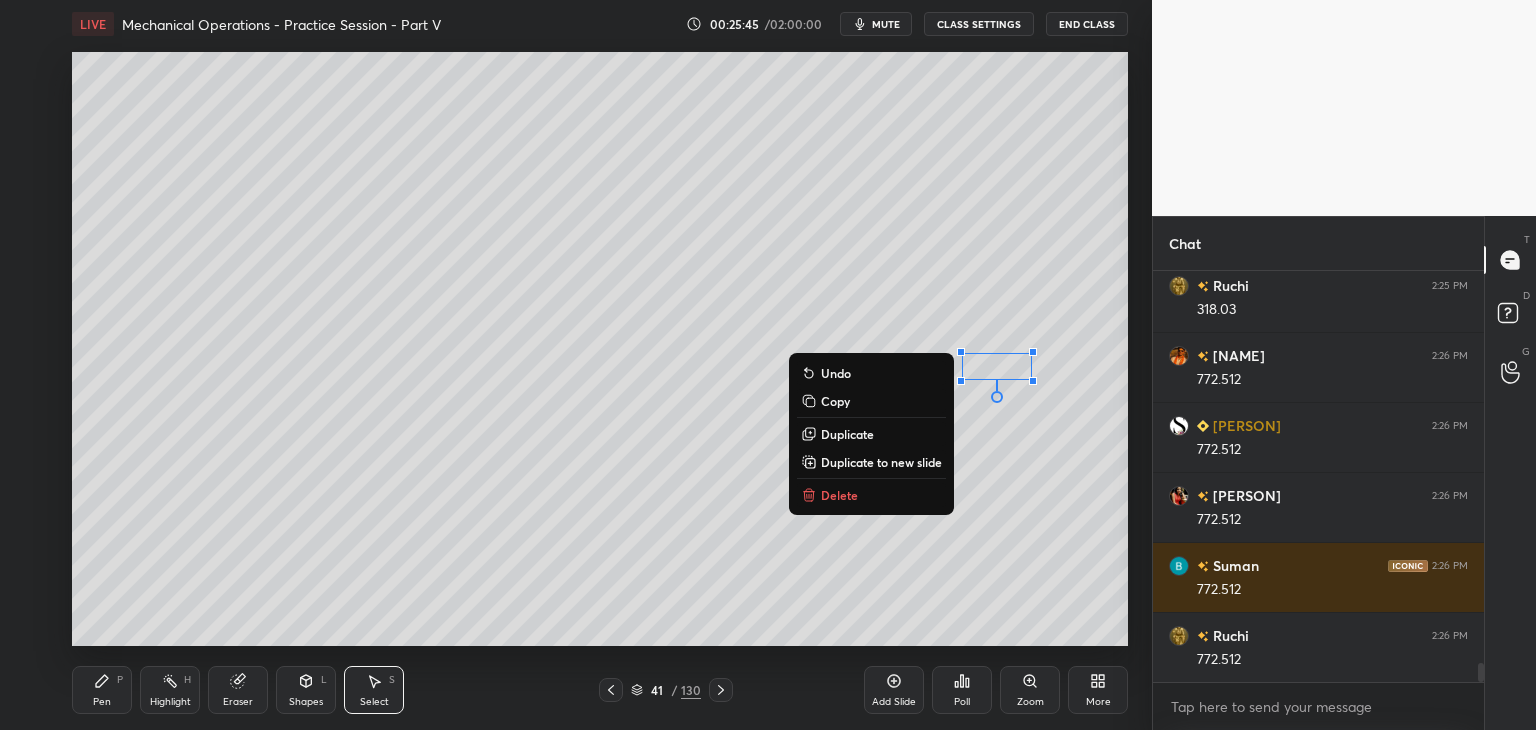 click on "Delete" at bounding box center [871, 495] 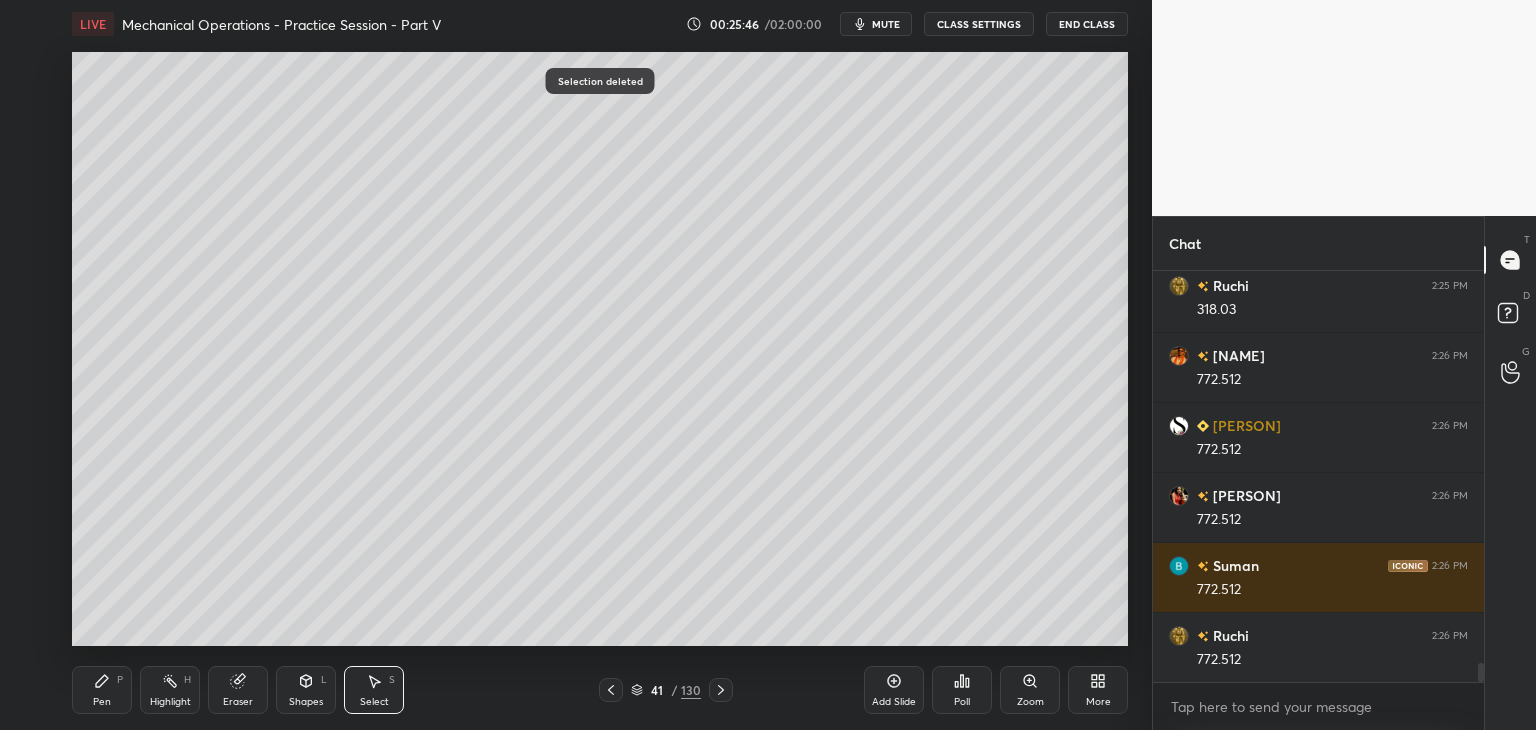 click 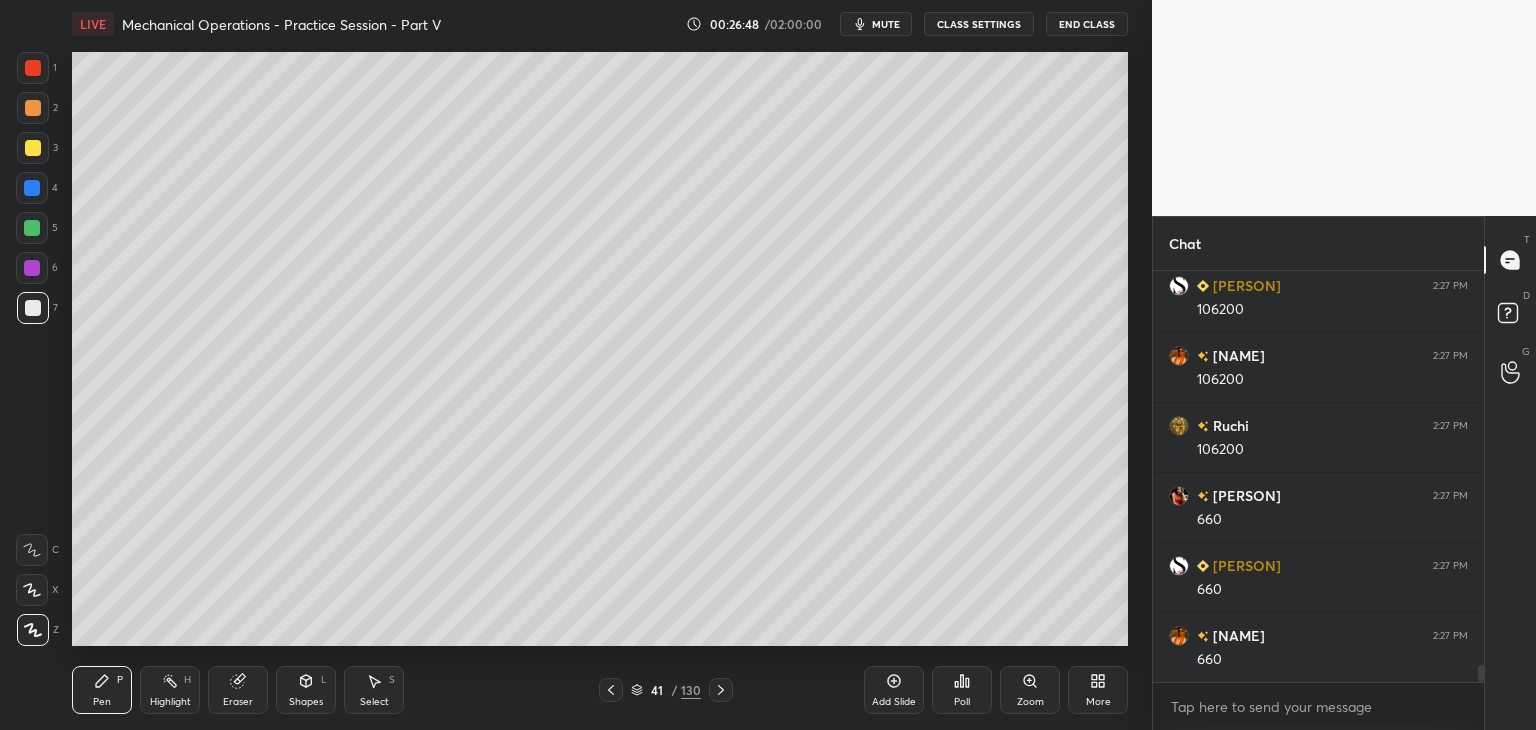 scroll, scrollTop: 9404, scrollLeft: 0, axis: vertical 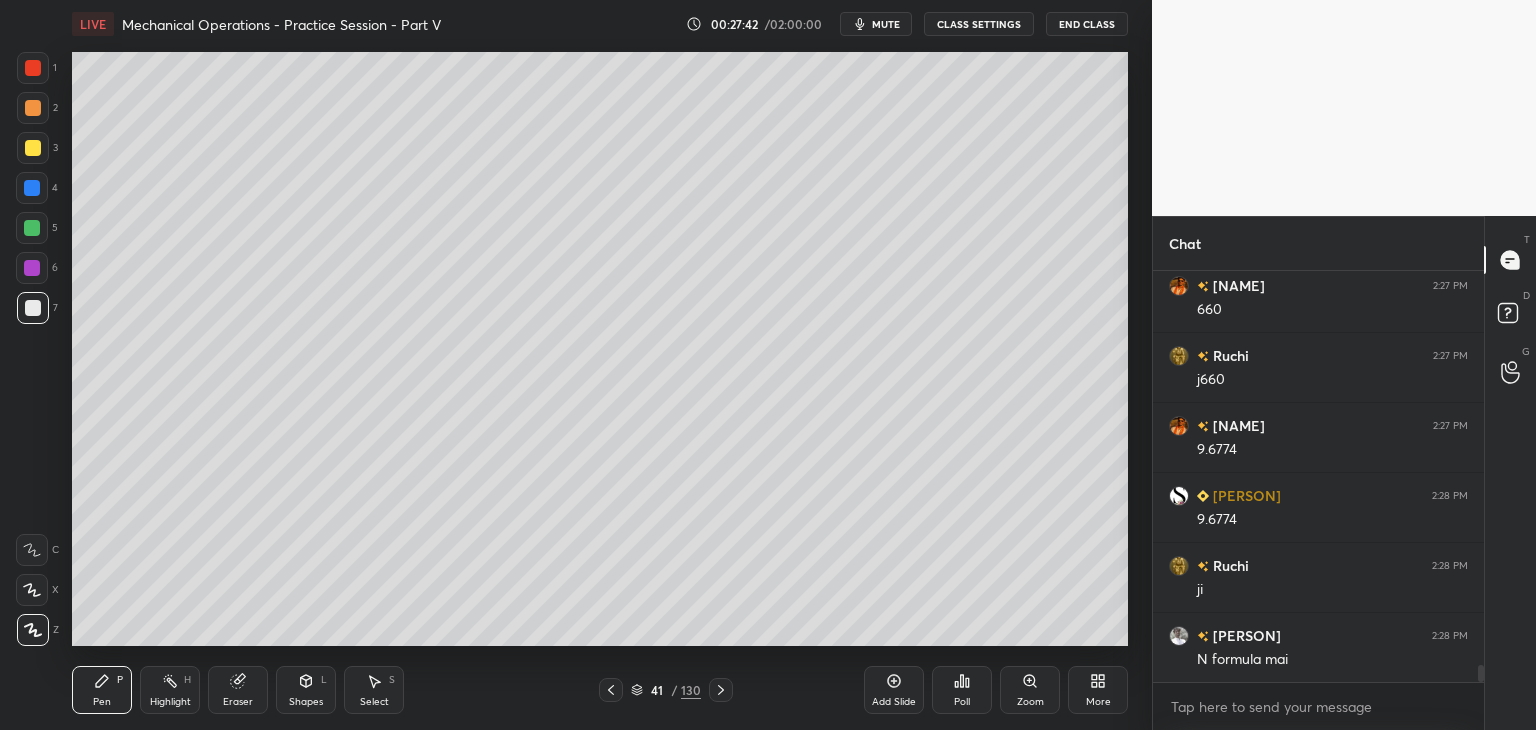 click on "Shapes L" at bounding box center [306, 690] 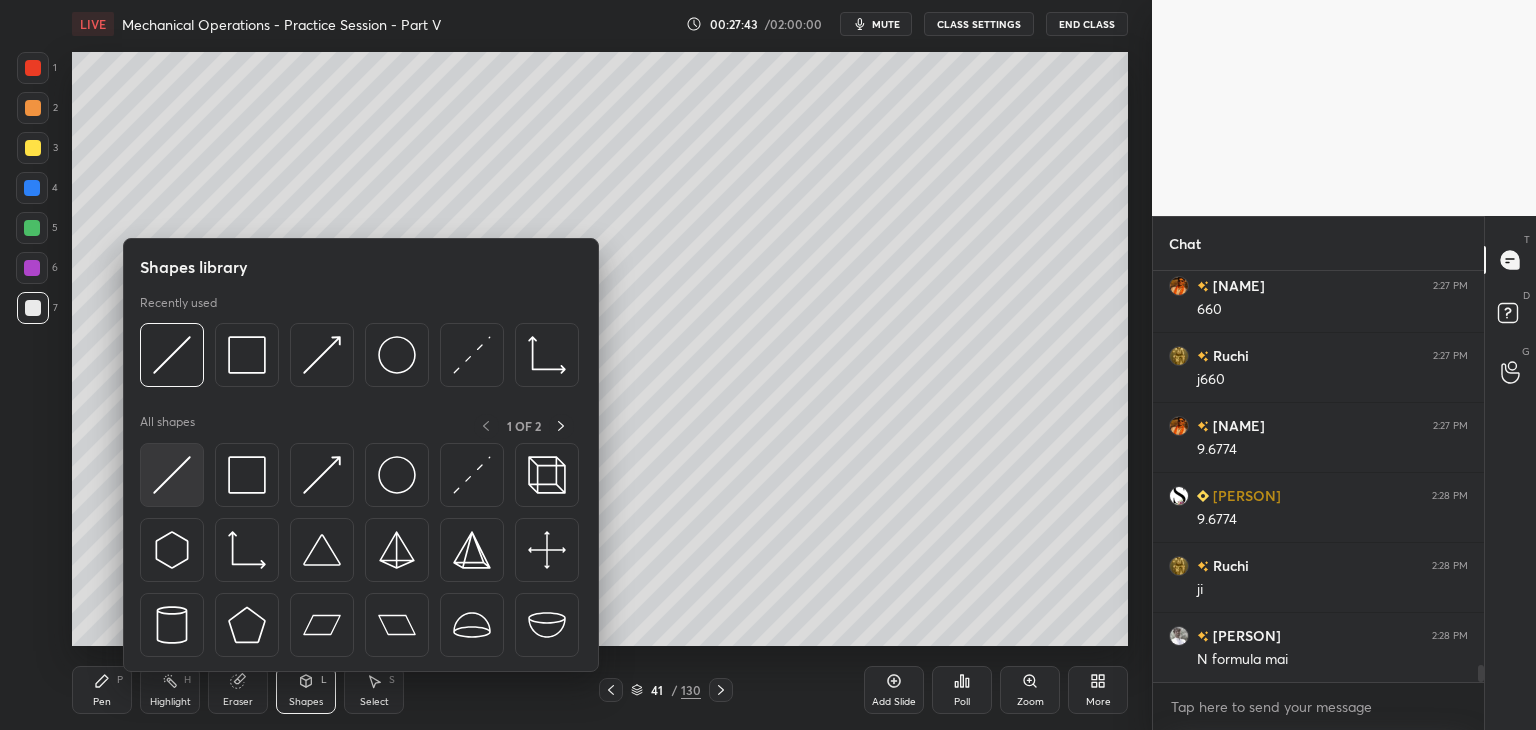 click at bounding box center (172, 475) 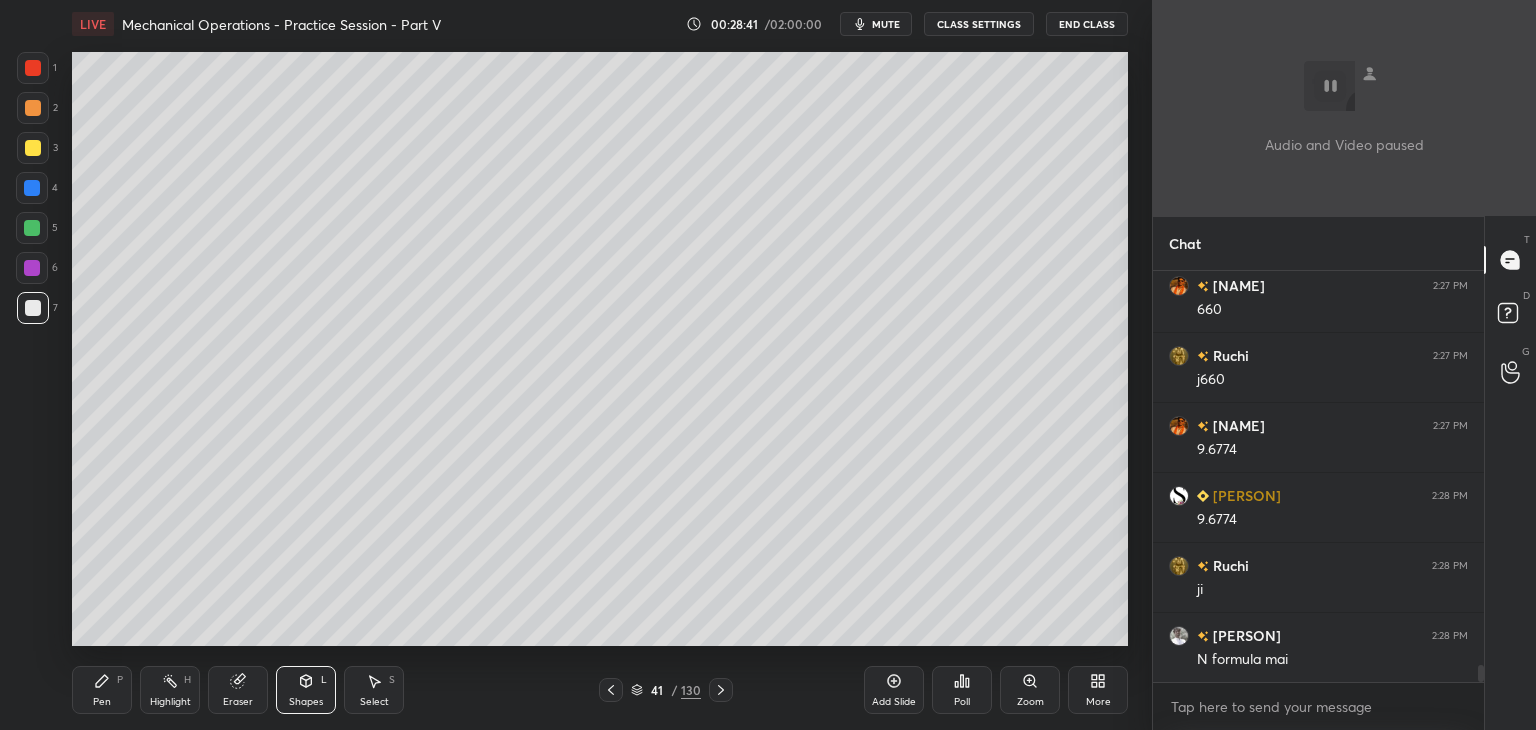 scroll, scrollTop: 9754, scrollLeft: 0, axis: vertical 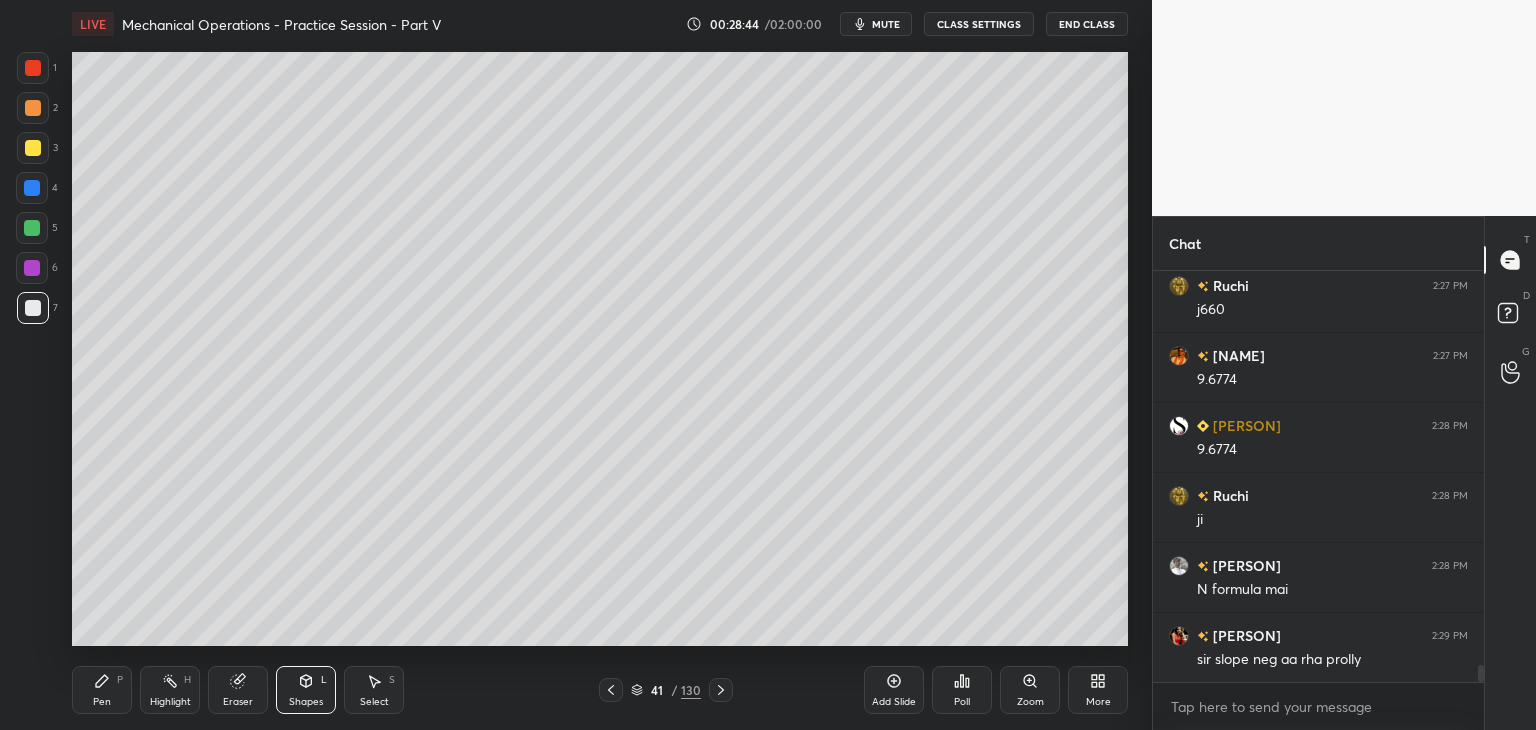 click on "Pen P" at bounding box center [102, 690] 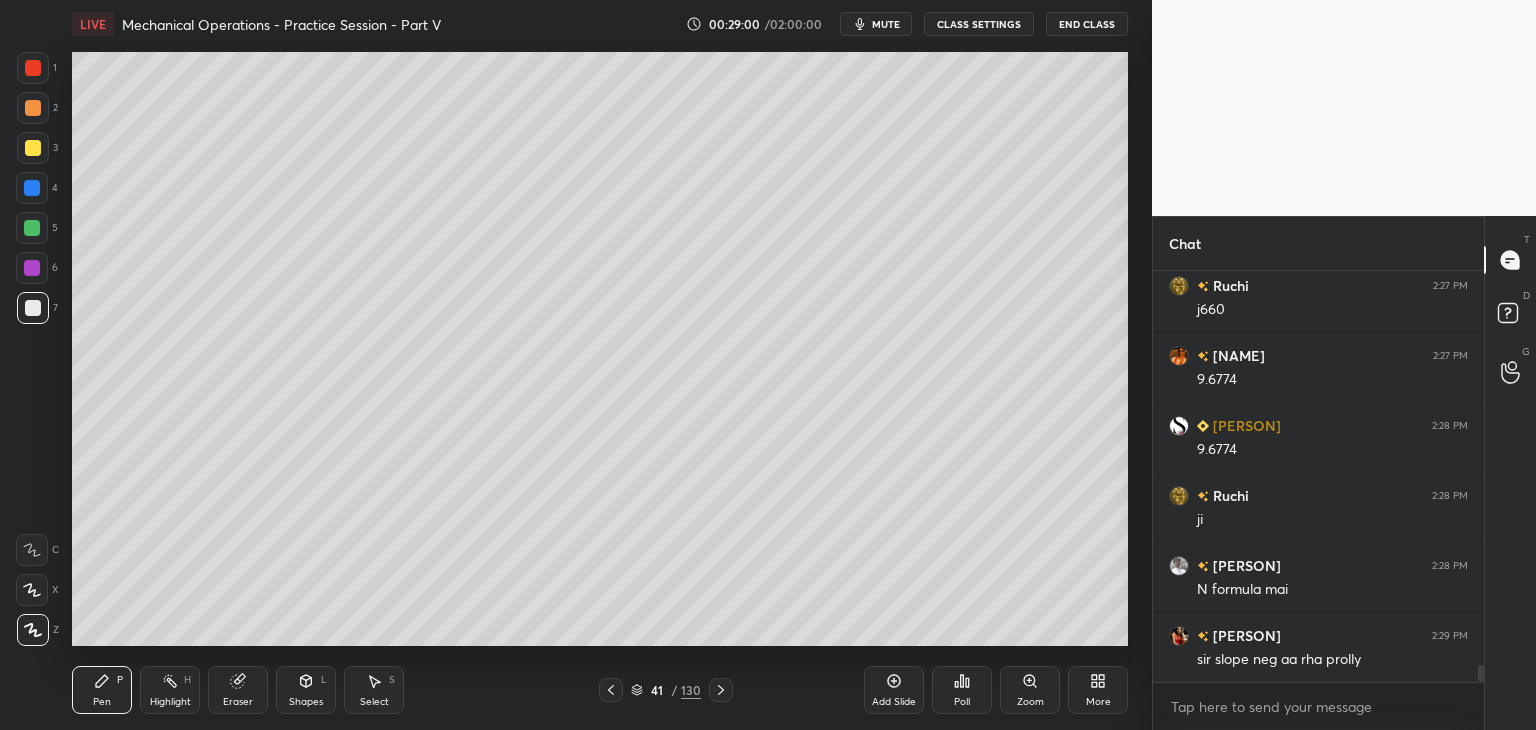 scroll, scrollTop: 9824, scrollLeft: 0, axis: vertical 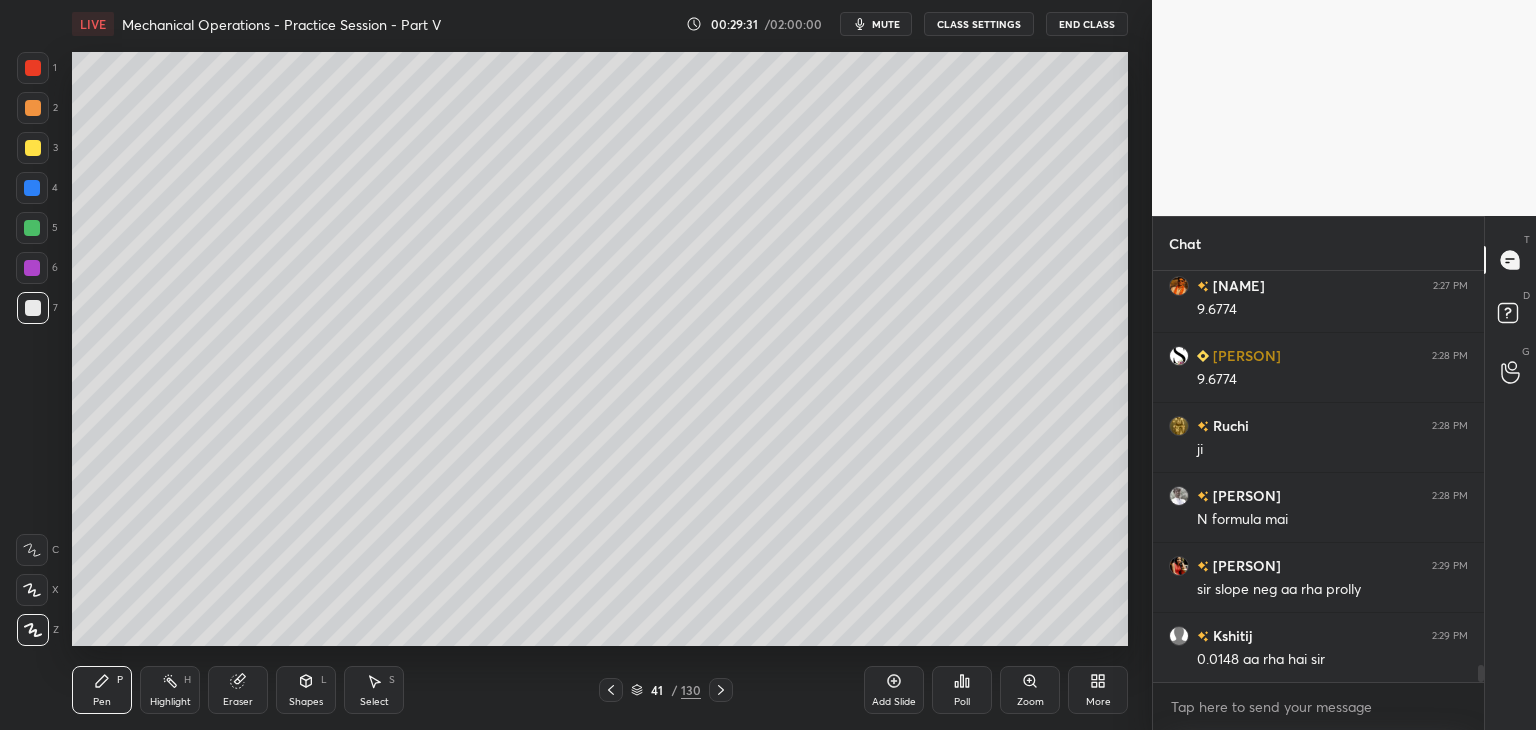 drag, startPoint x: 257, startPoint y: 689, endPoint x: 339, endPoint y: 661, distance: 86.64872 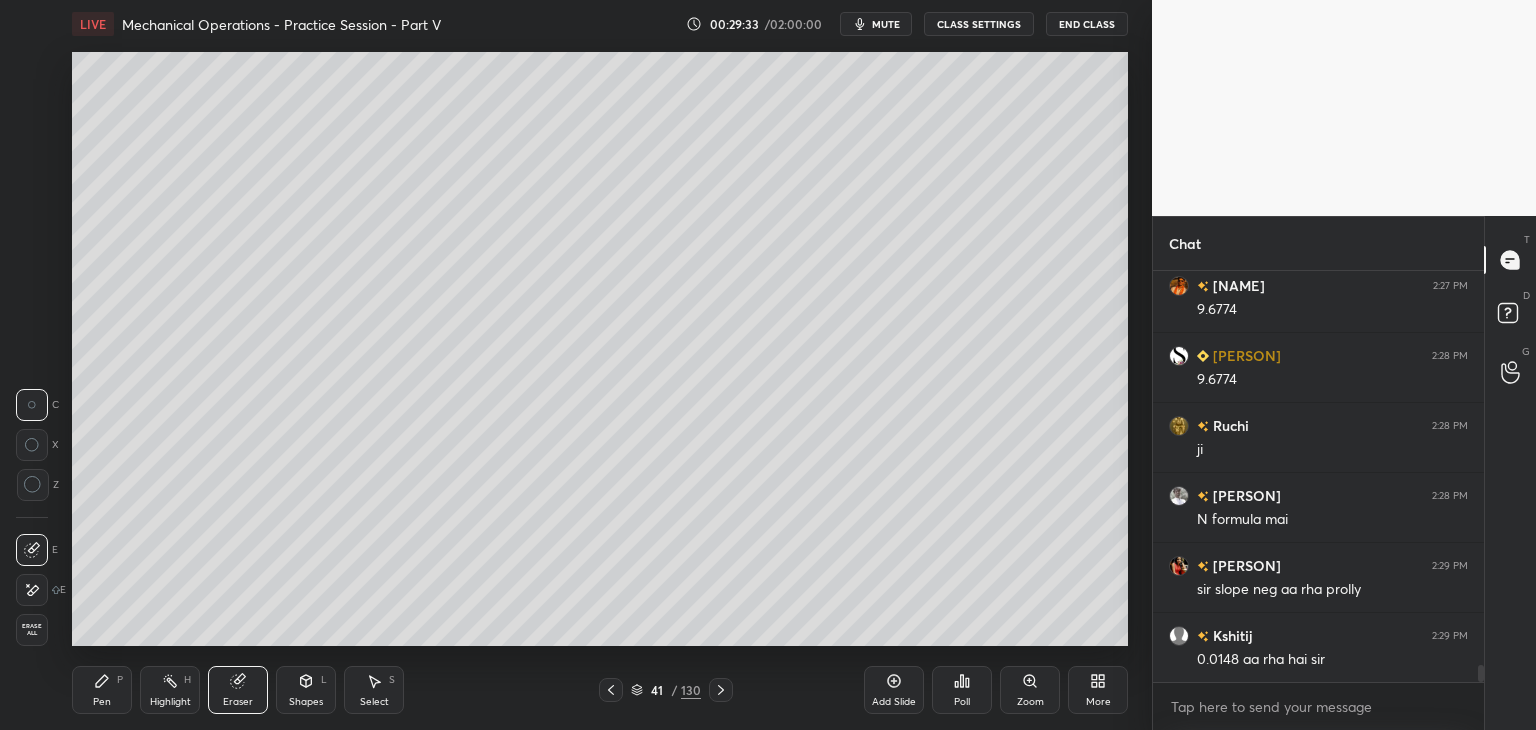 click on "Pen P" at bounding box center [102, 690] 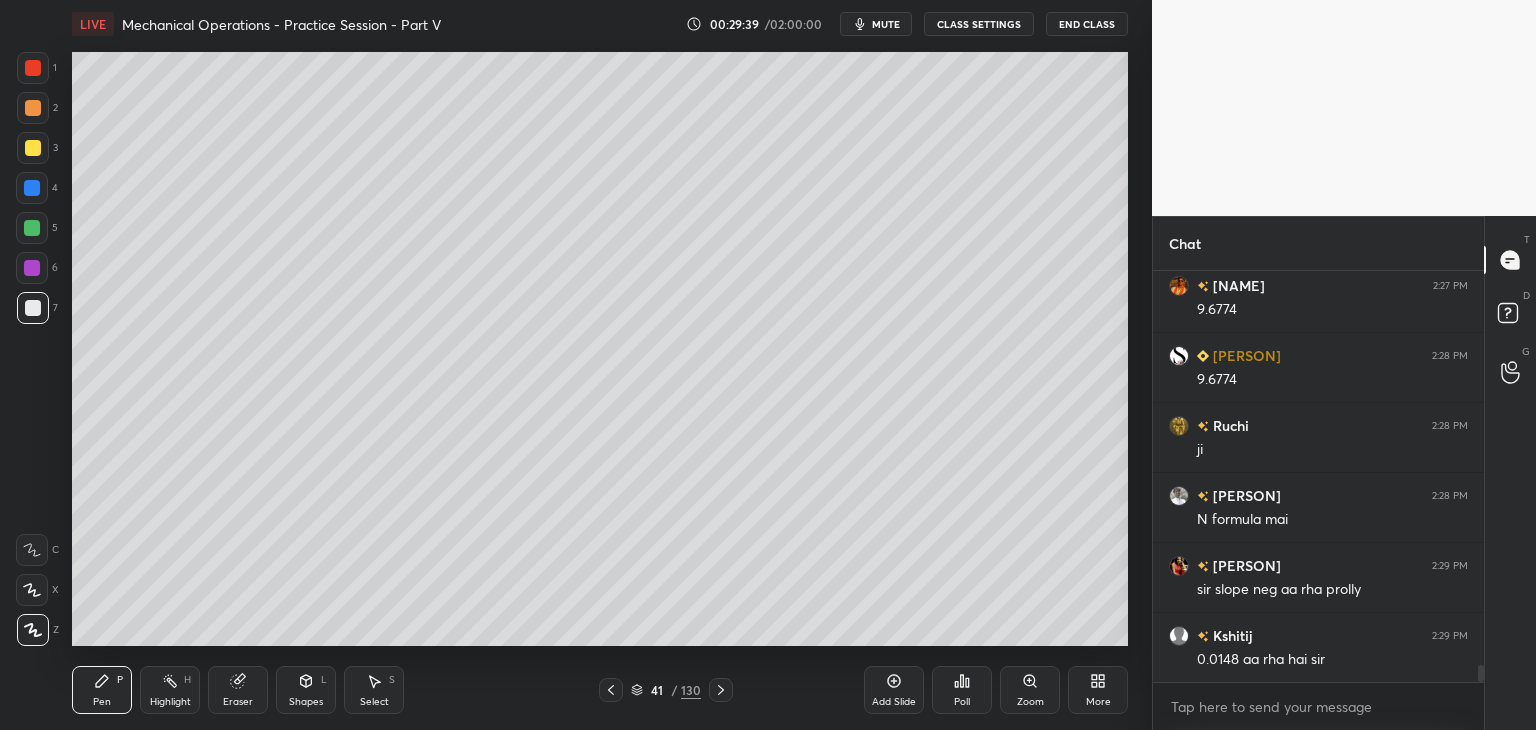 click on "Select S" at bounding box center (374, 690) 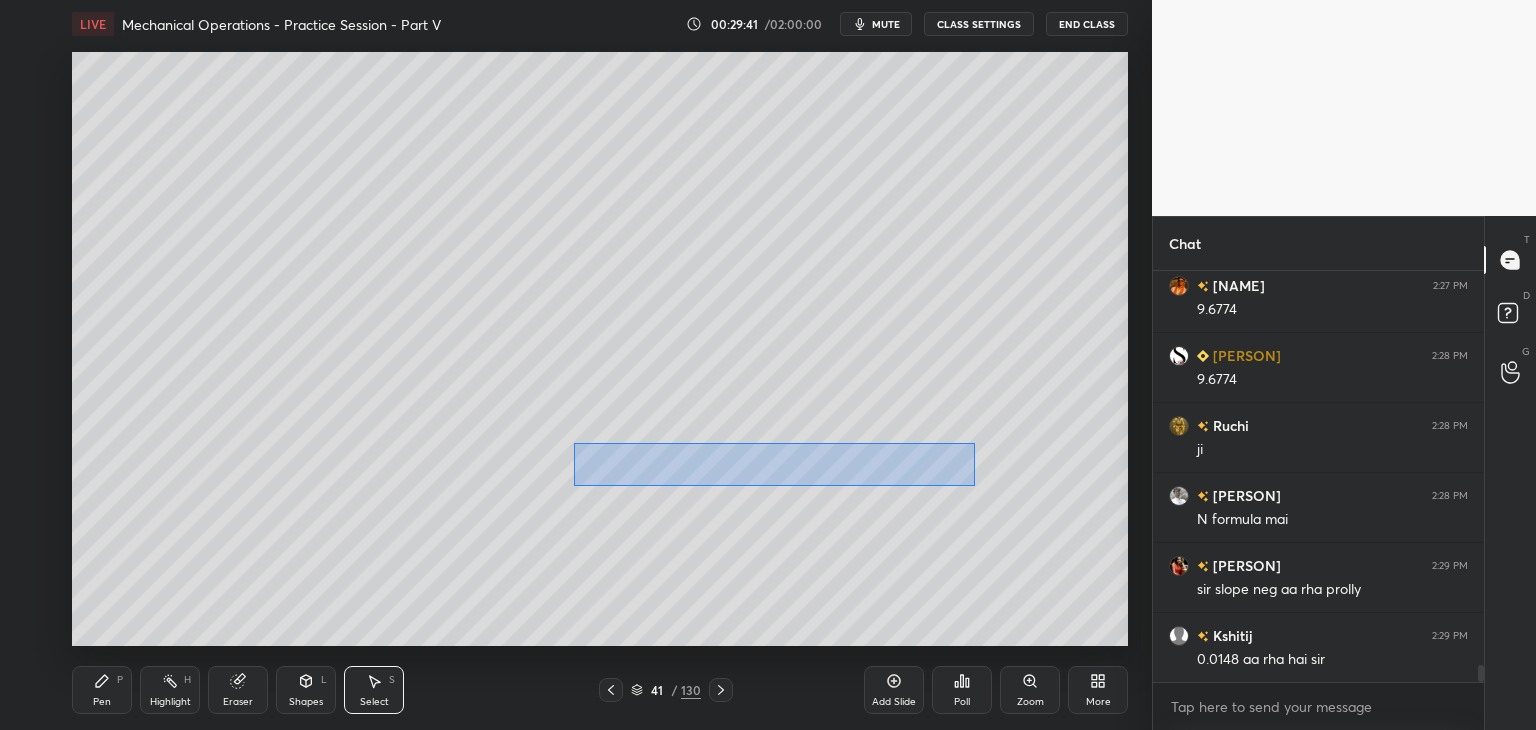 drag, startPoint x: 574, startPoint y: 443, endPoint x: 941, endPoint y: 478, distance: 368.66516 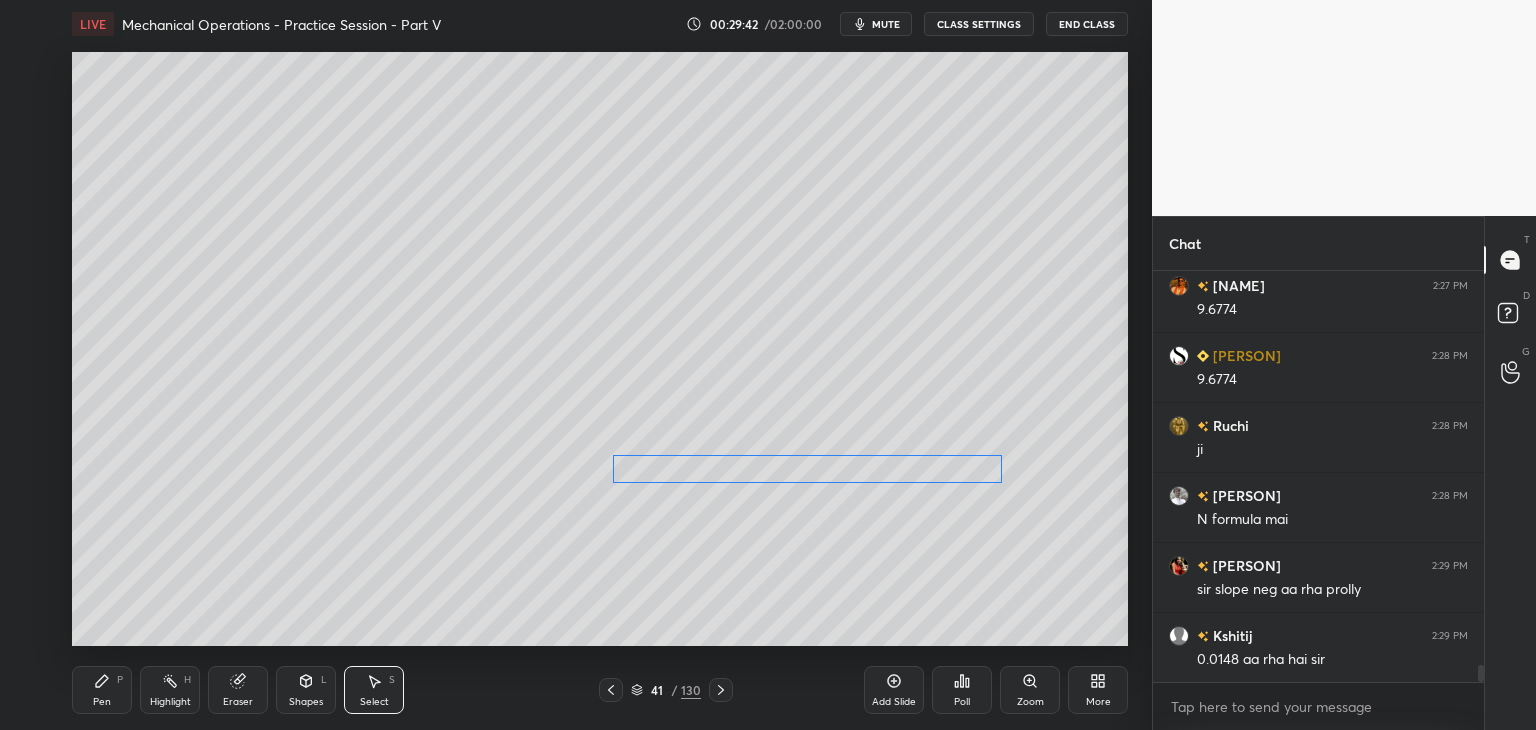 drag, startPoint x: 914, startPoint y: 465, endPoint x: 934, endPoint y: 468, distance: 20.22375 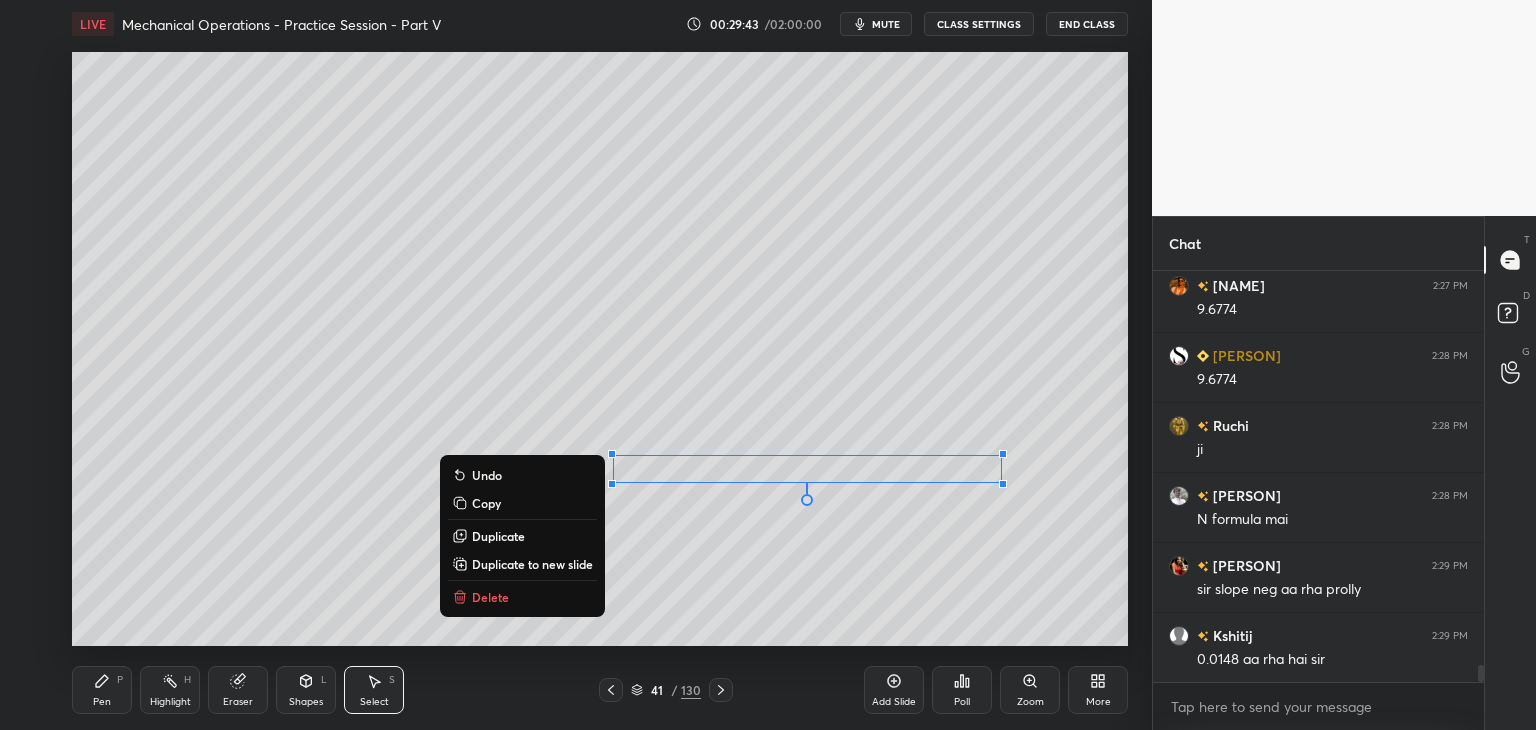 click on "0 ° Undo Copy Duplicate Duplicate to new slide Delete" at bounding box center [600, 349] 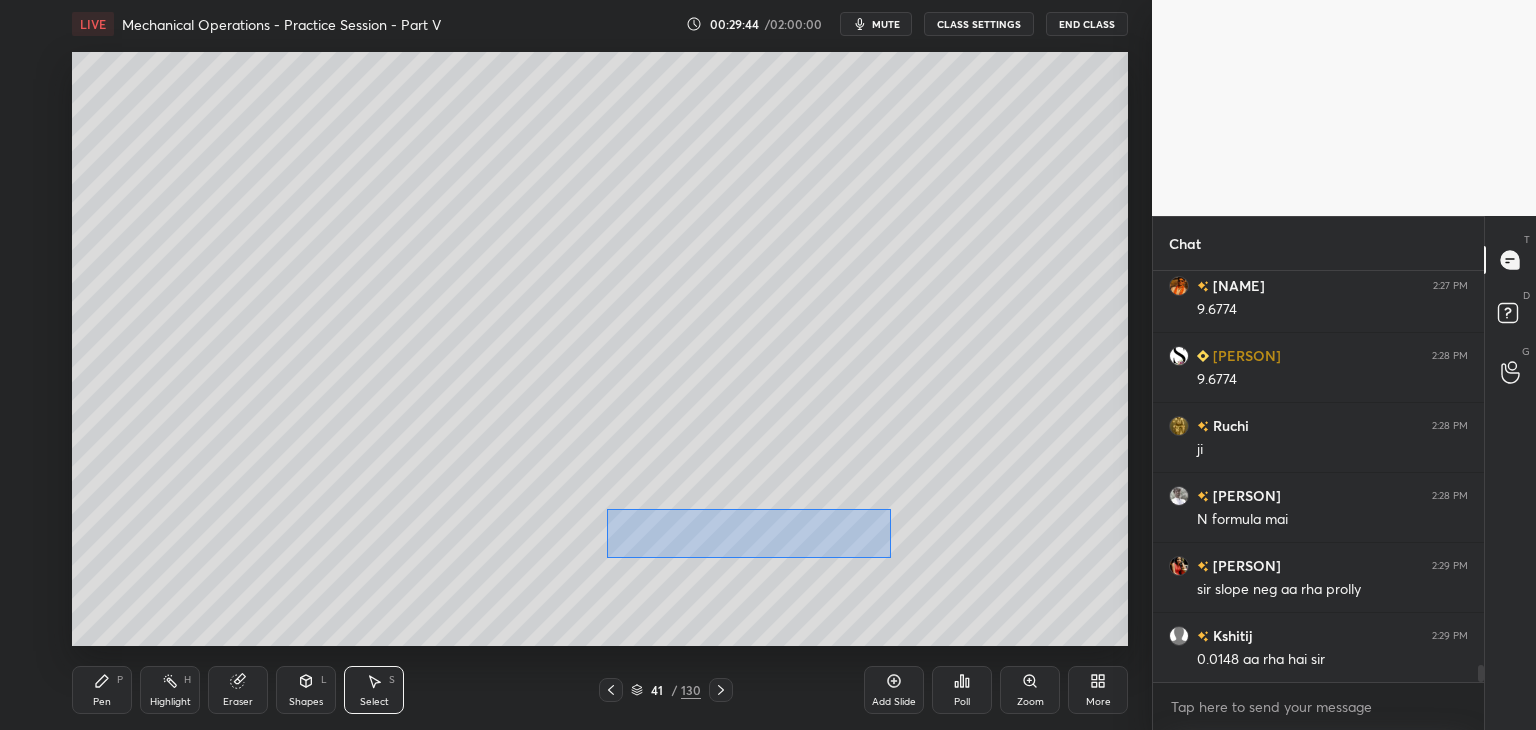 drag, startPoint x: 607, startPoint y: 509, endPoint x: 900, endPoint y: 560, distance: 297.40546 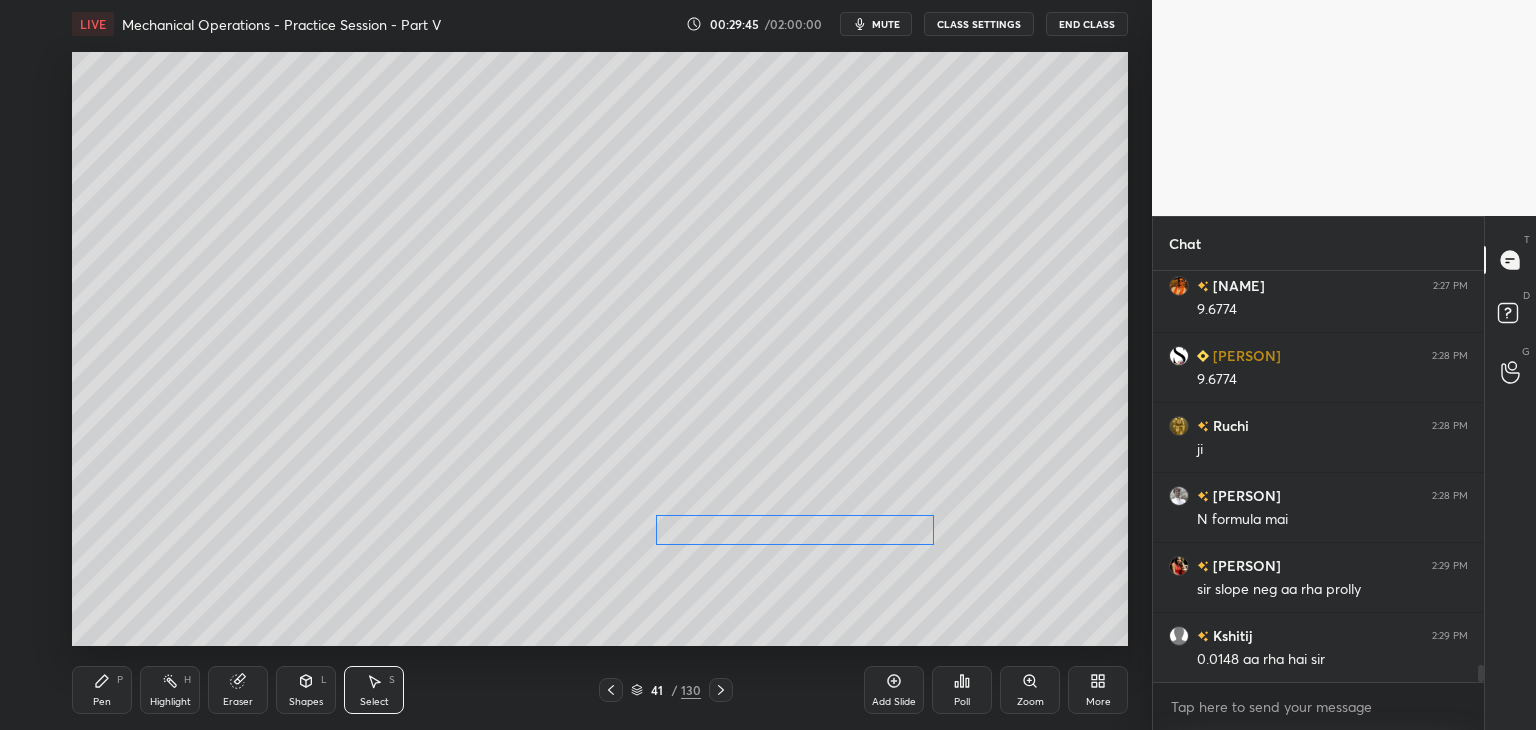 drag, startPoint x: 829, startPoint y: 535, endPoint x: 872, endPoint y: 541, distance: 43.416588 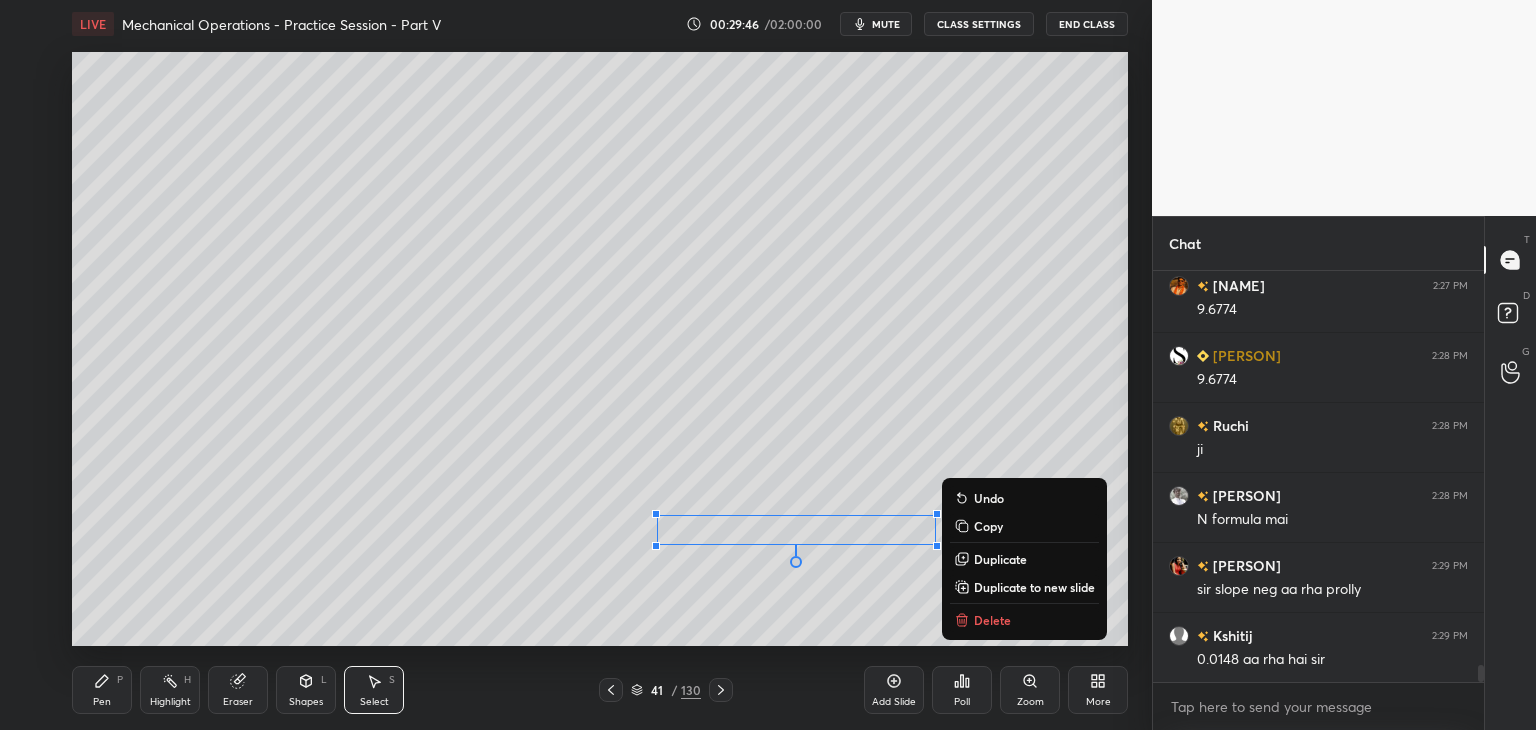 drag, startPoint x: 840, startPoint y: 586, endPoint x: 825, endPoint y: 585, distance: 15.033297 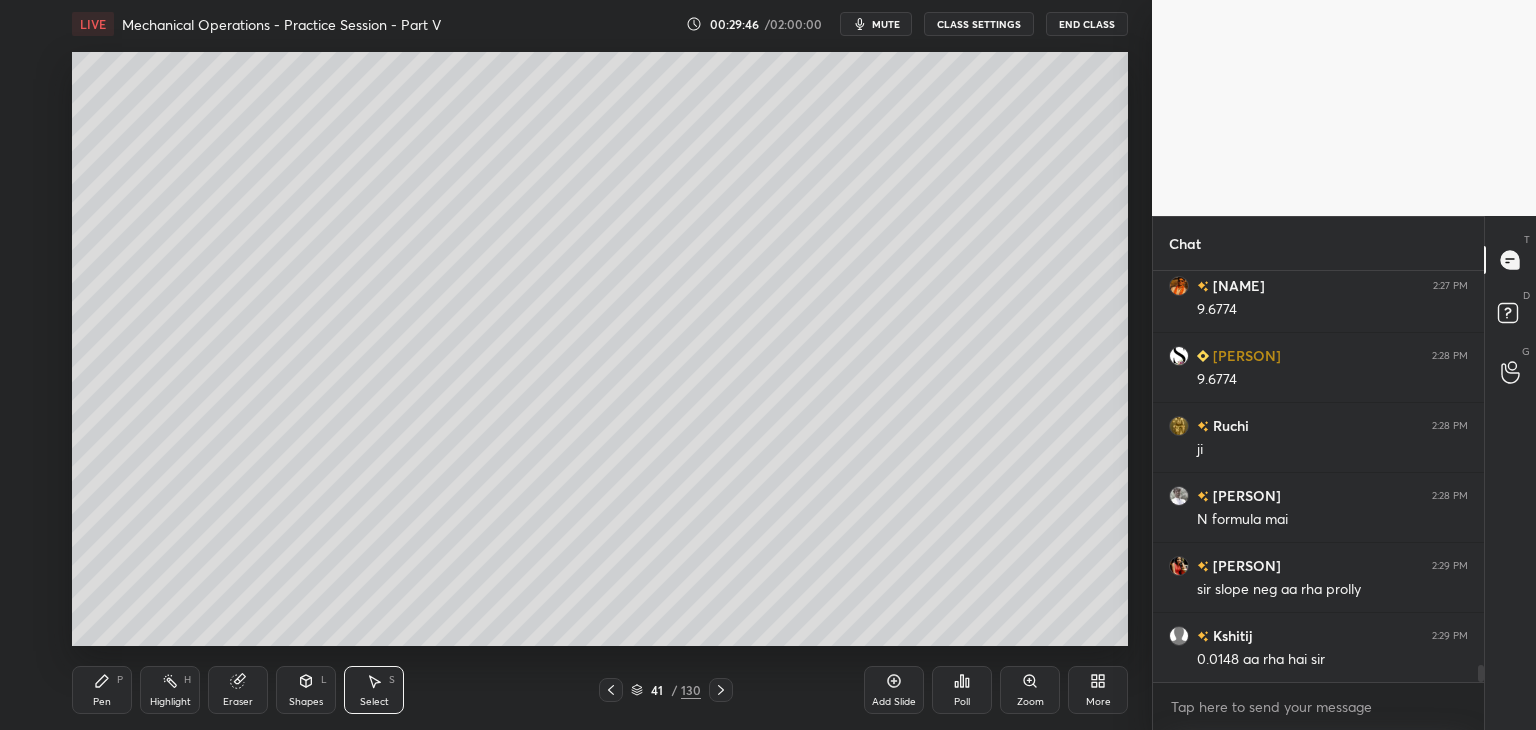 click on "0 ° Undo Copy Duplicate Duplicate to new slide Delete" at bounding box center [600, 349] 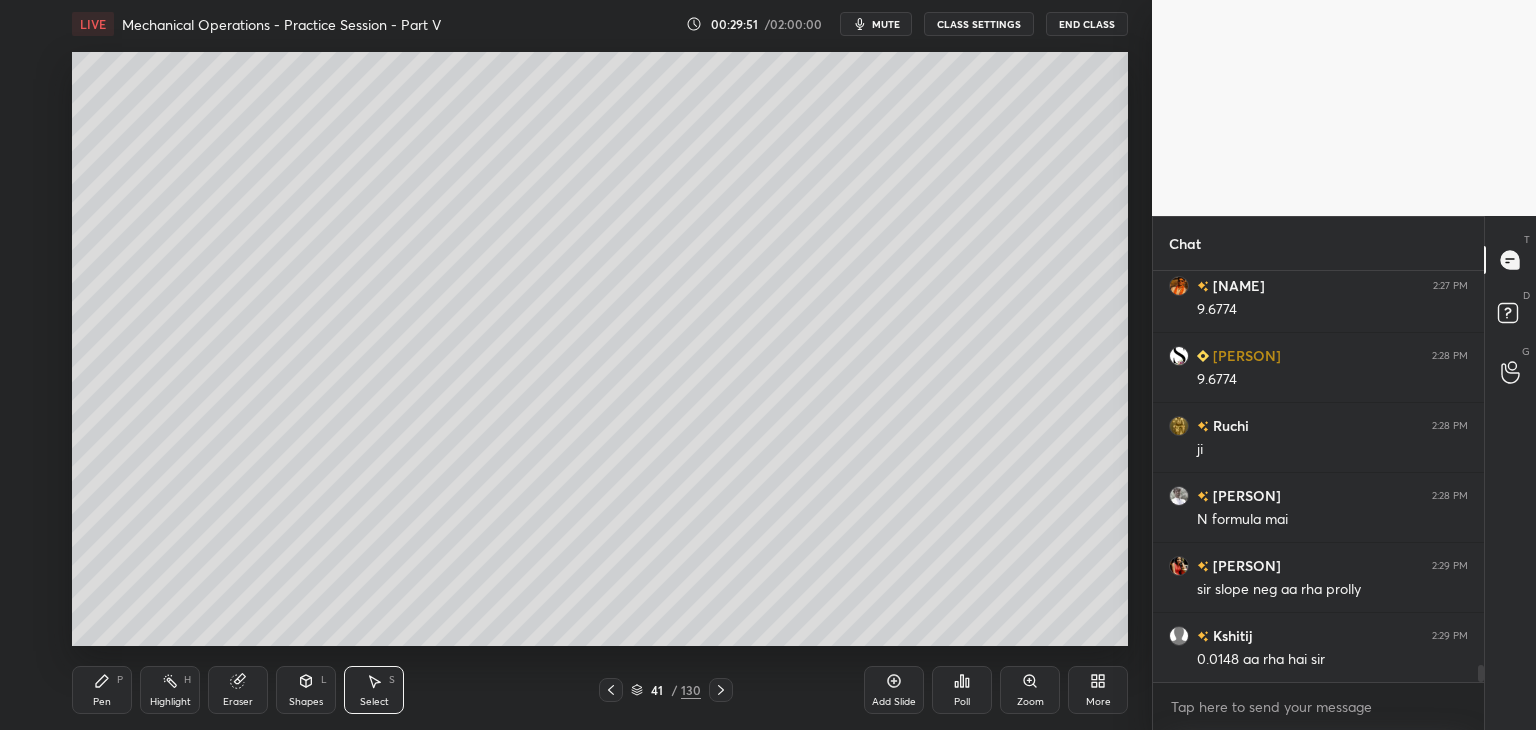 click on "Pen" at bounding box center [102, 702] 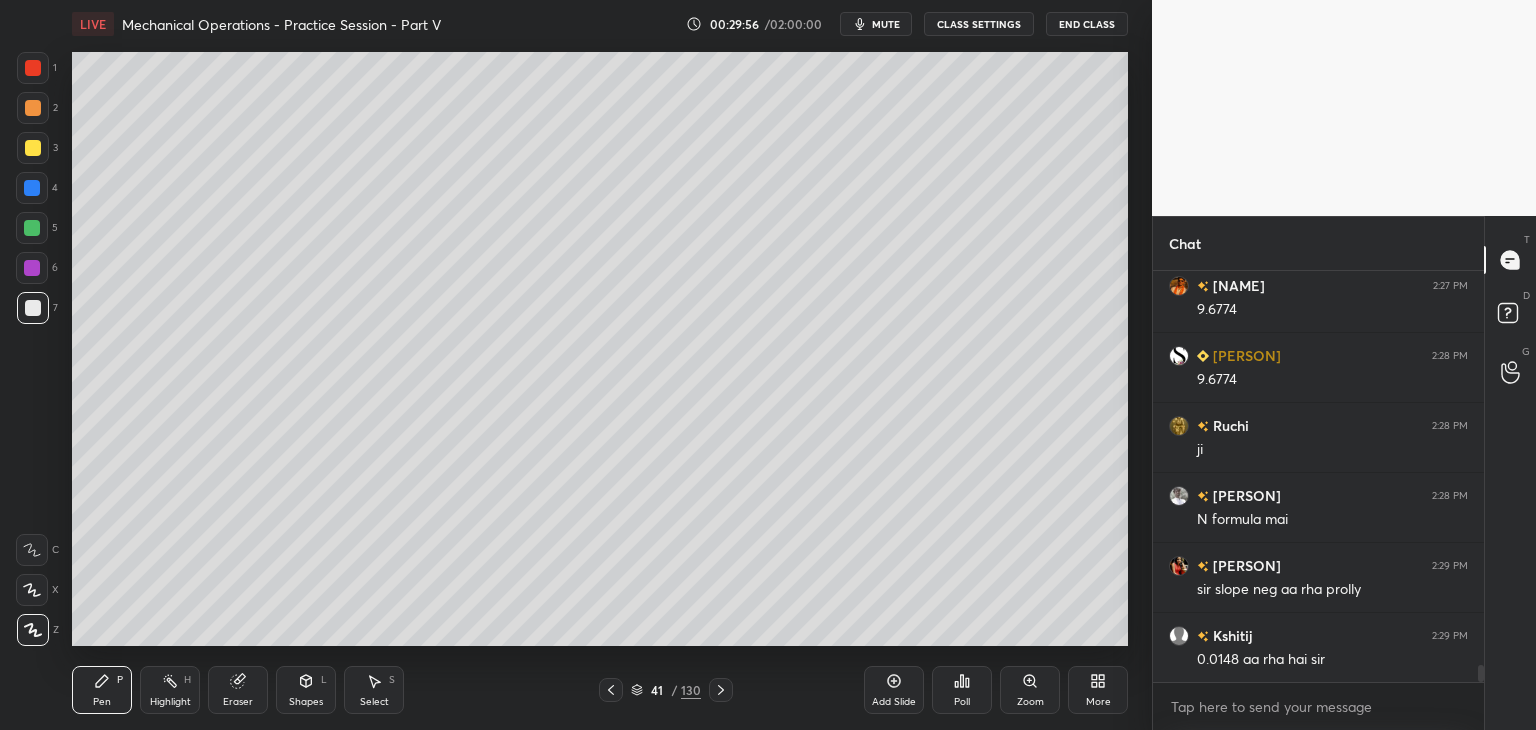 click 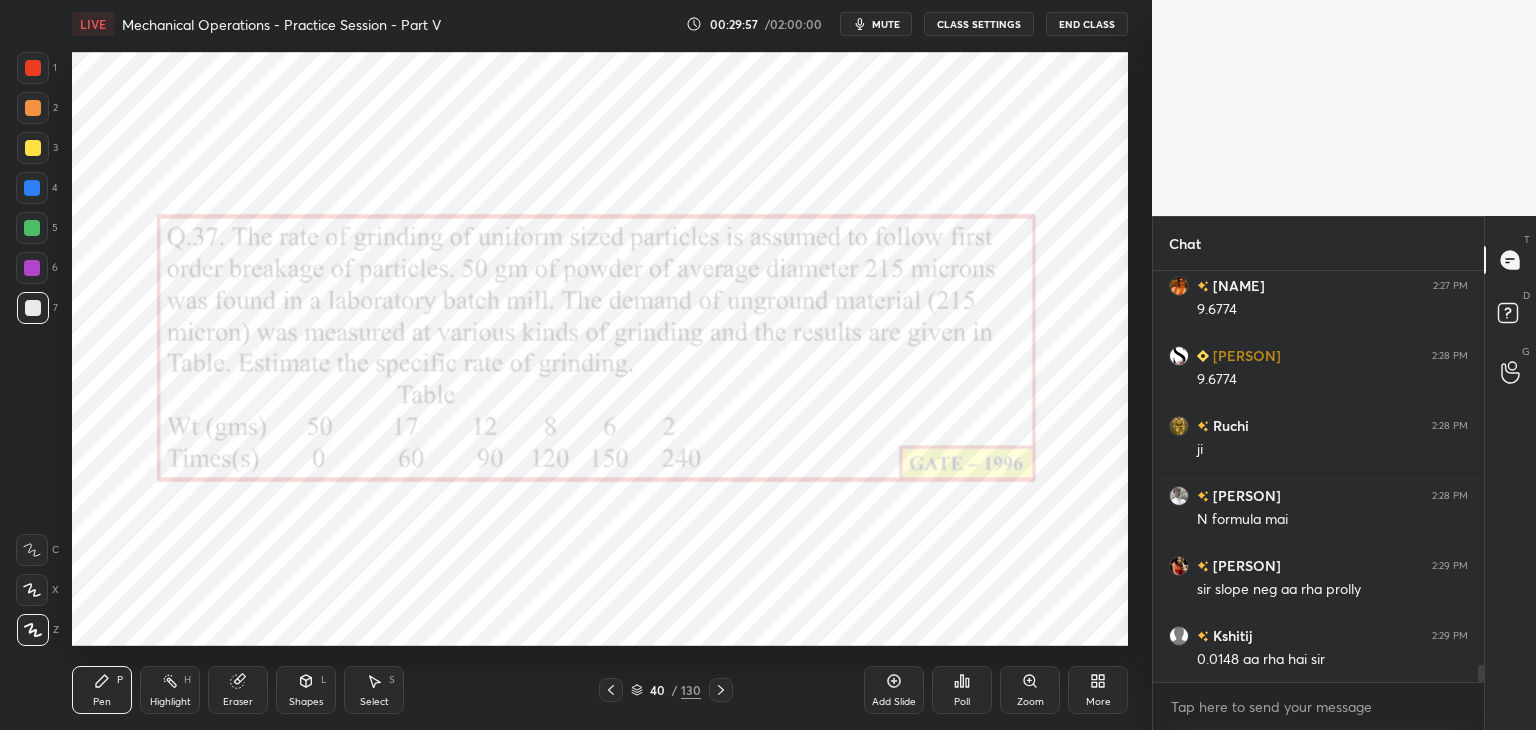 click 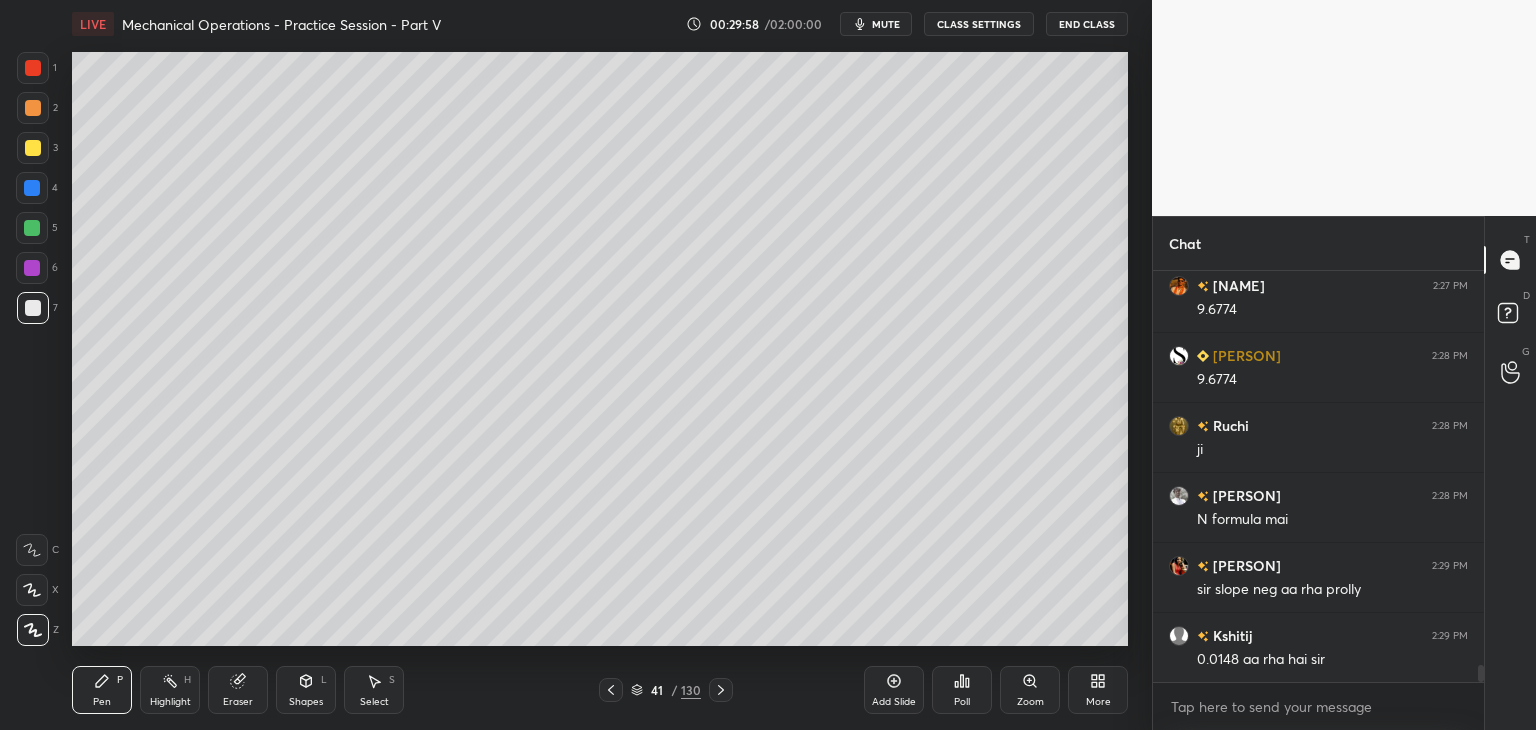 click 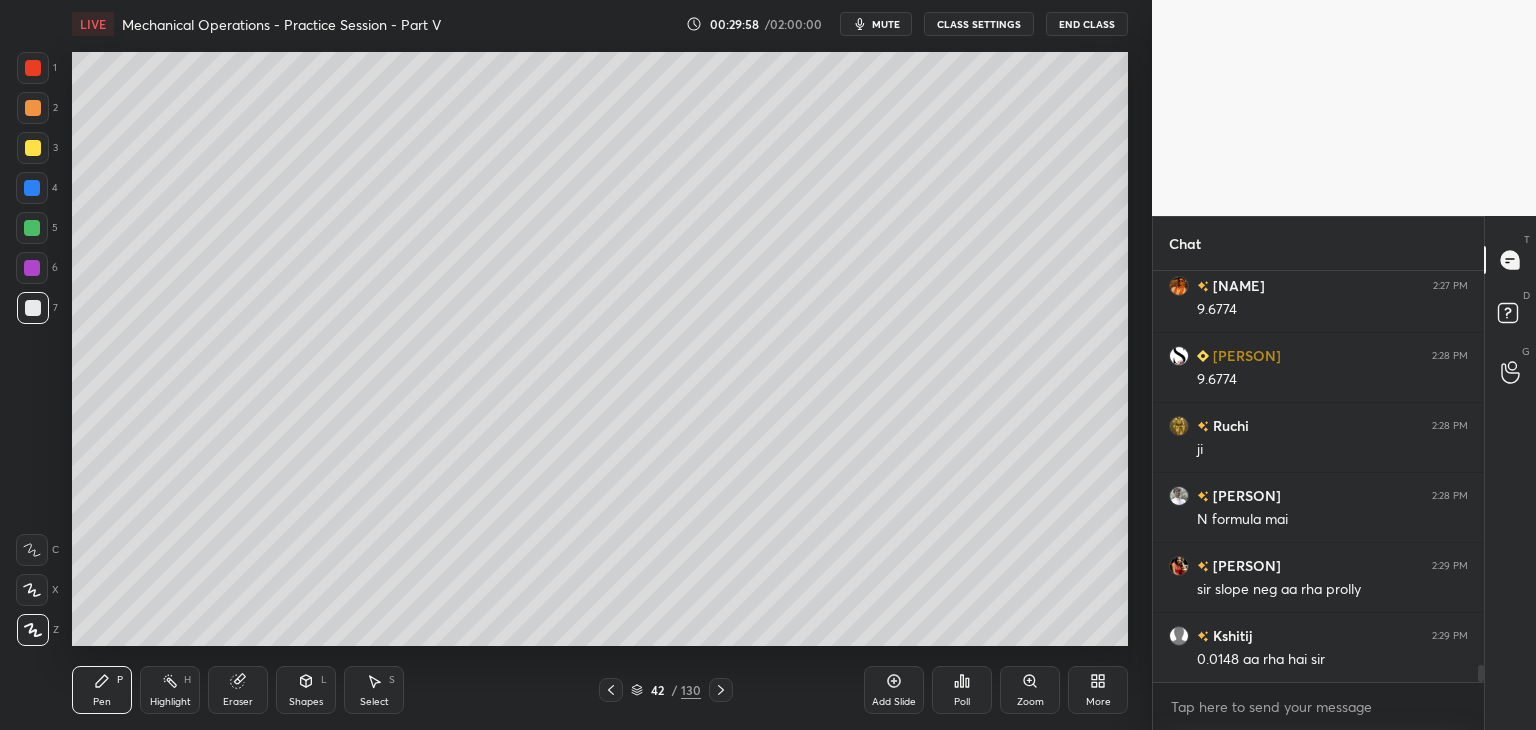 click 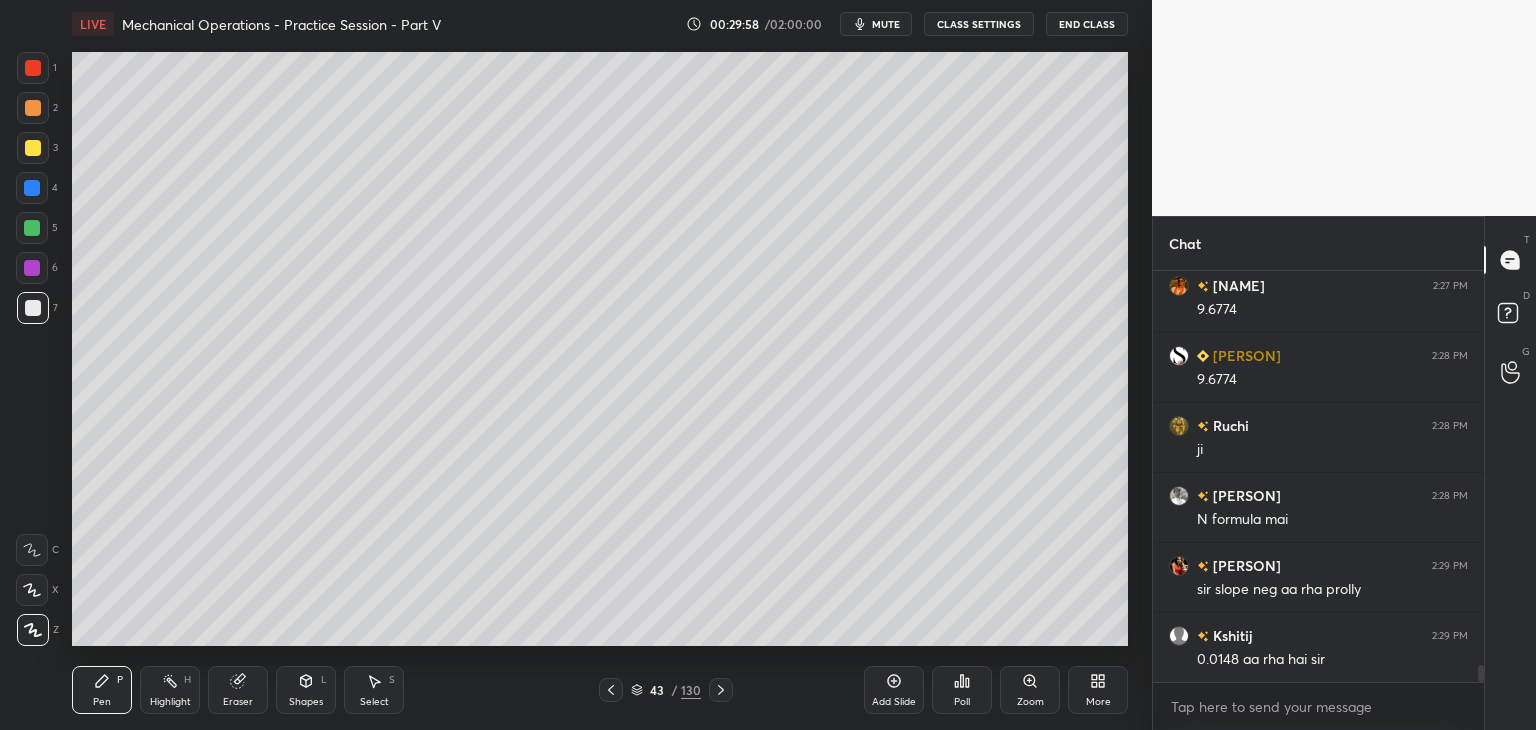 click 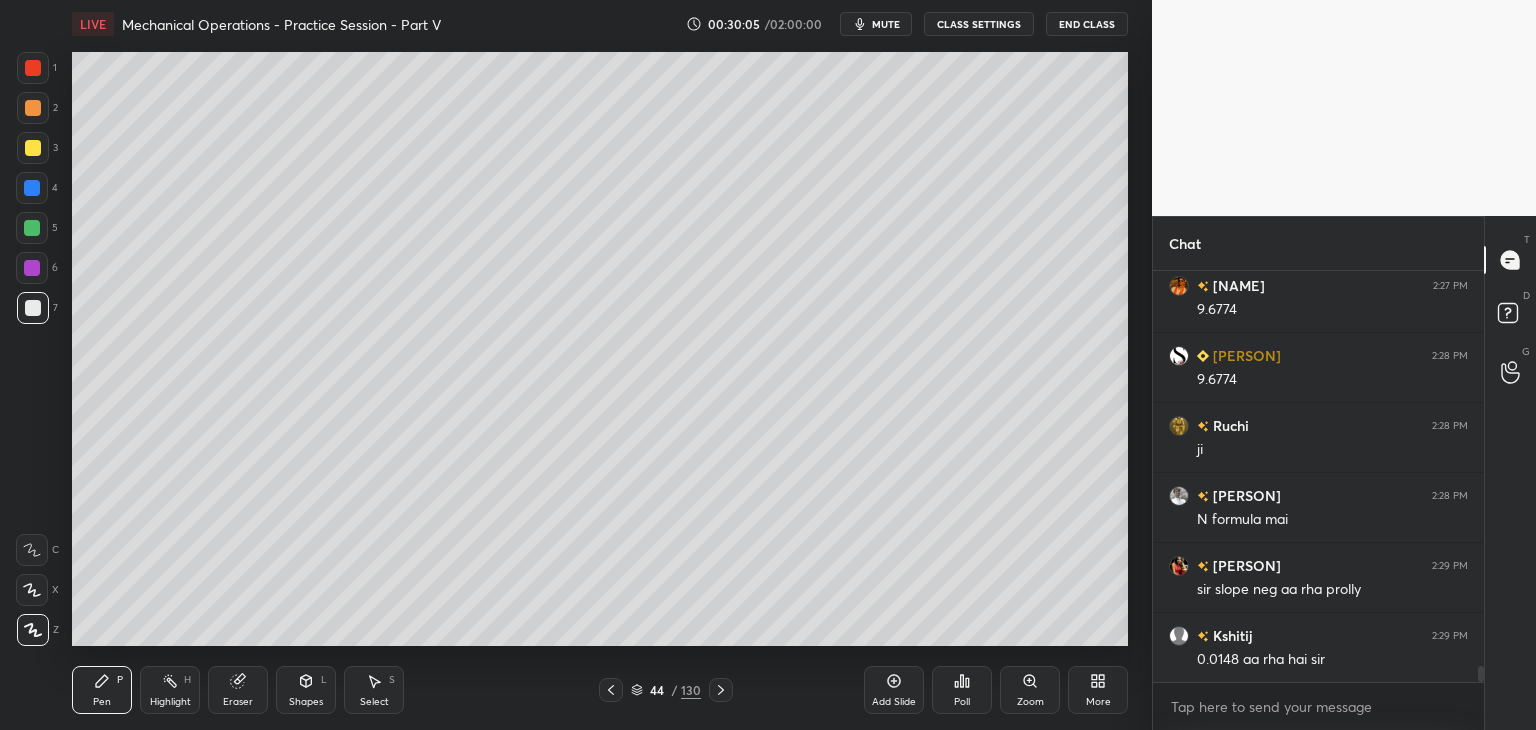 scroll, scrollTop: 9894, scrollLeft: 0, axis: vertical 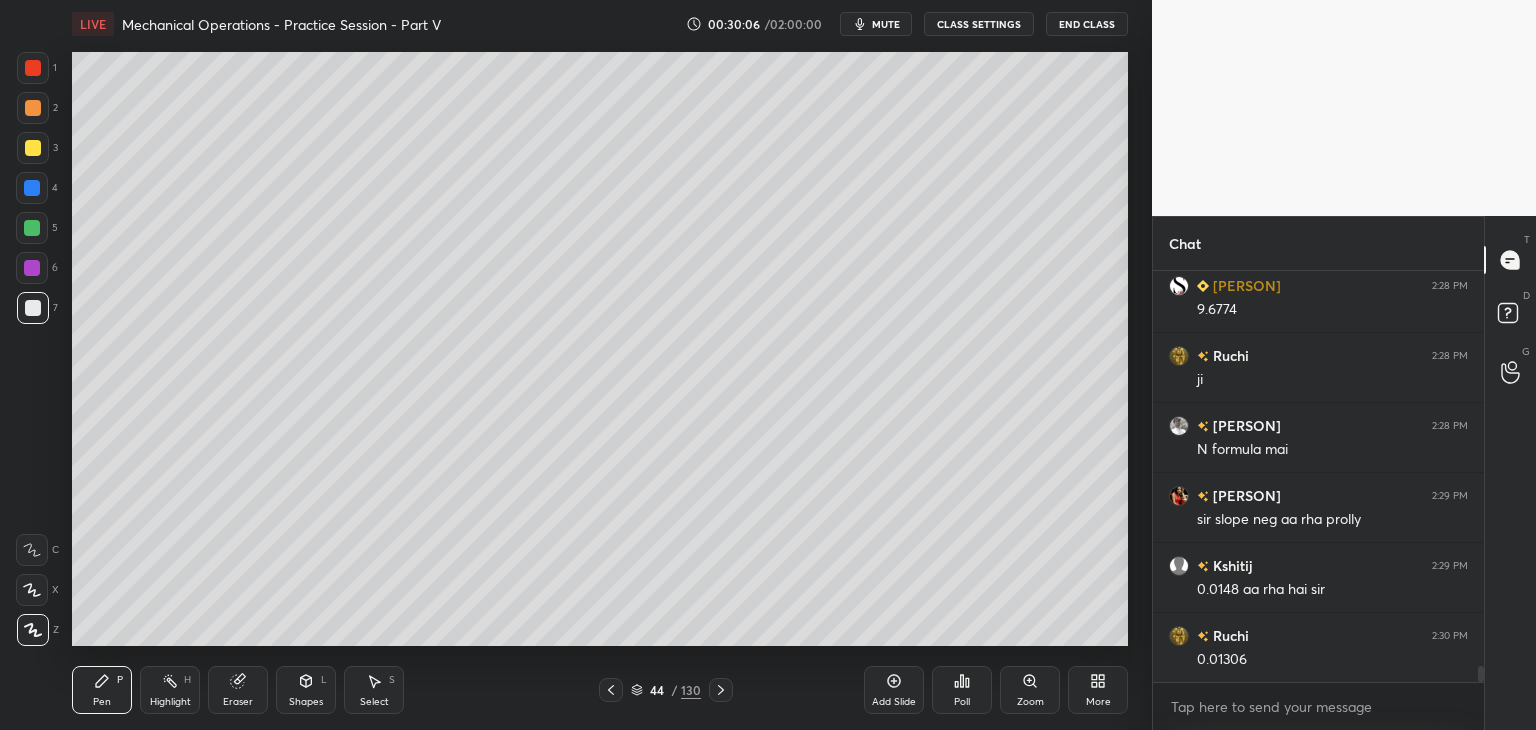 click at bounding box center (611, 690) 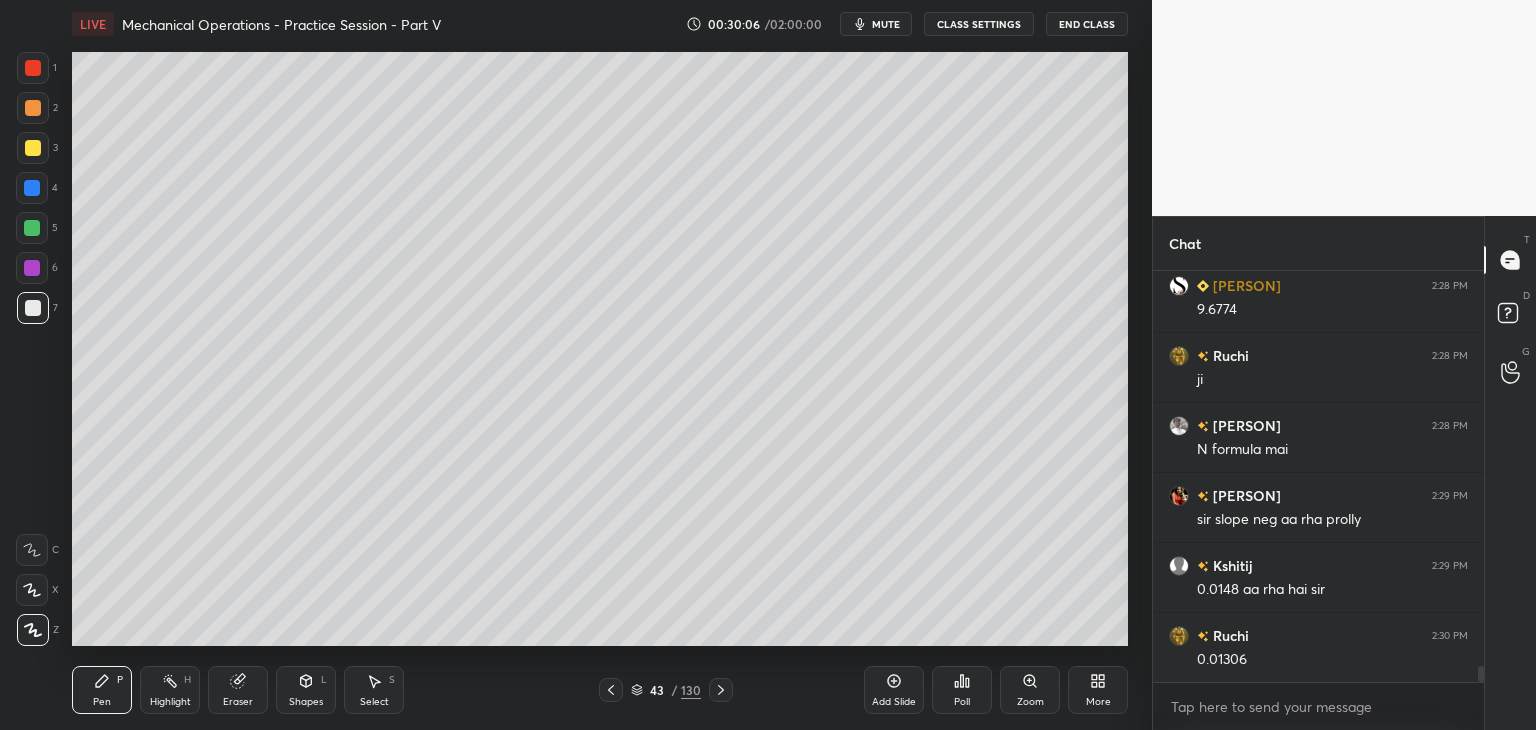 click at bounding box center [611, 690] 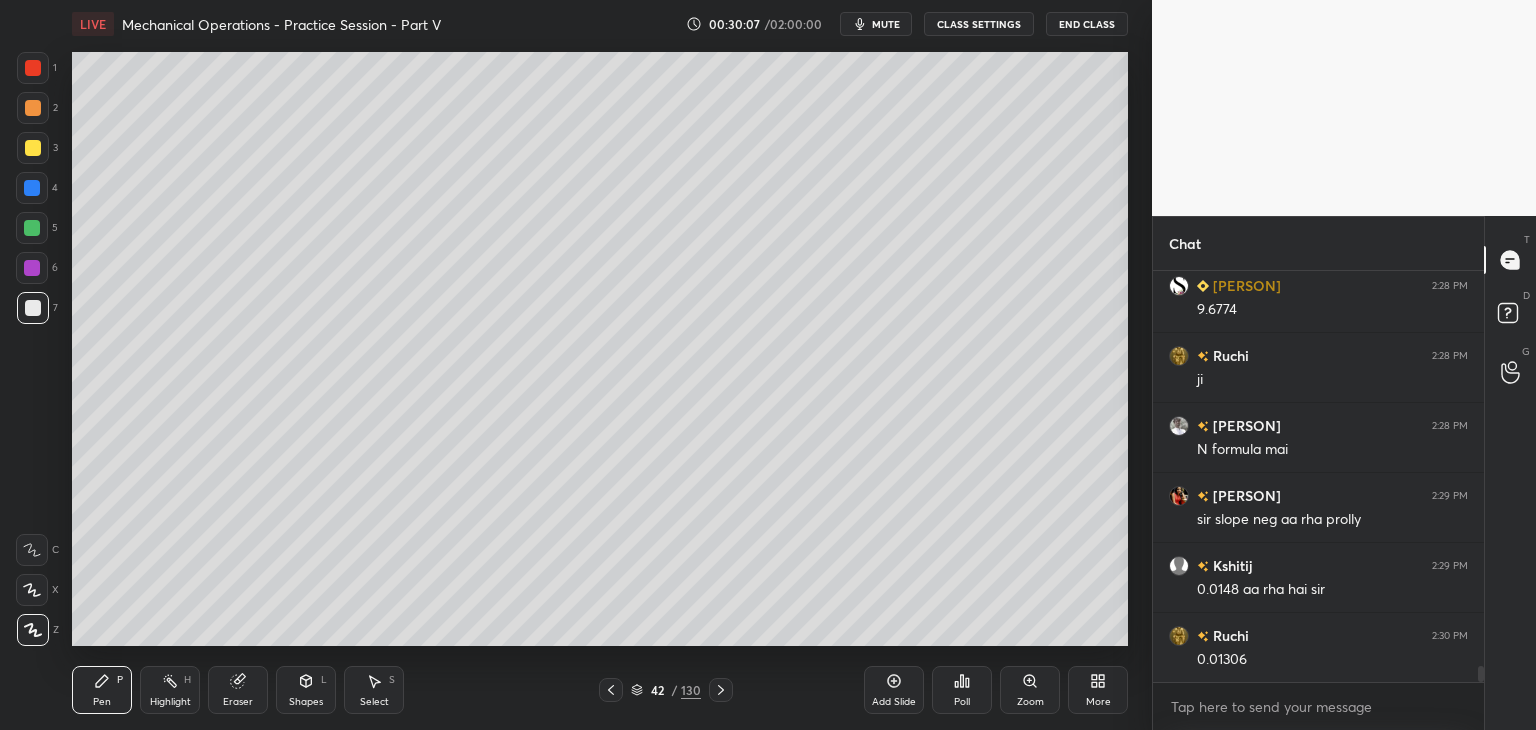click on "Pen P Highlight H Eraser Shapes L Select S 42 / 130 Add Slide Poll Zoom More" at bounding box center (600, 690) 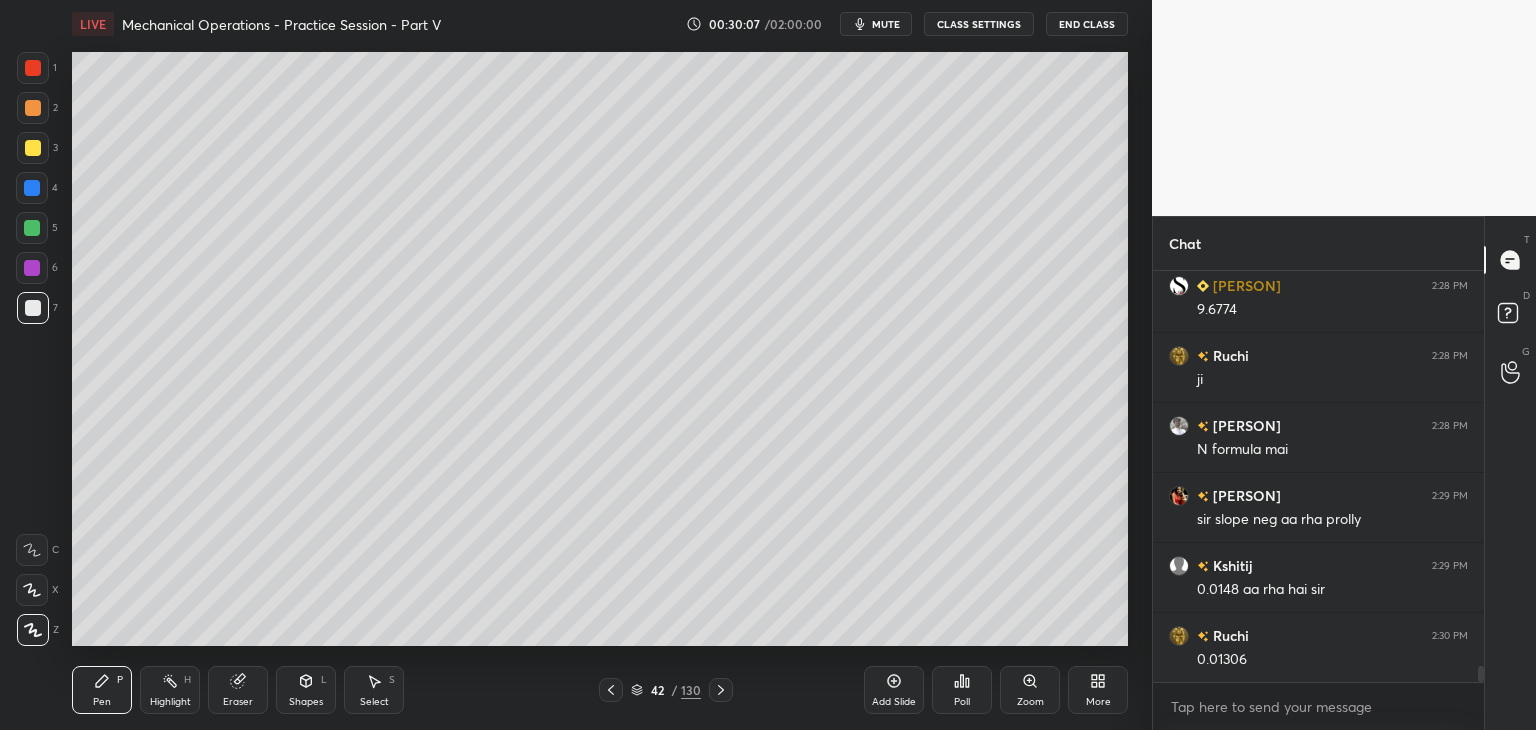 click 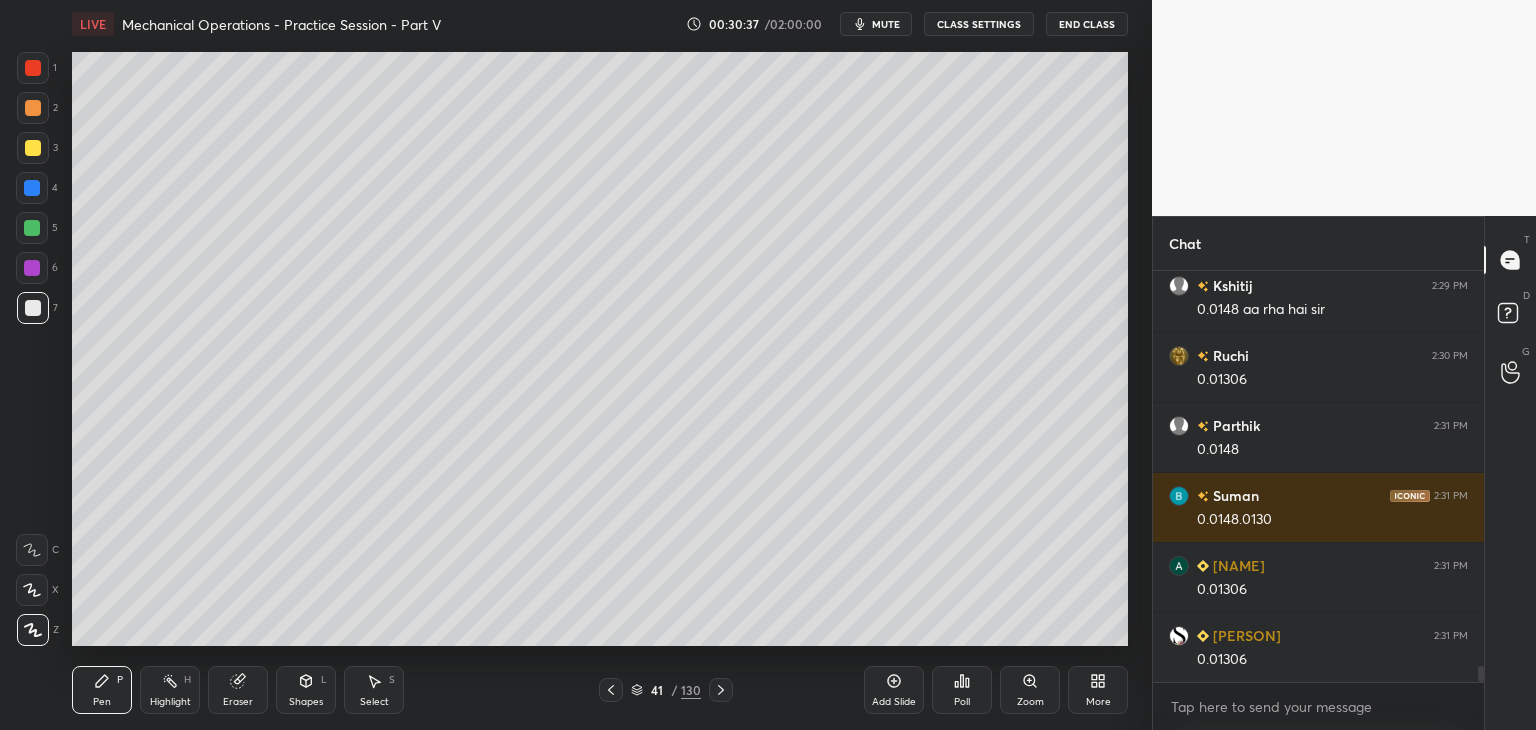 scroll, scrollTop: 10244, scrollLeft: 0, axis: vertical 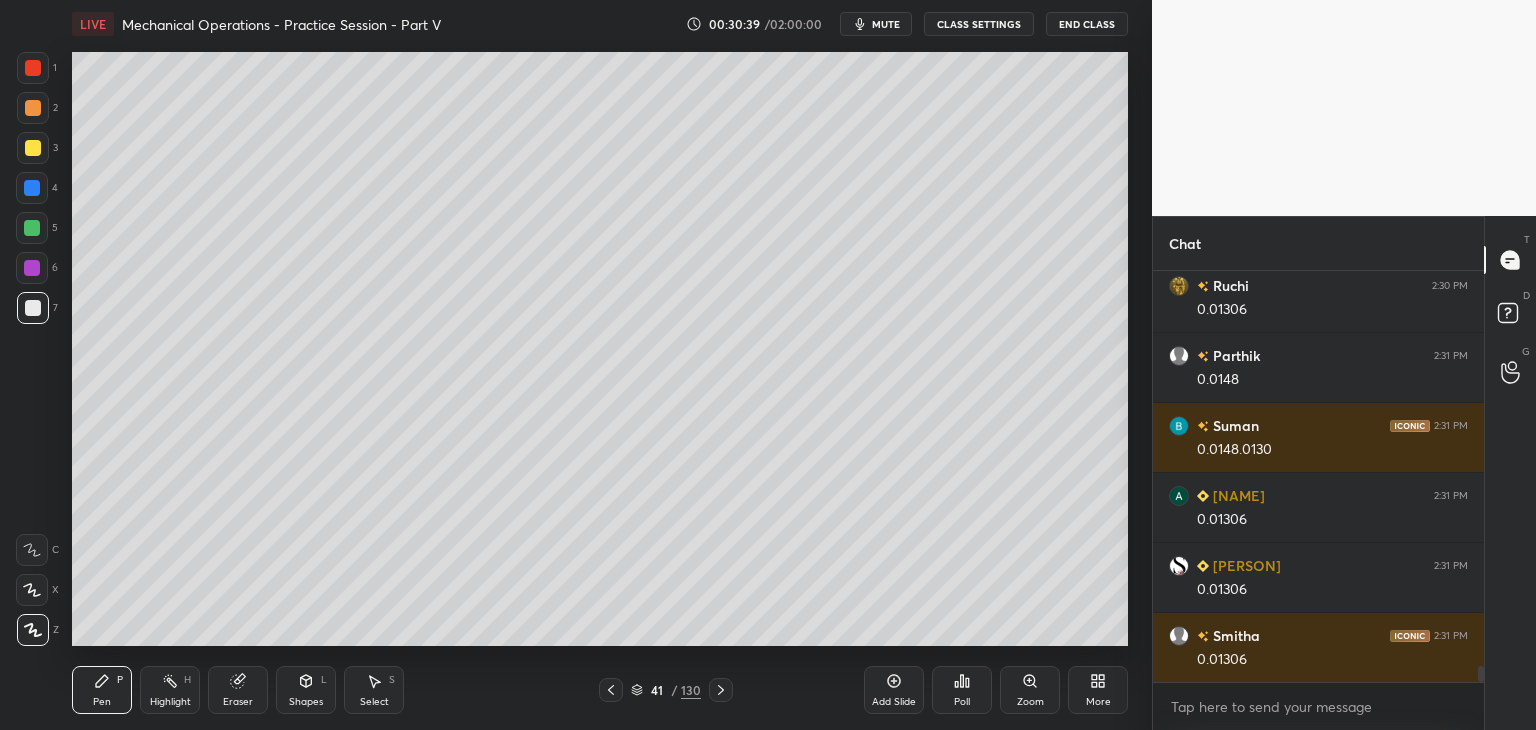 click on "Eraser" at bounding box center (238, 702) 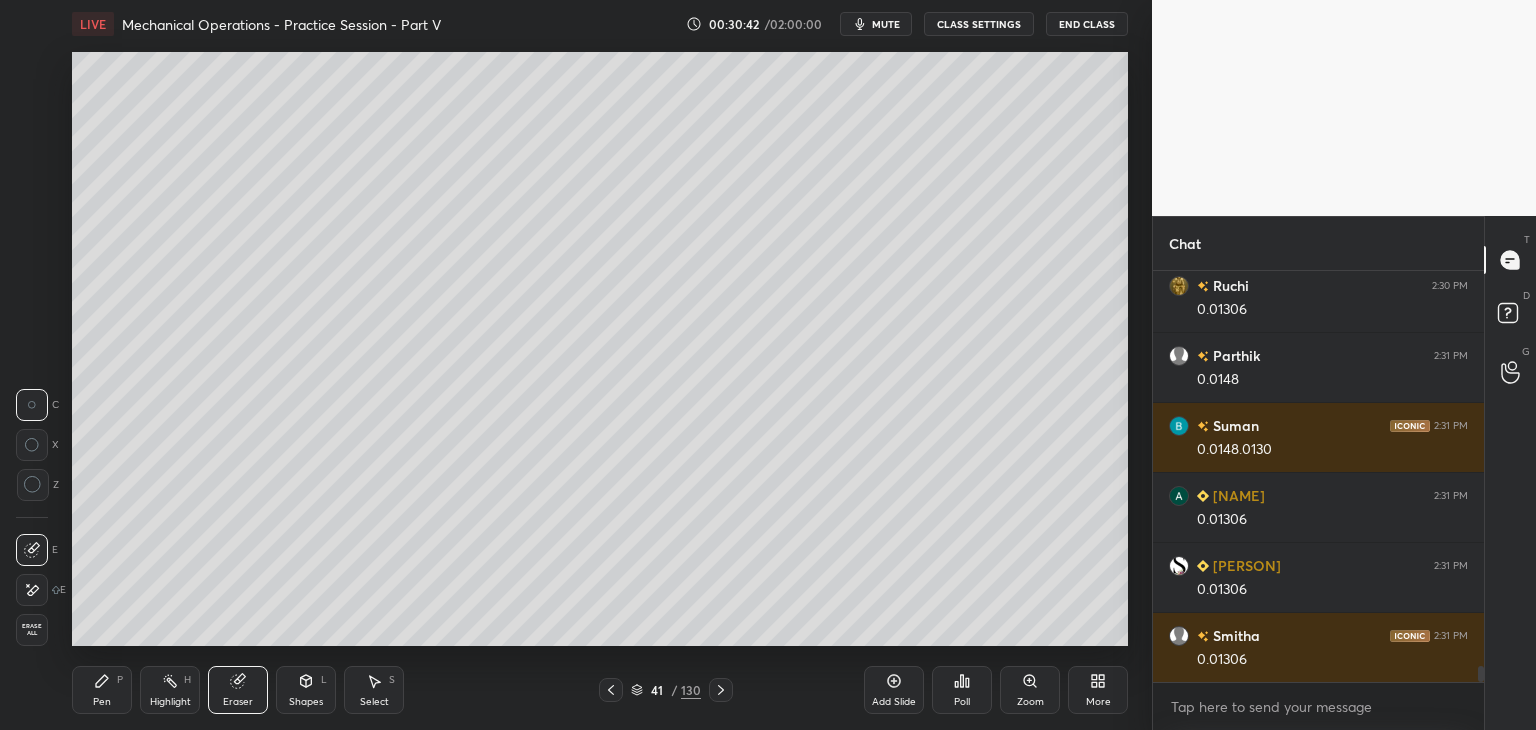scroll, scrollTop: 10314, scrollLeft: 0, axis: vertical 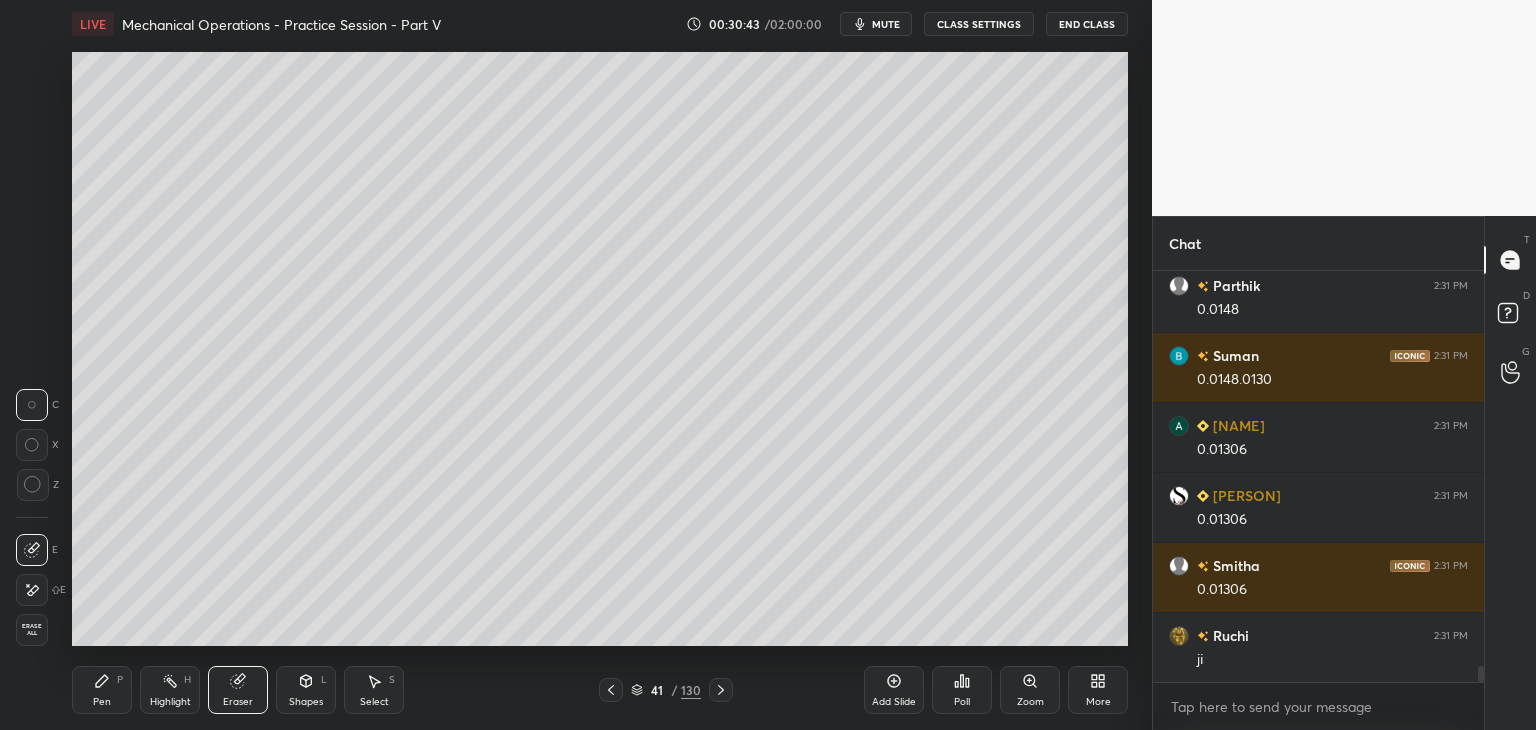 click on "Pen" at bounding box center (102, 702) 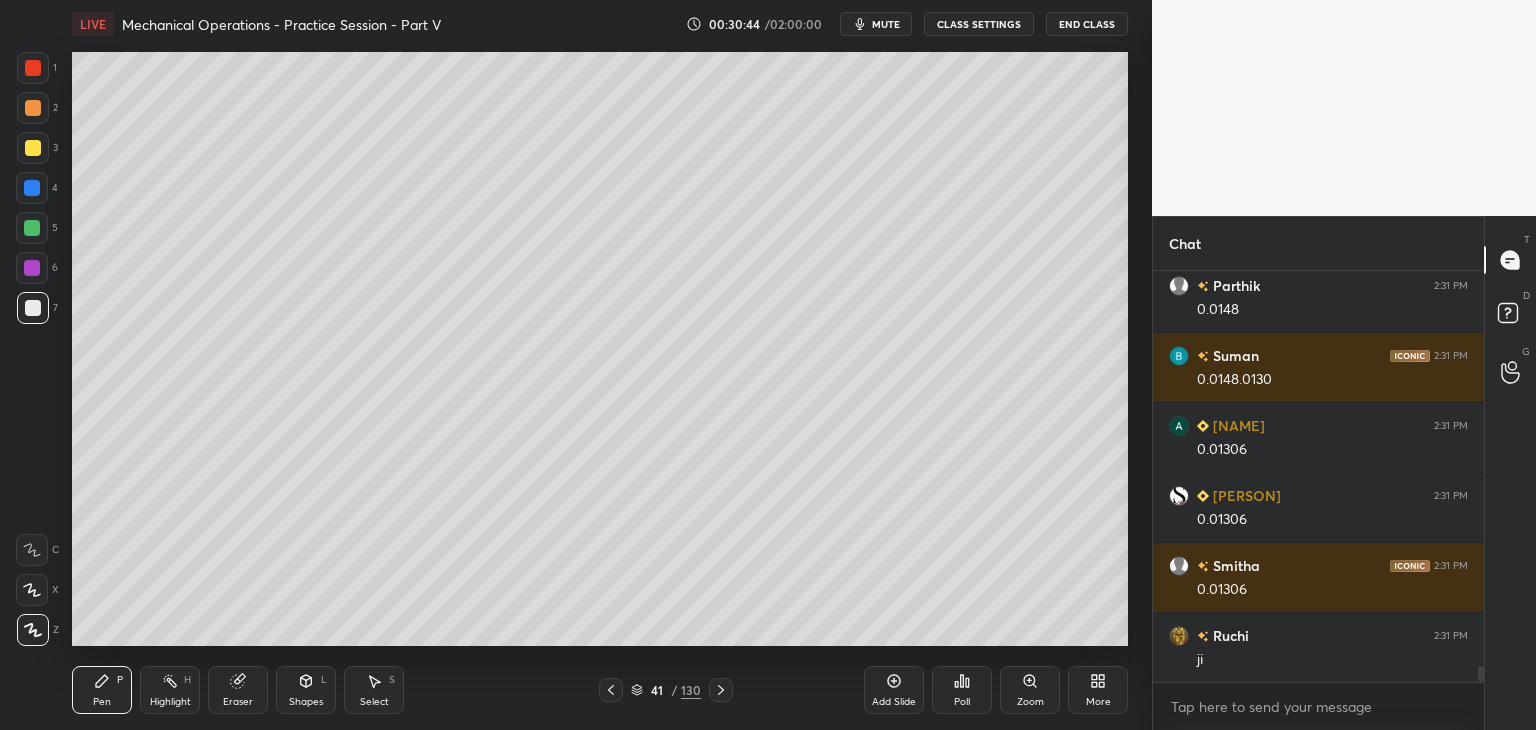 scroll, scrollTop: 10384, scrollLeft: 0, axis: vertical 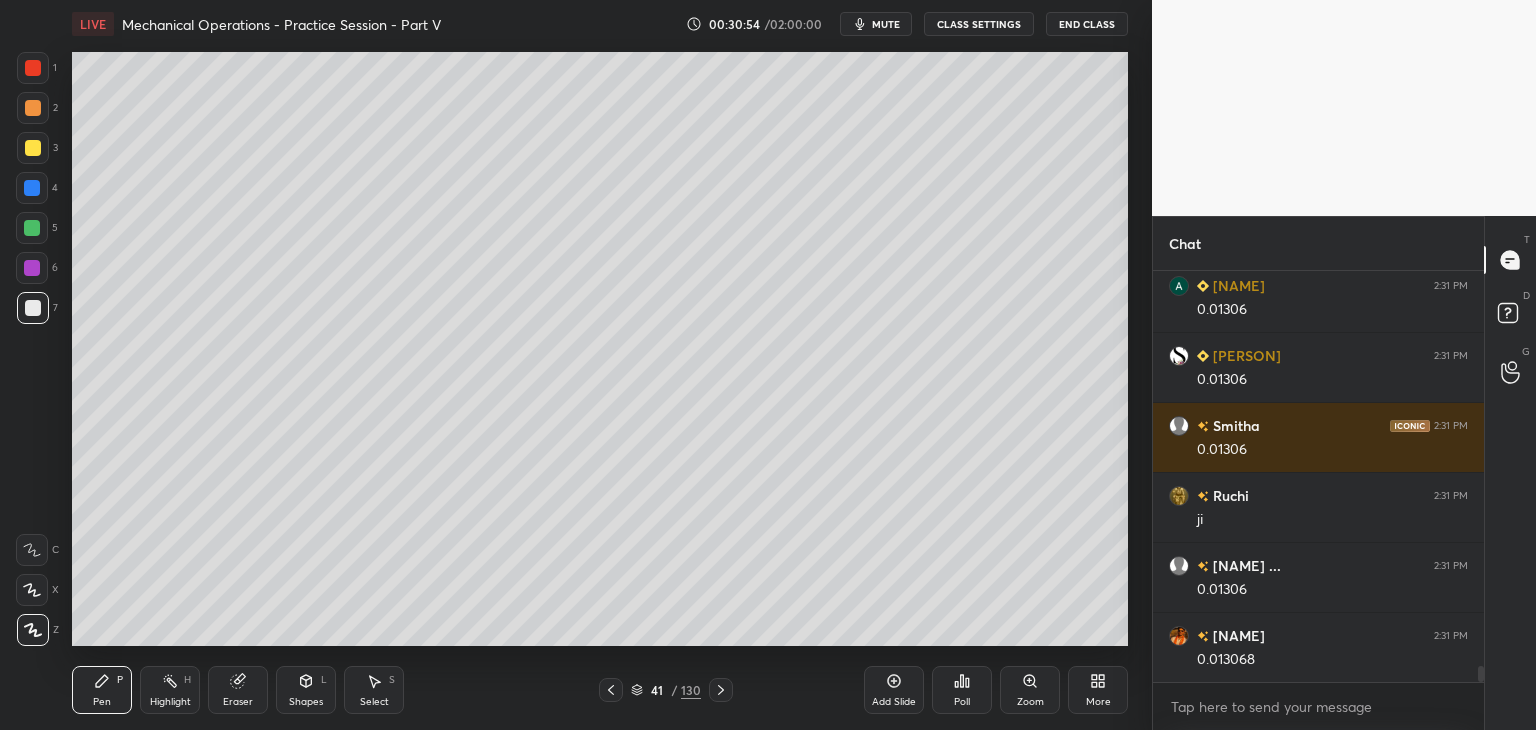 click 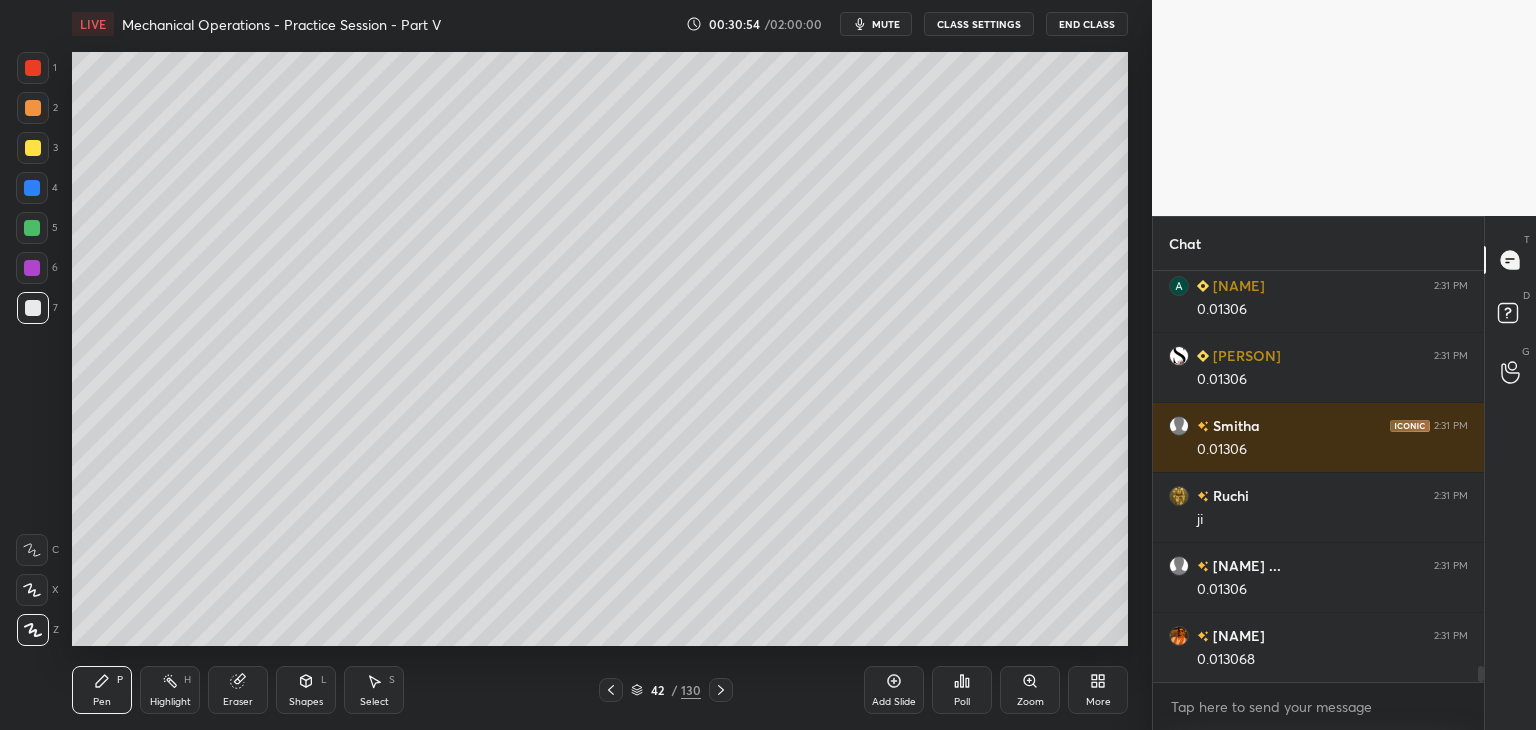 click 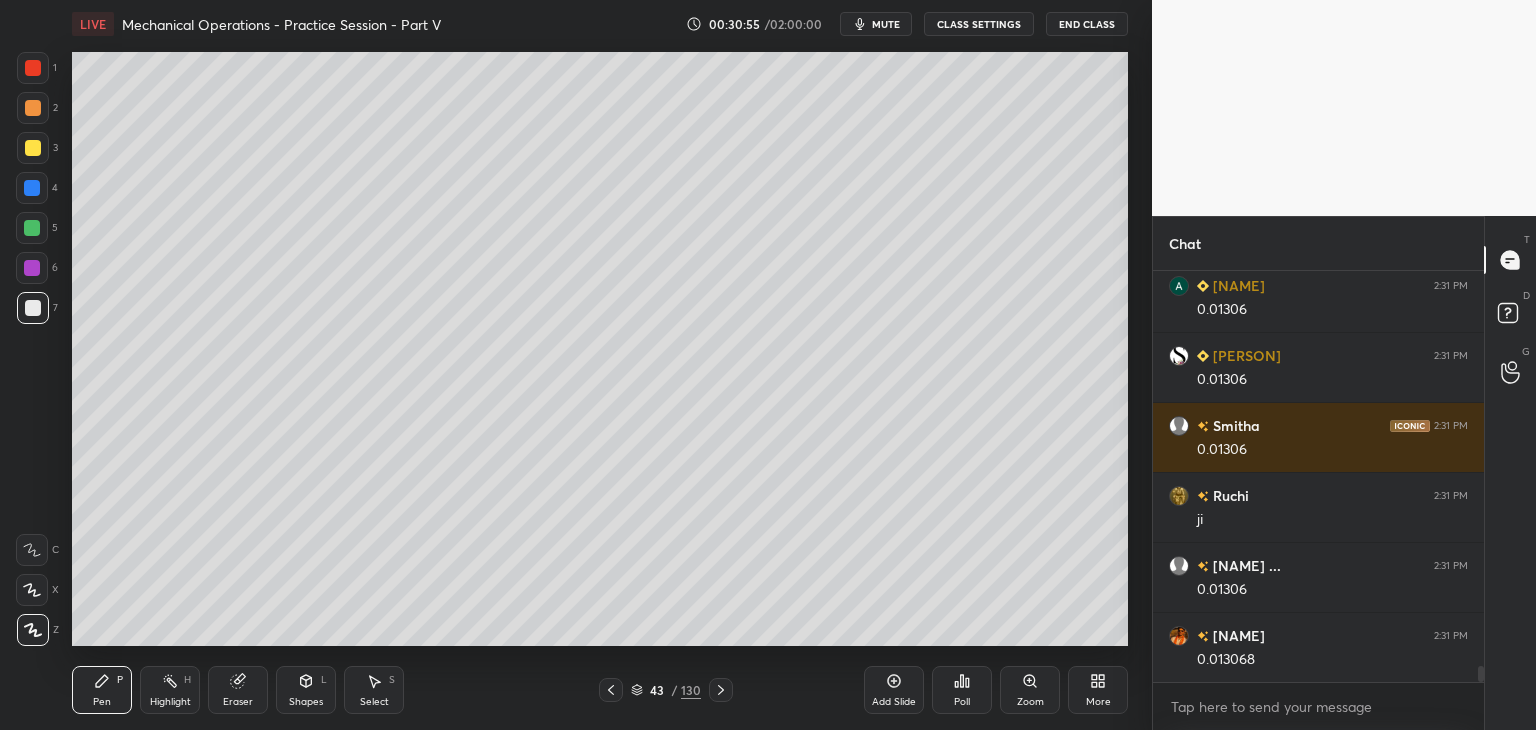 click 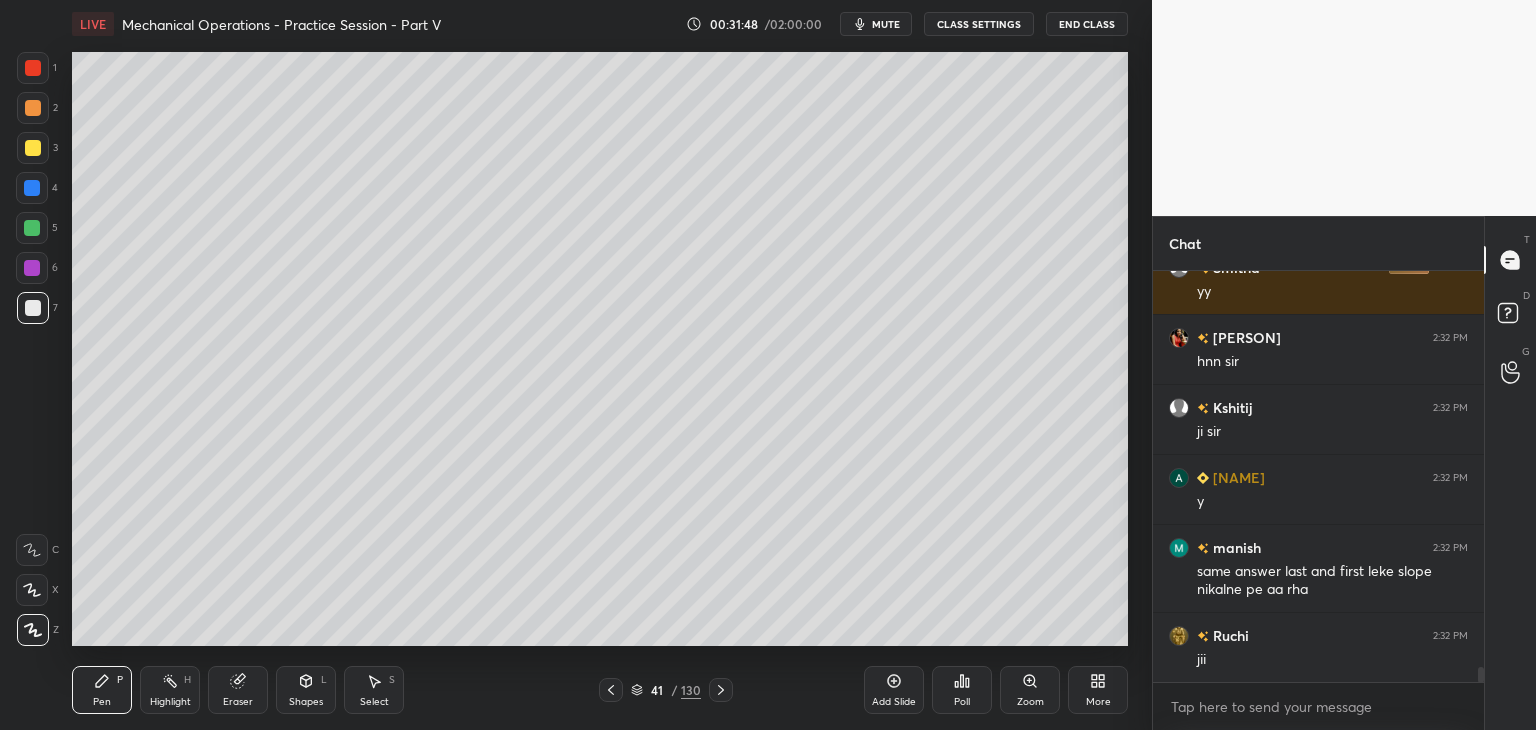 scroll, scrollTop: 11172, scrollLeft: 0, axis: vertical 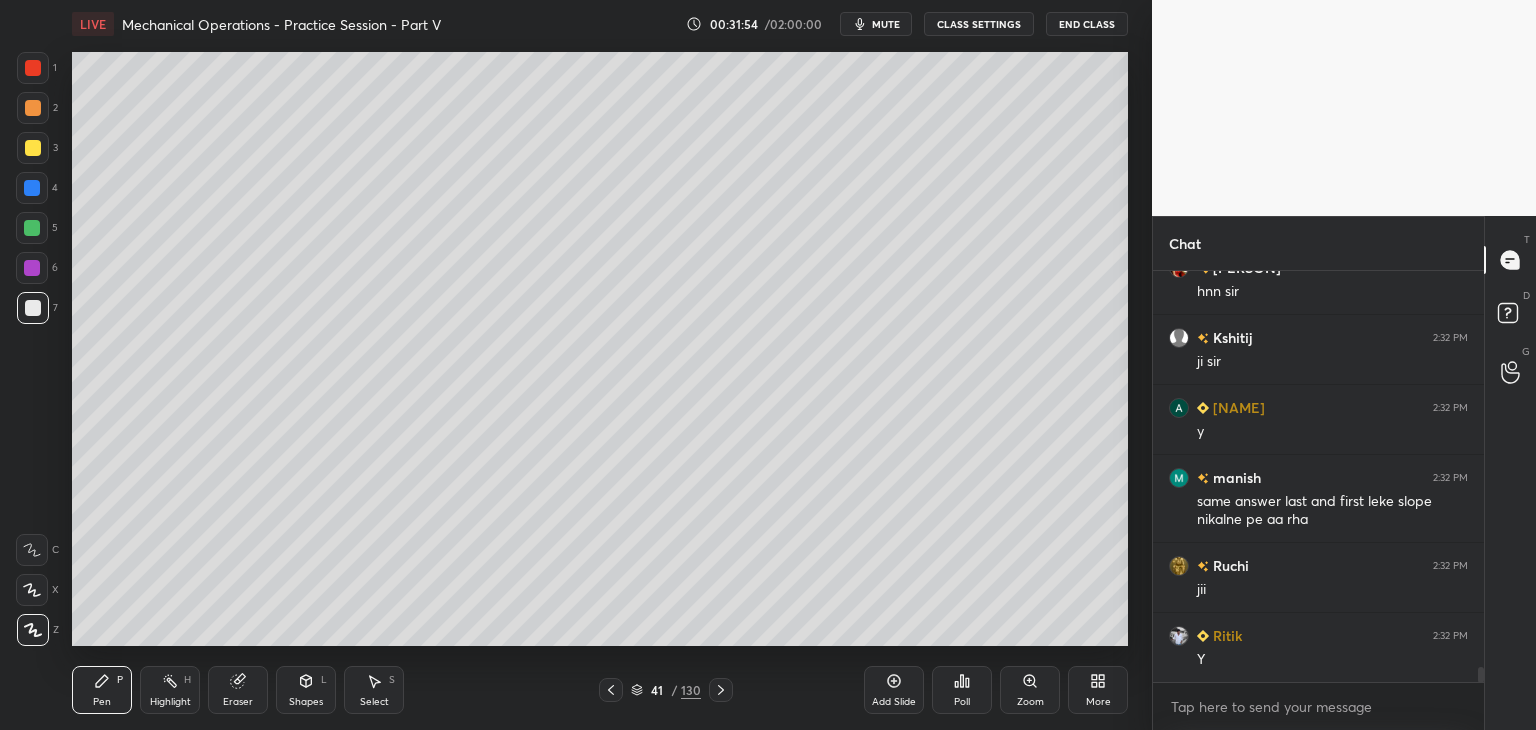 click on "Eraser" at bounding box center [238, 690] 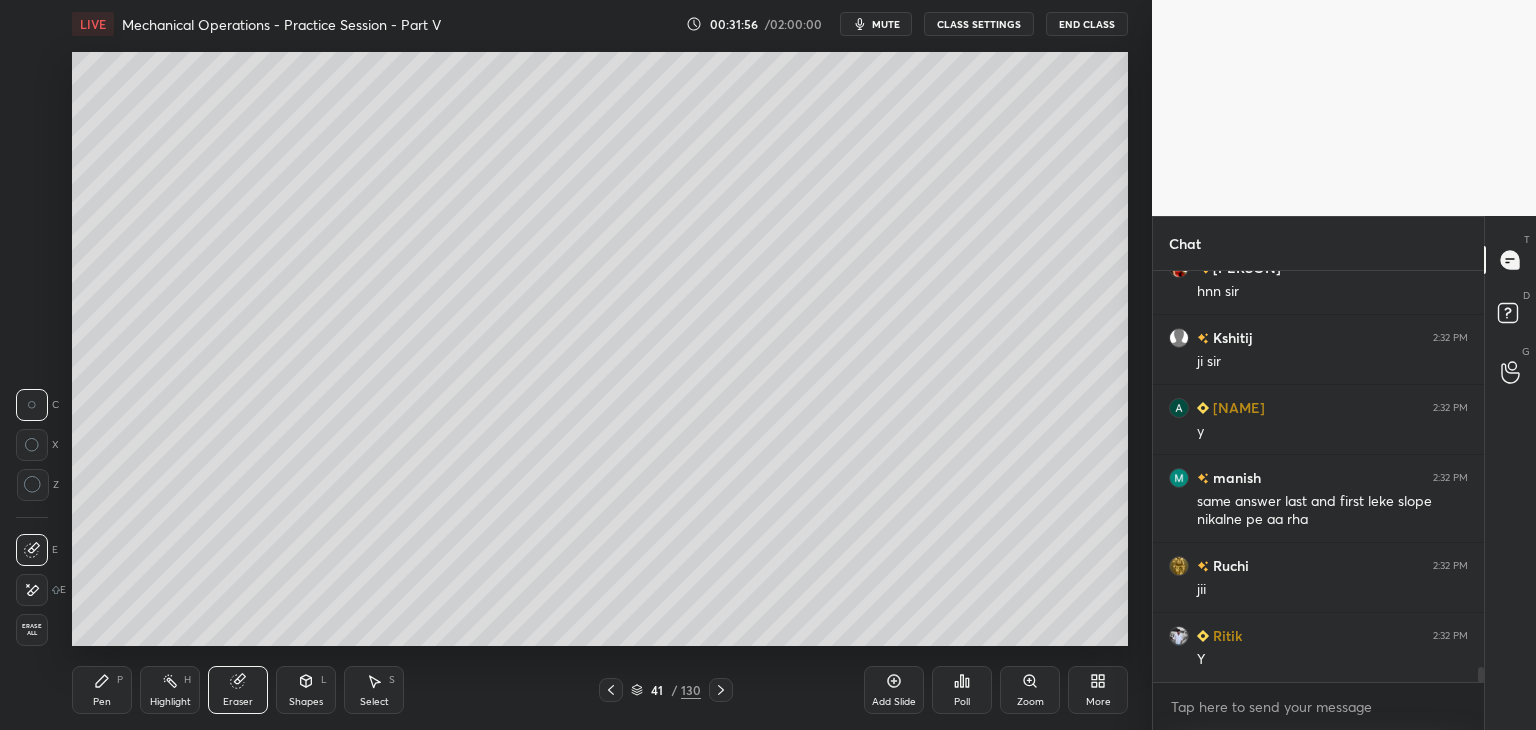 drag, startPoint x: 29, startPoint y: 490, endPoint x: 40, endPoint y: 499, distance: 14.21267 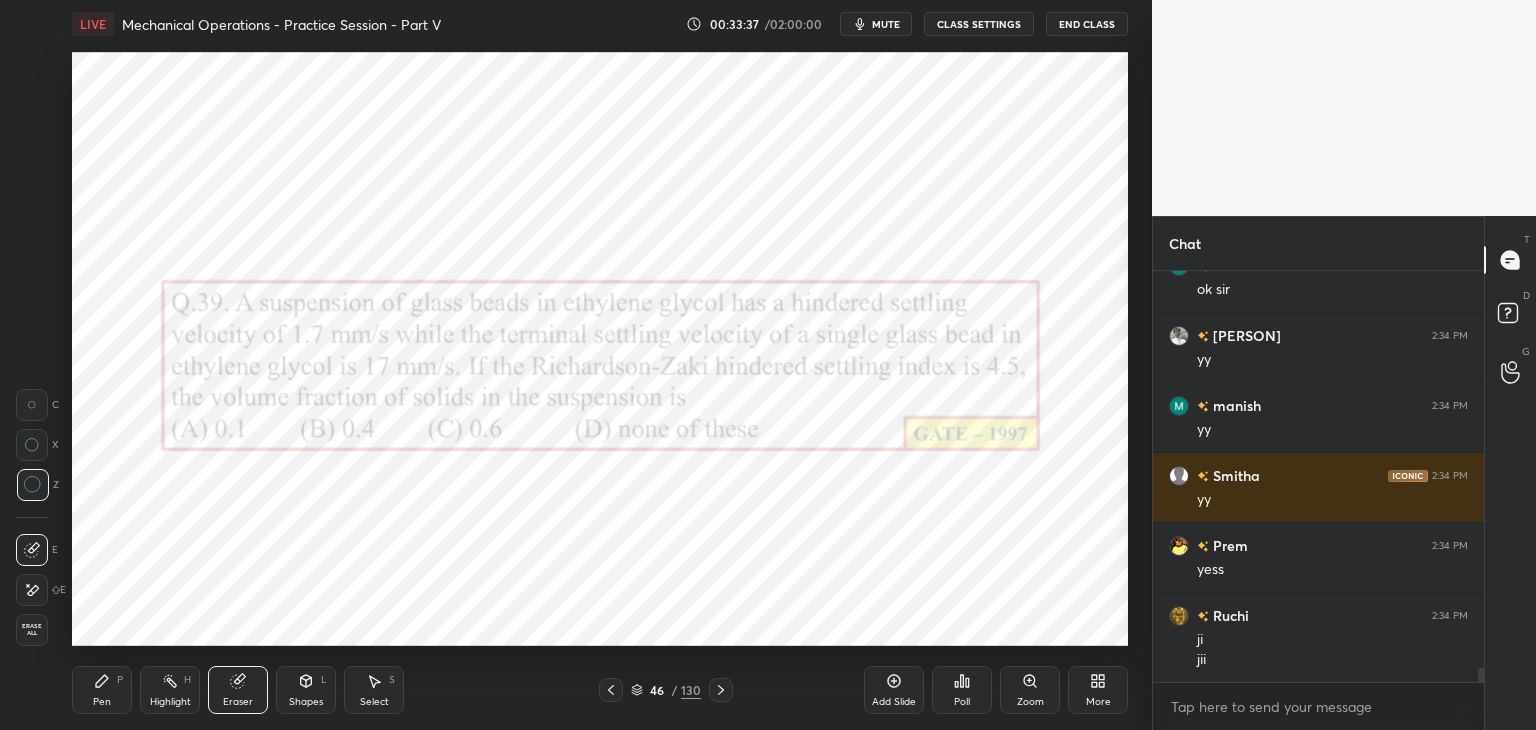 scroll, scrollTop: 11840, scrollLeft: 0, axis: vertical 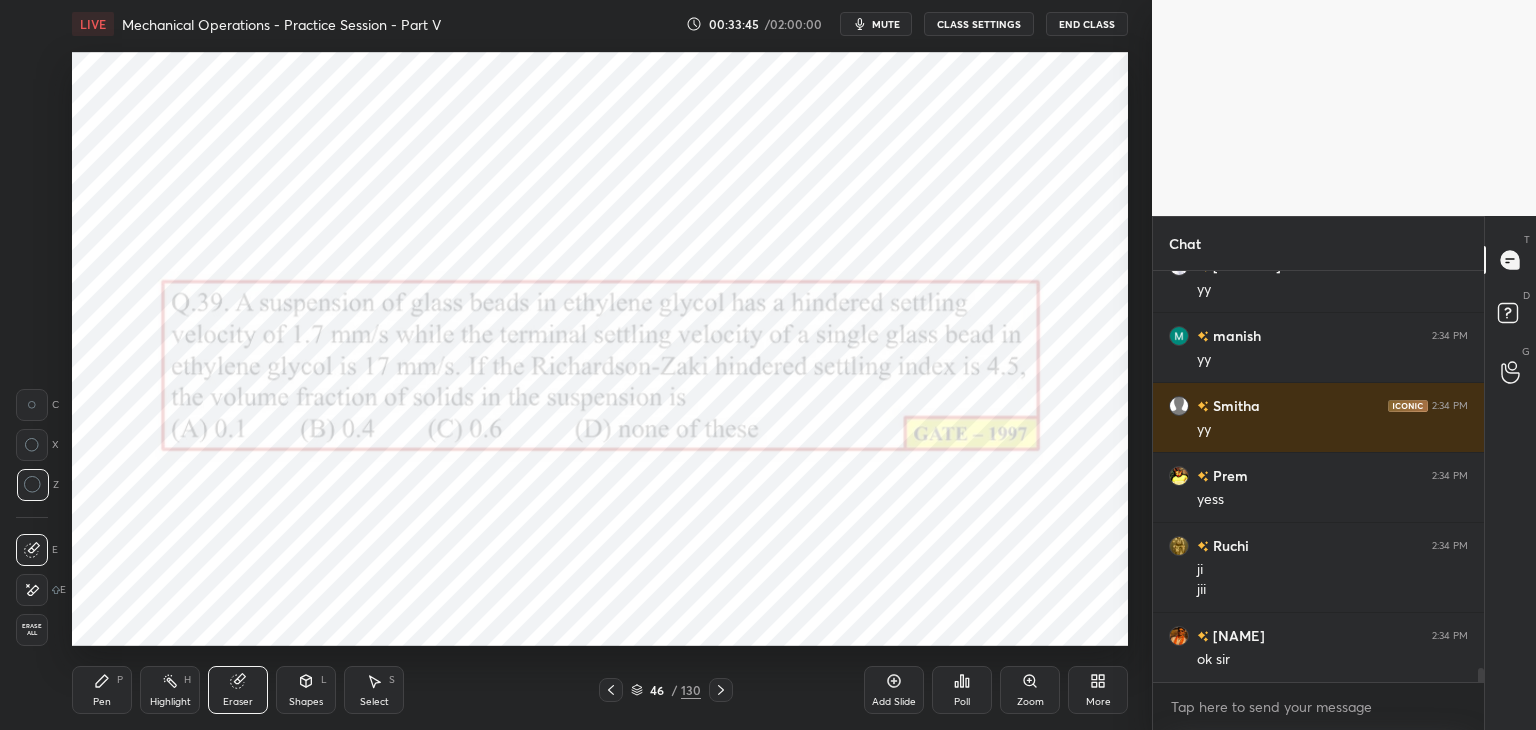 click on "mute" at bounding box center [886, 24] 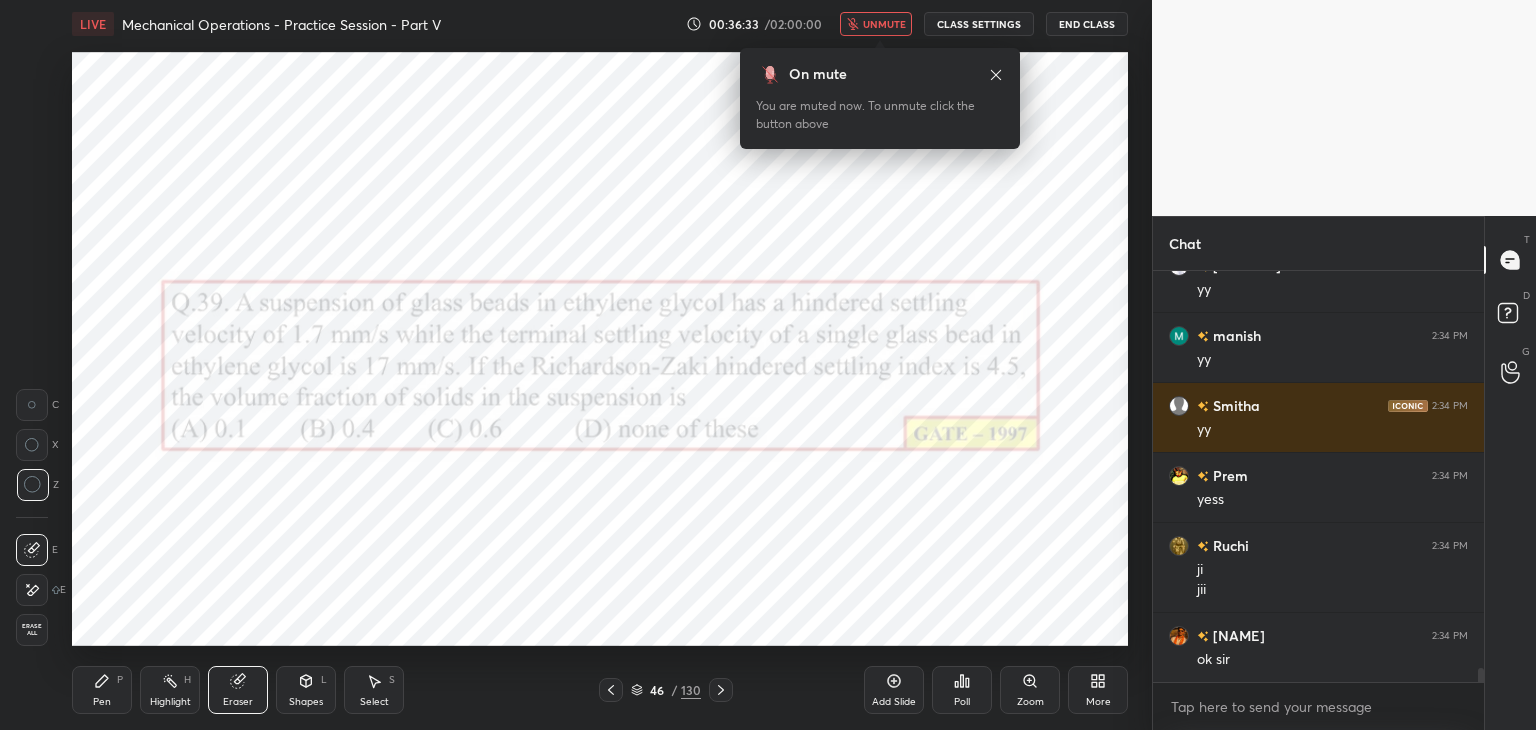 click on "unmute" at bounding box center (884, 24) 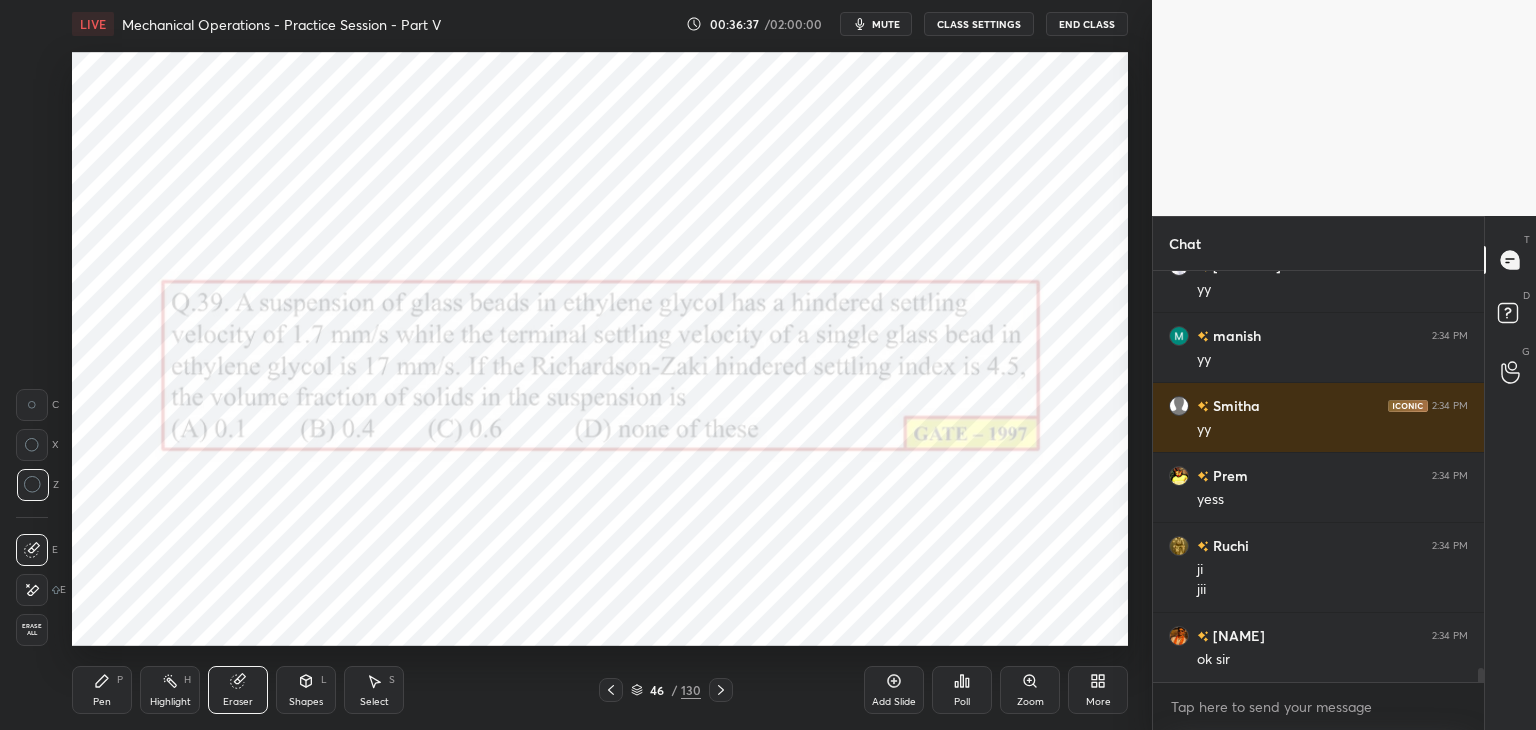 type 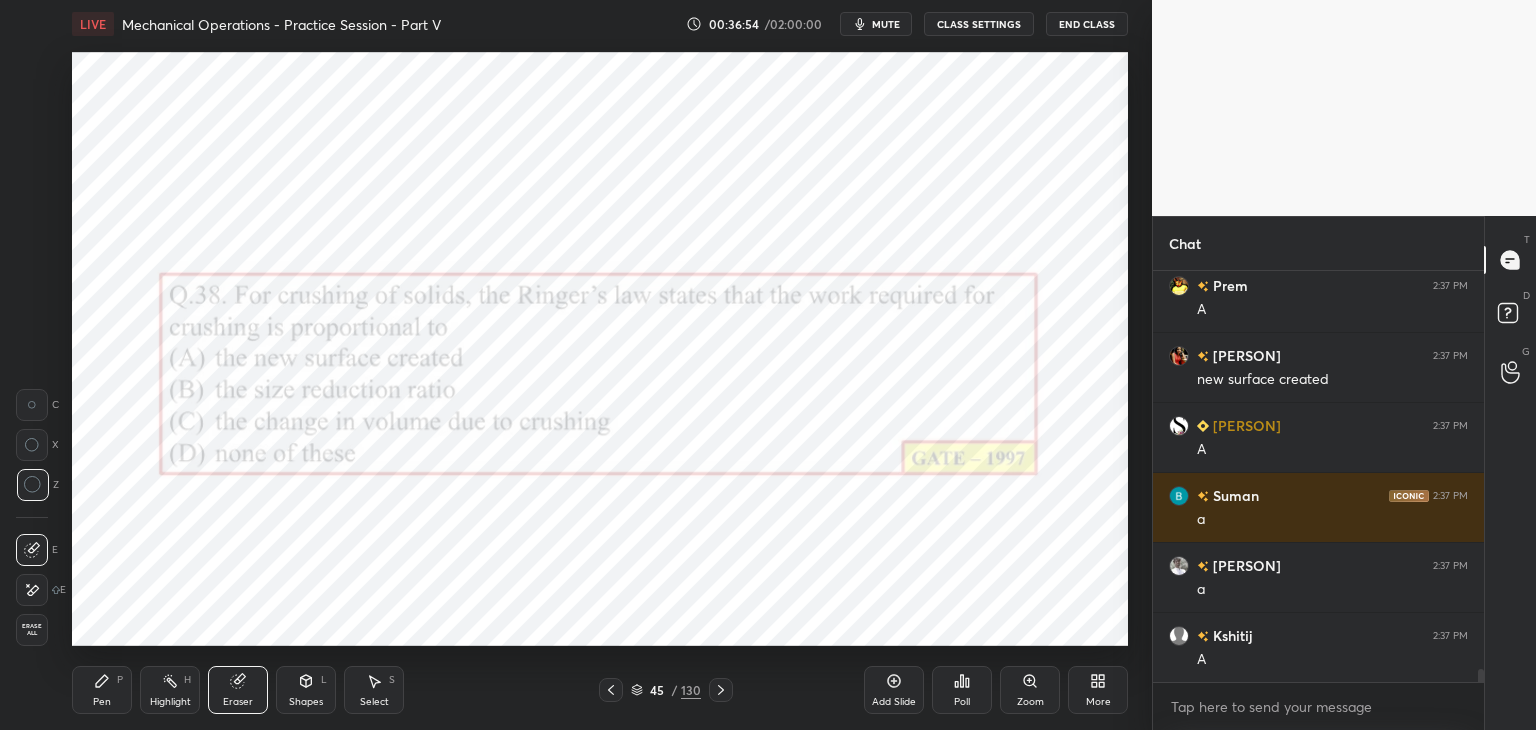 scroll, scrollTop: 12610, scrollLeft: 0, axis: vertical 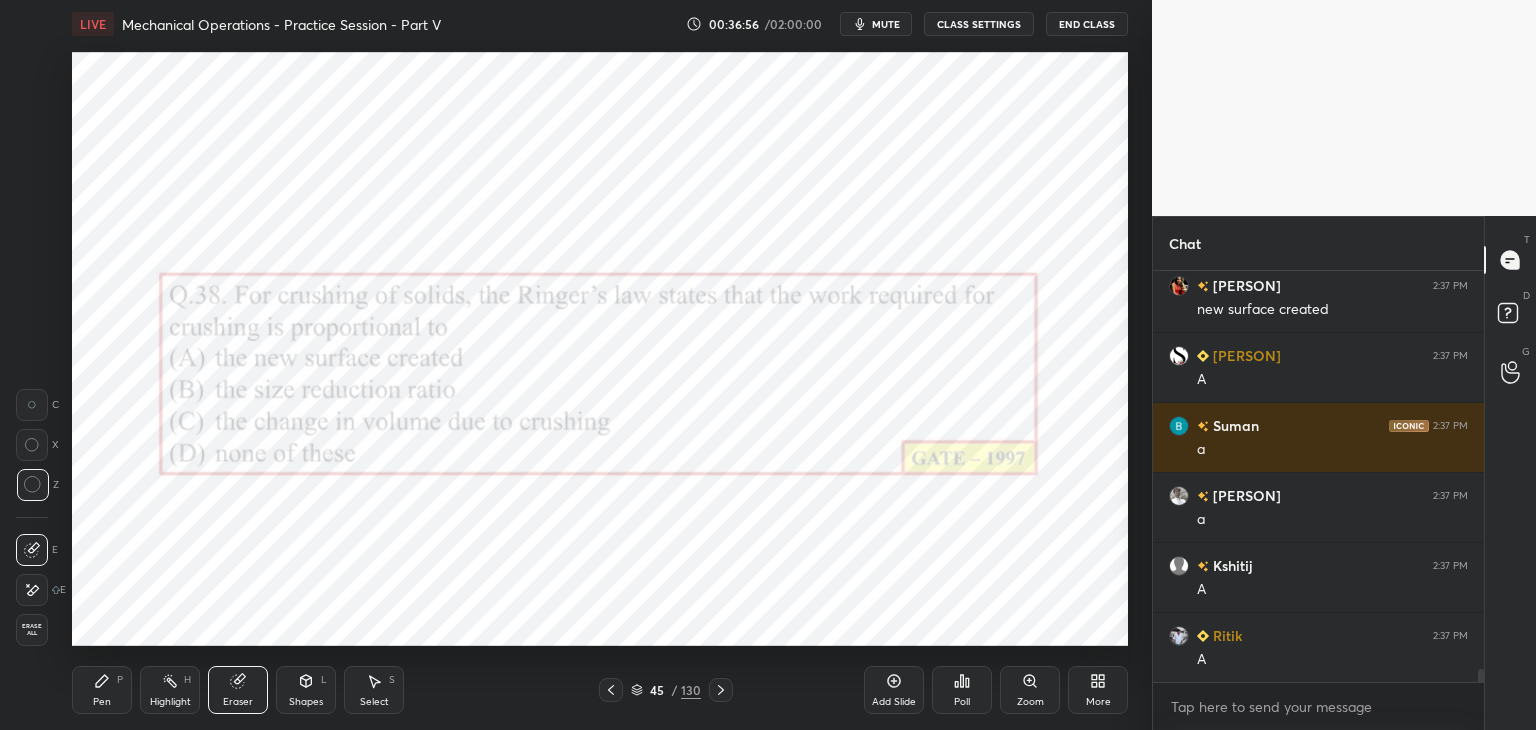 click on "Add Slide" at bounding box center [894, 702] 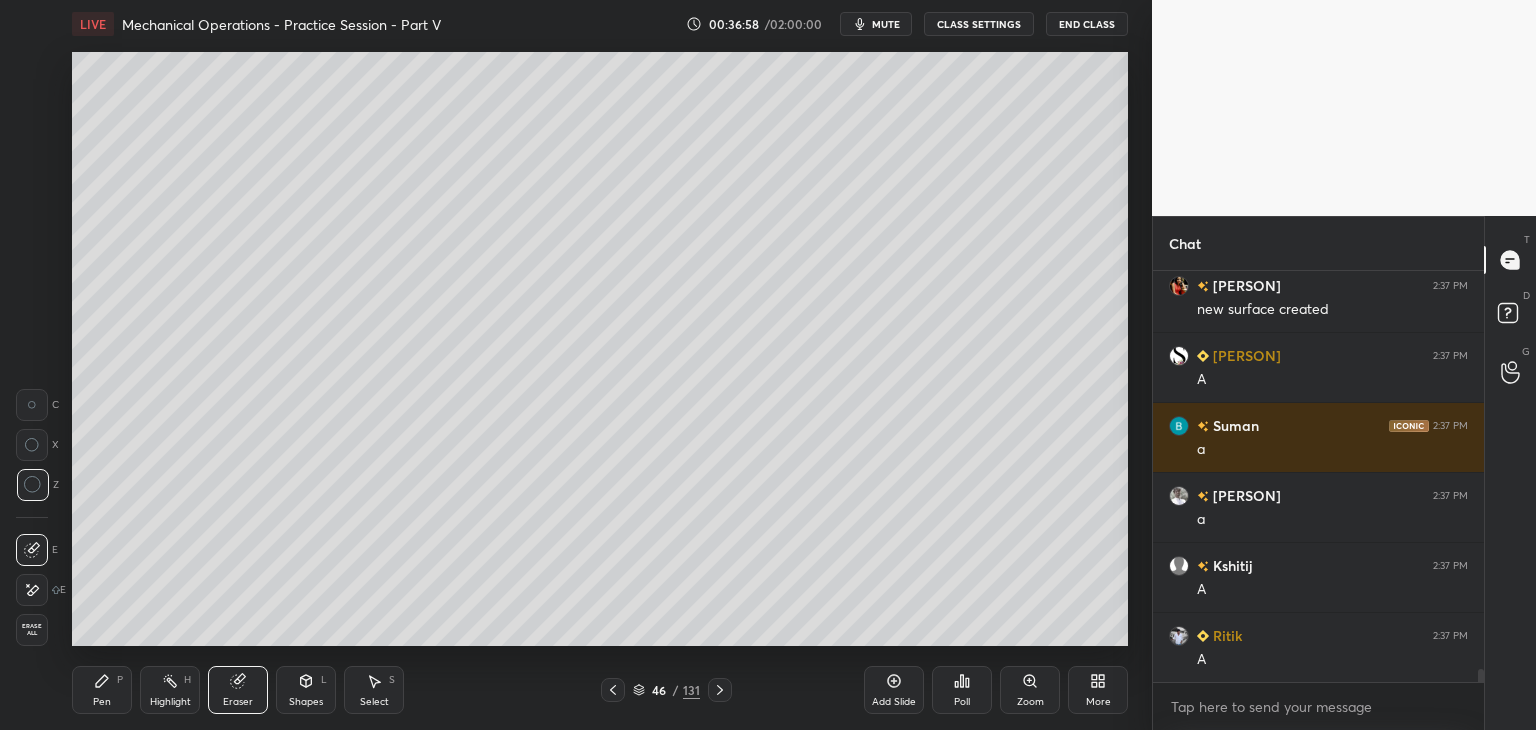 click on "Pen P" at bounding box center [102, 690] 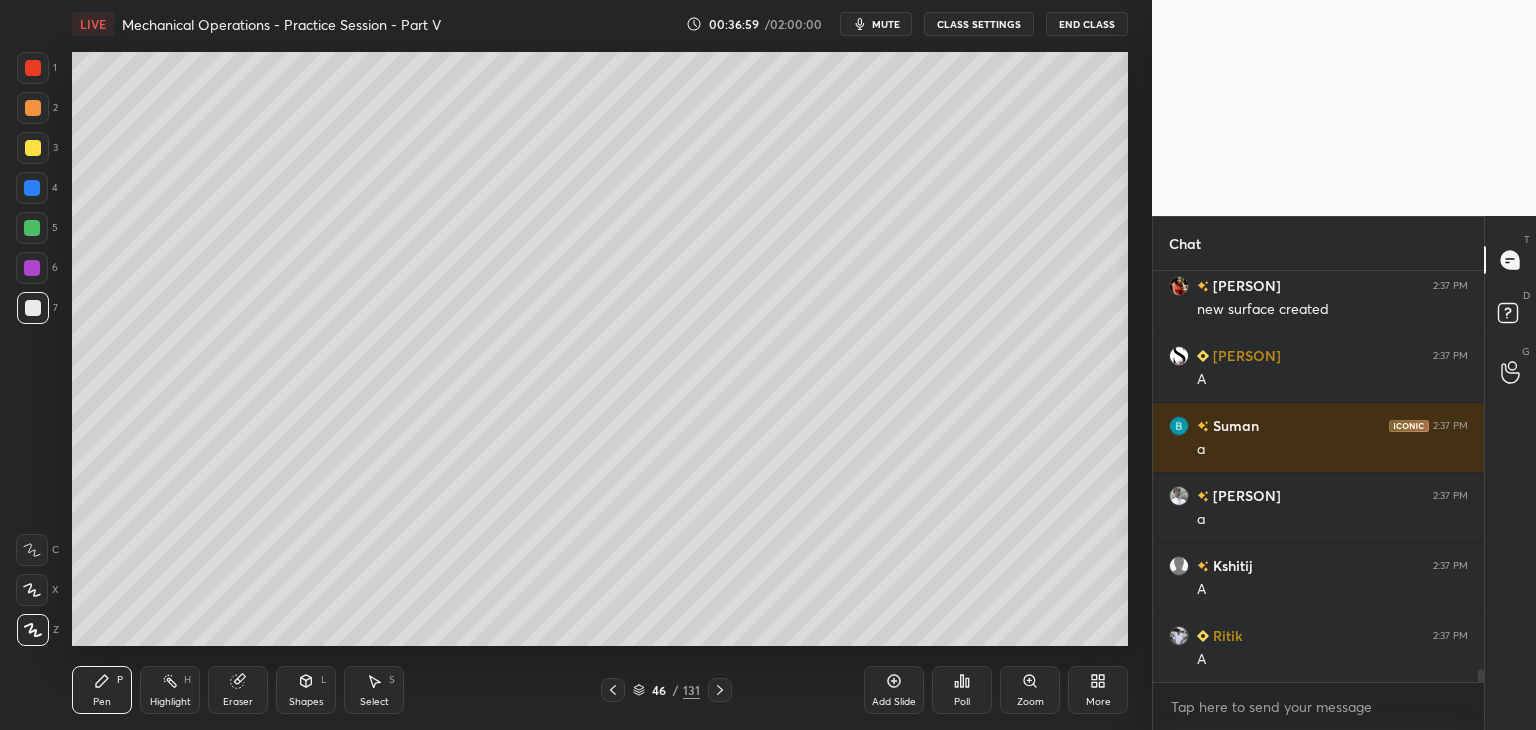 click at bounding box center (33, 148) 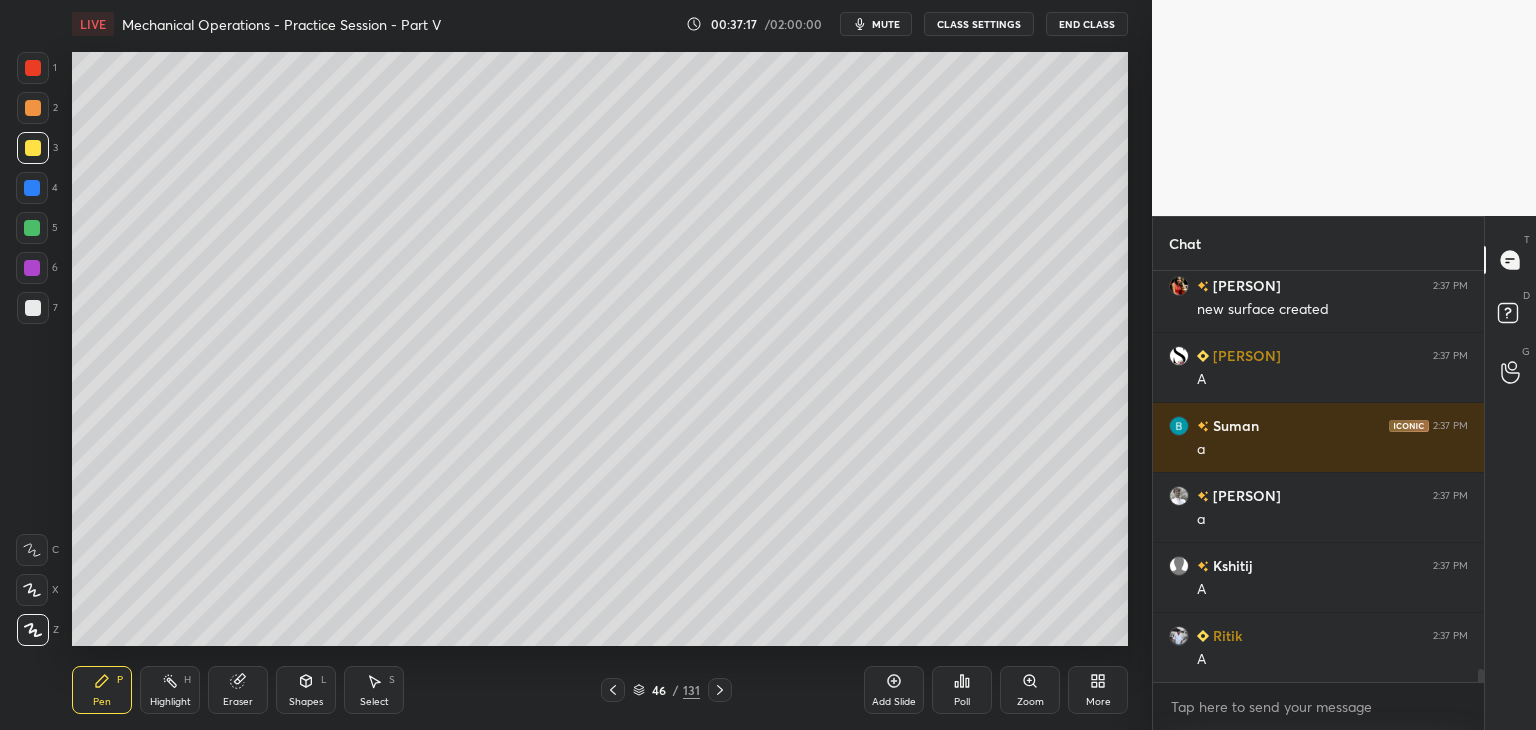 click at bounding box center (33, 308) 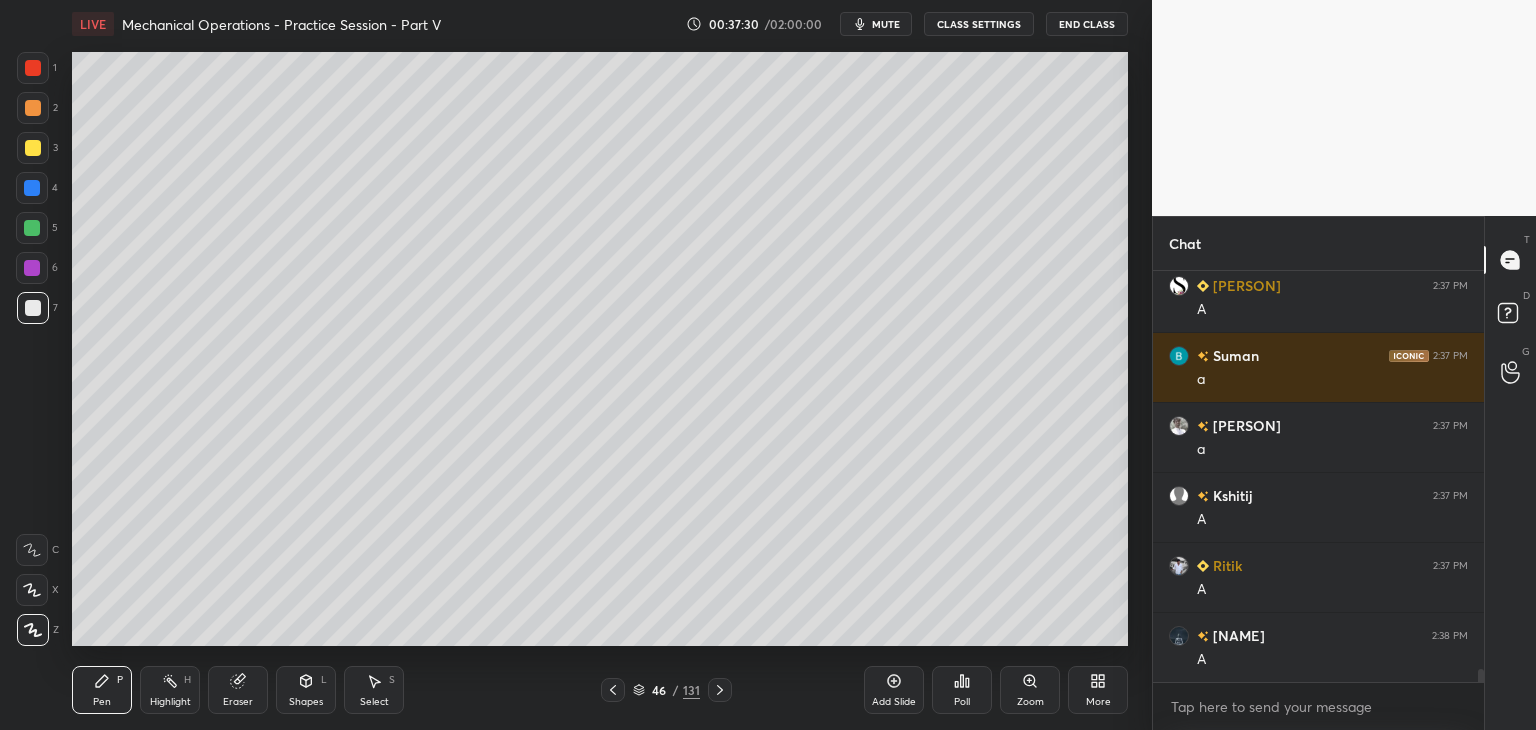 click on "Eraser" at bounding box center [238, 690] 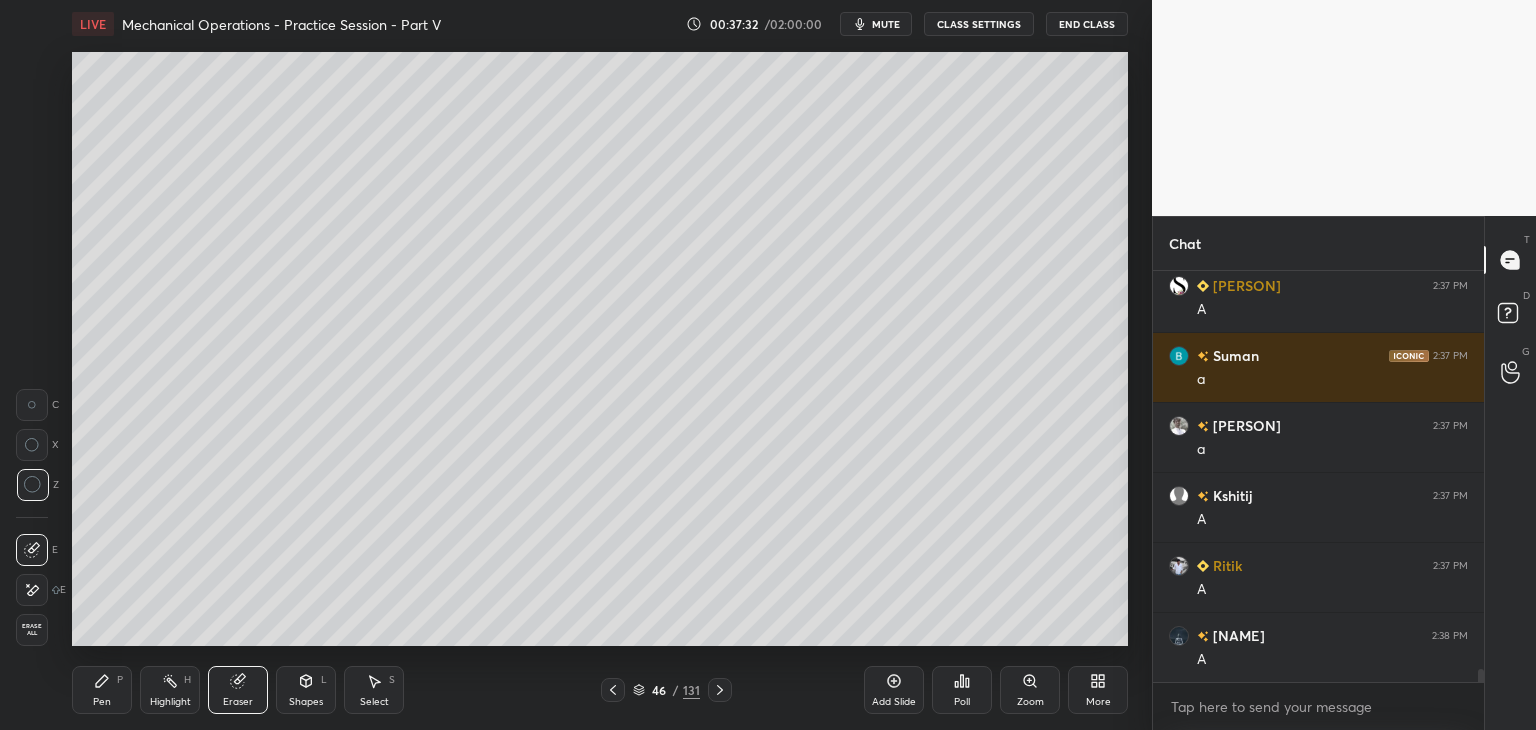 click on "Pen" at bounding box center [102, 702] 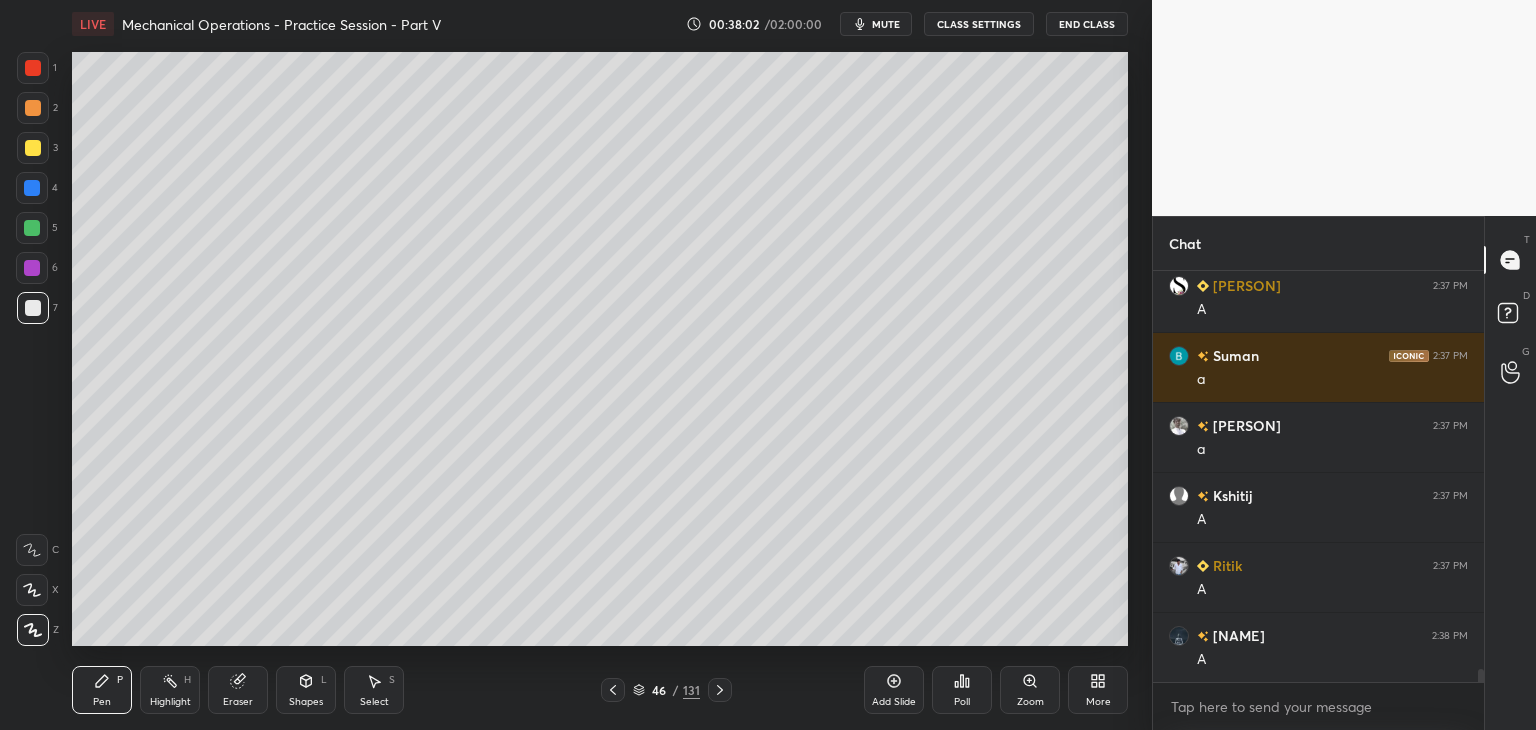 scroll, scrollTop: 12750, scrollLeft: 0, axis: vertical 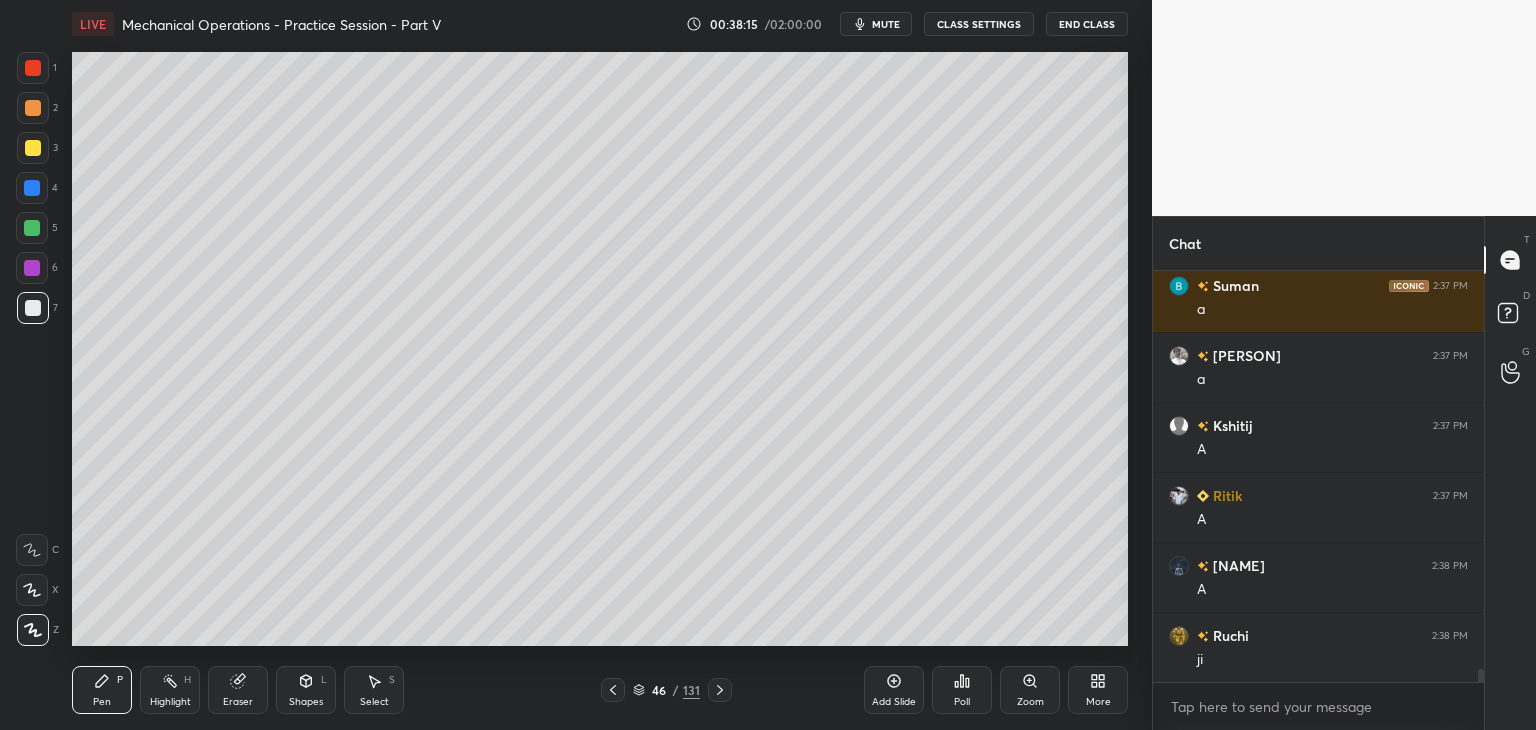 click on "Select S" at bounding box center (374, 690) 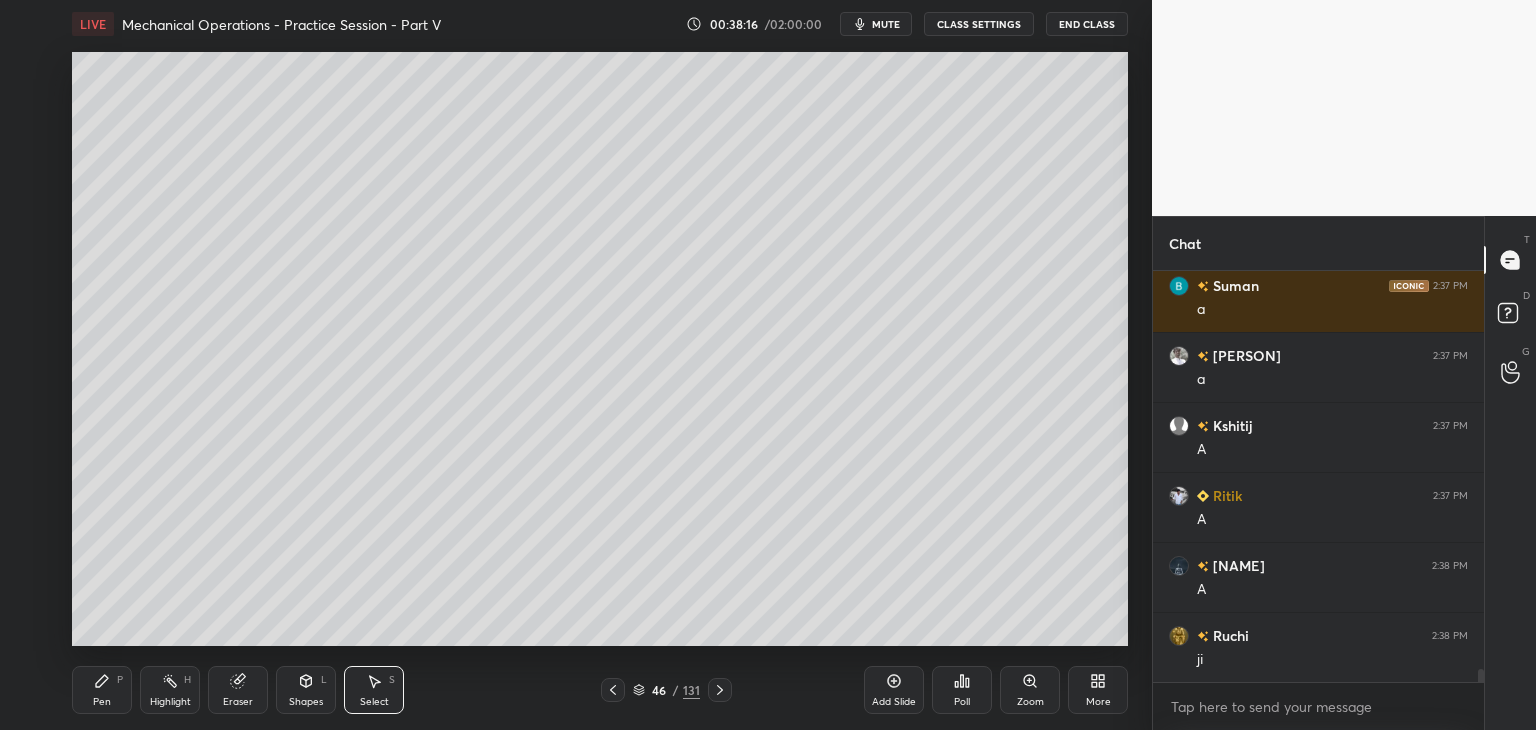 scroll, scrollTop: 12820, scrollLeft: 0, axis: vertical 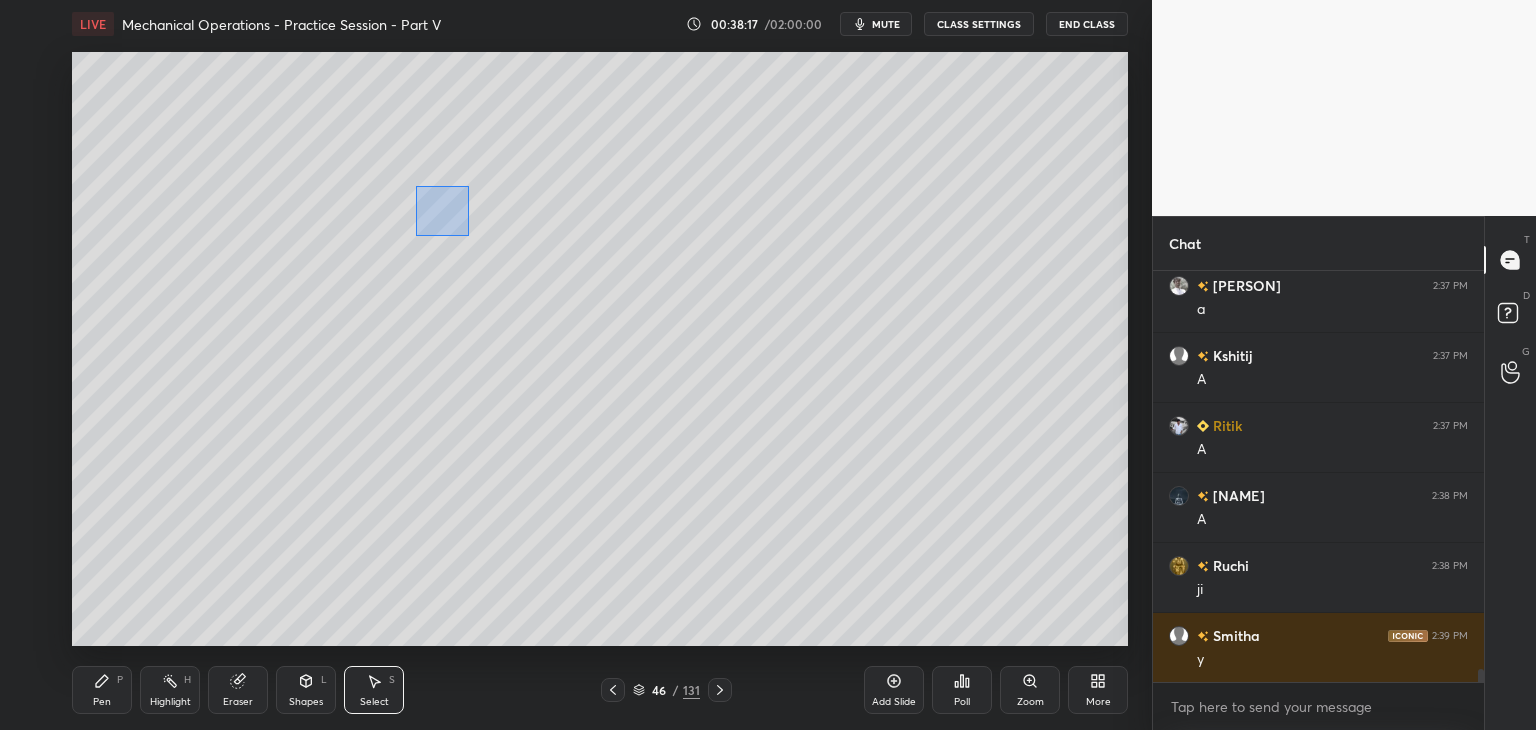 drag, startPoint x: 416, startPoint y: 185, endPoint x: 470, endPoint y: 238, distance: 75.66373 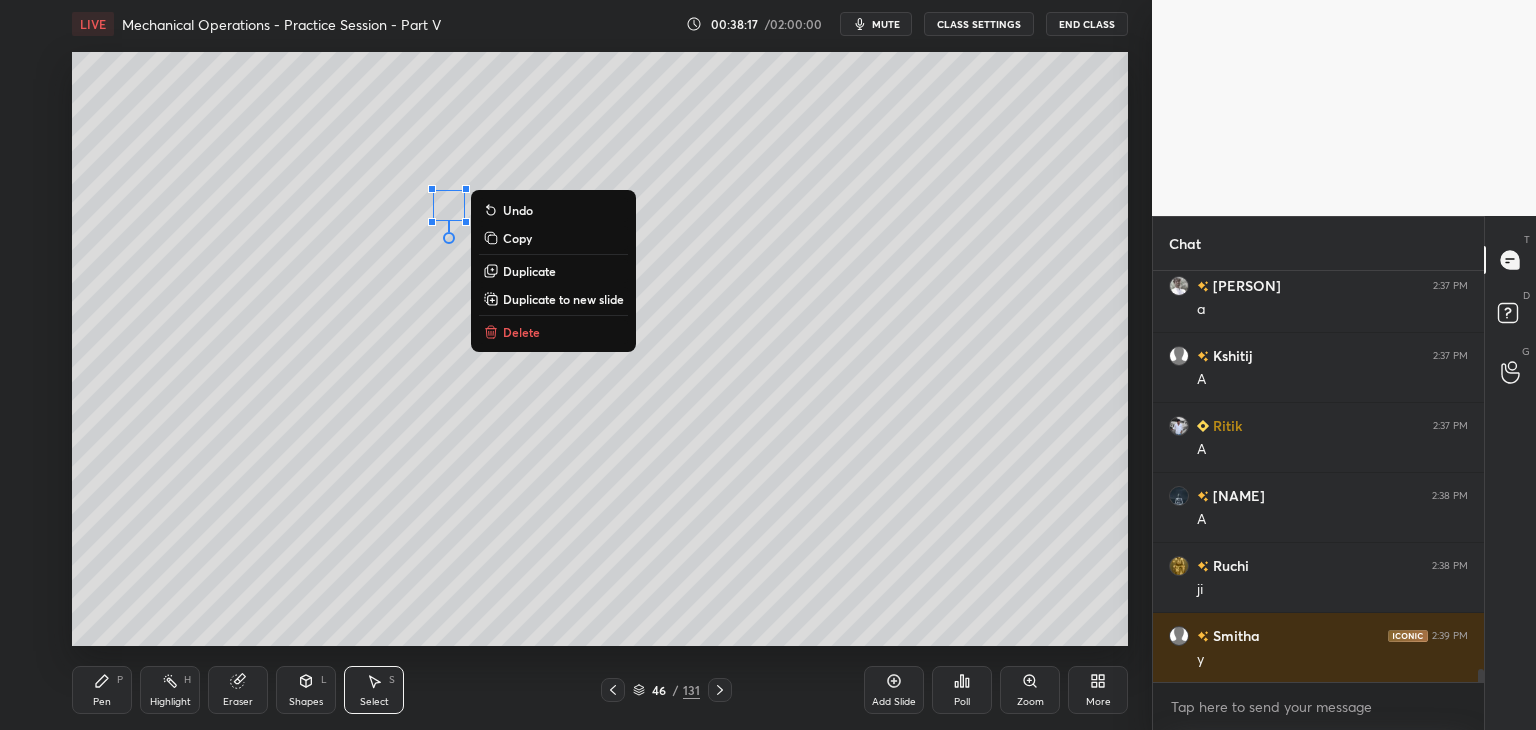 click on "Duplicate" at bounding box center [529, 271] 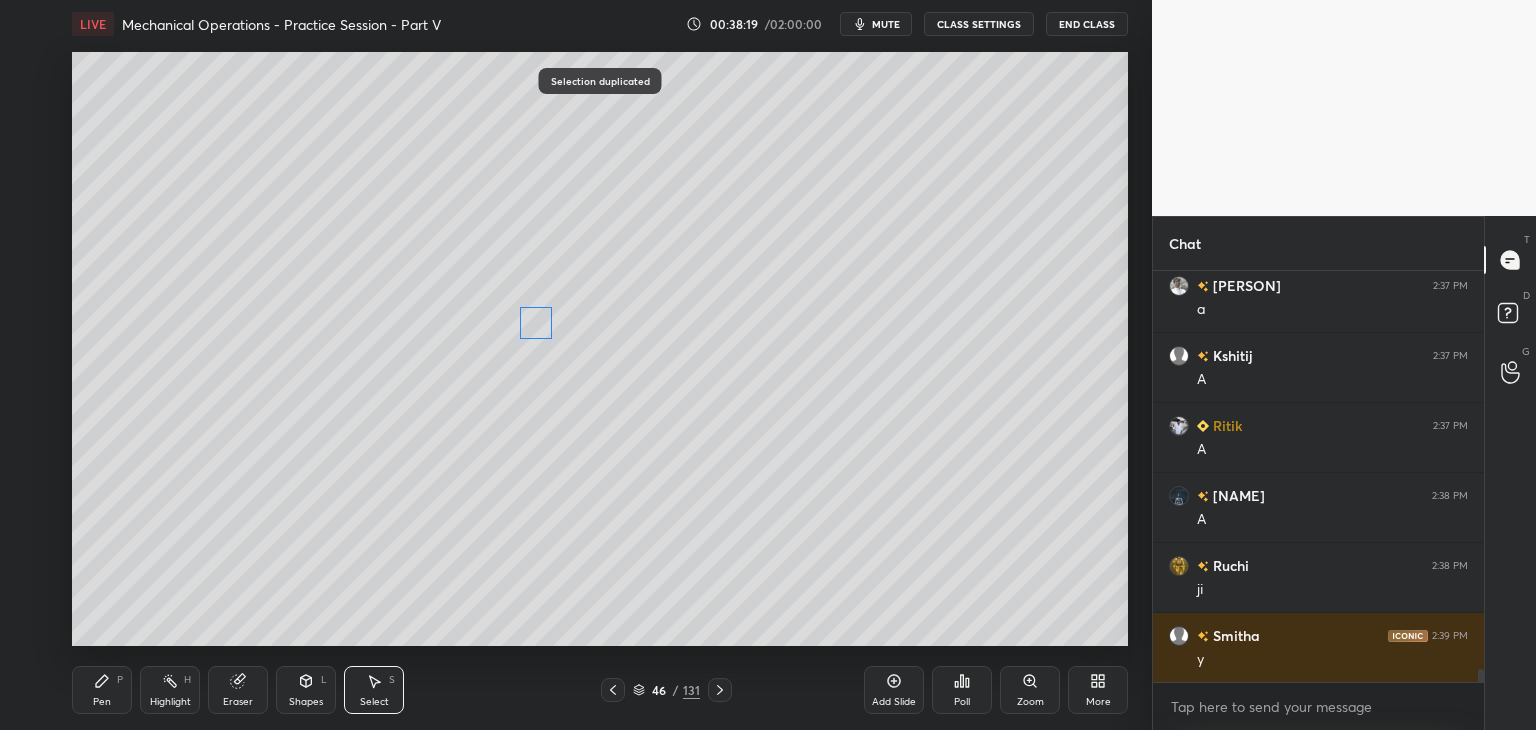drag, startPoint x: 476, startPoint y: 233, endPoint x: 539, endPoint y: 327, distance: 113.15918 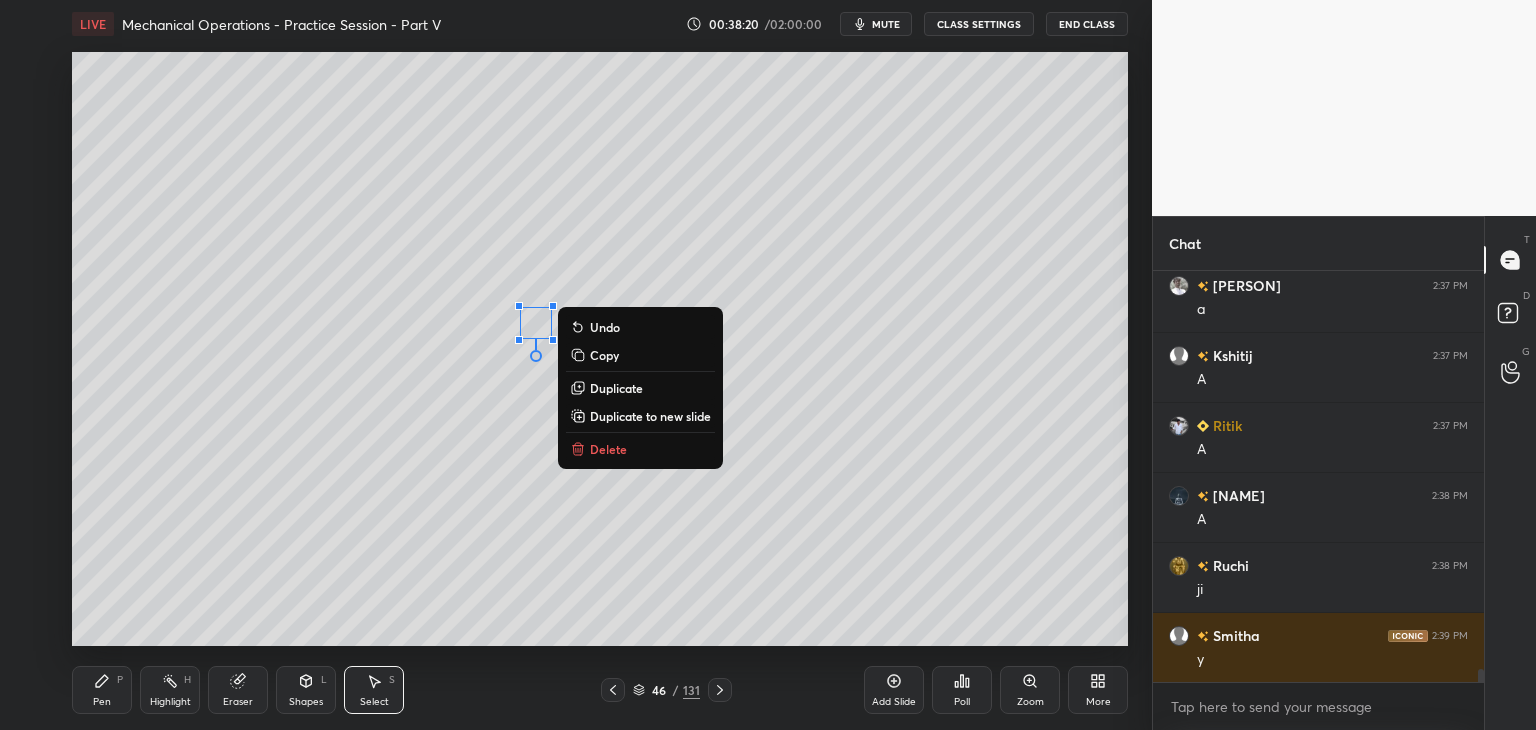 click on "Duplicate" at bounding box center [616, 388] 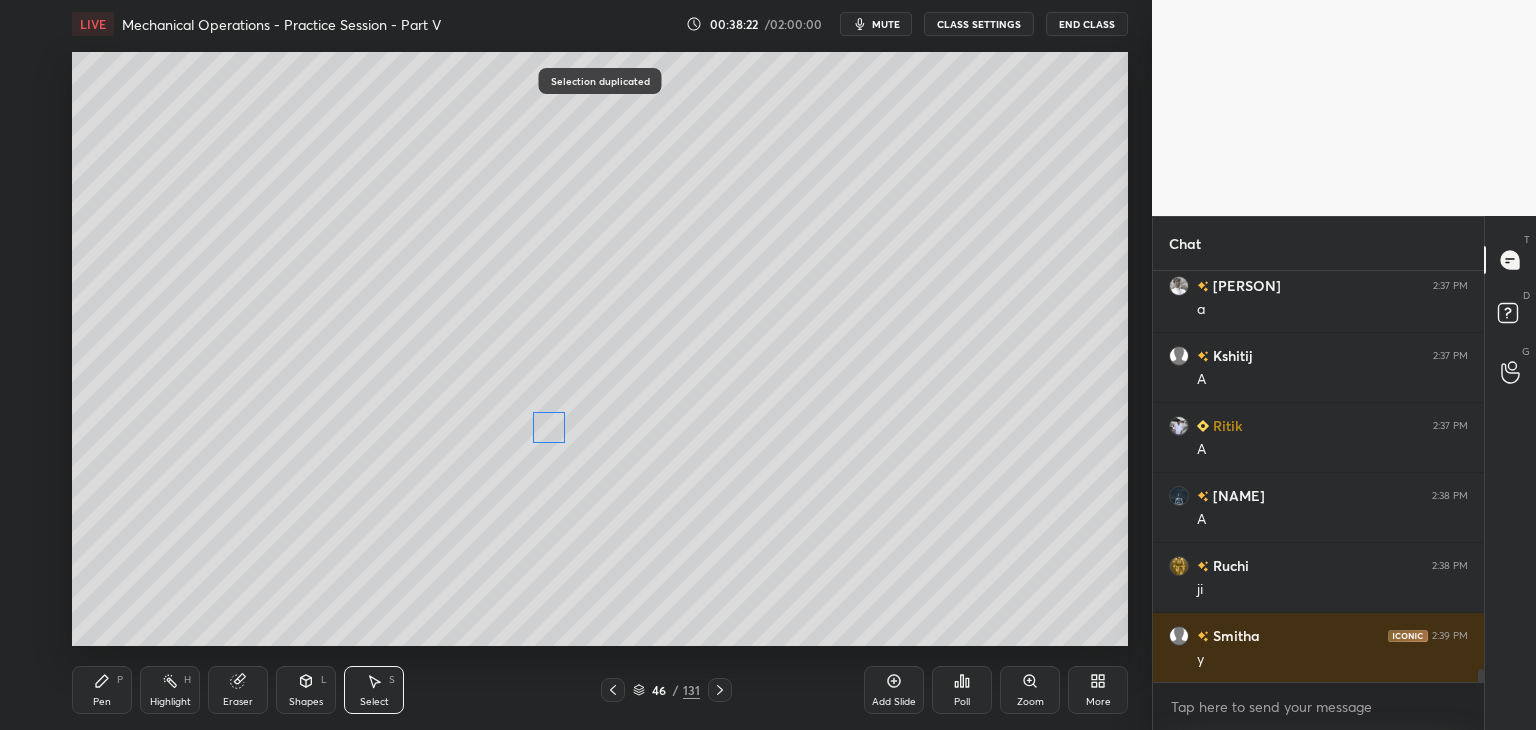 drag, startPoint x: 550, startPoint y: 385, endPoint x: 544, endPoint y: 431, distance: 46.389652 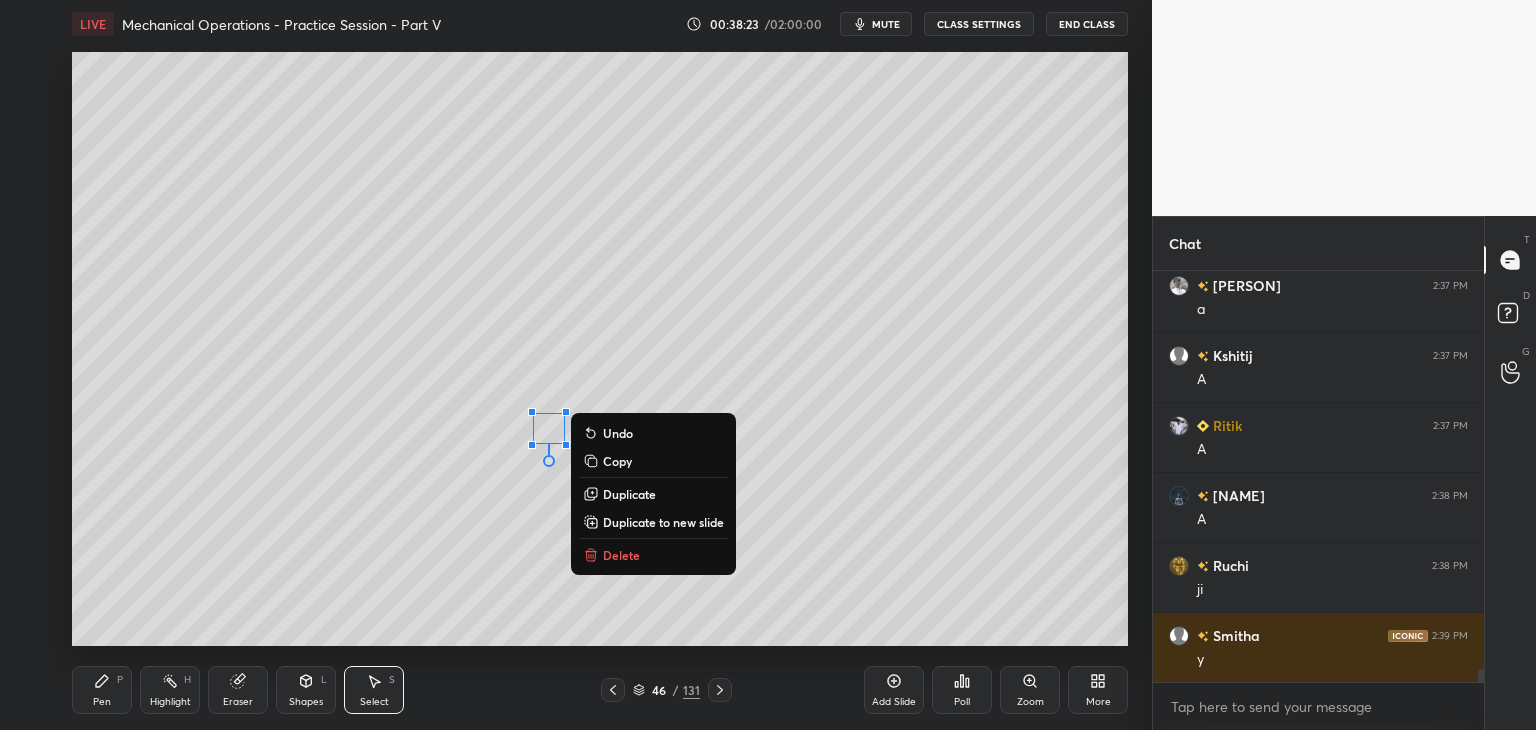 click on "Pen P" at bounding box center (102, 690) 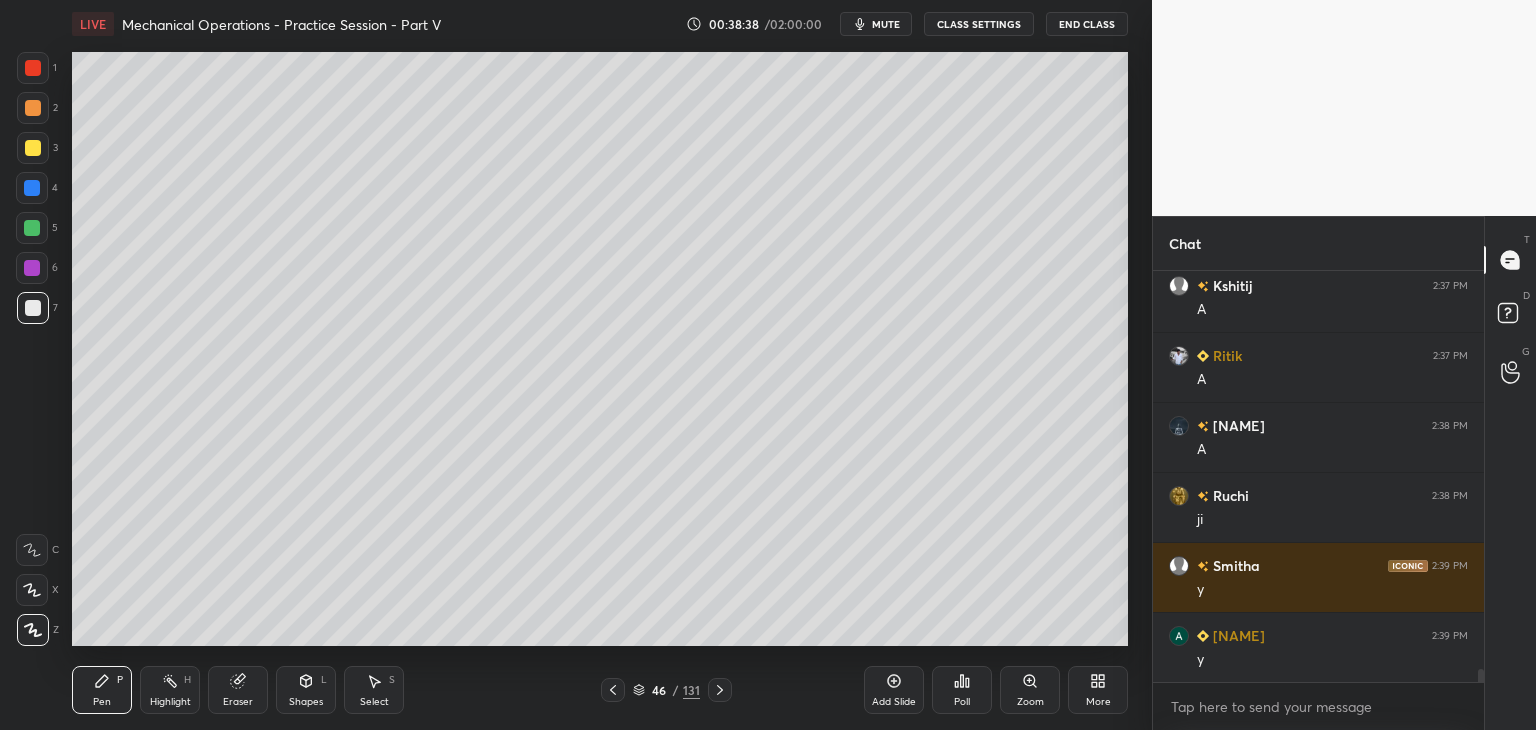 drag, startPoint x: 212, startPoint y: 699, endPoint x: 236, endPoint y: 696, distance: 24.186773 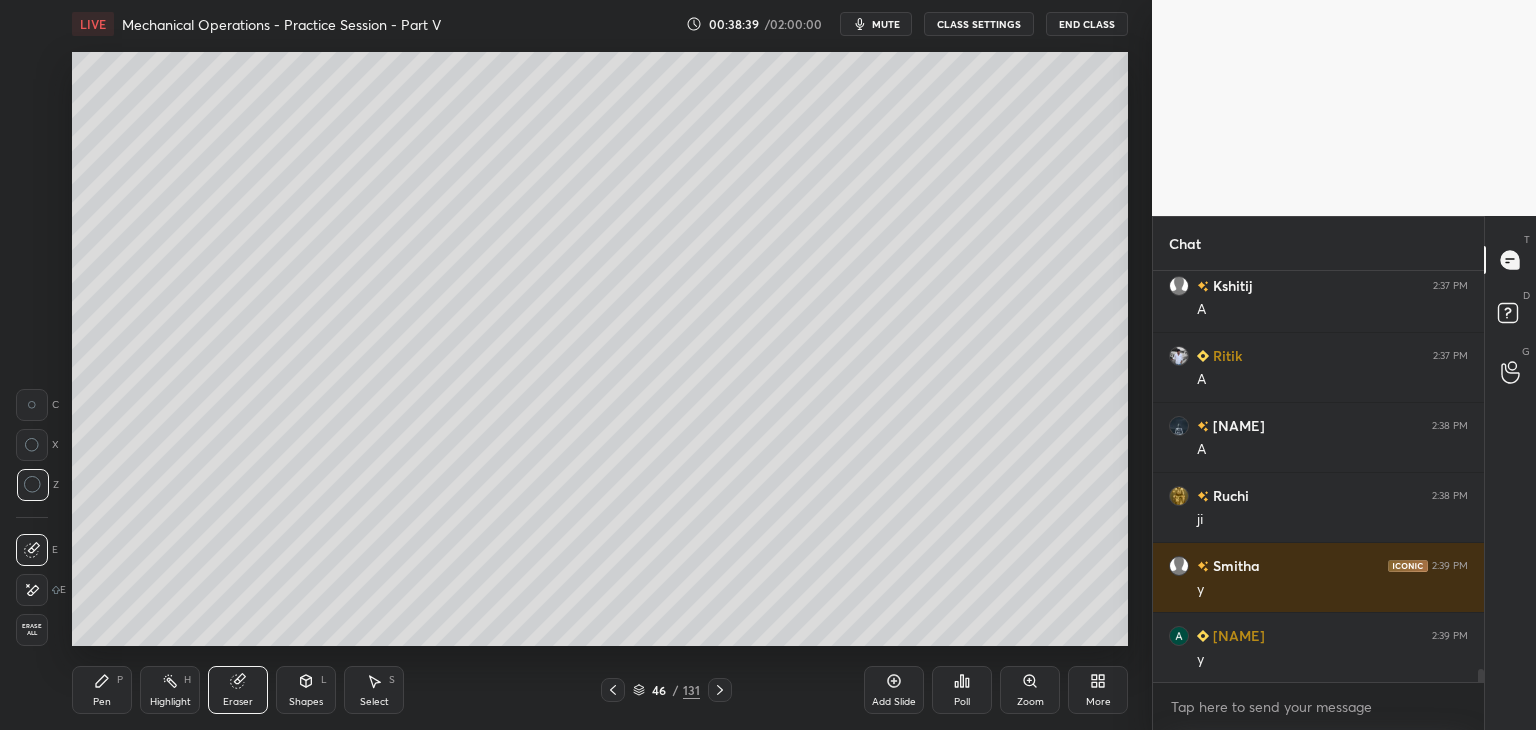 scroll, scrollTop: 12960, scrollLeft: 0, axis: vertical 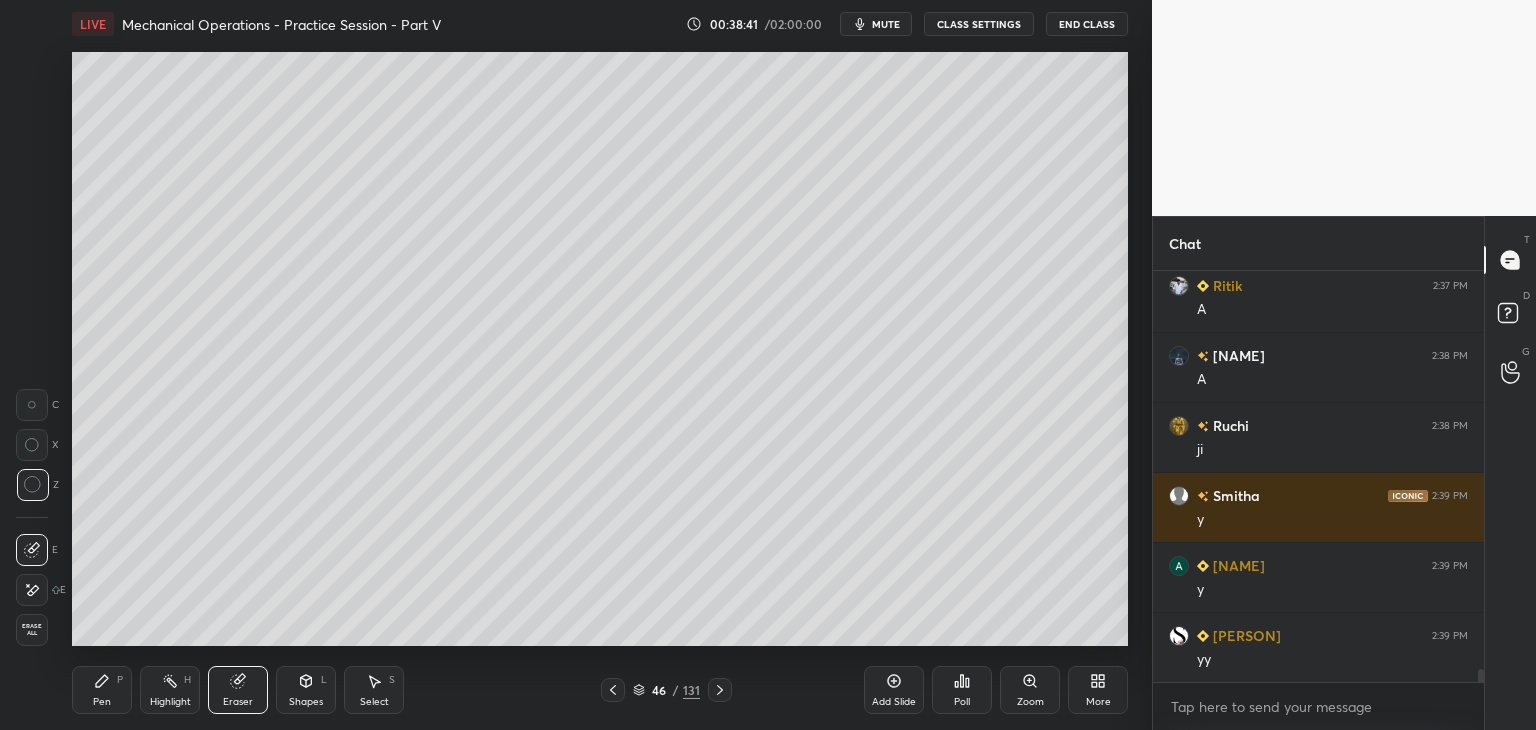 drag, startPoint x: 93, startPoint y: 702, endPoint x: 195, endPoint y: 649, distance: 114.947815 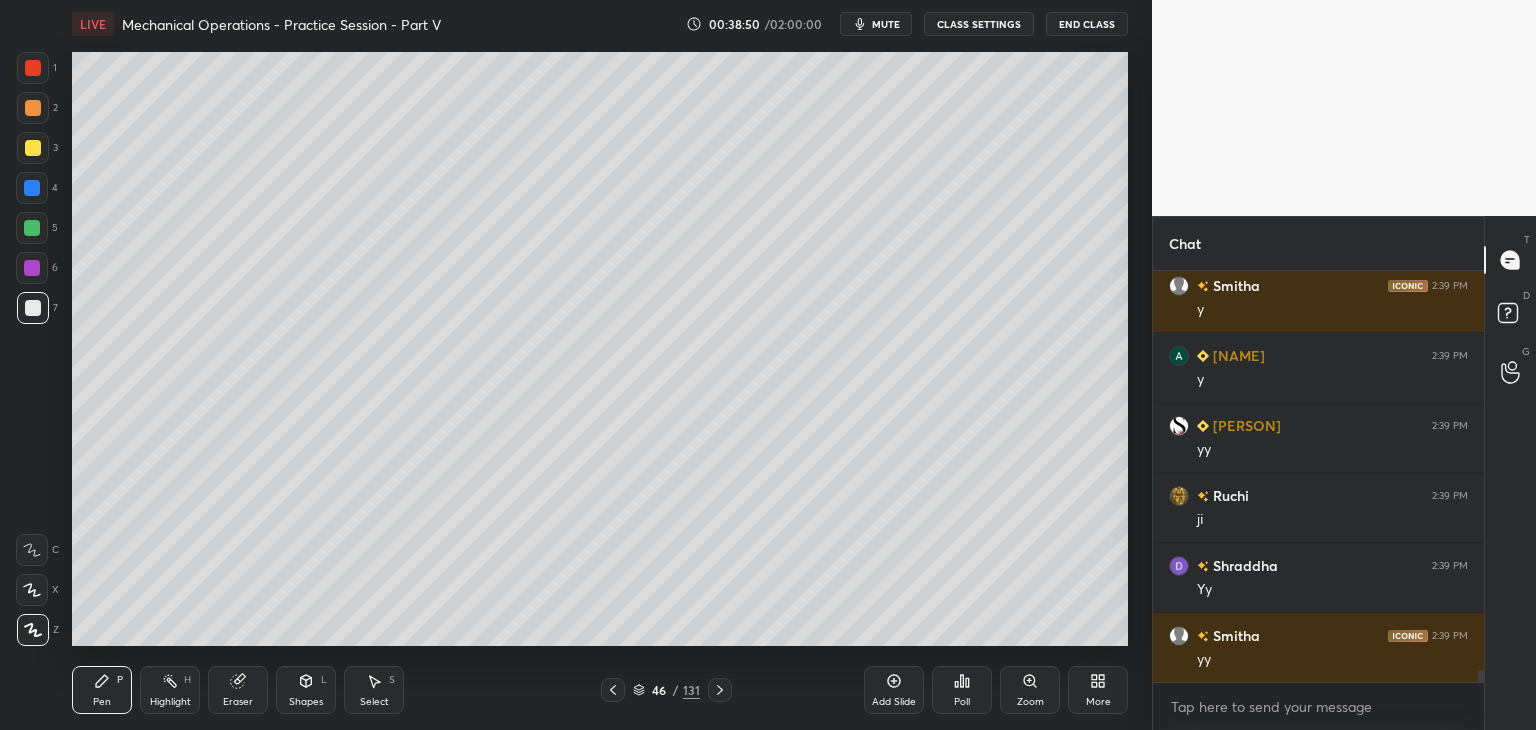 scroll, scrollTop: 13240, scrollLeft: 0, axis: vertical 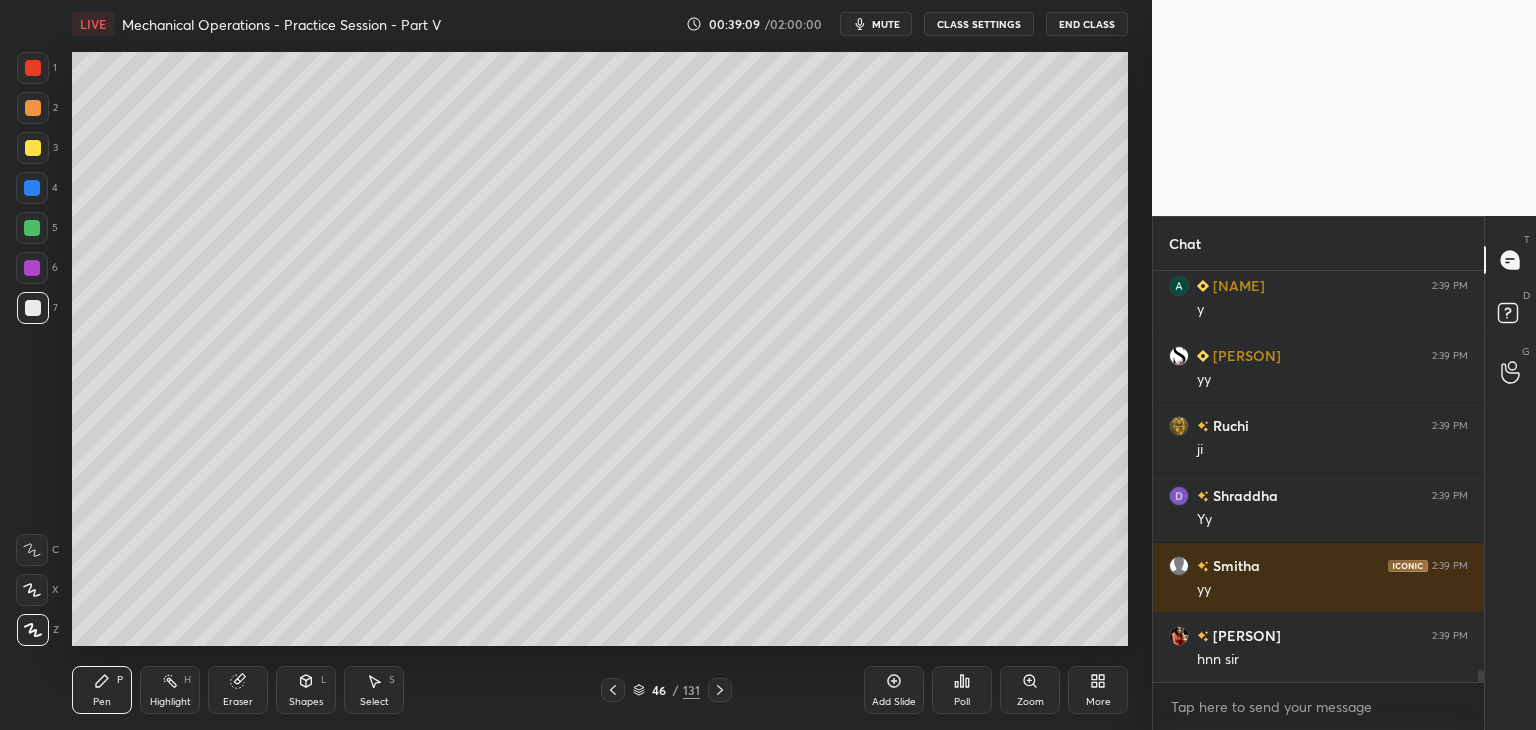 click on "Shapes" at bounding box center (306, 702) 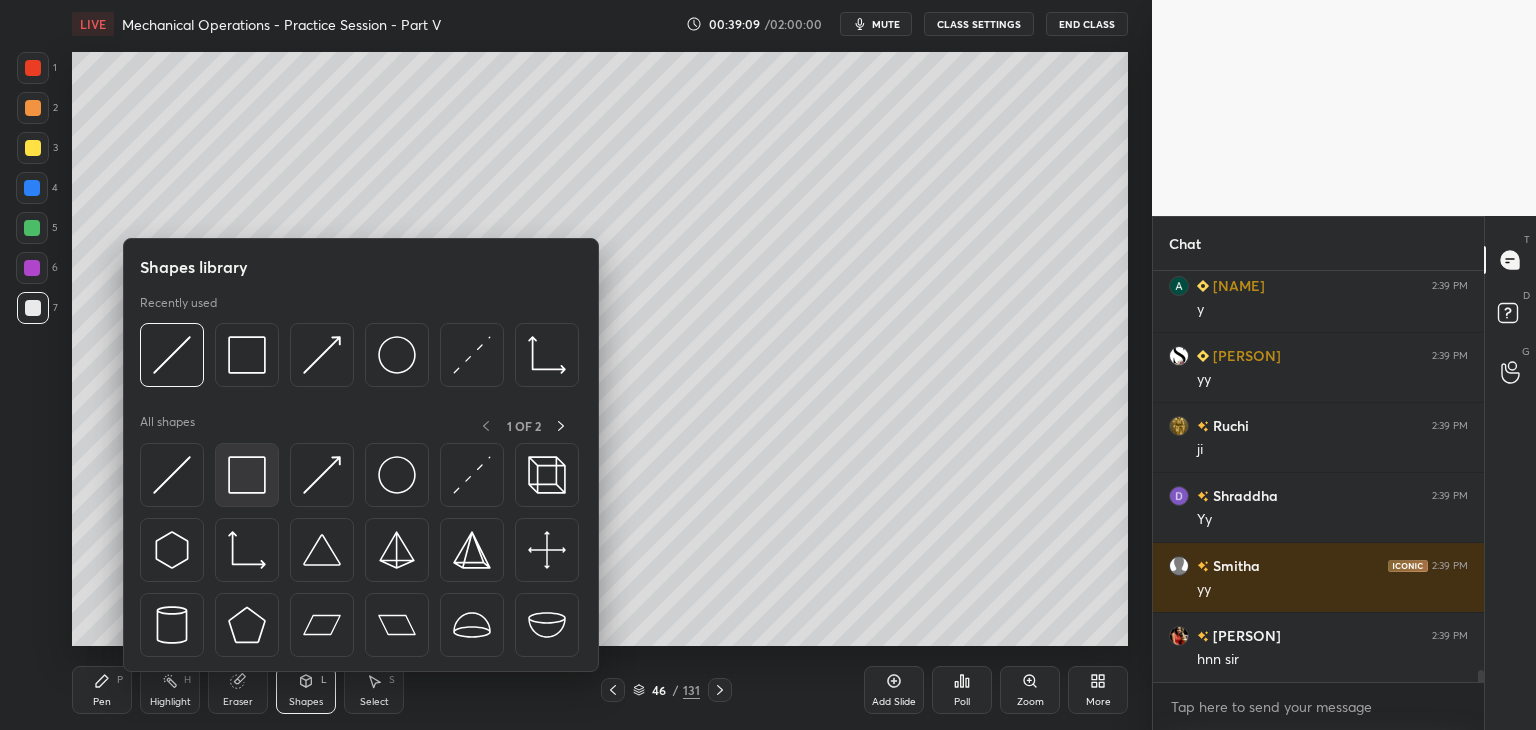 click at bounding box center (247, 475) 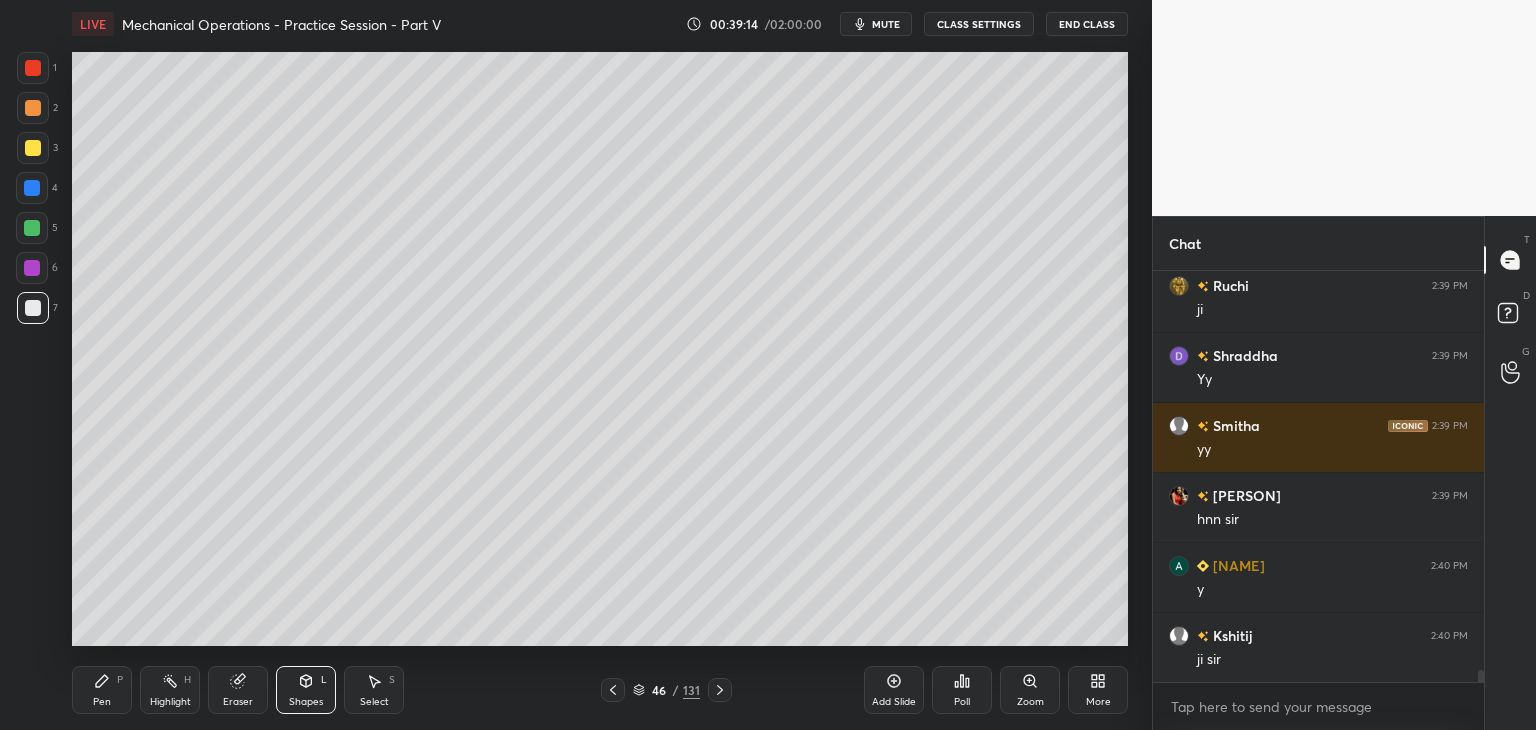 scroll, scrollTop: 13450, scrollLeft: 0, axis: vertical 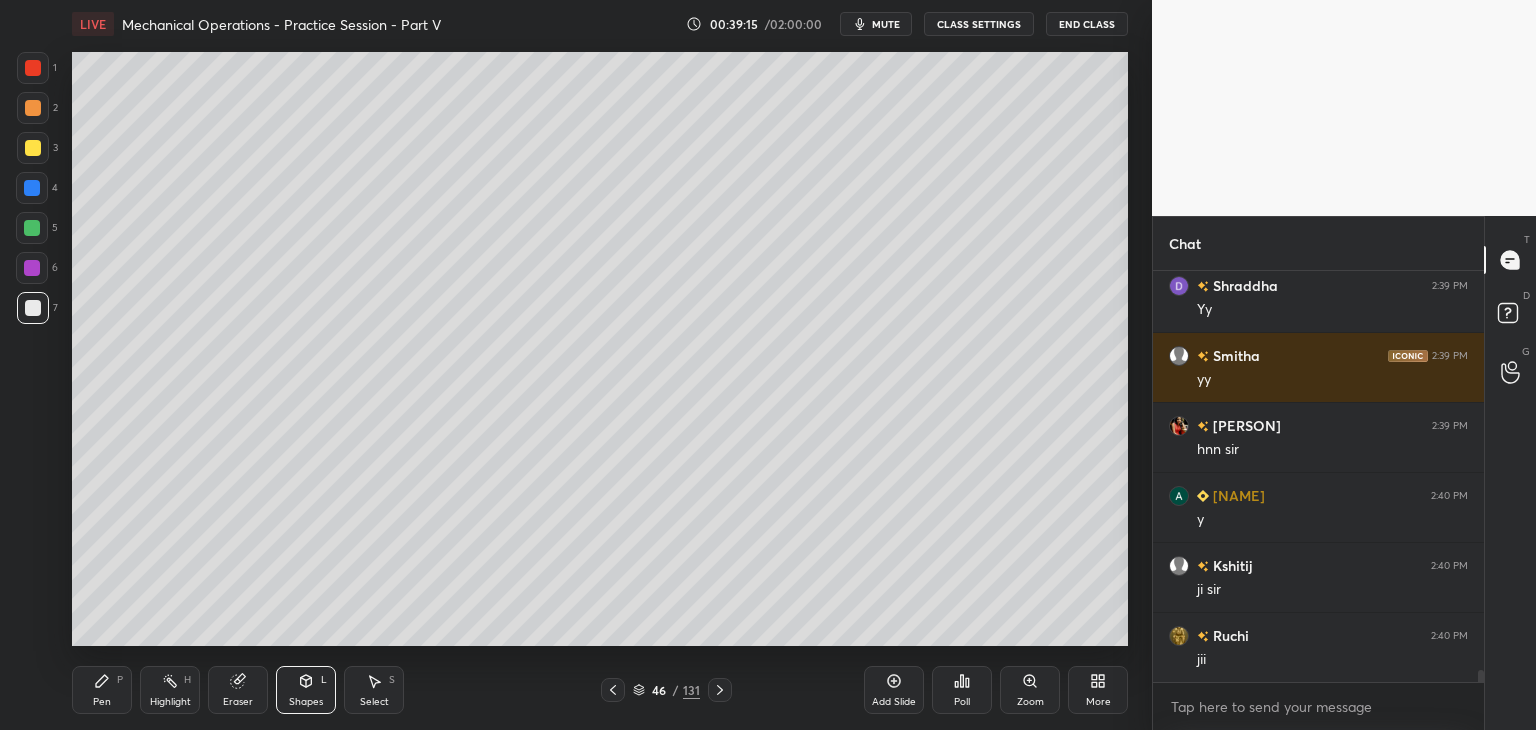 click on "Select S" at bounding box center (374, 690) 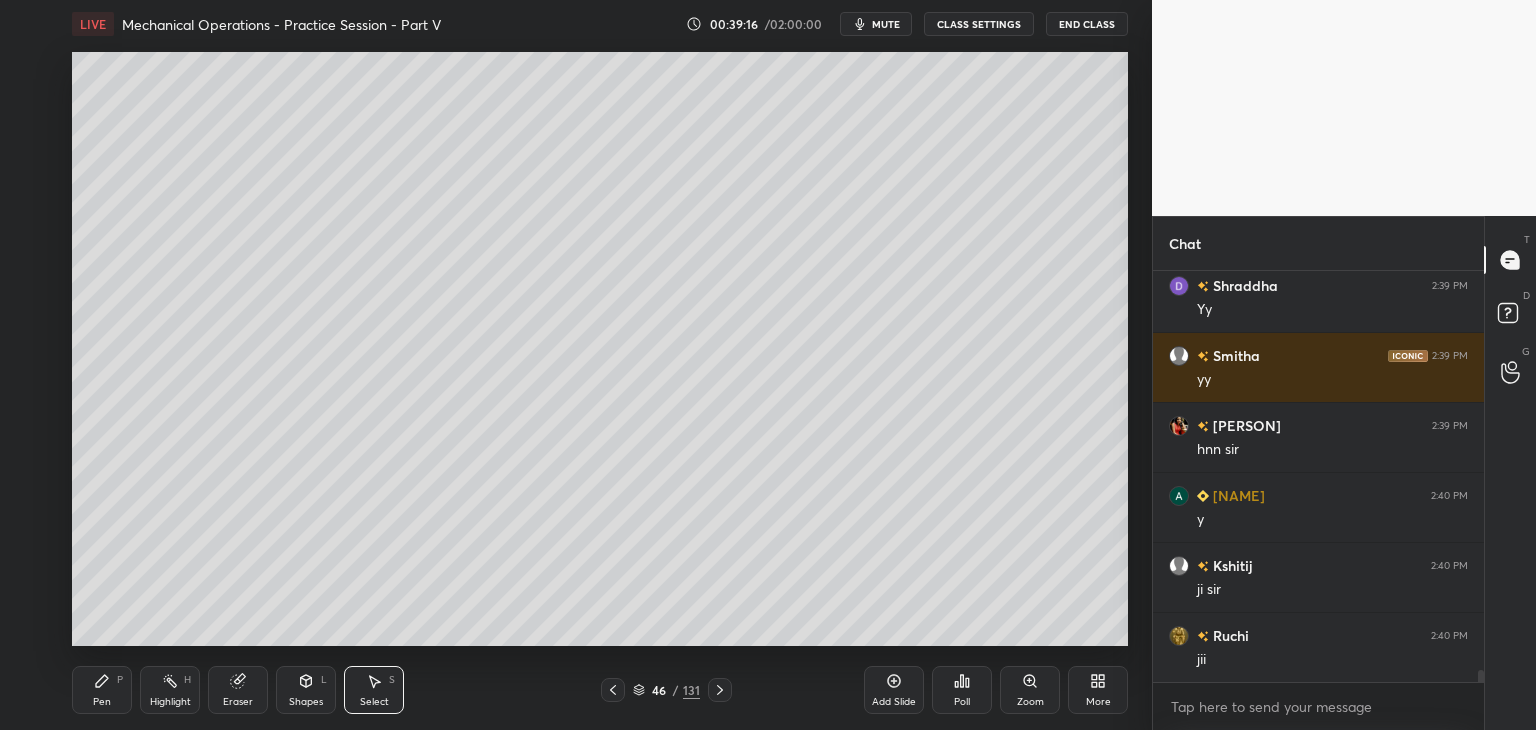 scroll, scrollTop: 13520, scrollLeft: 0, axis: vertical 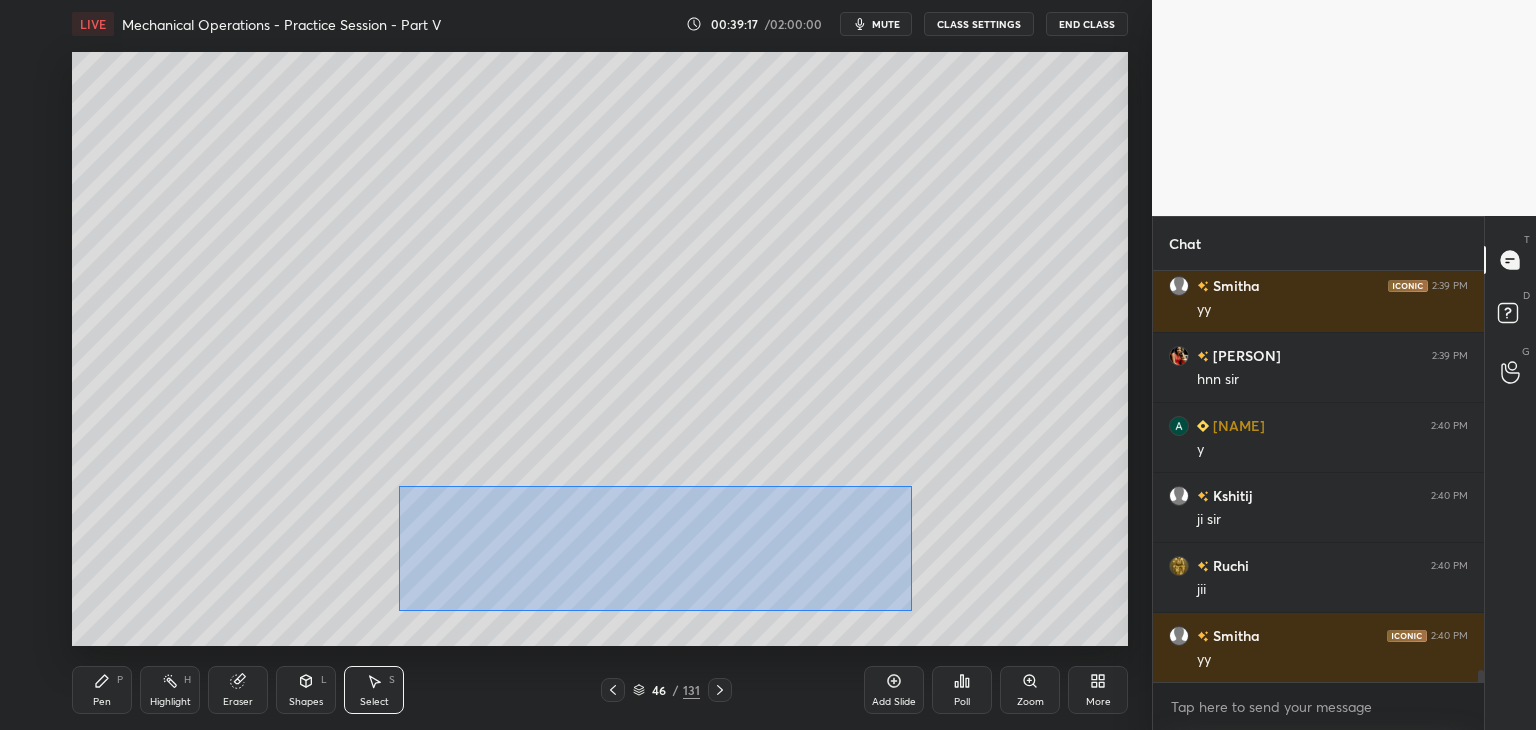 drag, startPoint x: 408, startPoint y: 490, endPoint x: 911, endPoint y: 610, distance: 517.116 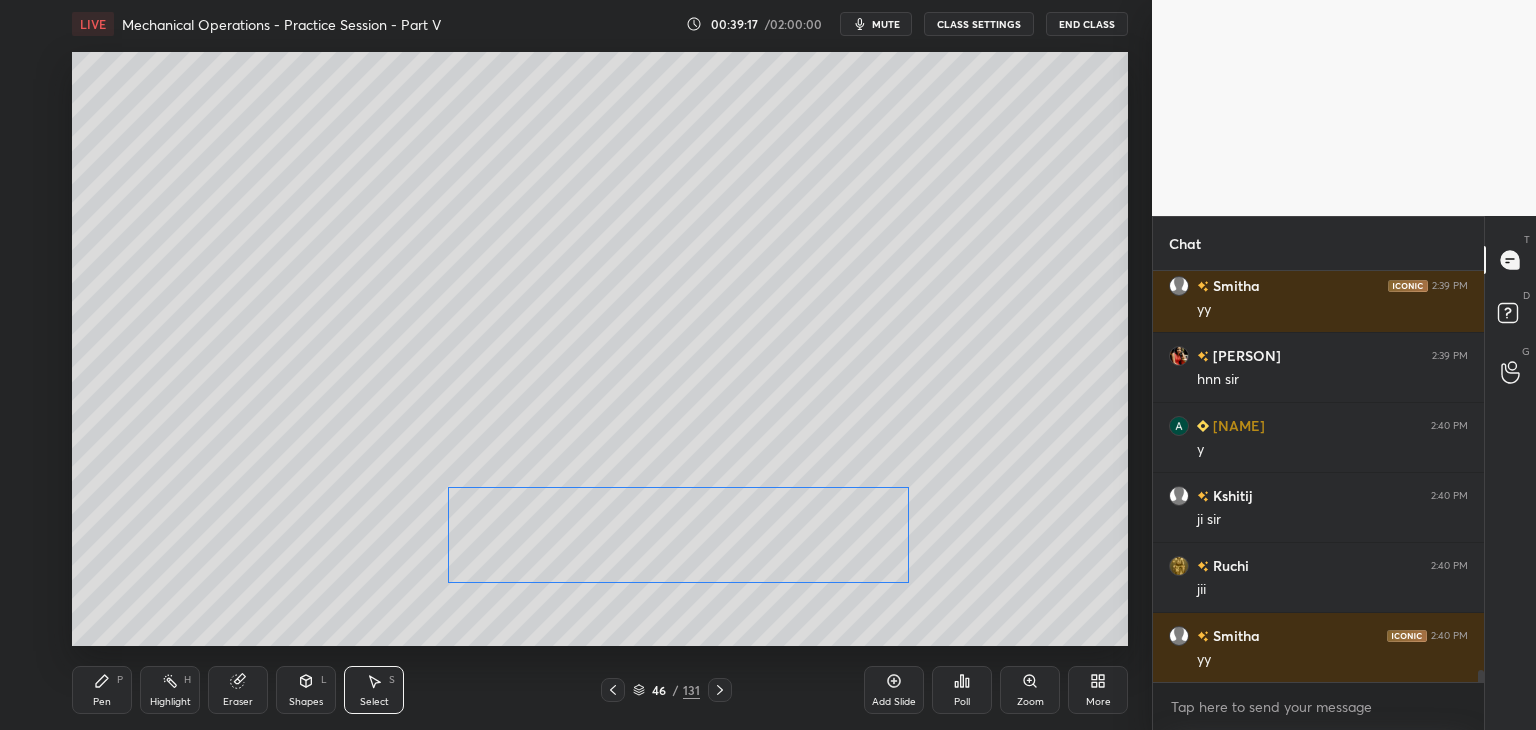 drag, startPoint x: 817, startPoint y: 556, endPoint x: 856, endPoint y: 545, distance: 40.5216 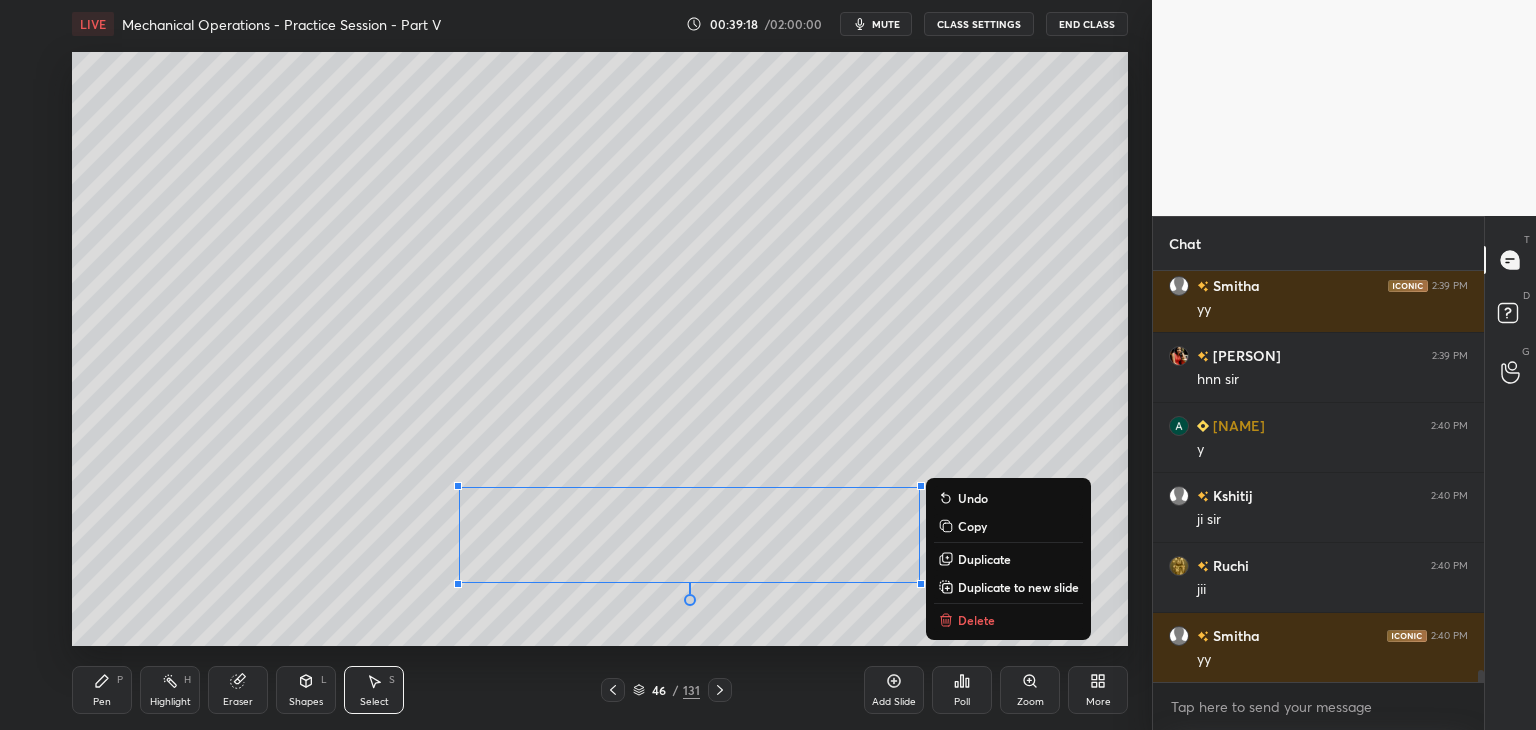 scroll, scrollTop: 13590, scrollLeft: 0, axis: vertical 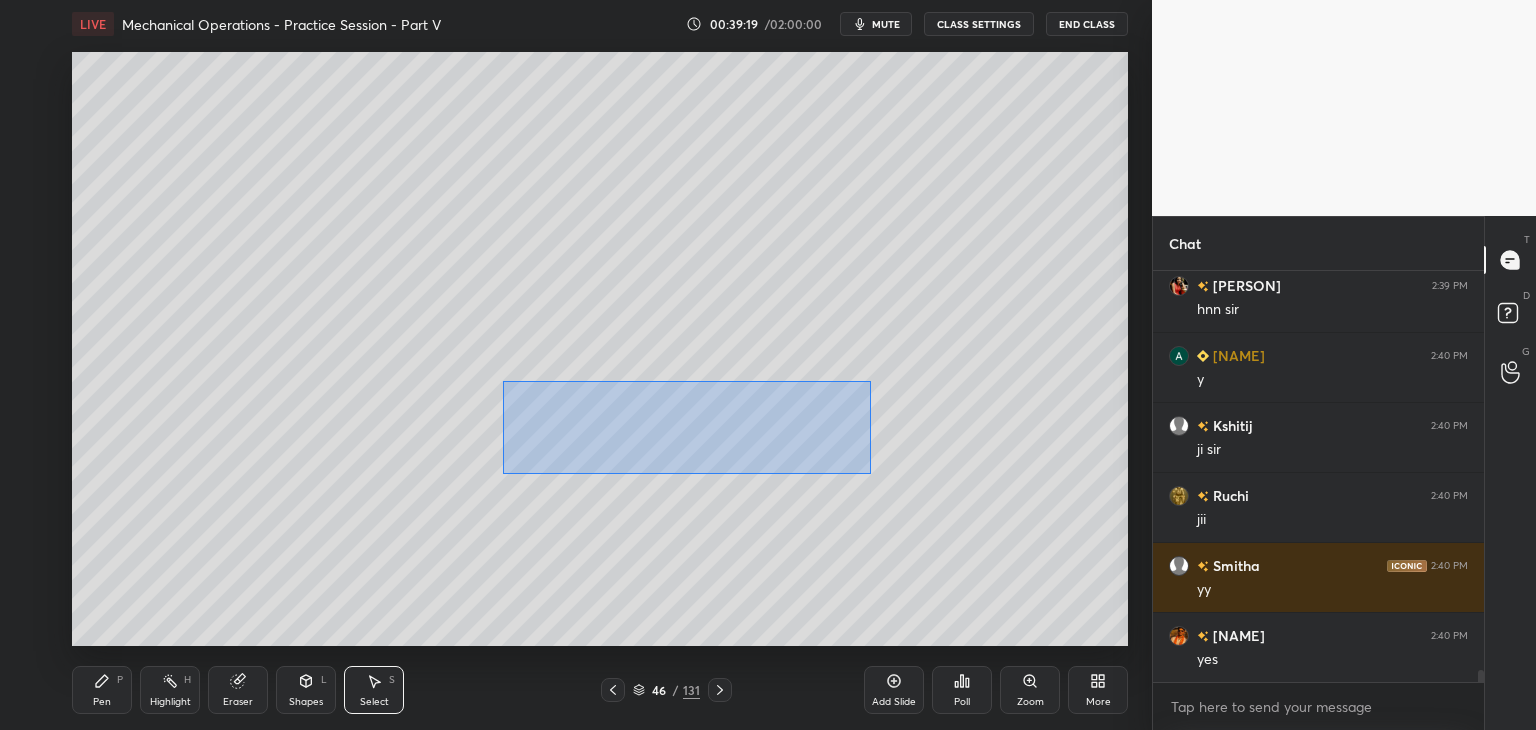 drag, startPoint x: 504, startPoint y: 385, endPoint x: 871, endPoint y: 473, distance: 377.40295 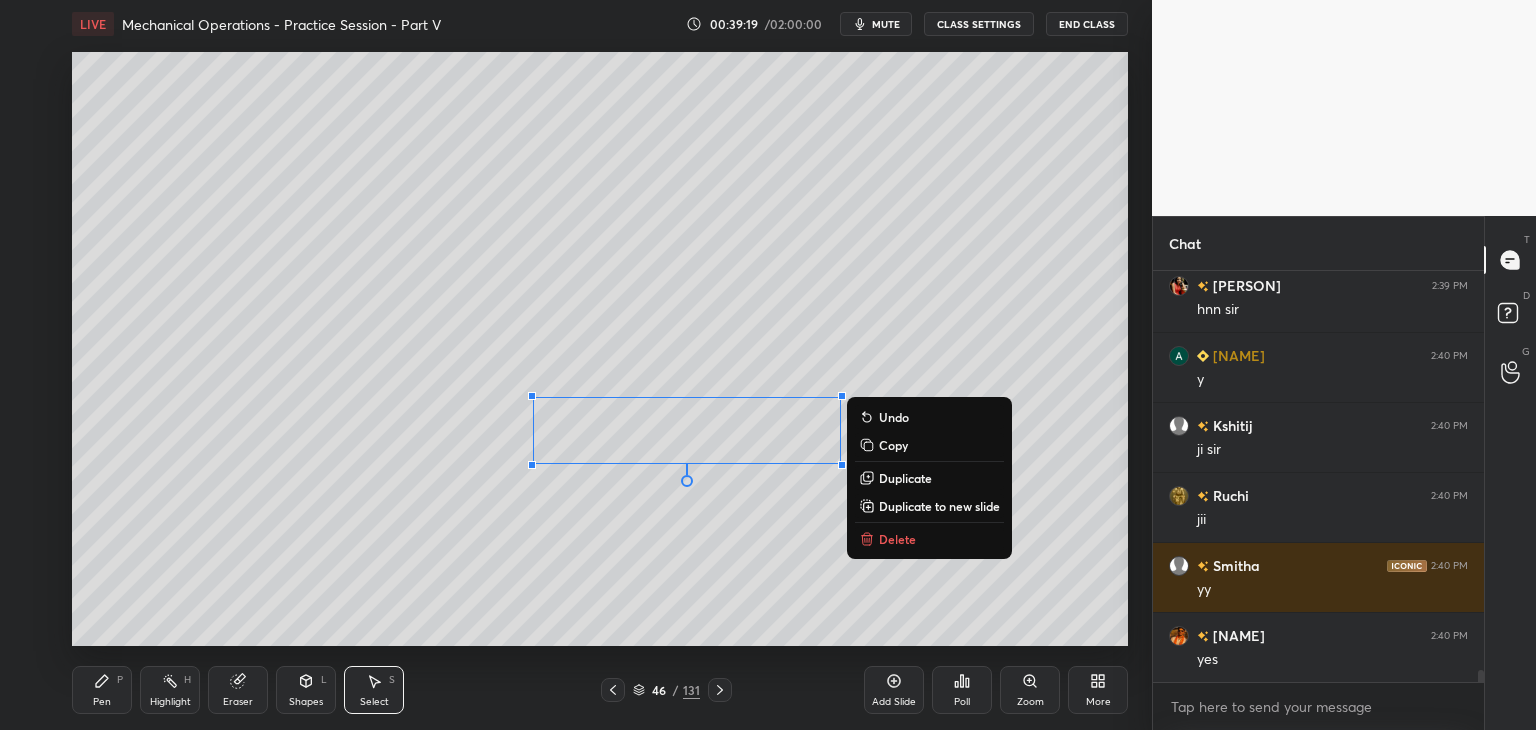 scroll, scrollTop: 13660, scrollLeft: 0, axis: vertical 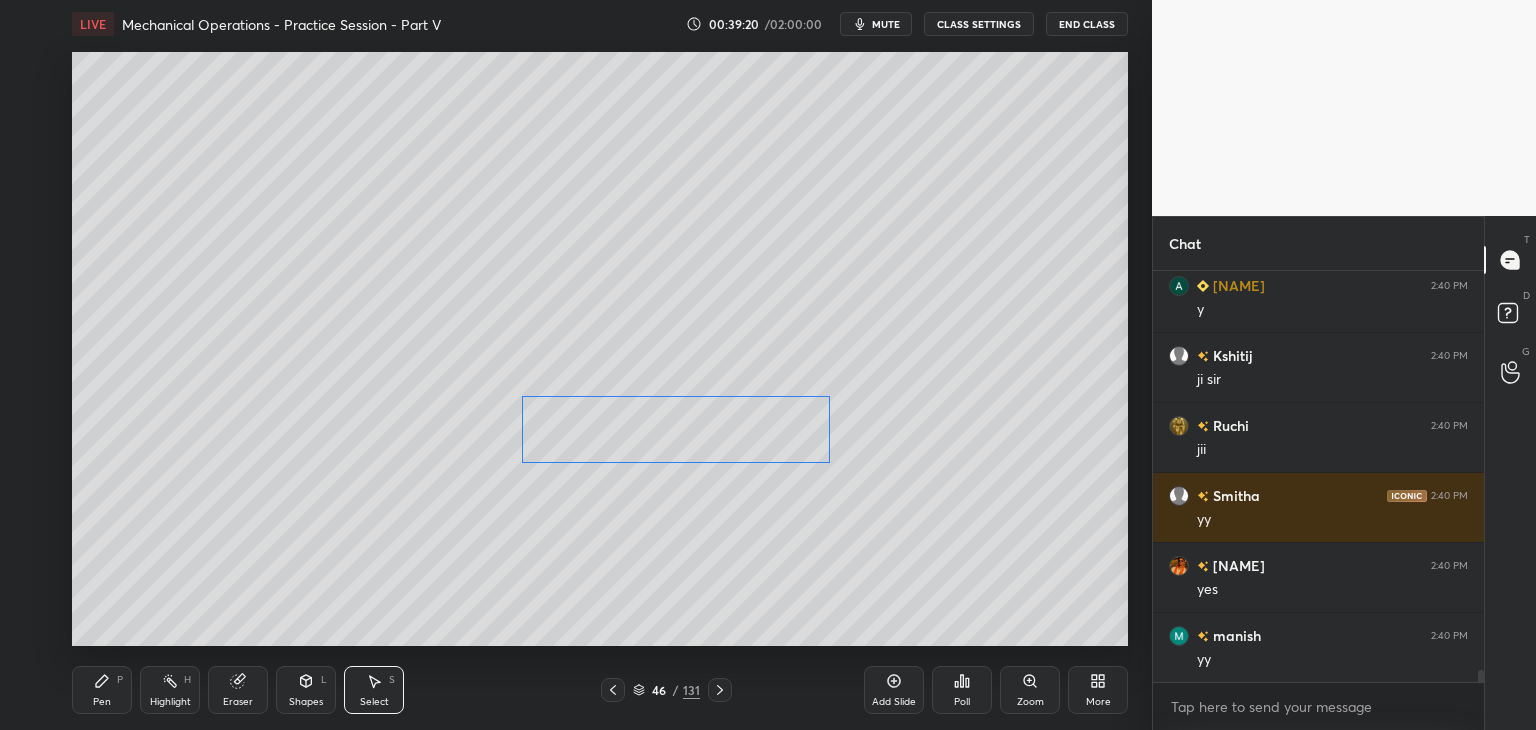 drag, startPoint x: 764, startPoint y: 442, endPoint x: 754, endPoint y: 441, distance: 10.049875 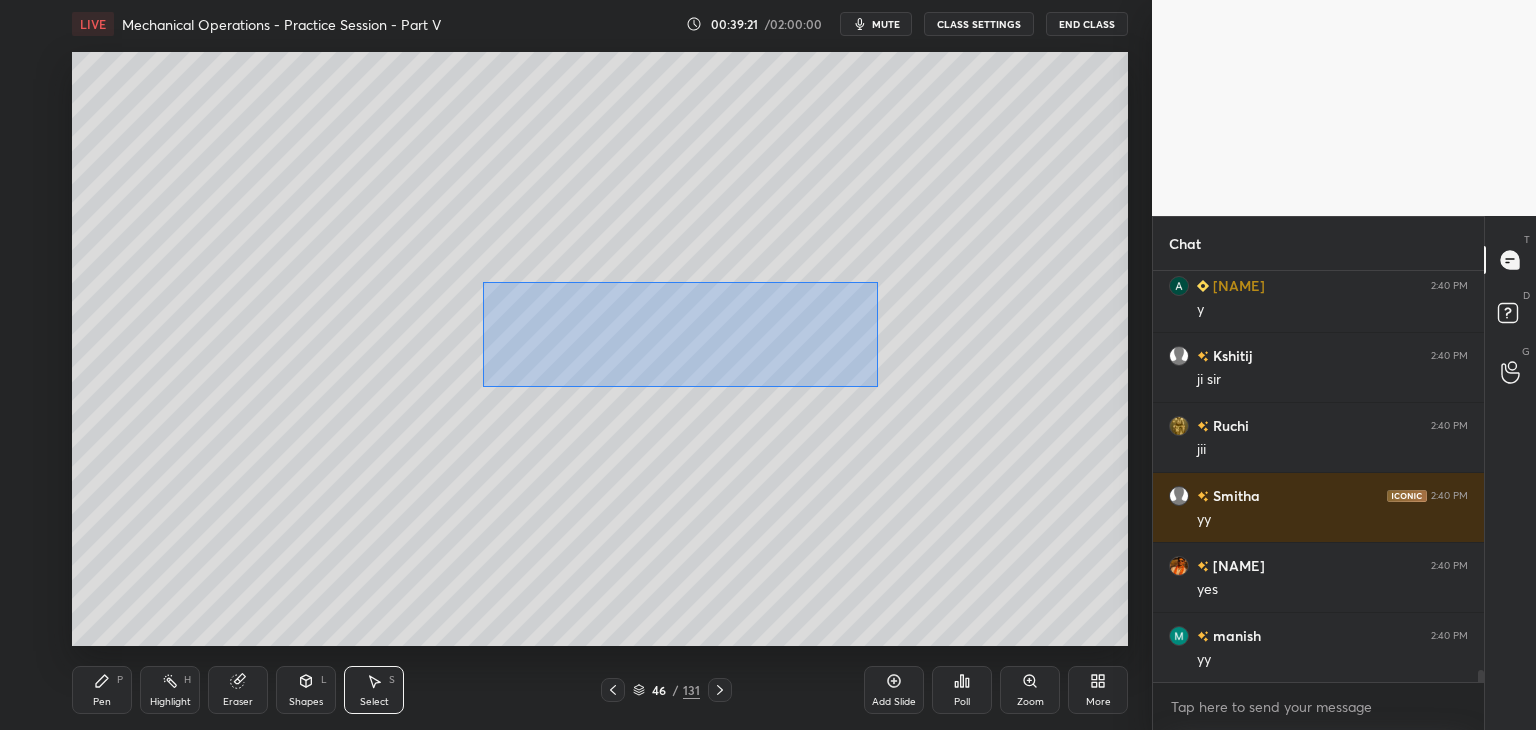 drag, startPoint x: 491, startPoint y: 283, endPoint x: 868, endPoint y: 383, distance: 390.03717 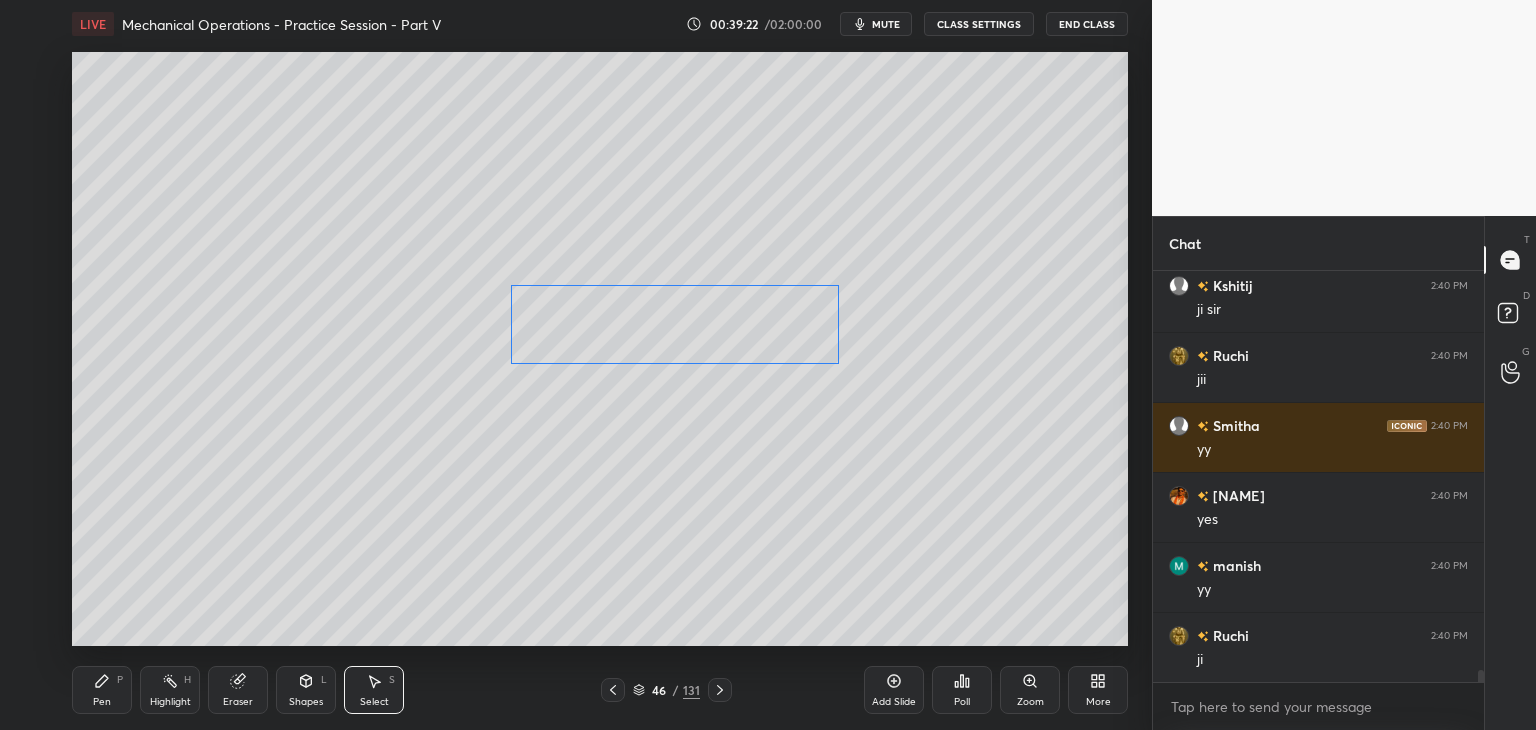 click on "0 ° Undo Copy Duplicate Duplicate to new slide Delete" at bounding box center (600, 349) 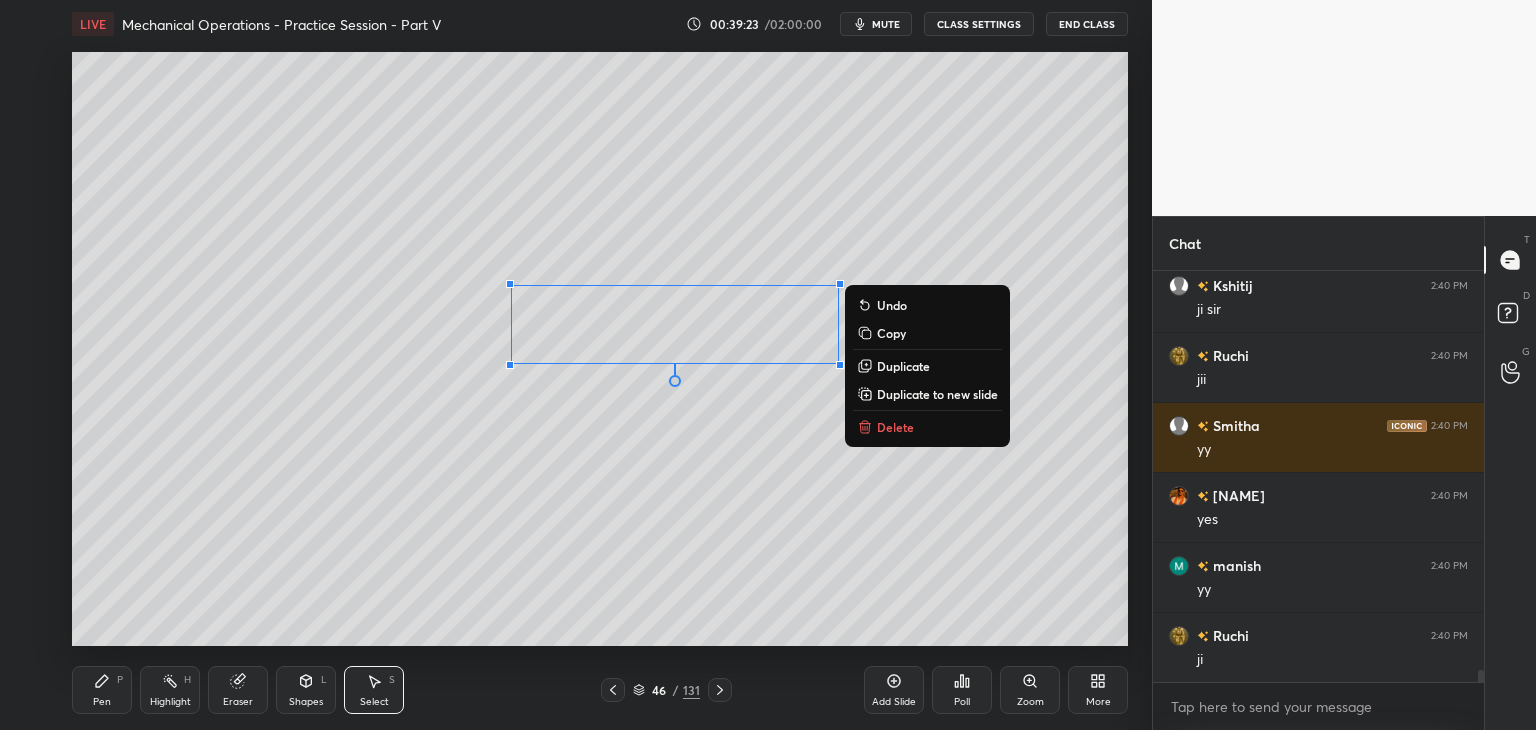 scroll, scrollTop: 13800, scrollLeft: 0, axis: vertical 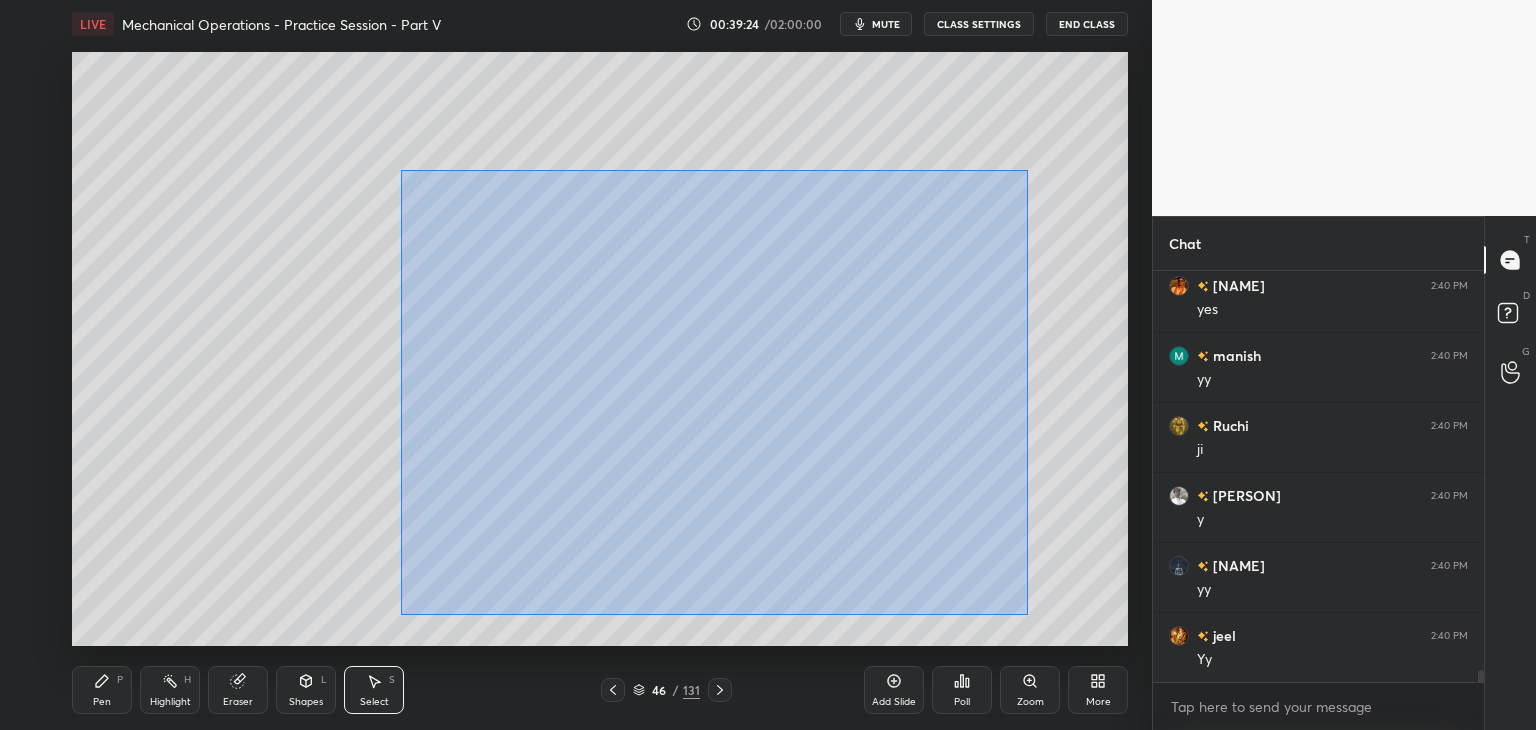drag, startPoint x: 422, startPoint y: 190, endPoint x: 1027, endPoint y: 614, distance: 738.78345 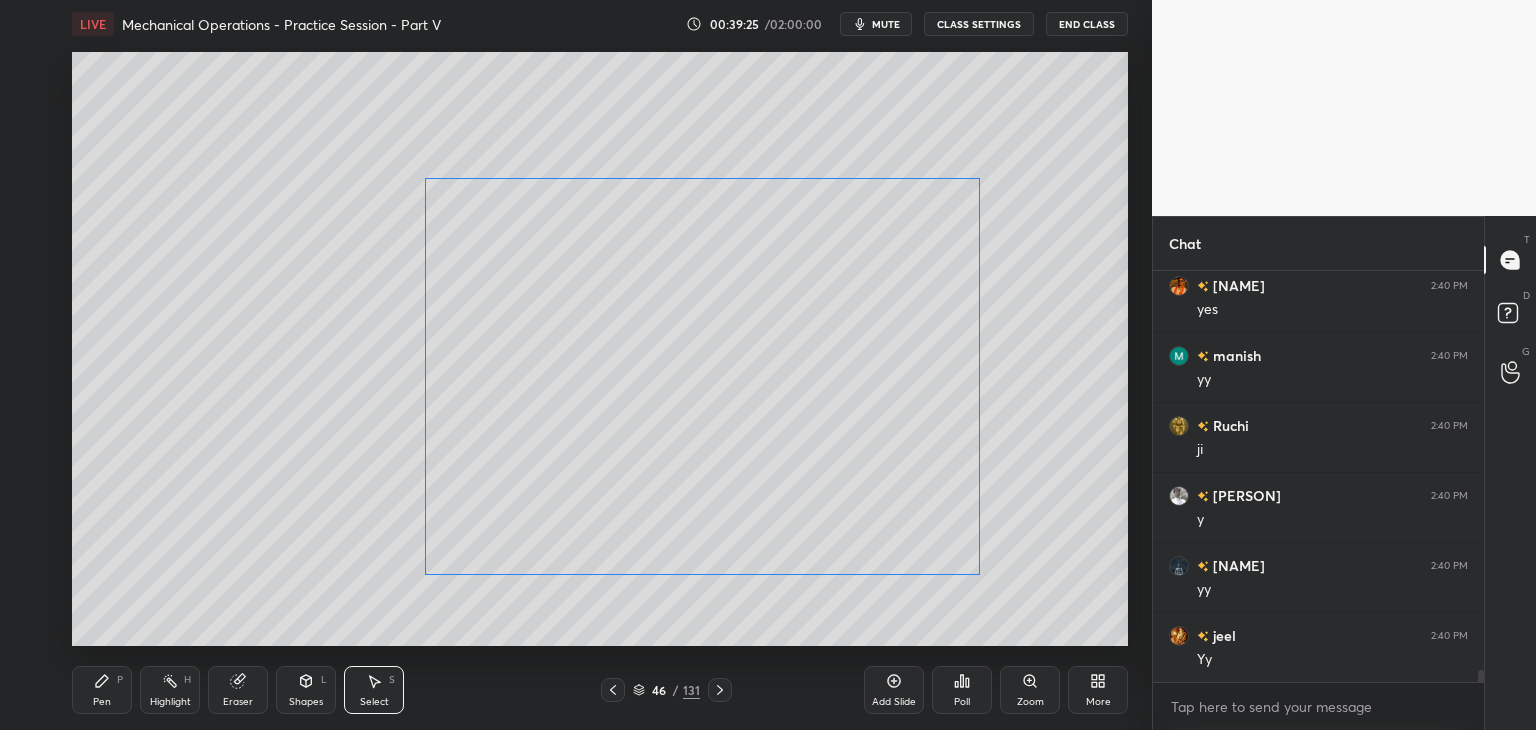 scroll, scrollTop: 14010, scrollLeft: 0, axis: vertical 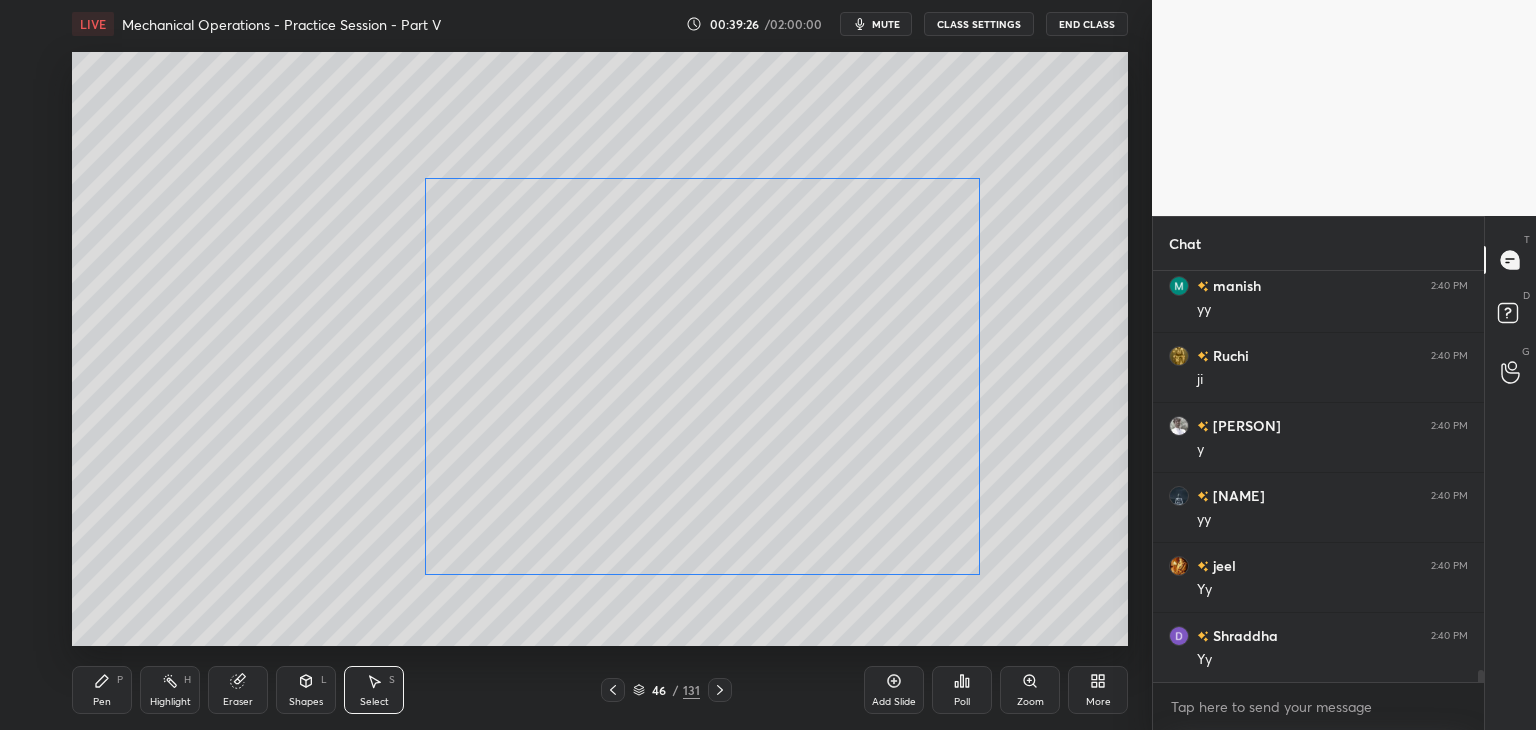click on "0 ° Undo Copy Duplicate Duplicate to new slide Delete" at bounding box center (600, 349) 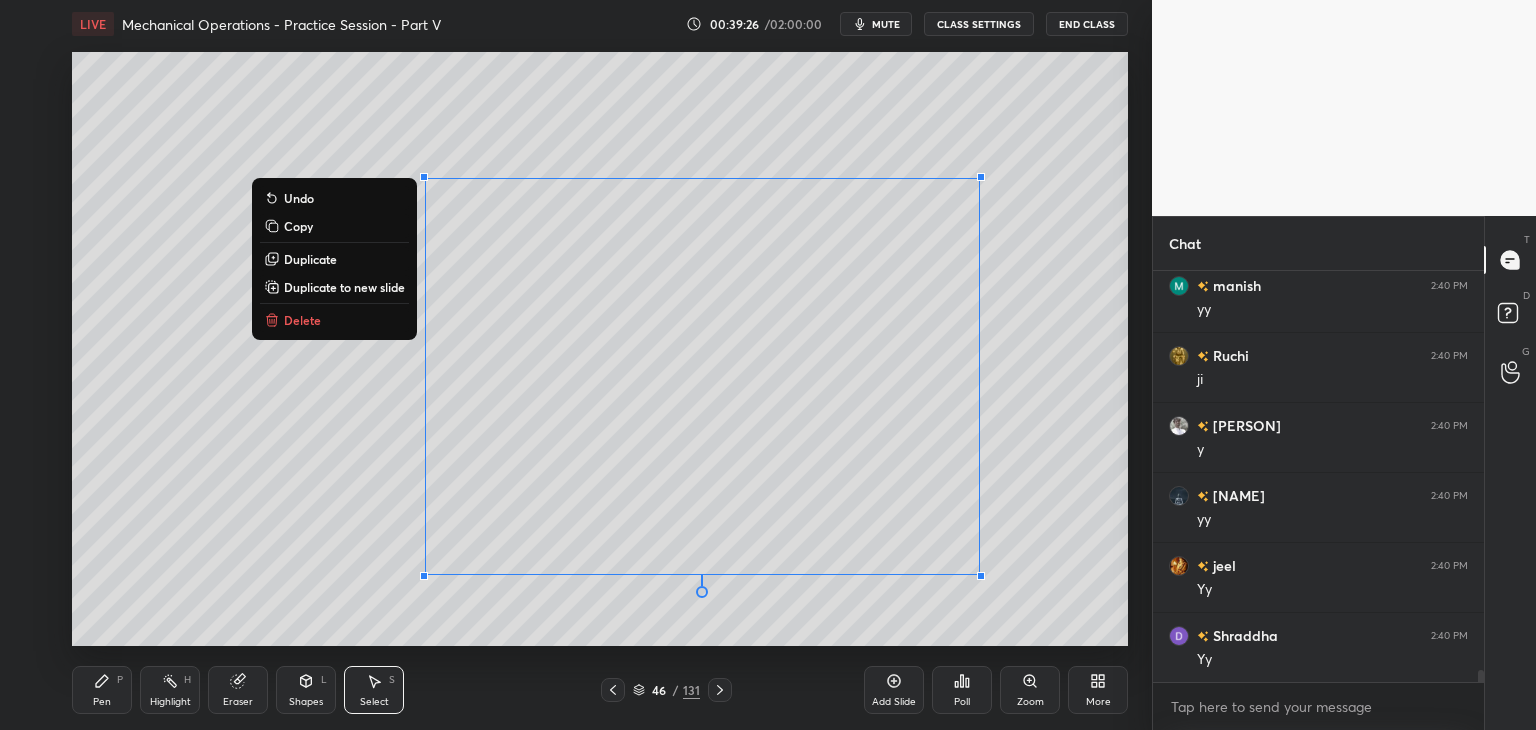 click on "0 ° Undo Copy Duplicate Duplicate to new slide Delete" at bounding box center (600, 349) 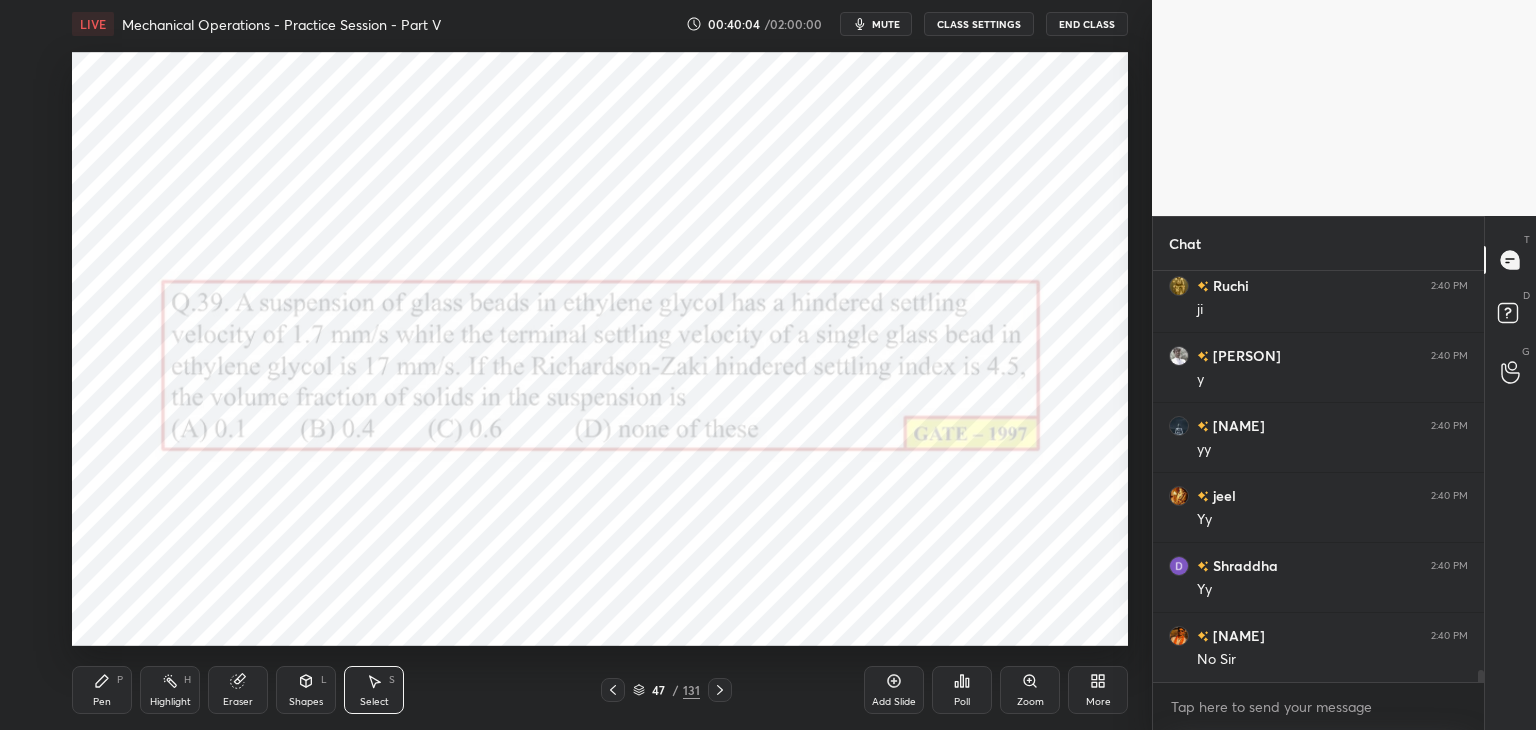 scroll, scrollTop: 14150, scrollLeft: 0, axis: vertical 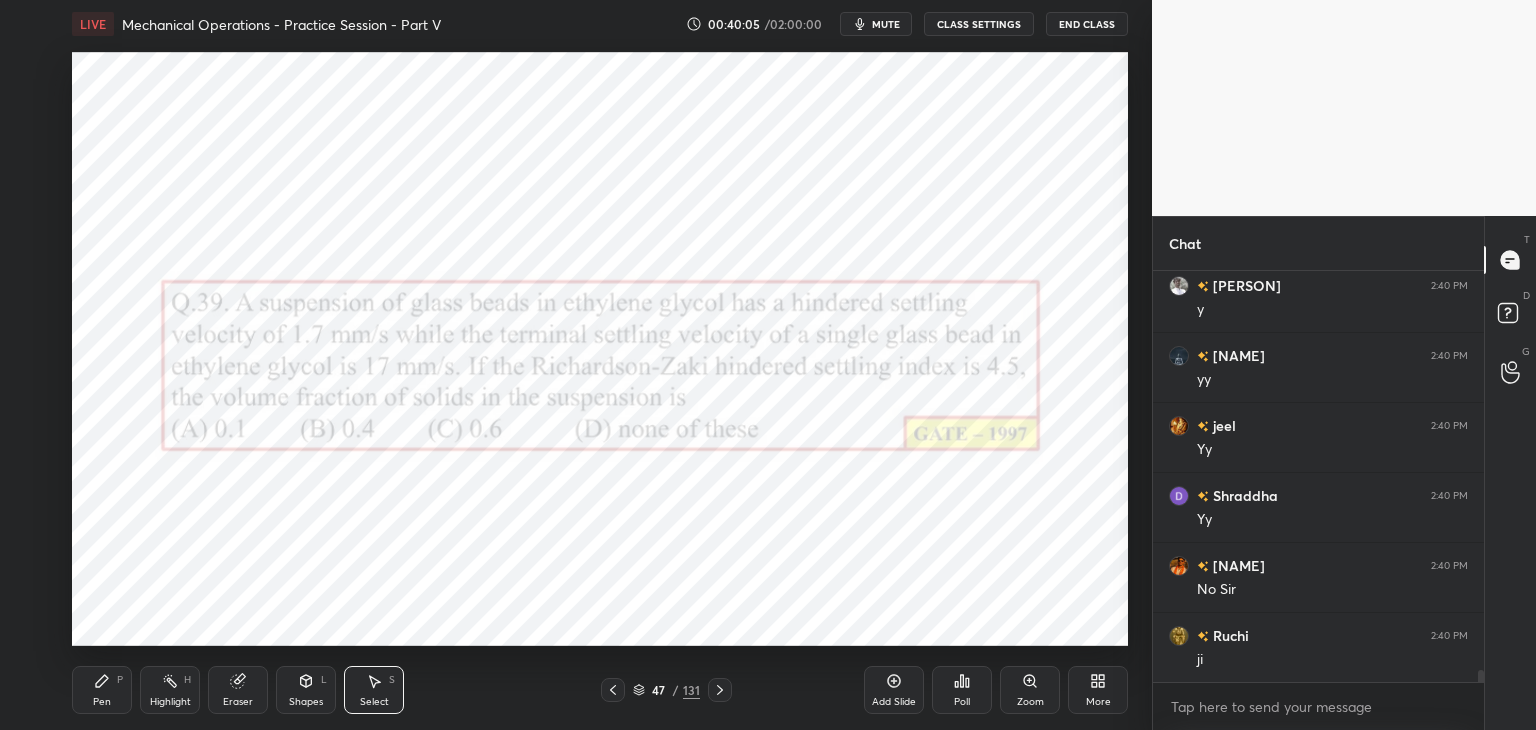 click on "Add Slide" at bounding box center (894, 690) 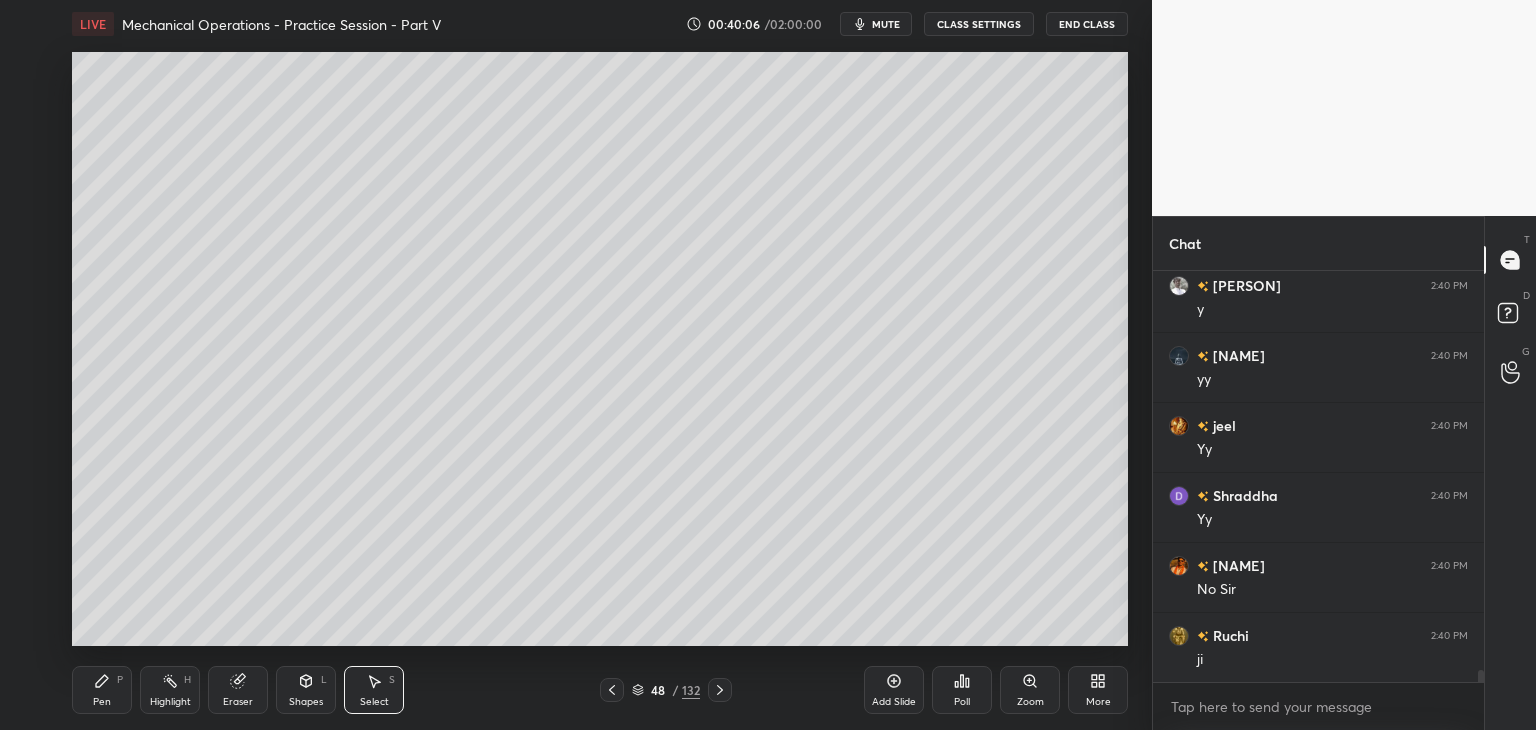 click on "Pen" at bounding box center (102, 702) 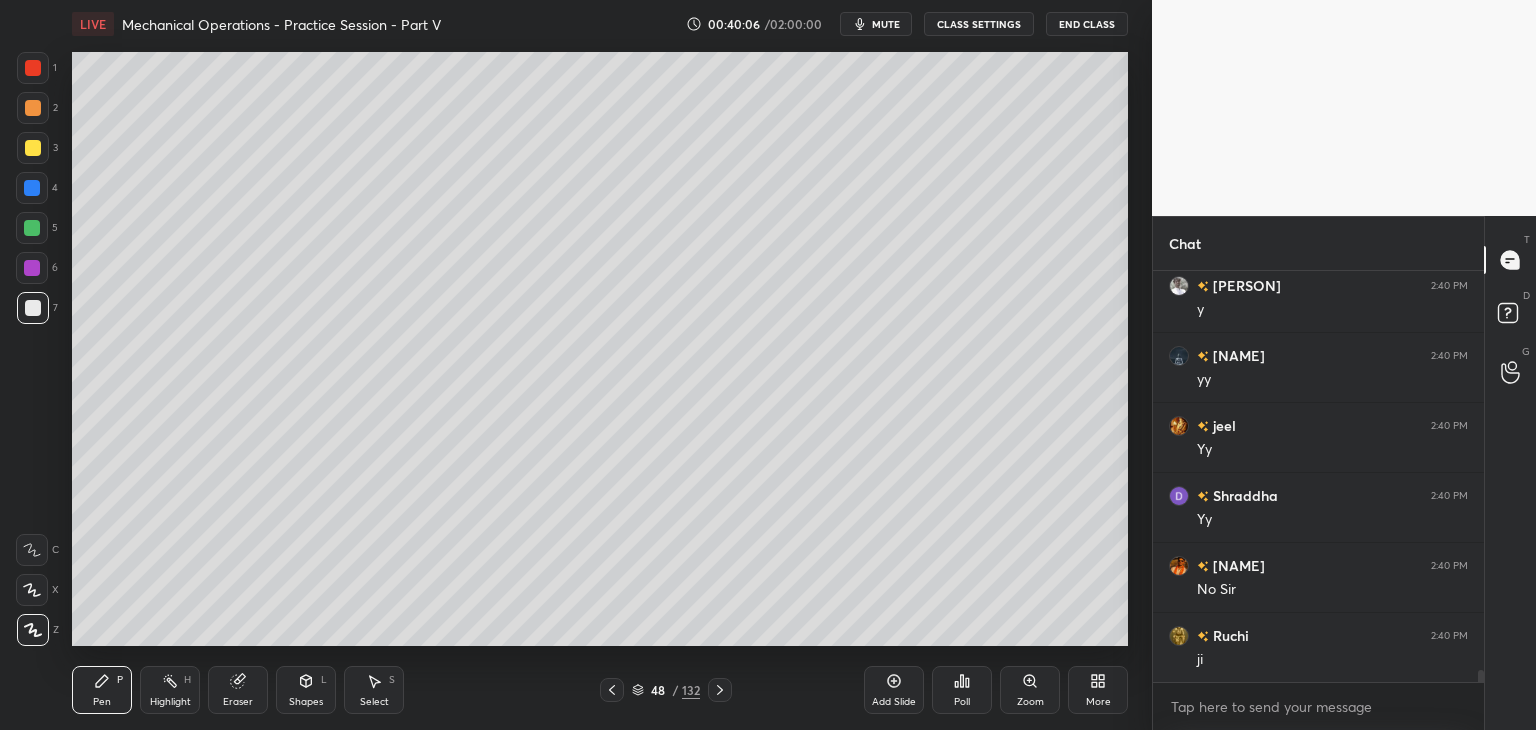 scroll, scrollTop: 14220, scrollLeft: 0, axis: vertical 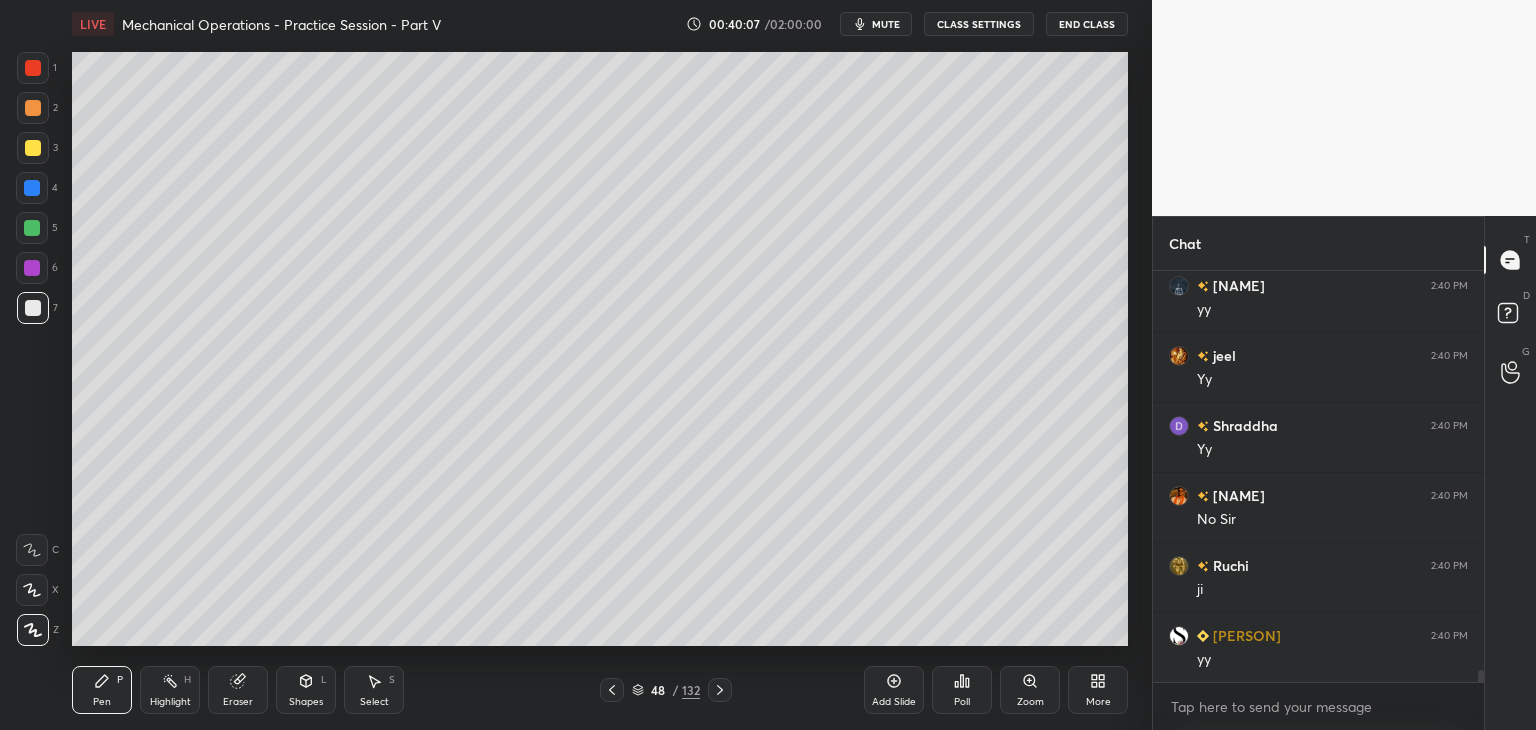click at bounding box center [33, 148] 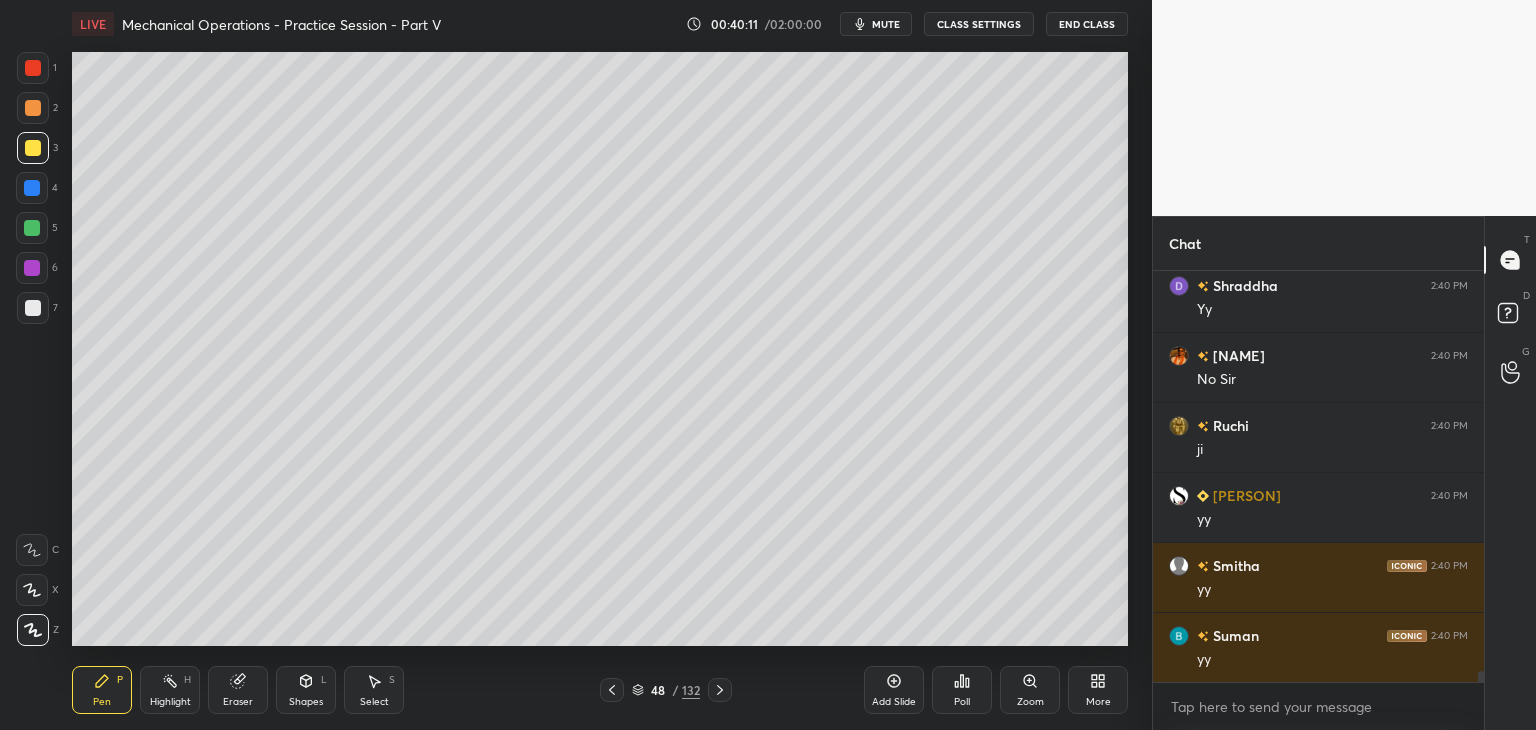 scroll, scrollTop: 14430, scrollLeft: 0, axis: vertical 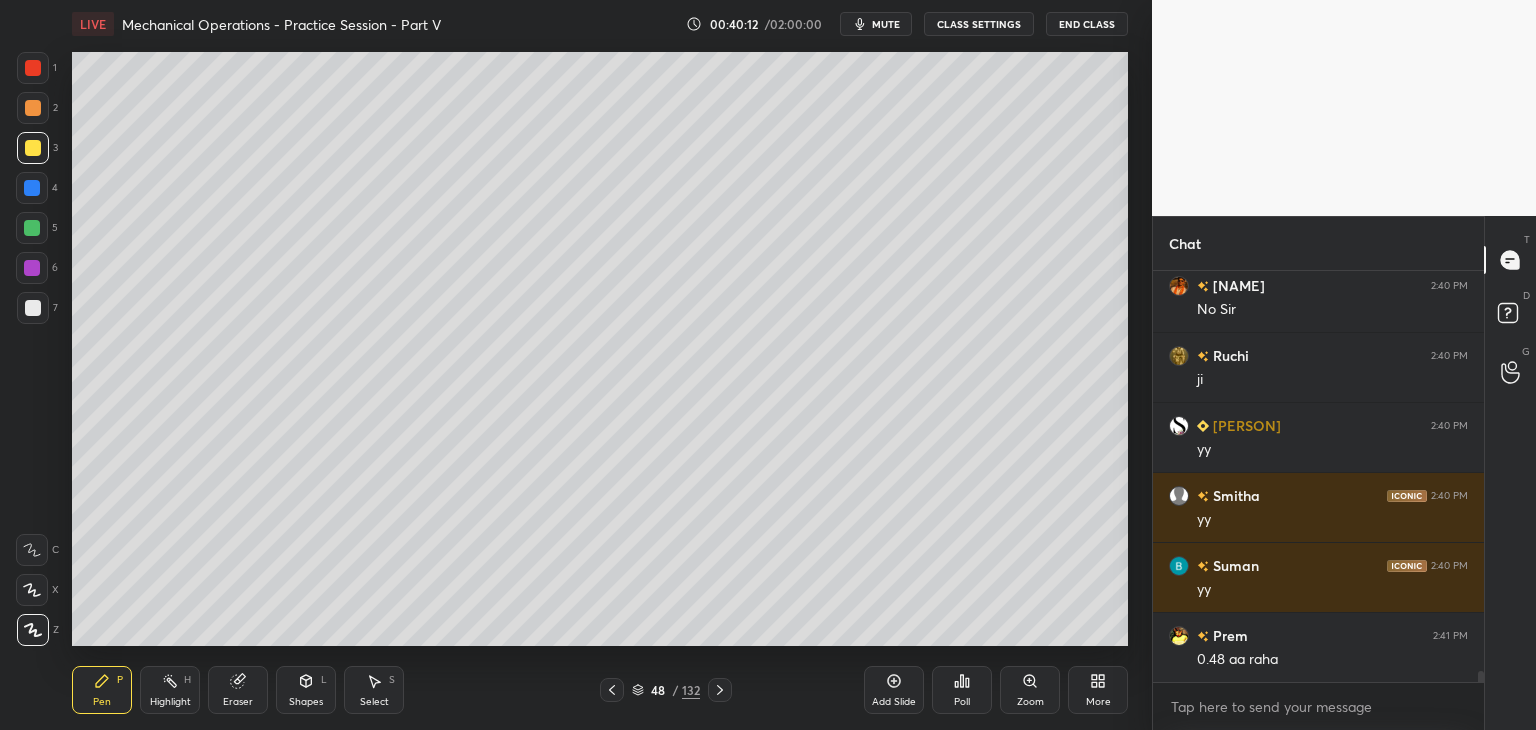 click at bounding box center (33, 308) 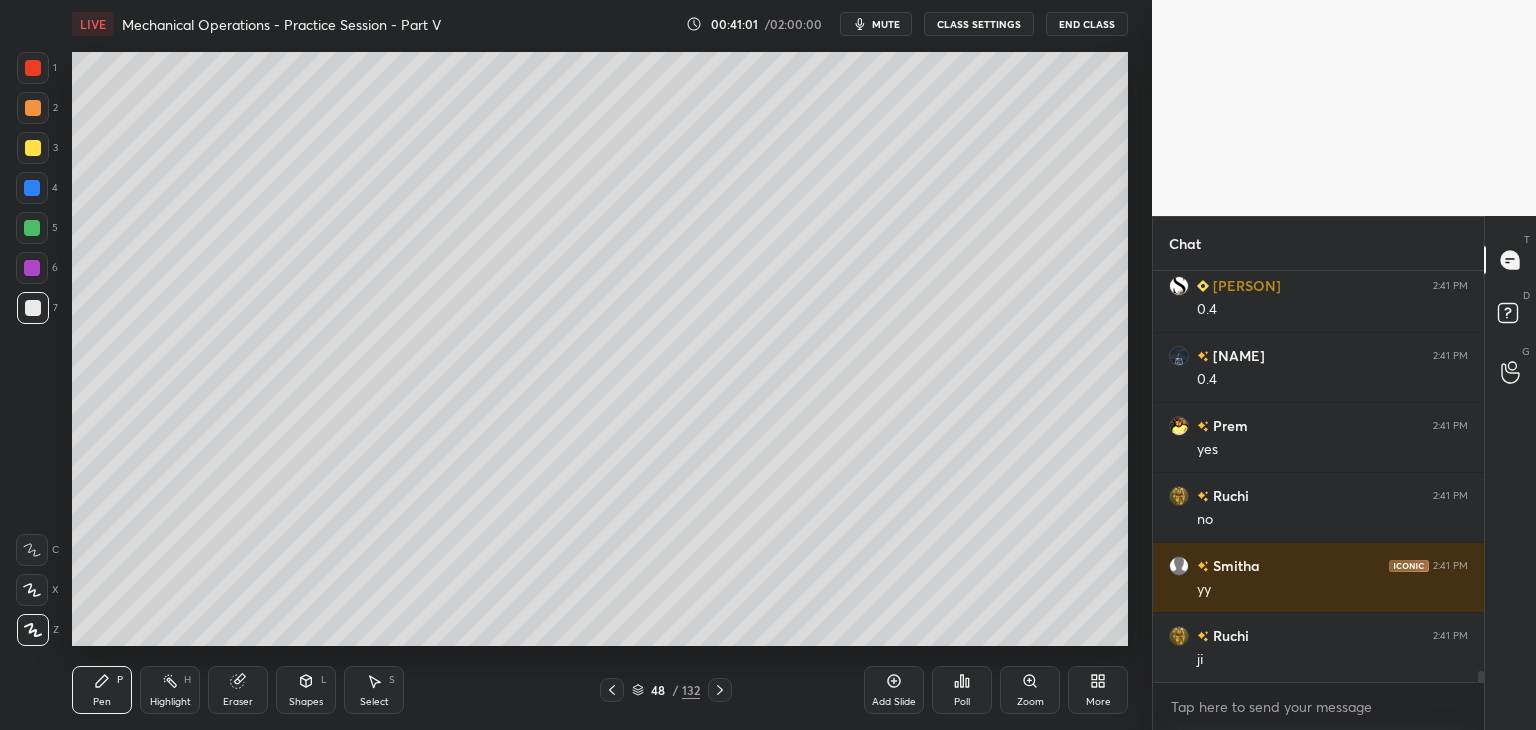 scroll, scrollTop: 15130, scrollLeft: 0, axis: vertical 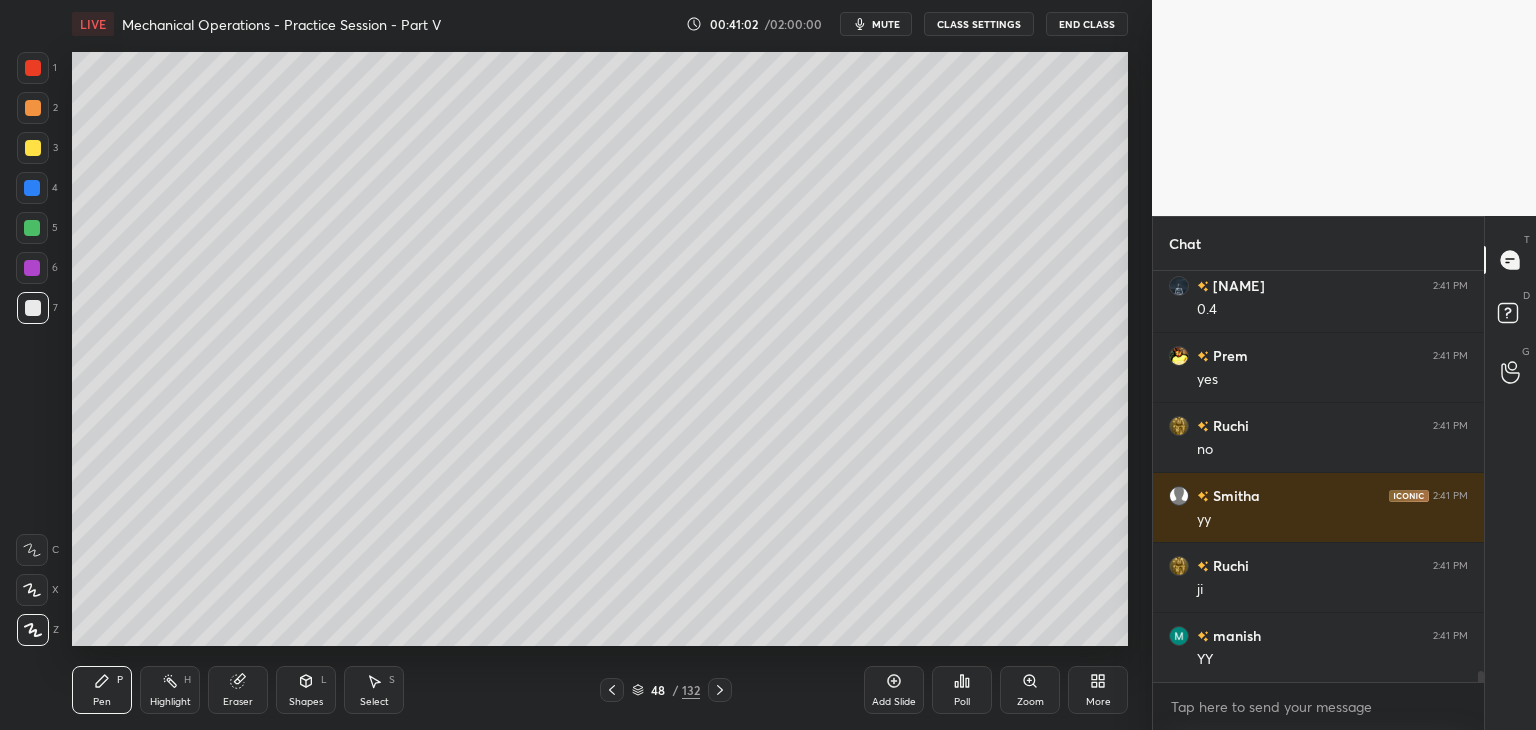 click on "Eraser" at bounding box center (238, 690) 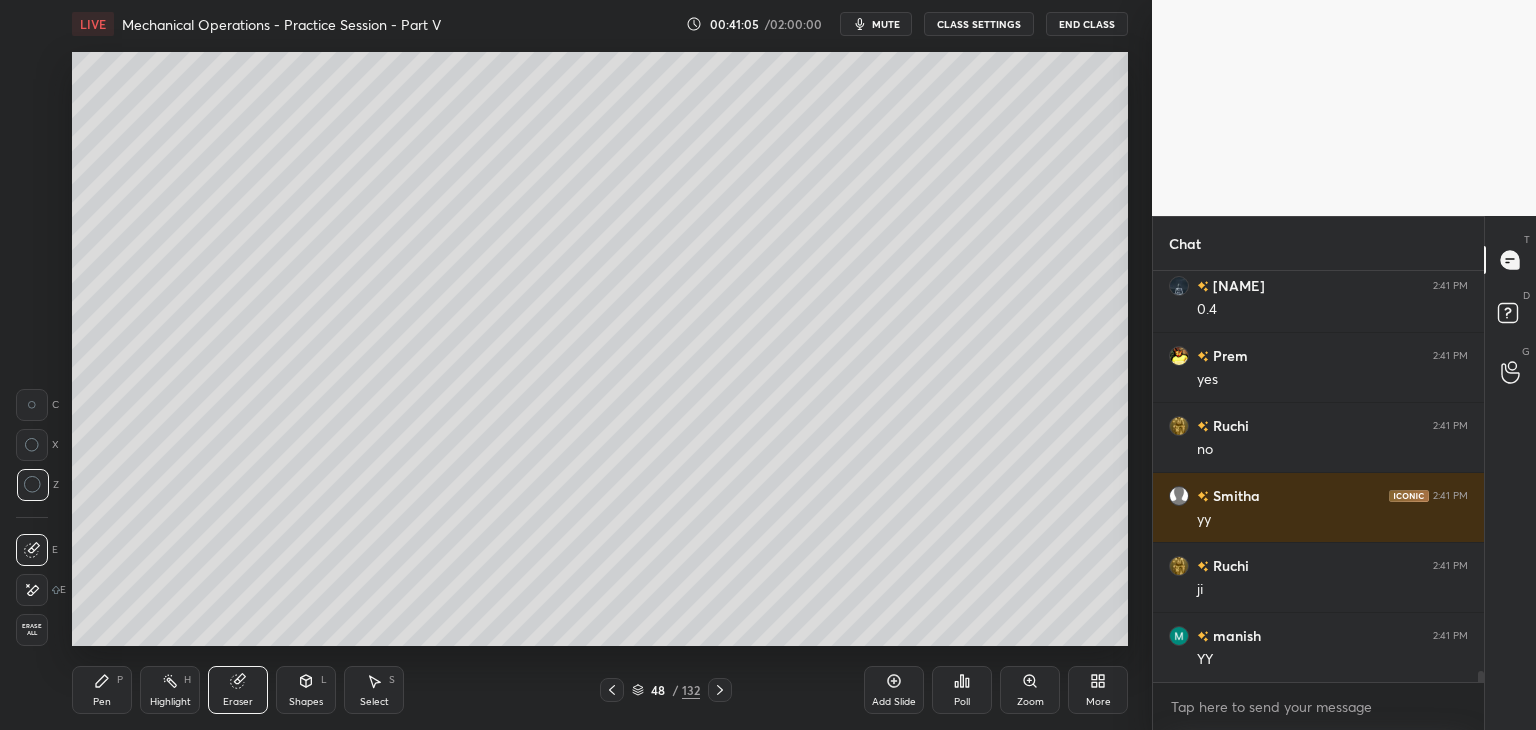 click on "Pen P" at bounding box center [102, 690] 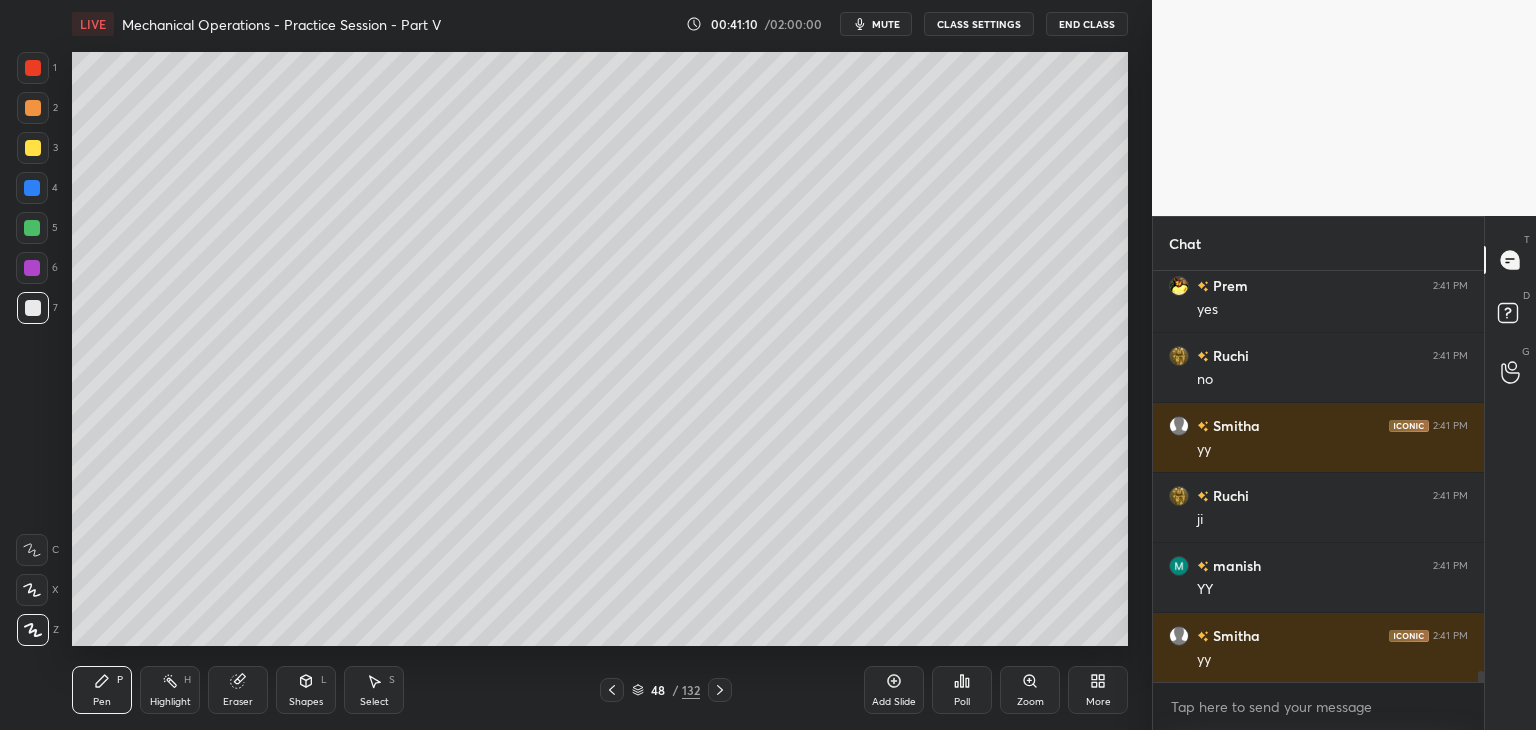 scroll, scrollTop: 15270, scrollLeft: 0, axis: vertical 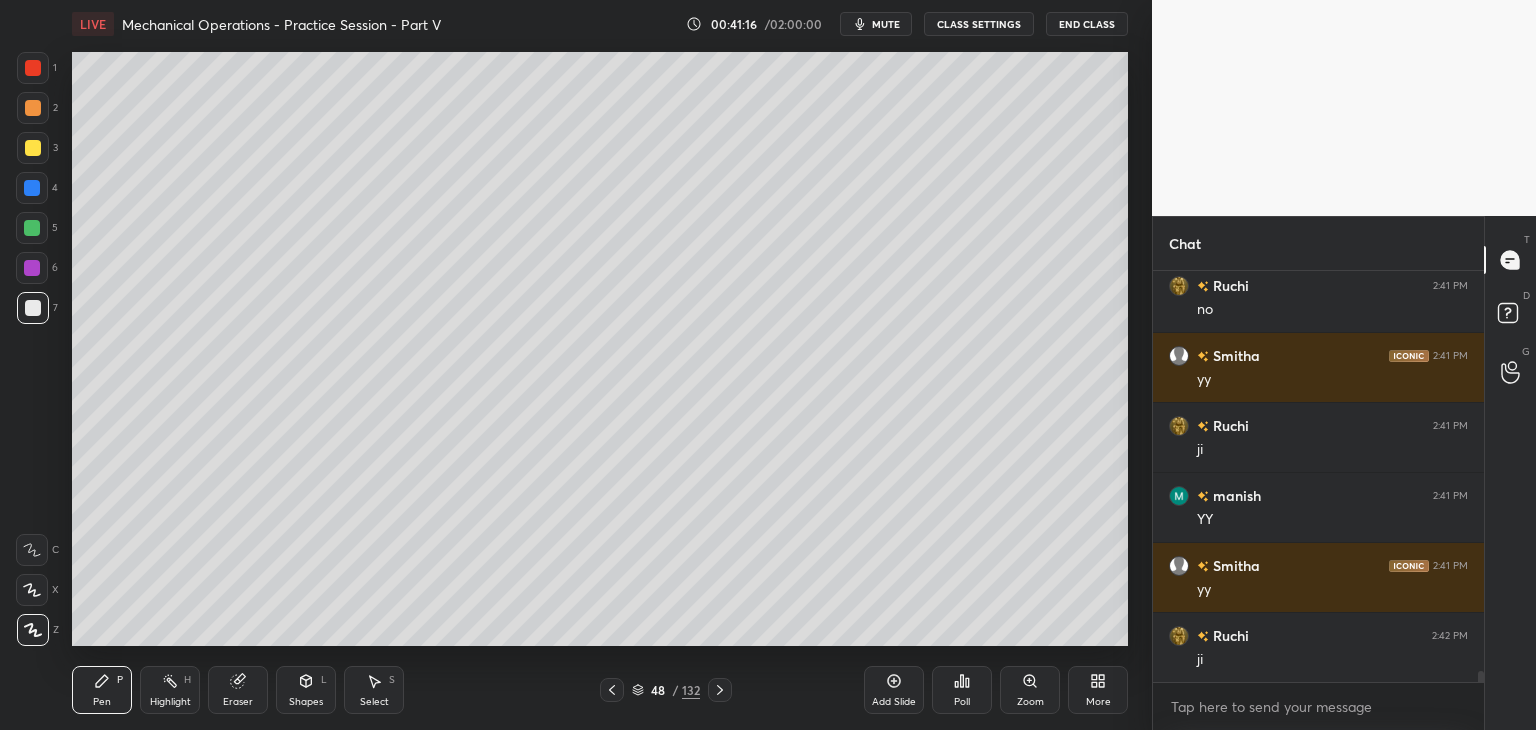 click 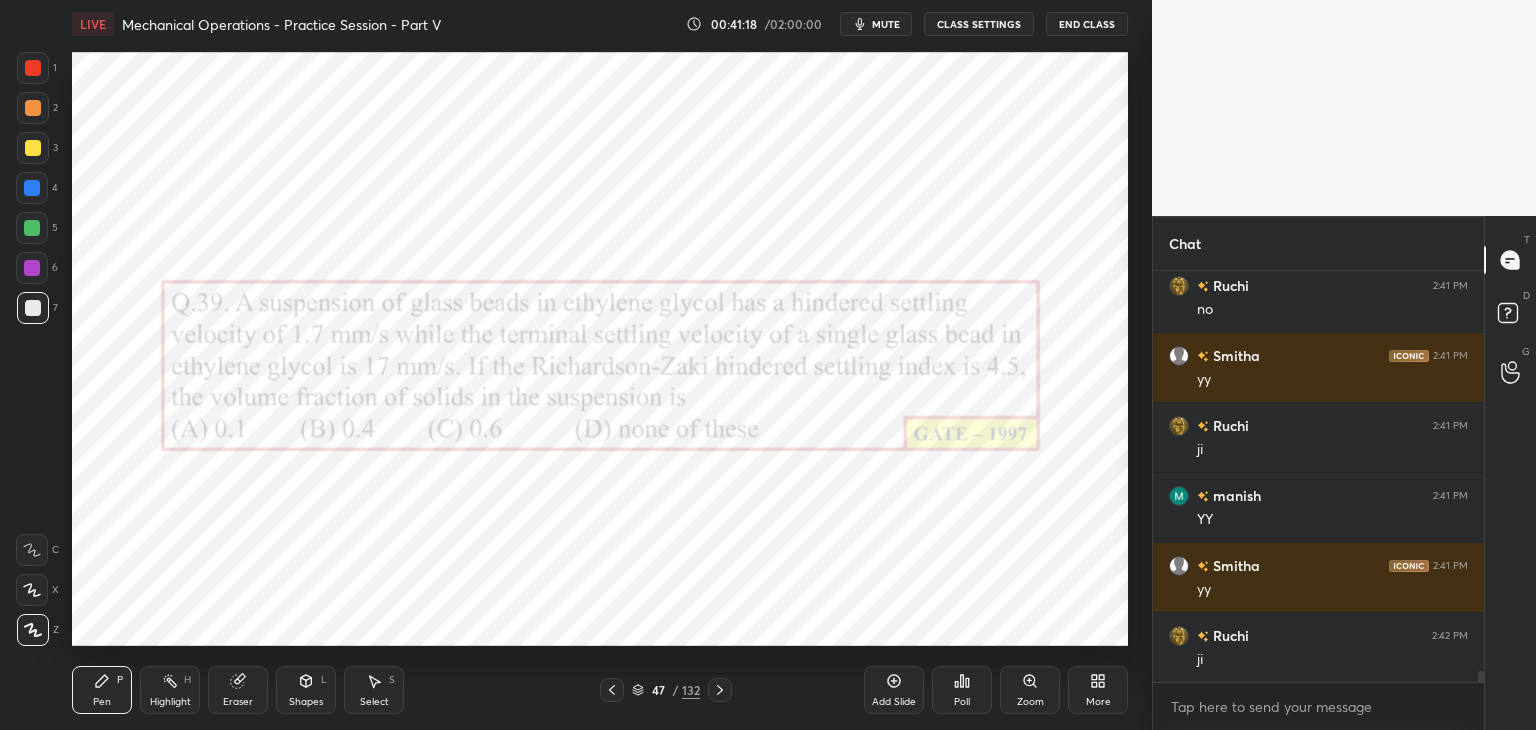 click at bounding box center [720, 690] 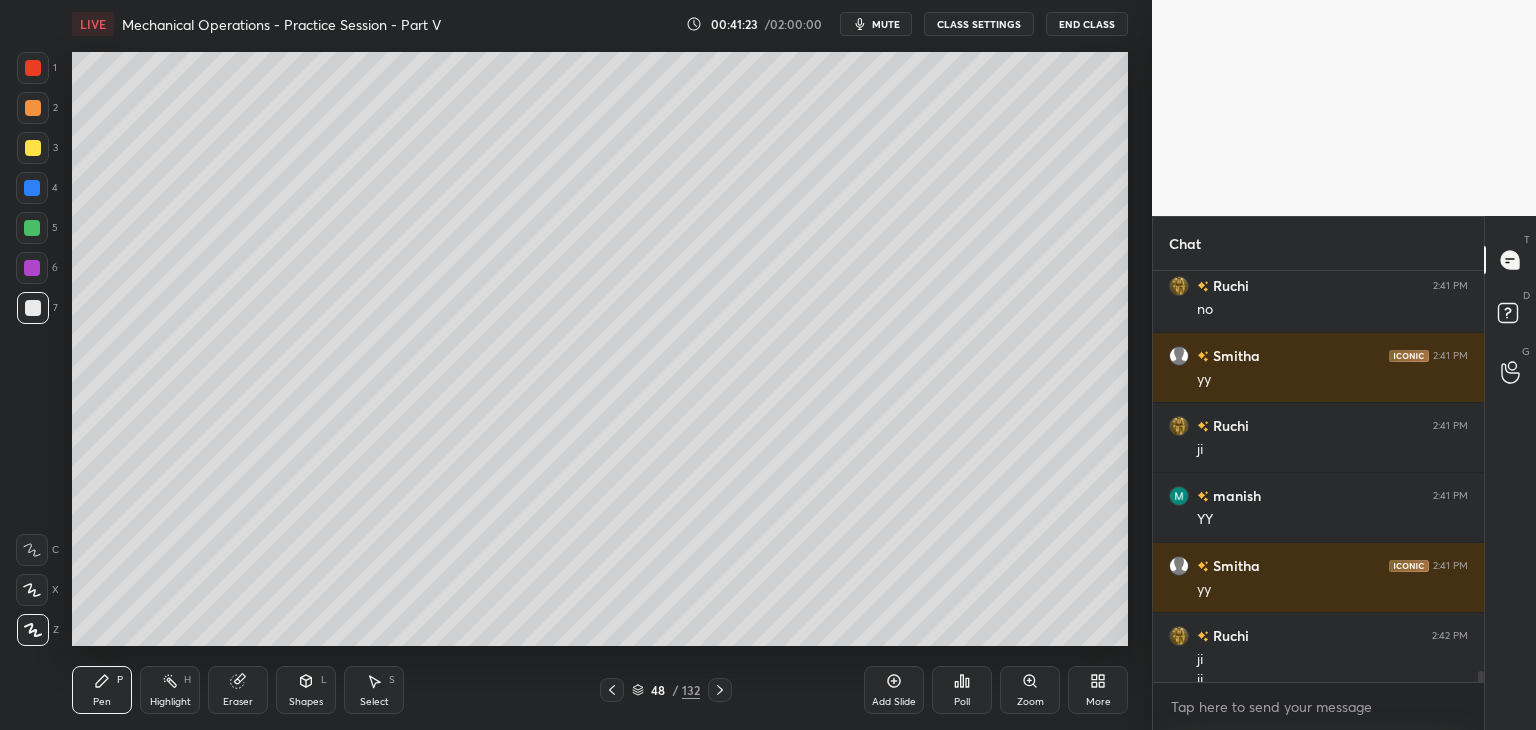 scroll, scrollTop: 15290, scrollLeft: 0, axis: vertical 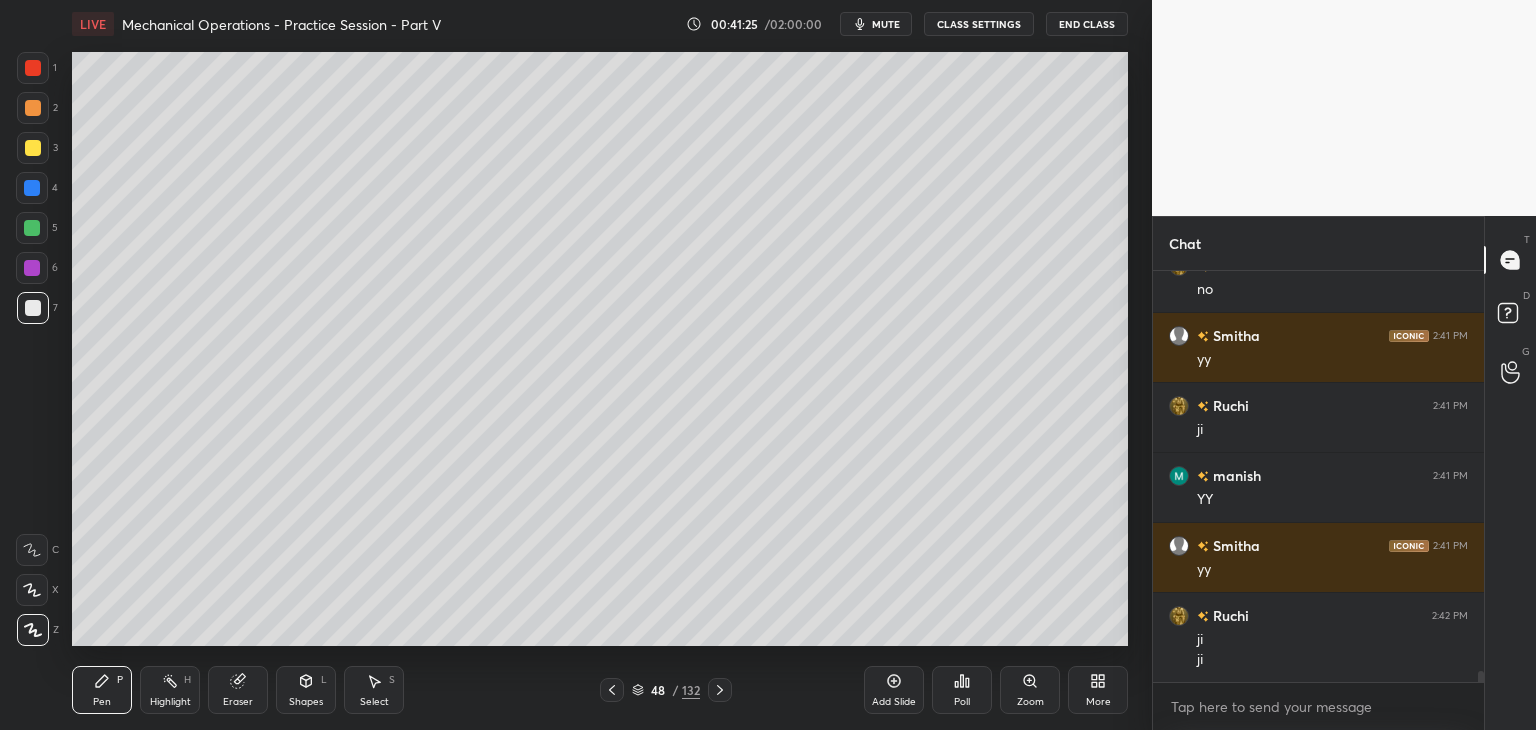 click 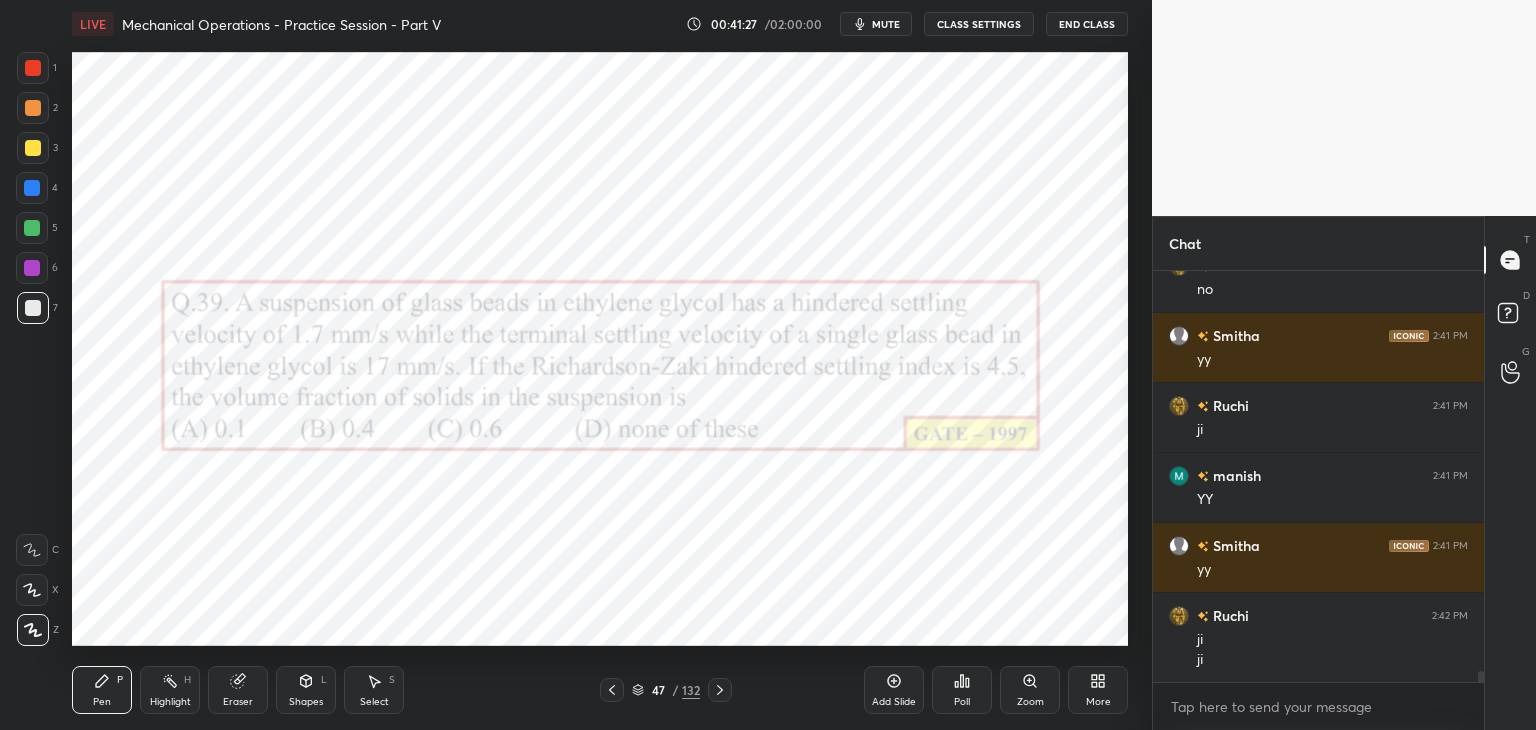 click at bounding box center [720, 690] 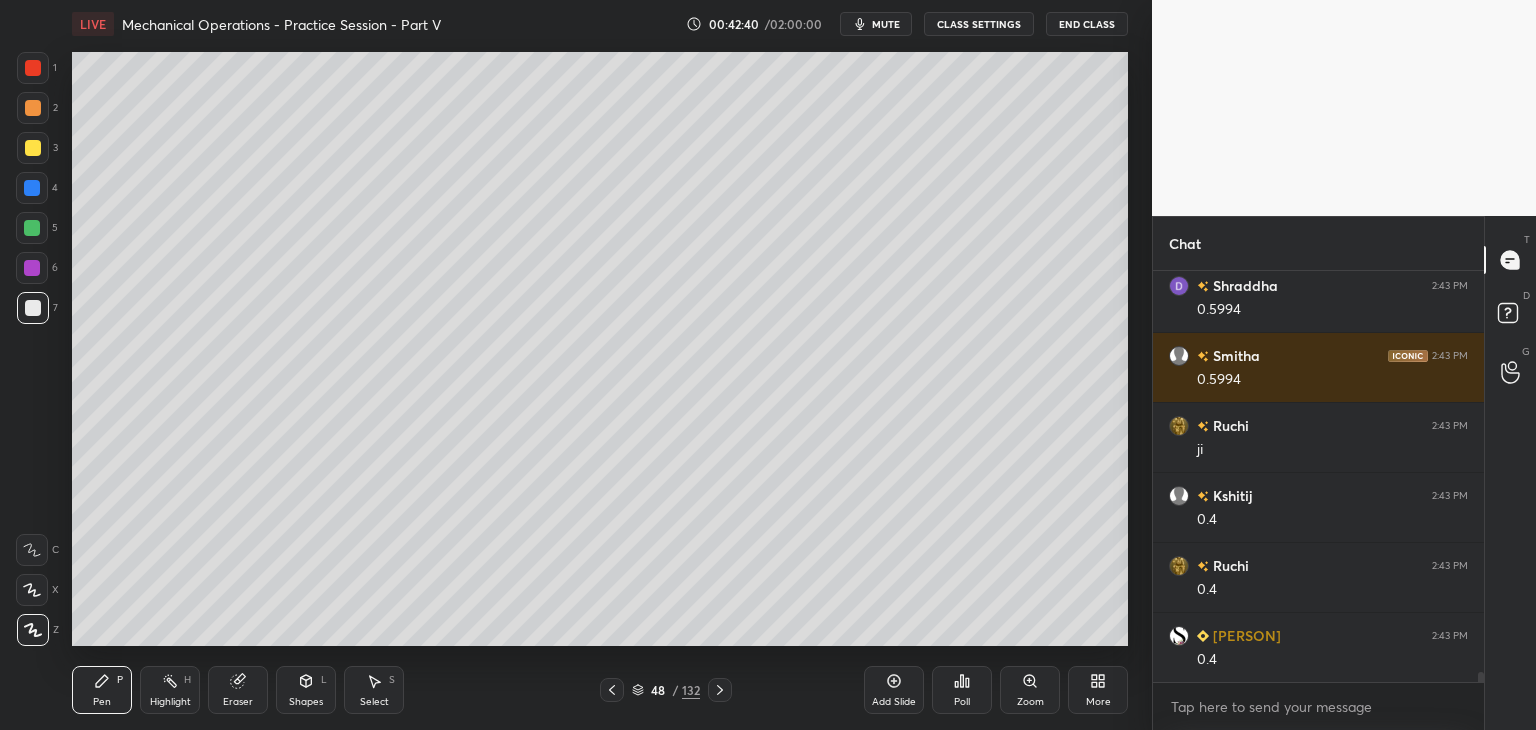 scroll, scrollTop: 16410, scrollLeft: 0, axis: vertical 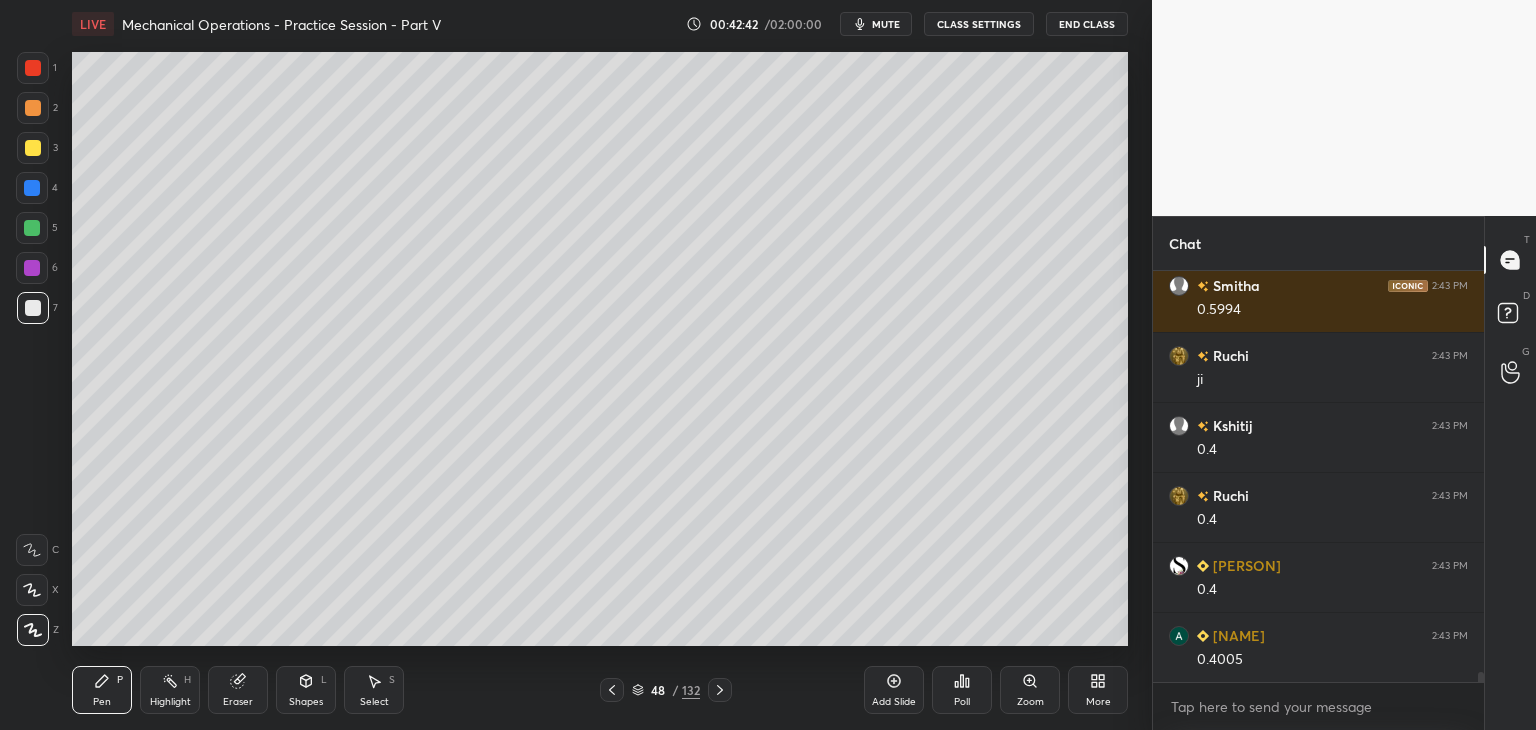 click 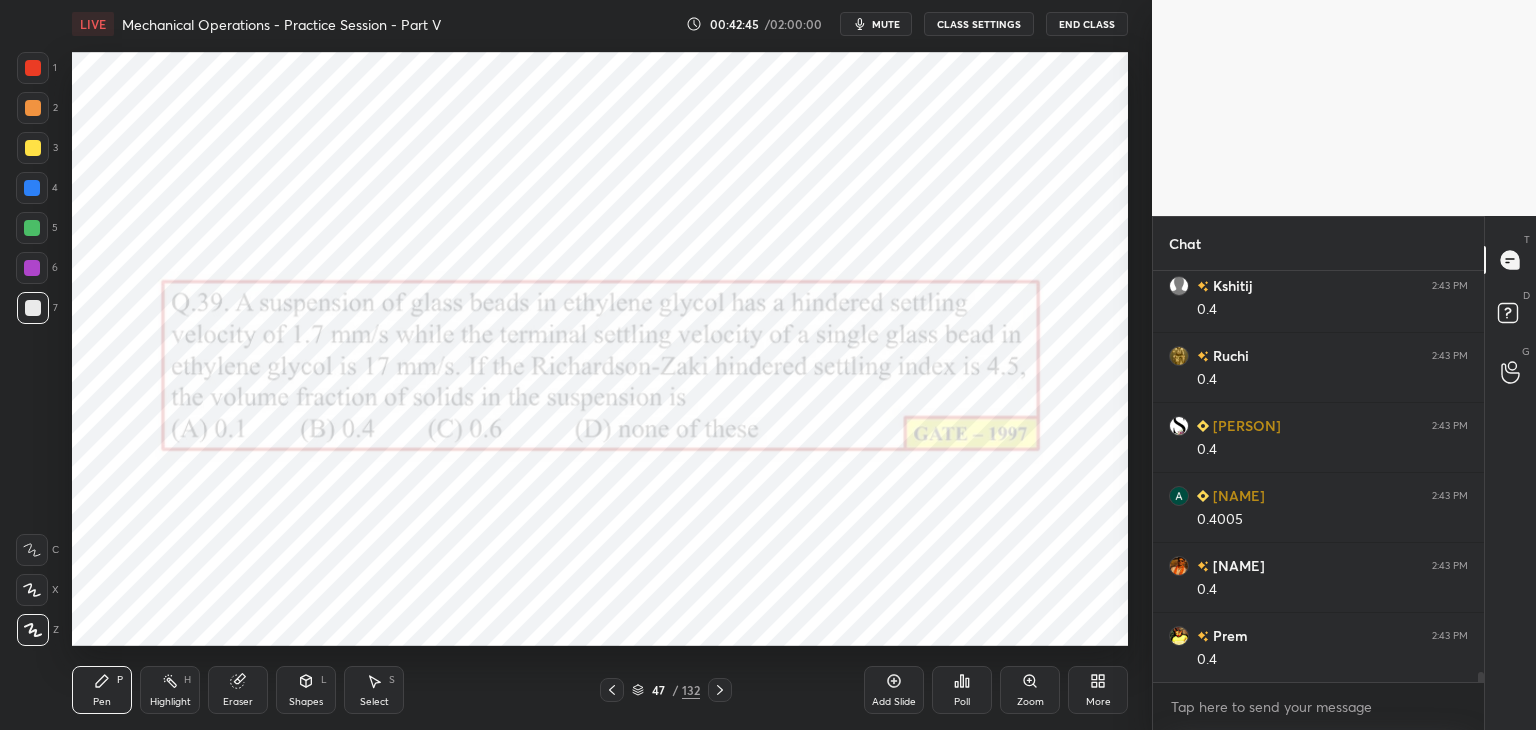 scroll, scrollTop: 16620, scrollLeft: 0, axis: vertical 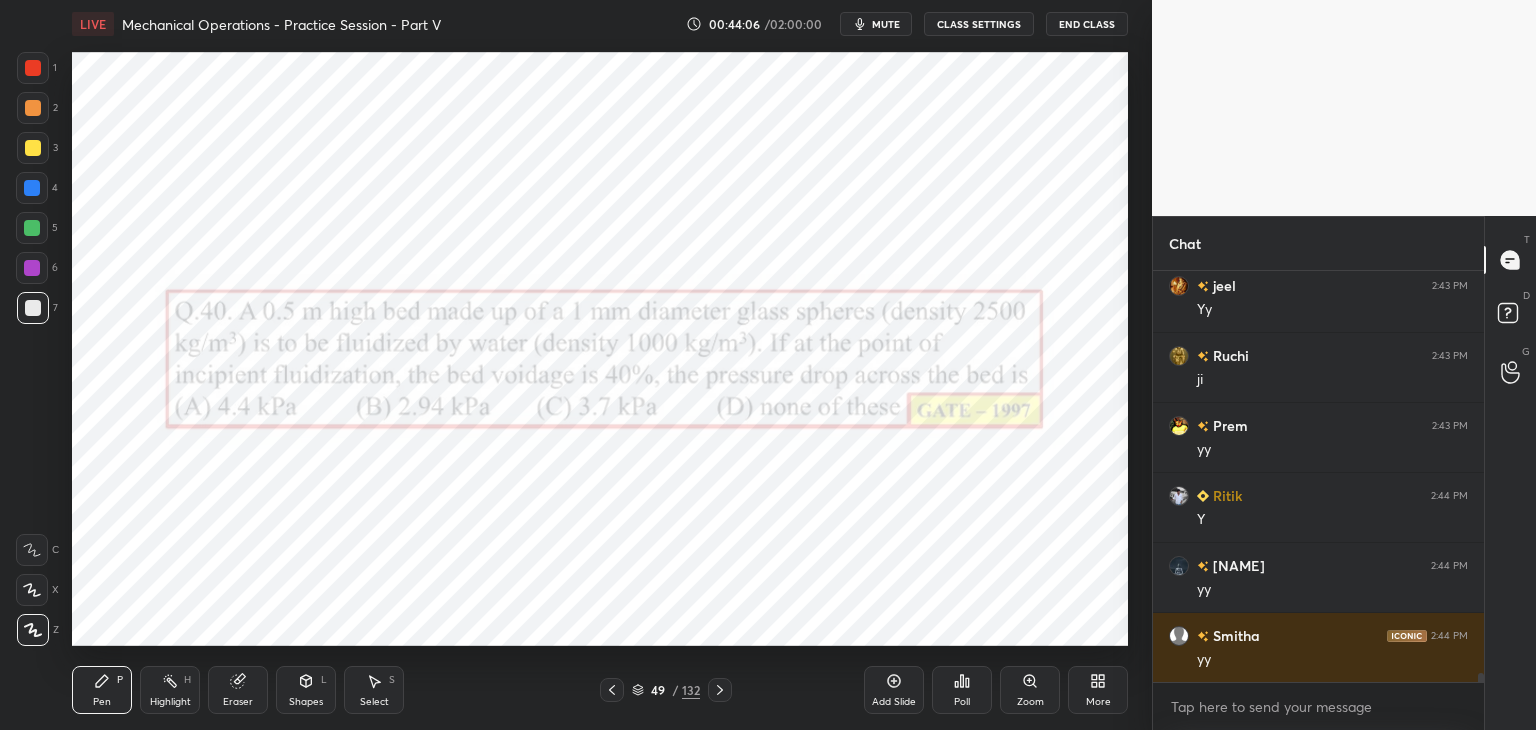 click at bounding box center [32, 268] 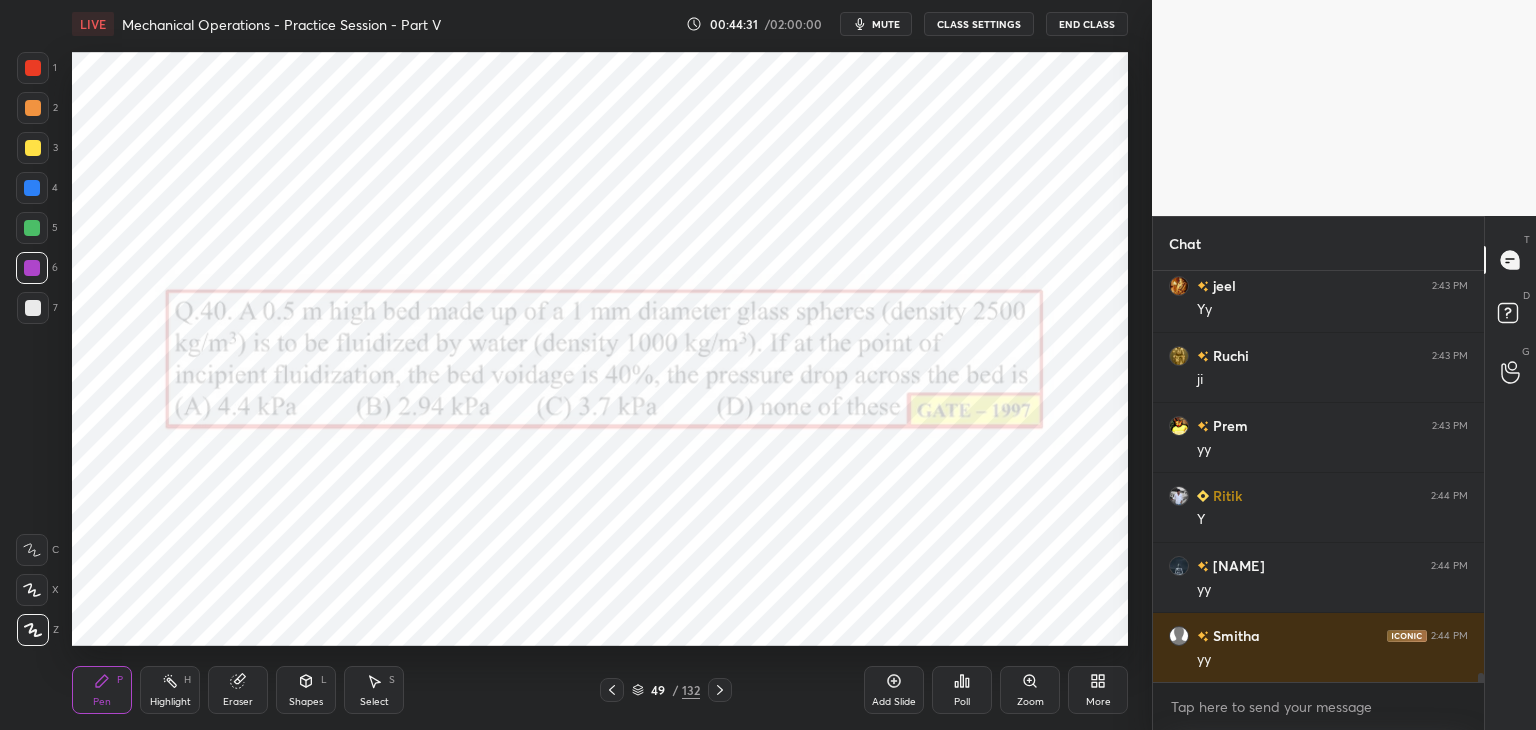 scroll, scrollTop: 17600, scrollLeft: 0, axis: vertical 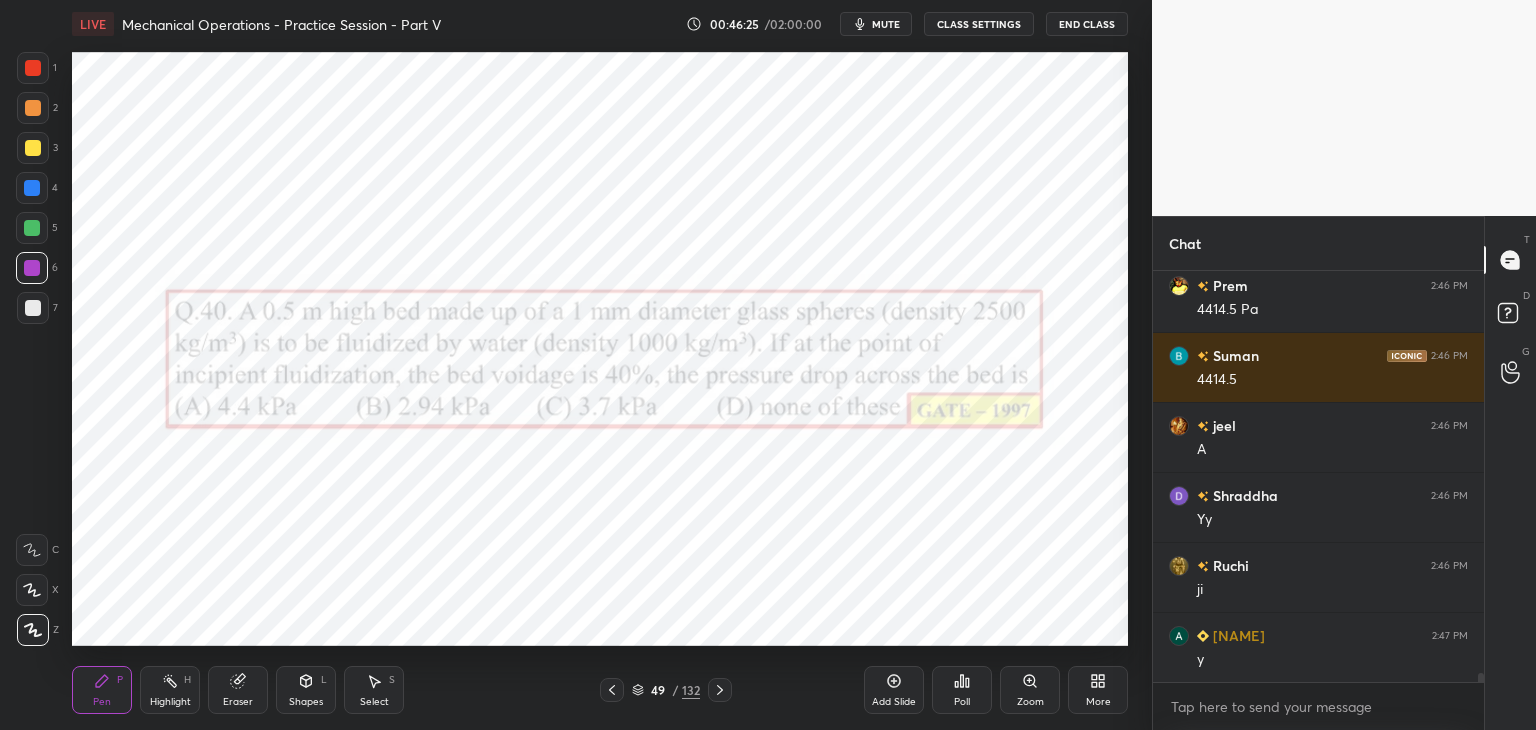click on "Add Slide" at bounding box center (894, 690) 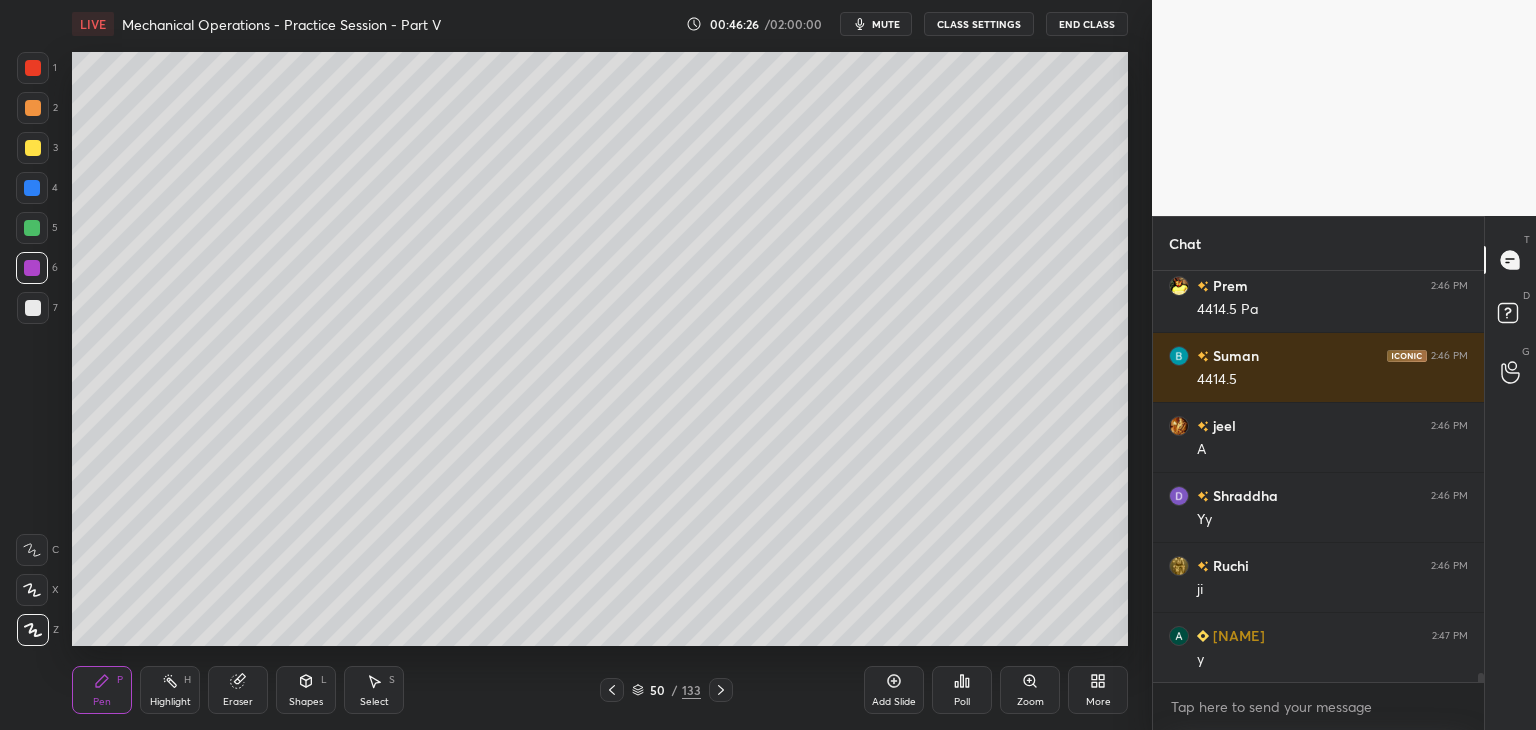 drag, startPoint x: 33, startPoint y: 309, endPoint x: 43, endPoint y: 307, distance: 10.198039 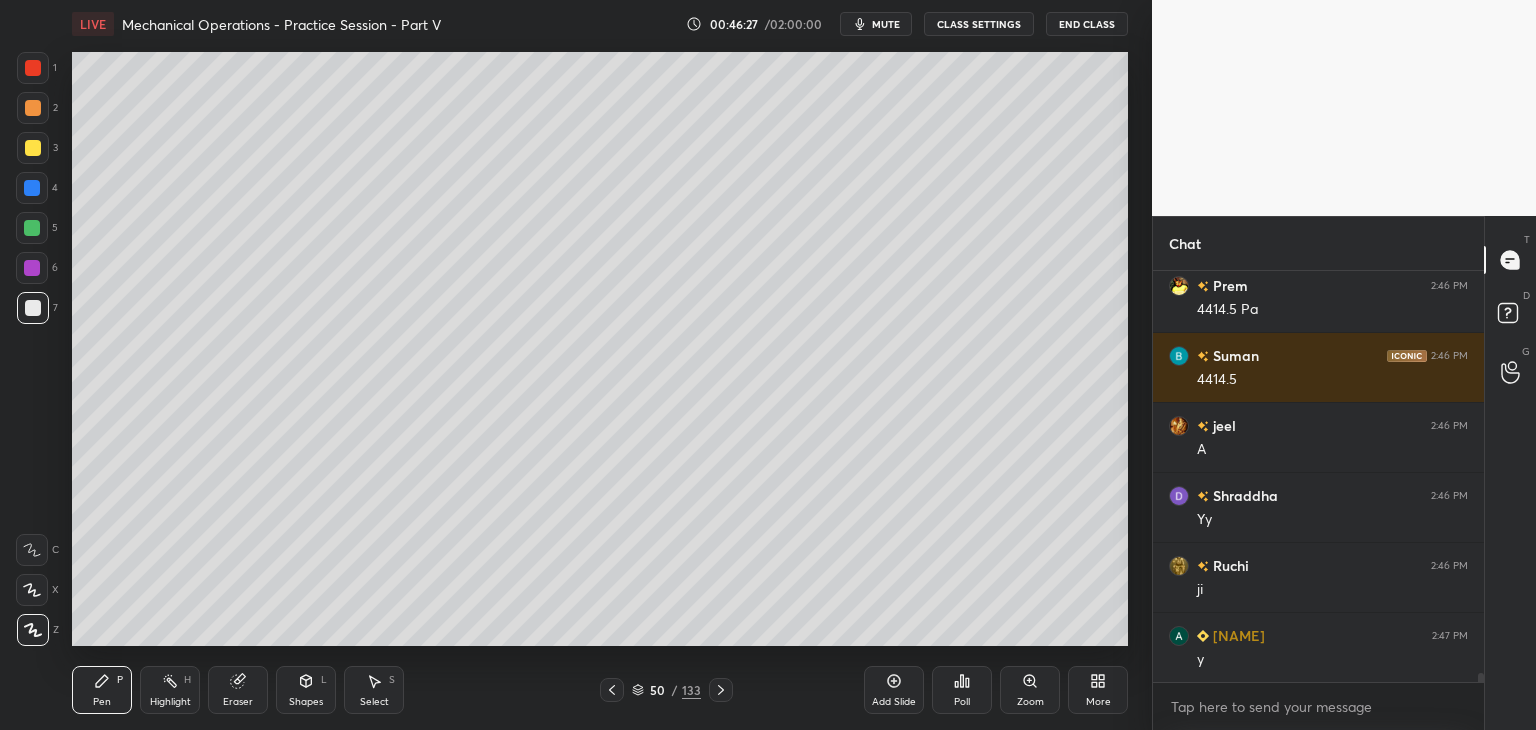 click at bounding box center (33, 148) 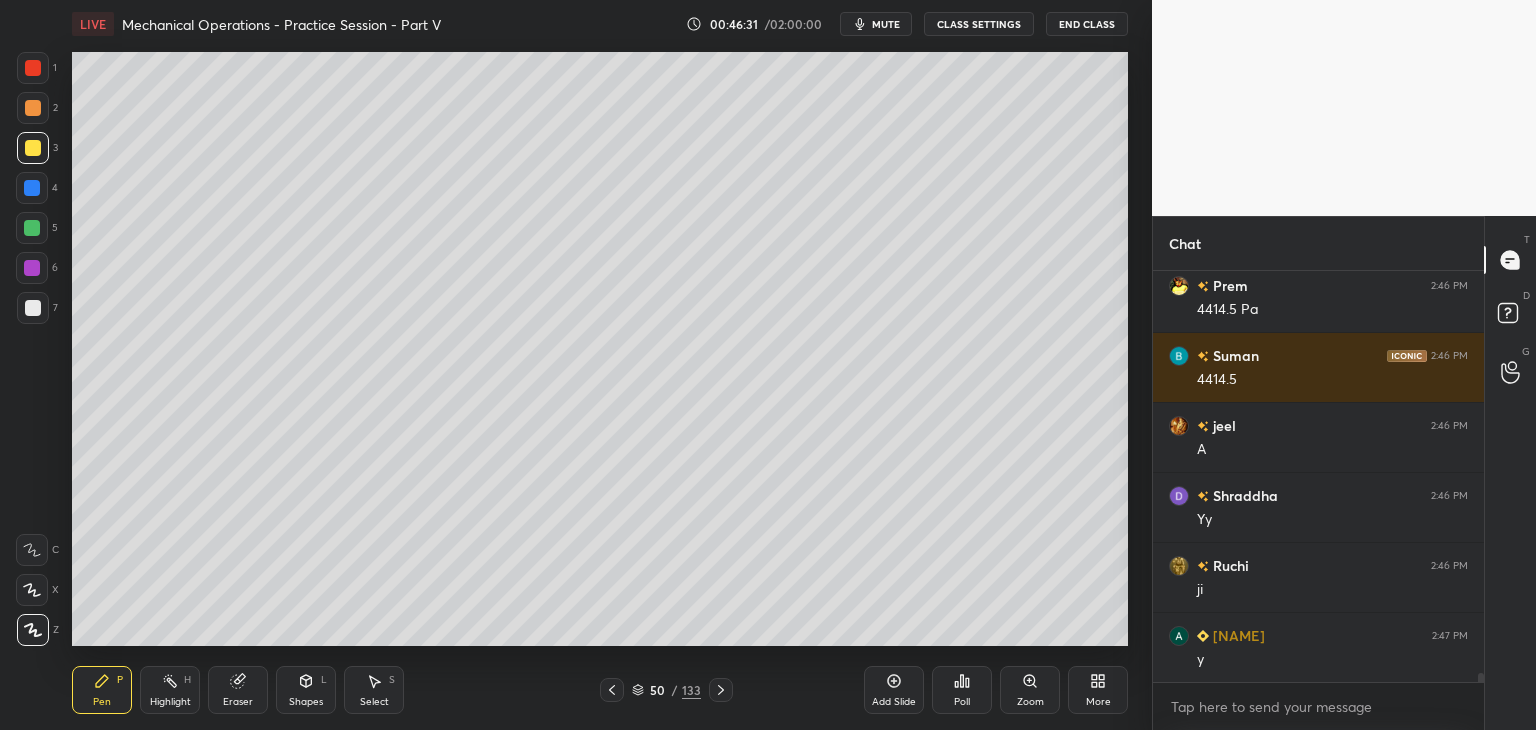 click at bounding box center (33, 308) 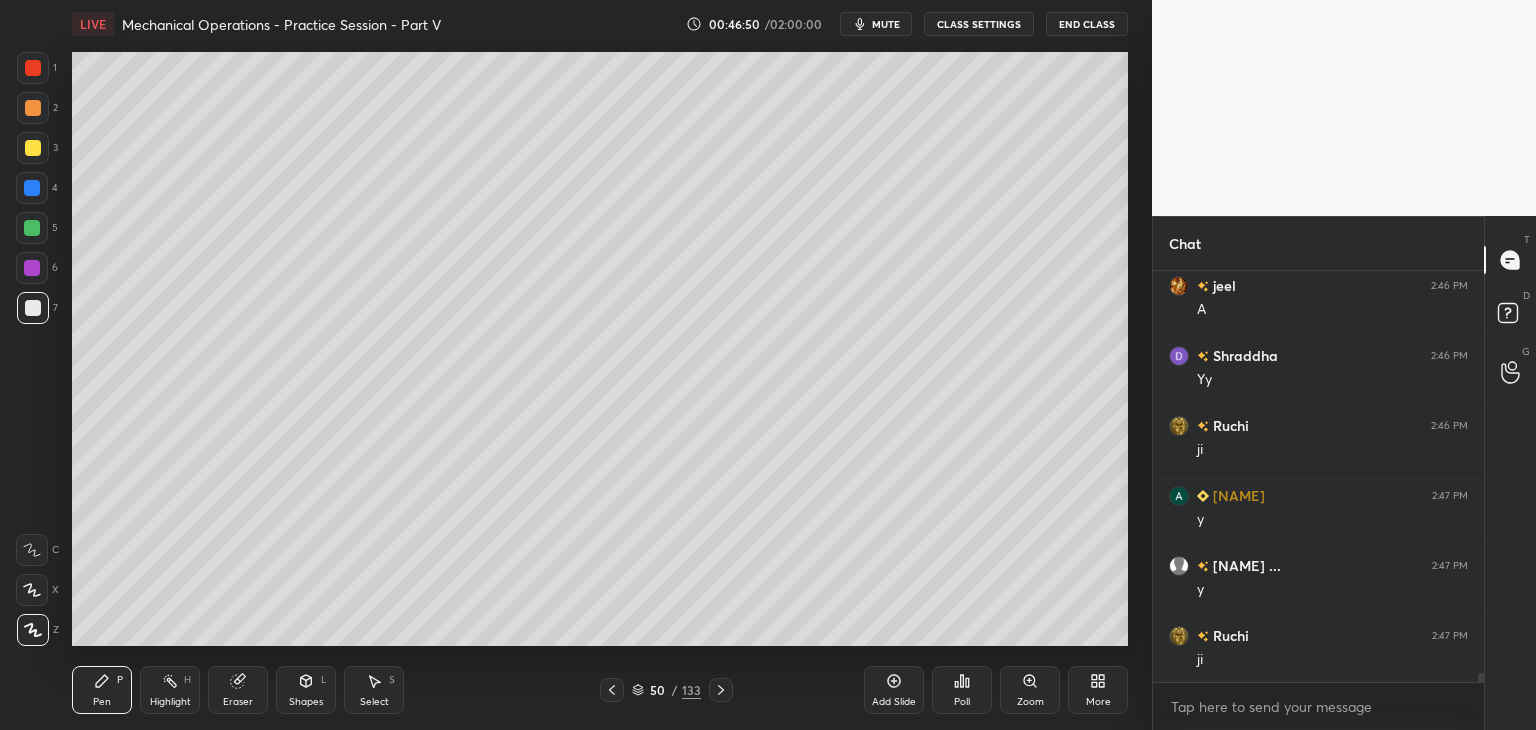 scroll, scrollTop: 18790, scrollLeft: 0, axis: vertical 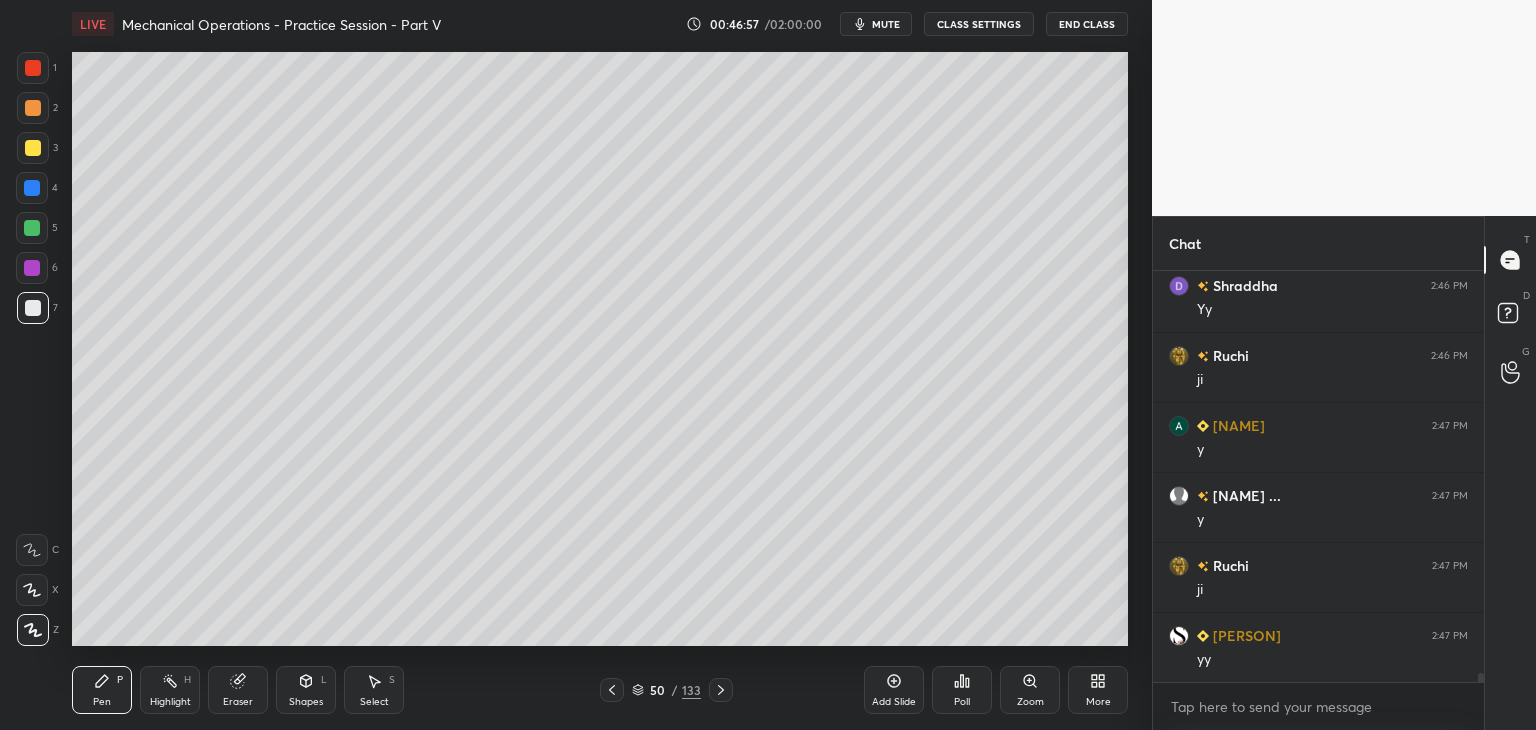click 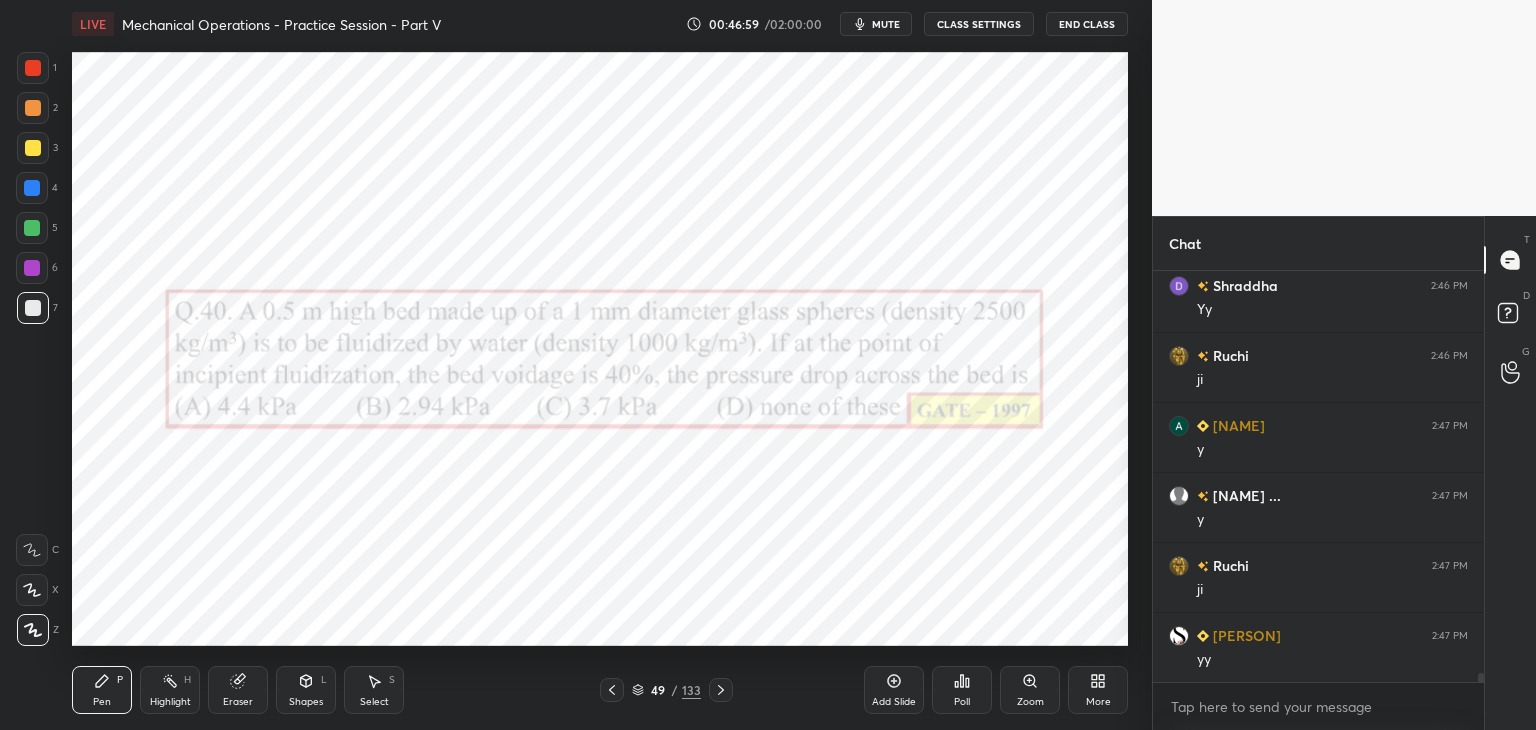 click 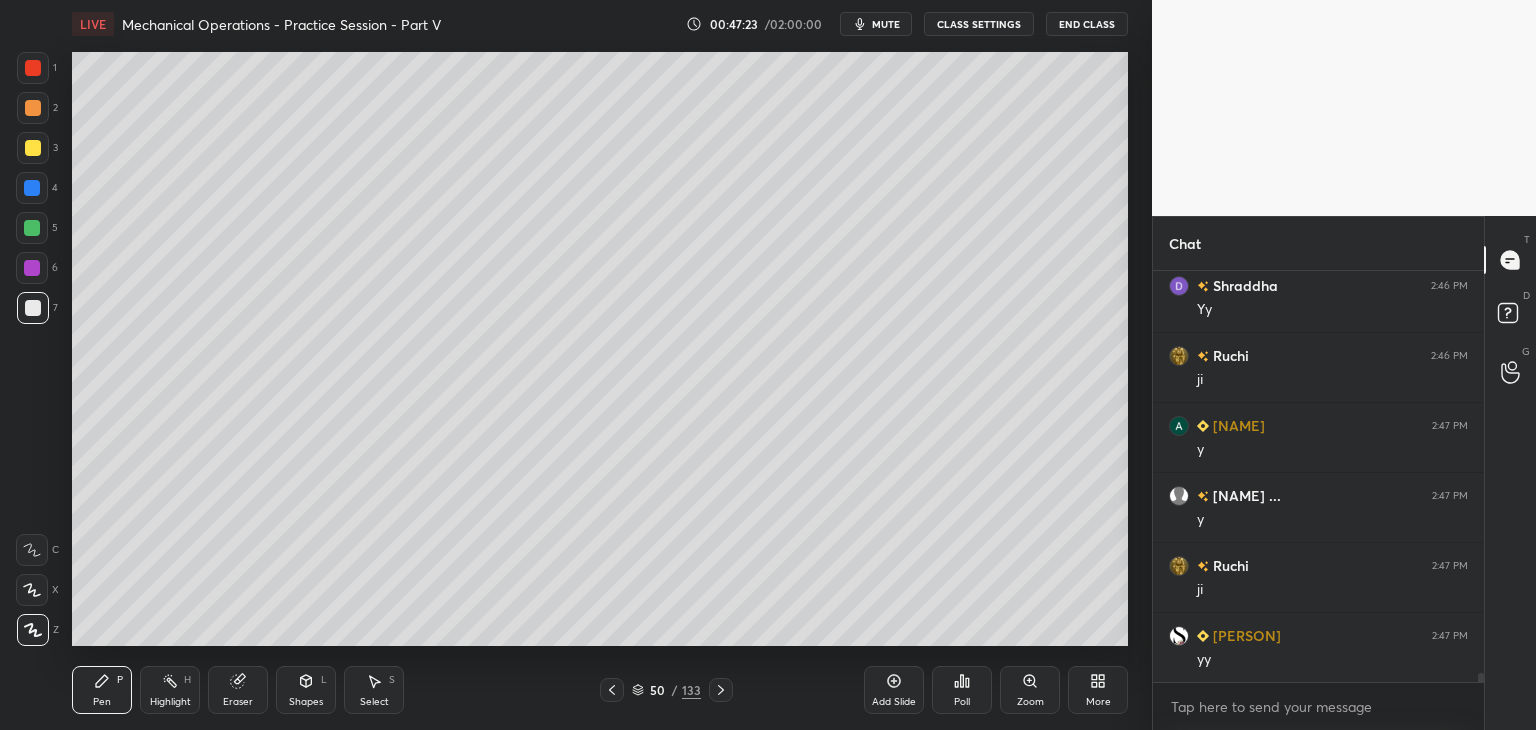 click 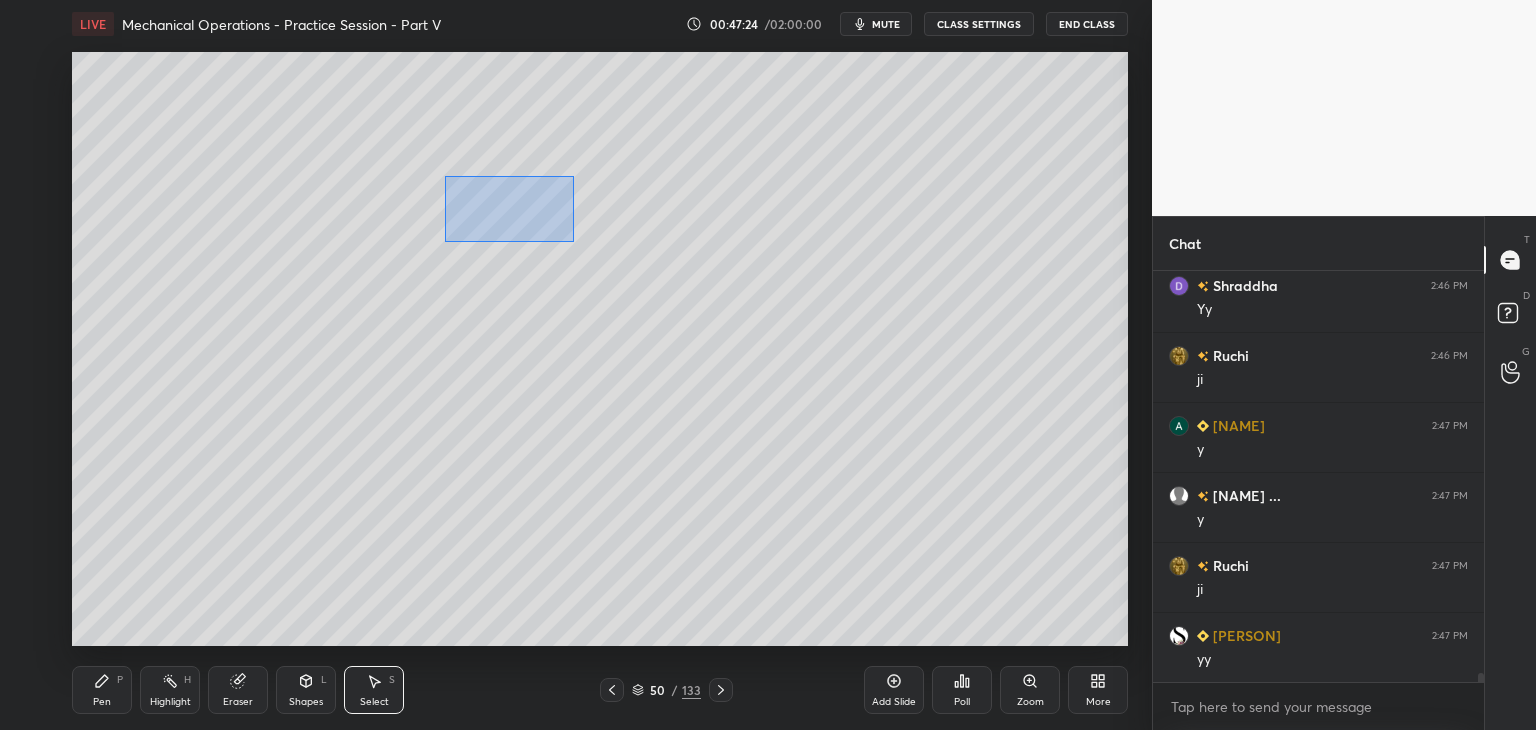 drag, startPoint x: 448, startPoint y: 178, endPoint x: 615, endPoint y: 250, distance: 181.85983 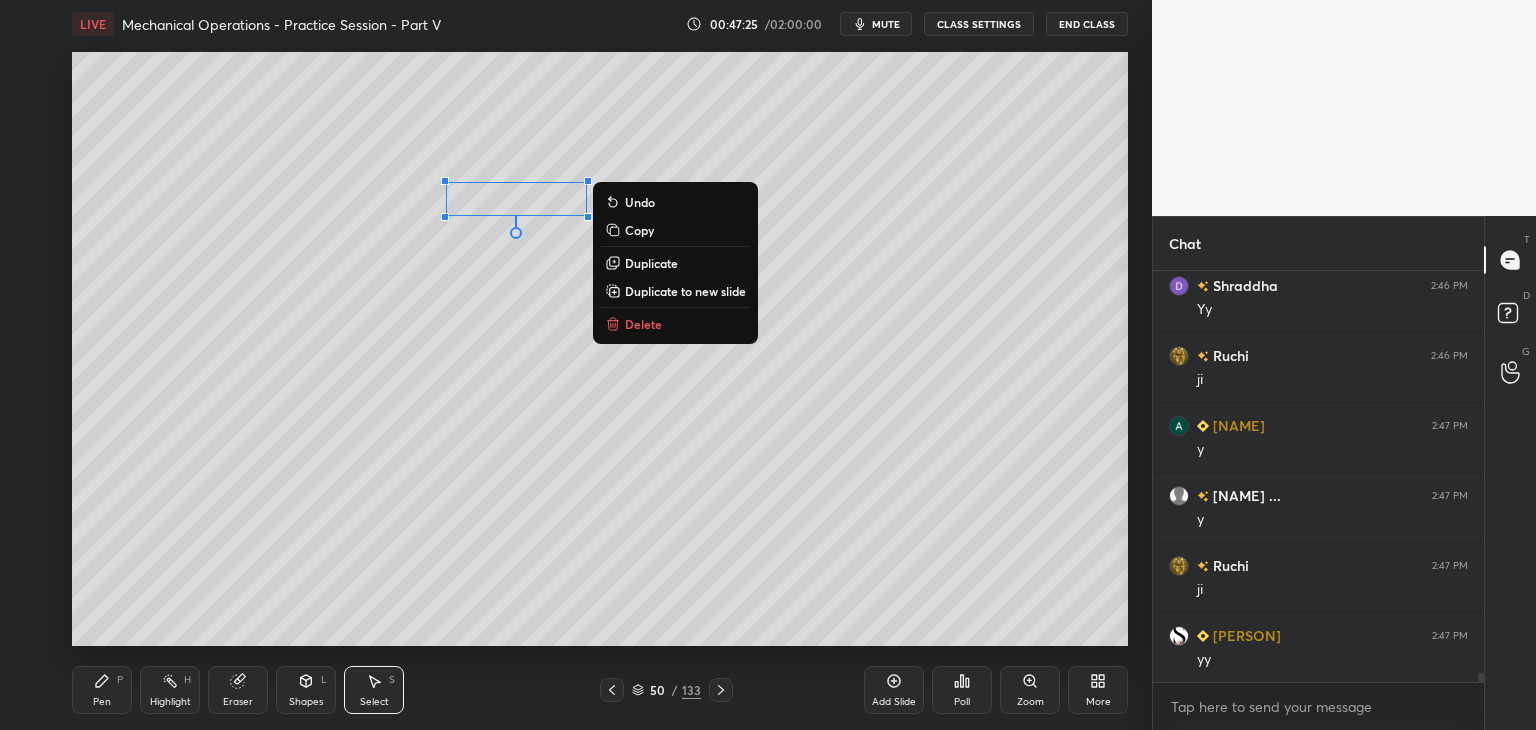 click on "Duplicate" at bounding box center (651, 263) 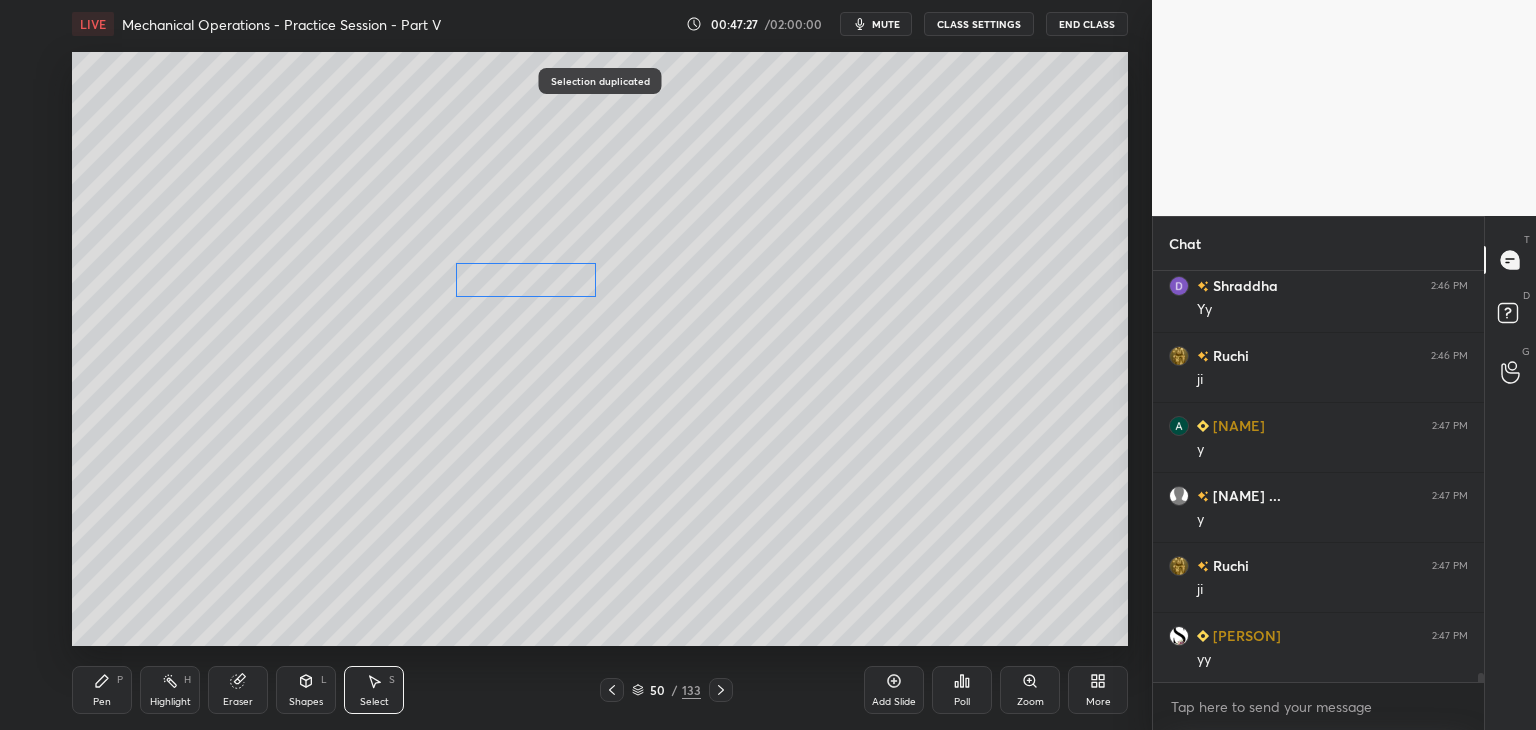 drag, startPoint x: 520, startPoint y: 254, endPoint x: 508, endPoint y: 279, distance: 27.730848 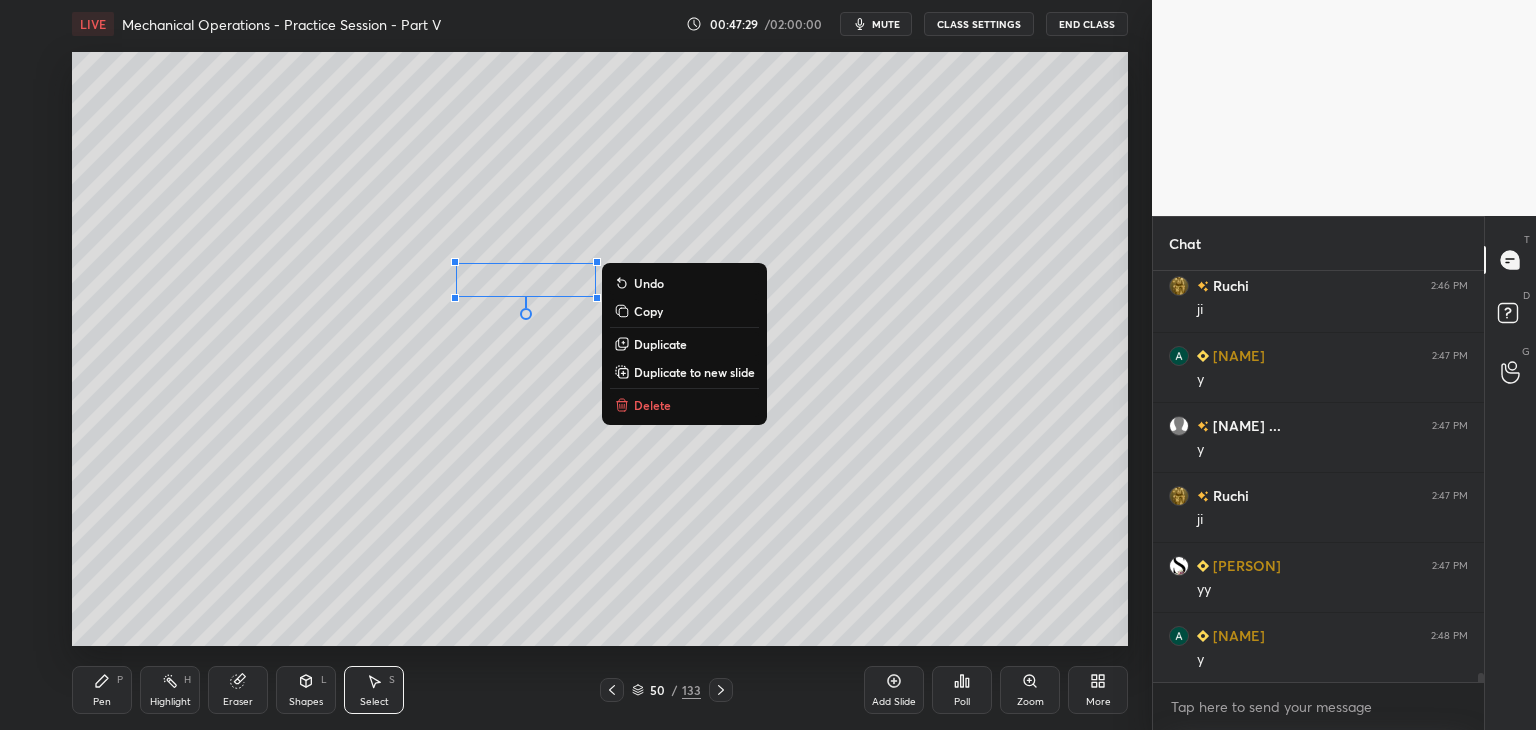 scroll, scrollTop: 18930, scrollLeft: 0, axis: vertical 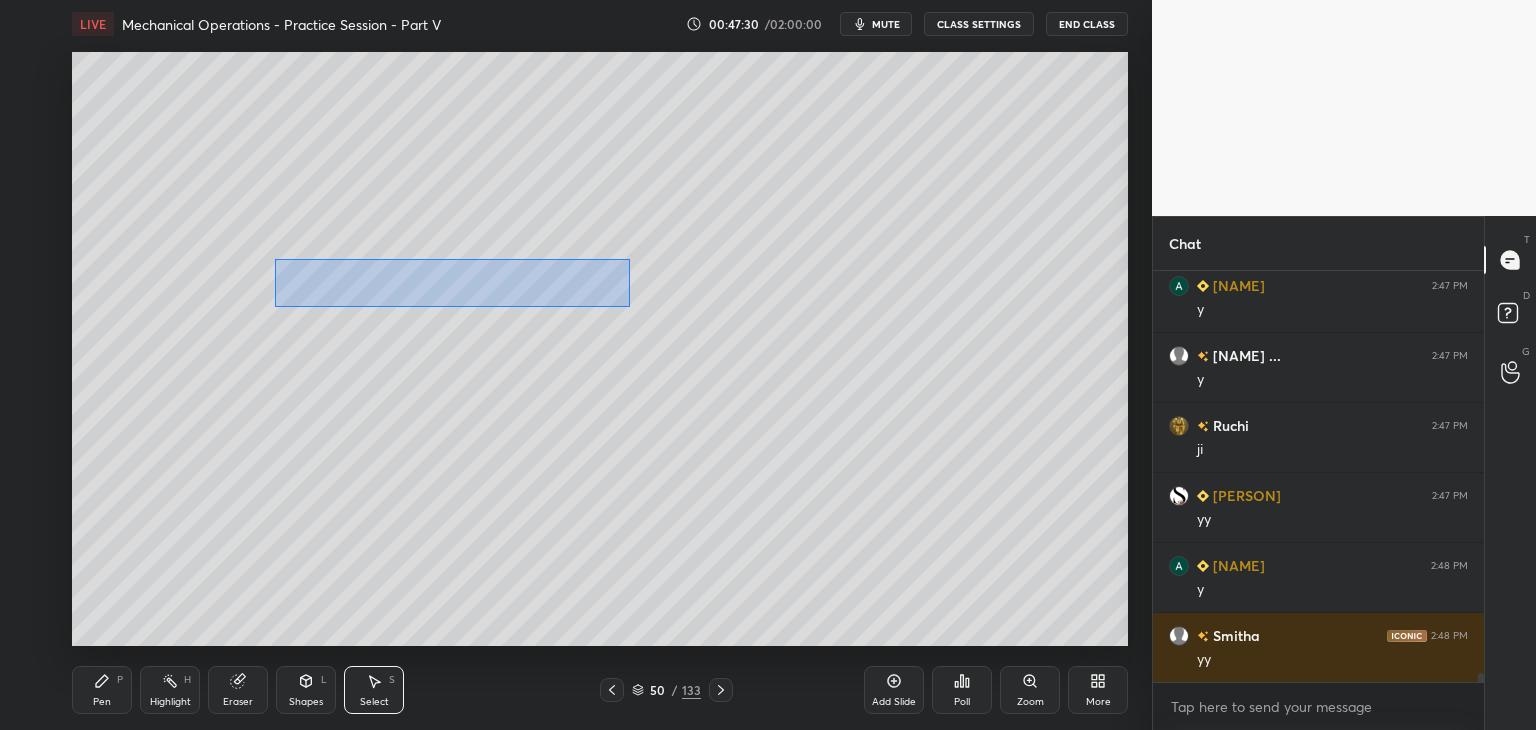 drag, startPoint x: 276, startPoint y: 260, endPoint x: 628, endPoint y: 305, distance: 354.86478 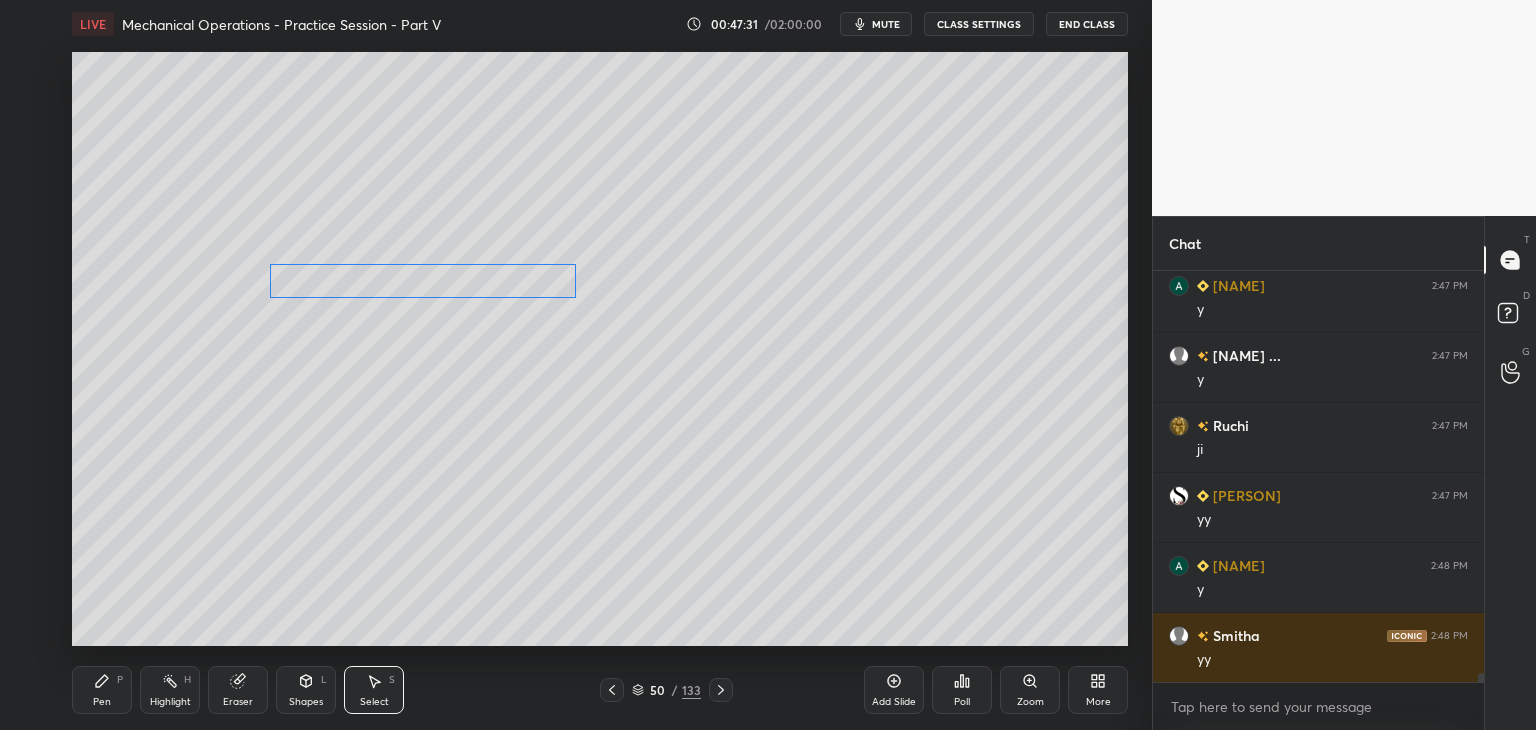 drag, startPoint x: 496, startPoint y: 292, endPoint x: 476, endPoint y: 293, distance: 20.024984 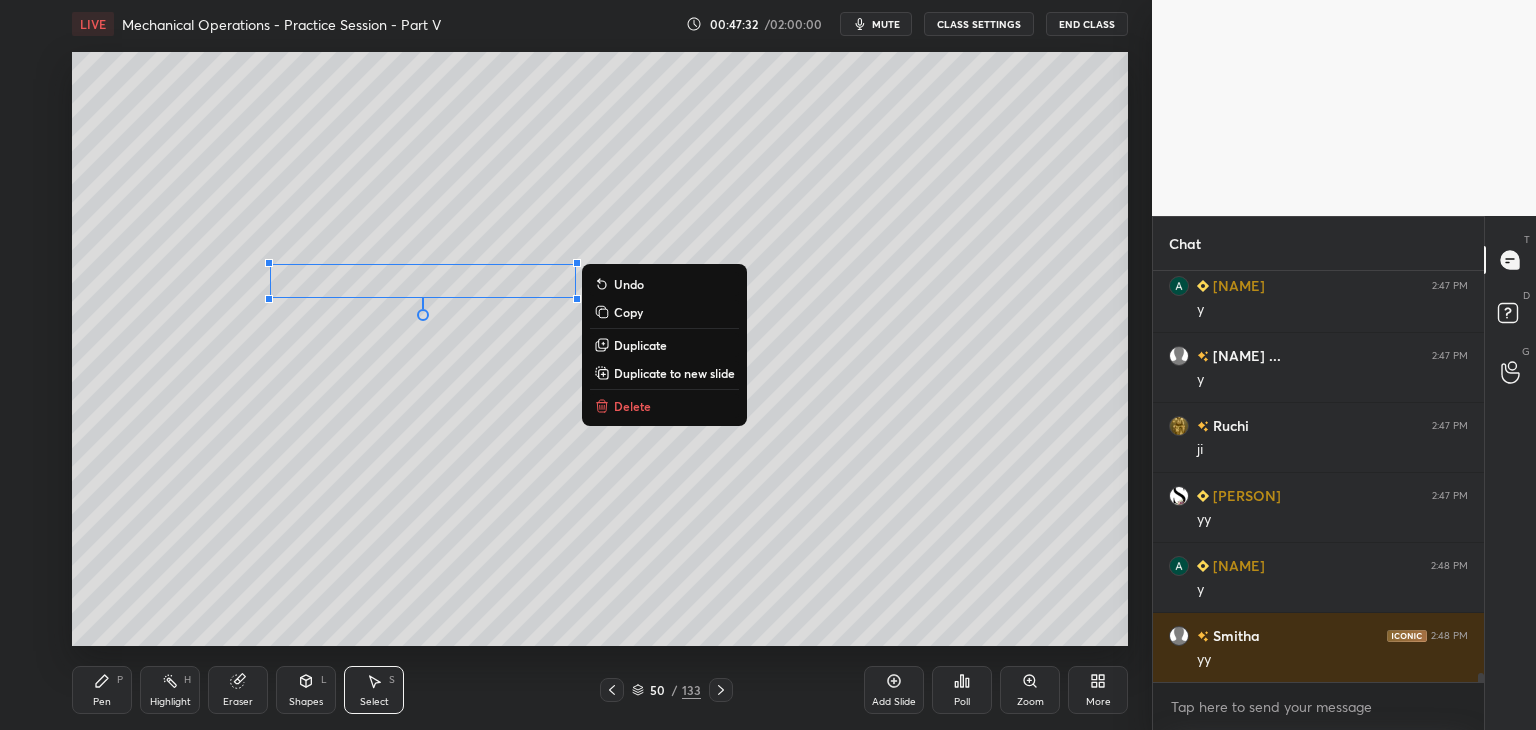 click on "0 ° Undo Copy Duplicate Duplicate to new slide Delete" at bounding box center (600, 349) 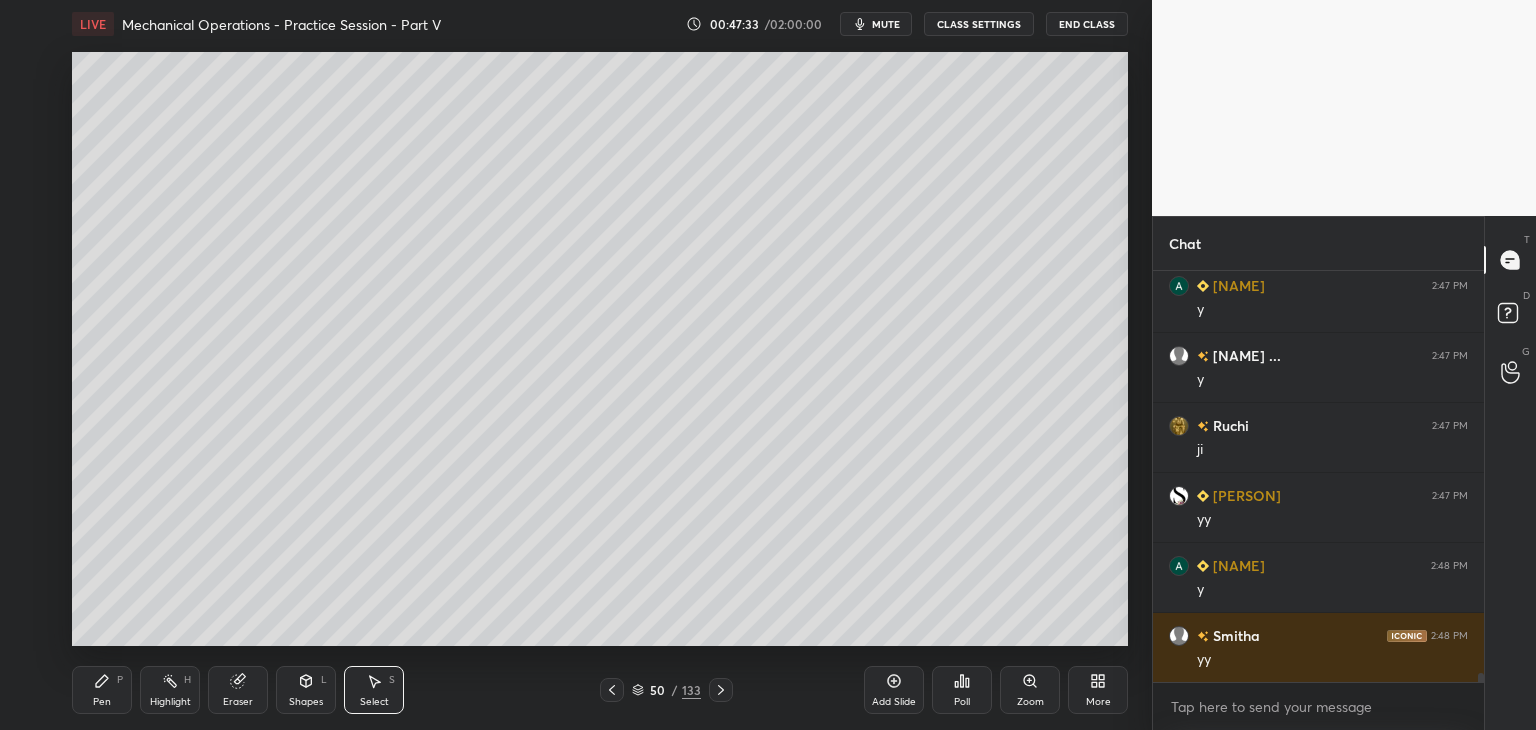 scroll, scrollTop: 19000, scrollLeft: 0, axis: vertical 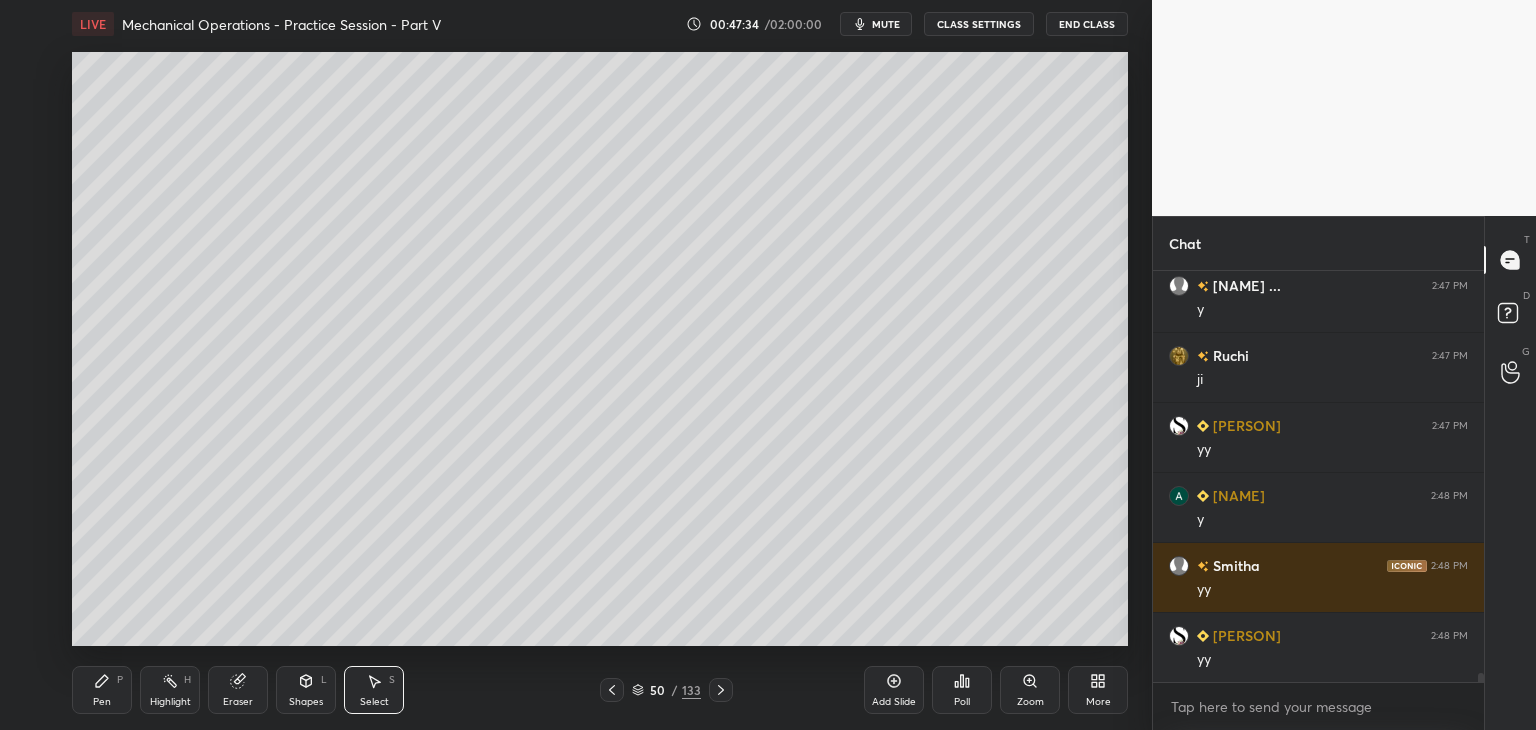click on "Pen P" at bounding box center (102, 690) 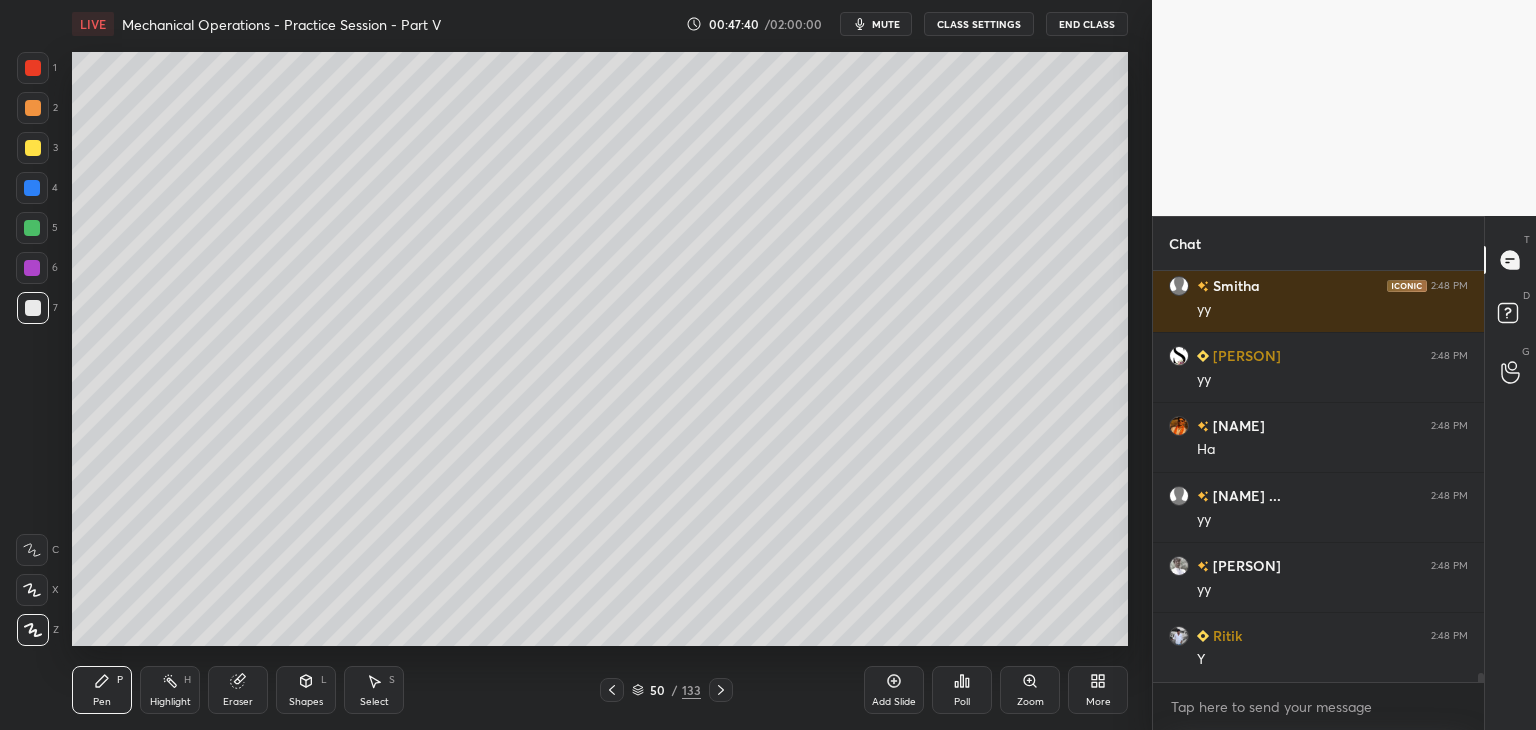 scroll, scrollTop: 19350, scrollLeft: 0, axis: vertical 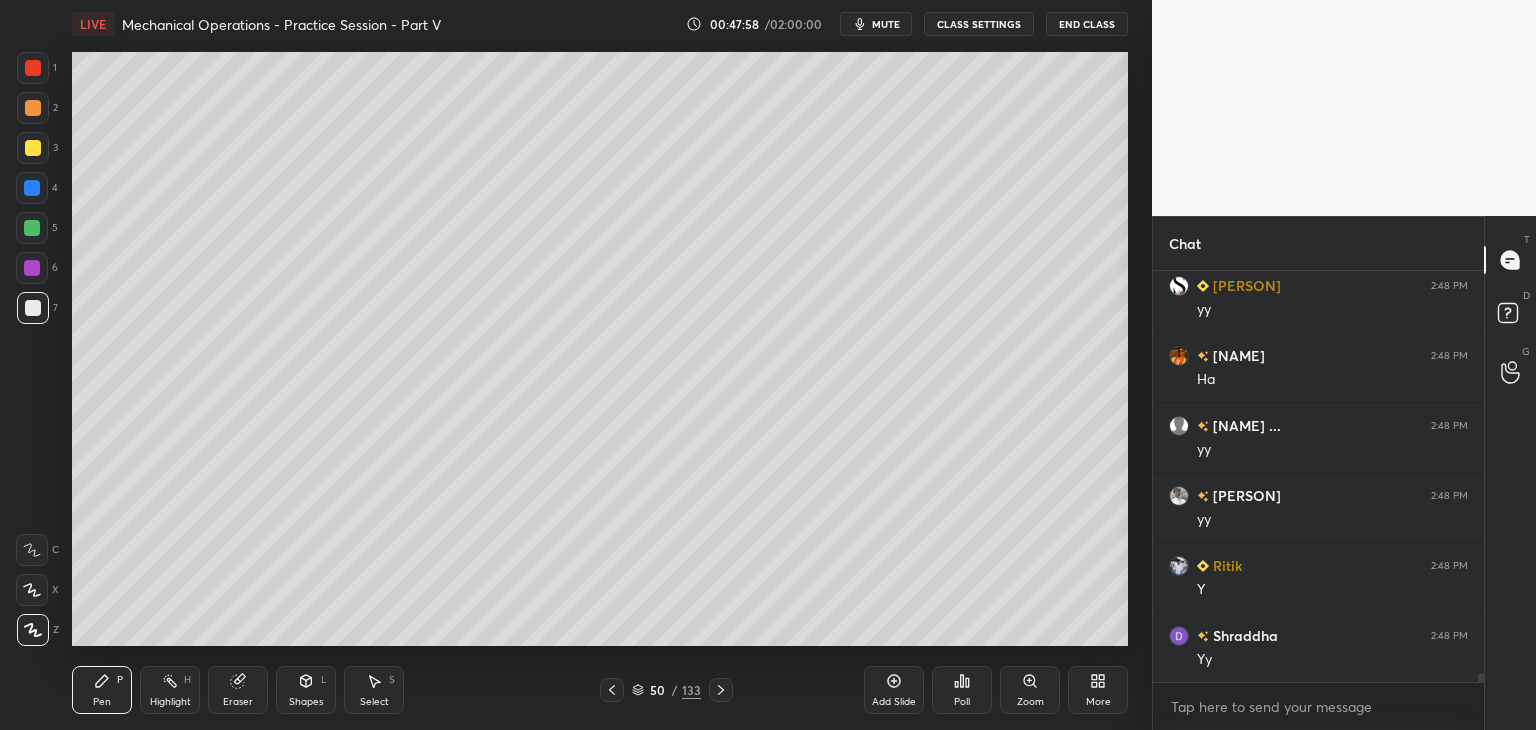 click 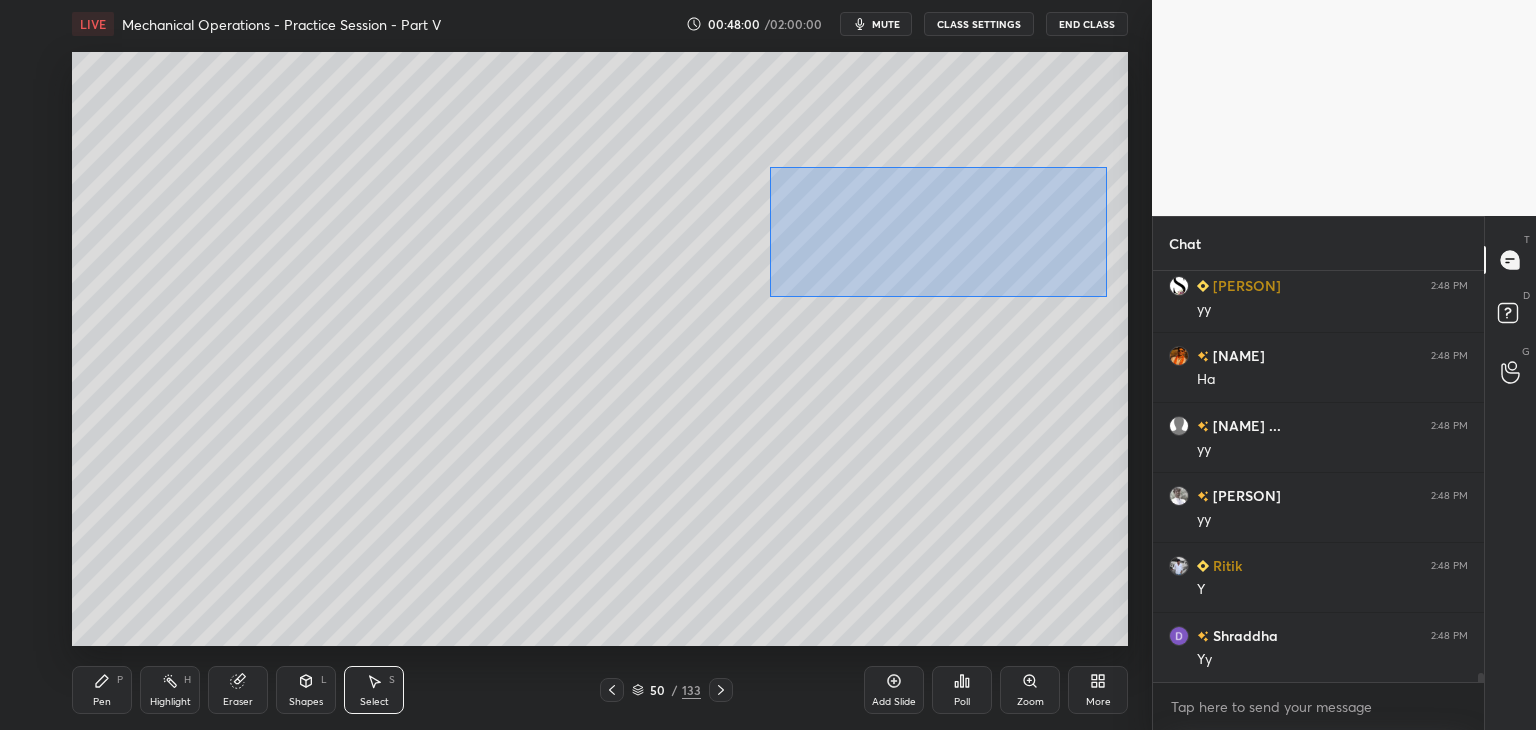drag, startPoint x: 769, startPoint y: 167, endPoint x: 1100, endPoint y: 293, distance: 354.17087 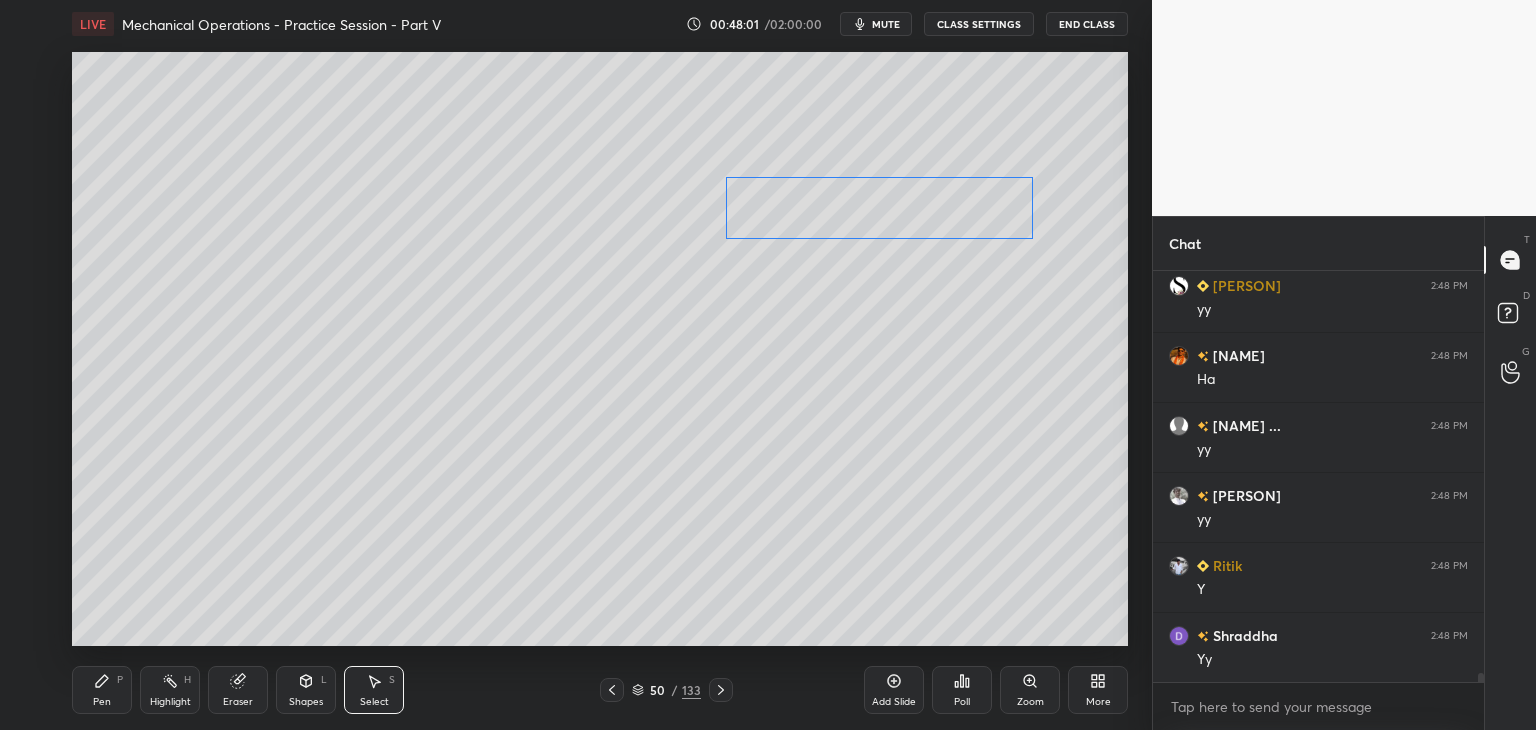 drag, startPoint x: 993, startPoint y: 227, endPoint x: 943, endPoint y: 217, distance: 50.990196 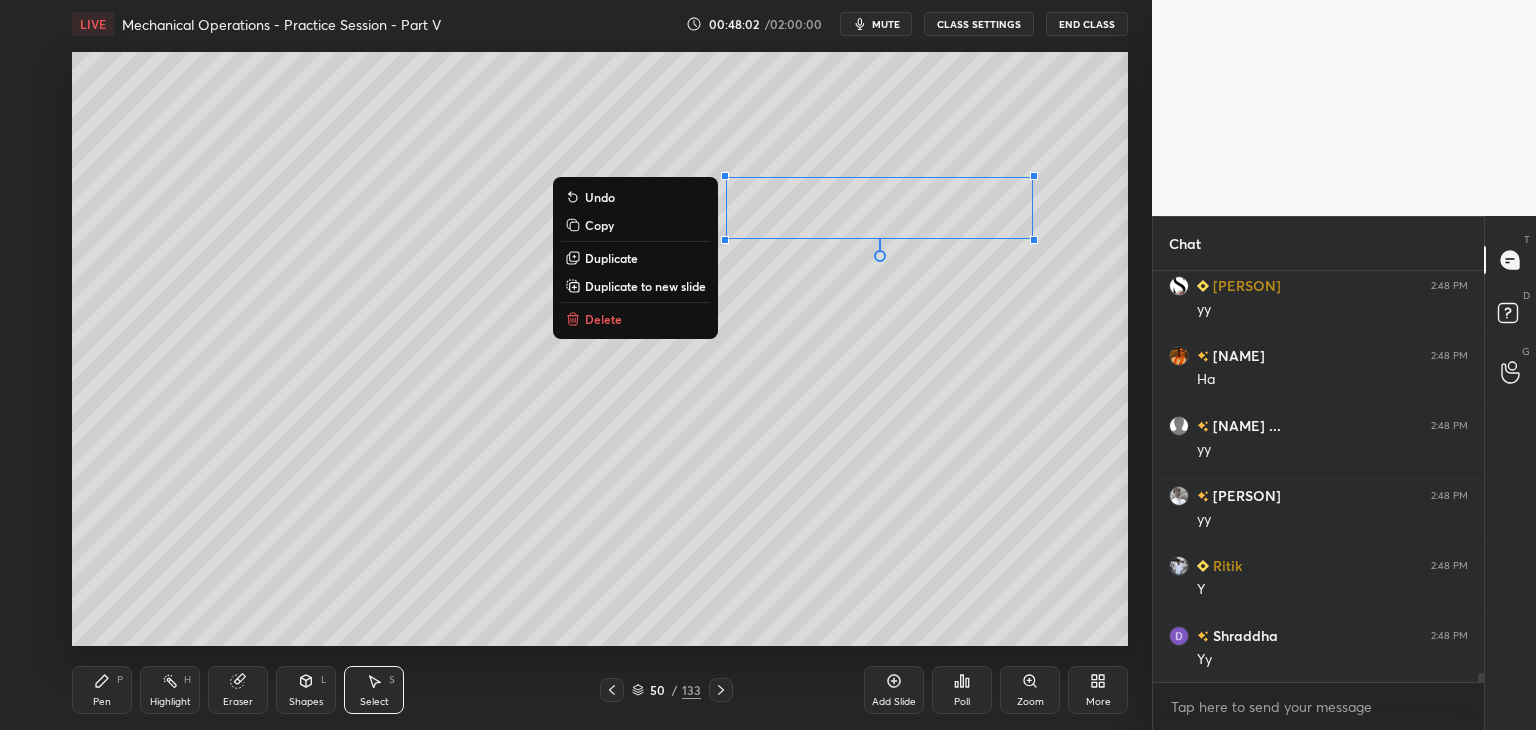 click on "Shapes L" at bounding box center [306, 690] 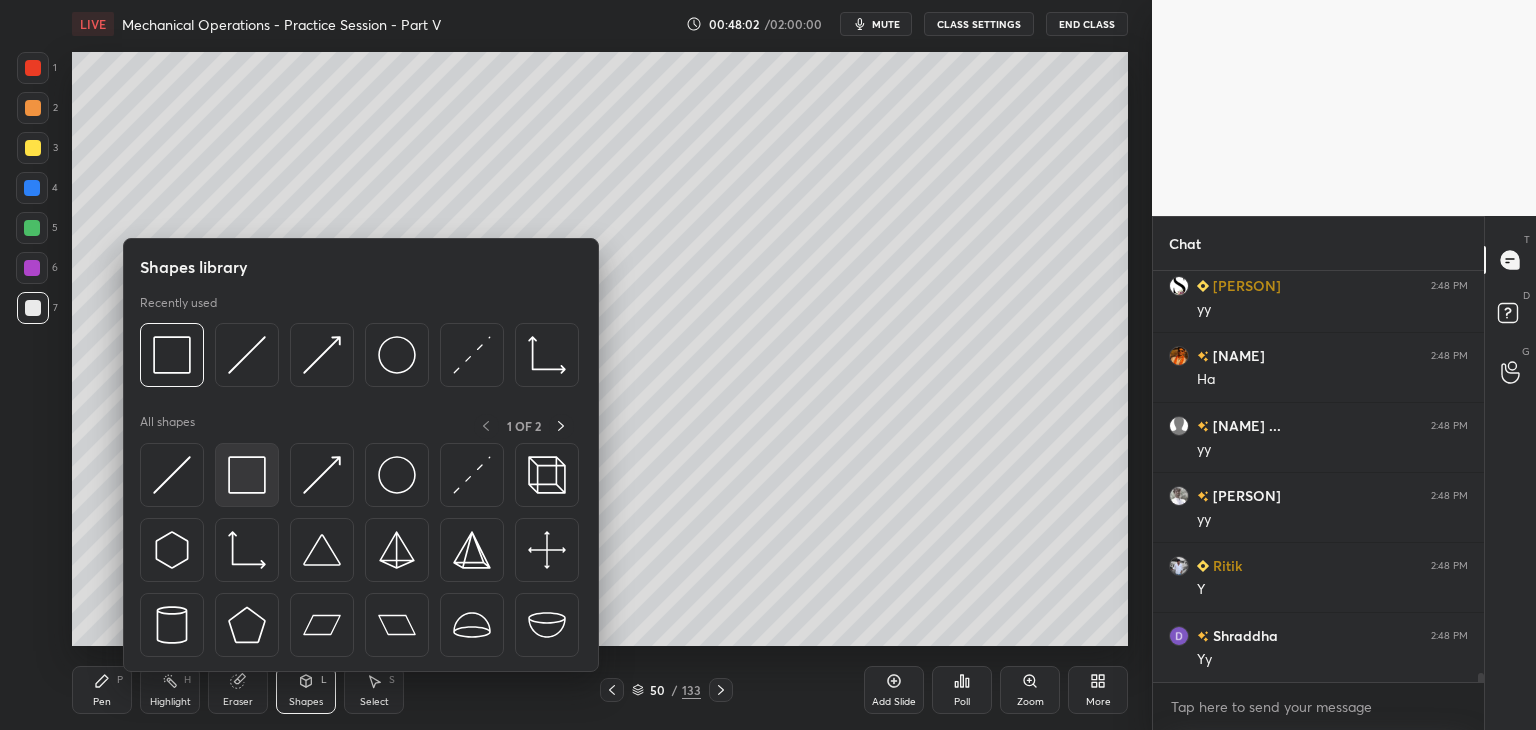click at bounding box center (247, 475) 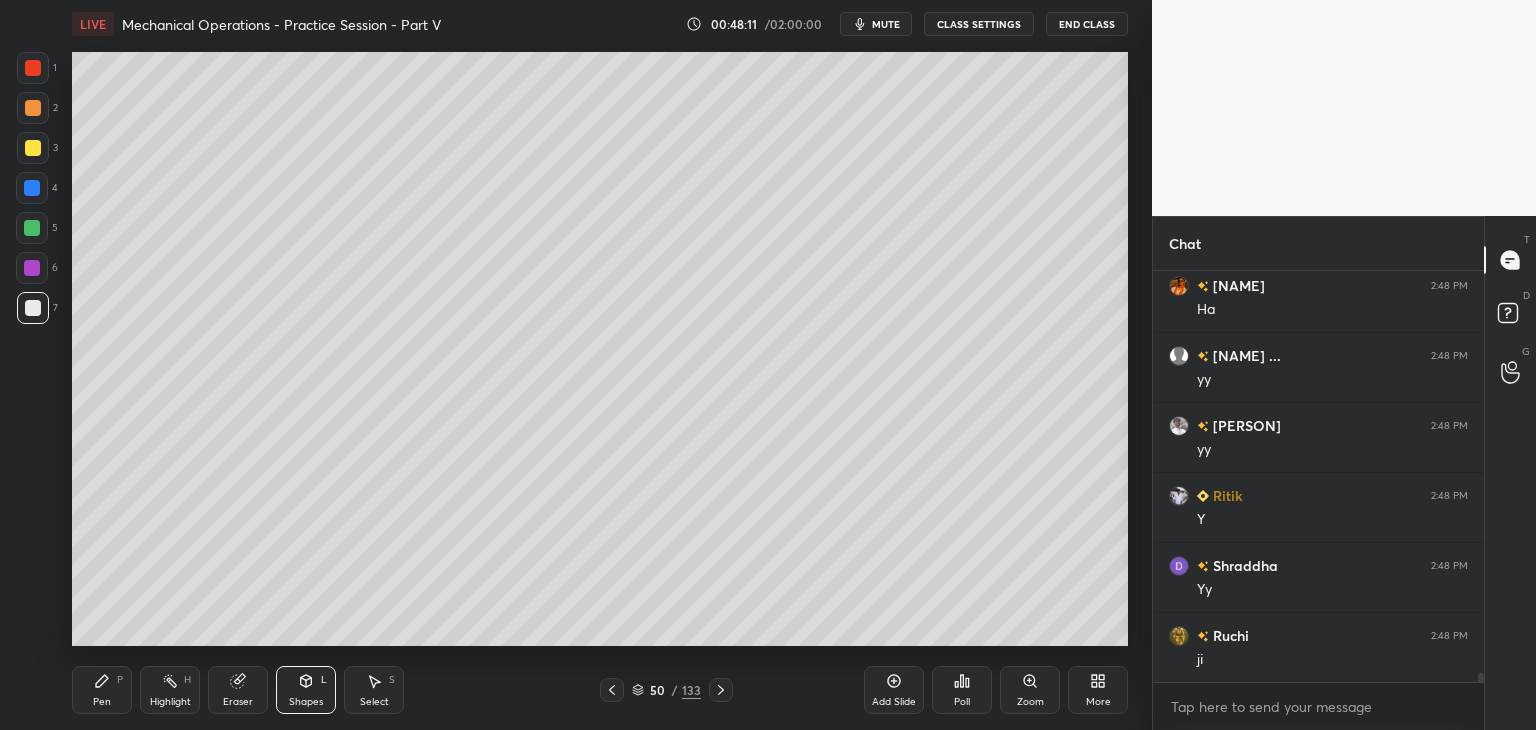 scroll, scrollTop: 19490, scrollLeft: 0, axis: vertical 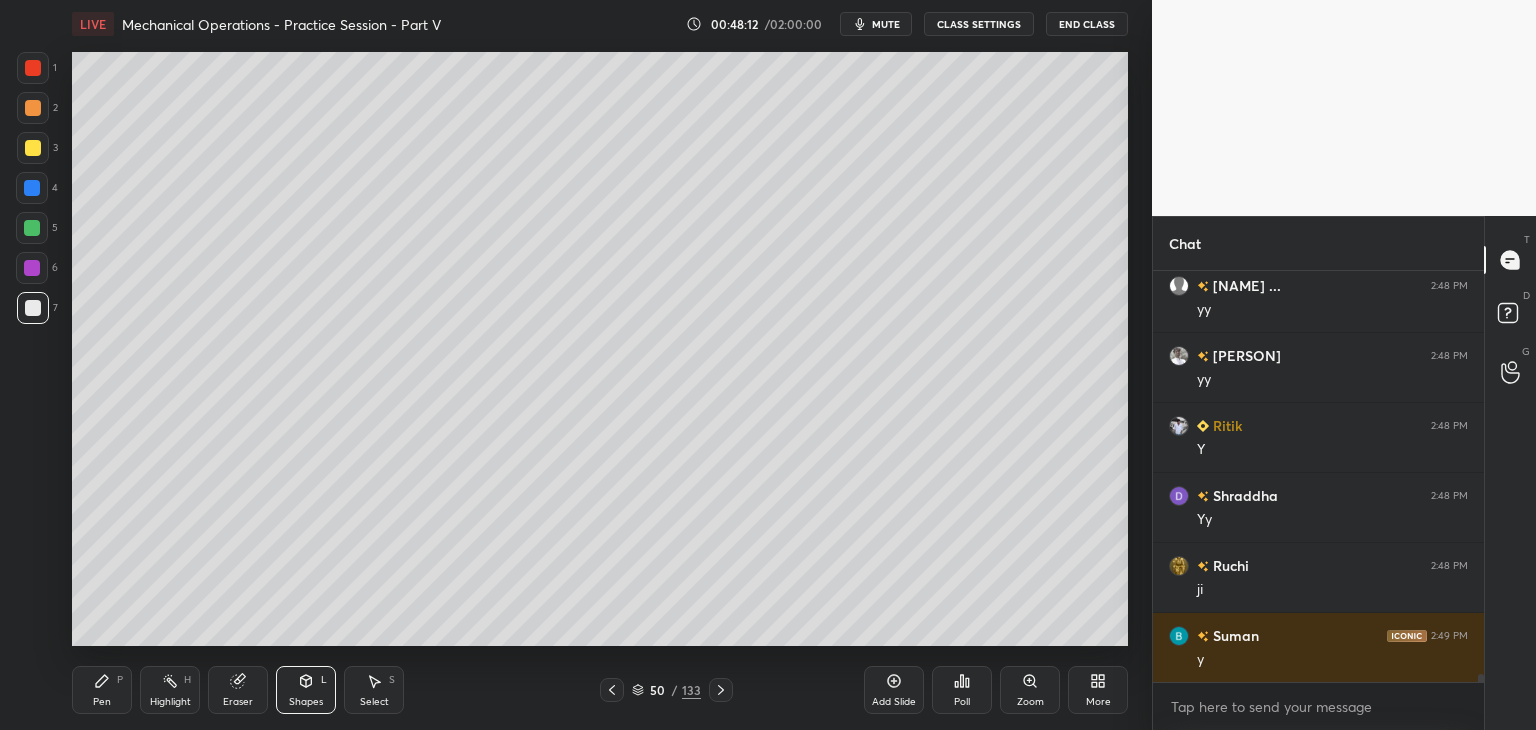 click 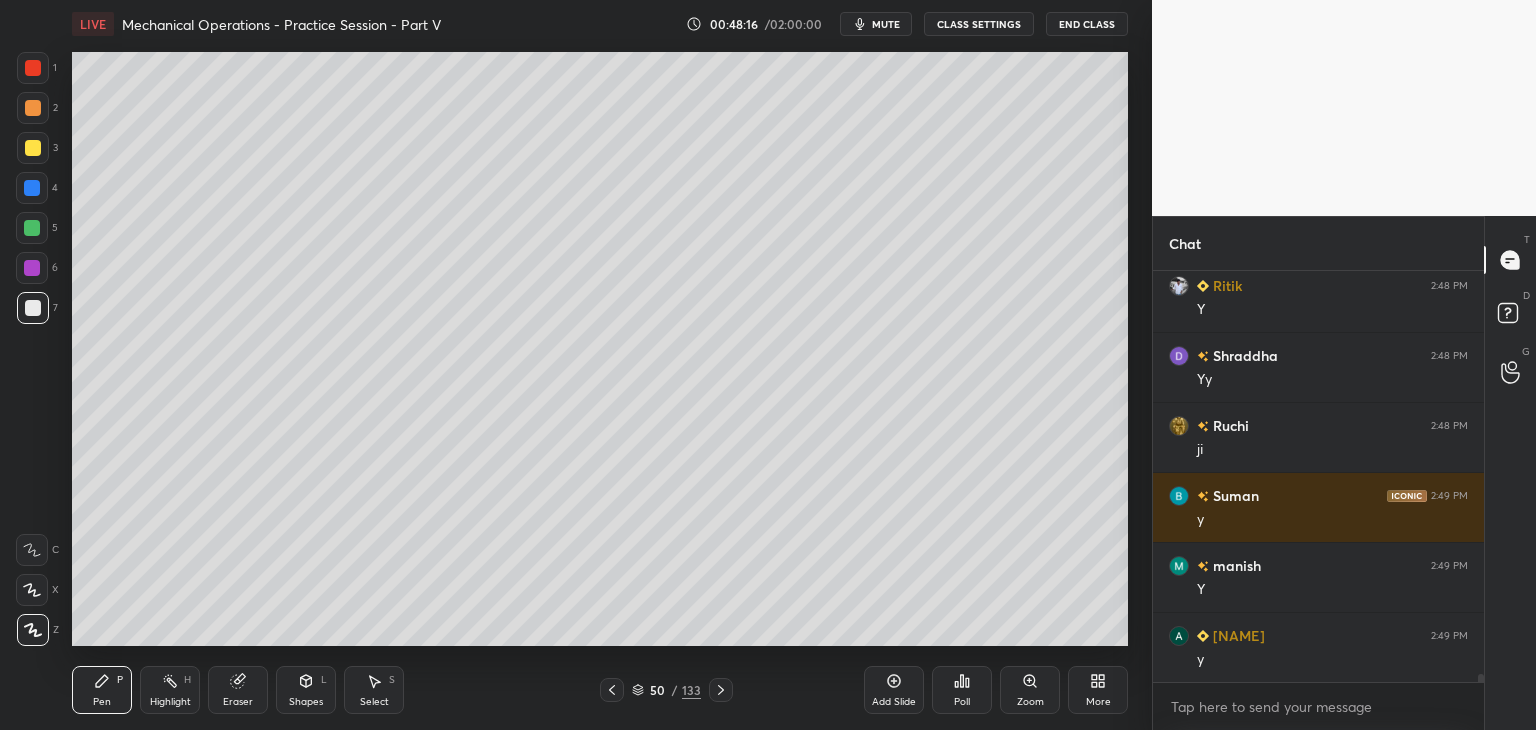 scroll, scrollTop: 19700, scrollLeft: 0, axis: vertical 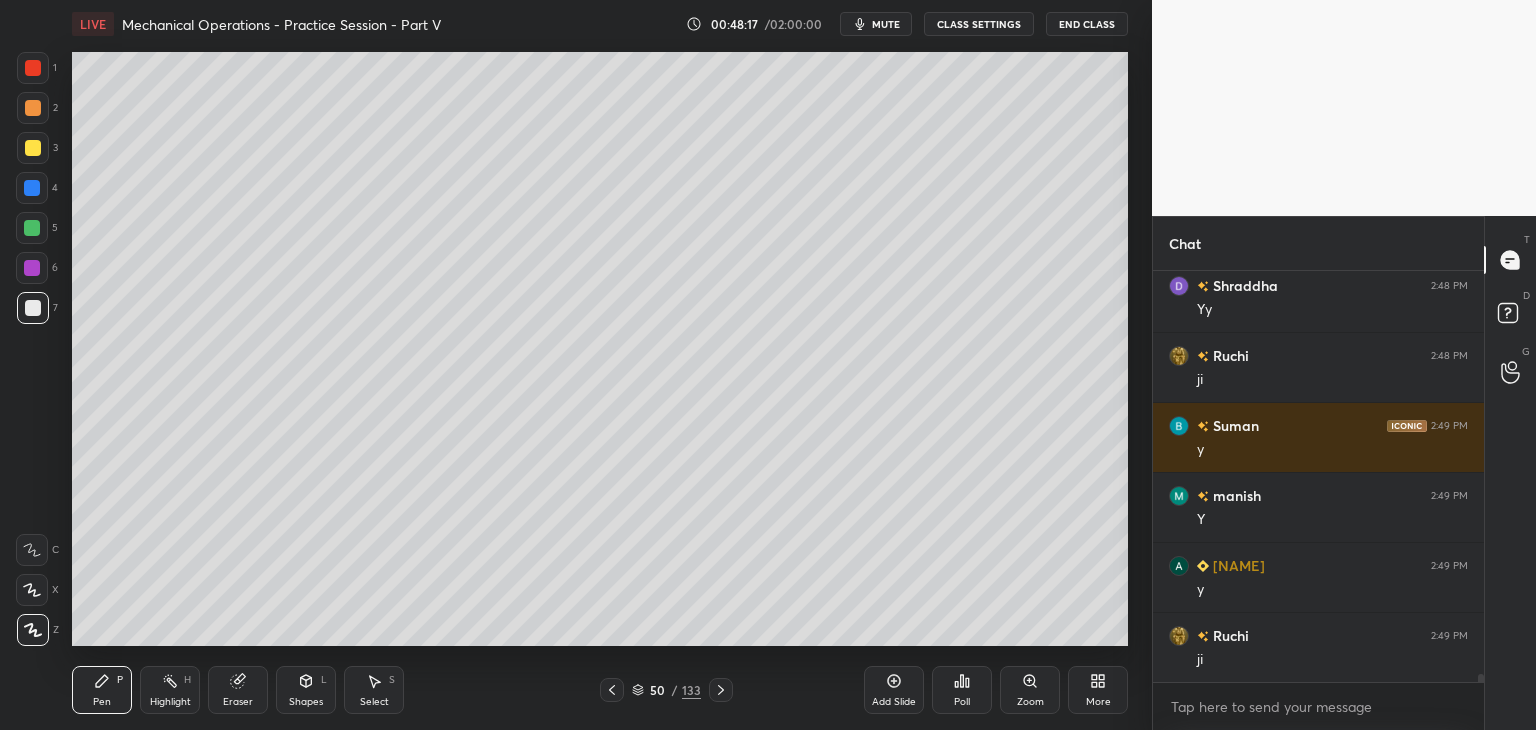 click 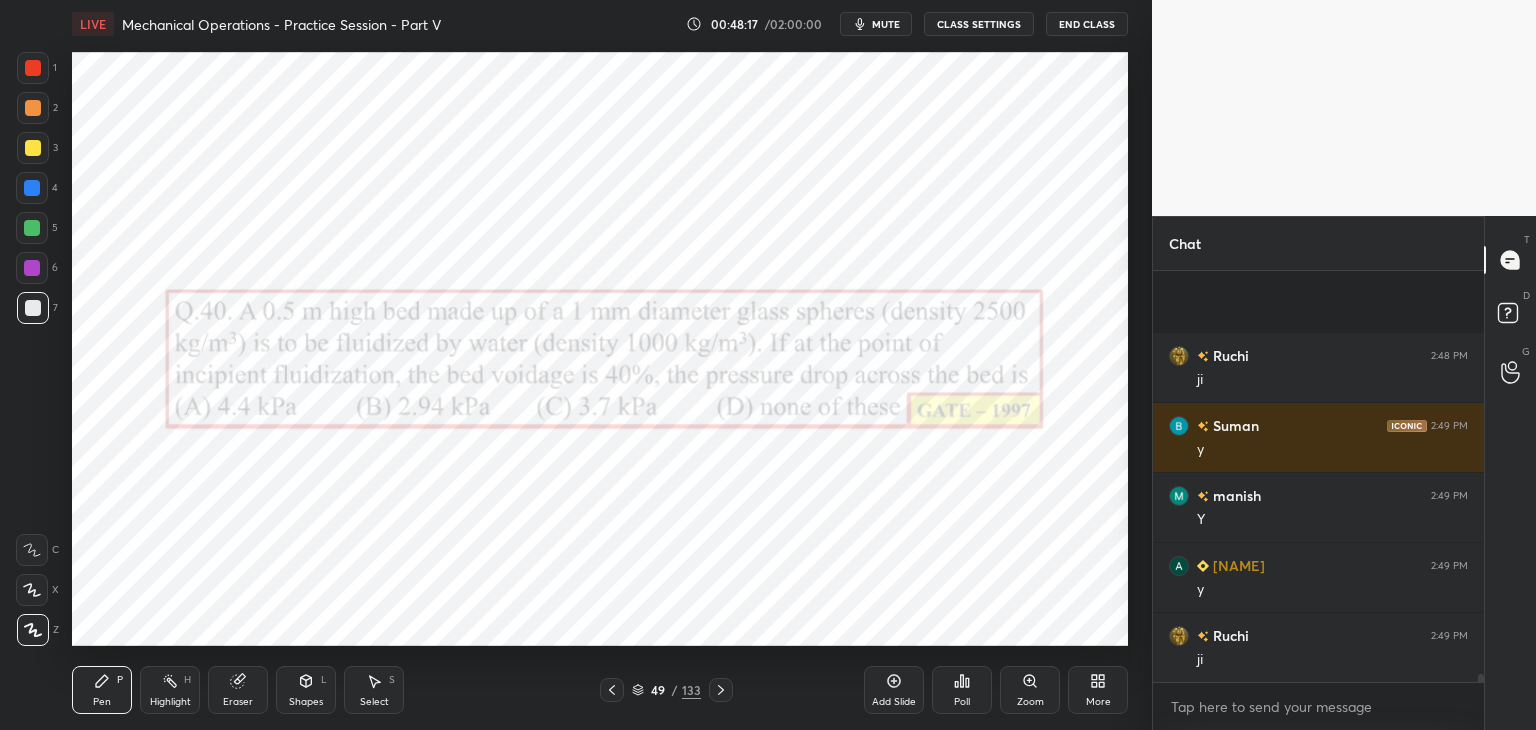 scroll, scrollTop: 19840, scrollLeft: 0, axis: vertical 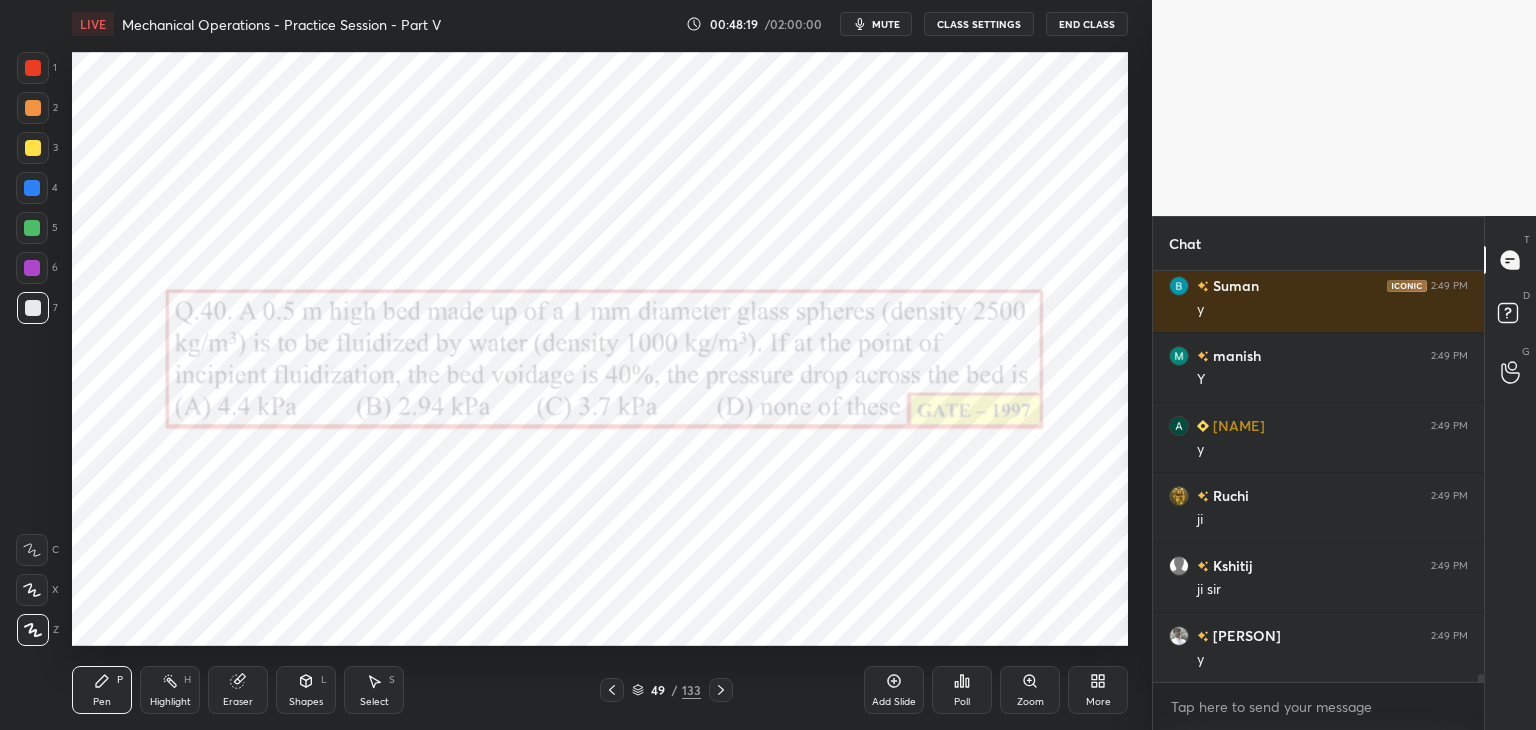 click at bounding box center [721, 690] 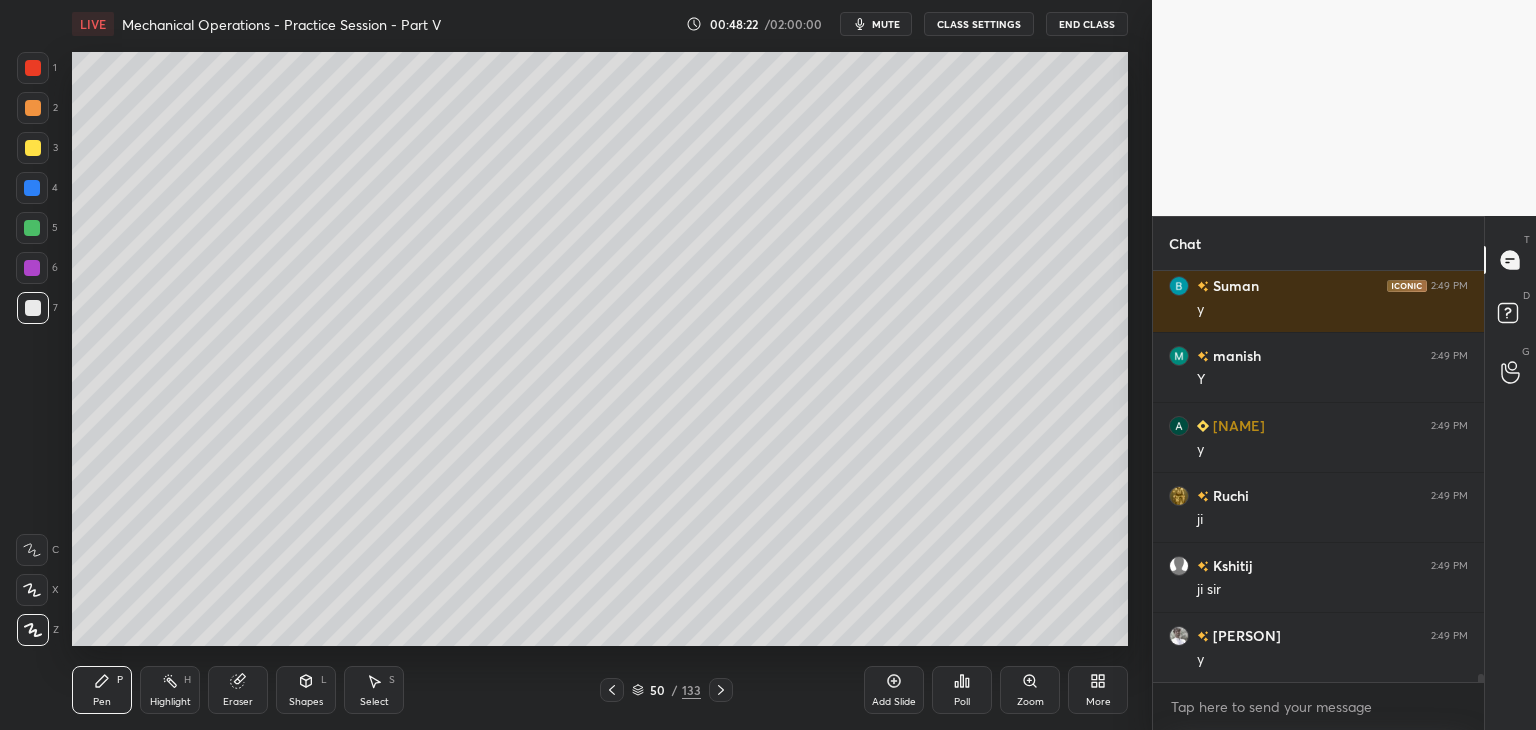 scroll, scrollTop: 19910, scrollLeft: 0, axis: vertical 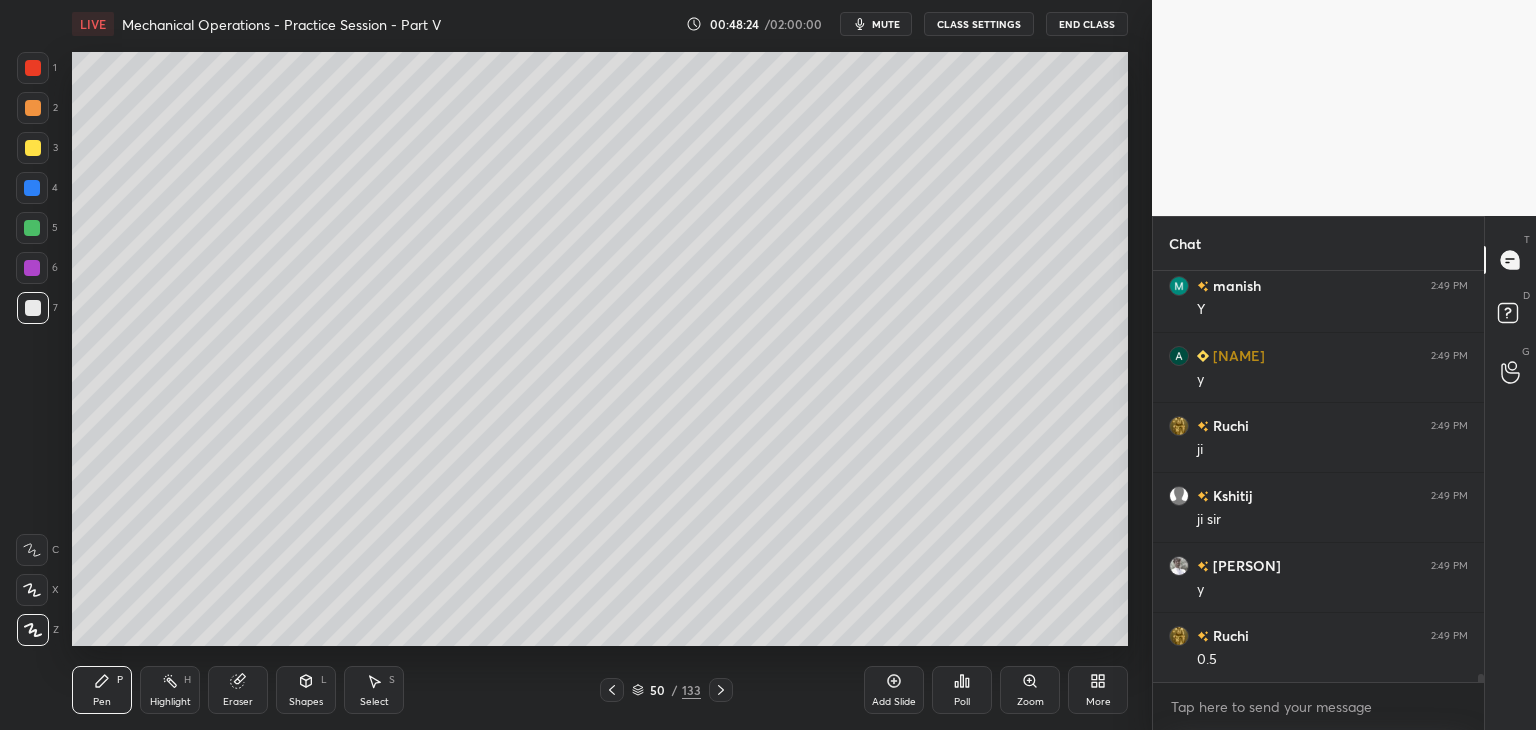 click 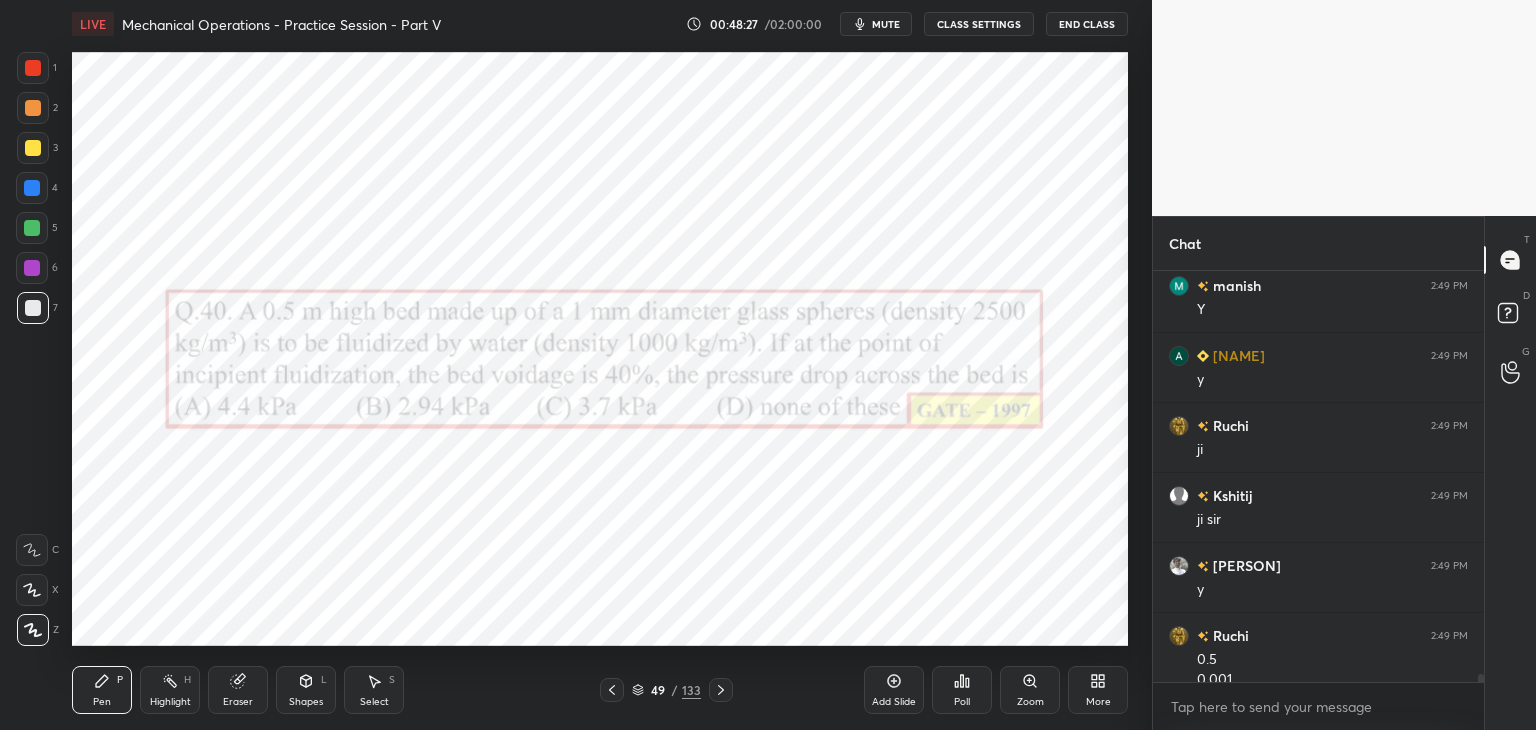 scroll, scrollTop: 19930, scrollLeft: 0, axis: vertical 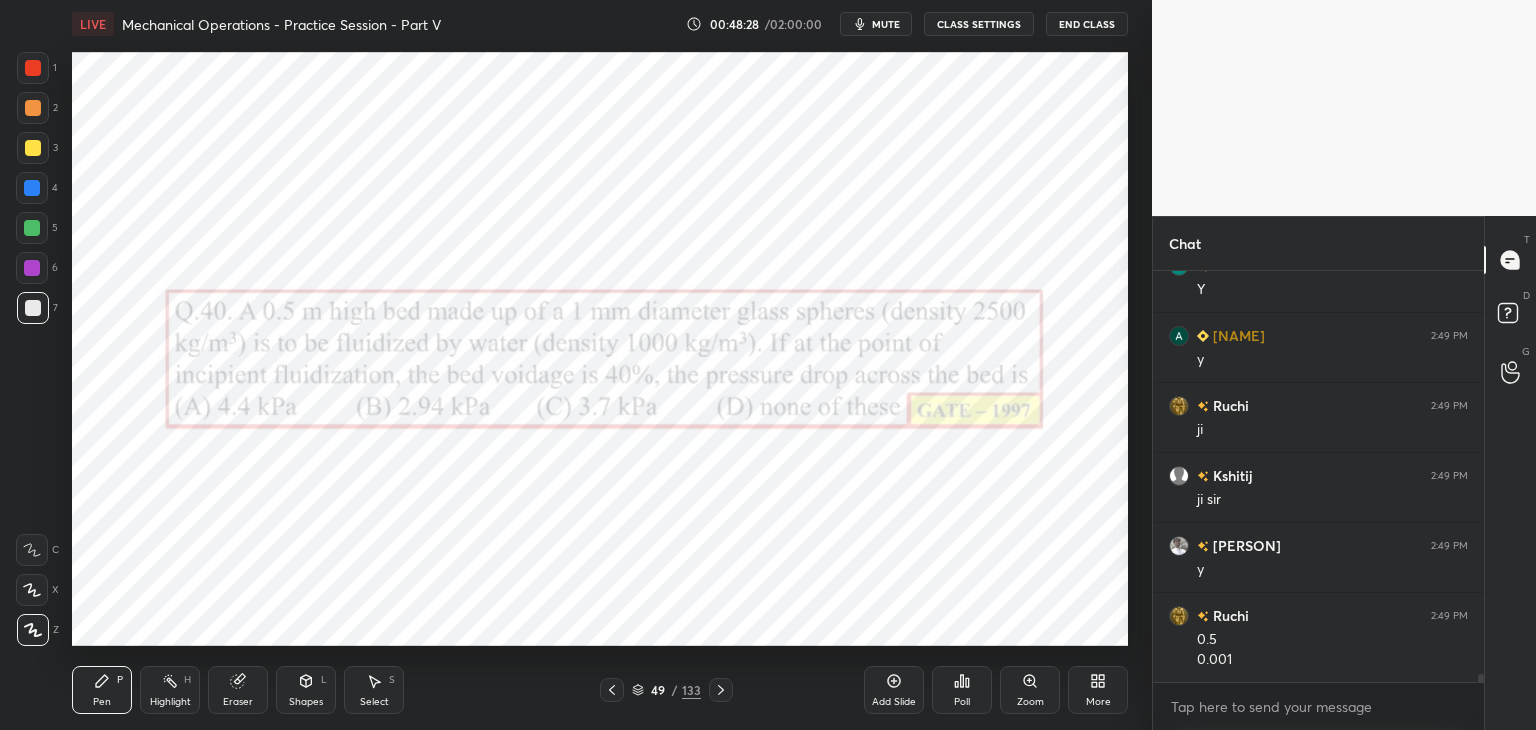 click 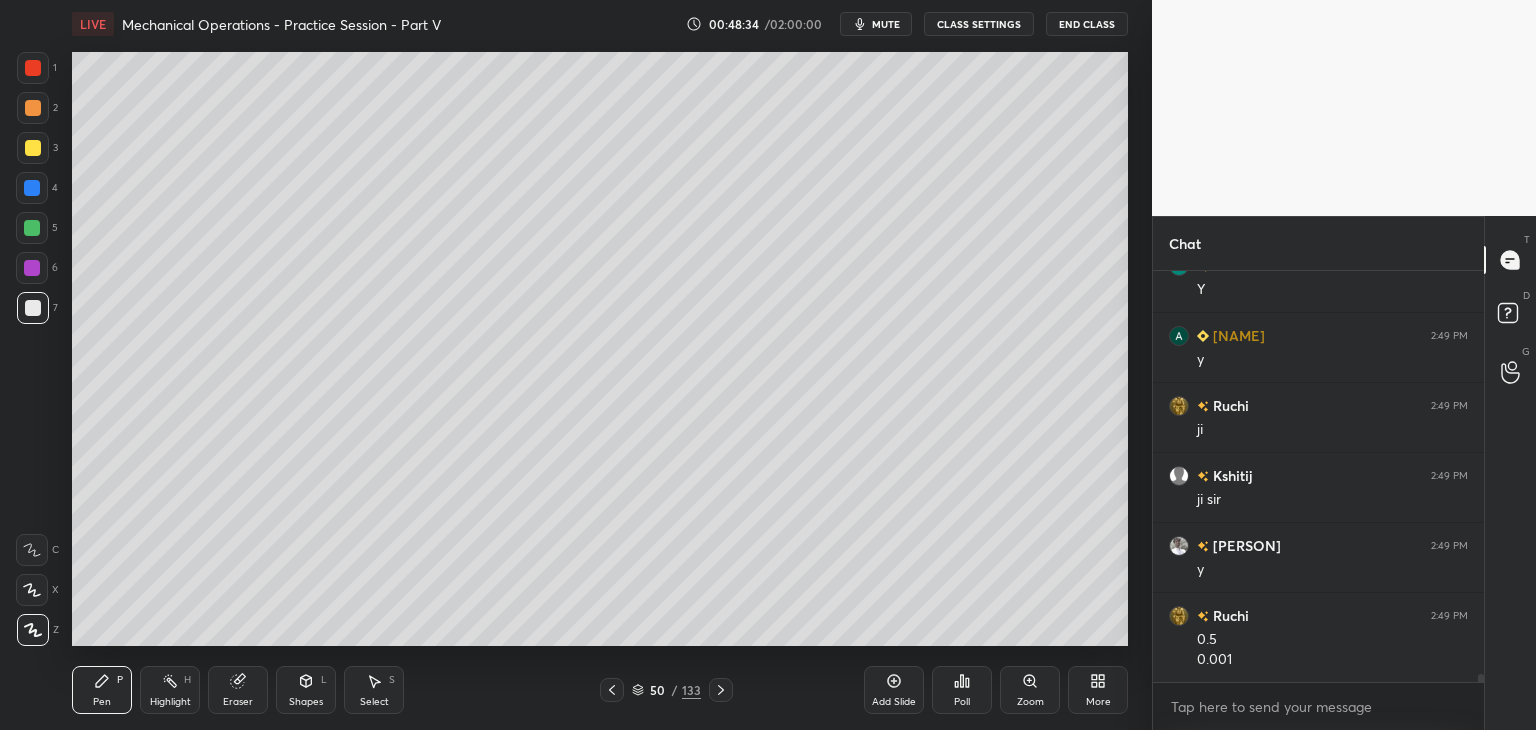 click 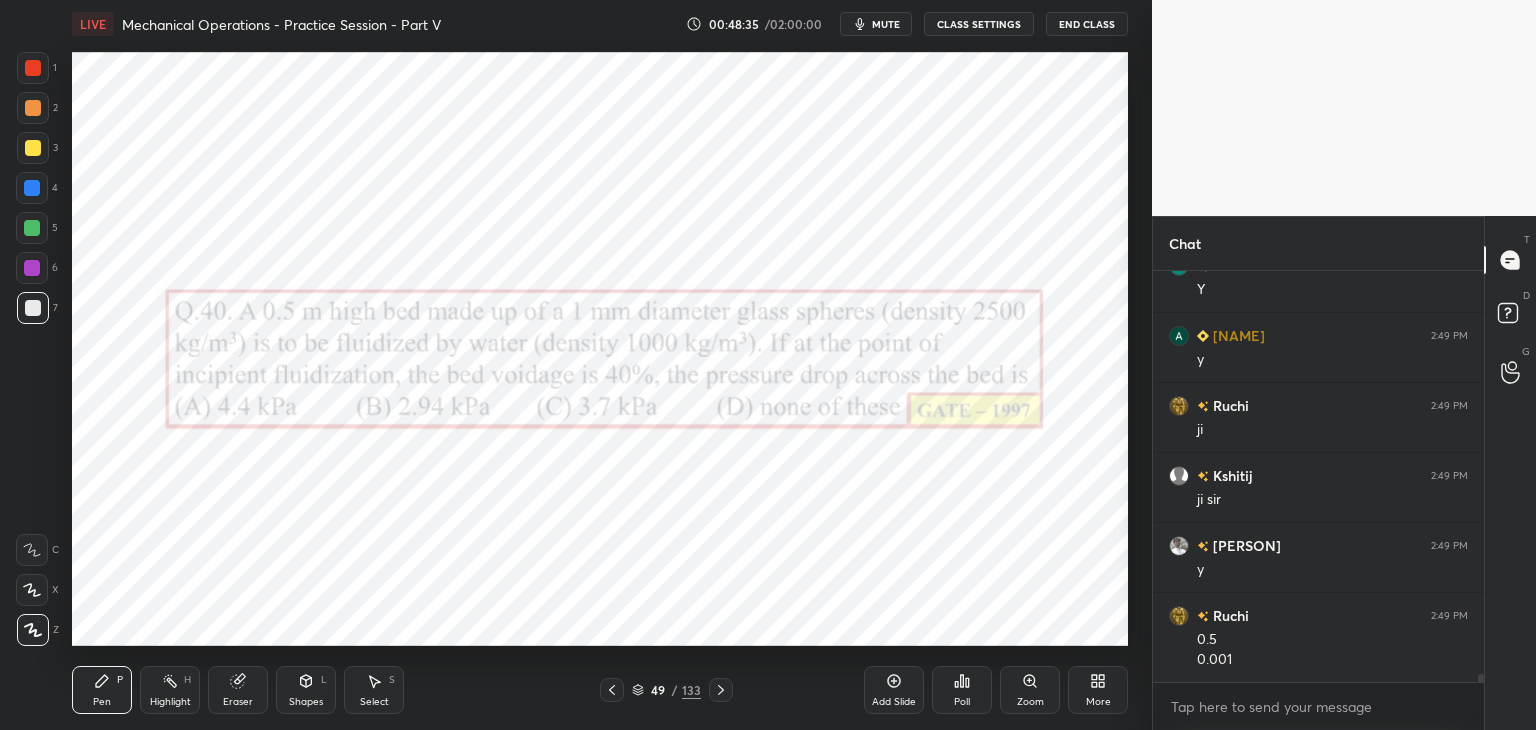 scroll, scrollTop: 19950, scrollLeft: 0, axis: vertical 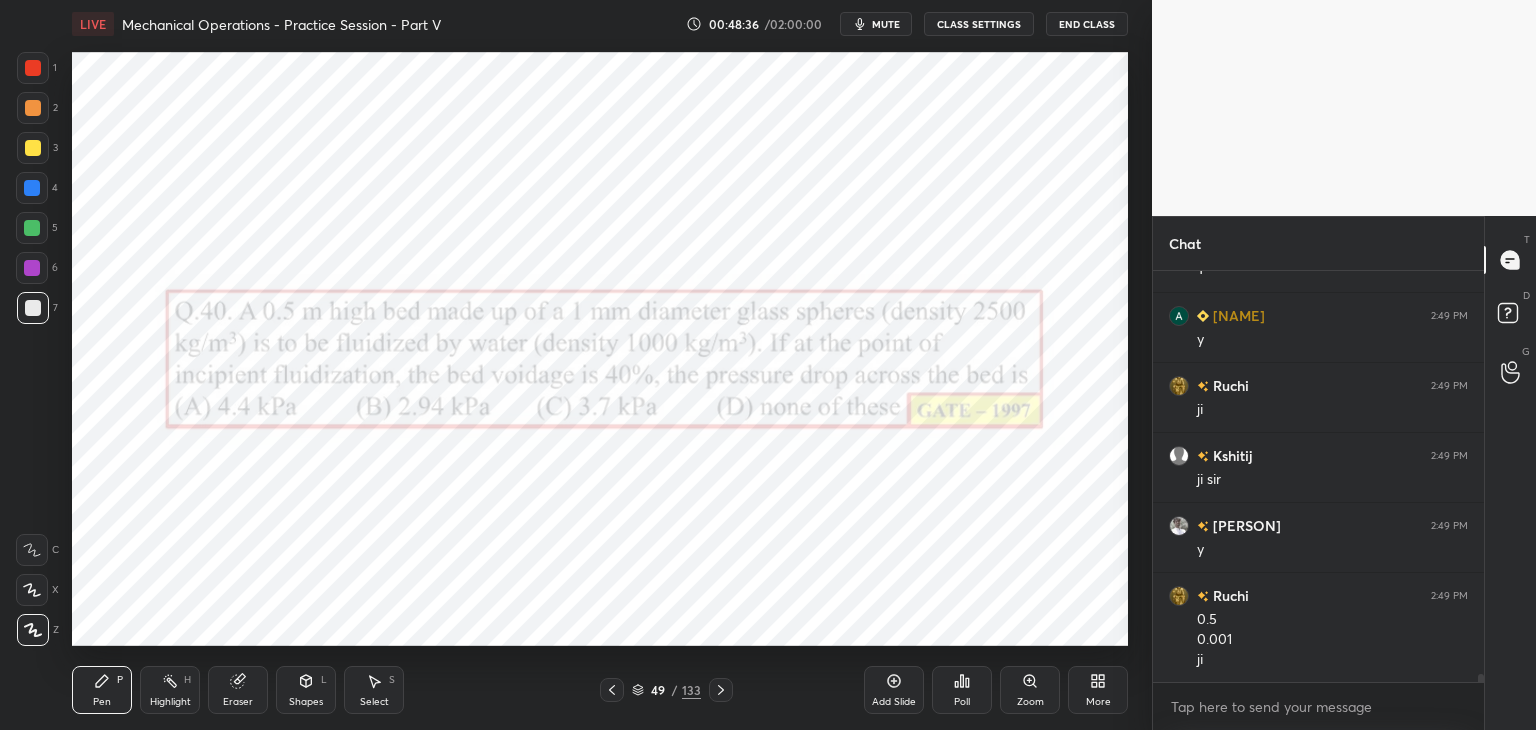 click 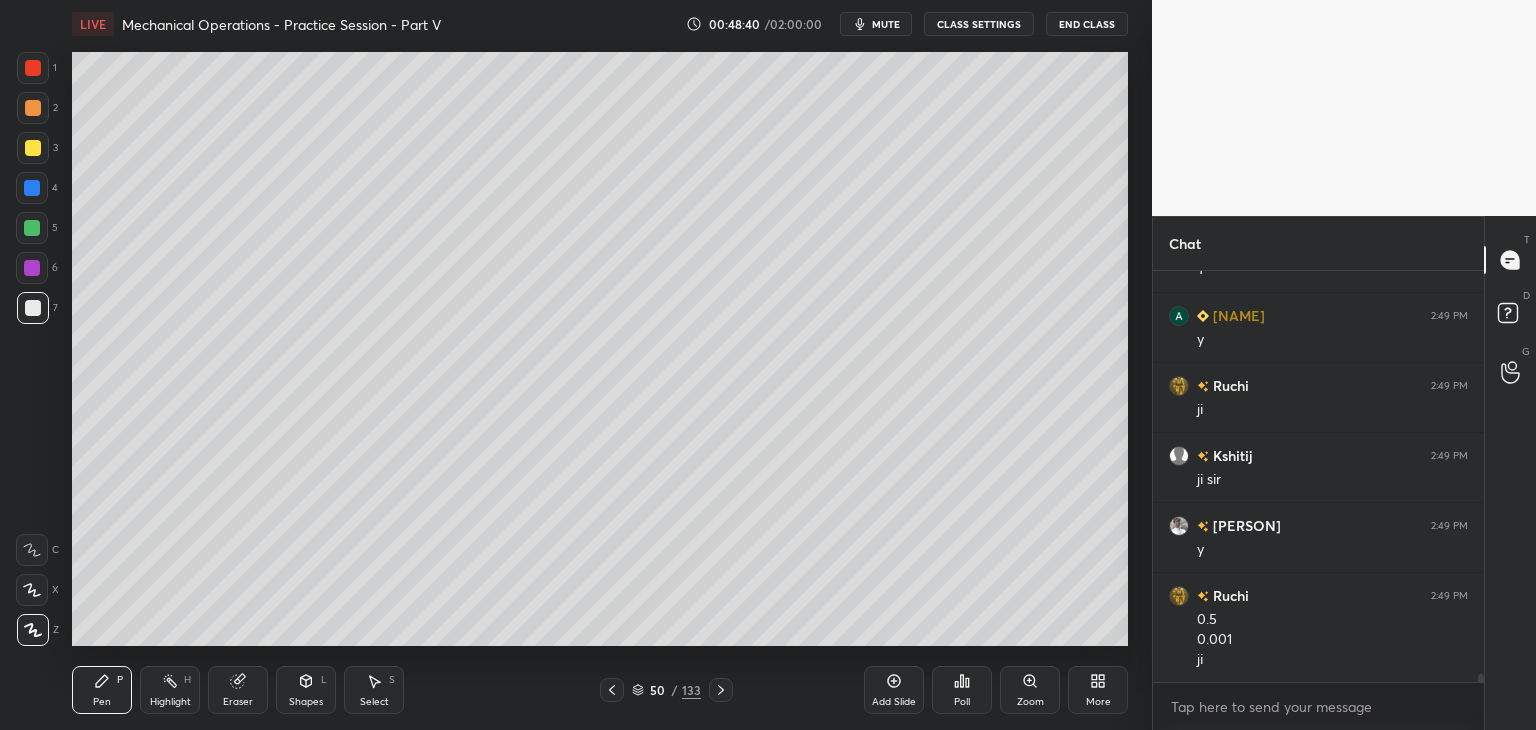 click at bounding box center (612, 690) 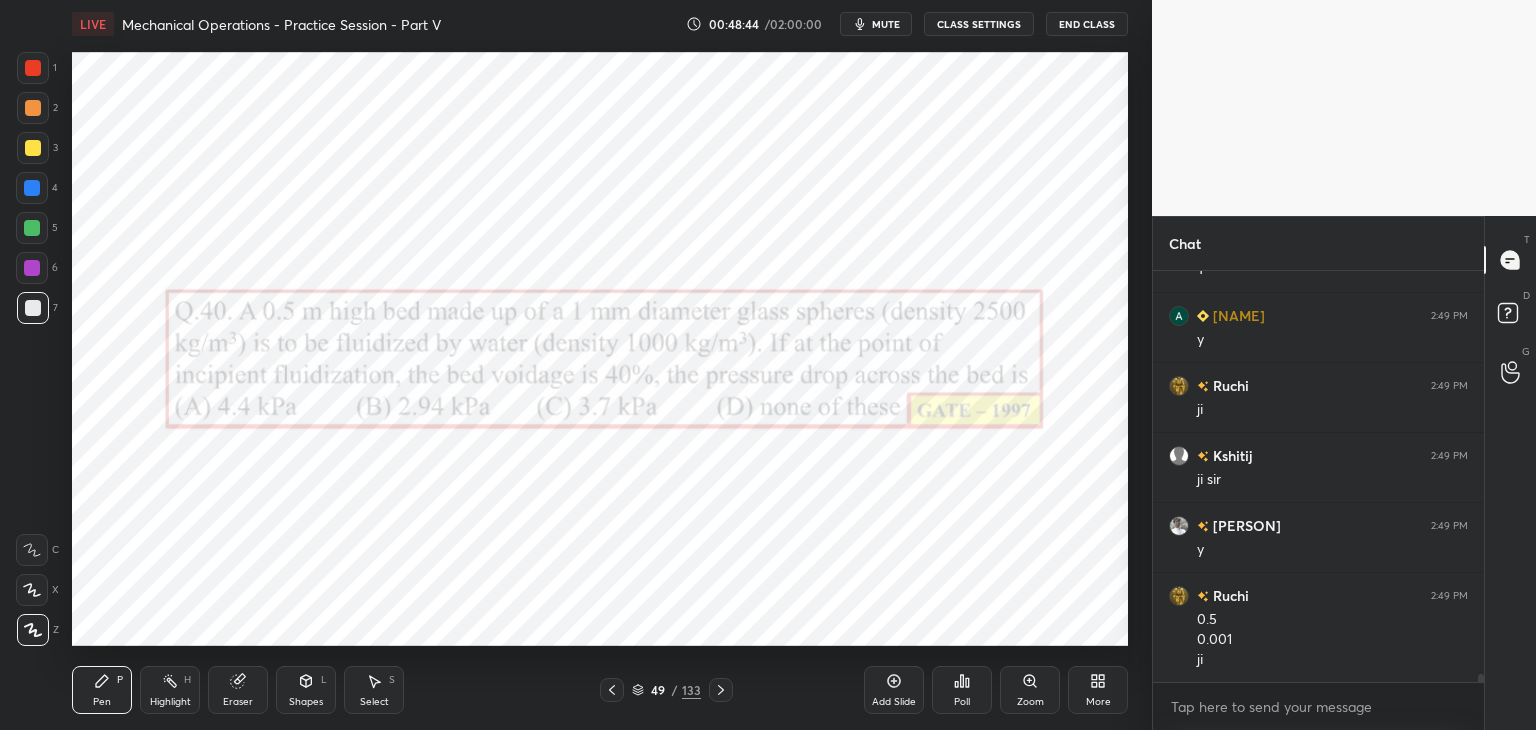 click 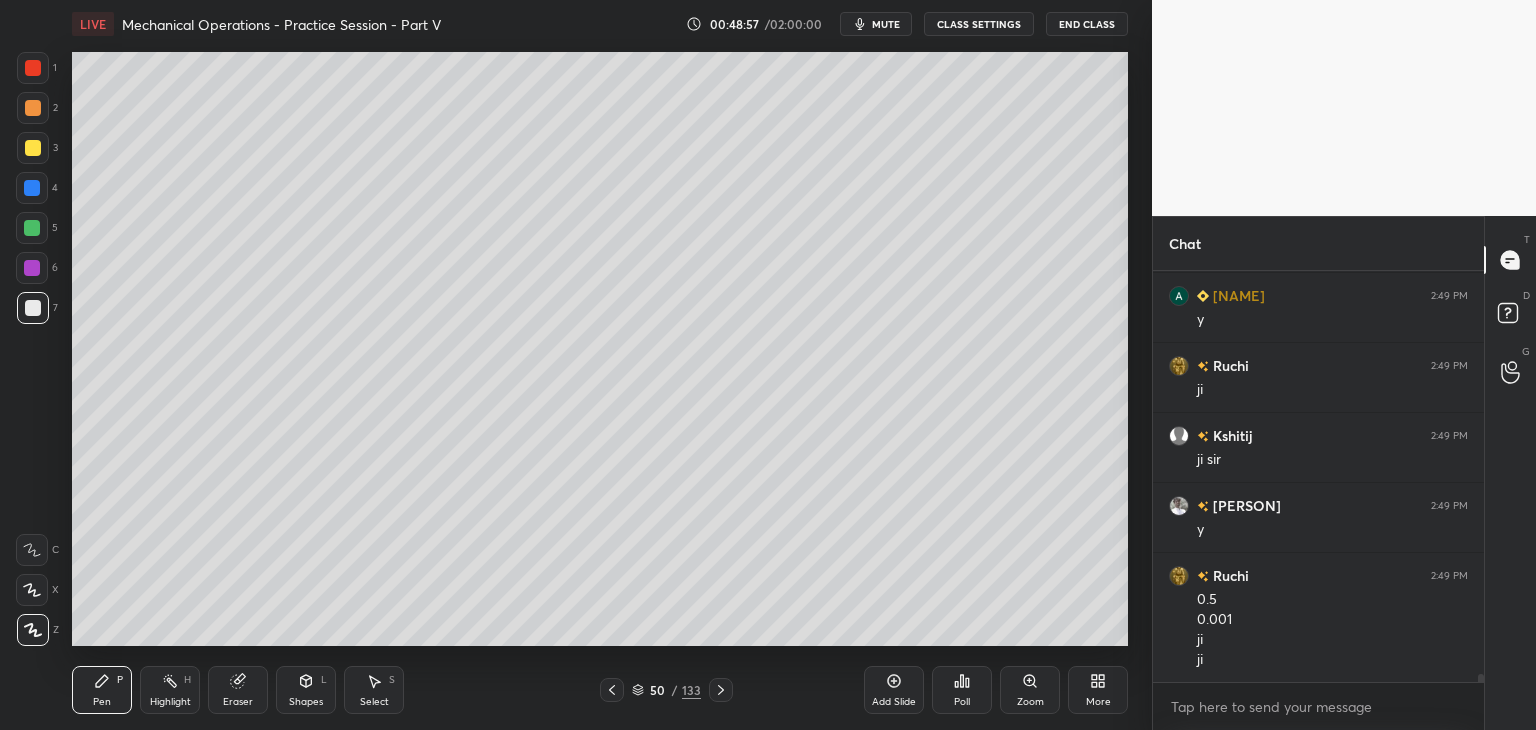 scroll, scrollTop: 20040, scrollLeft: 0, axis: vertical 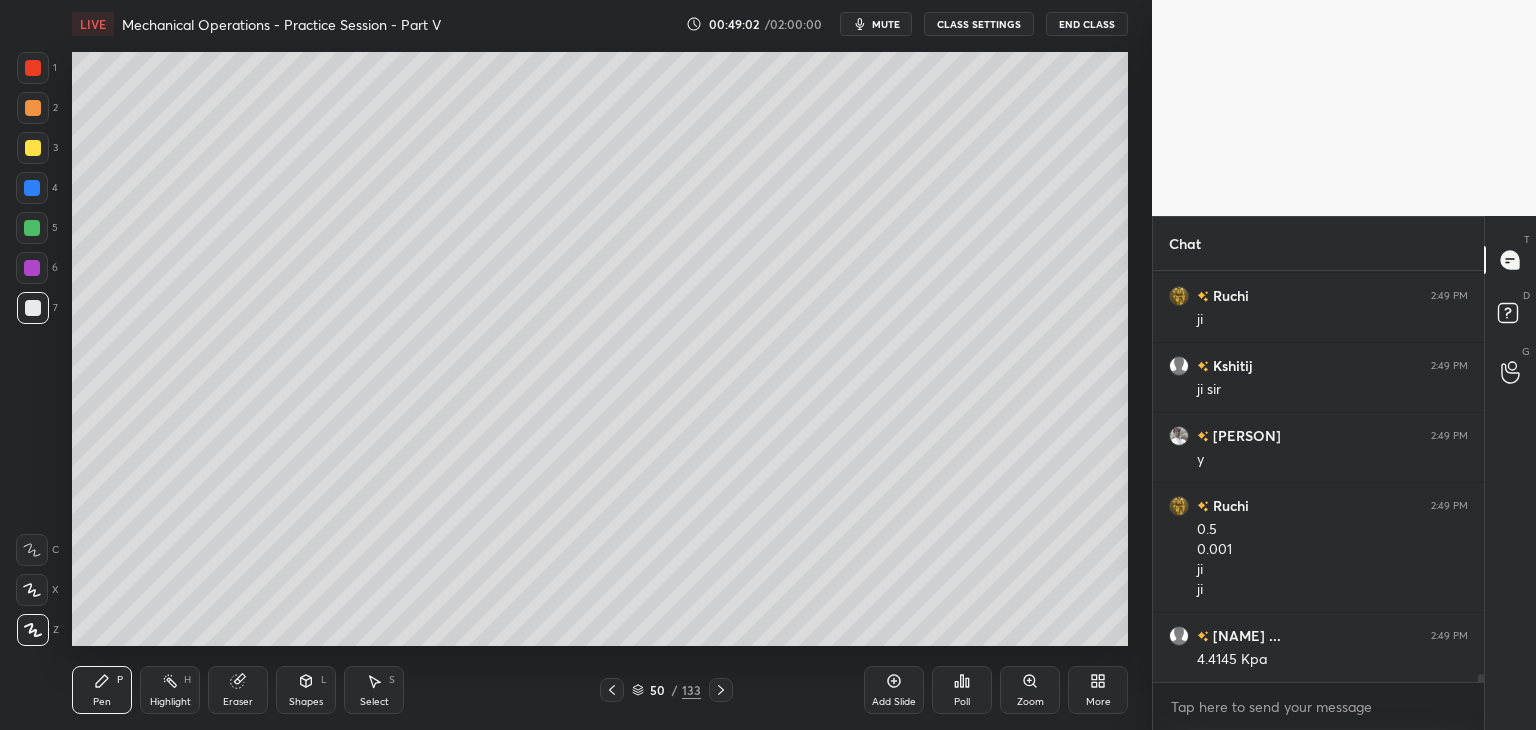 click at bounding box center [612, 690] 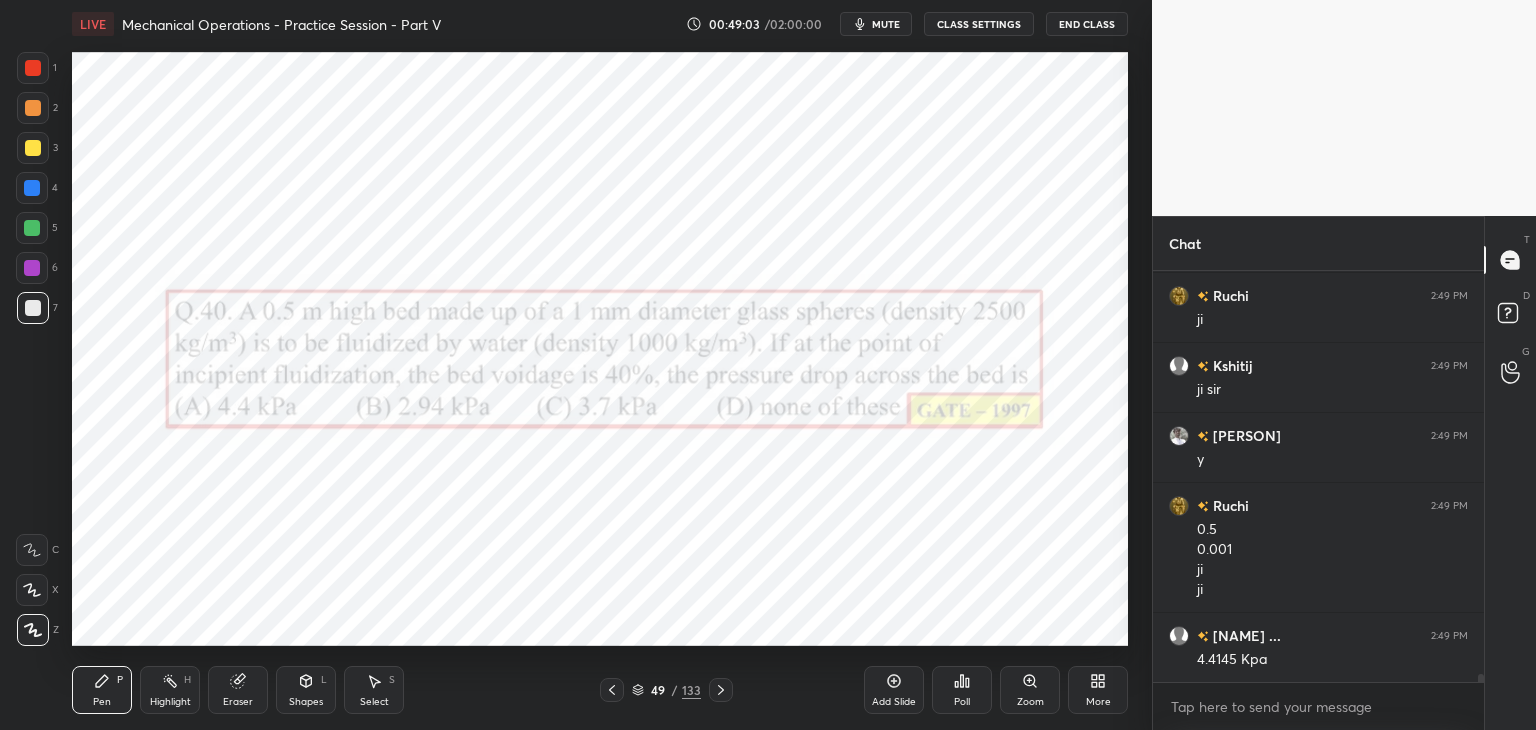 click 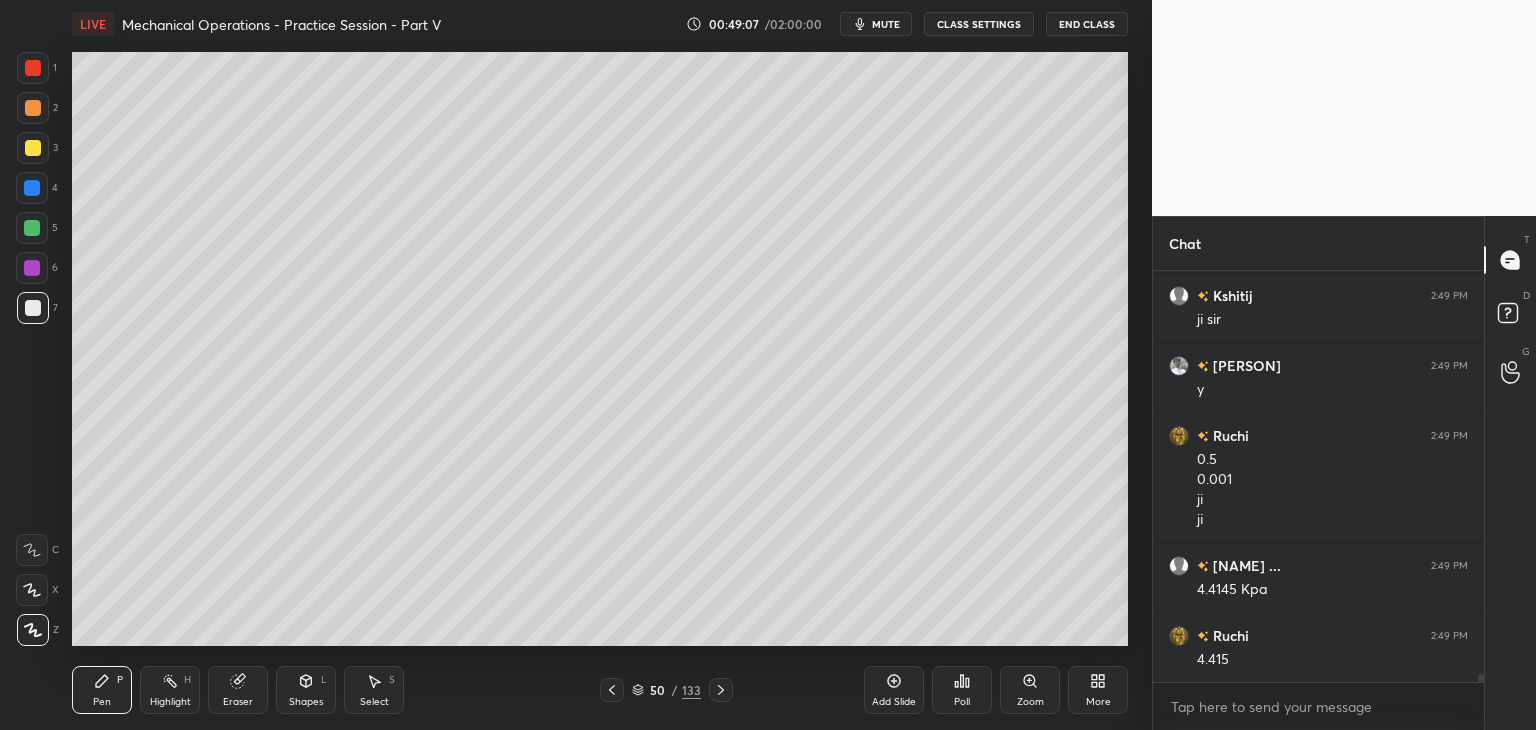 scroll, scrollTop: 20180, scrollLeft: 0, axis: vertical 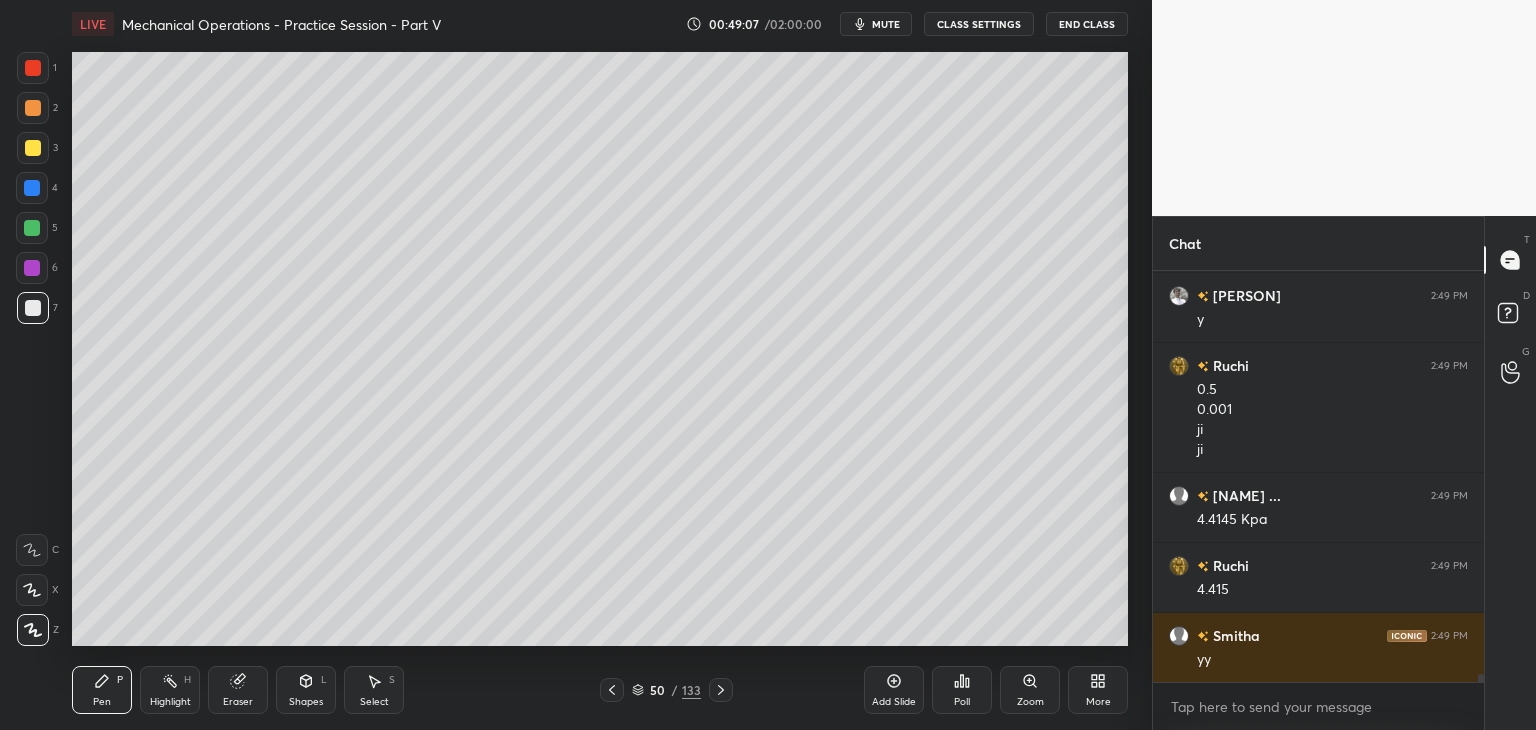 click on "Shapes" at bounding box center (306, 702) 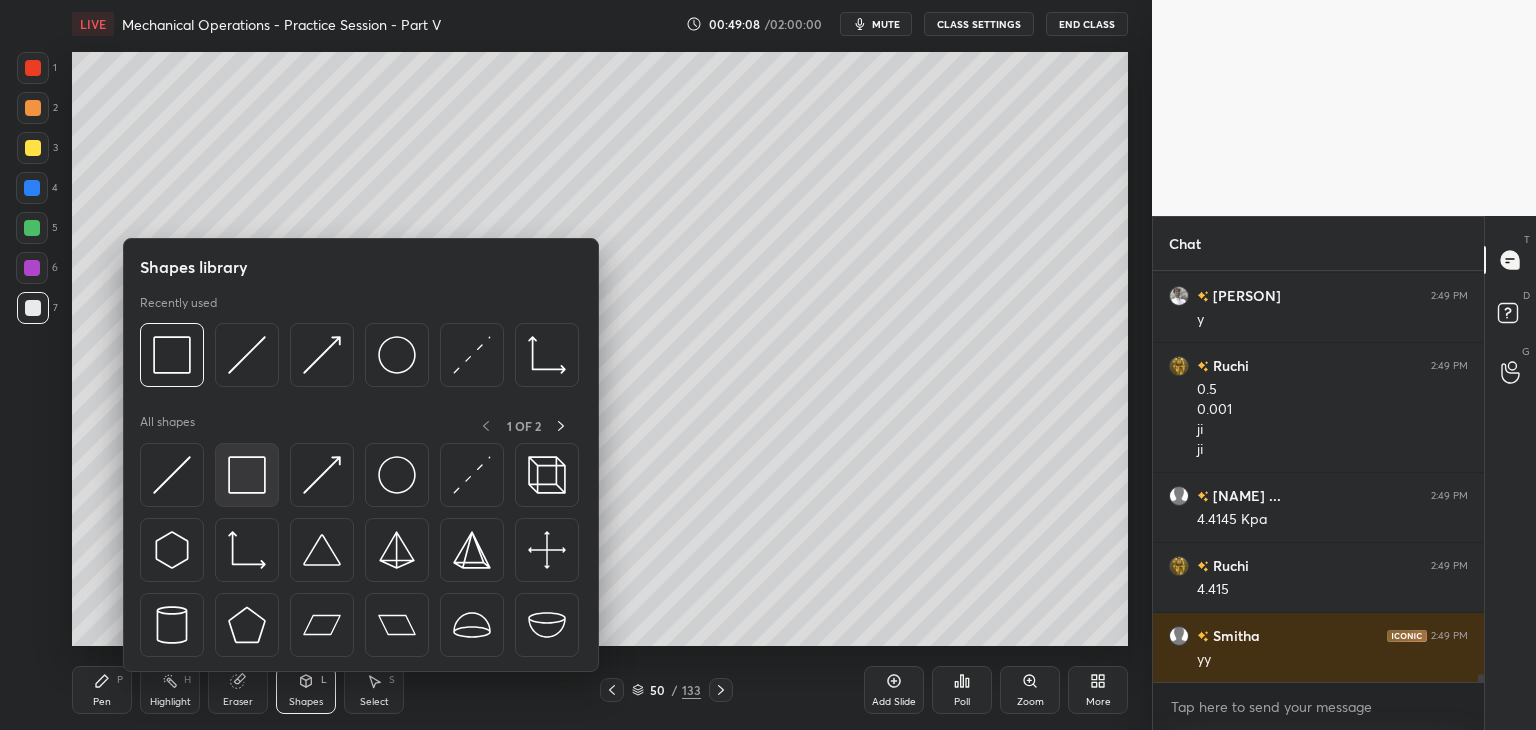 click at bounding box center (247, 475) 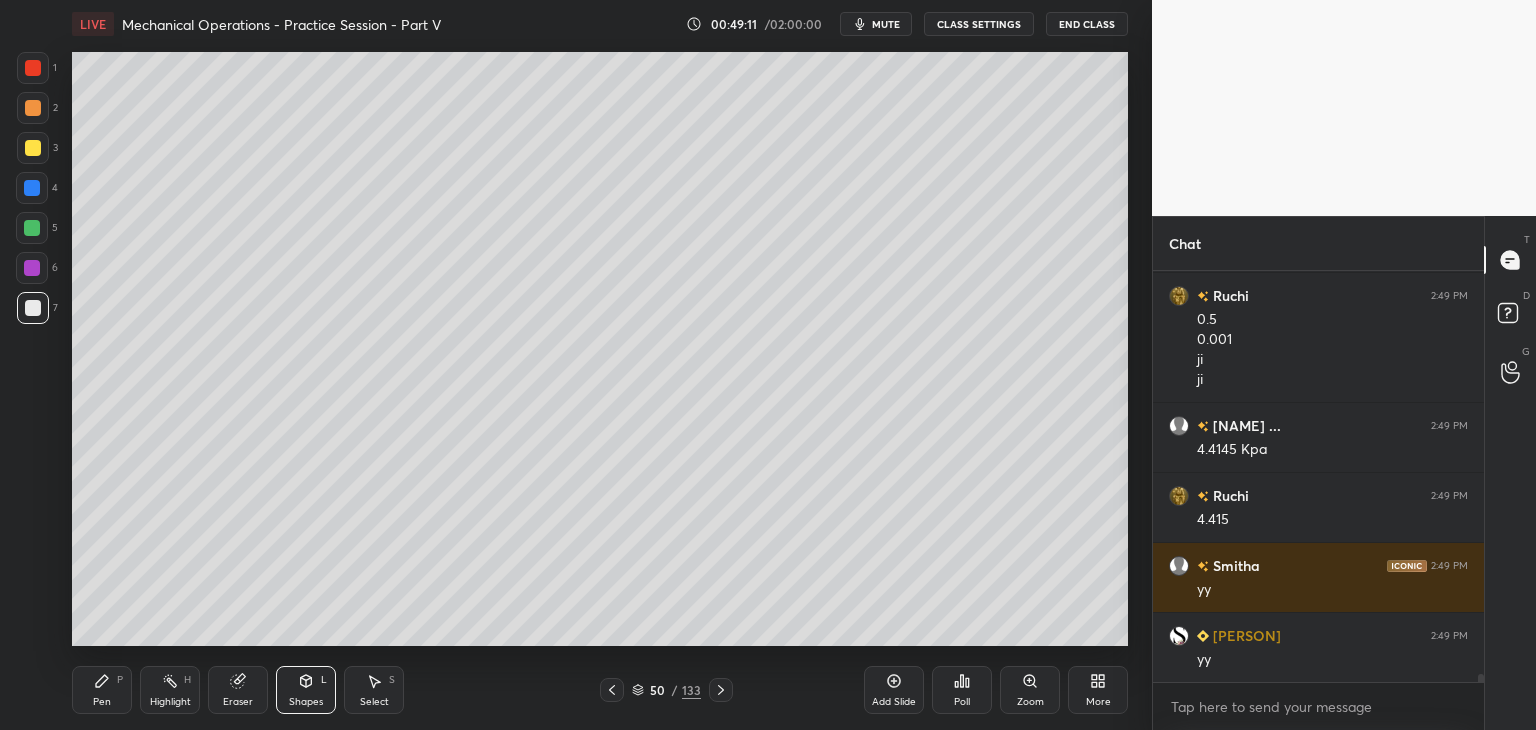 scroll, scrollTop: 20320, scrollLeft: 0, axis: vertical 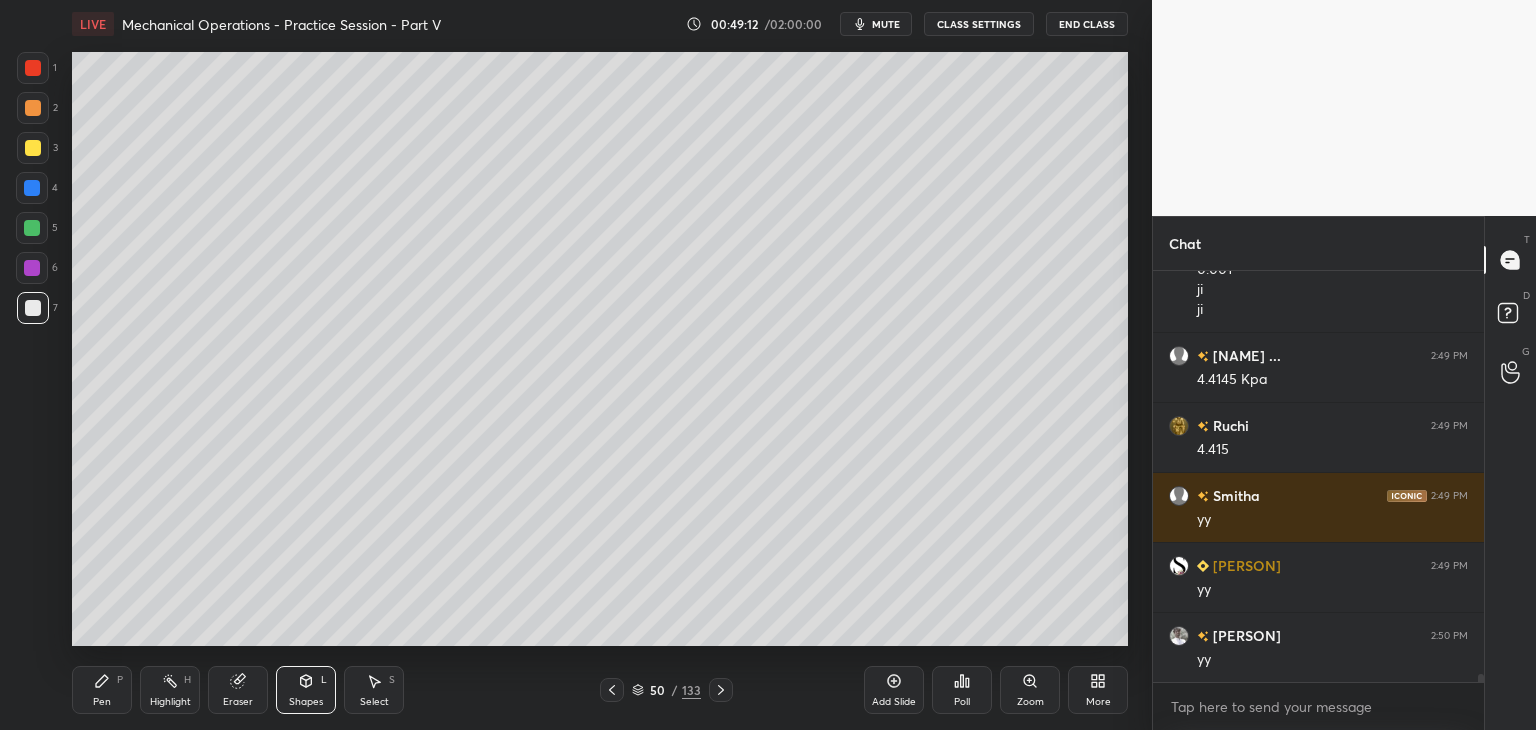 click on "Select S" at bounding box center [374, 690] 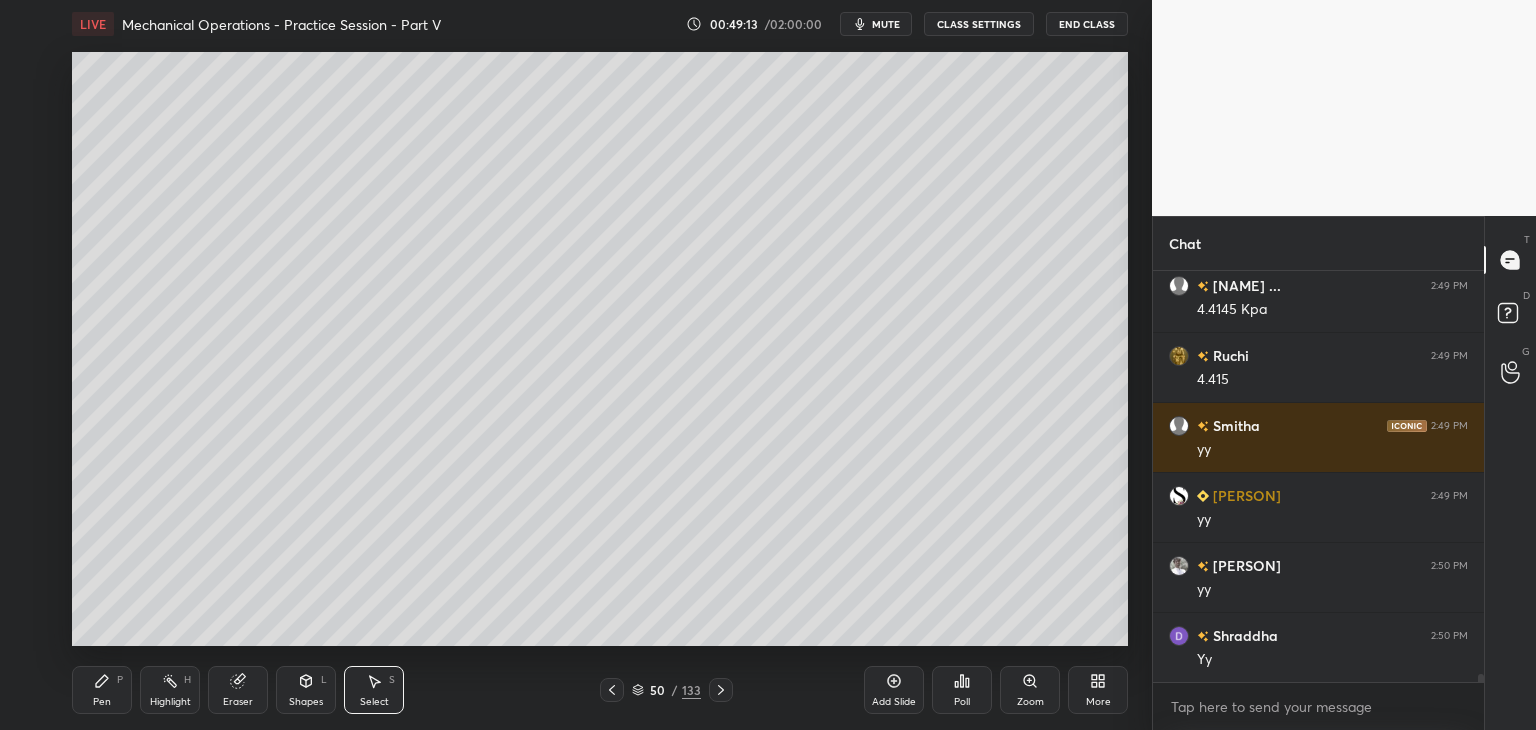 scroll, scrollTop: 20460, scrollLeft: 0, axis: vertical 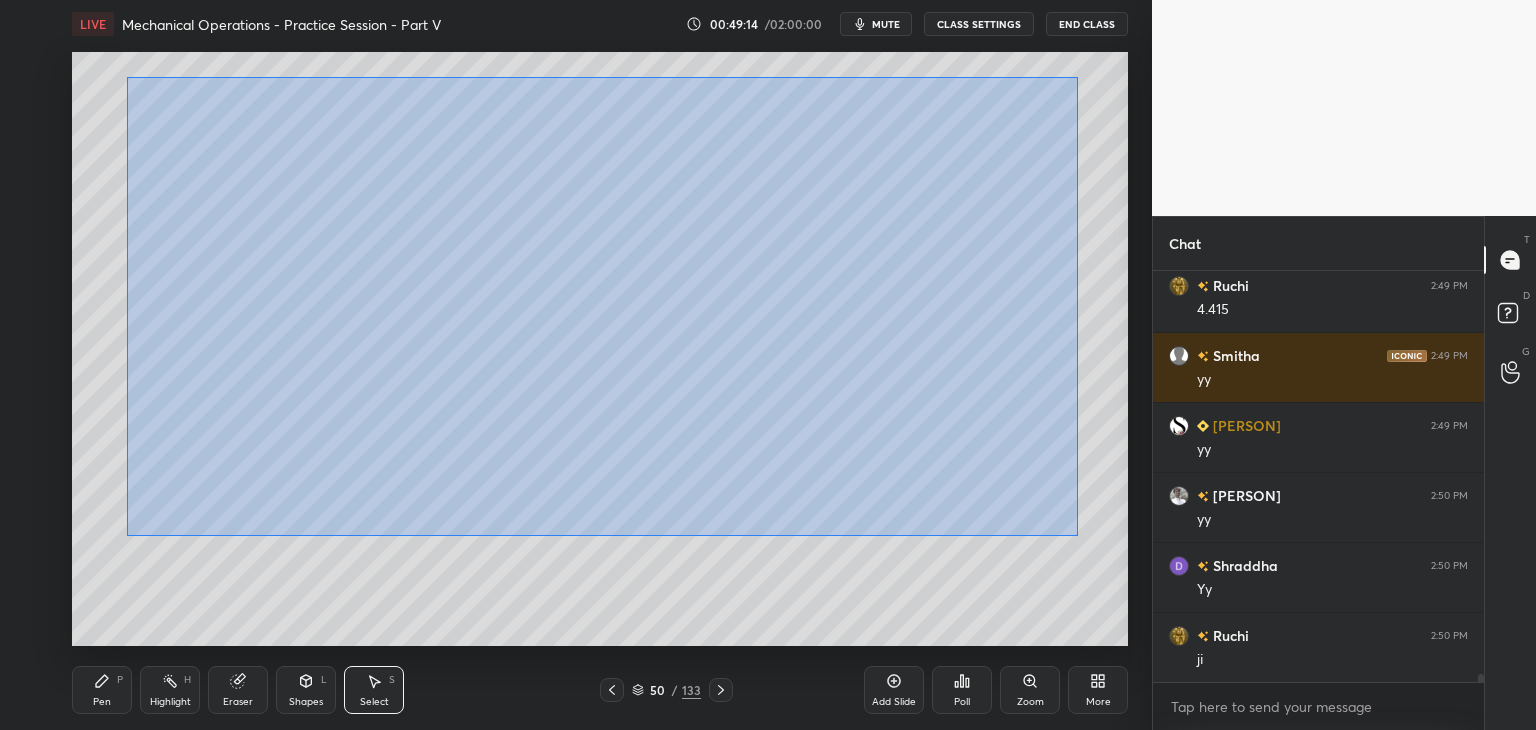 drag, startPoint x: 125, startPoint y: 77, endPoint x: 1064, endPoint y: 517, distance: 1036.9768 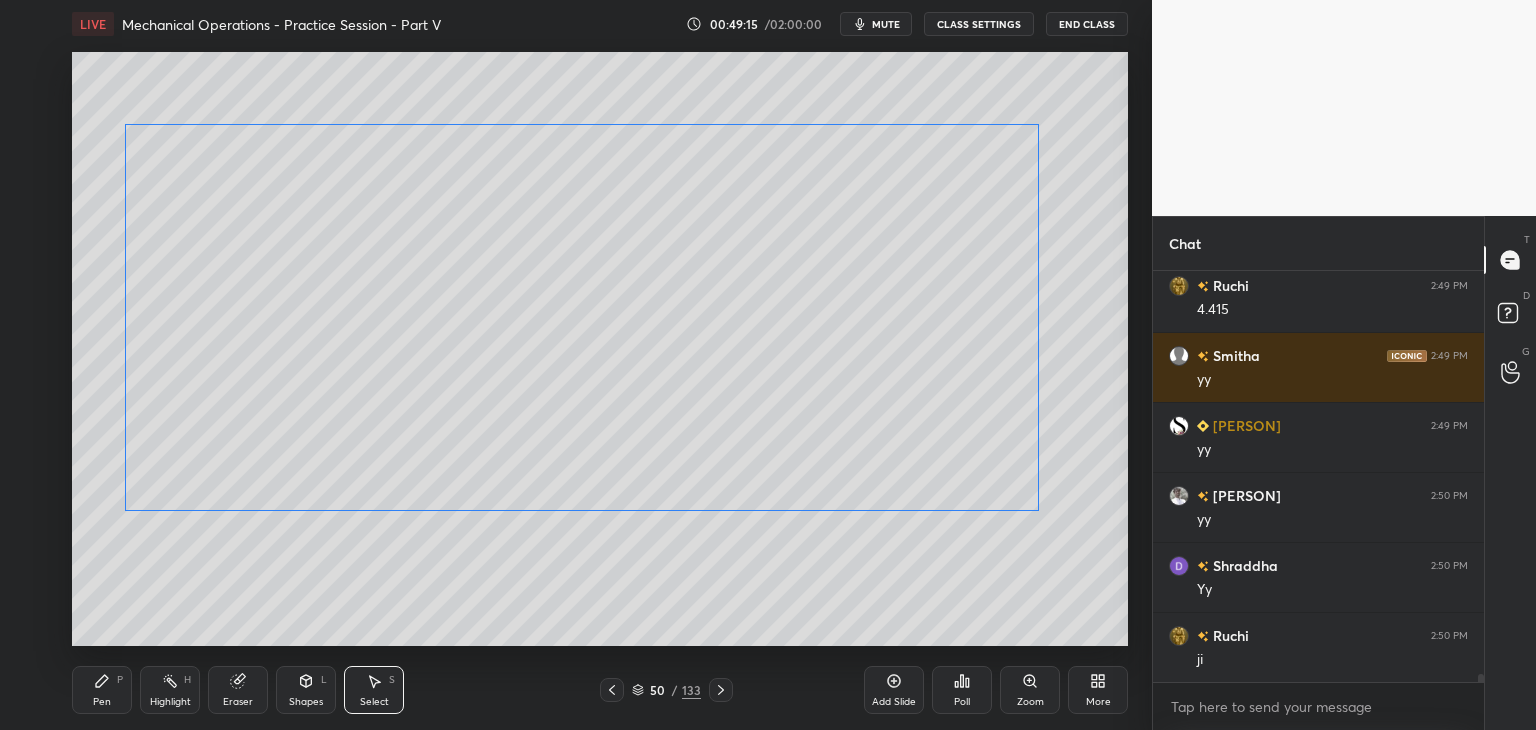 drag, startPoint x: 917, startPoint y: 453, endPoint x: 896, endPoint y: 475, distance: 30.413813 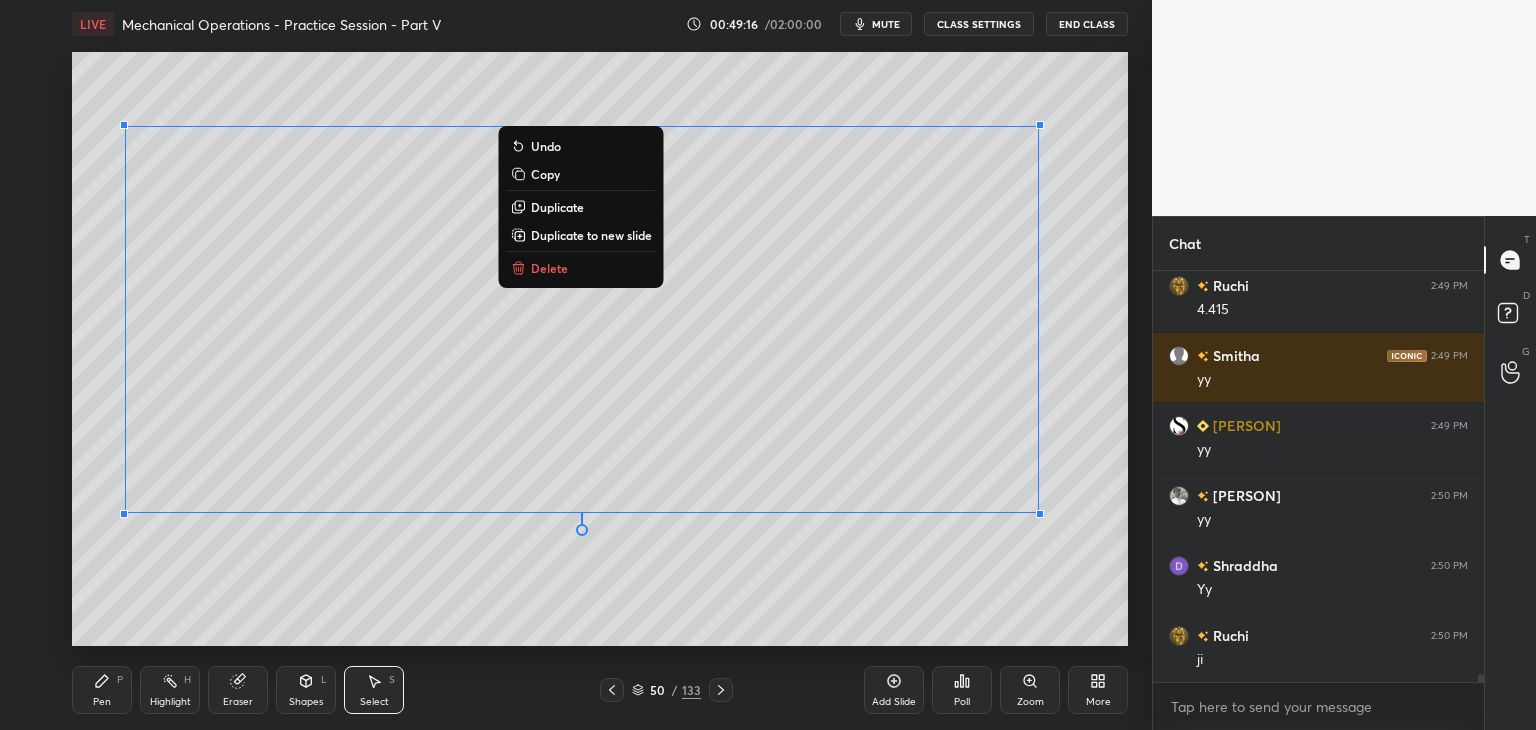 click on "0 ° Undo Copy Duplicate Duplicate to new slide Delete" at bounding box center [600, 349] 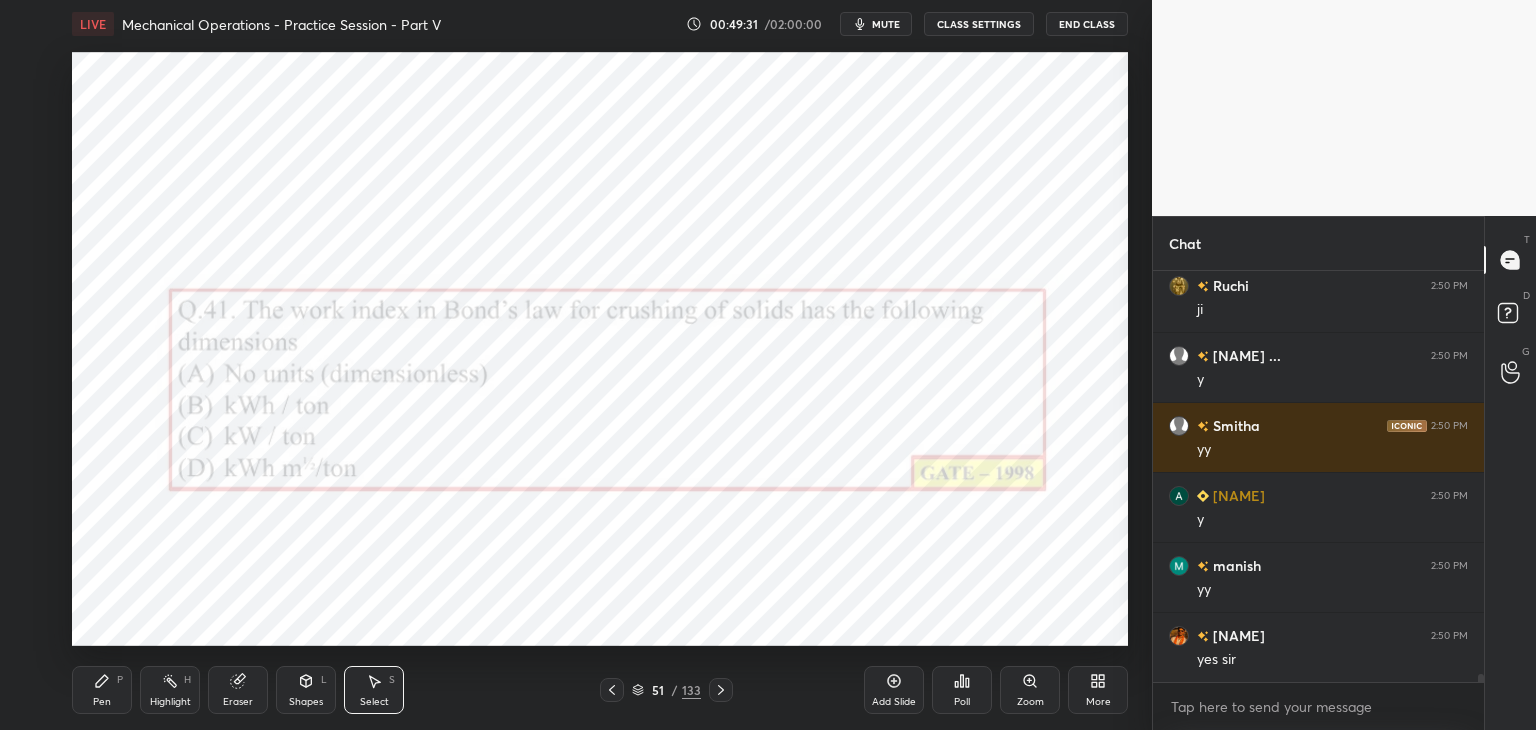 scroll, scrollTop: 20880, scrollLeft: 0, axis: vertical 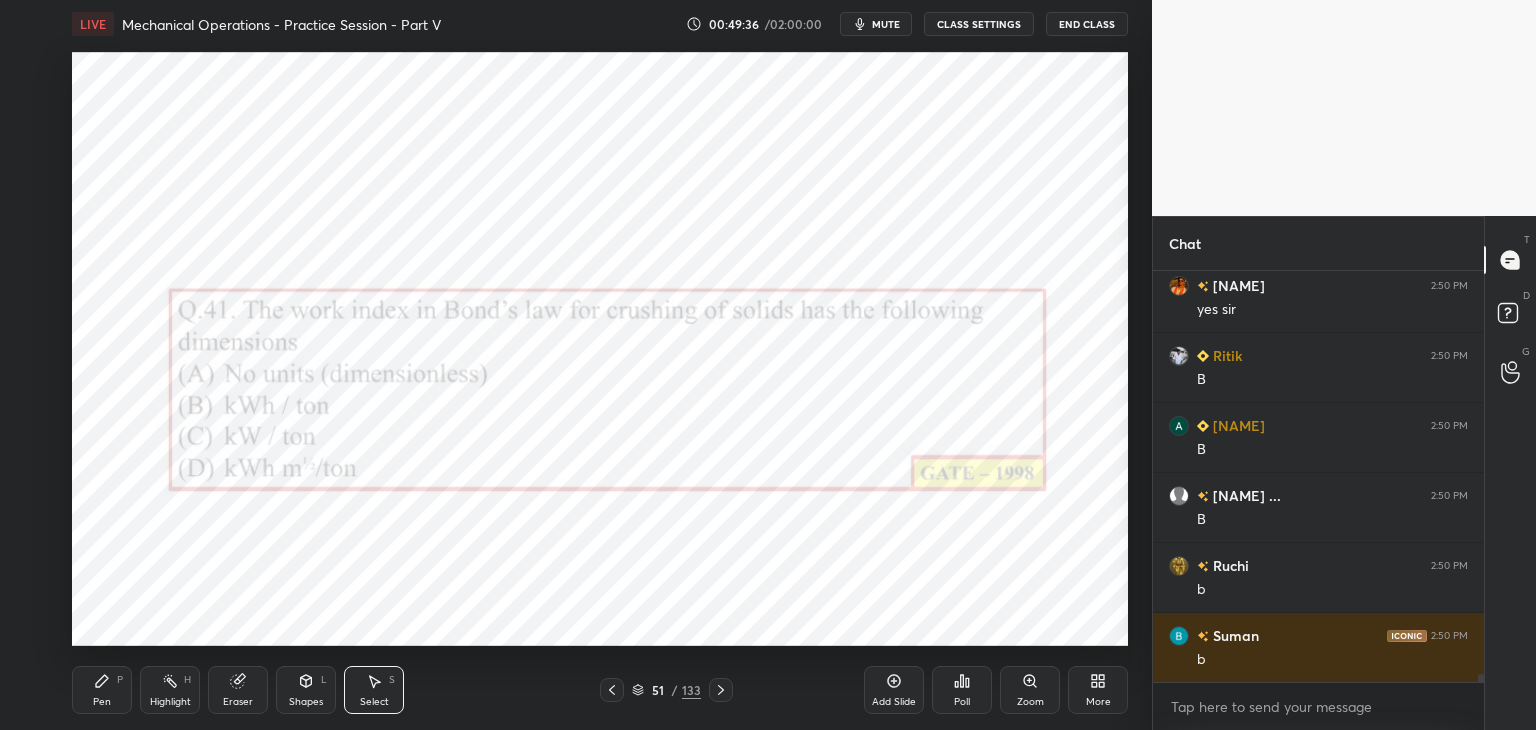 click 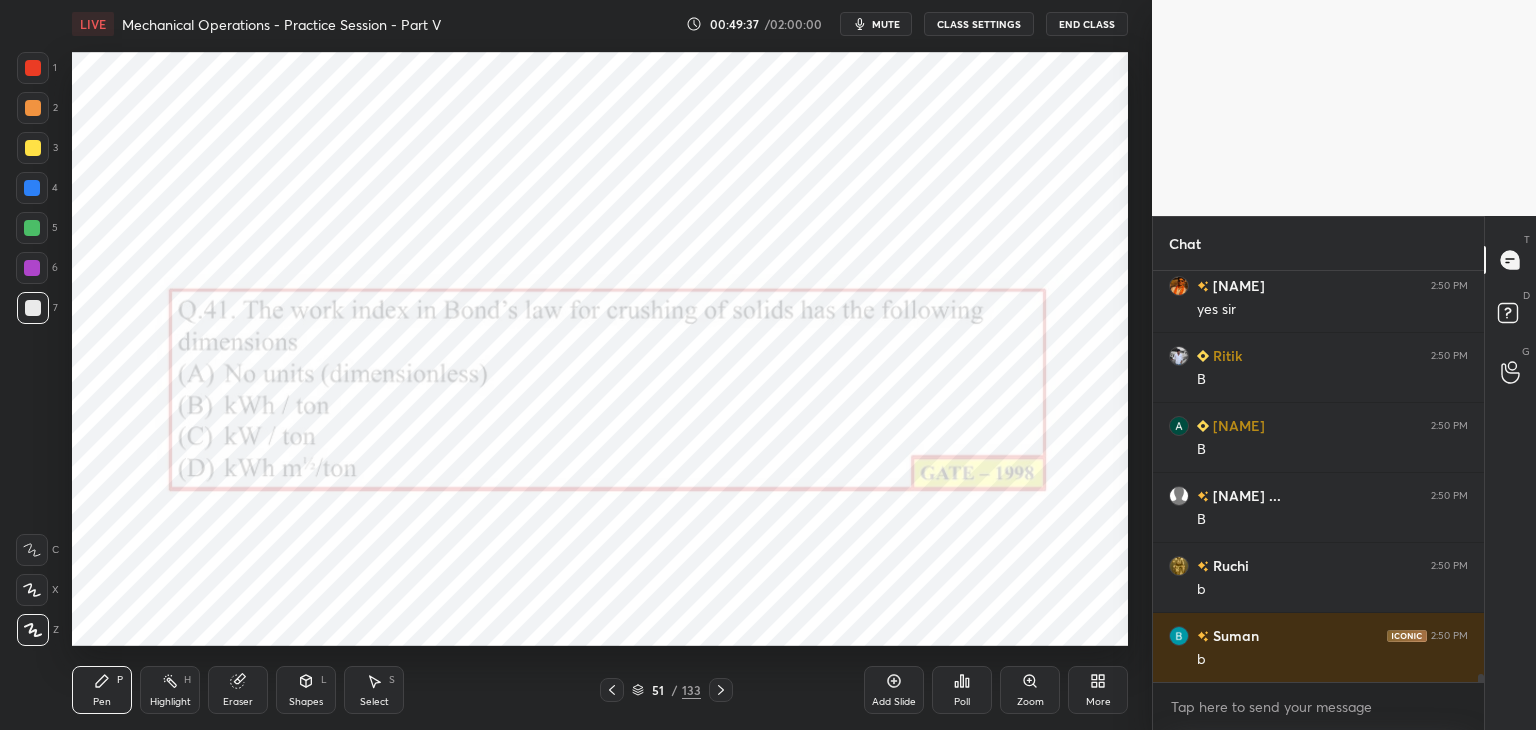 click at bounding box center [32, 268] 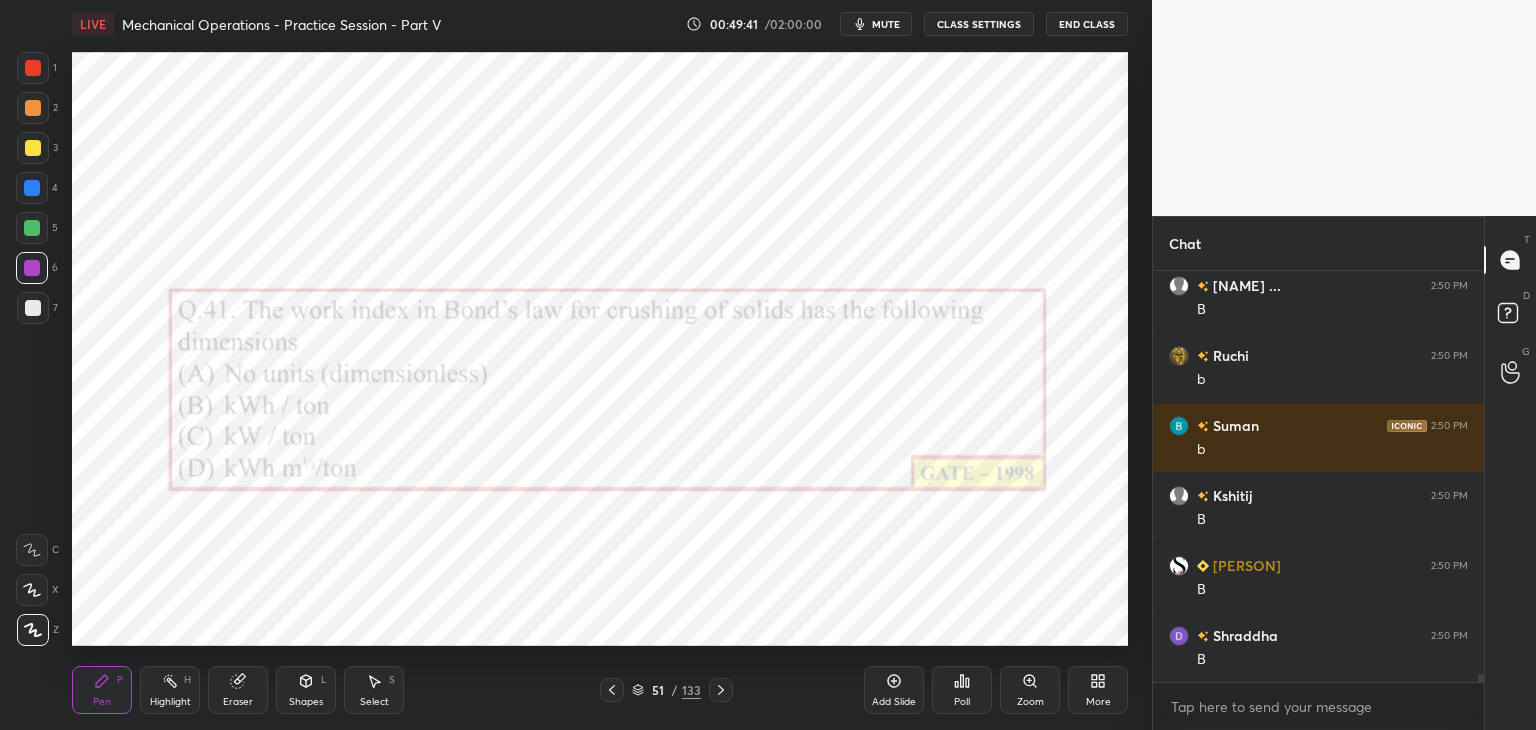 scroll, scrollTop: 21440, scrollLeft: 0, axis: vertical 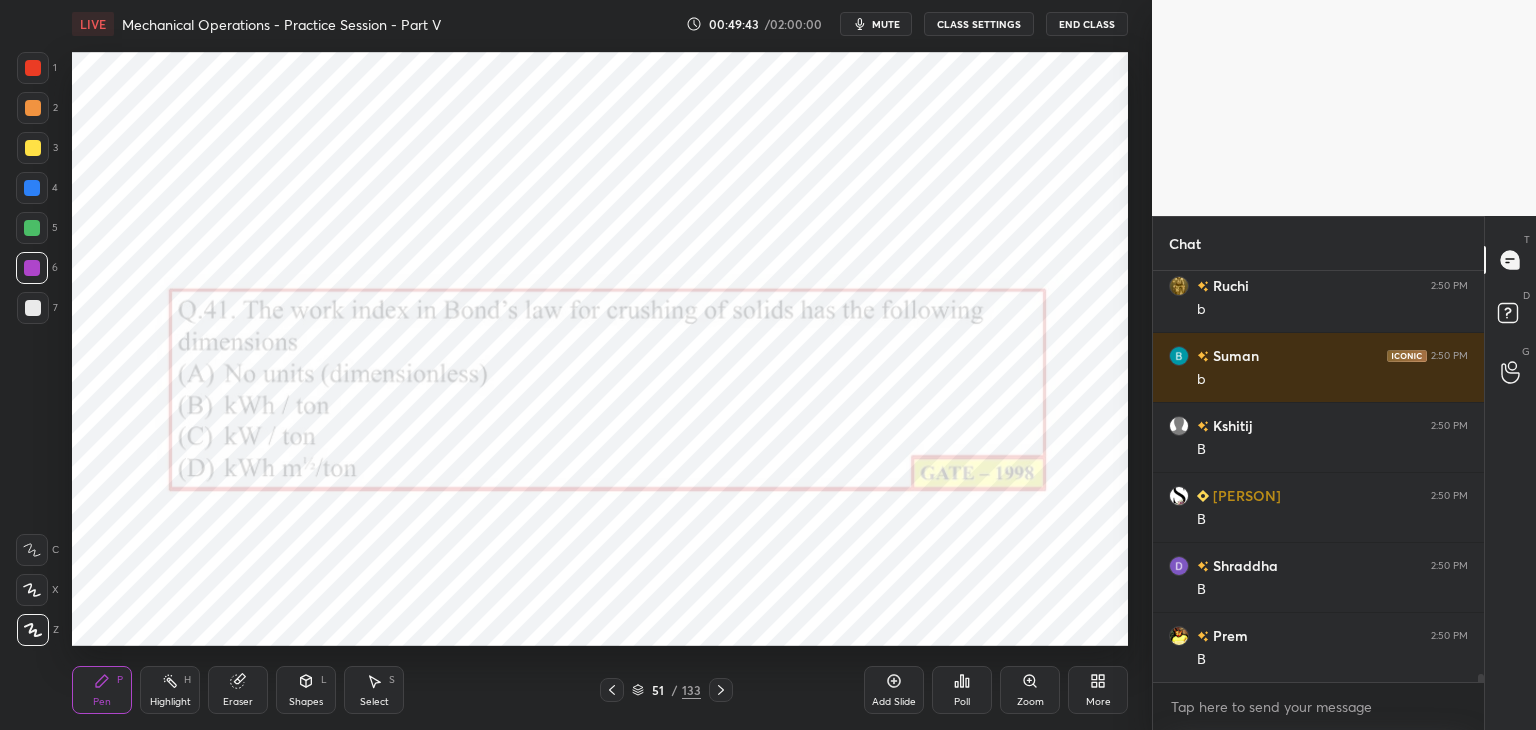 click on "Add Slide" at bounding box center (894, 690) 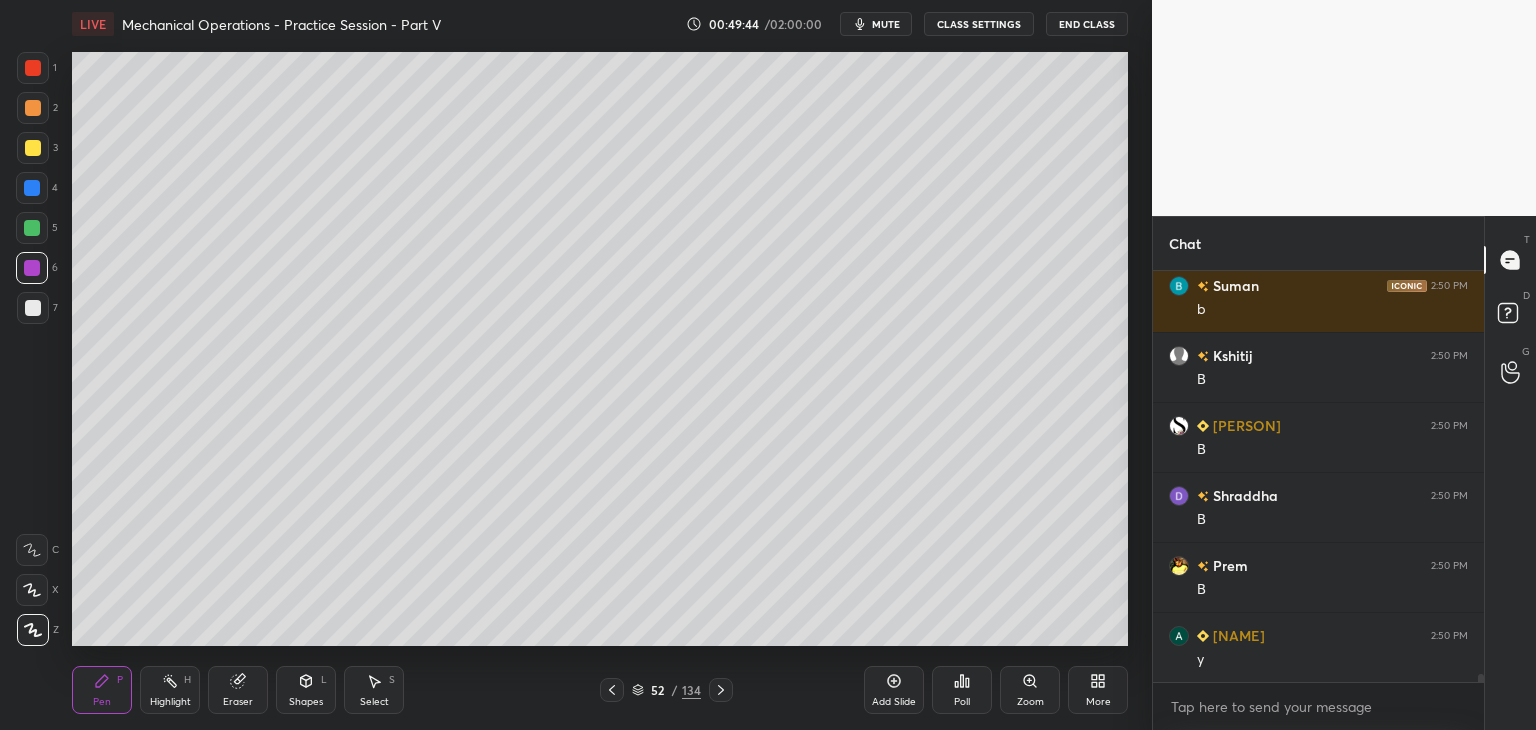 drag, startPoint x: 45, startPoint y: 309, endPoint x: 64, endPoint y: 299, distance: 21.470911 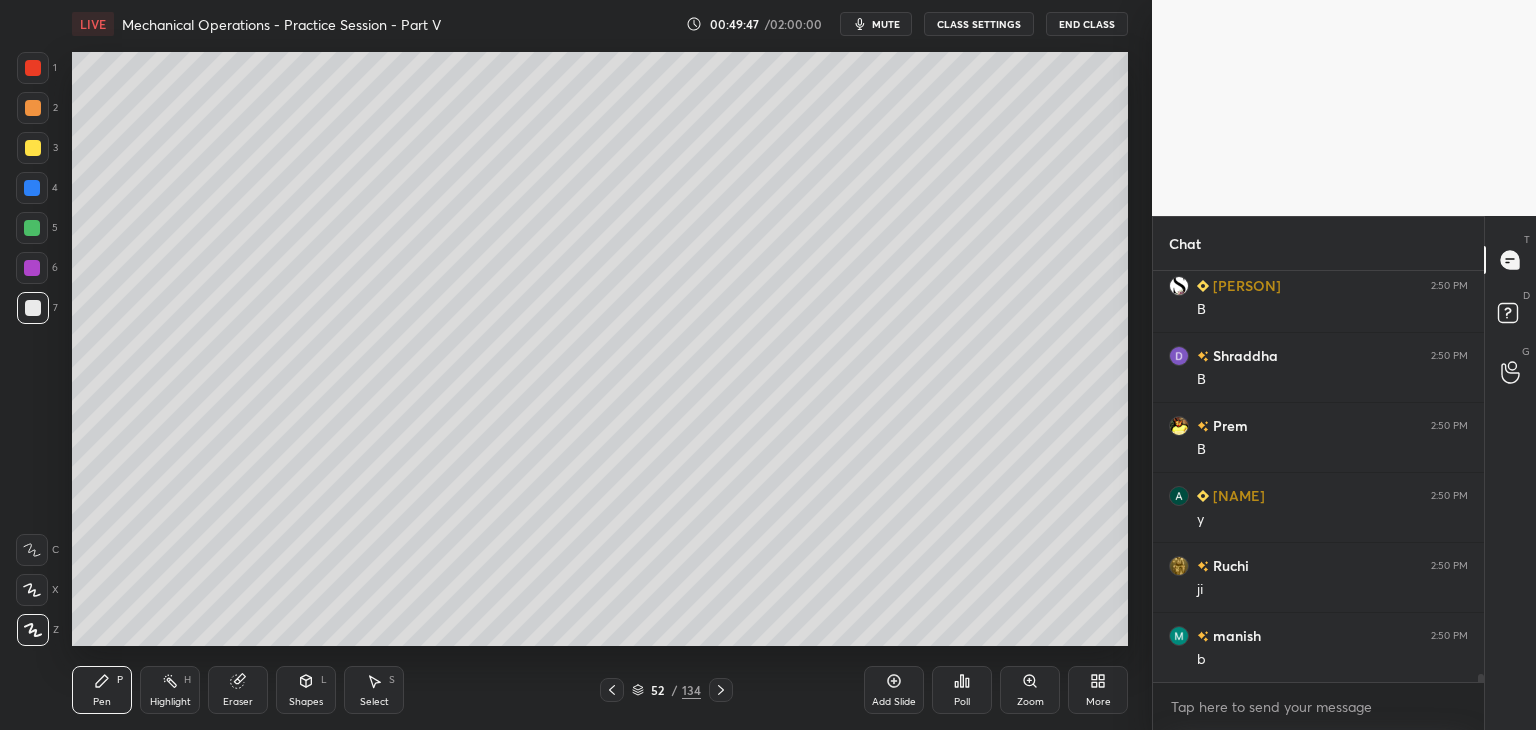 scroll, scrollTop: 21720, scrollLeft: 0, axis: vertical 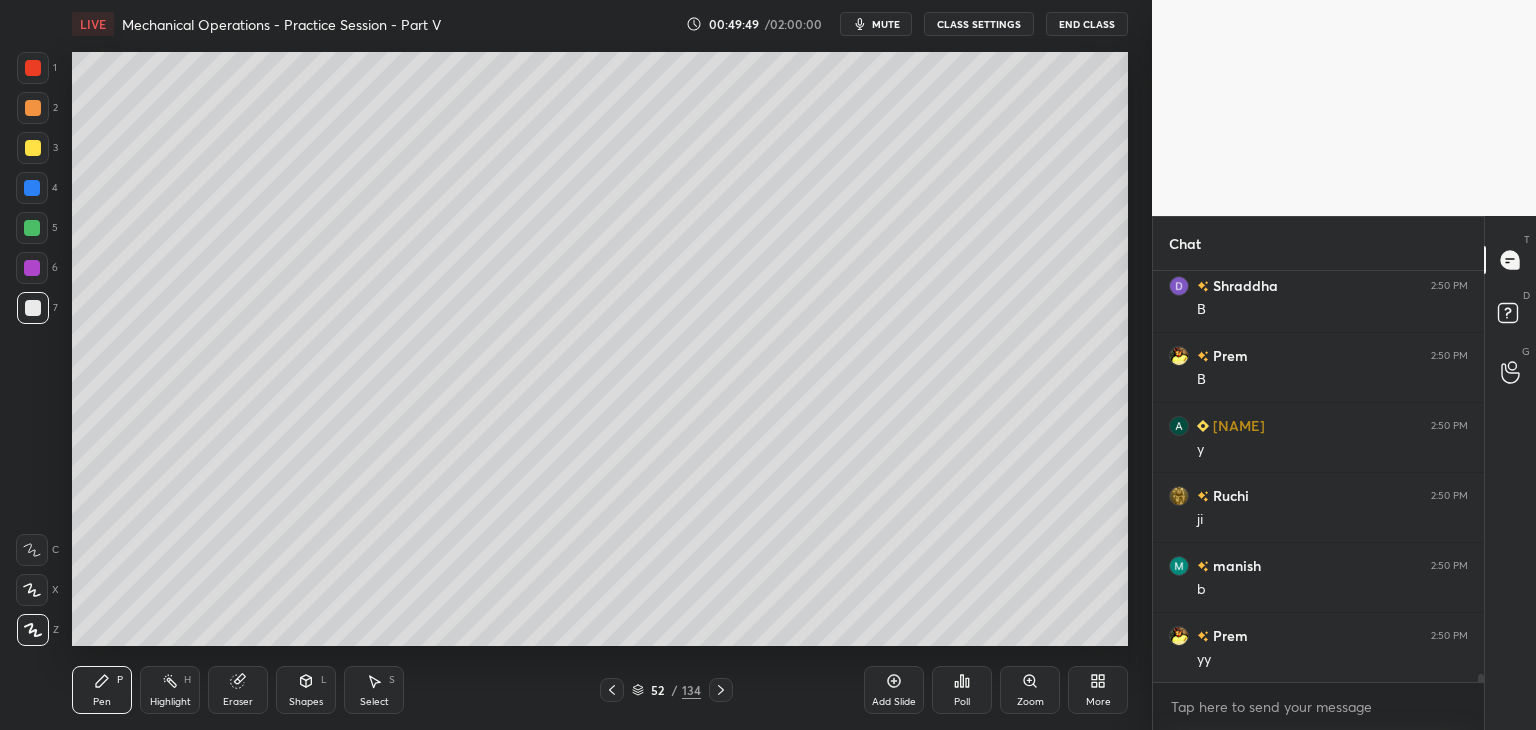 click at bounding box center [33, 148] 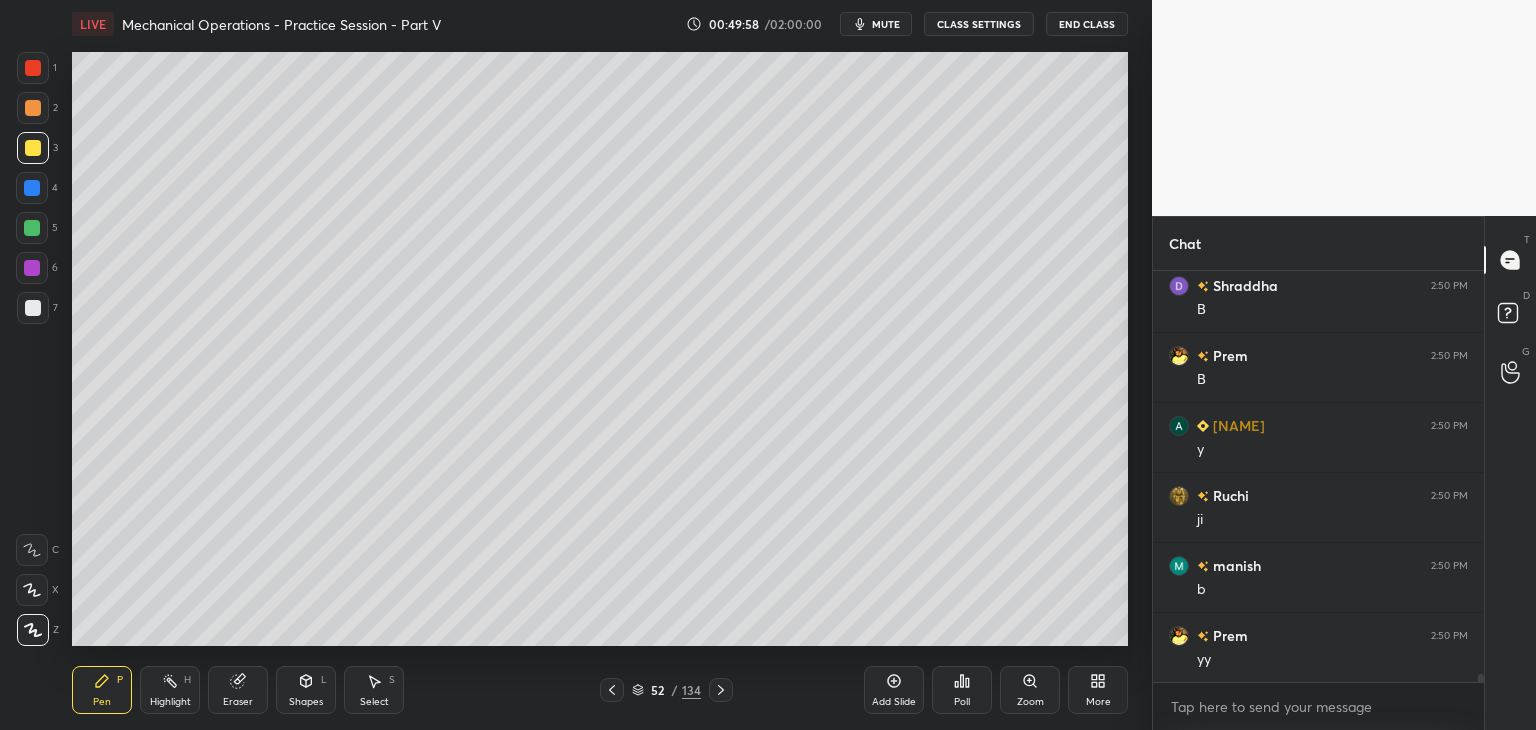 click at bounding box center [33, 308] 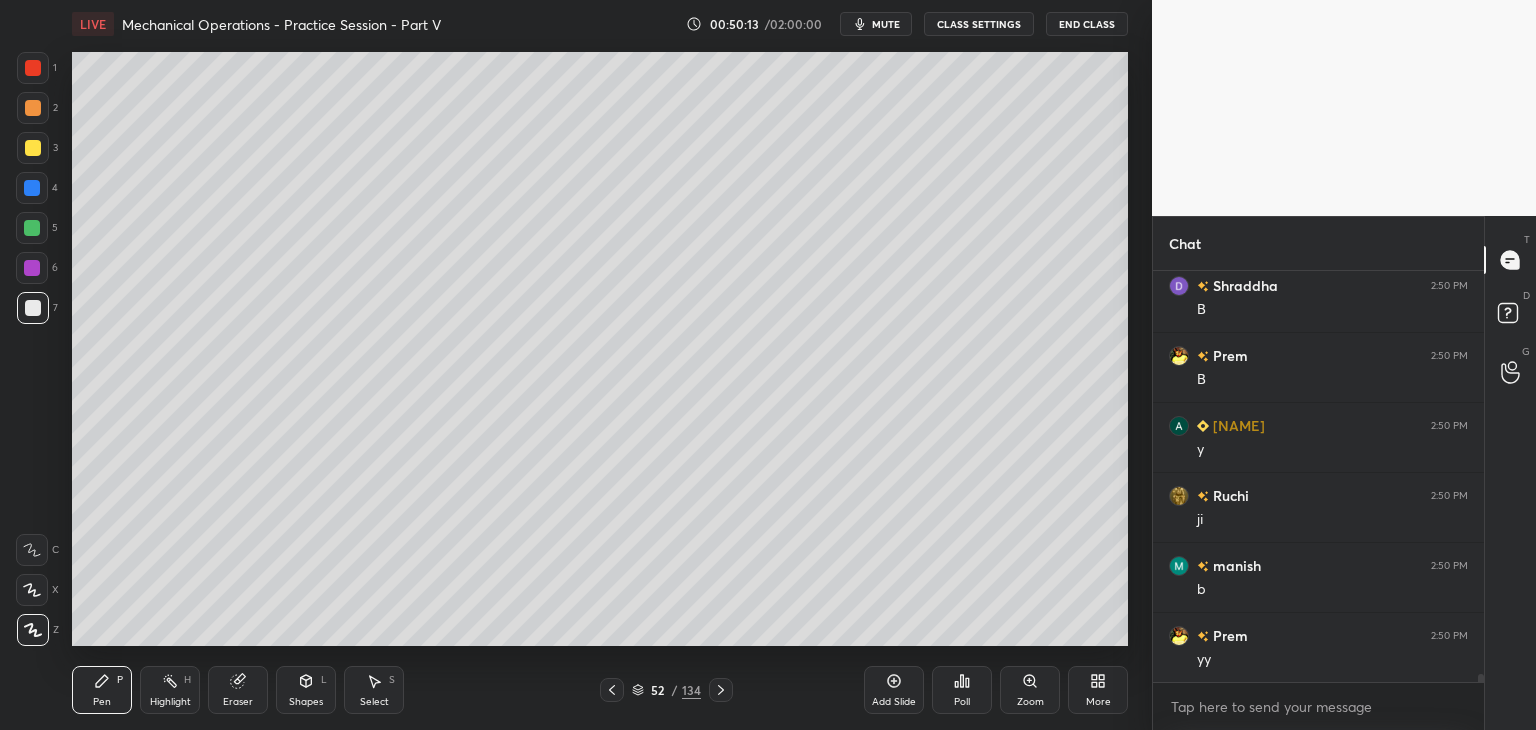 click on "Shapes" at bounding box center (306, 702) 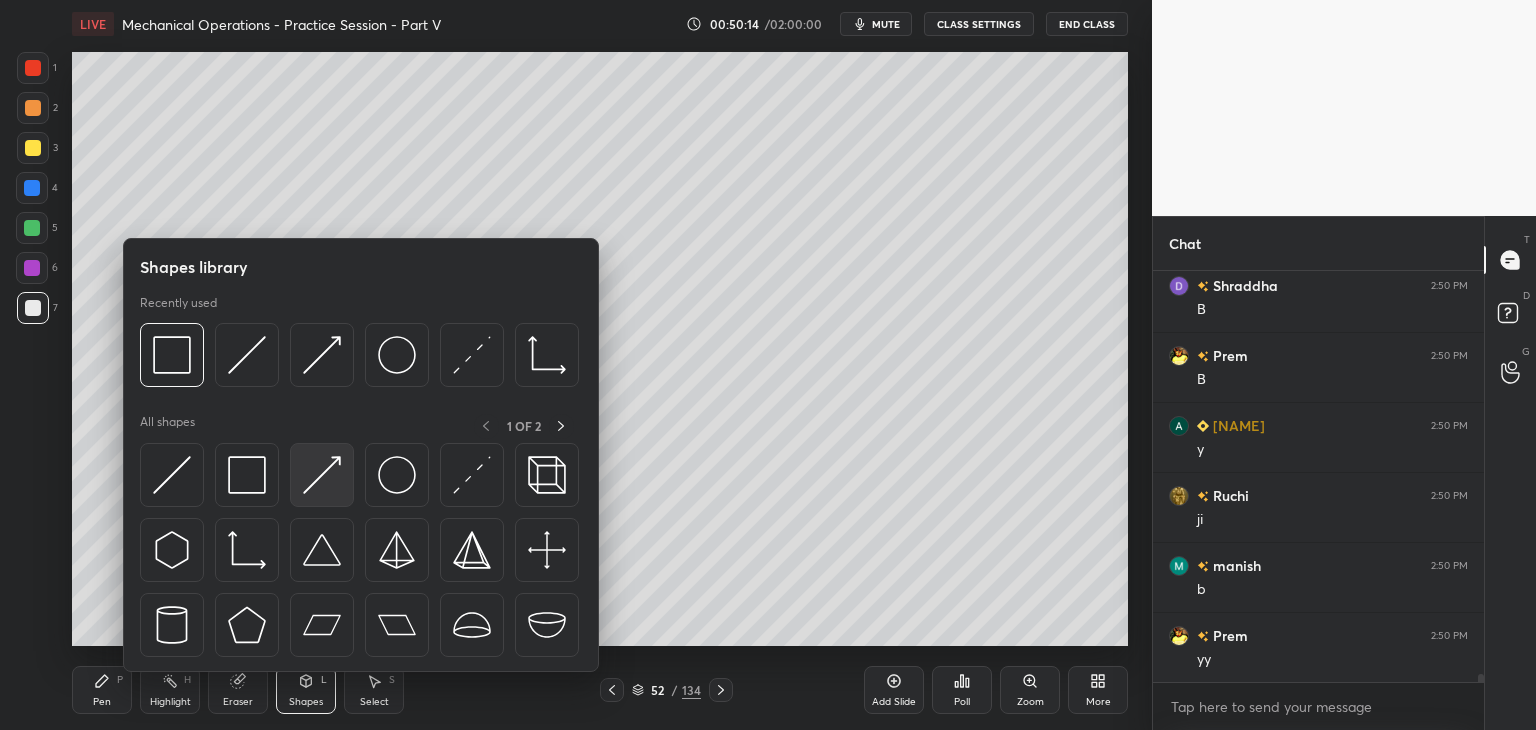 click at bounding box center [322, 475] 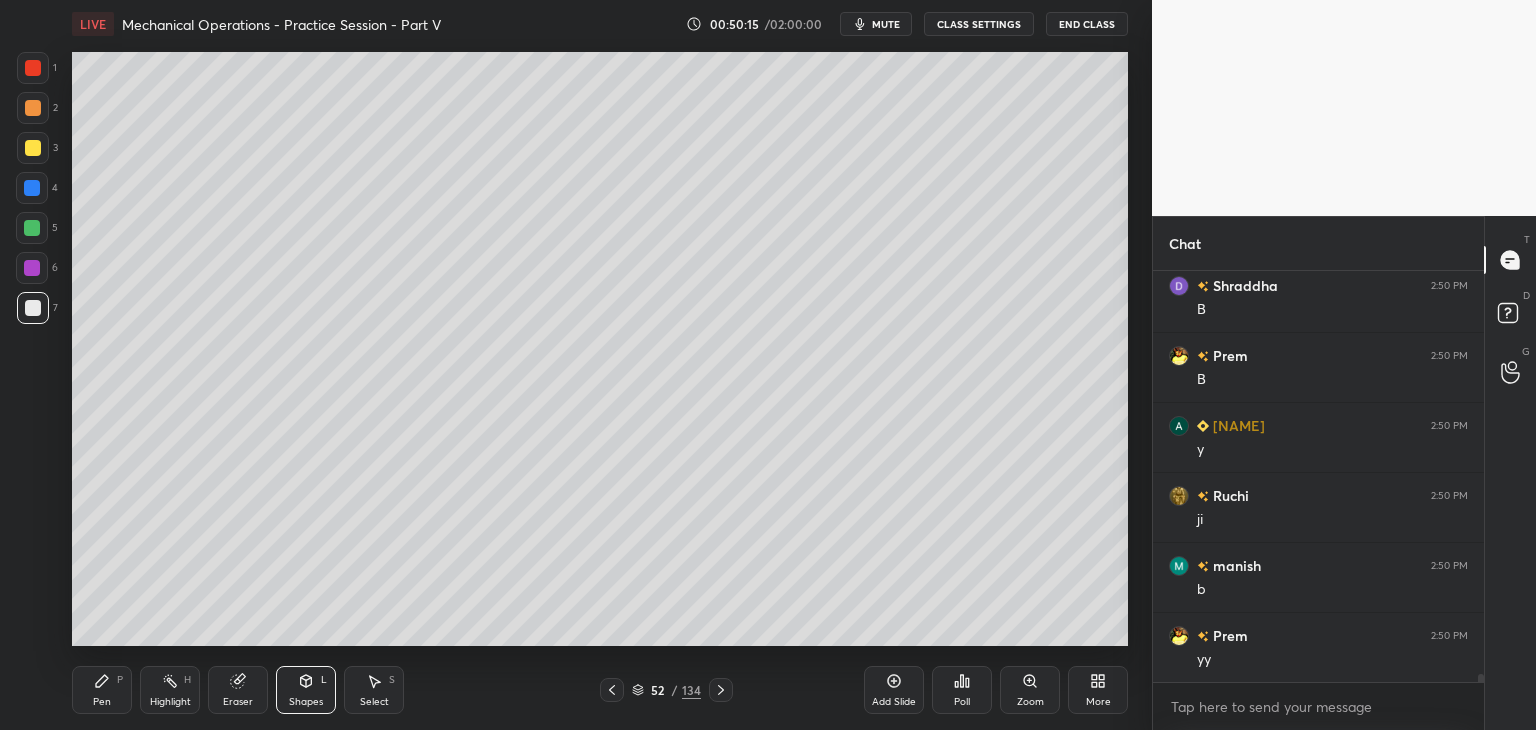 scroll, scrollTop: 21790, scrollLeft: 0, axis: vertical 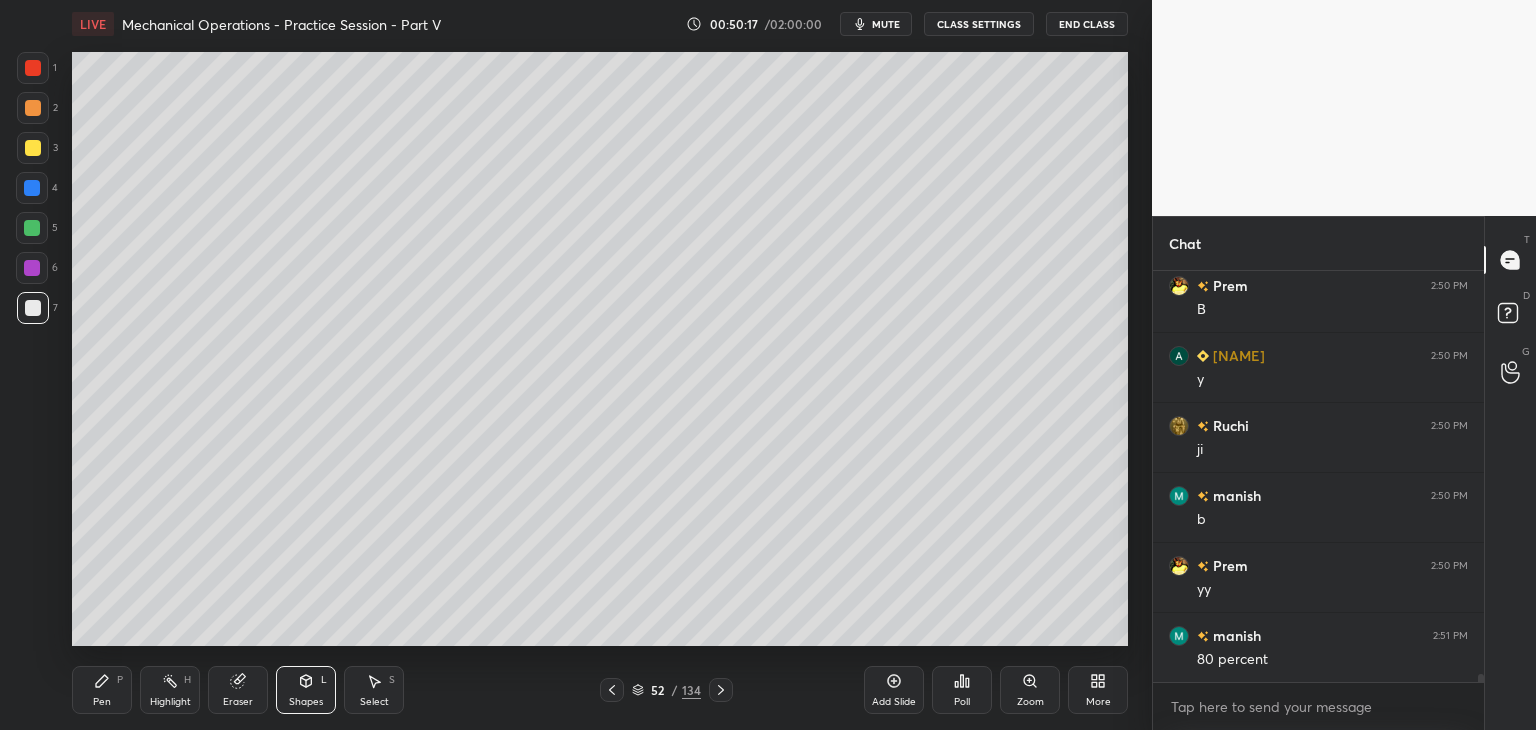click on "Pen" at bounding box center (102, 702) 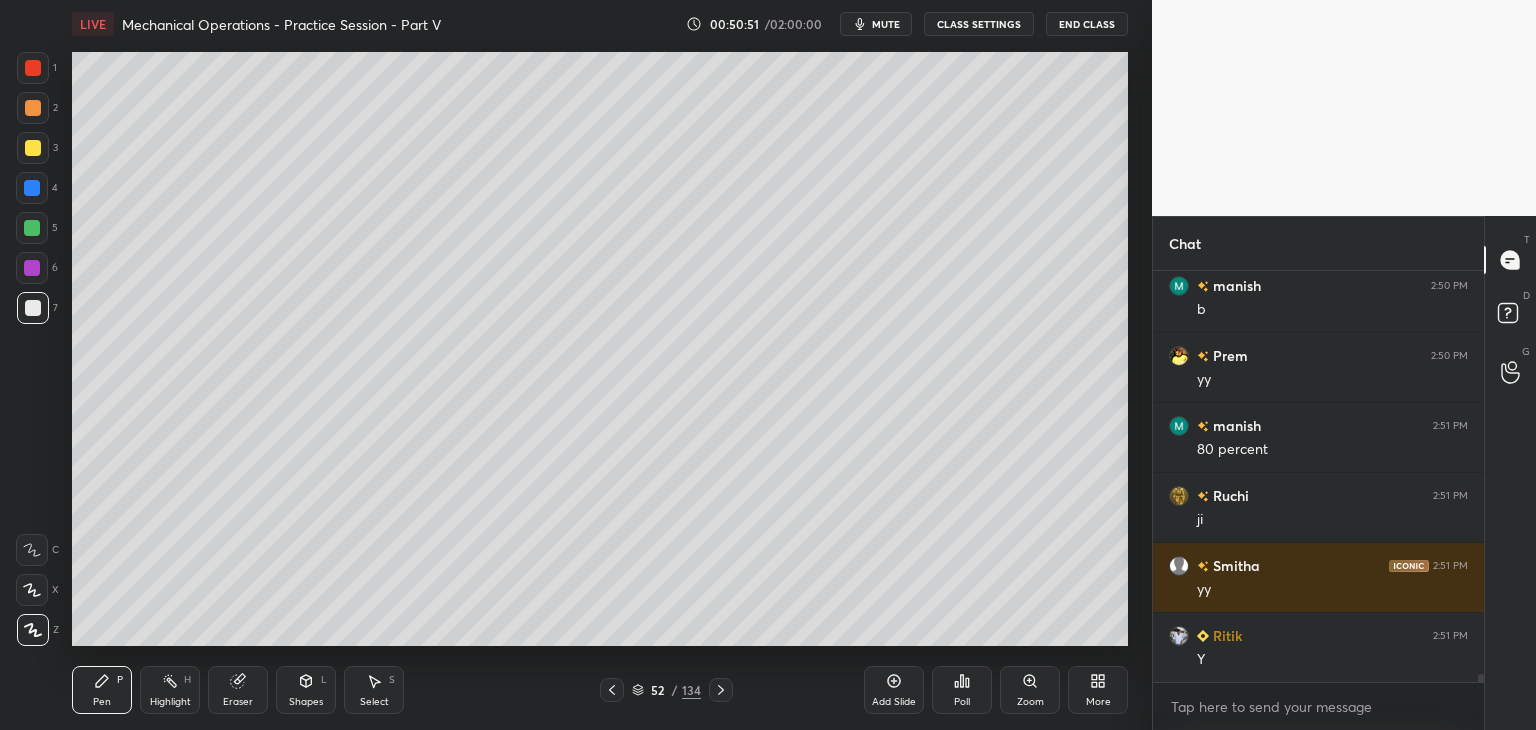 scroll, scrollTop: 22070, scrollLeft: 0, axis: vertical 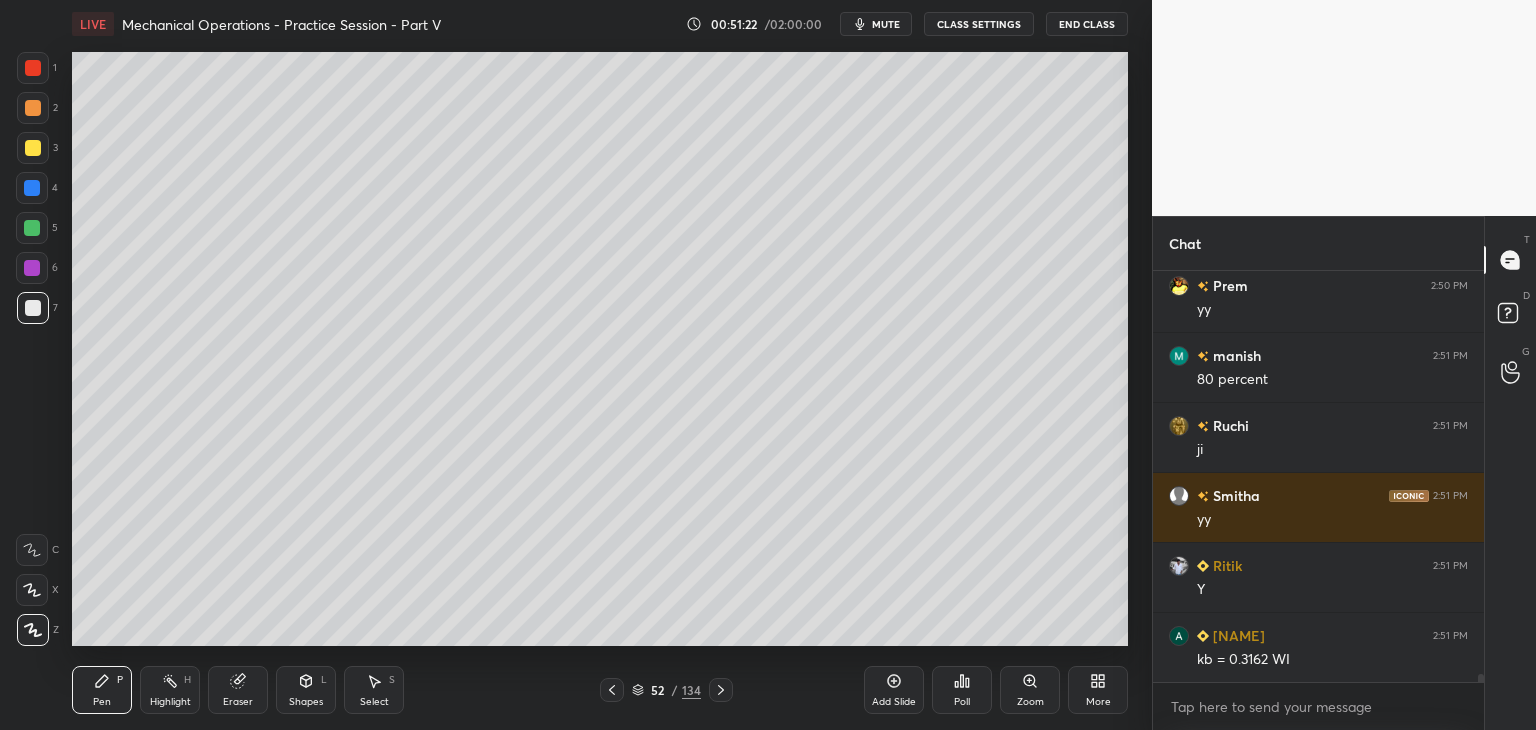 click on "Select S" at bounding box center (374, 690) 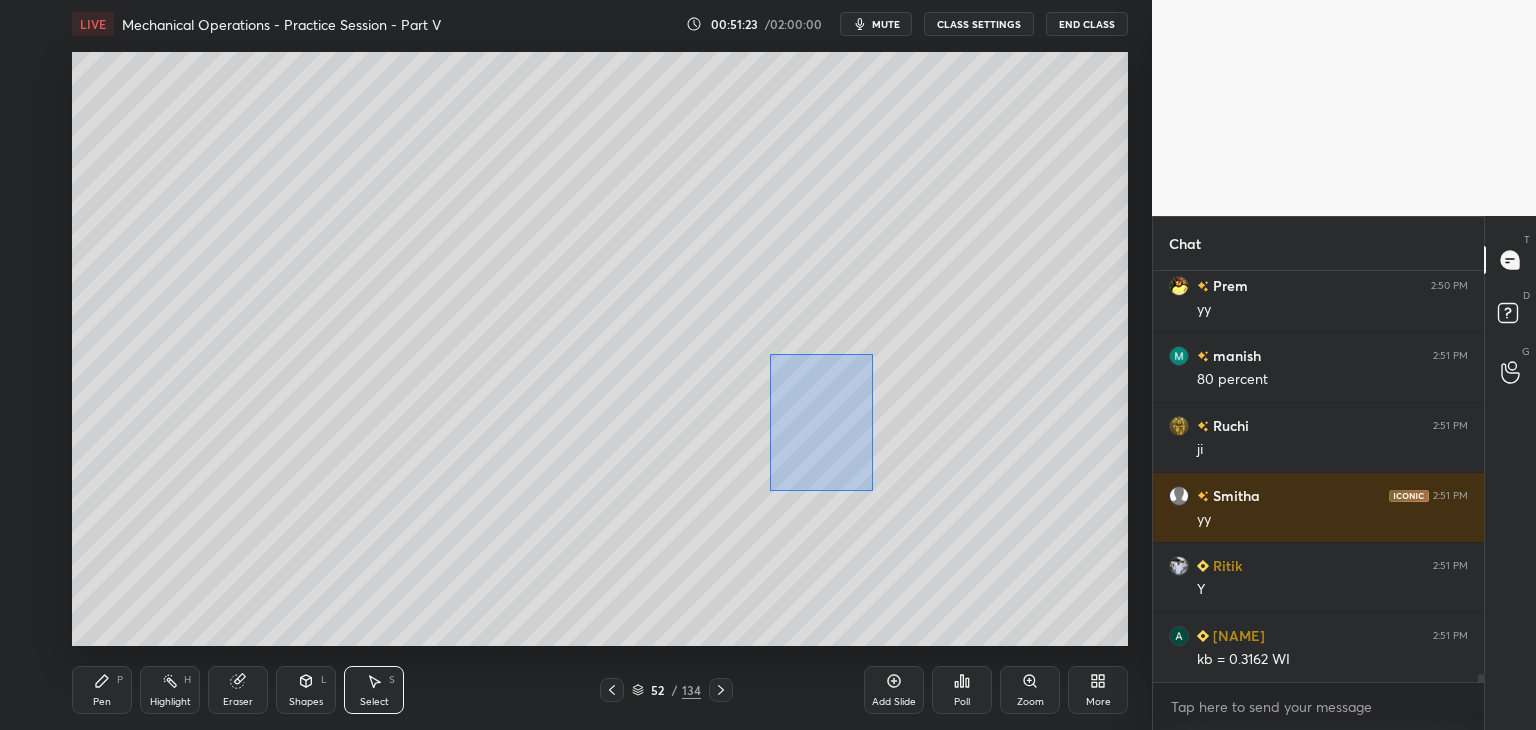 scroll, scrollTop: 22140, scrollLeft: 0, axis: vertical 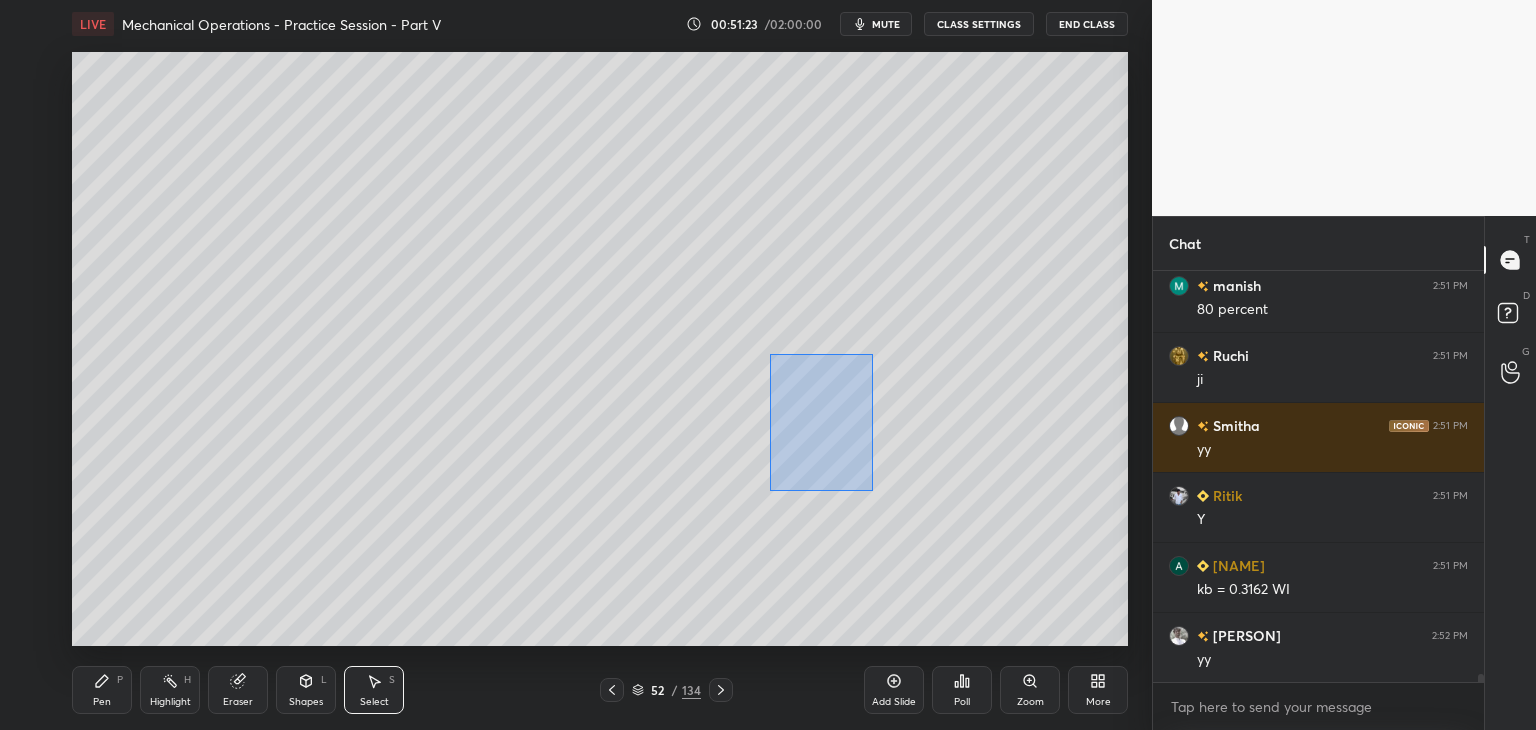 drag, startPoint x: 770, startPoint y: 355, endPoint x: 874, endPoint y: 490, distance: 170.4142 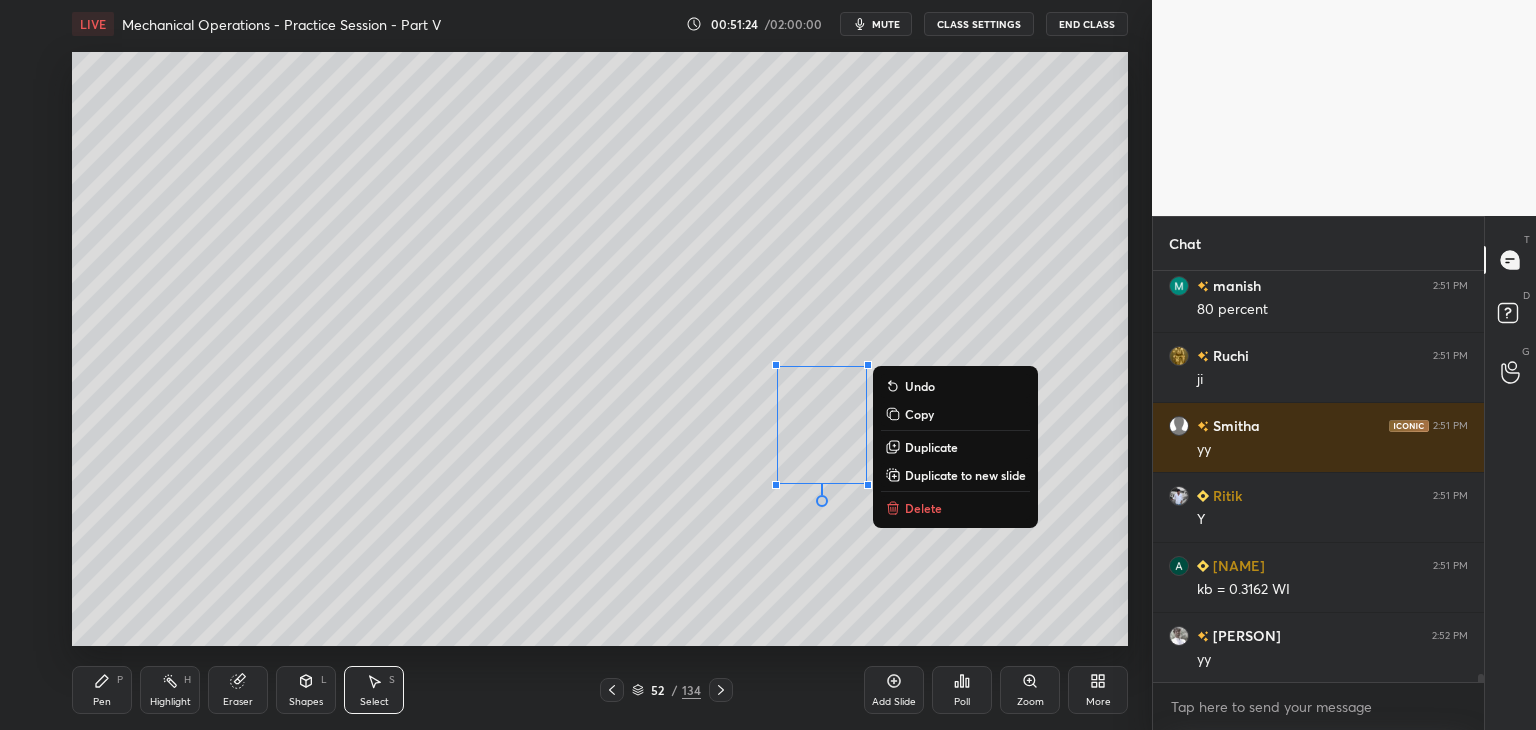click on "Duplicate" at bounding box center (931, 447) 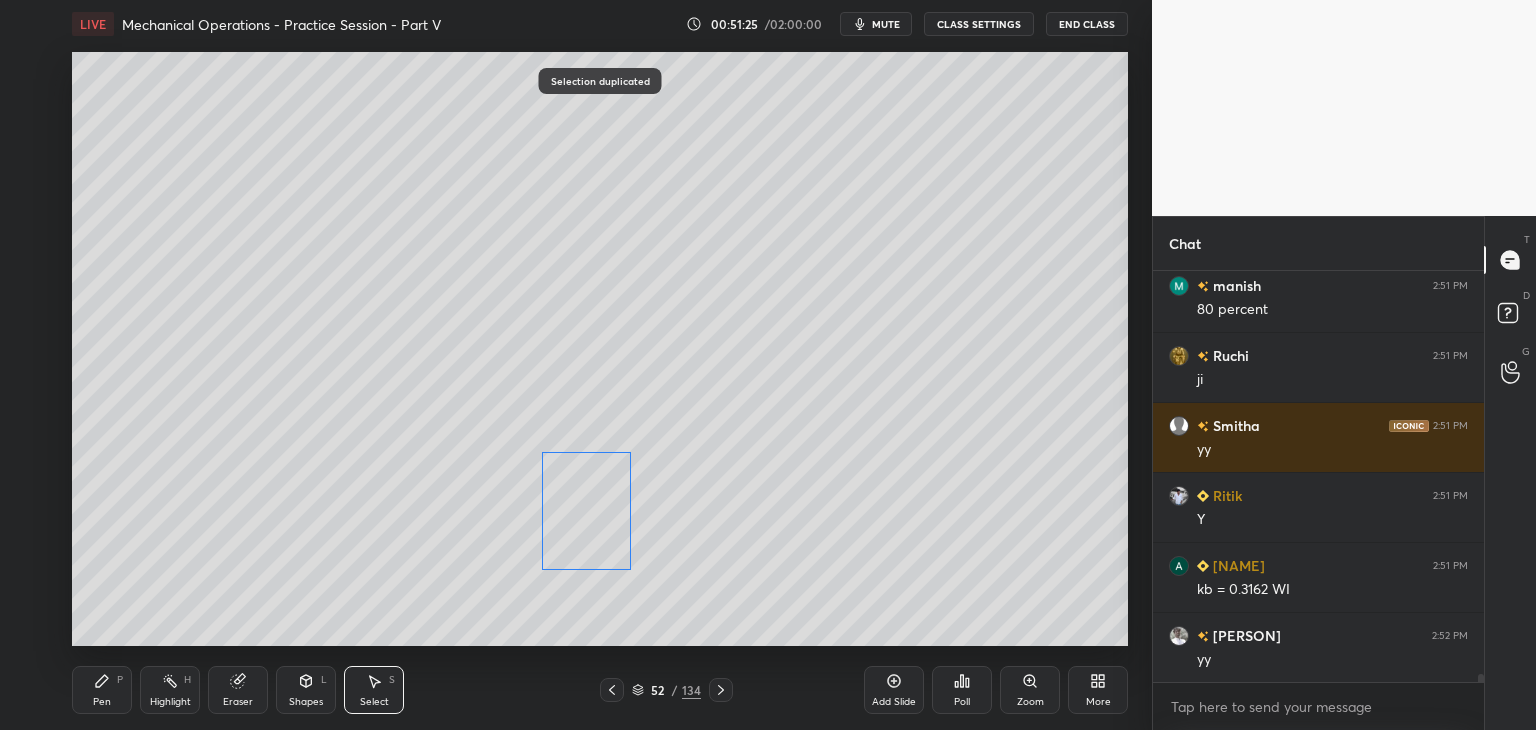 drag, startPoint x: 822, startPoint y: 453, endPoint x: 580, endPoint y: 560, distance: 264.5997 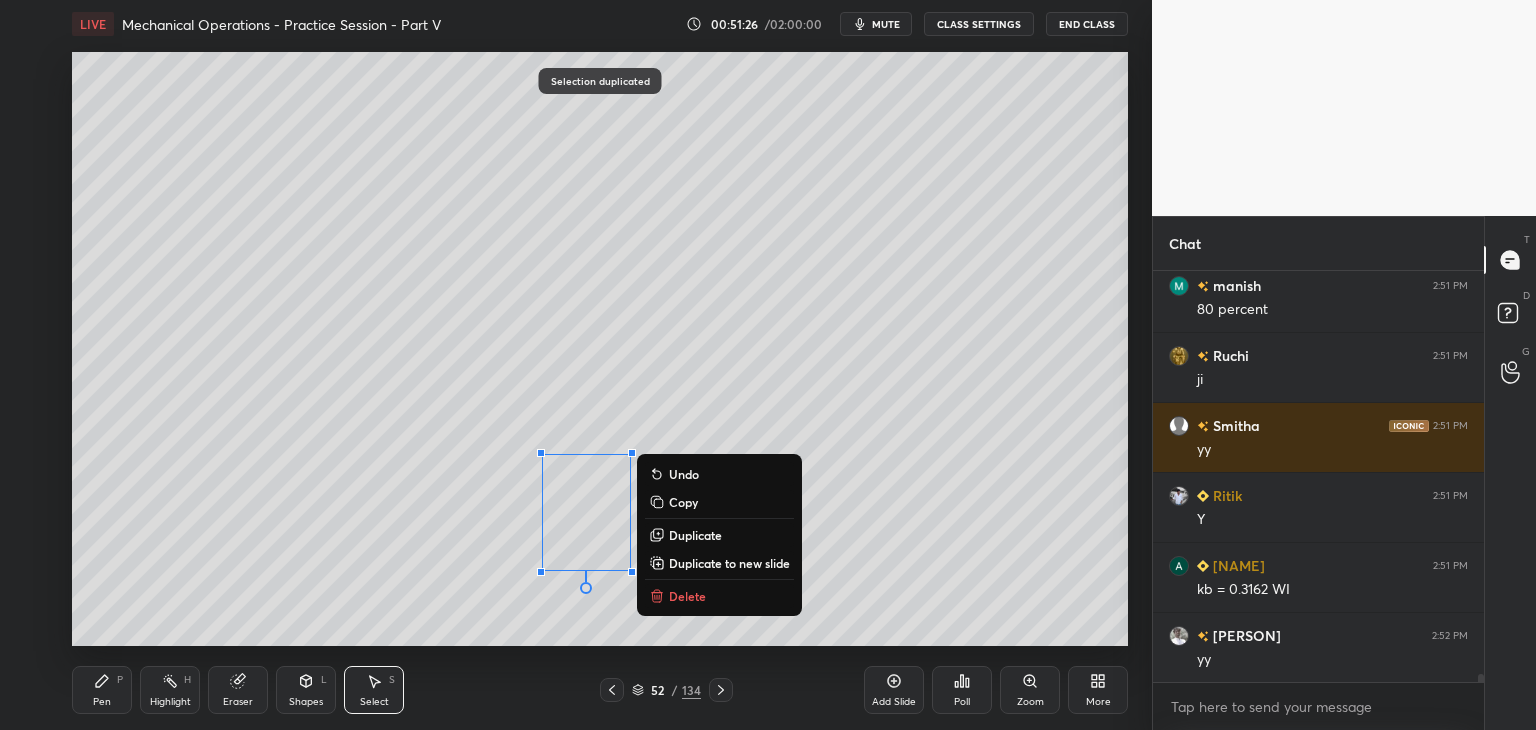 click at bounding box center [612, 690] 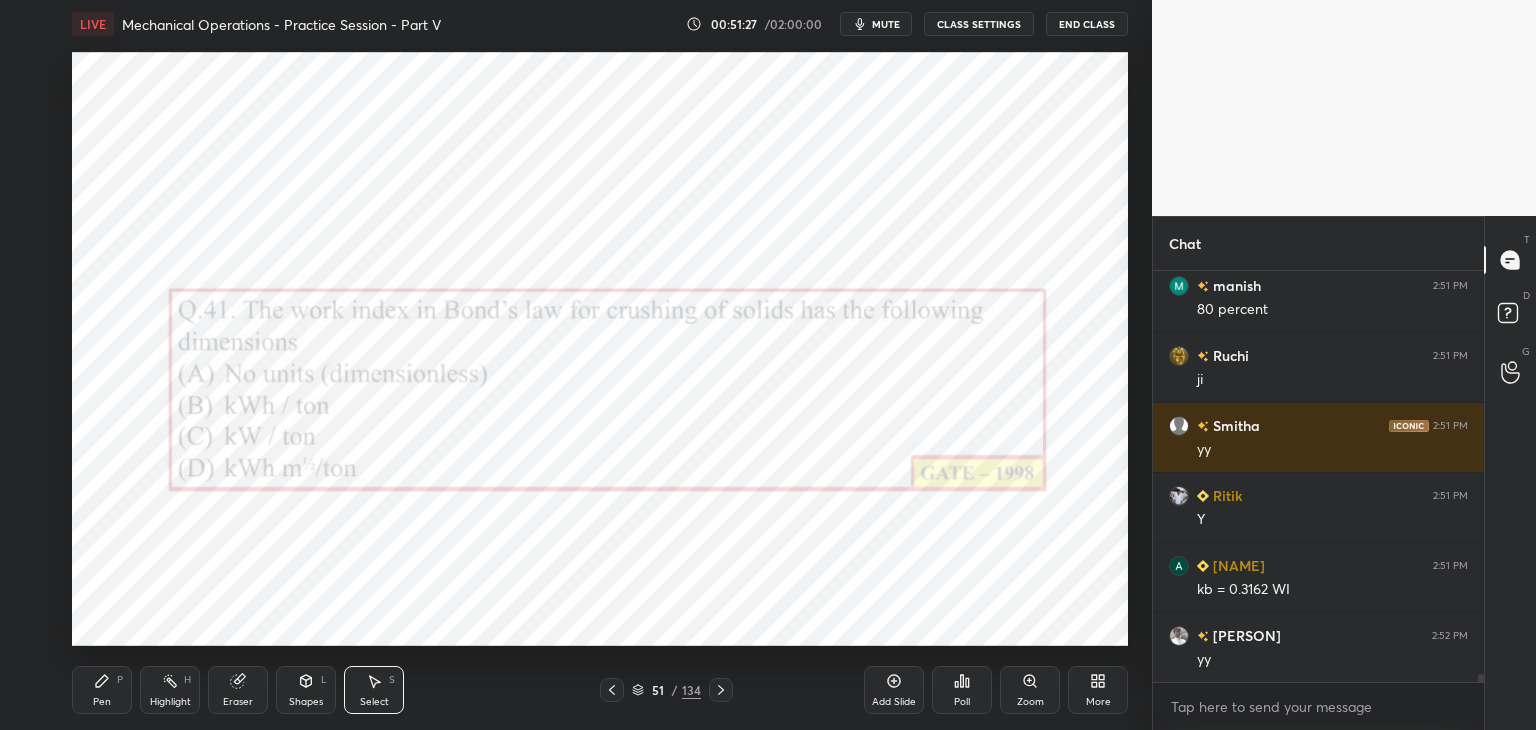 click 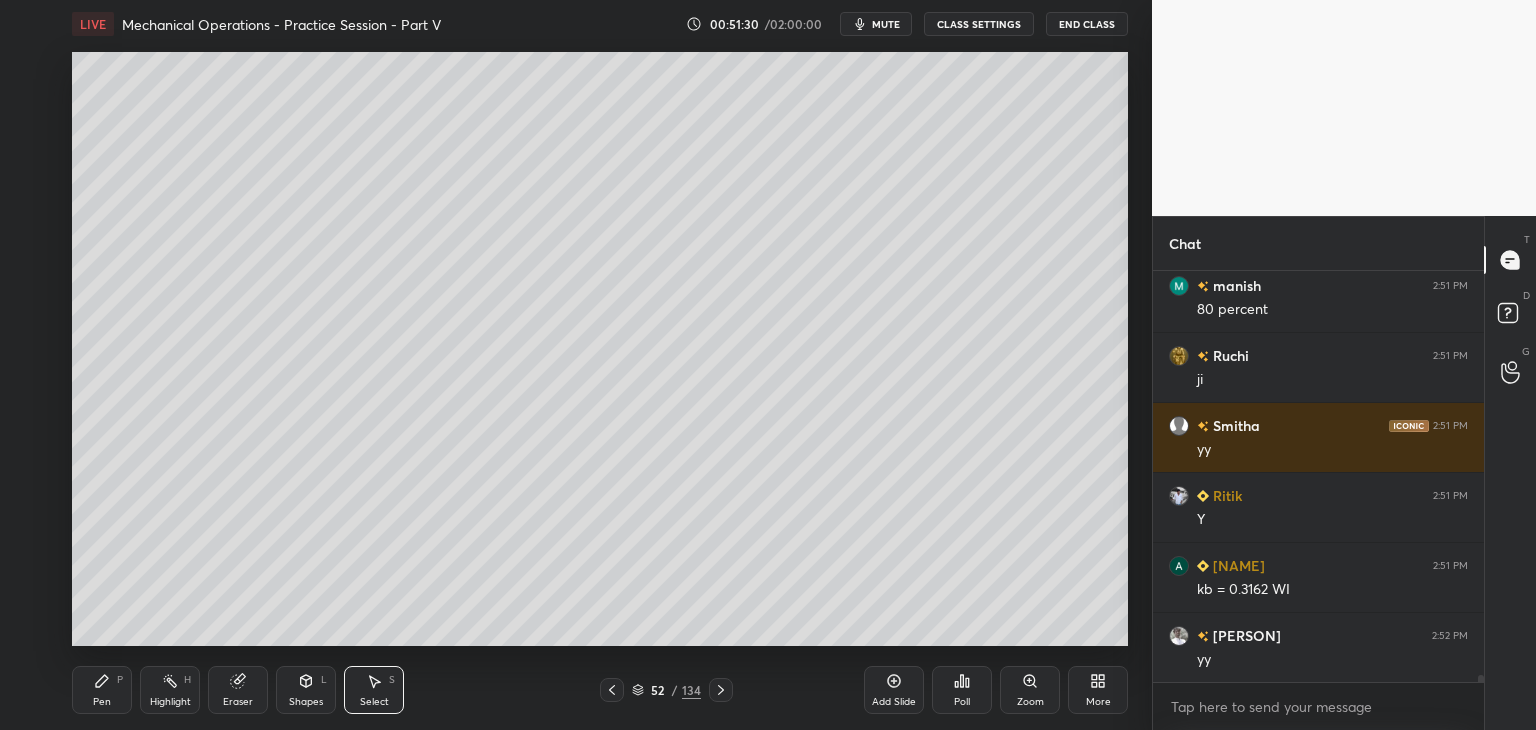 scroll, scrollTop: 22210, scrollLeft: 0, axis: vertical 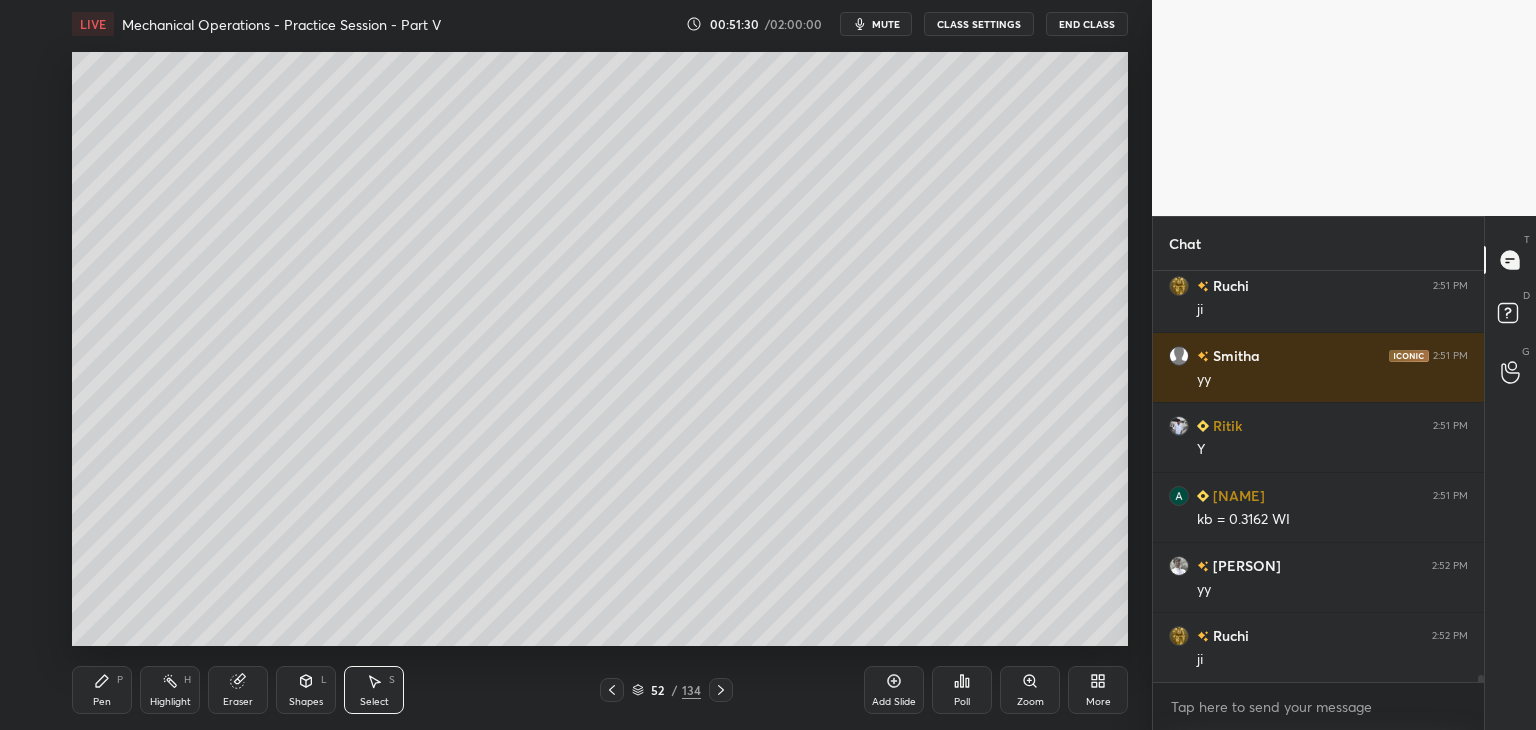 click 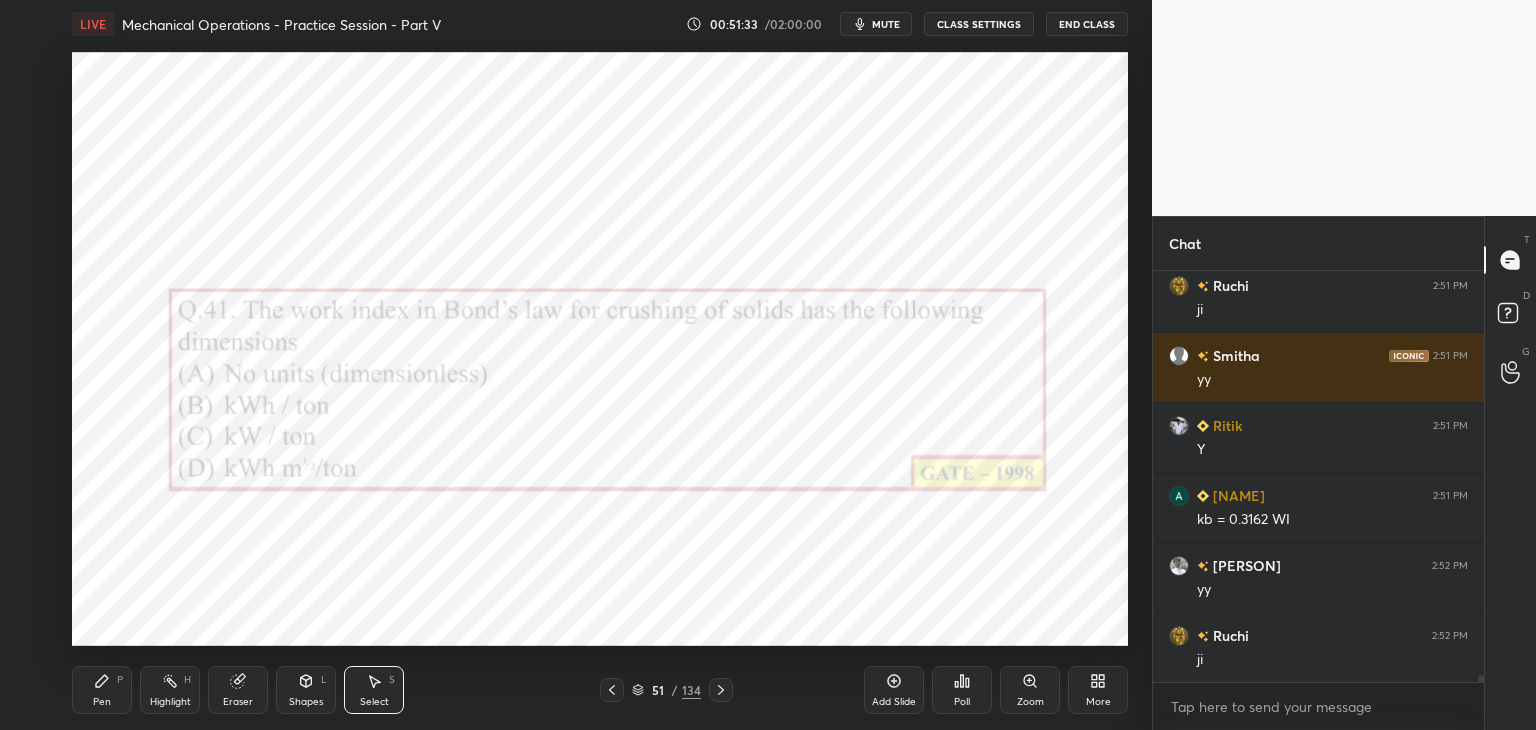 click on "Pen P" at bounding box center [102, 690] 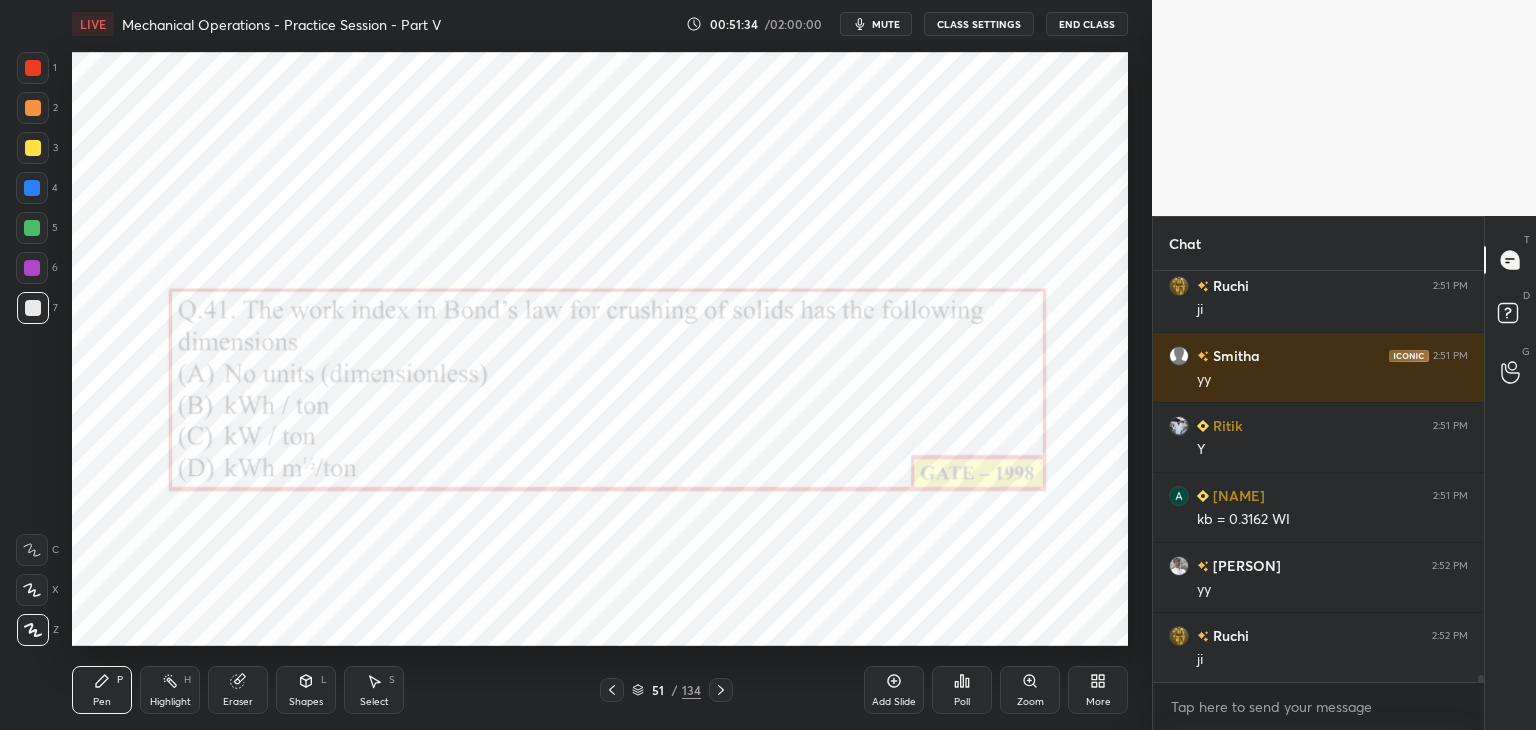 click at bounding box center [32, 268] 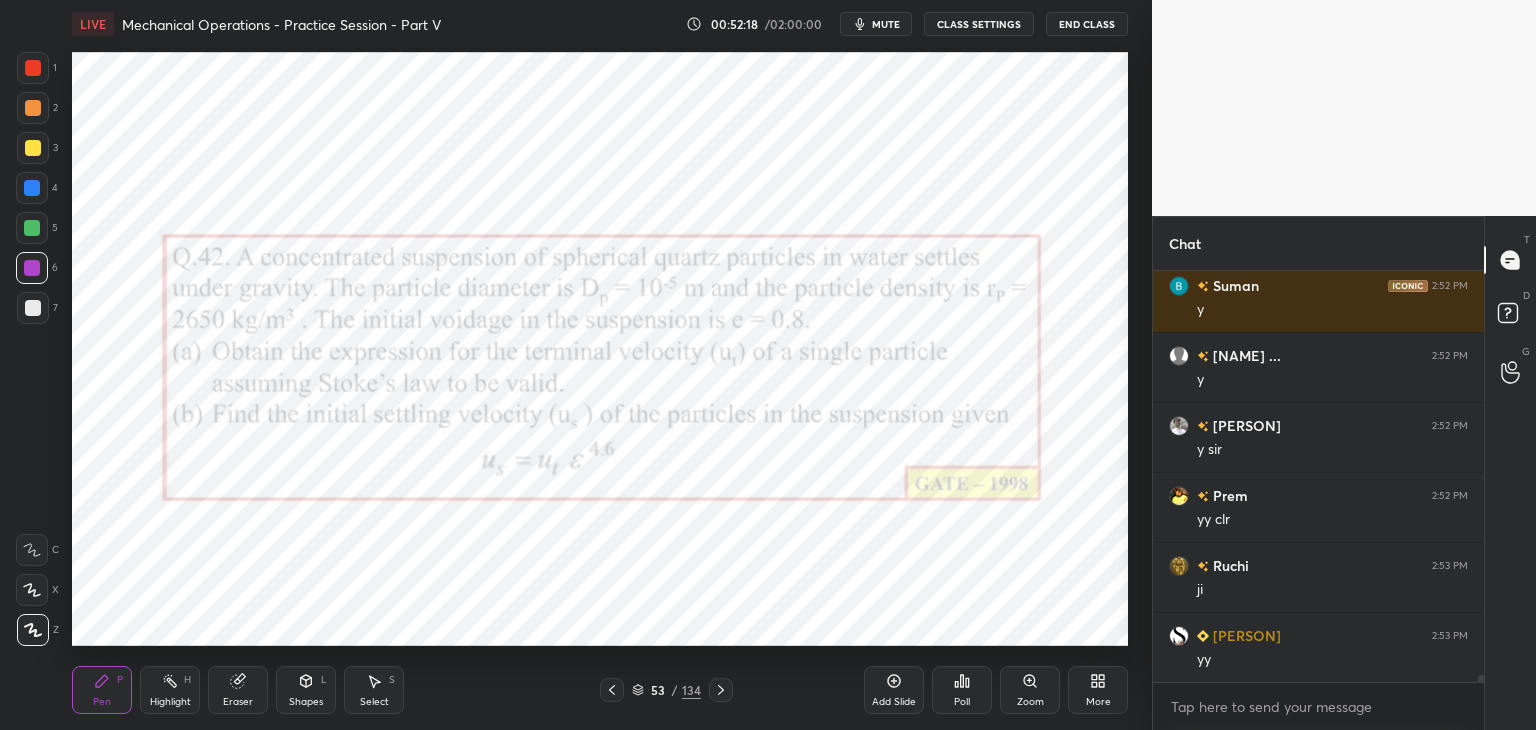 scroll, scrollTop: 23610, scrollLeft: 0, axis: vertical 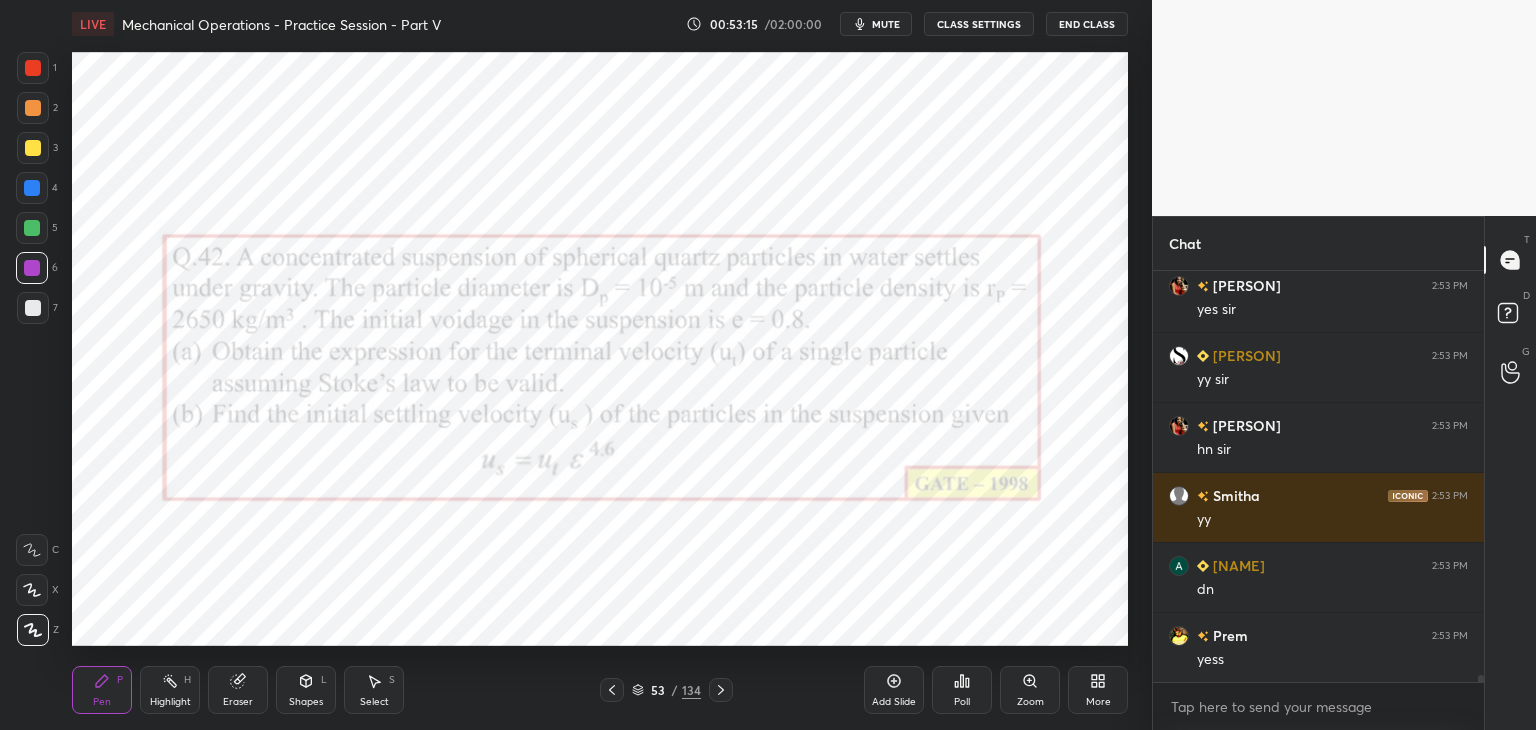click 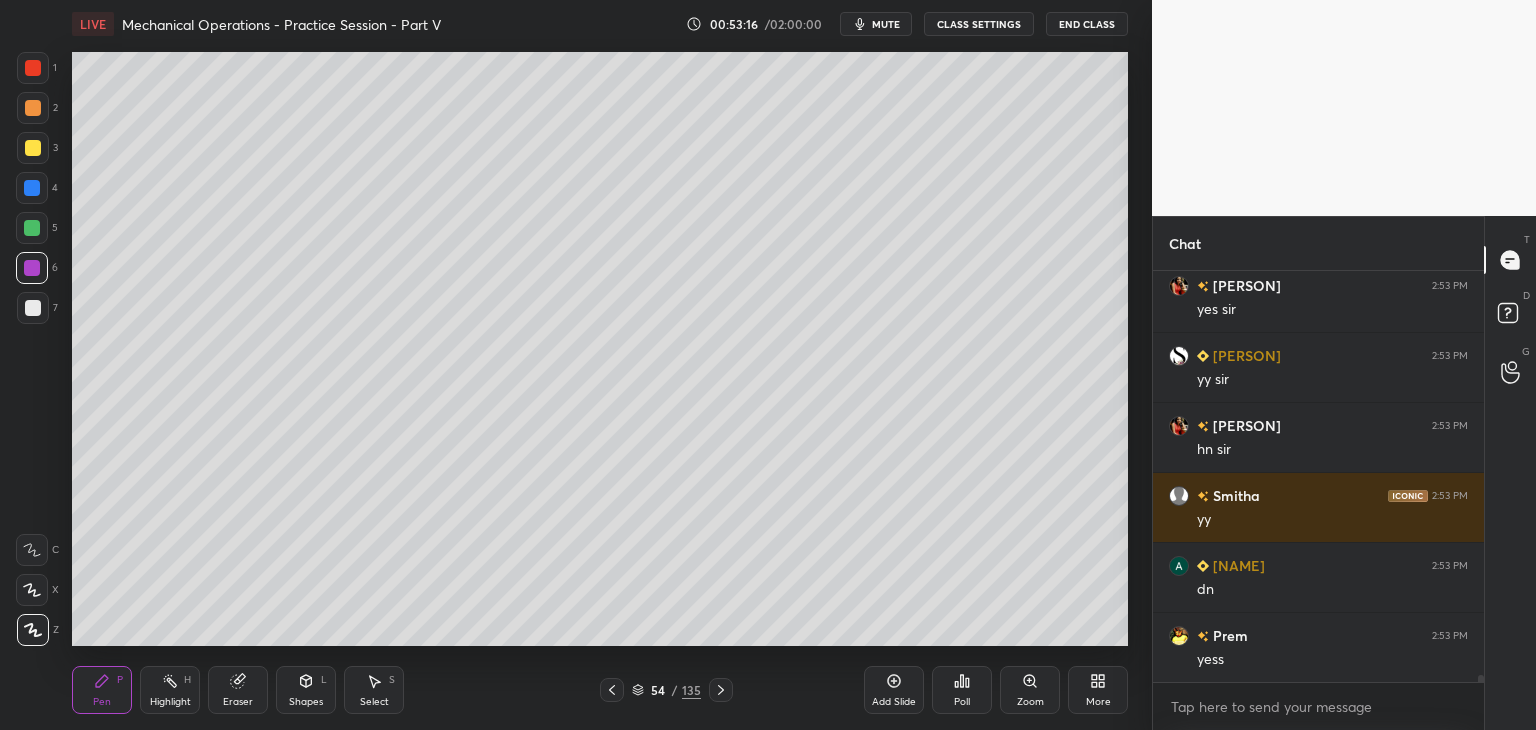 click at bounding box center [33, 308] 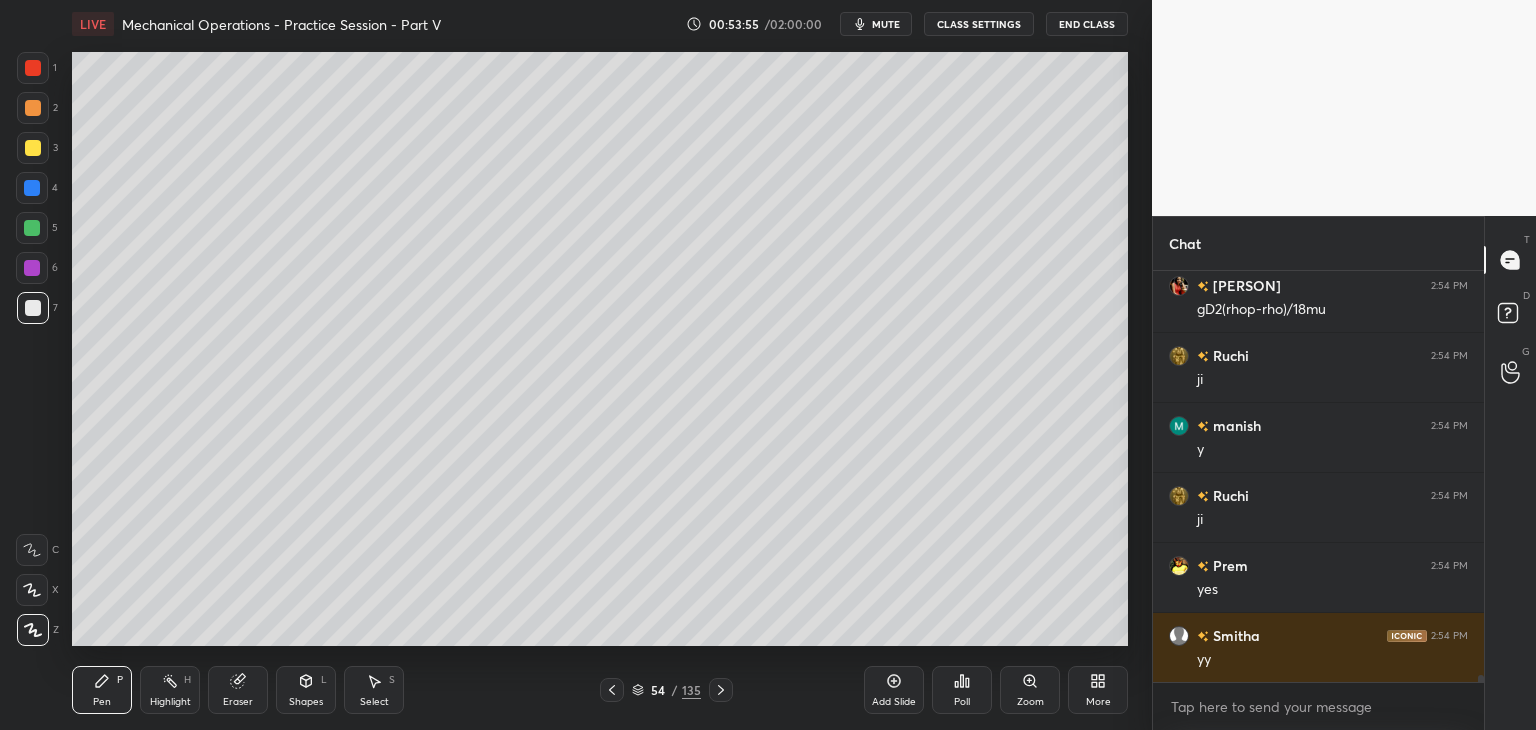 scroll, scrollTop: 24450, scrollLeft: 0, axis: vertical 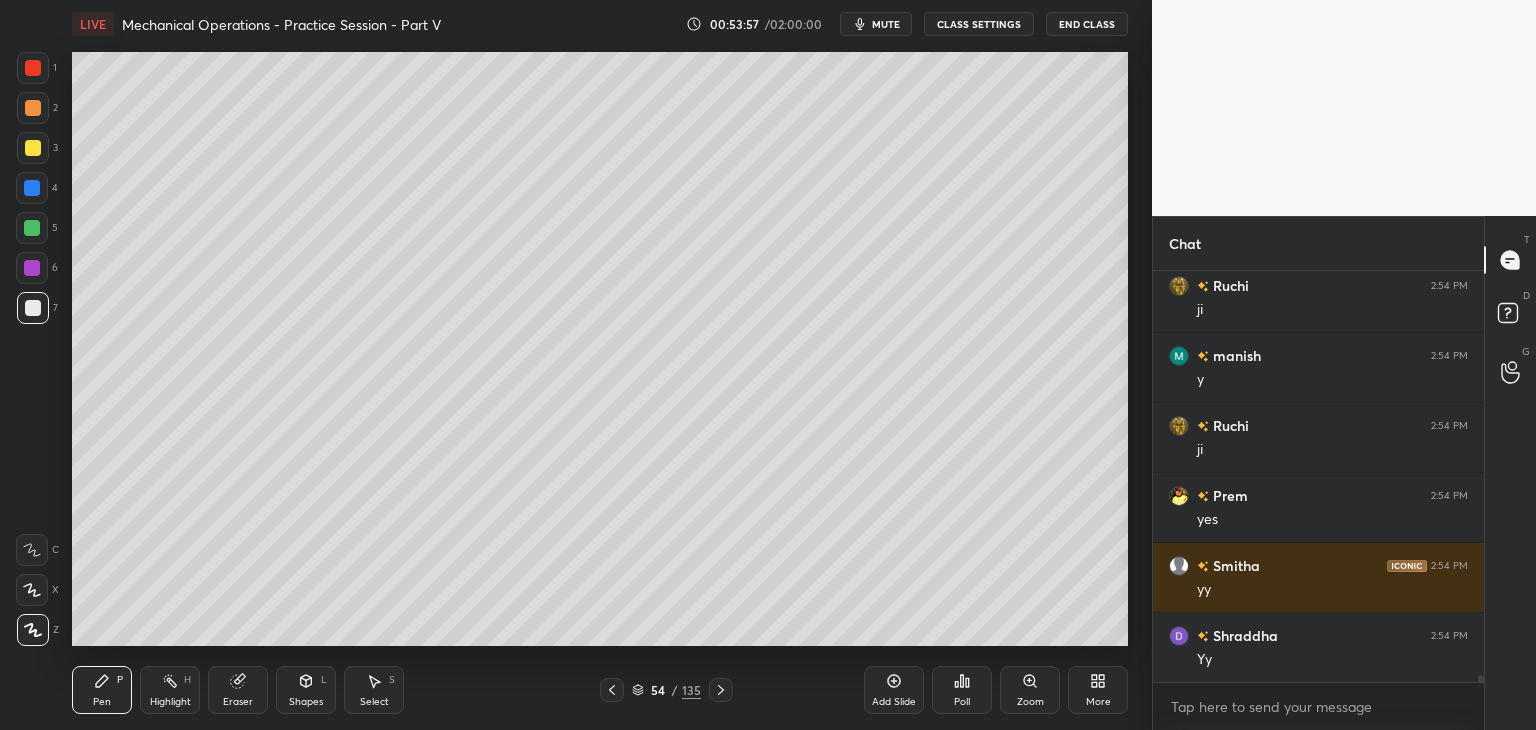 click 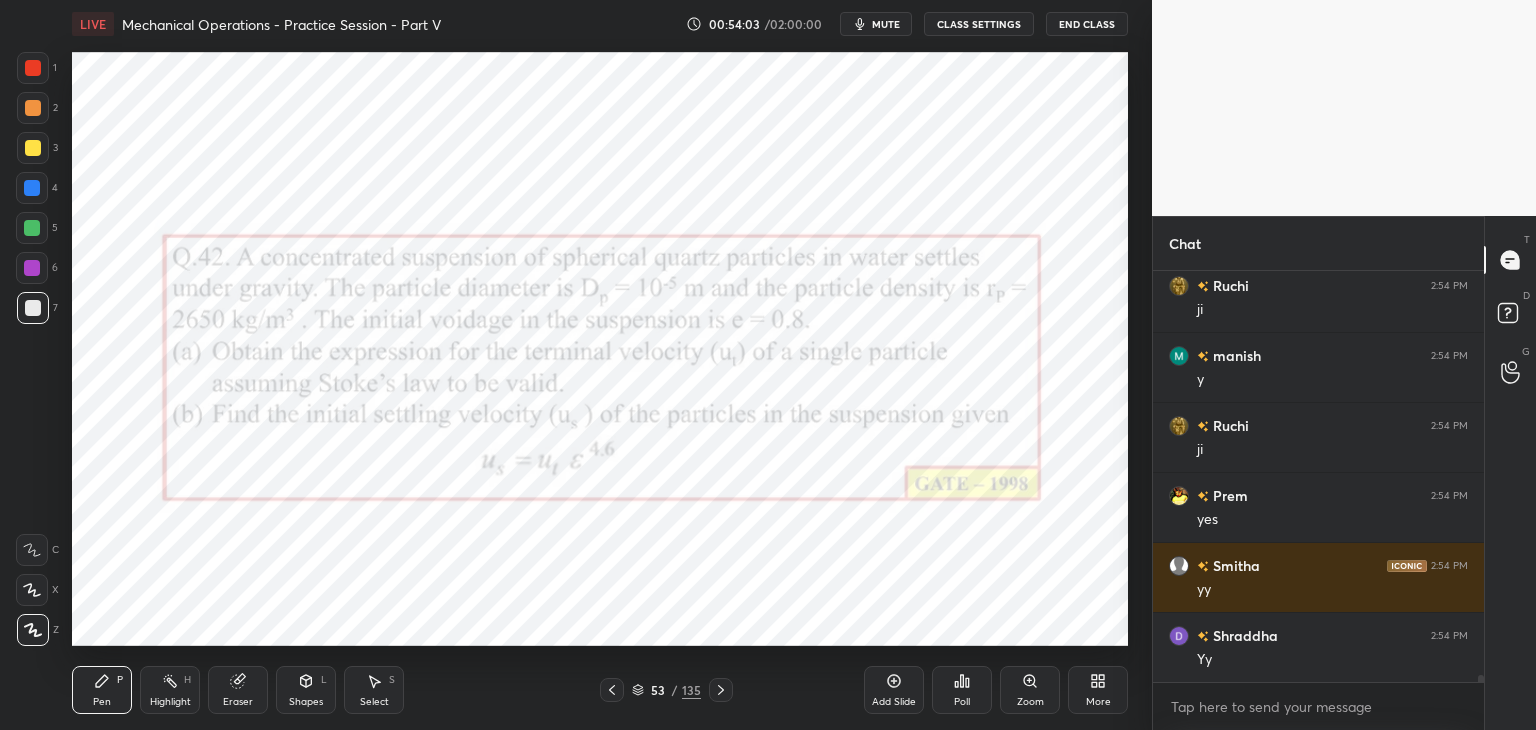 click 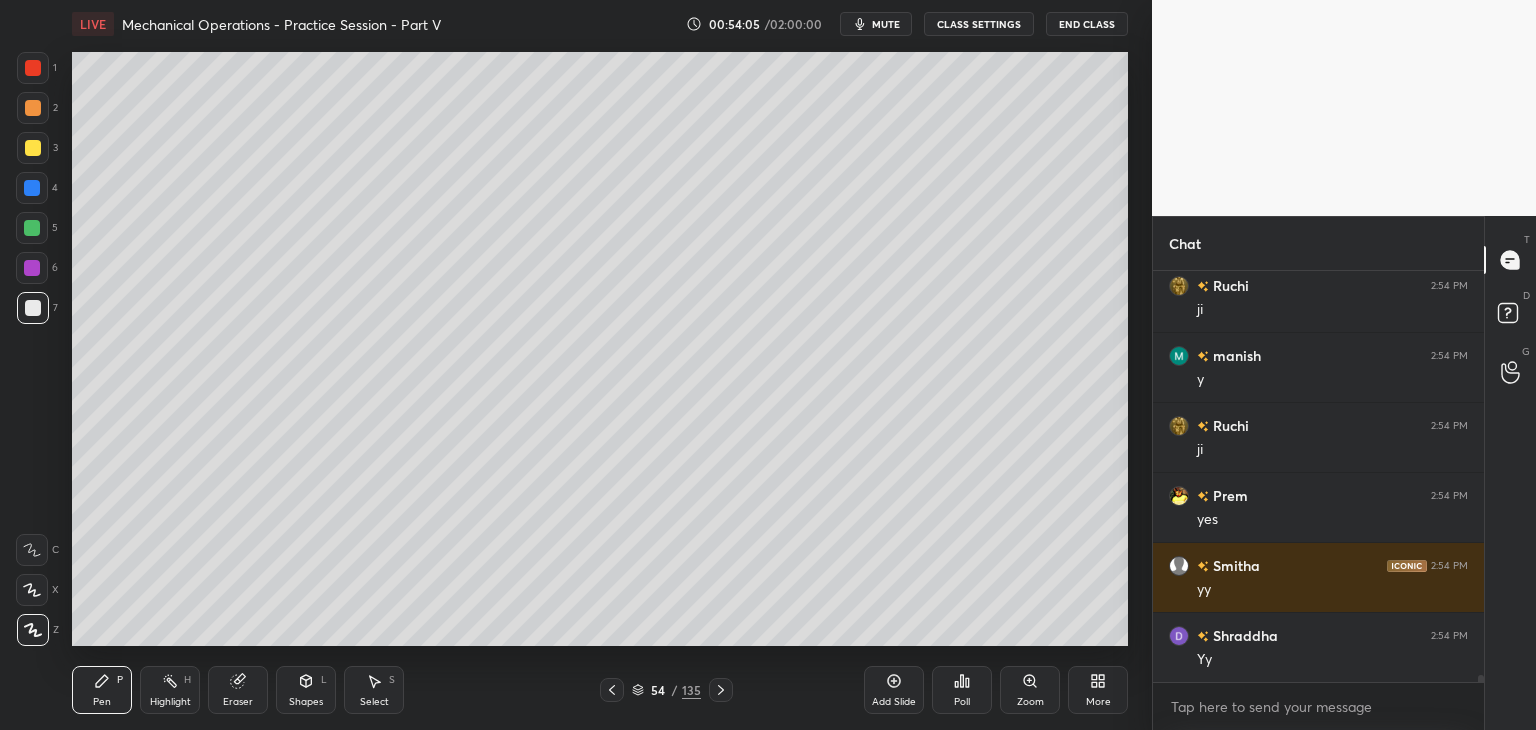 click 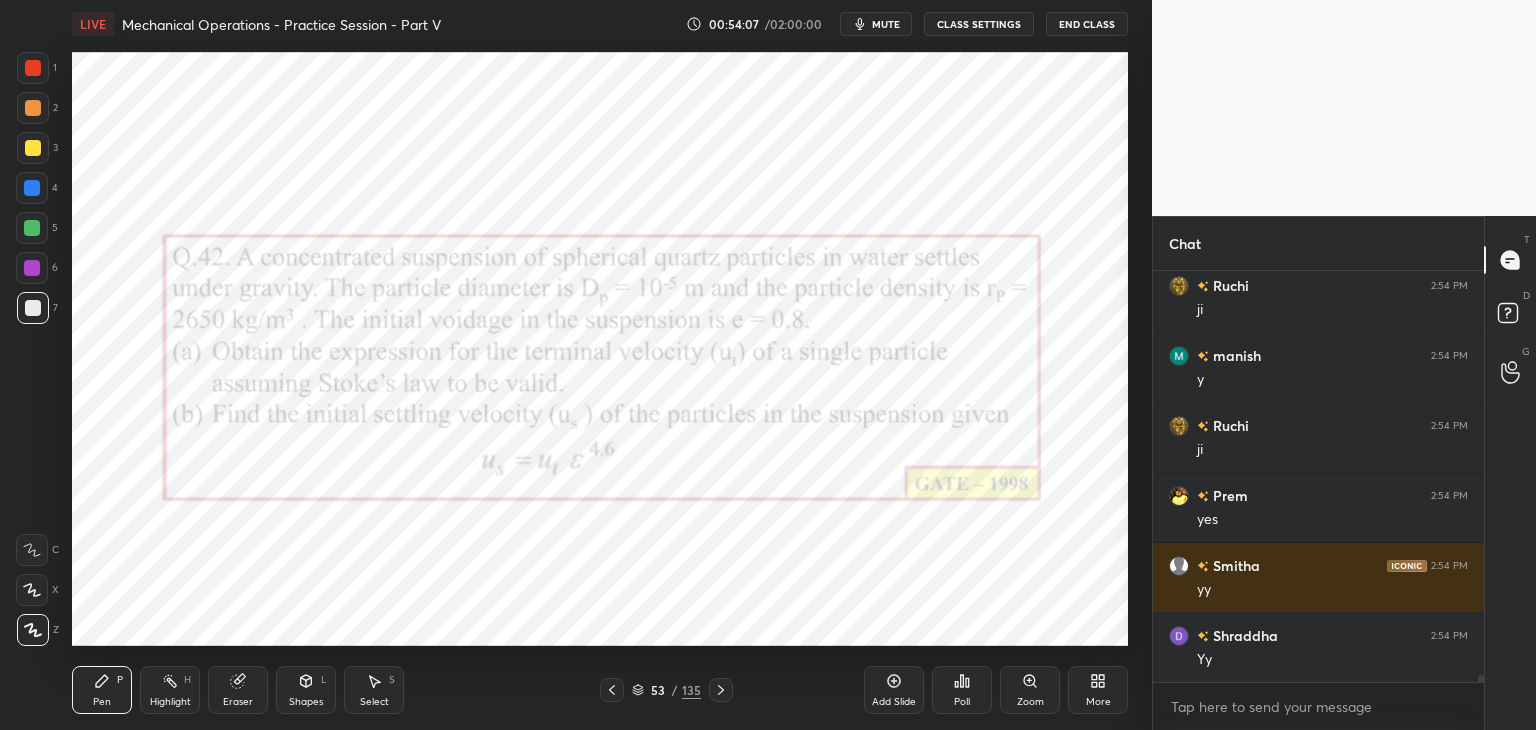 click 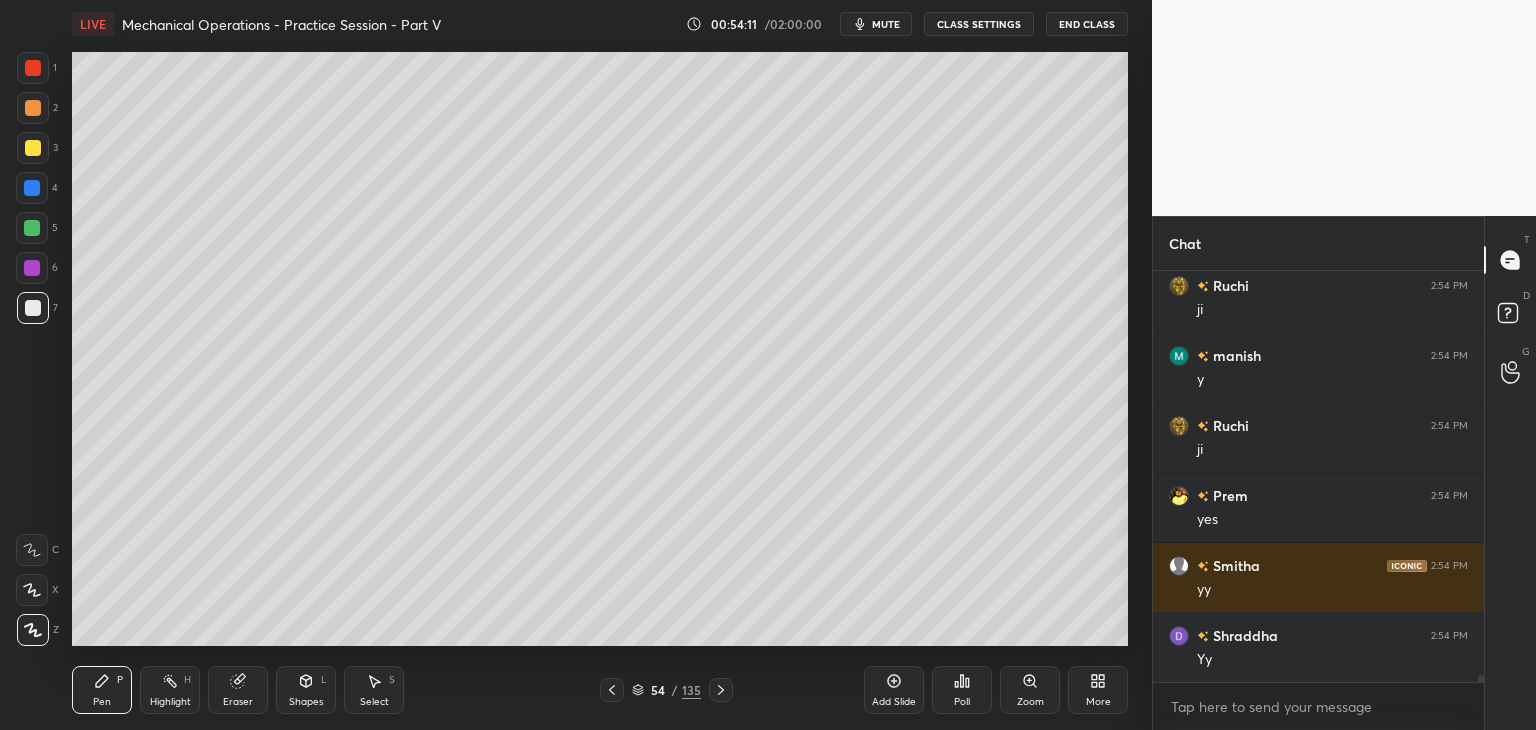 click 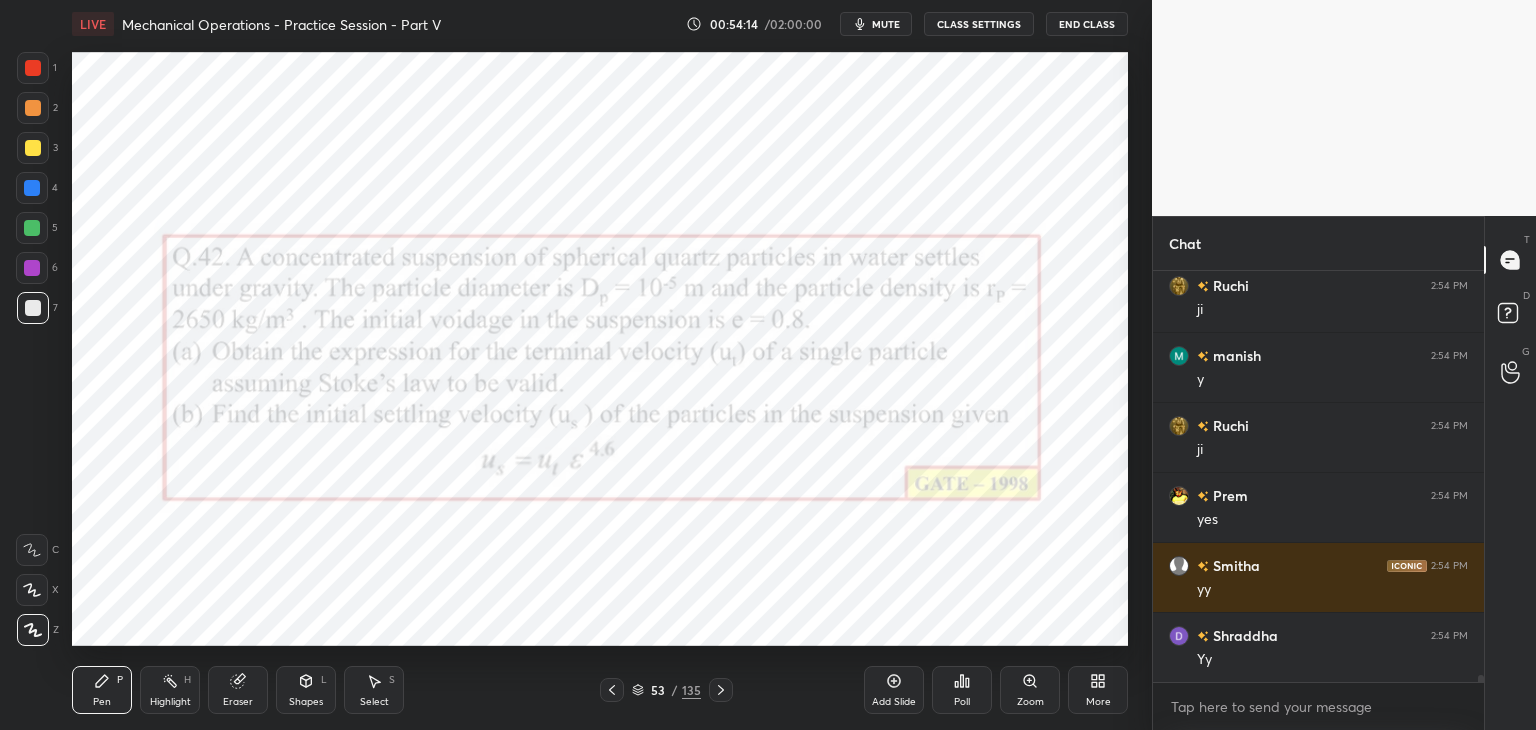 click 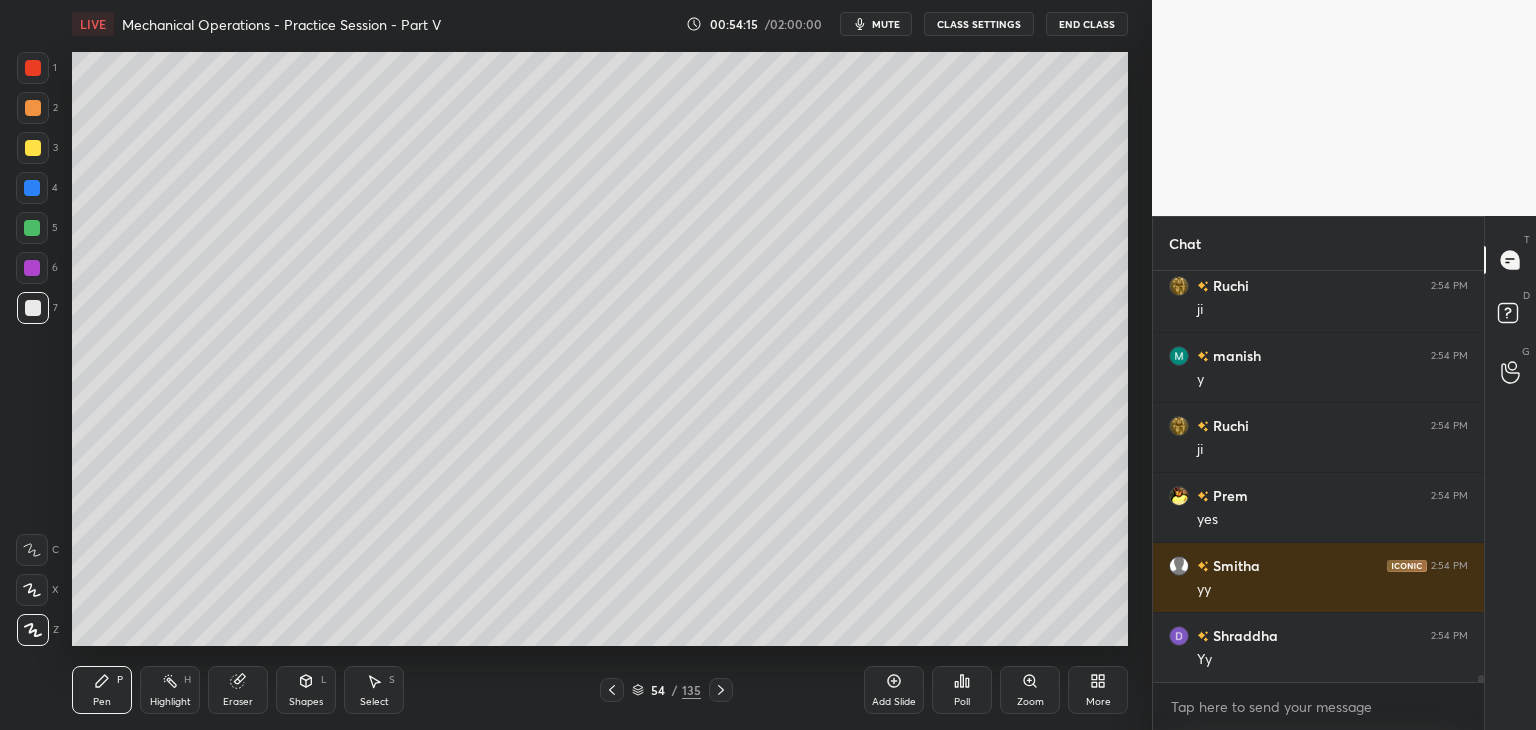 scroll, scrollTop: 24520, scrollLeft: 0, axis: vertical 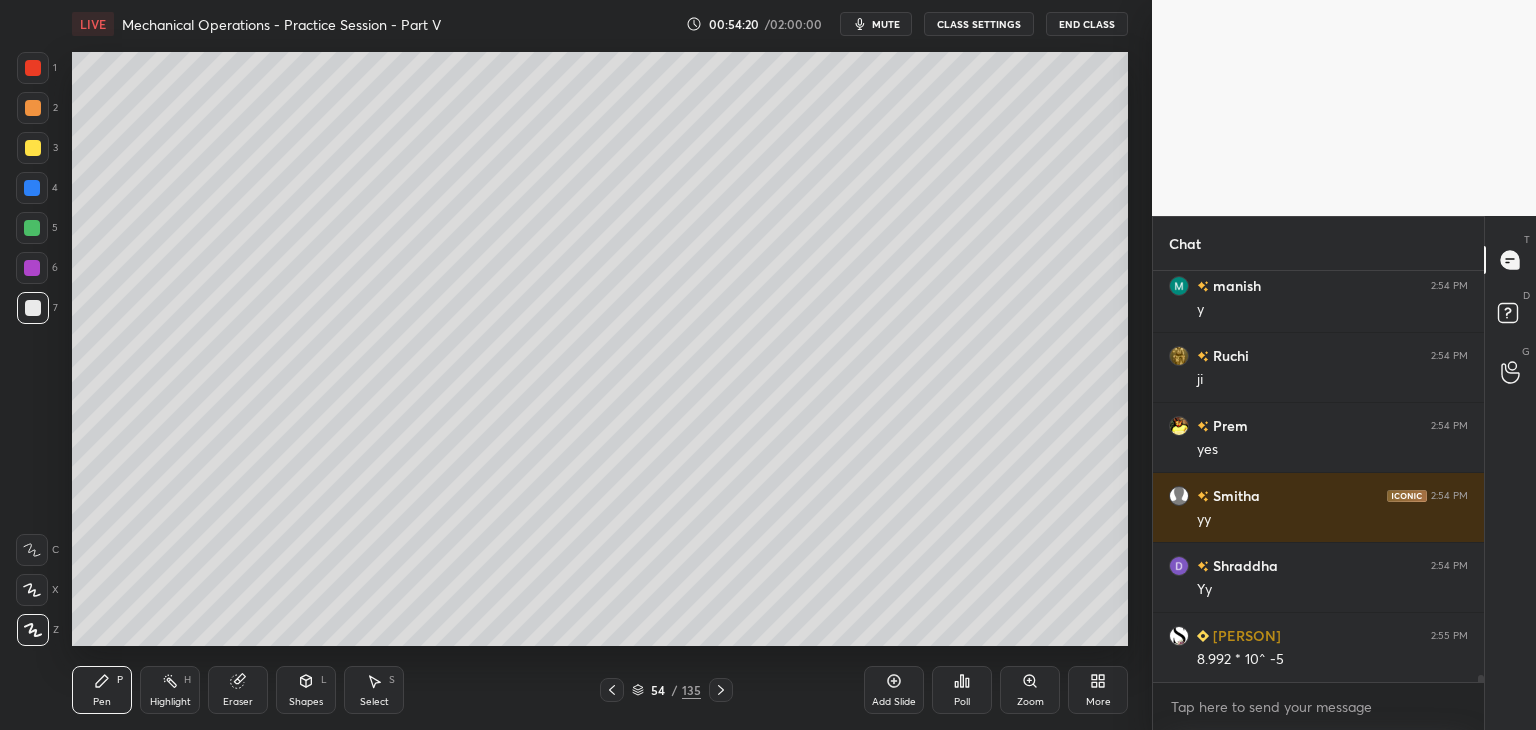 click at bounding box center [612, 690] 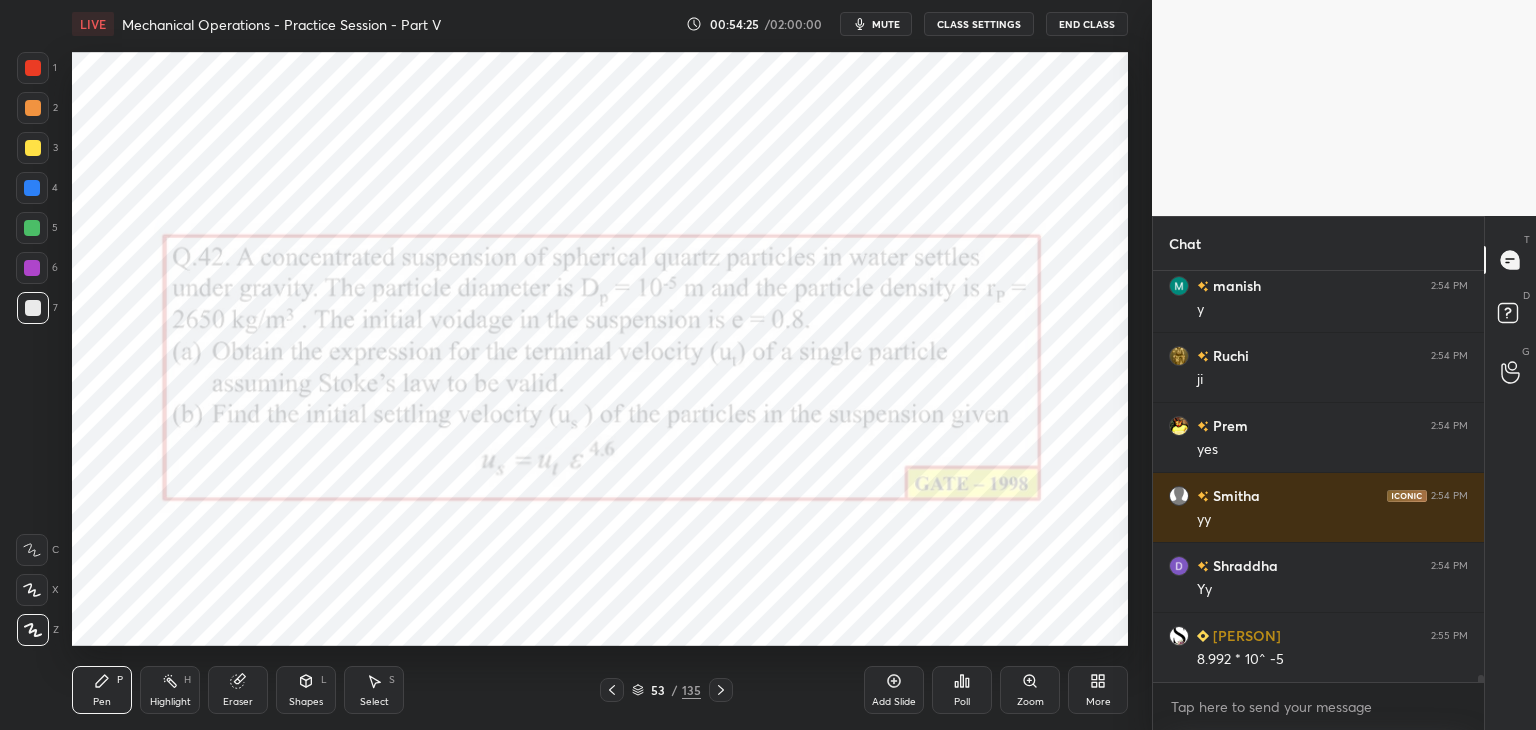 click 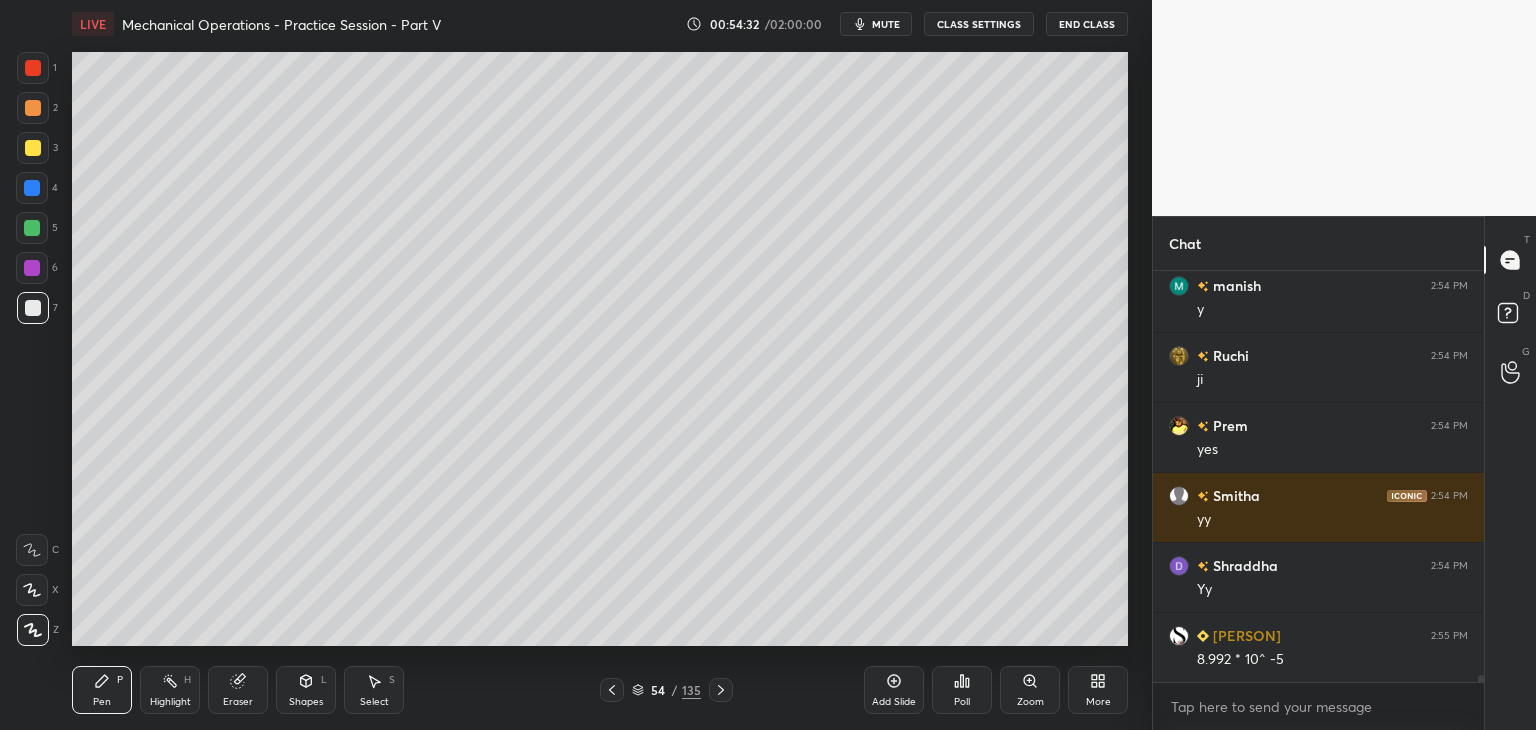 click on "Shapes L" at bounding box center (306, 690) 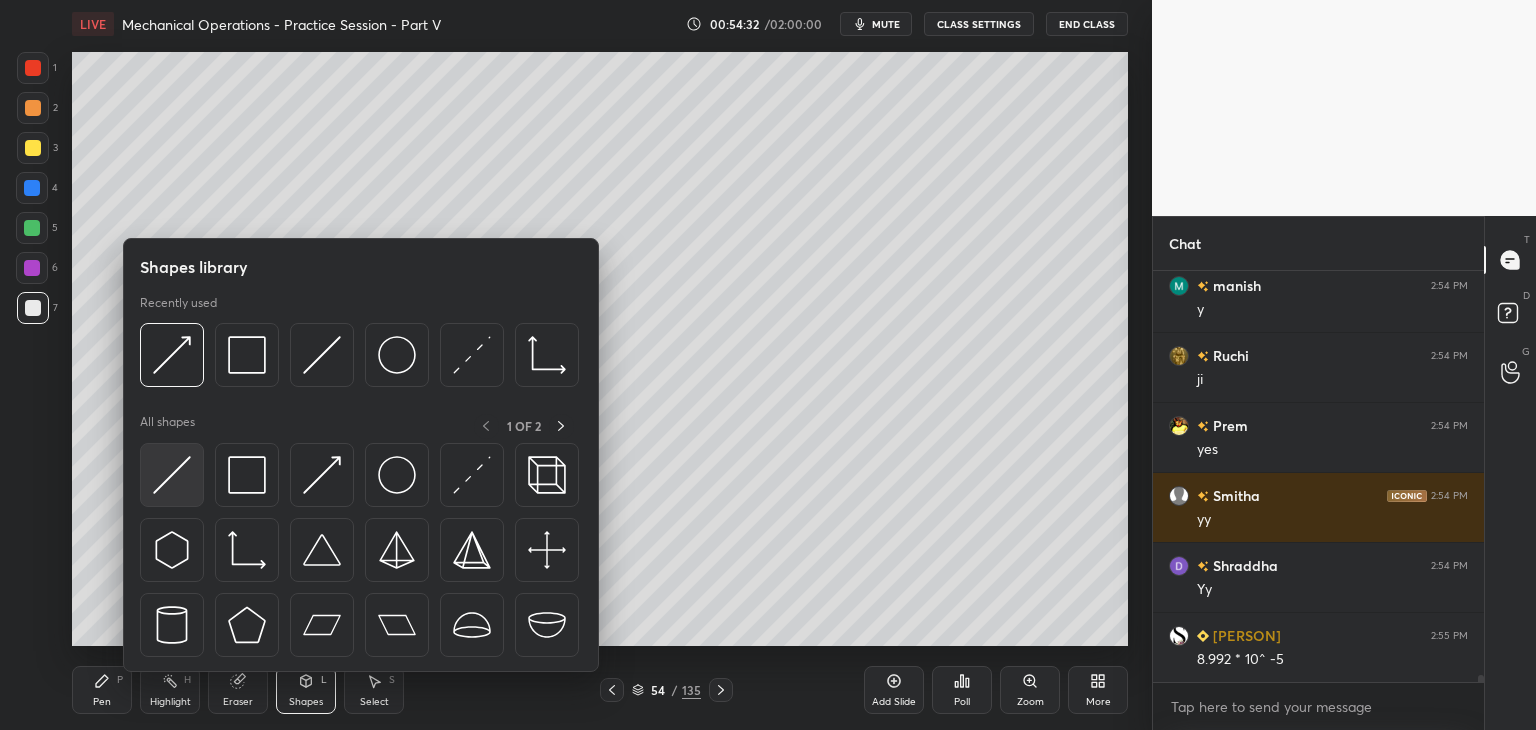 click at bounding box center (172, 475) 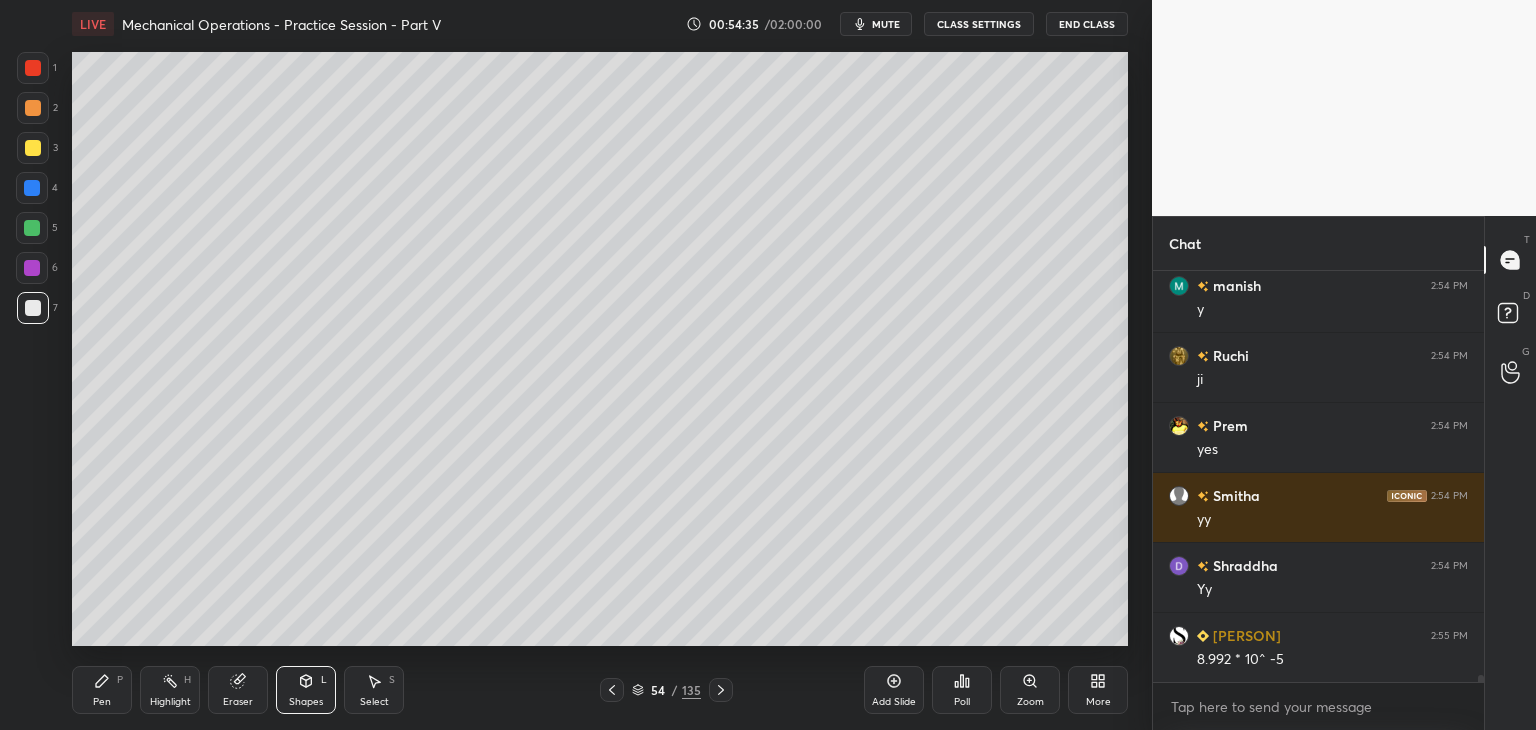 click on "Pen" at bounding box center [102, 702] 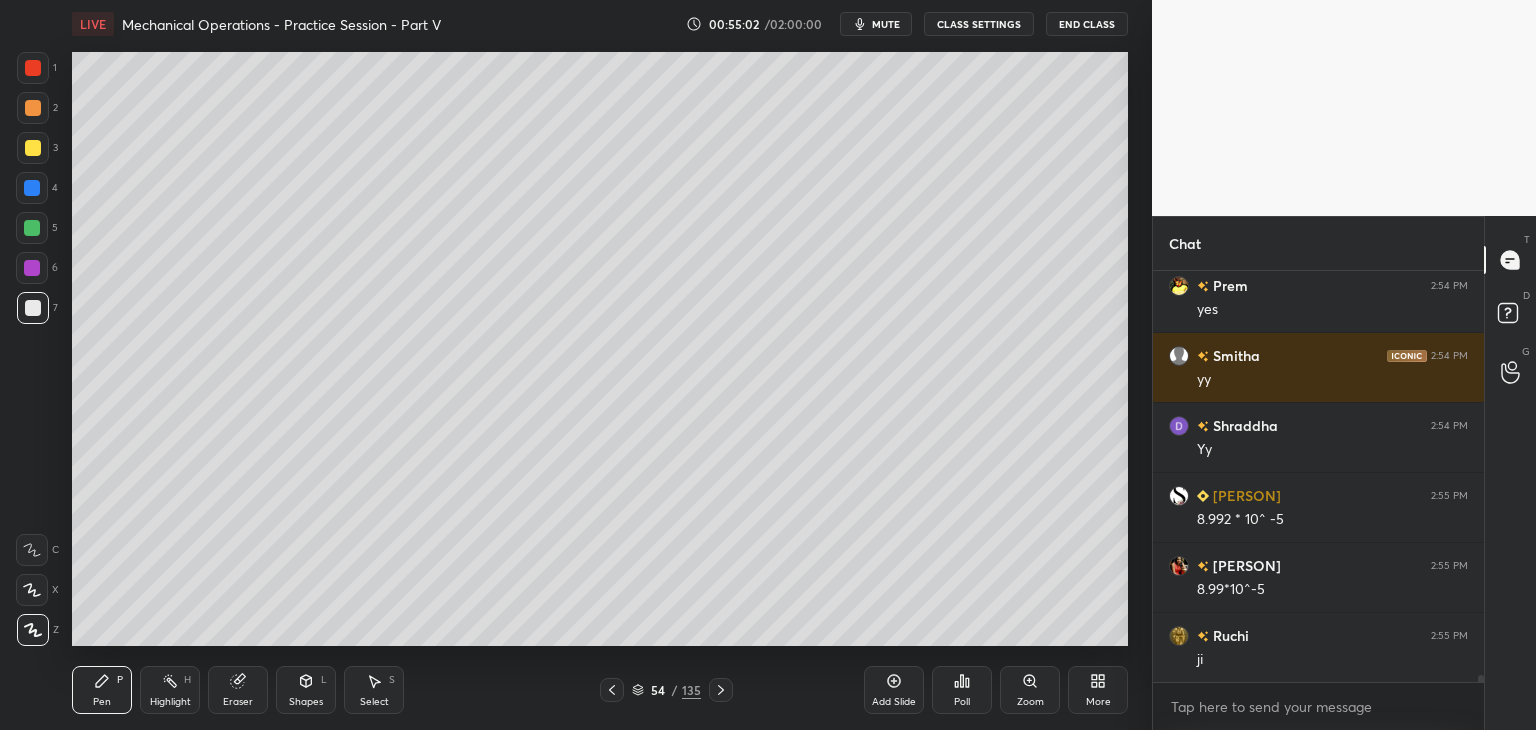 scroll, scrollTop: 24730, scrollLeft: 0, axis: vertical 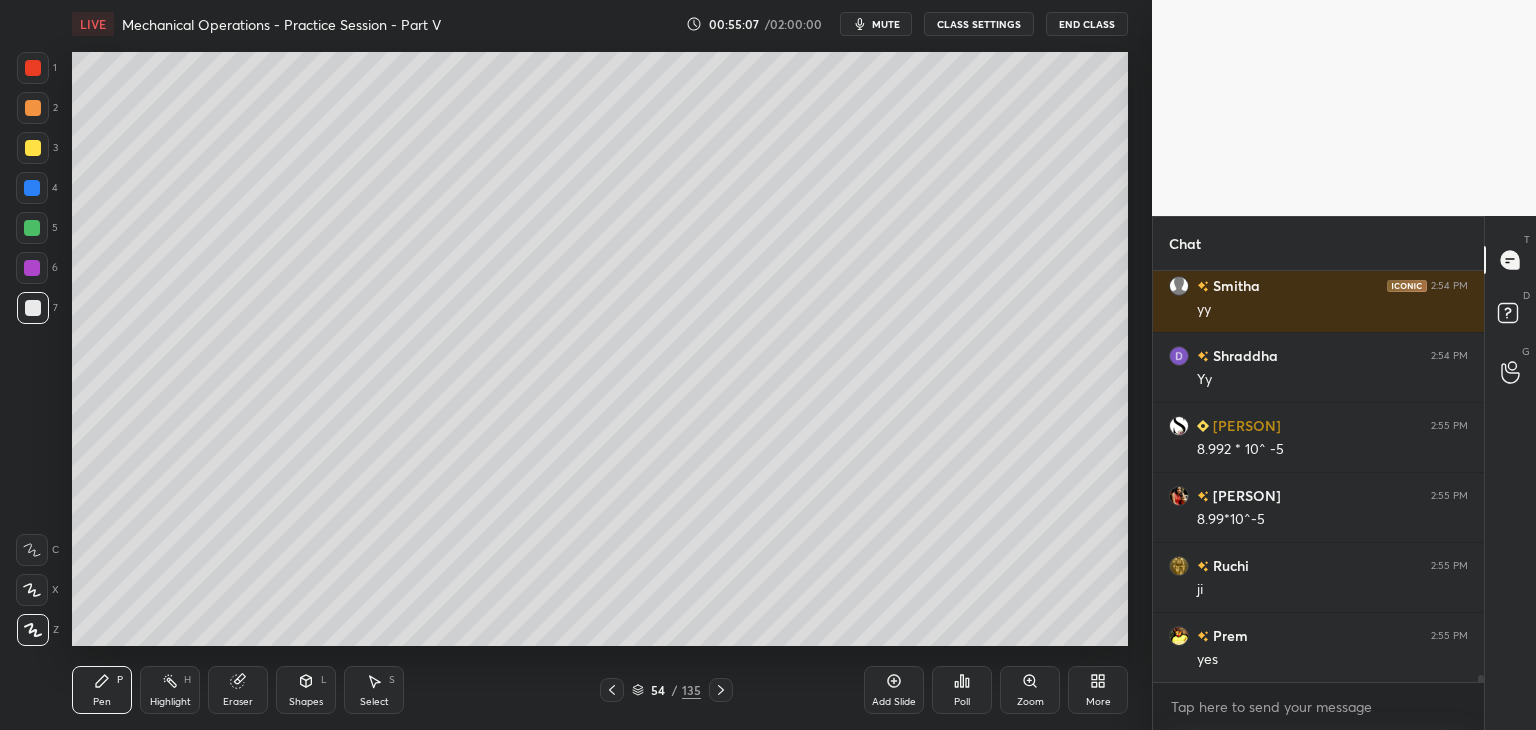 click on "Add Slide" at bounding box center [894, 690] 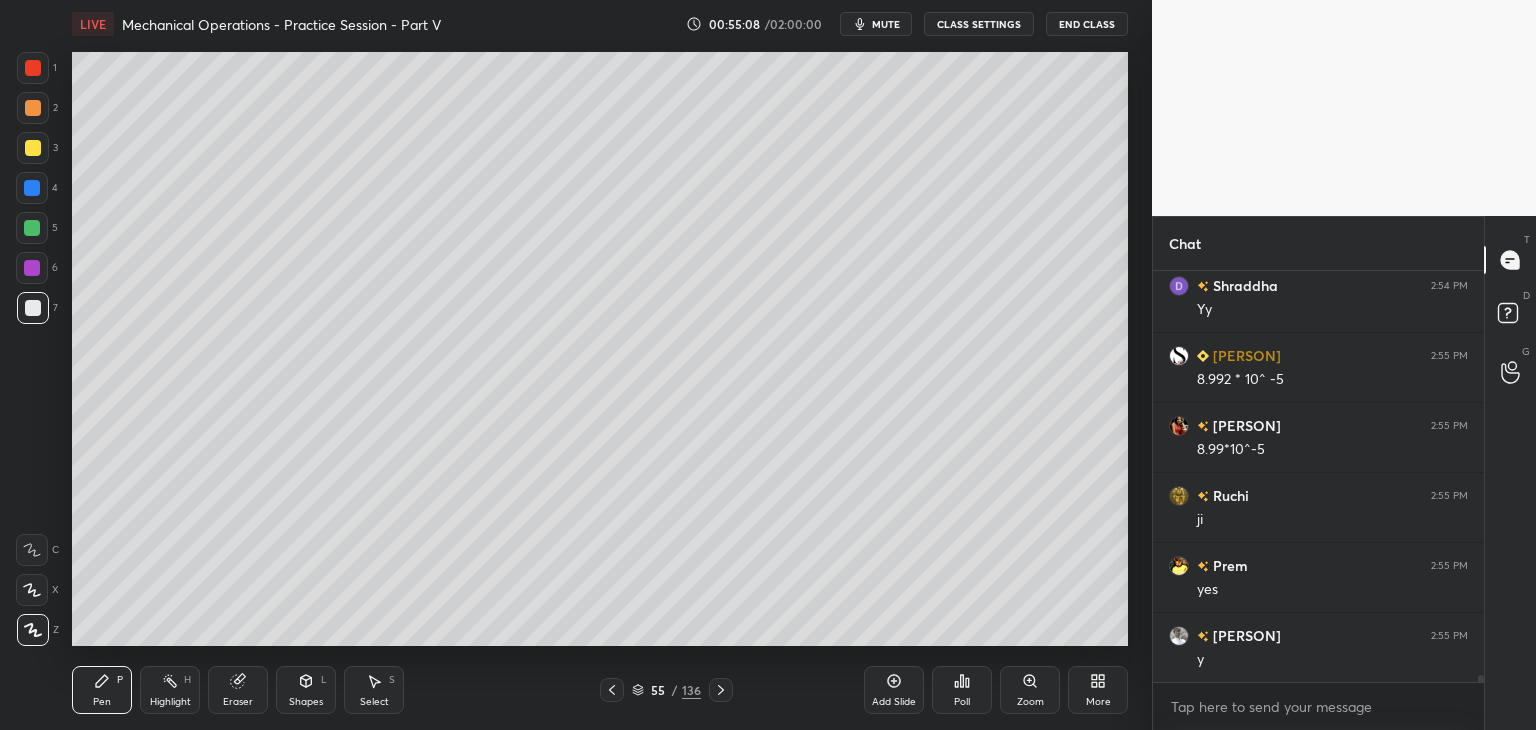 scroll, scrollTop: 24870, scrollLeft: 0, axis: vertical 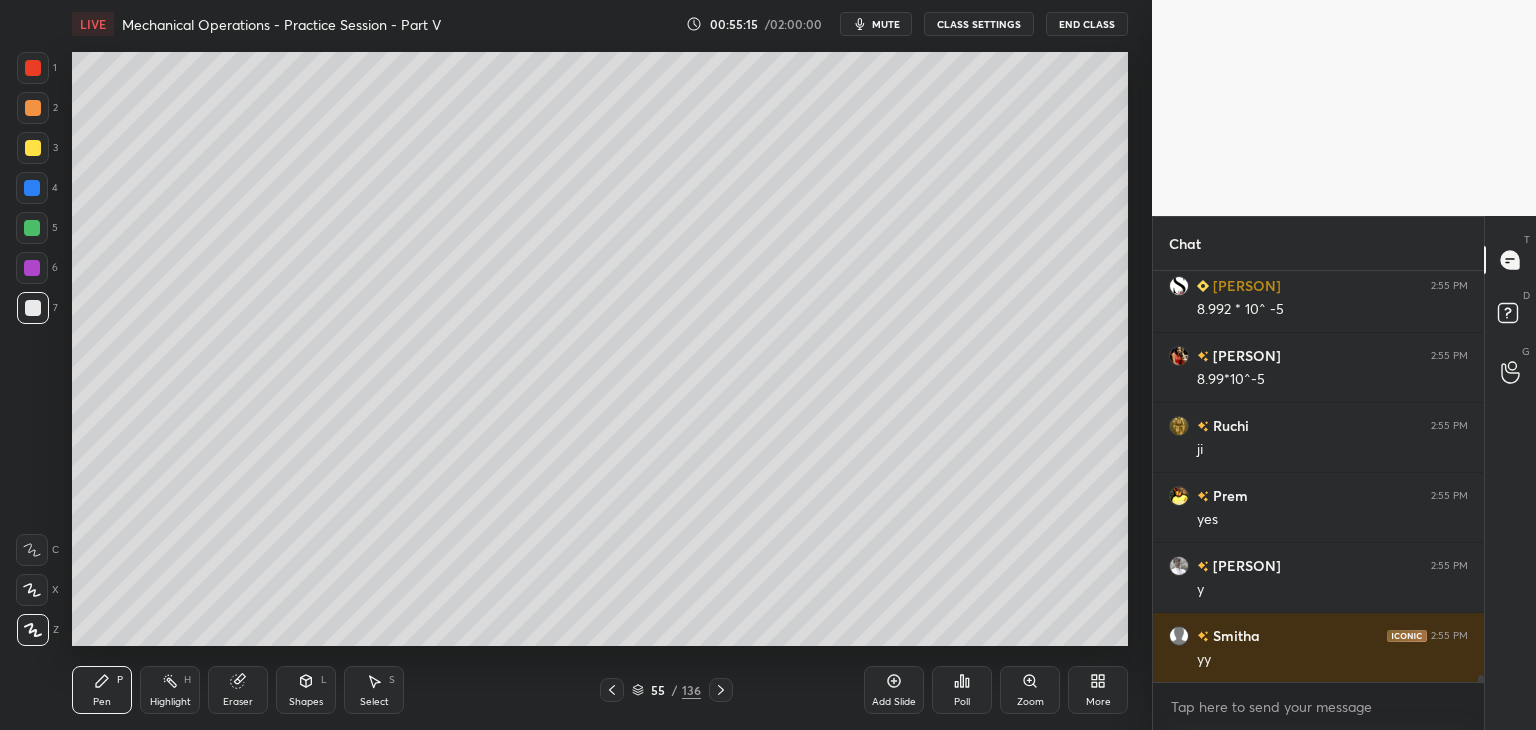 click 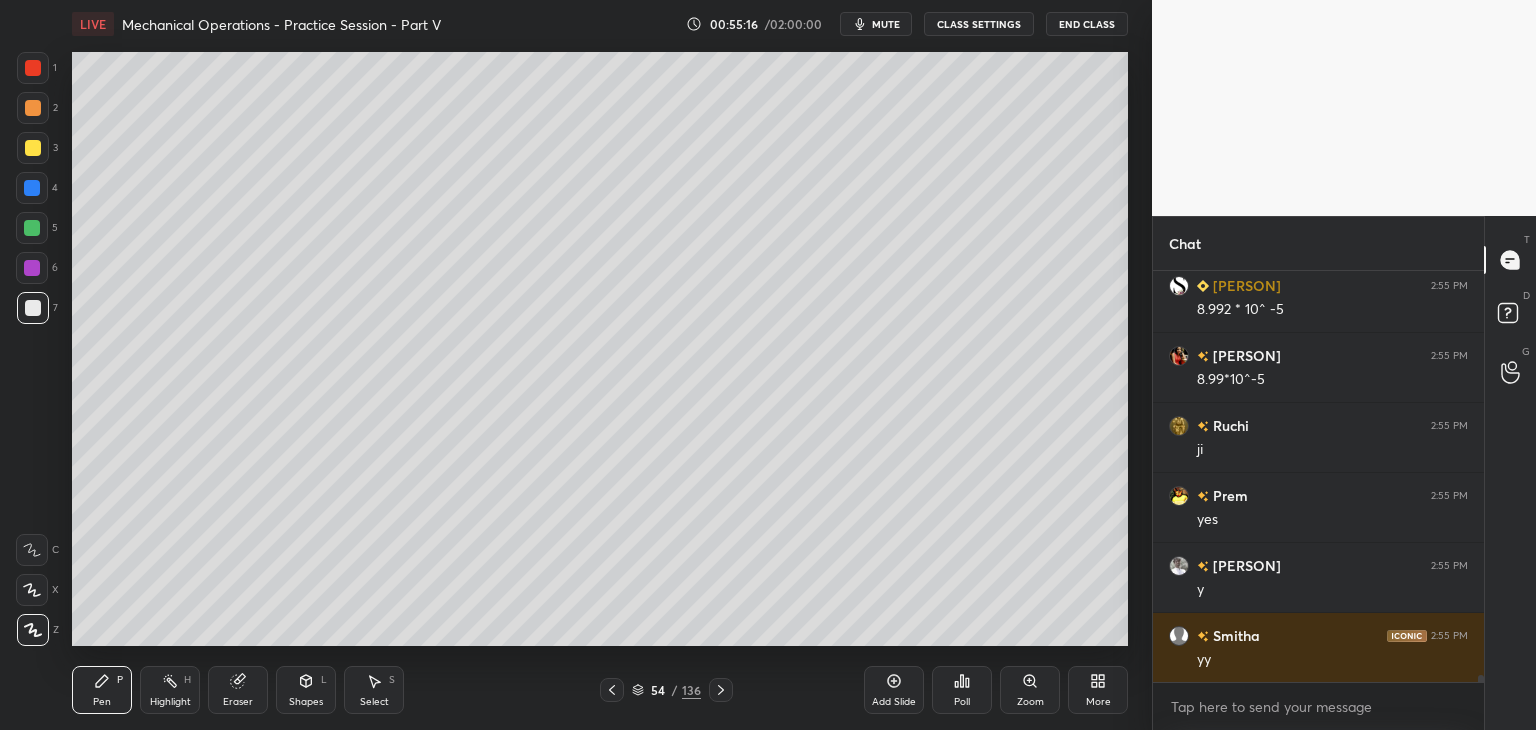 click 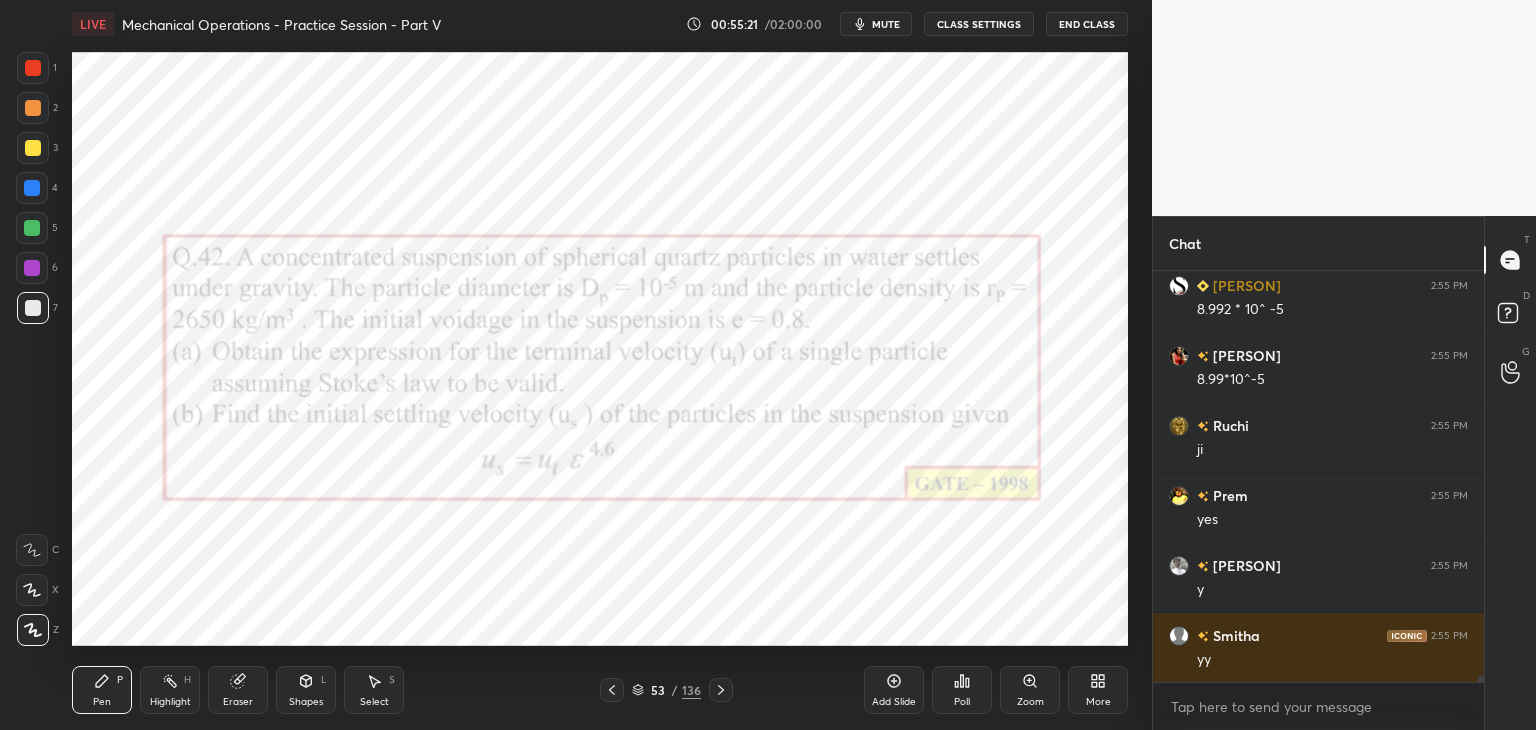 scroll, scrollTop: 24940, scrollLeft: 0, axis: vertical 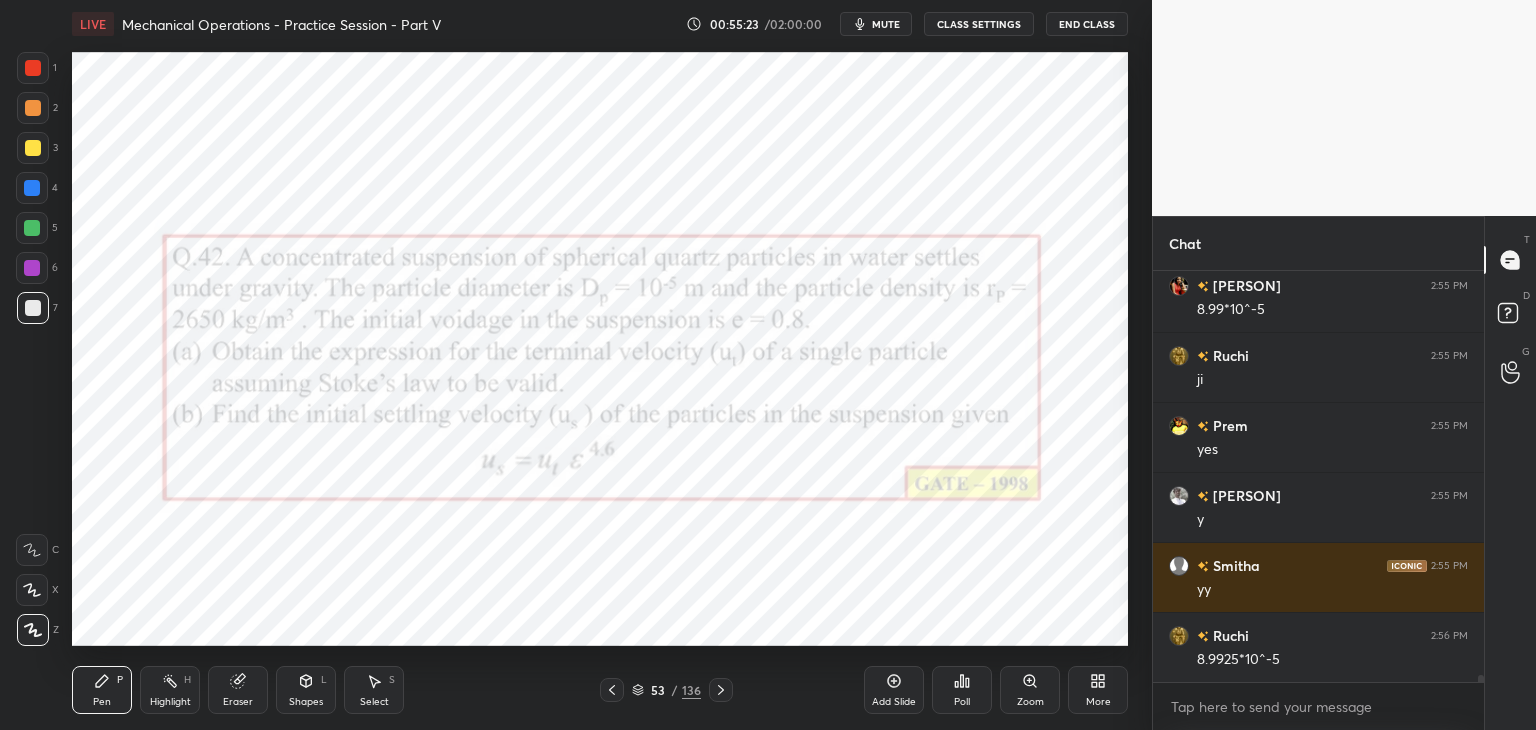 click 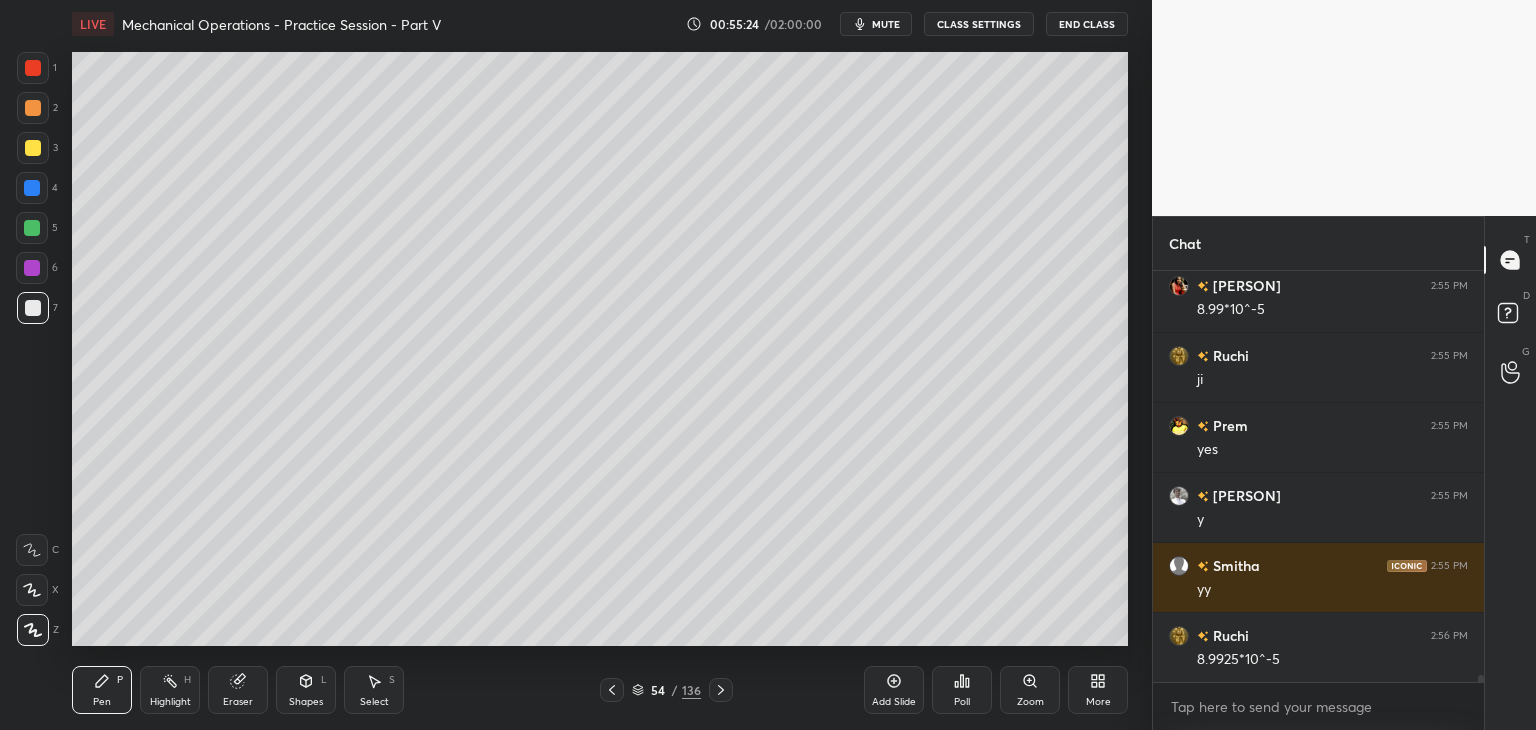click 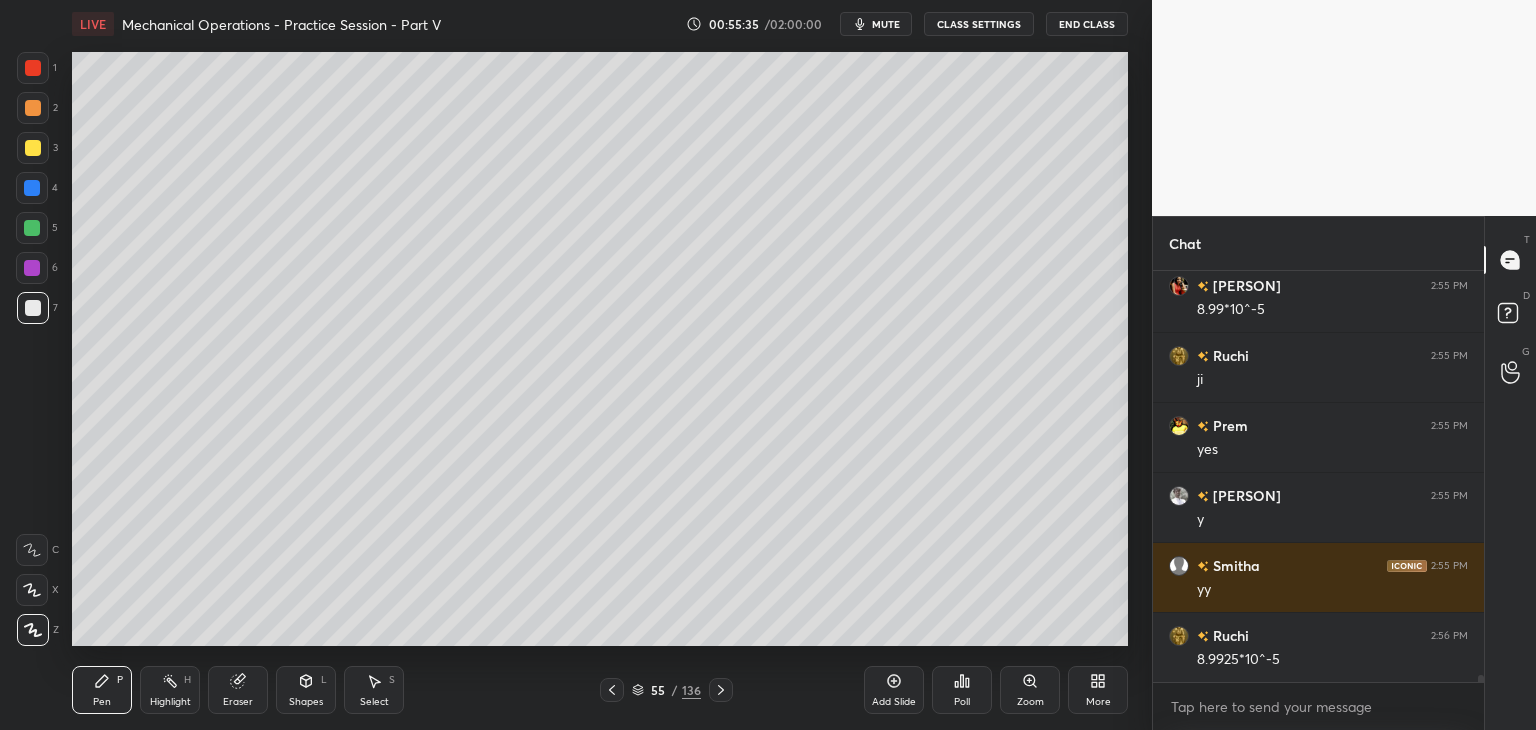 click 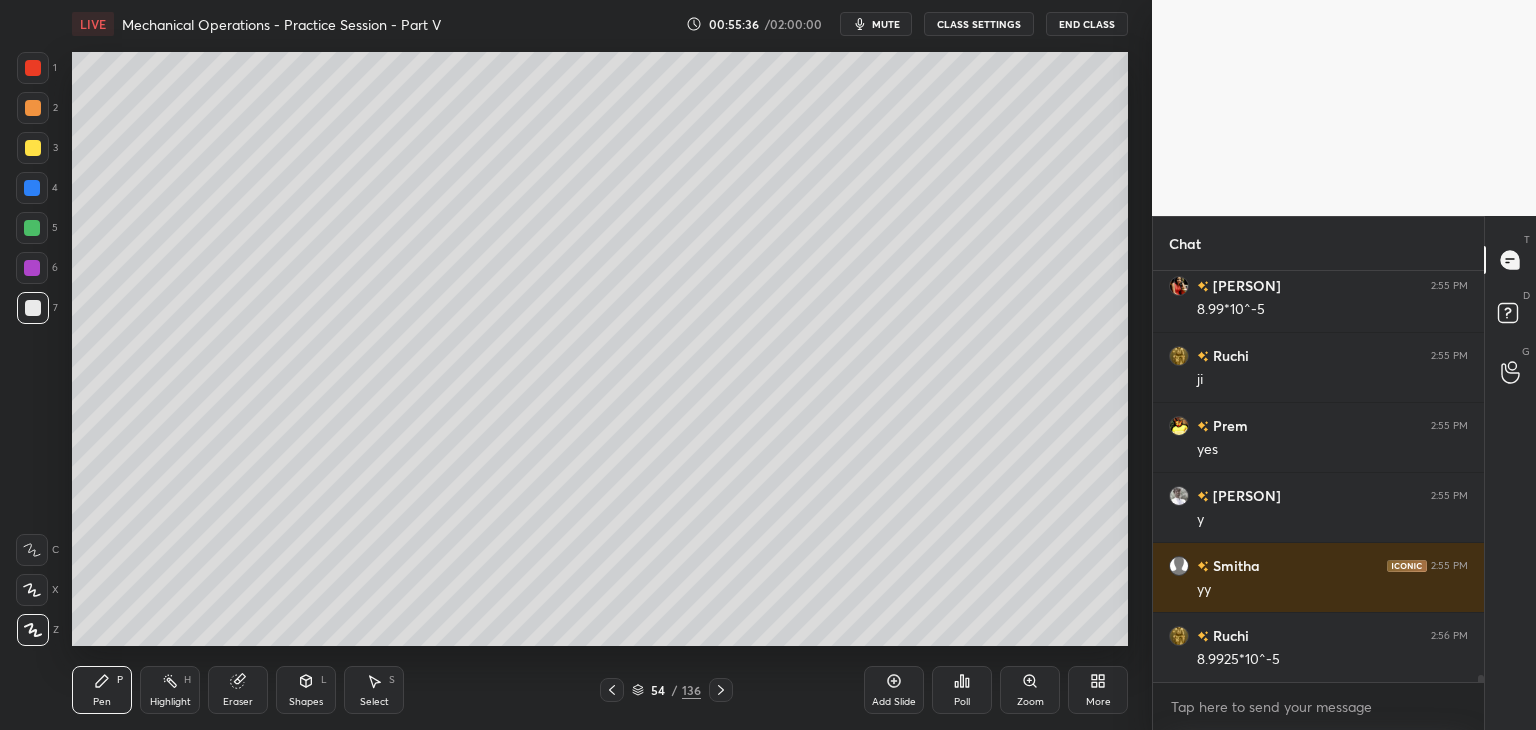 click 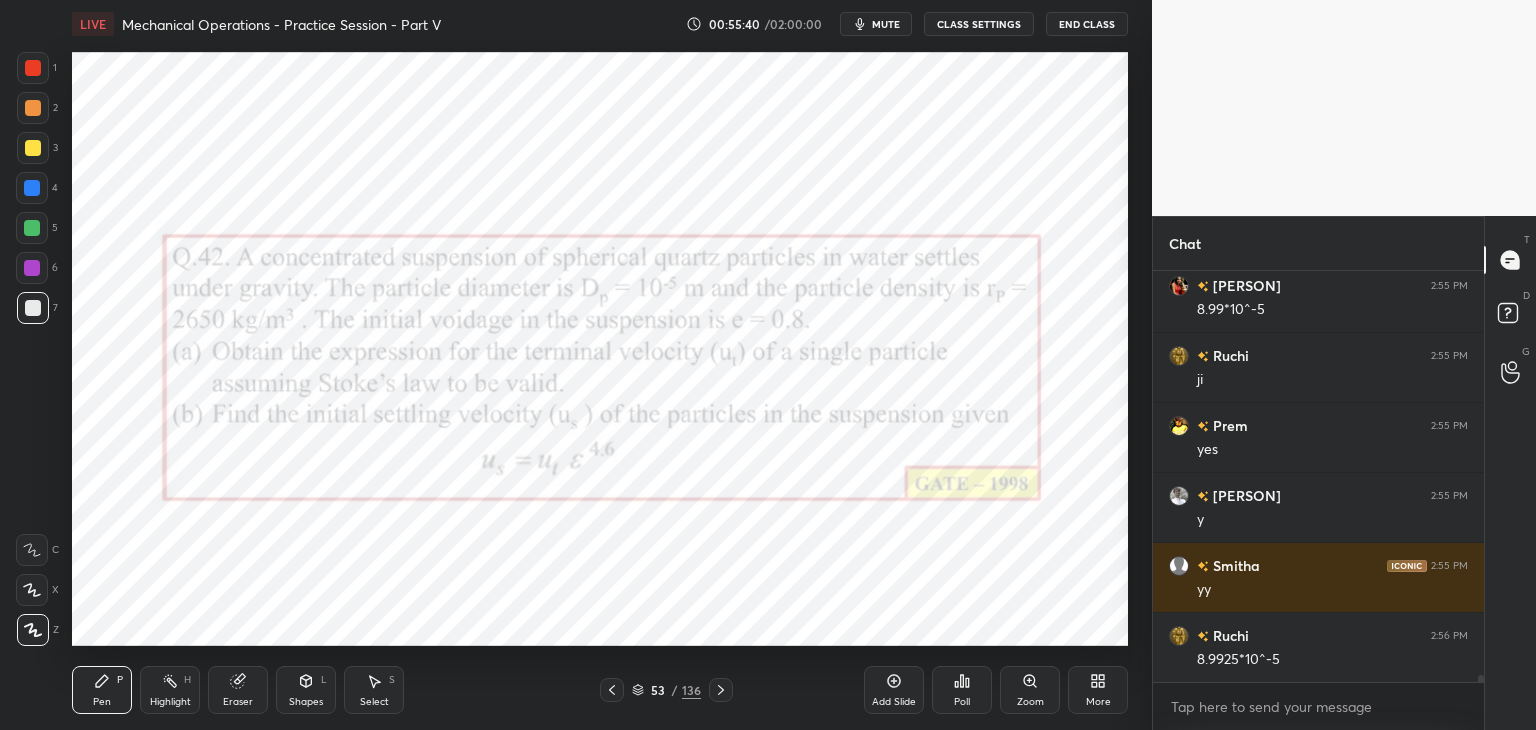click 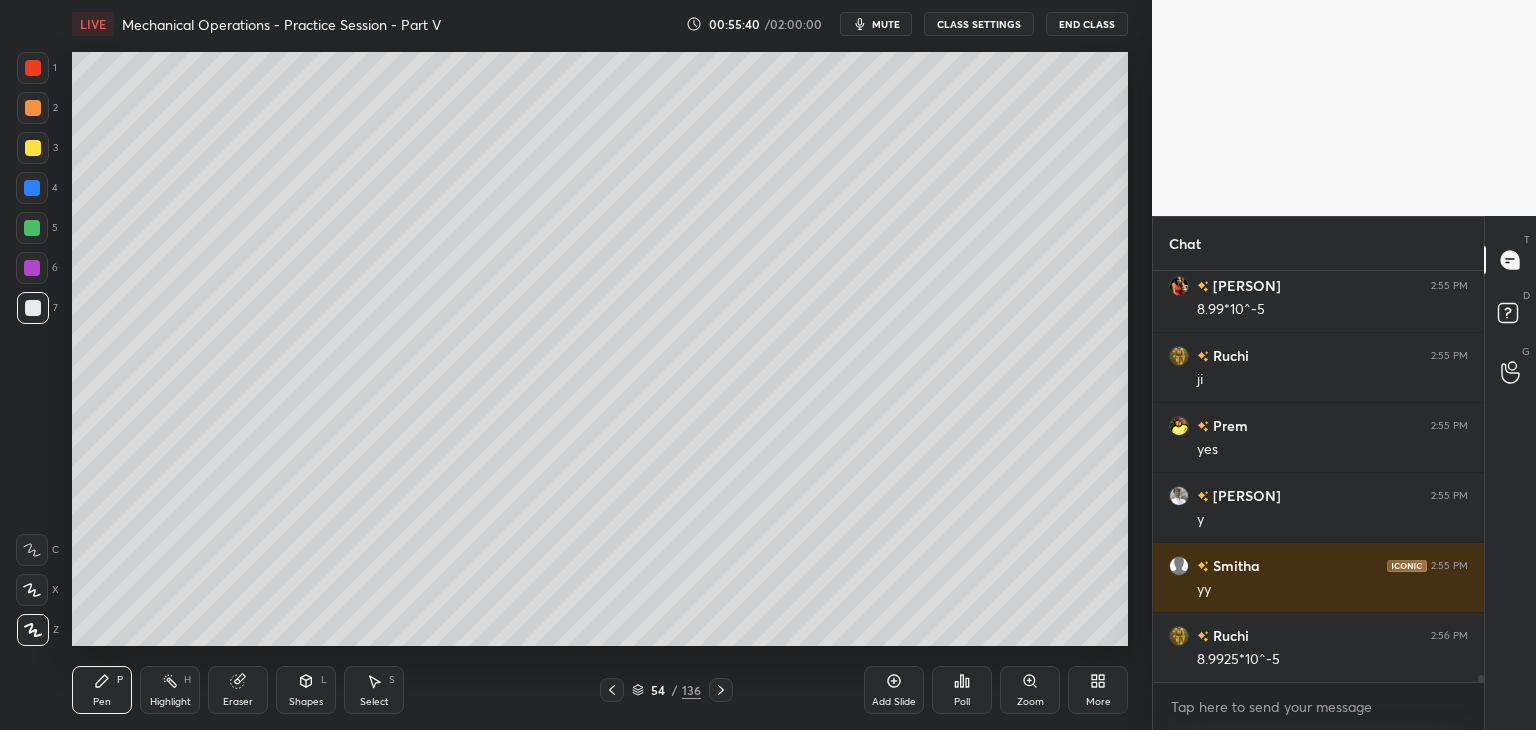click 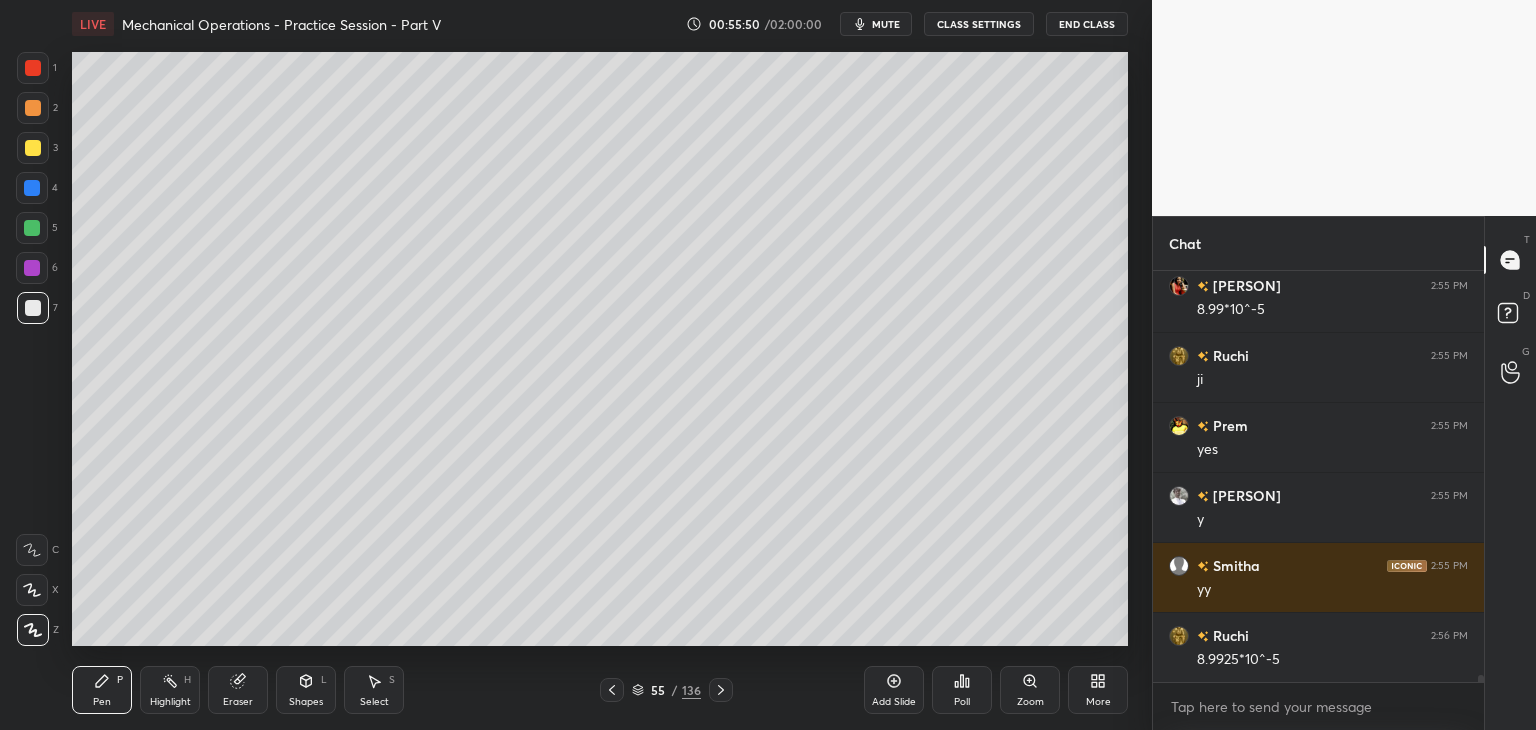 click at bounding box center [612, 690] 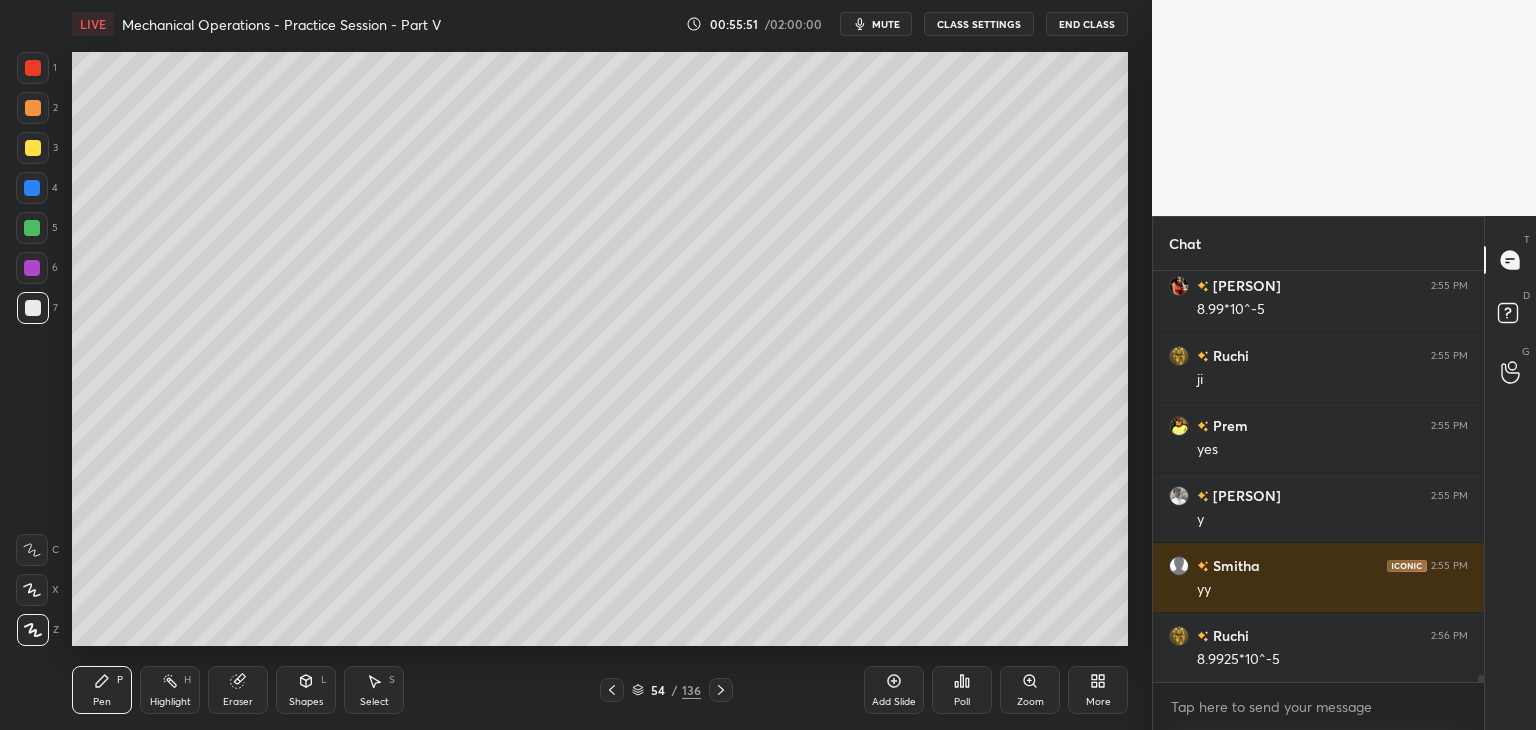click 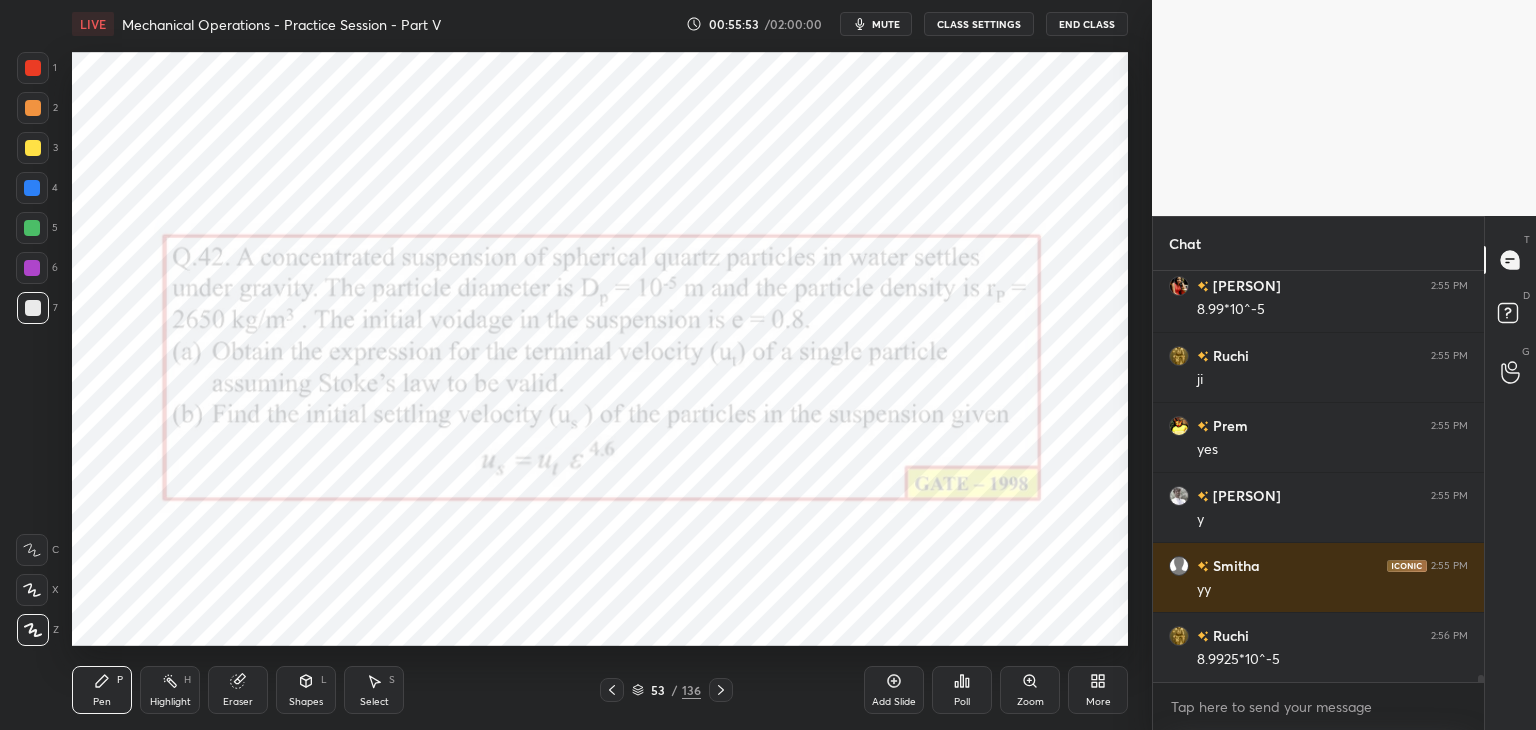 click at bounding box center [721, 690] 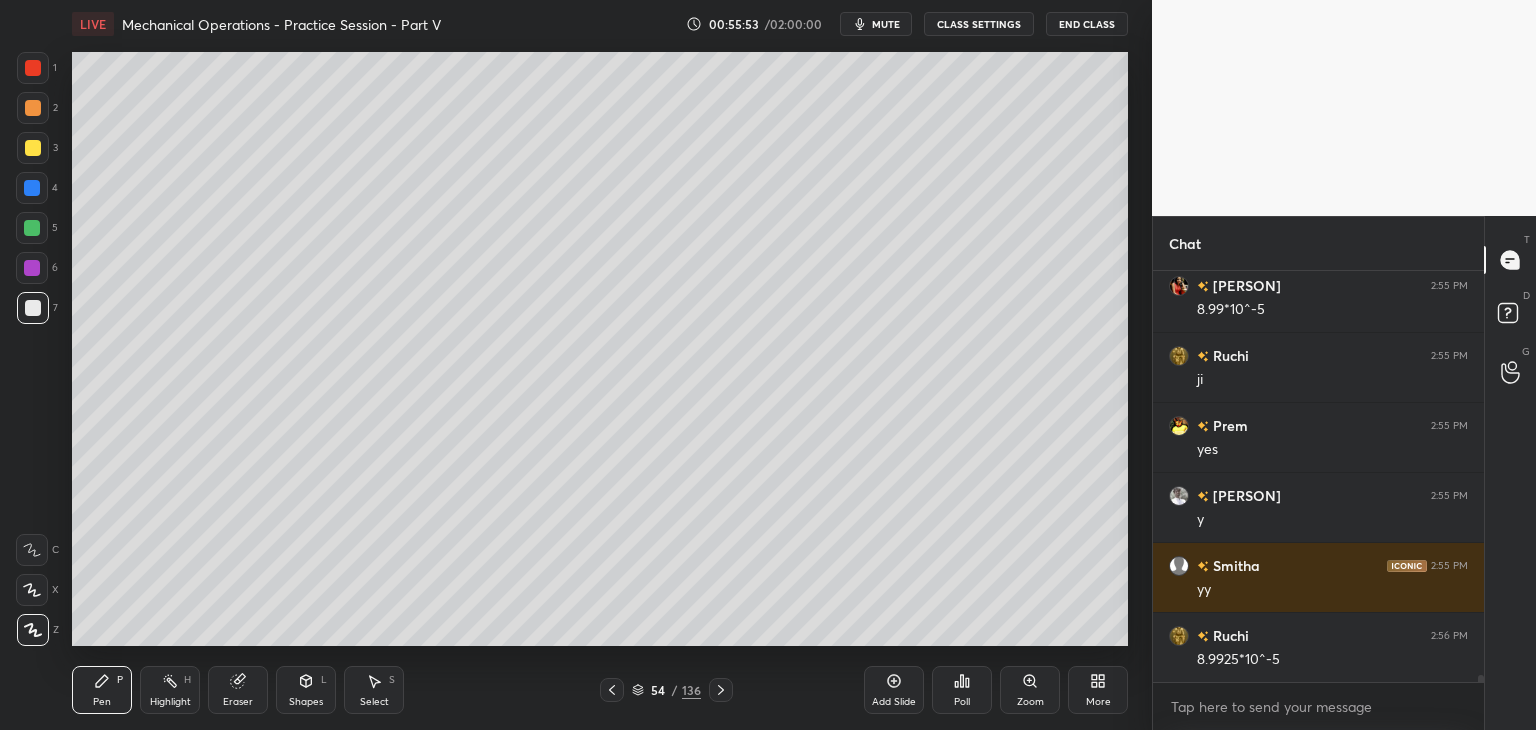 click 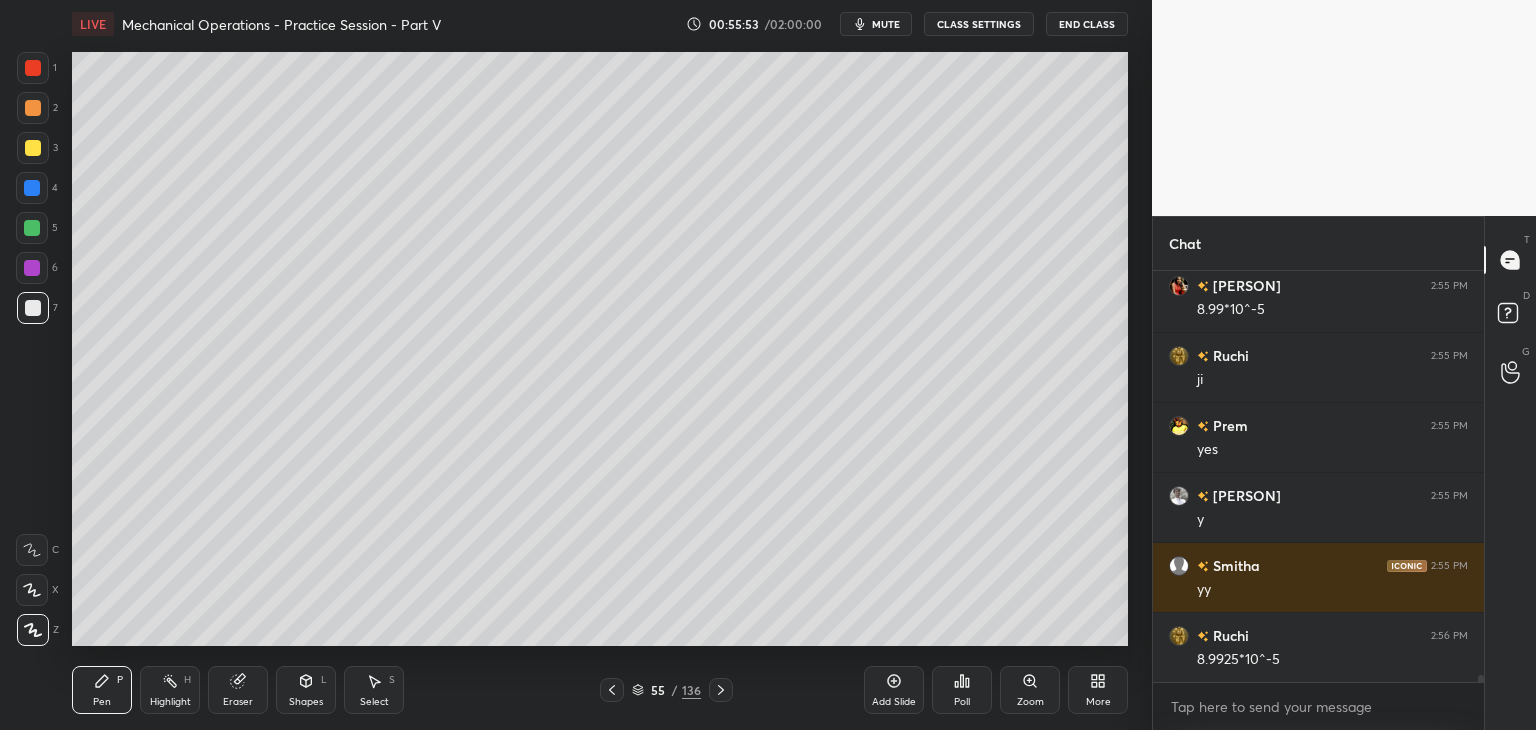click 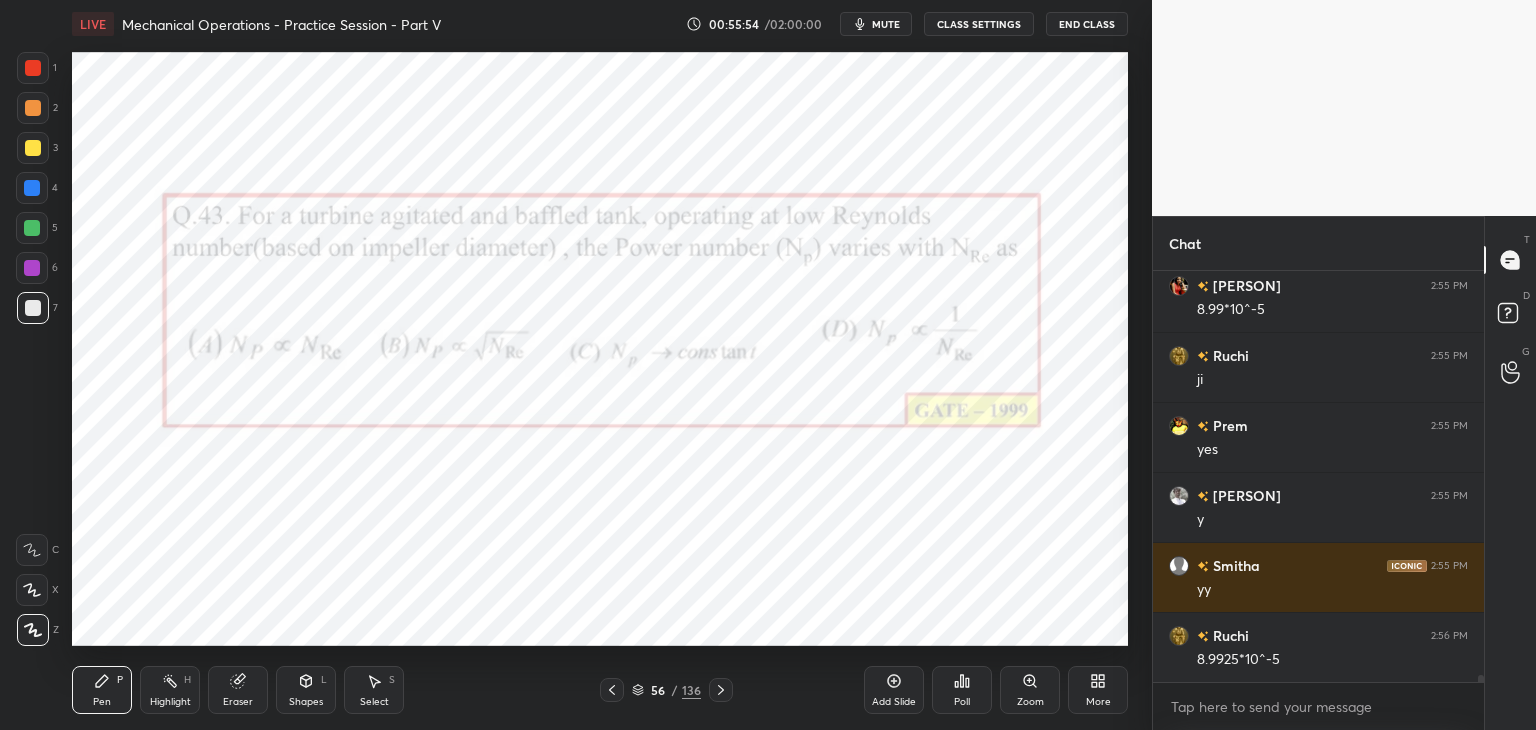 click 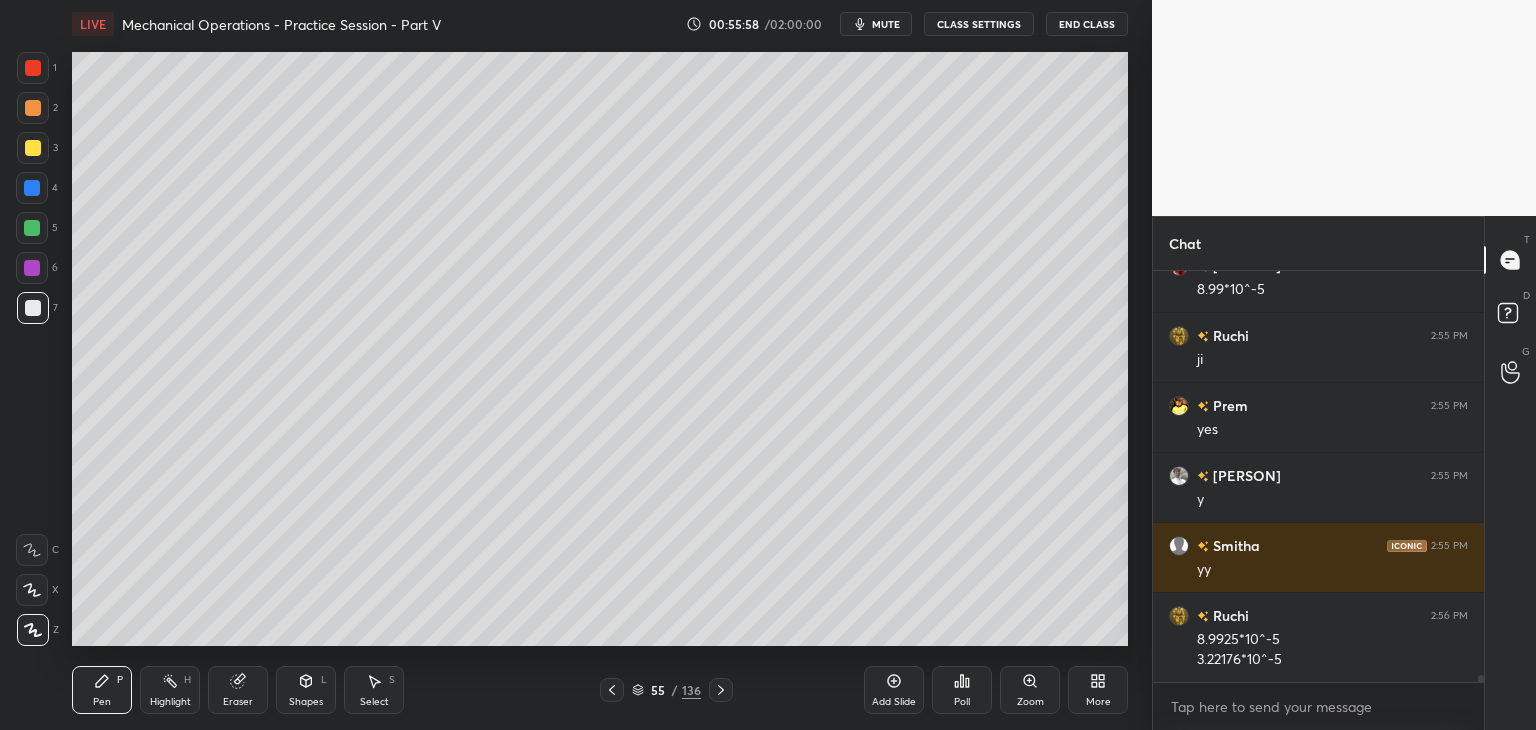 scroll, scrollTop: 25030, scrollLeft: 0, axis: vertical 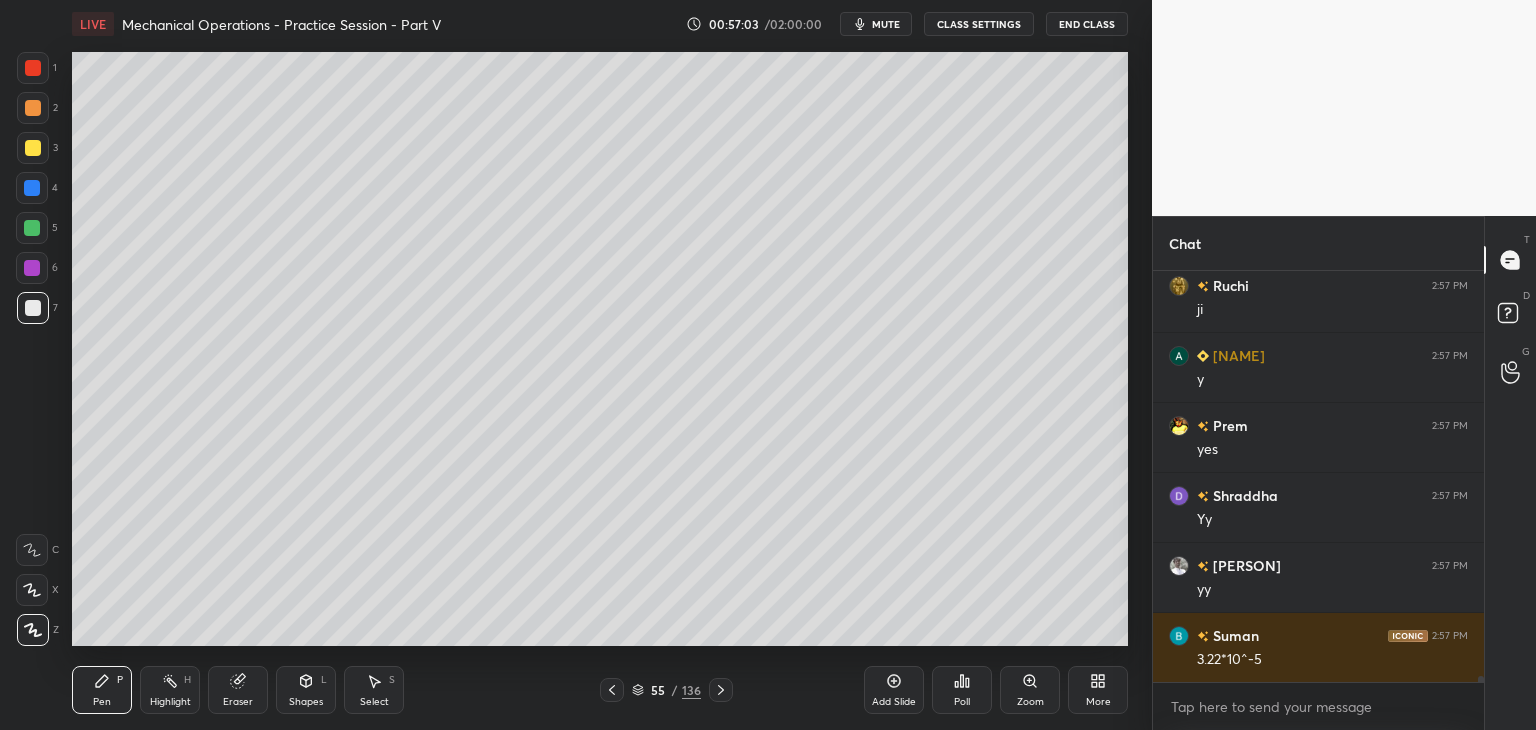 click at bounding box center [612, 690] 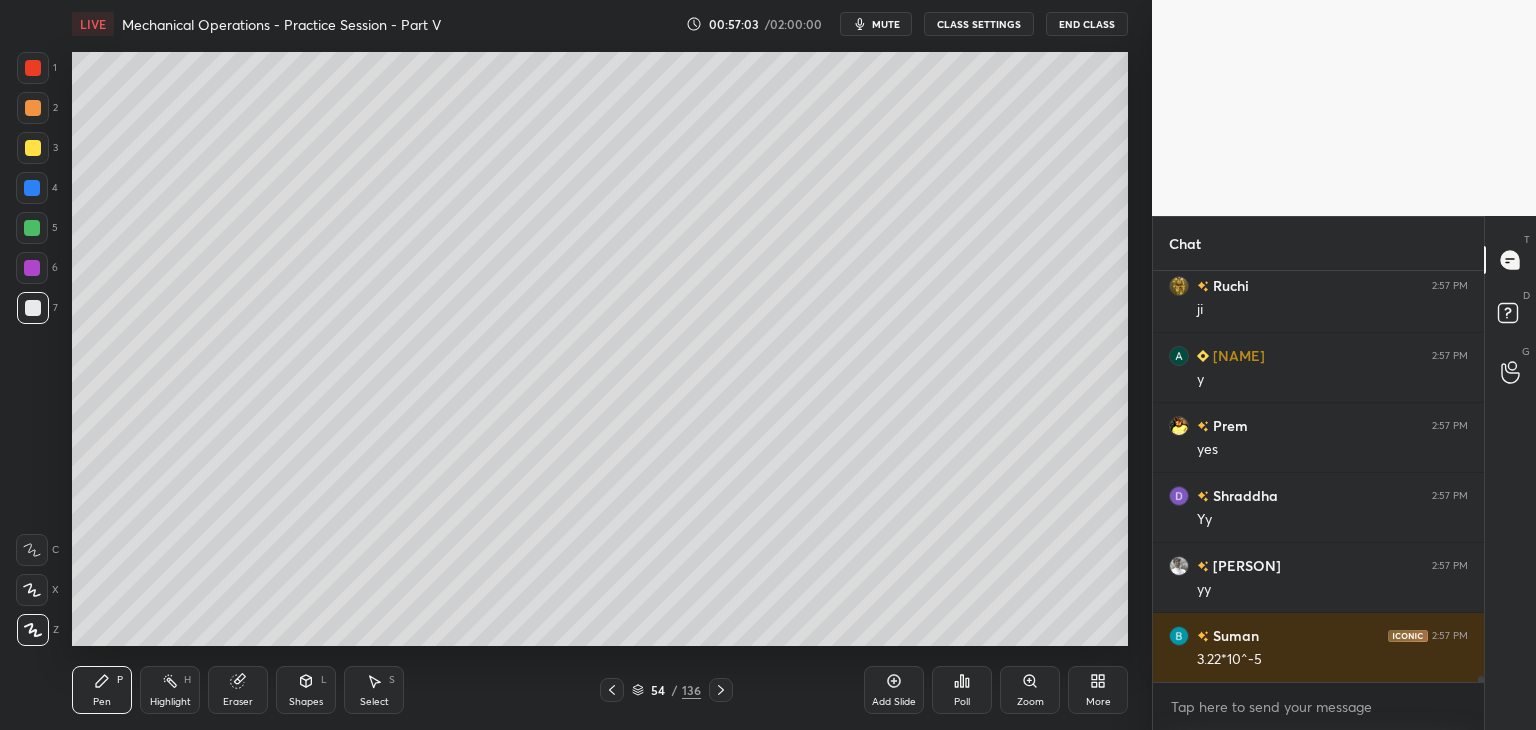 click 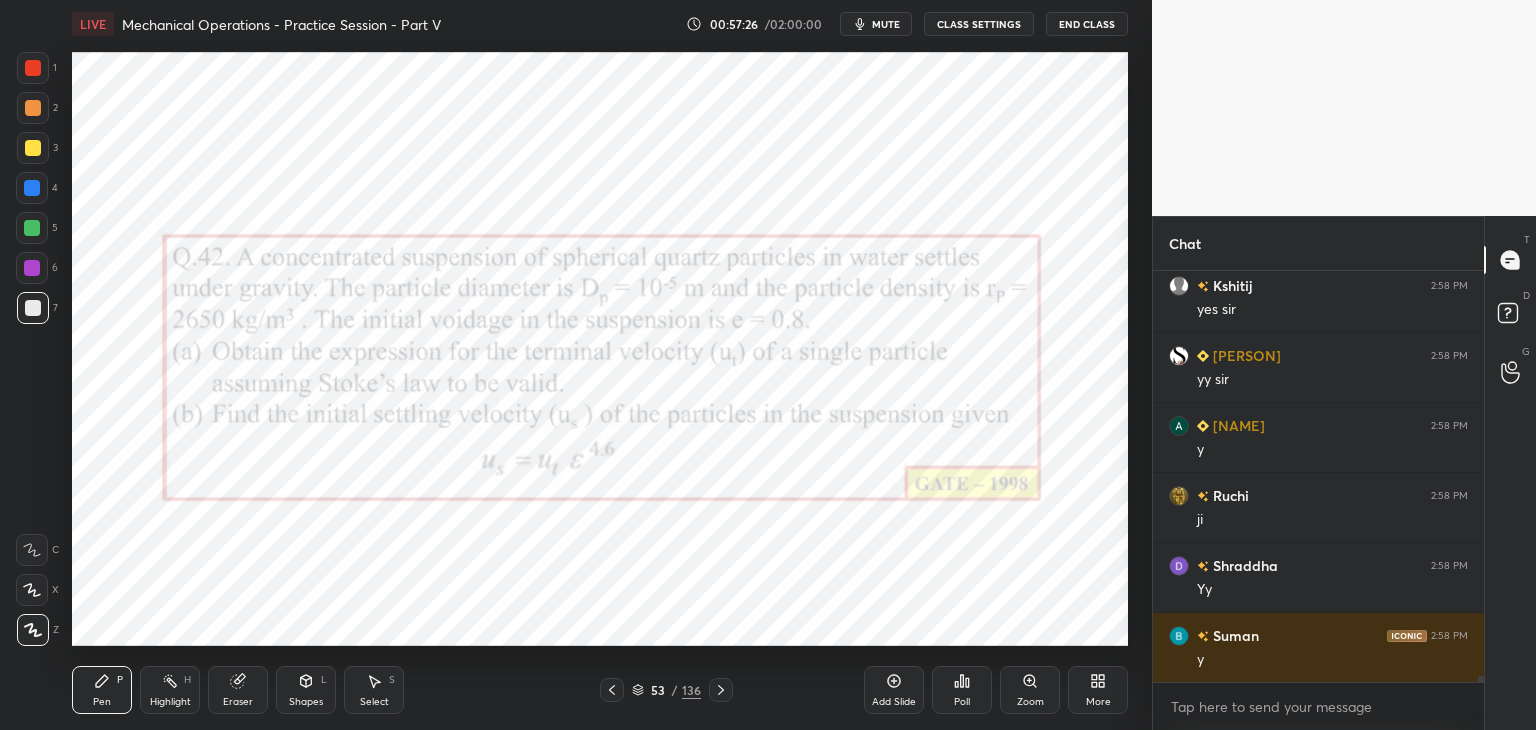 scroll, scrollTop: 26780, scrollLeft: 0, axis: vertical 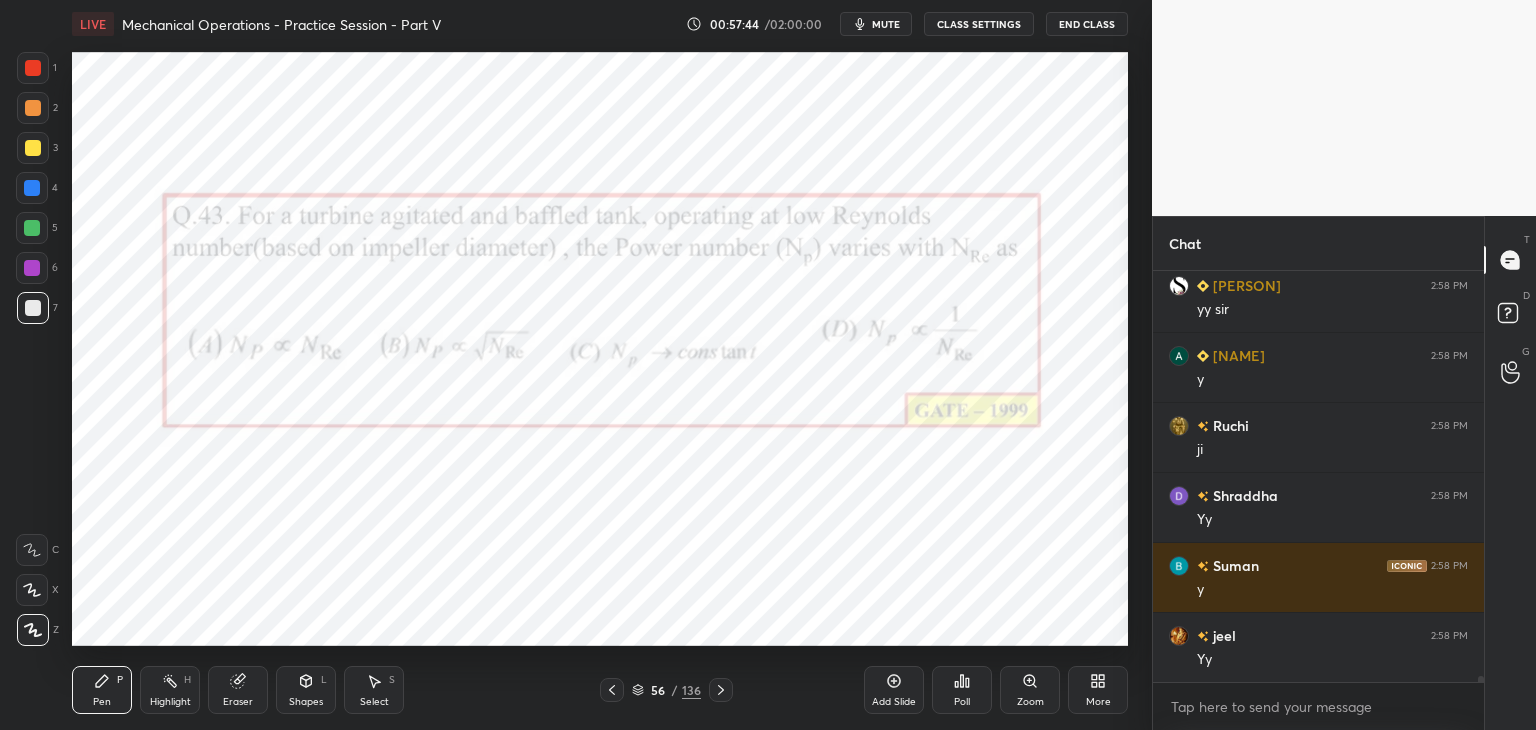 click on "Add Slide" at bounding box center (894, 702) 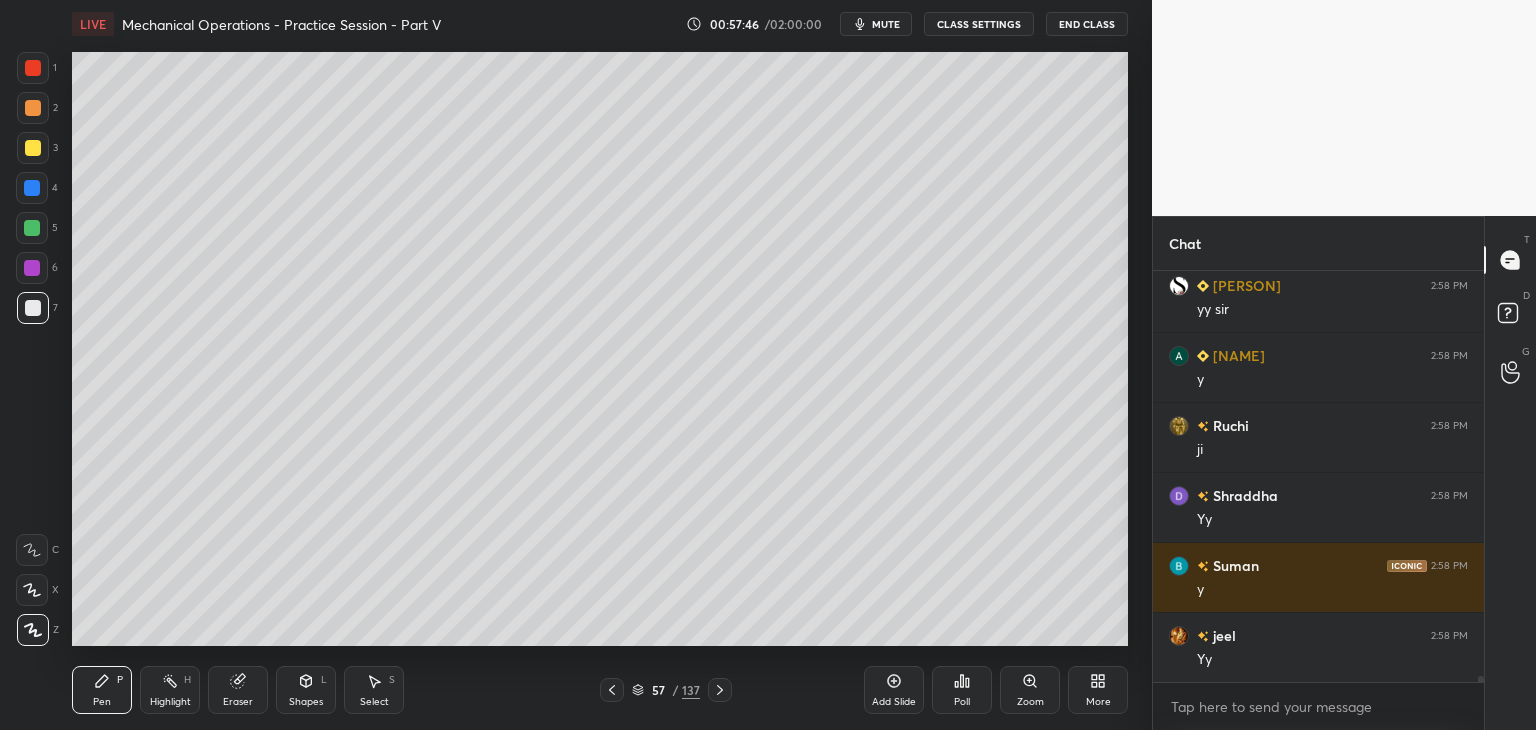 click at bounding box center (33, 148) 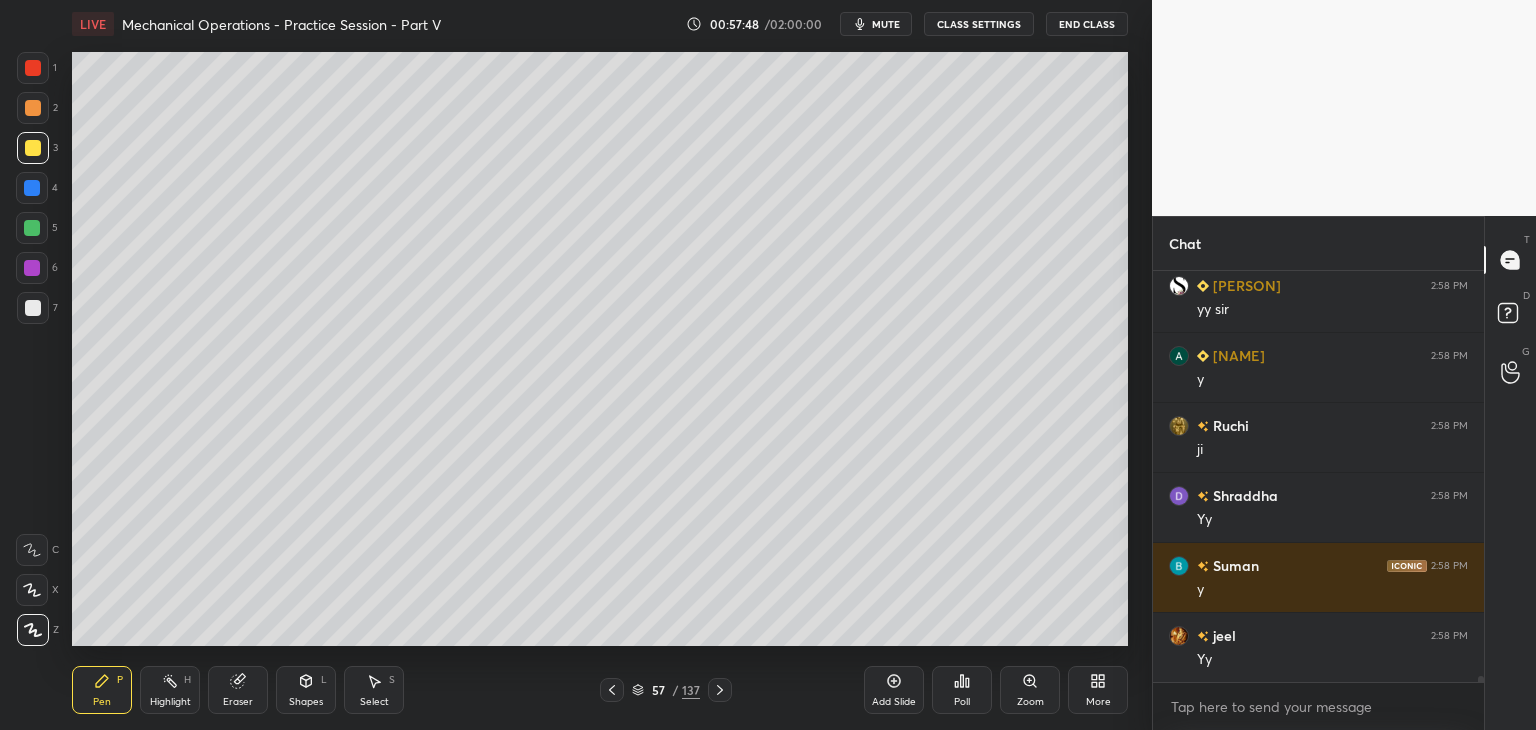scroll, scrollTop: 26850, scrollLeft: 0, axis: vertical 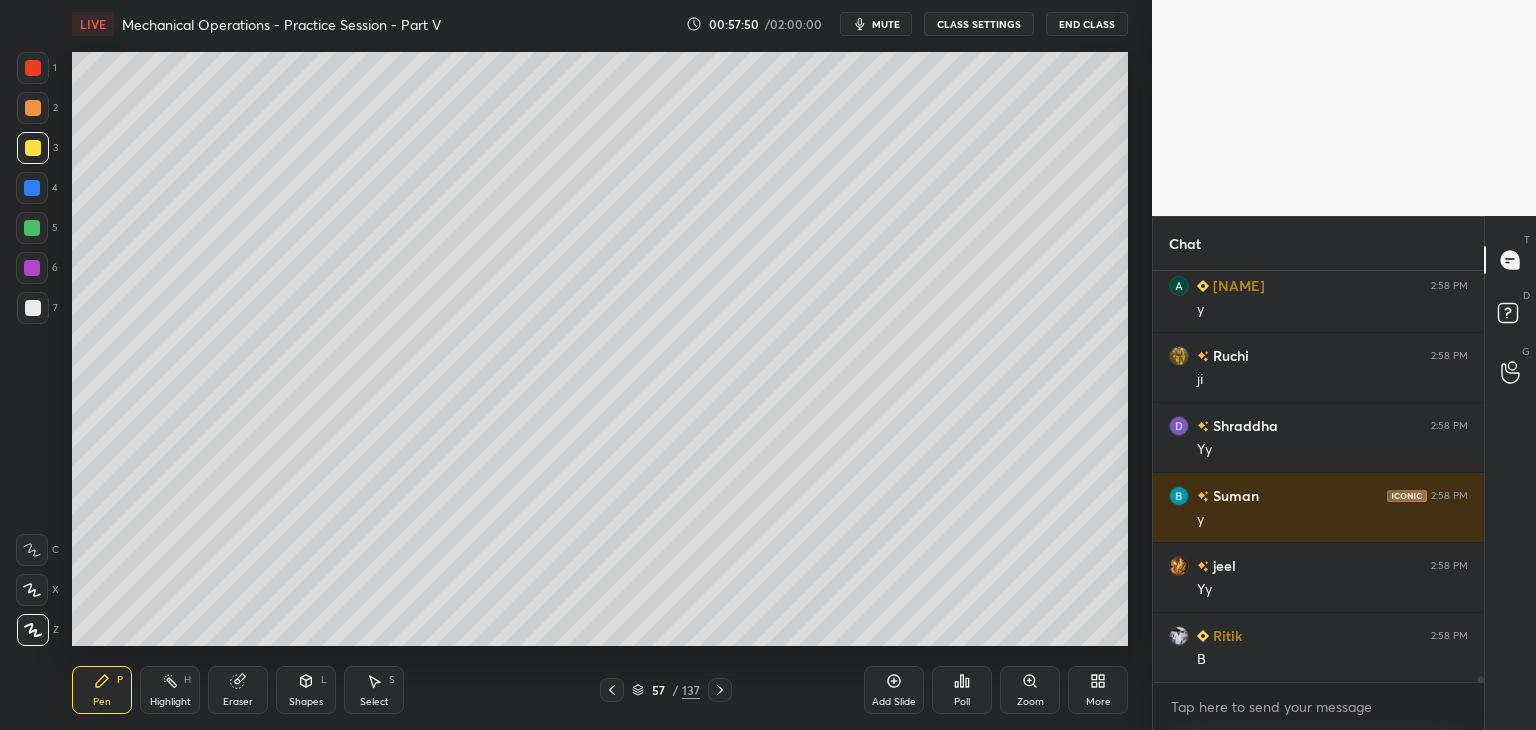 click at bounding box center (33, 308) 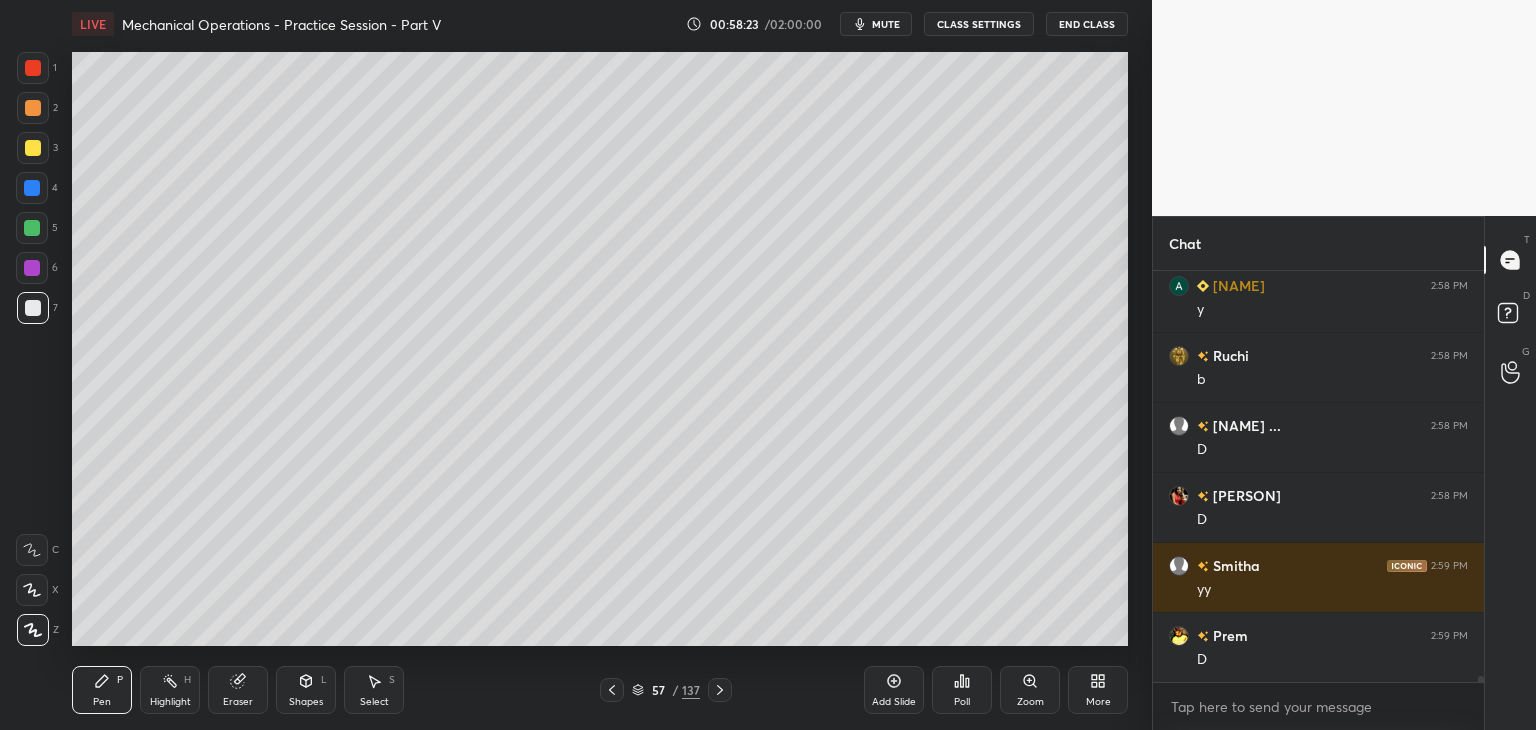 scroll, scrollTop: 27410, scrollLeft: 0, axis: vertical 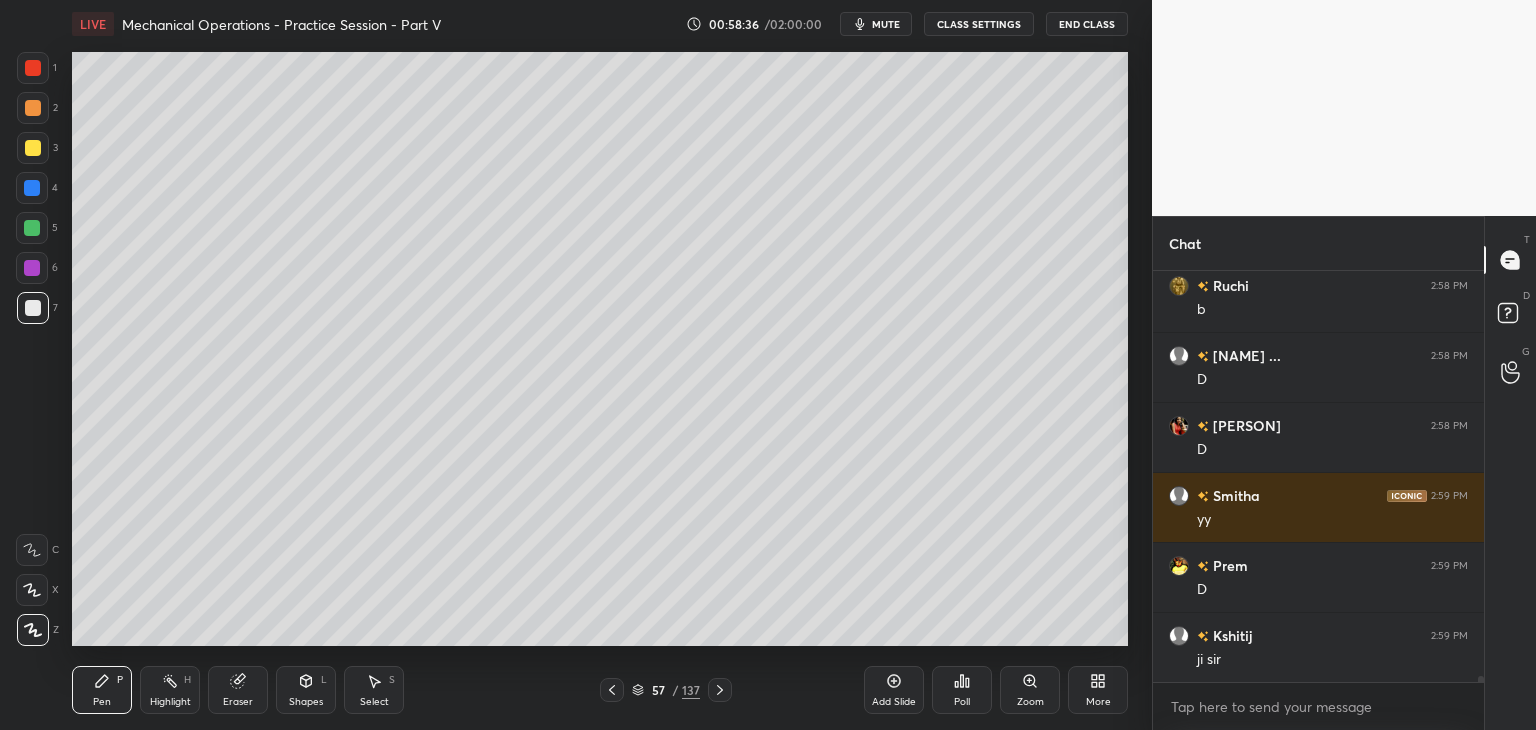 click on "Eraser" at bounding box center (238, 690) 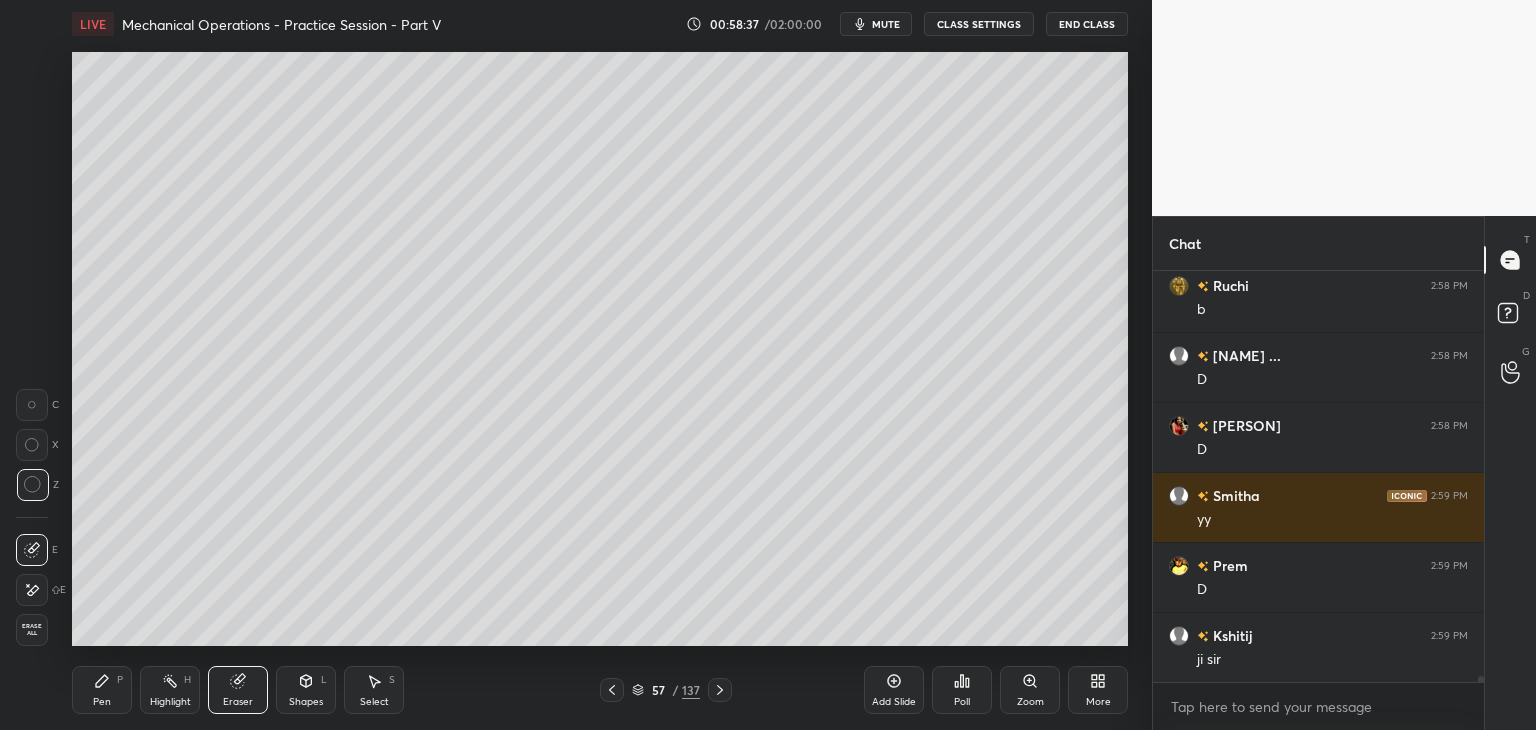 scroll, scrollTop: 27480, scrollLeft: 0, axis: vertical 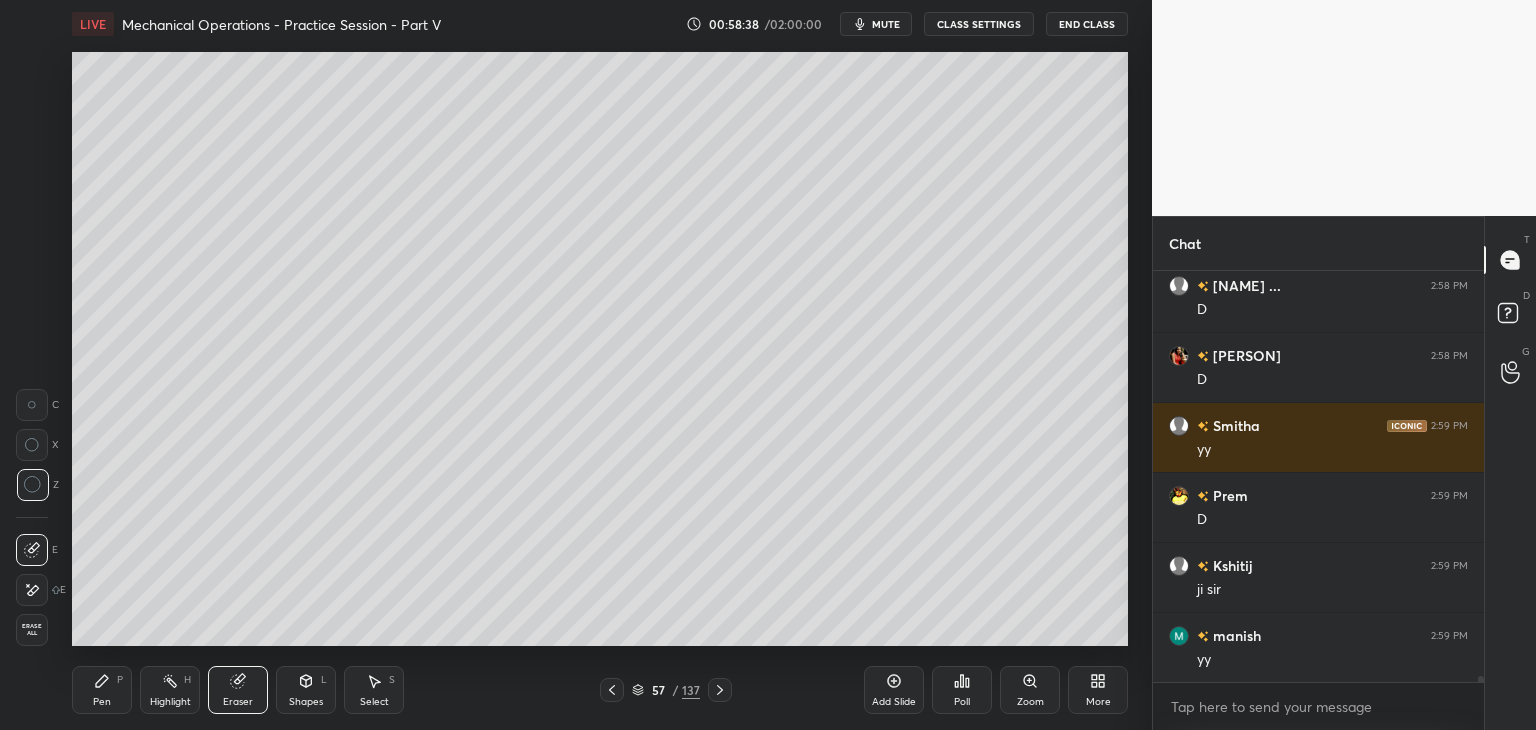 click on "Pen P" at bounding box center (102, 690) 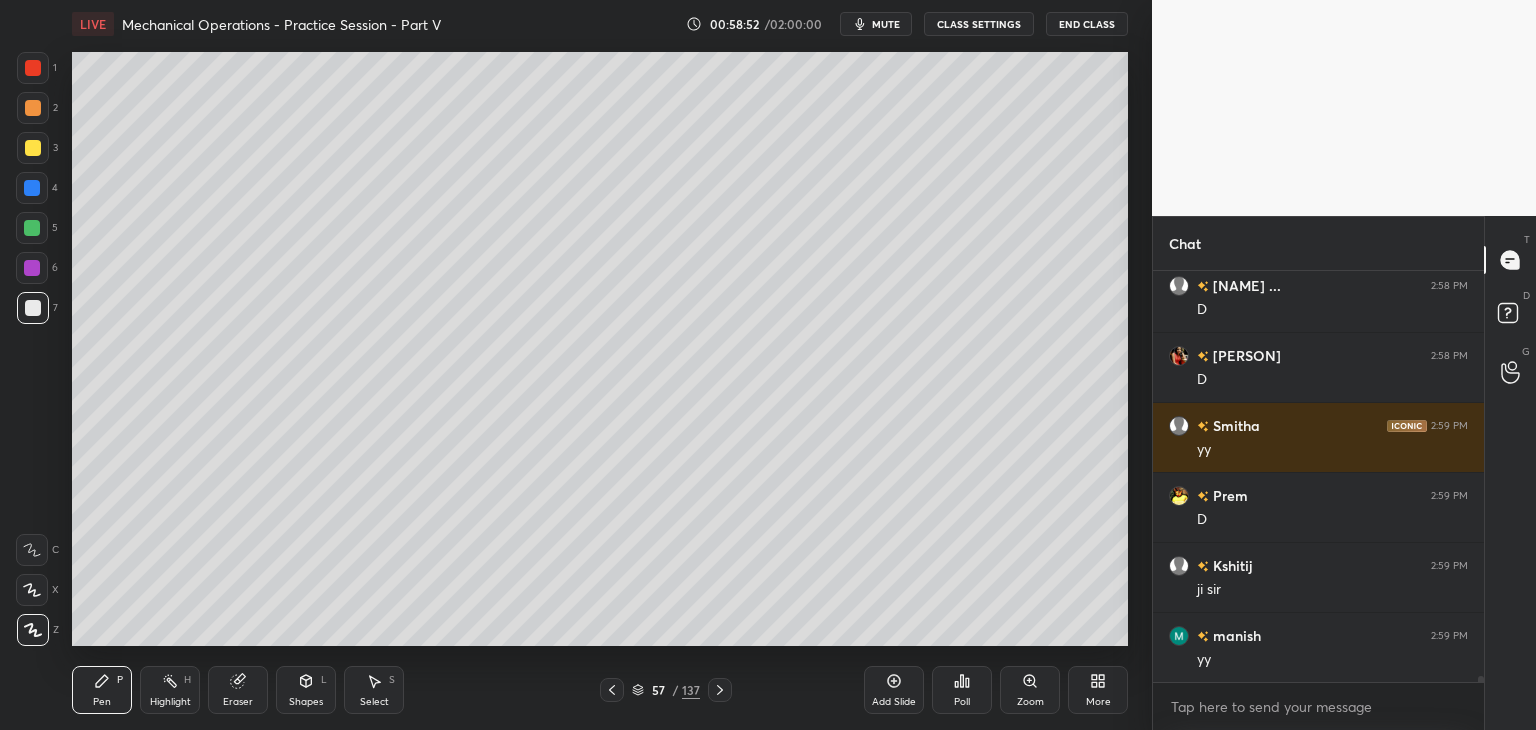 click at bounding box center (32, 228) 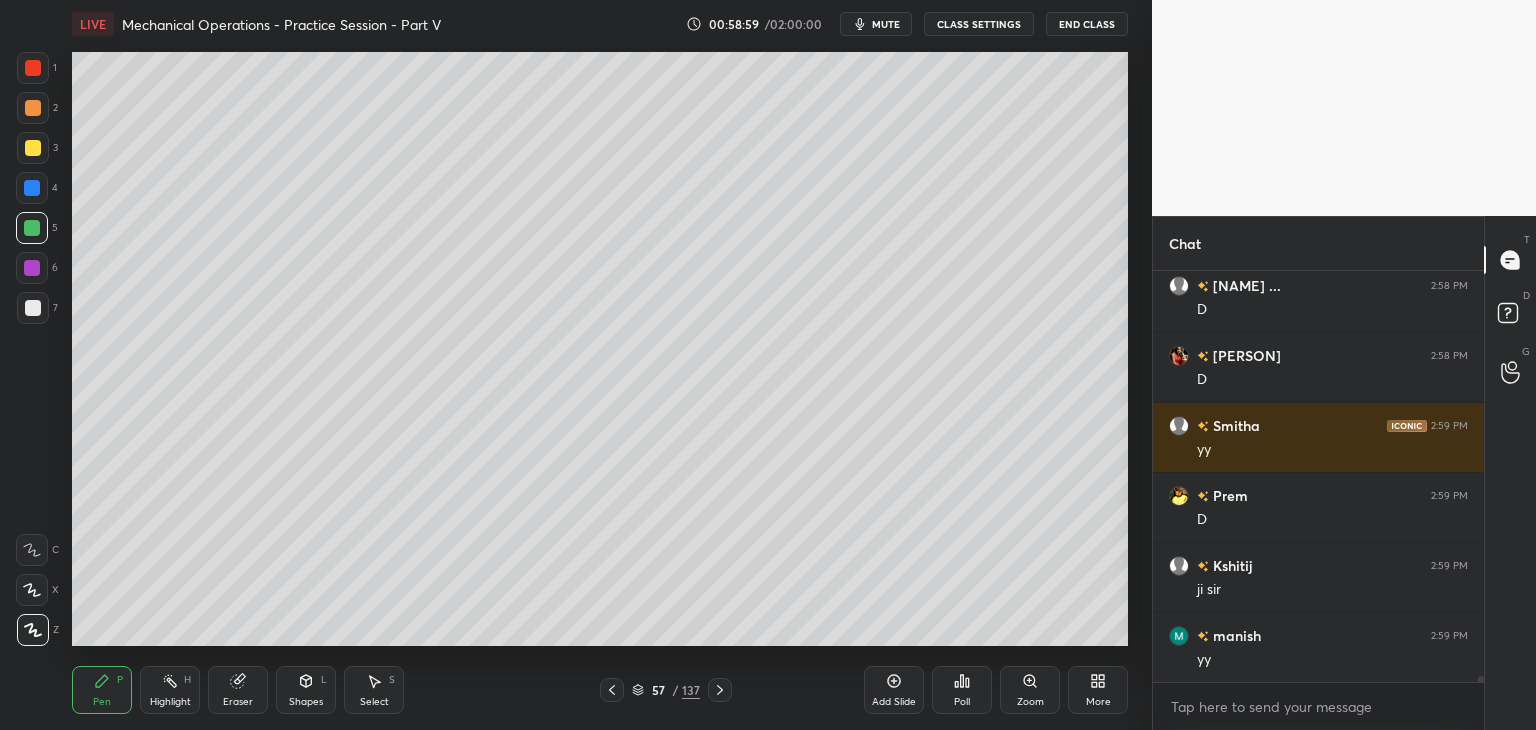 scroll, scrollTop: 27550, scrollLeft: 0, axis: vertical 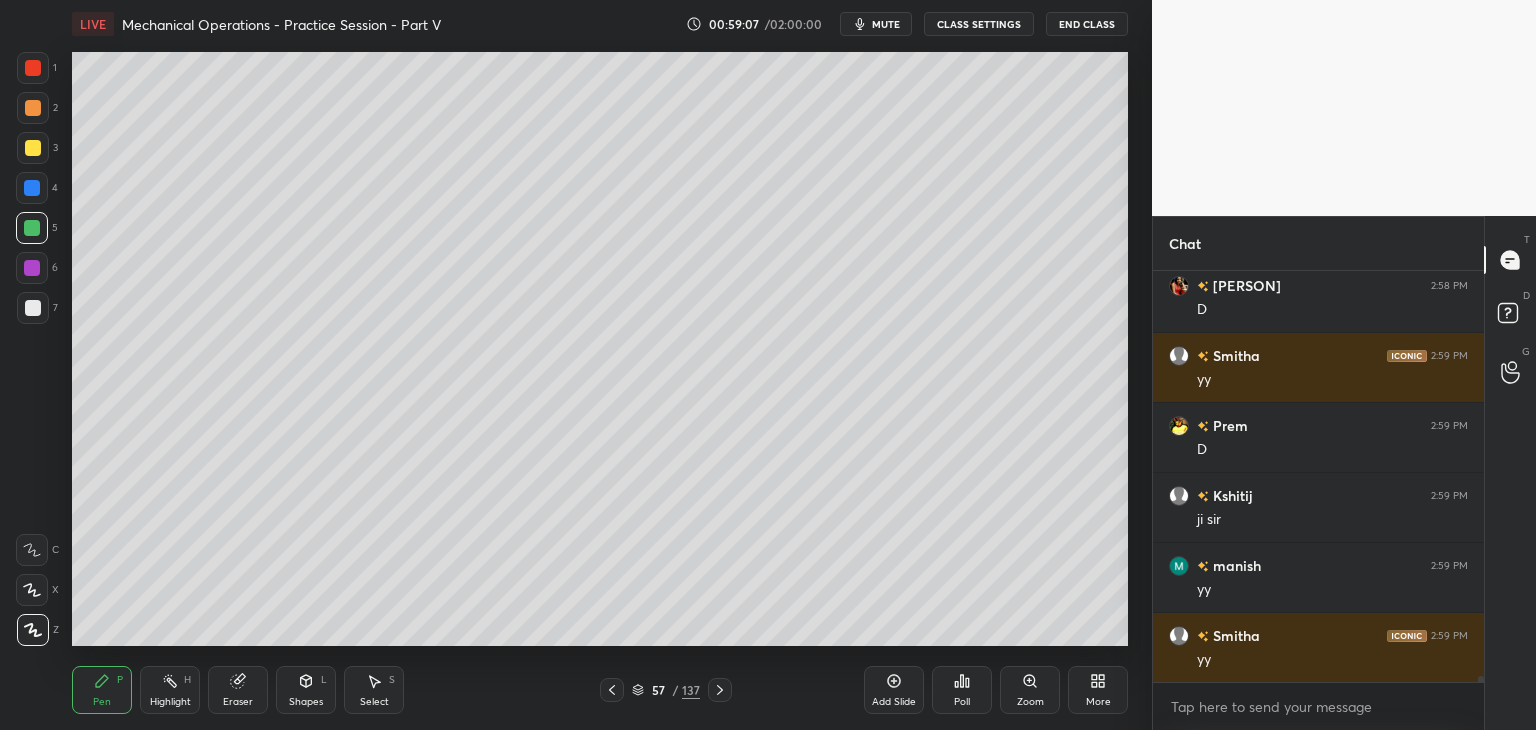 click 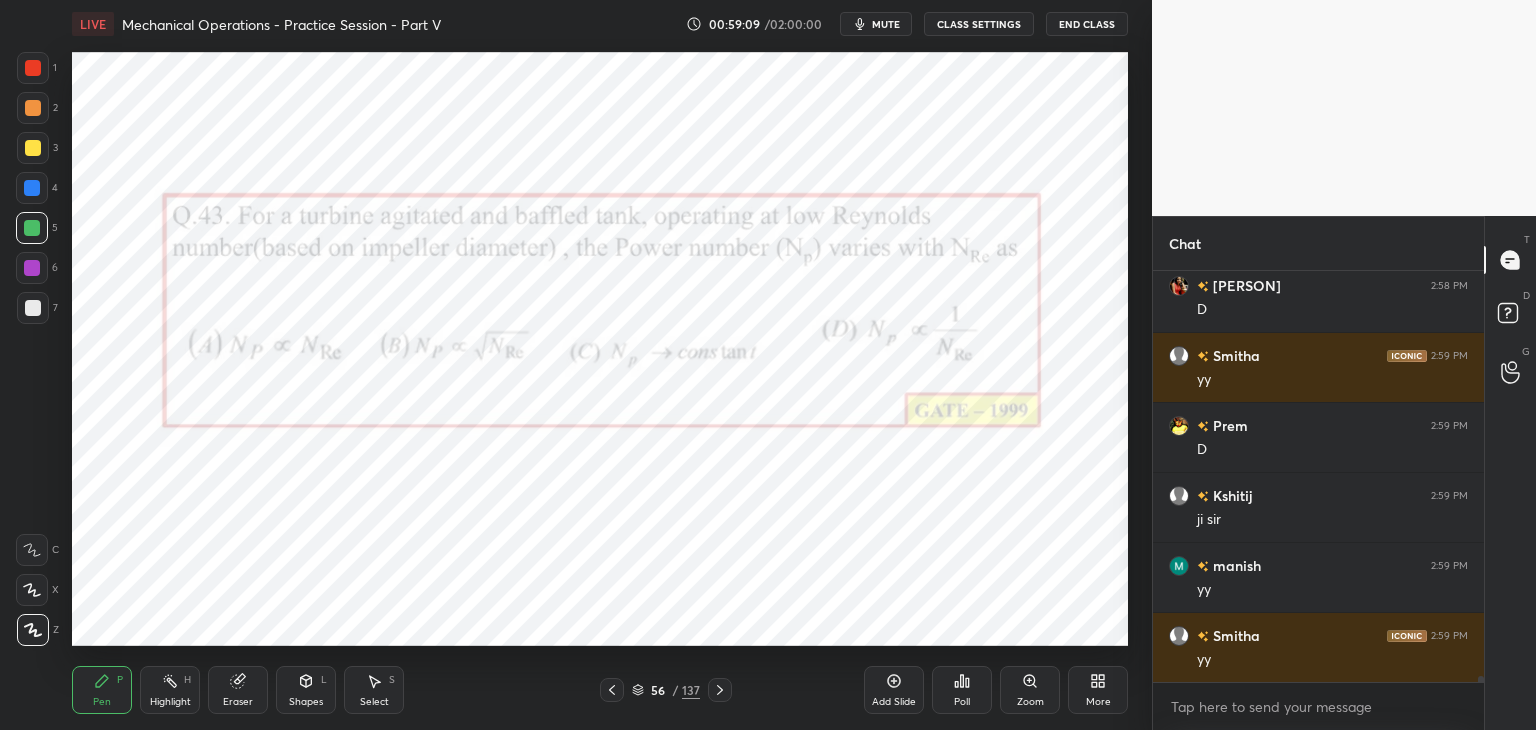 scroll, scrollTop: 27620, scrollLeft: 0, axis: vertical 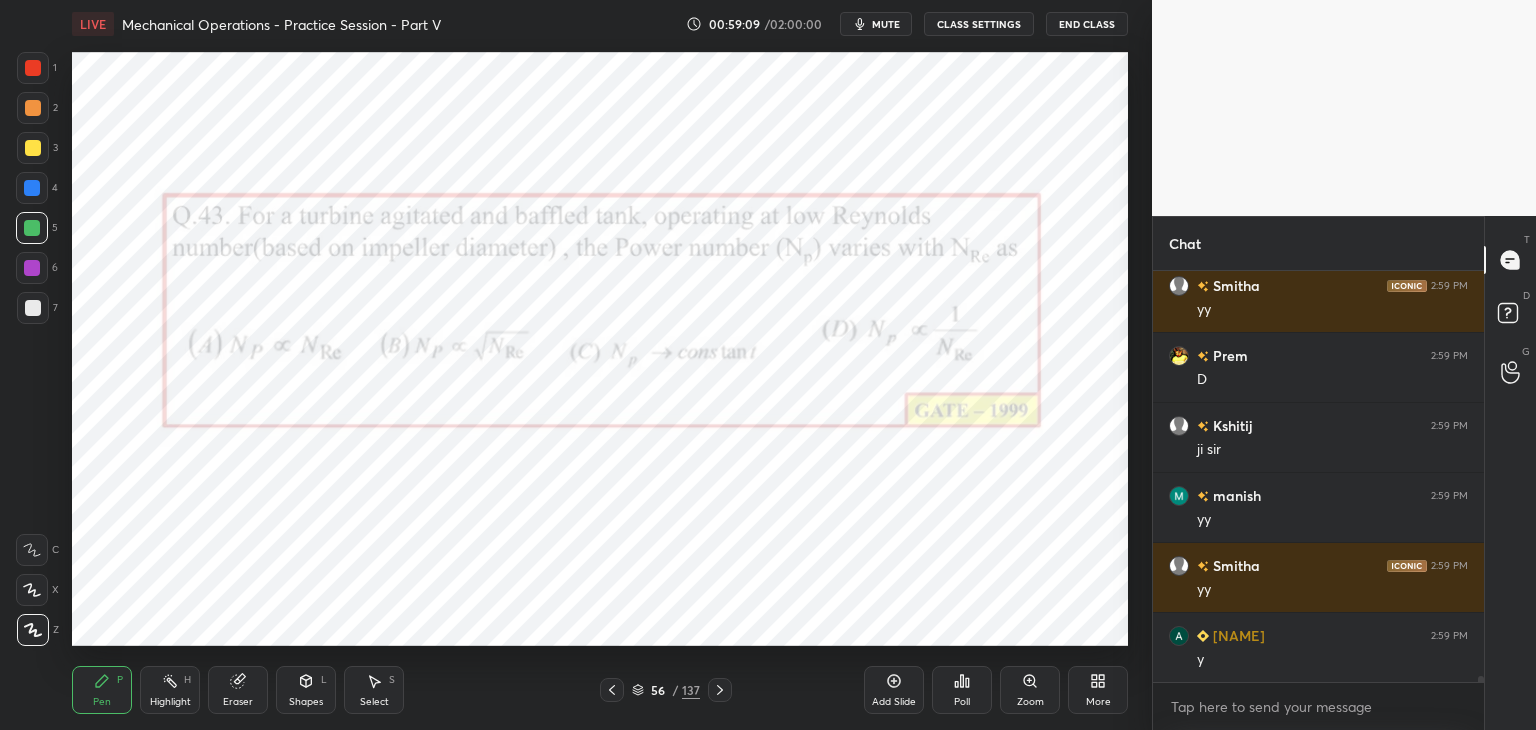 click at bounding box center (720, 690) 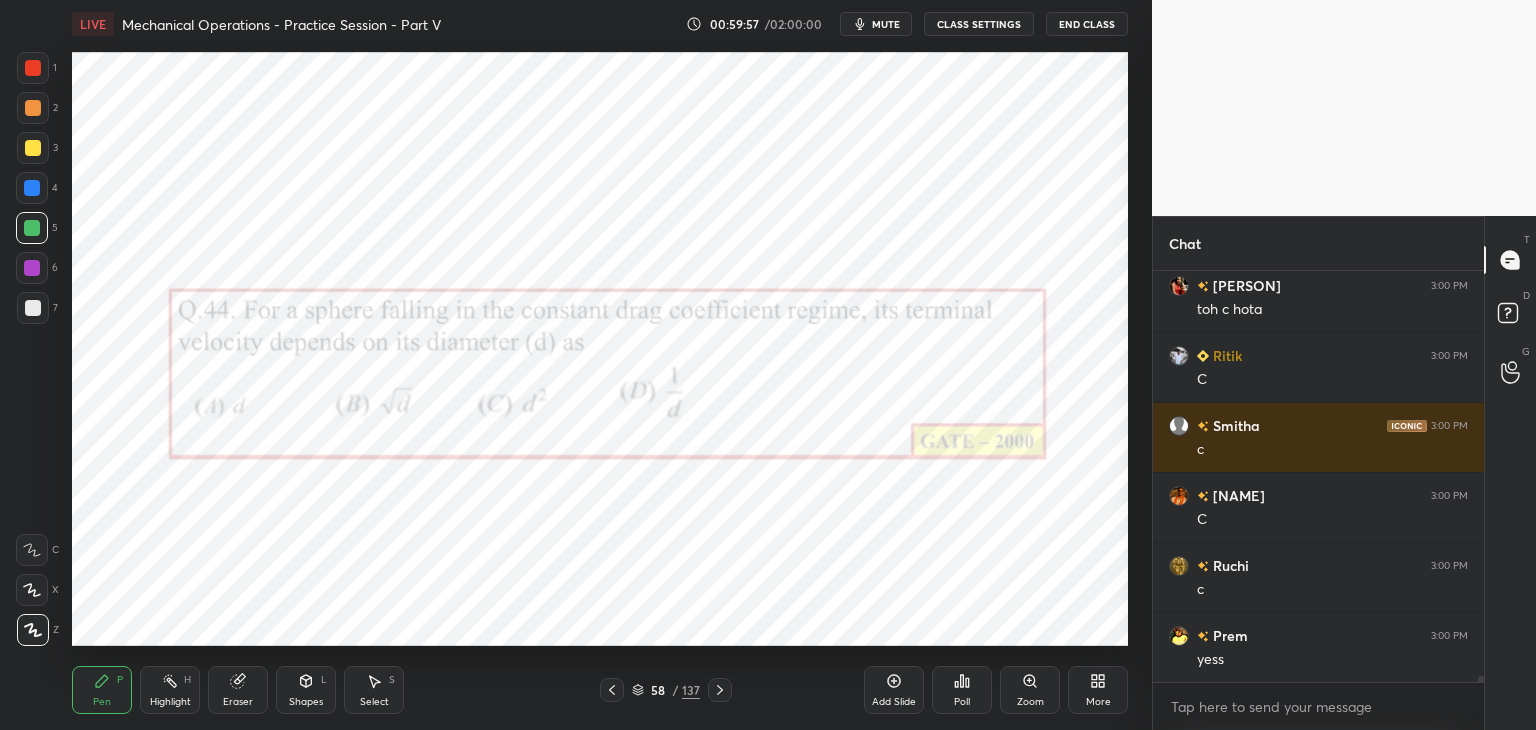 scroll, scrollTop: 28810, scrollLeft: 0, axis: vertical 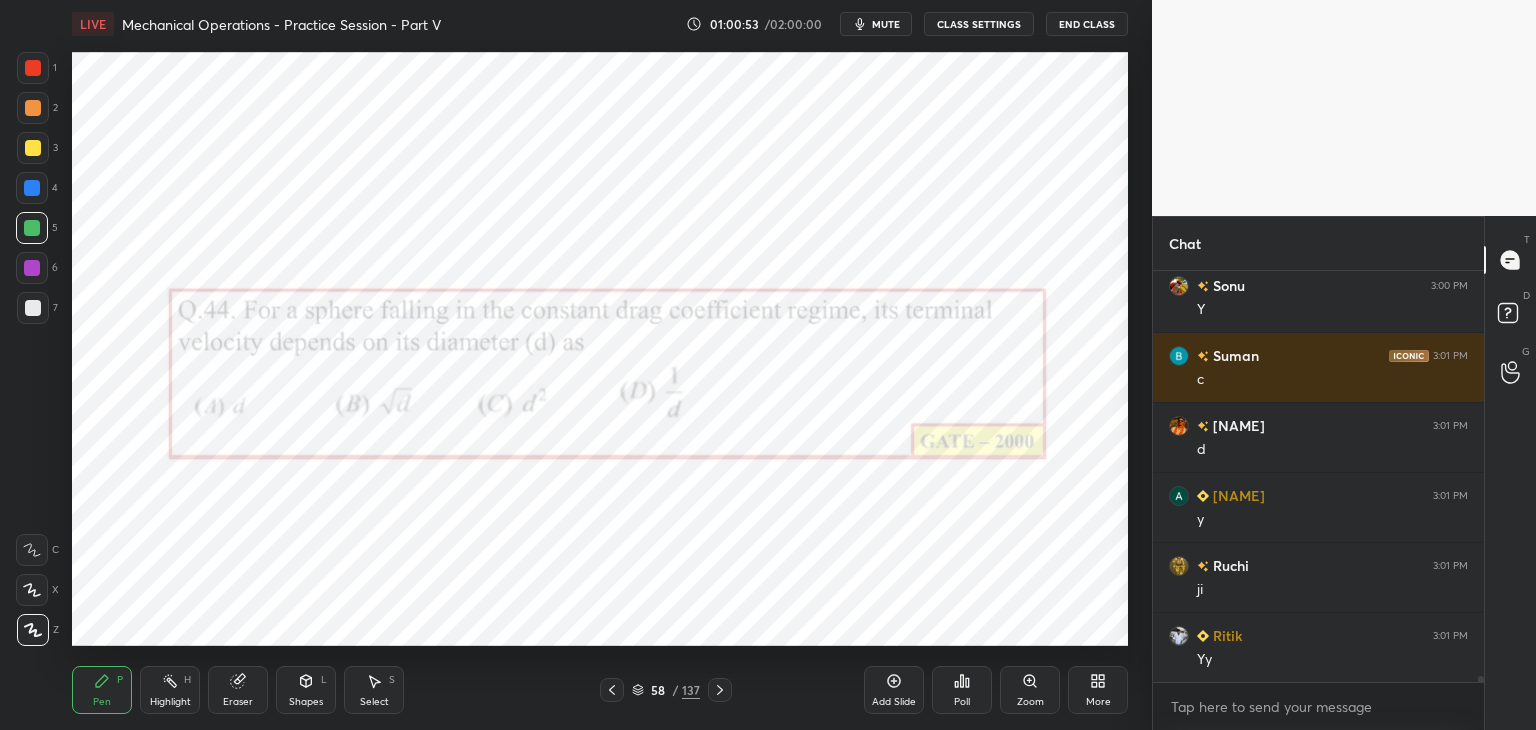click on "Add Slide" at bounding box center (894, 690) 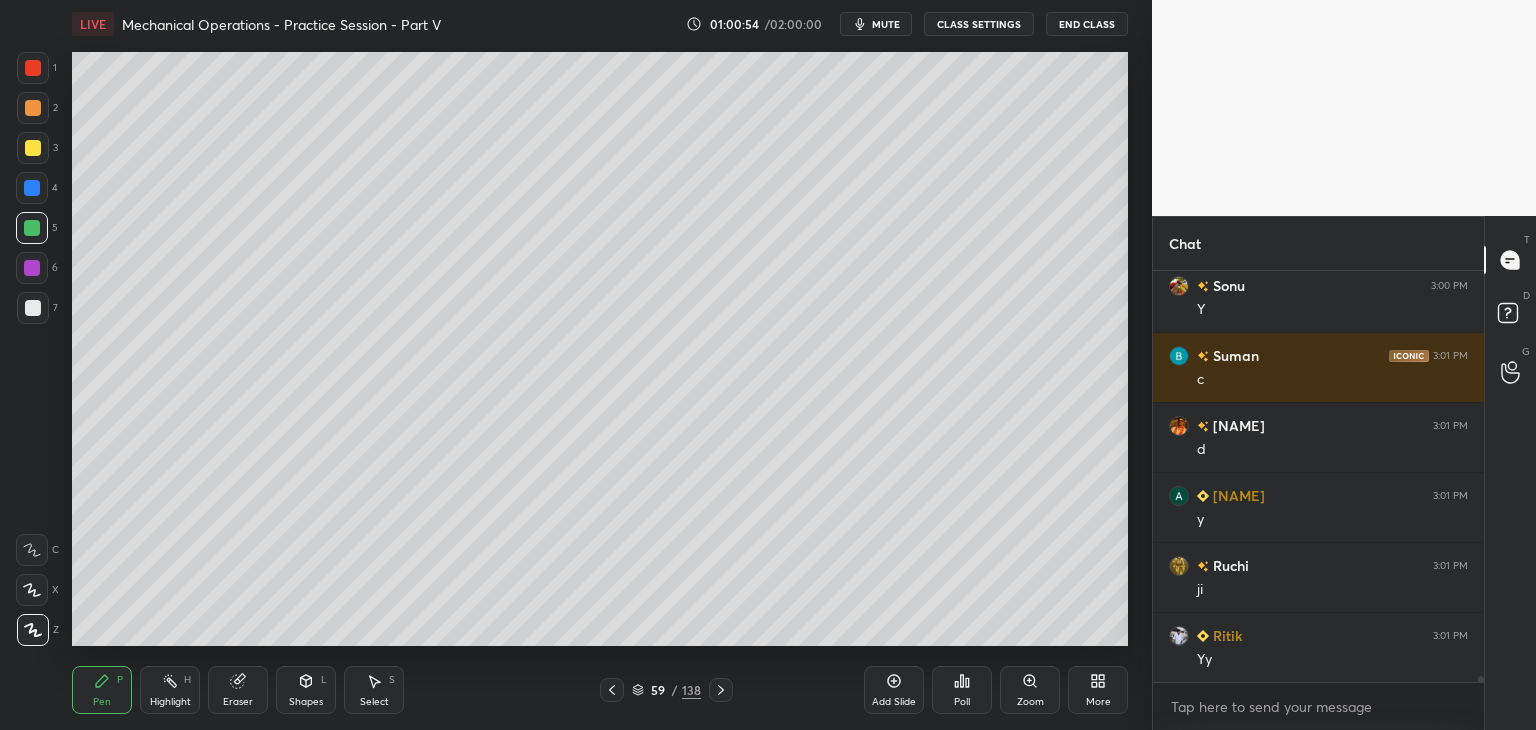 click at bounding box center [33, 308] 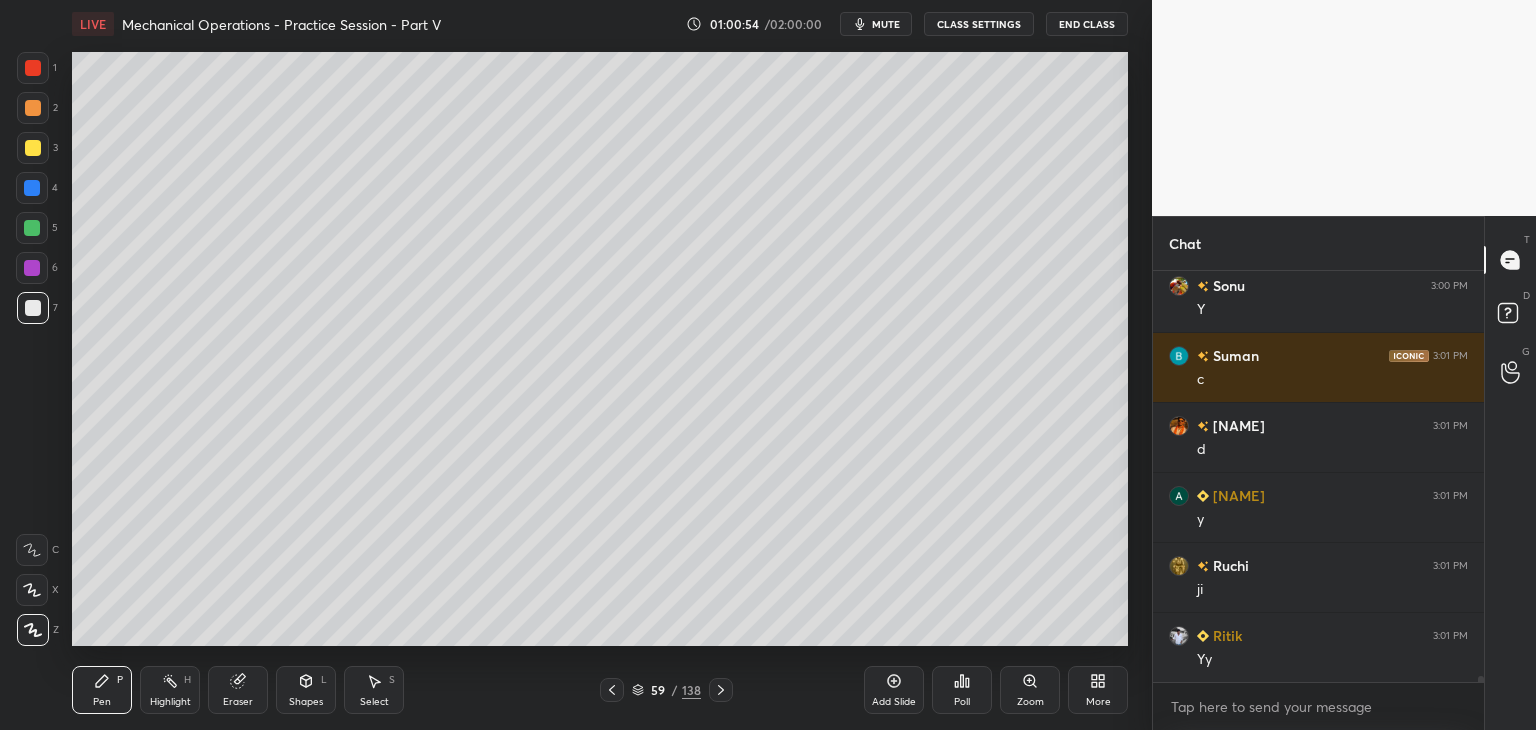 click at bounding box center (33, 148) 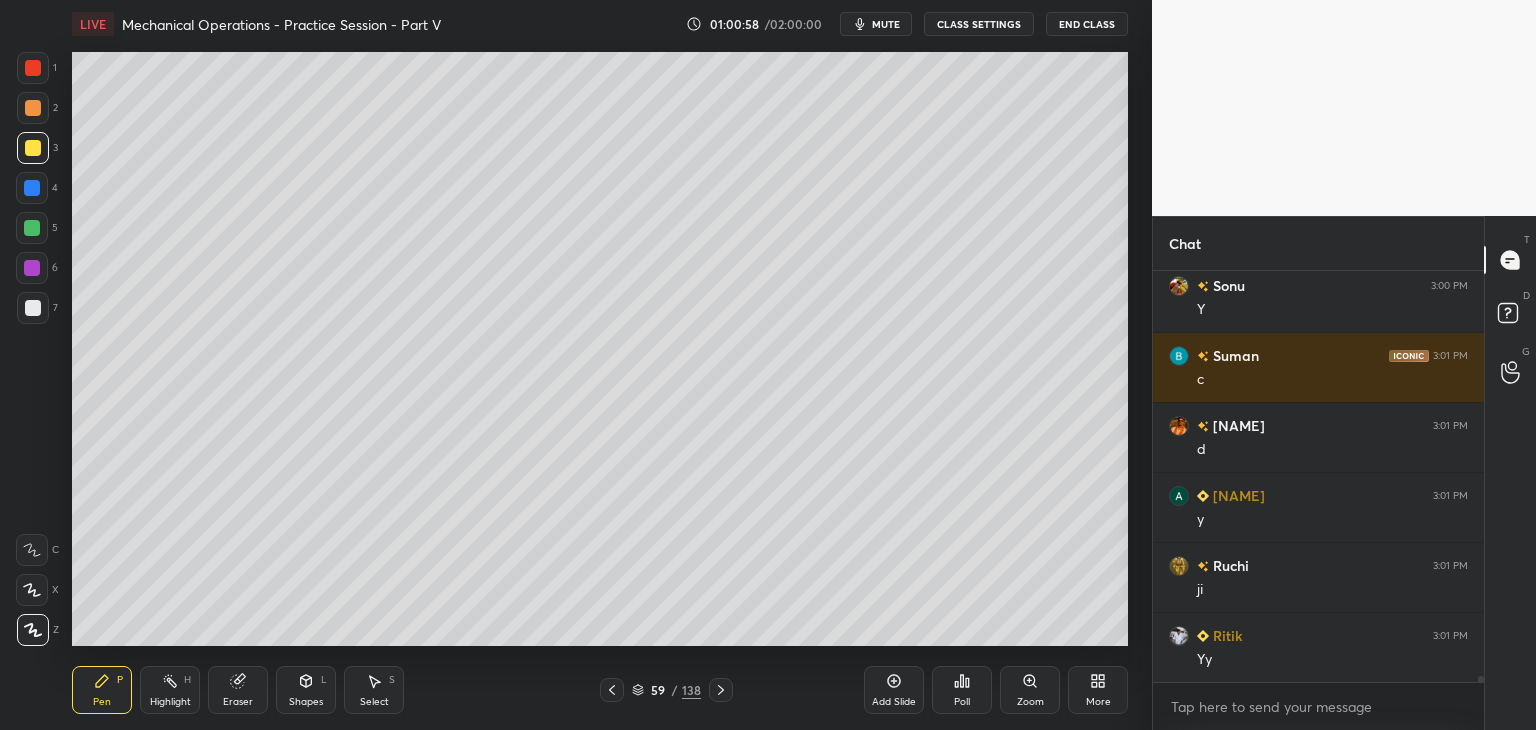 drag, startPoint x: 28, startPoint y: 316, endPoint x: 43, endPoint y: 317, distance: 15.033297 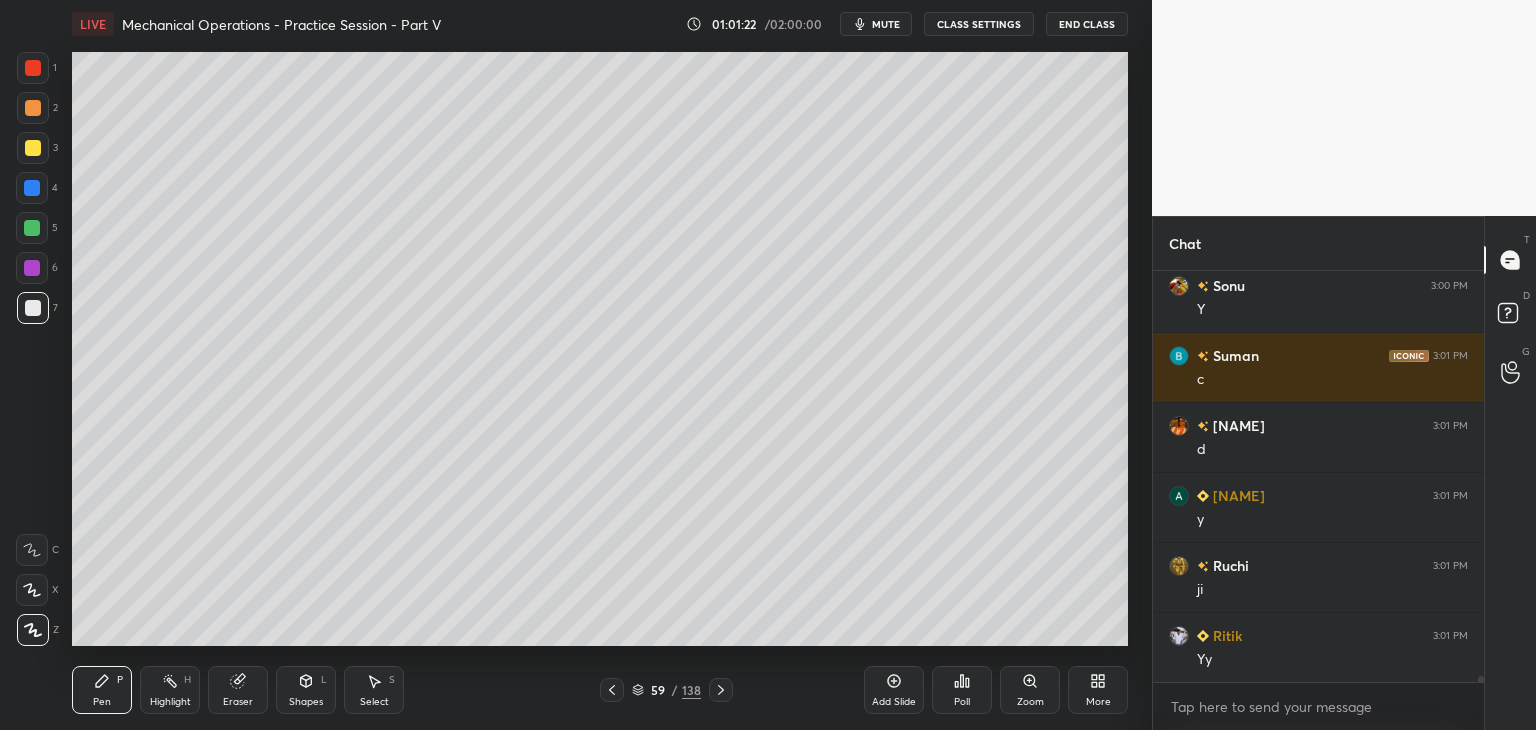 click on "Eraser" at bounding box center (238, 690) 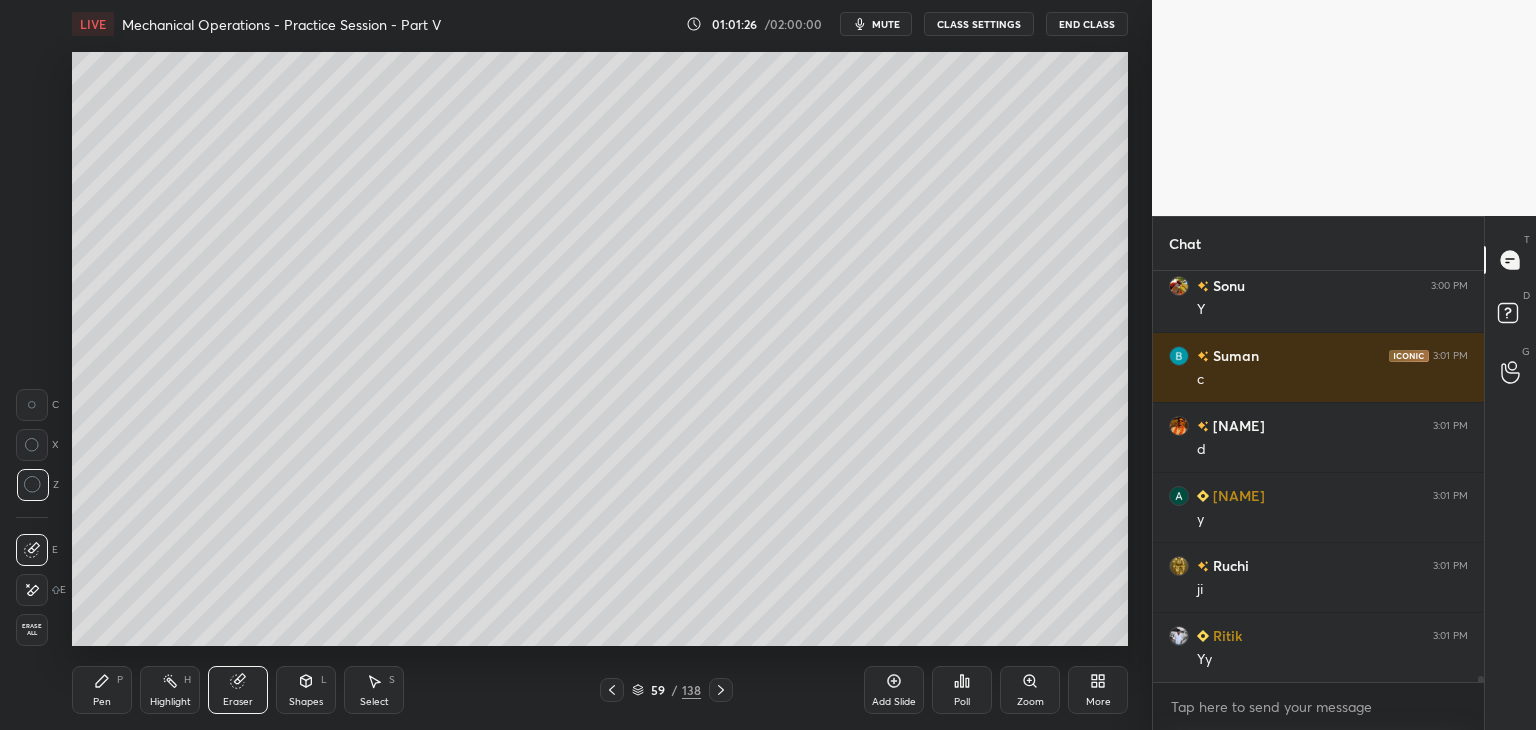 click on "Pen P" at bounding box center [102, 690] 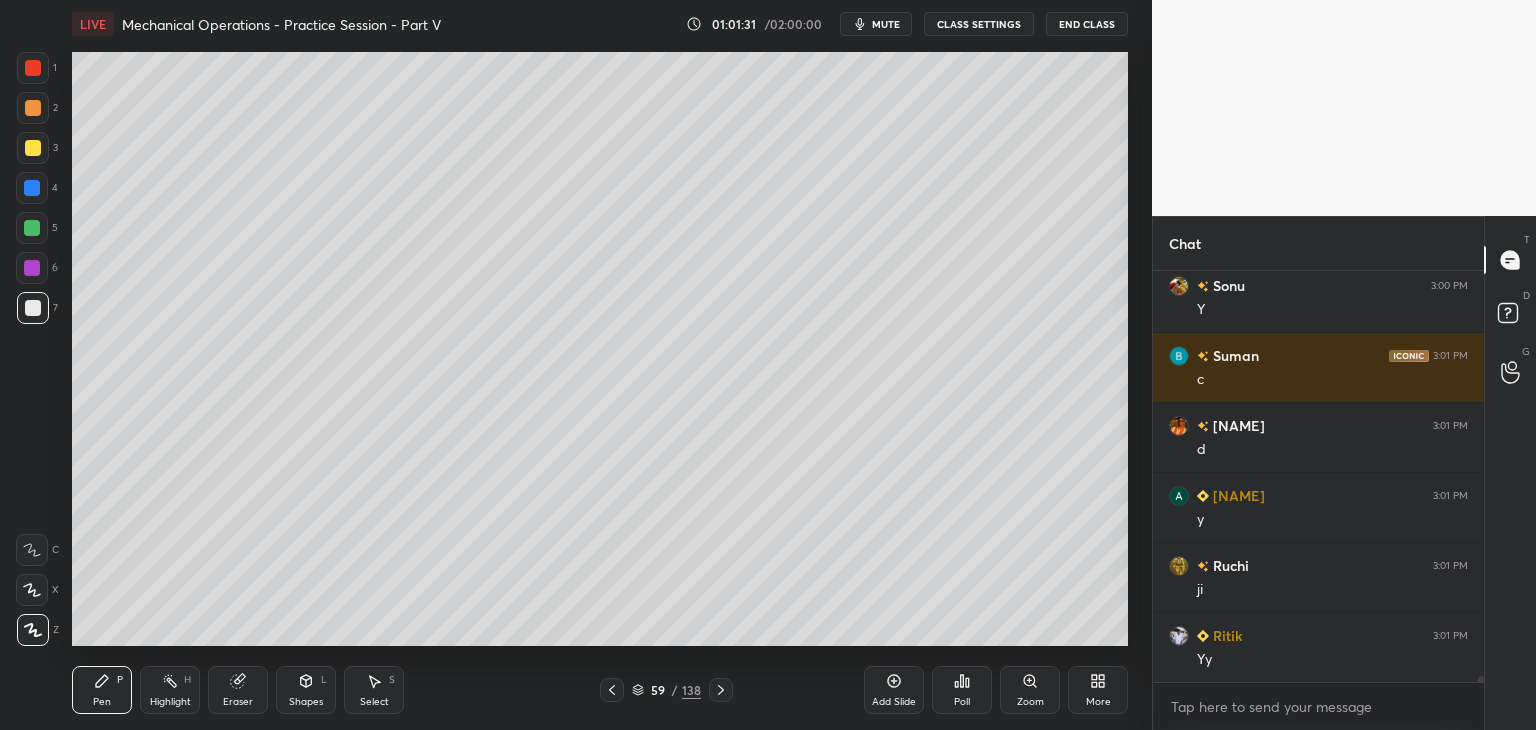 click on "Shapes" at bounding box center (306, 702) 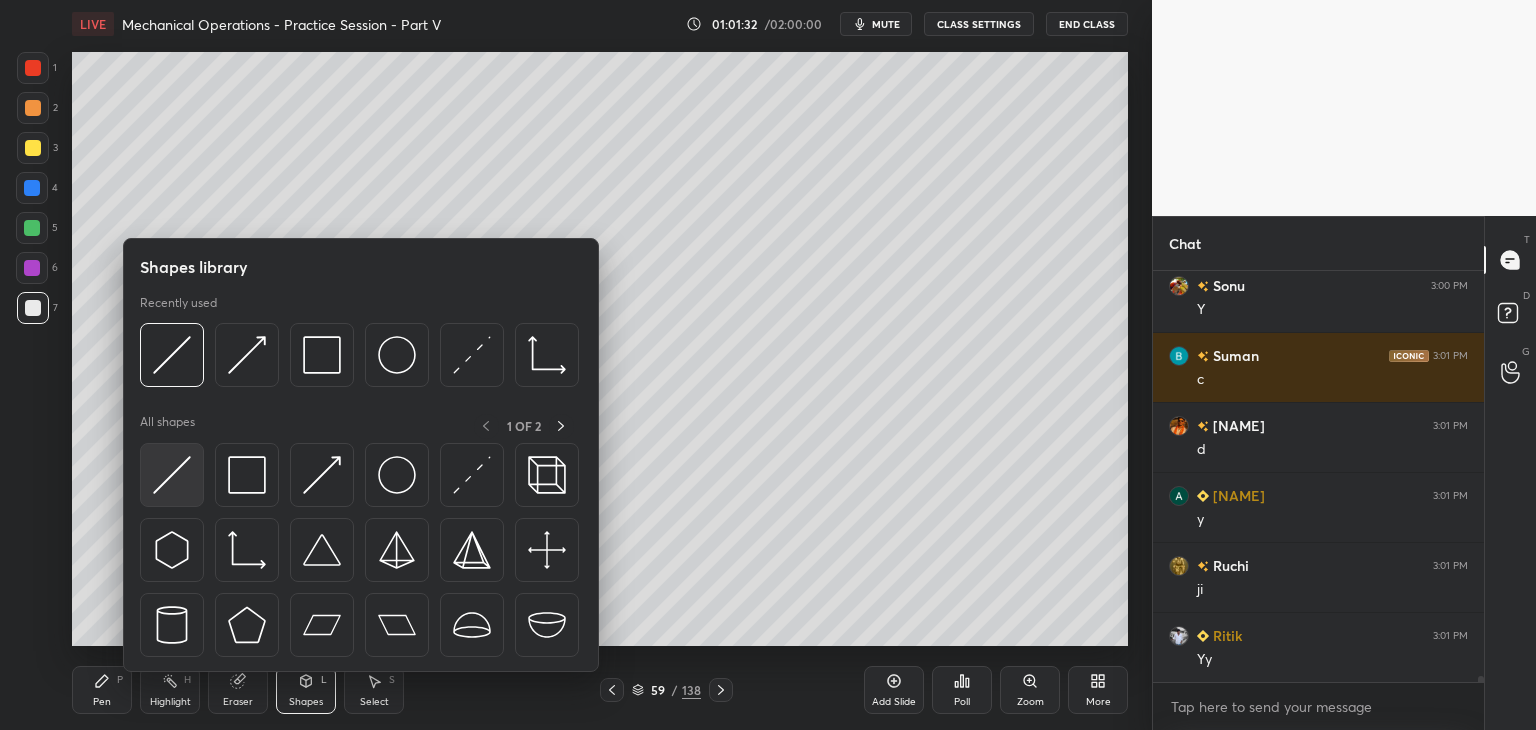 click at bounding box center (172, 475) 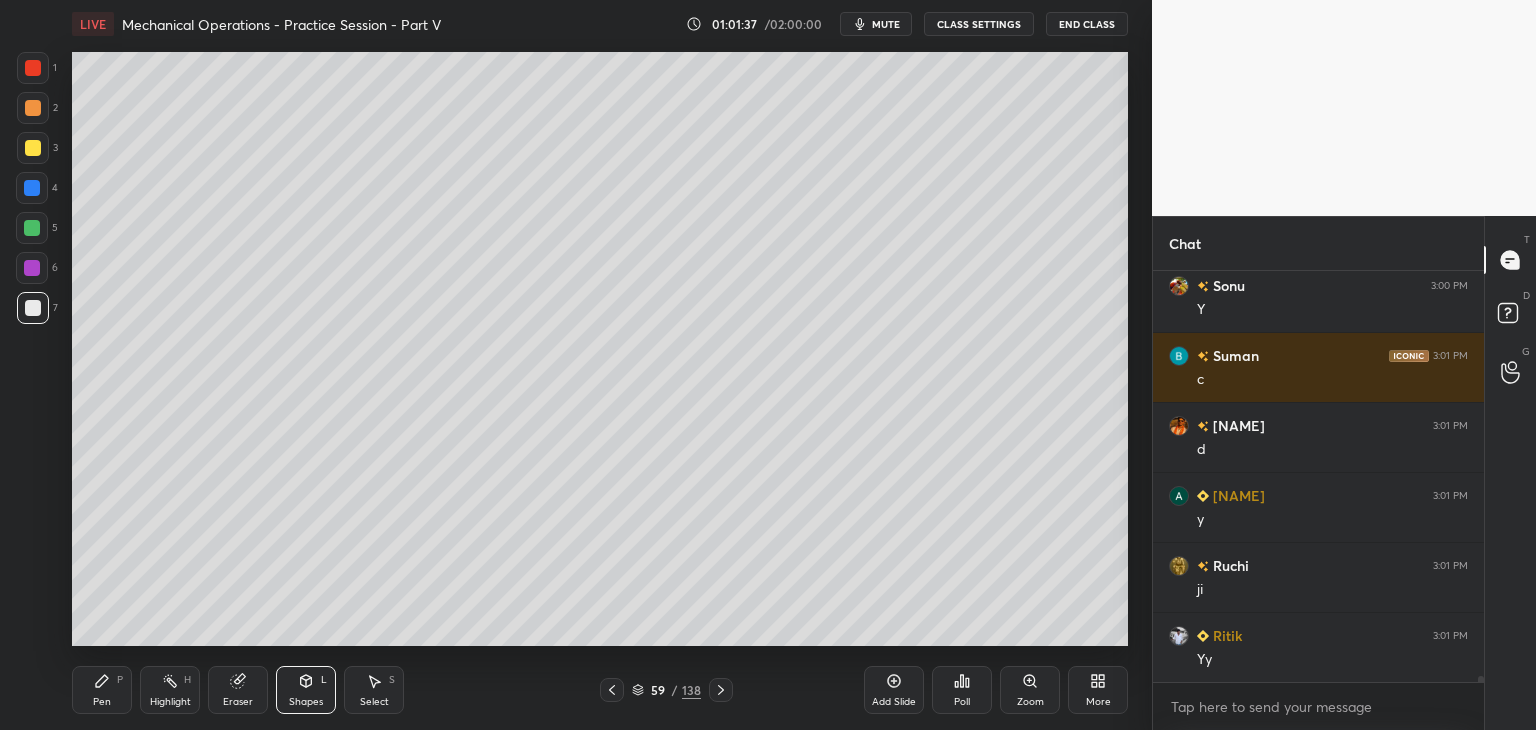 click on "Pen P" at bounding box center [102, 690] 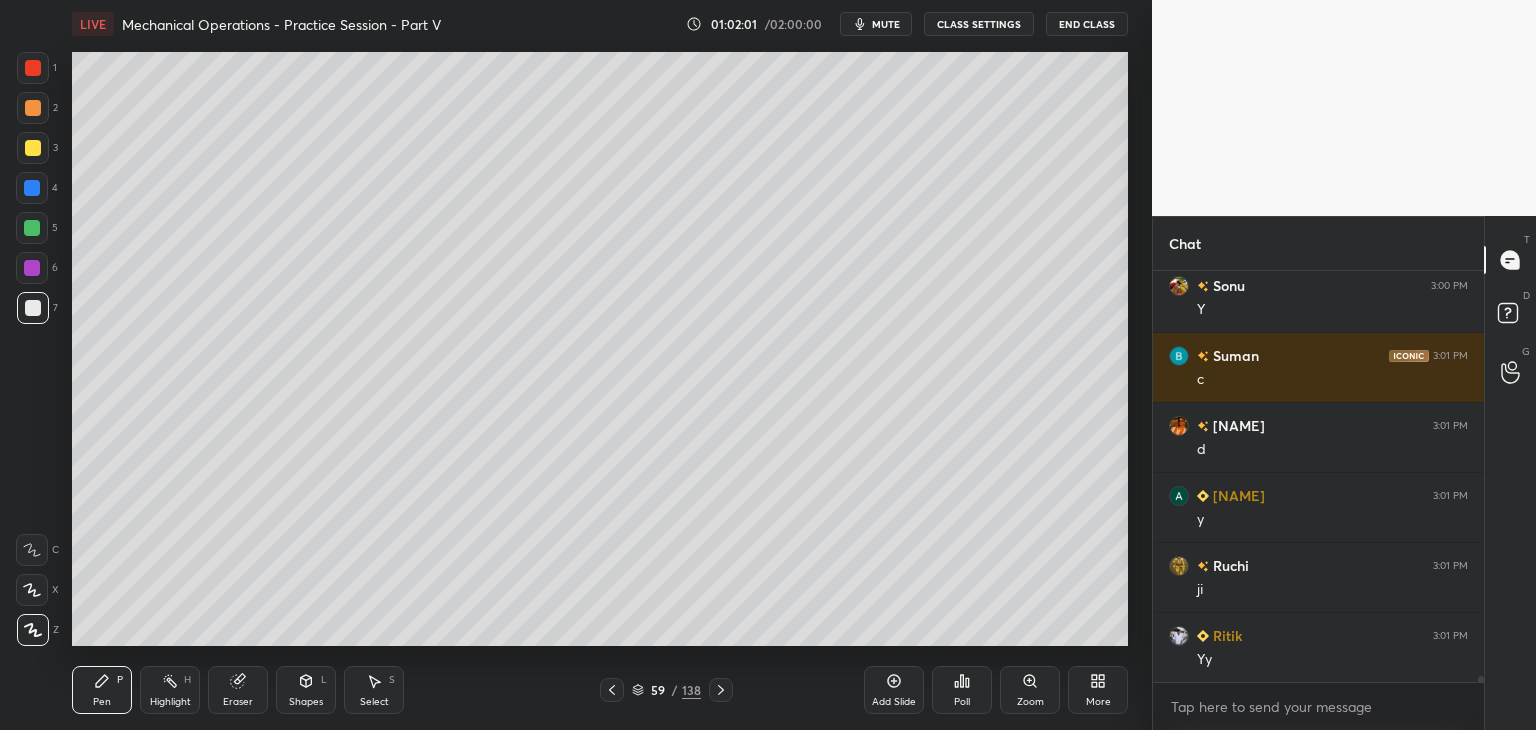 click on "Pen P Highlight H Eraser Shapes L Select S 59 / 138 Add Slide Poll Zoom More" at bounding box center (600, 690) 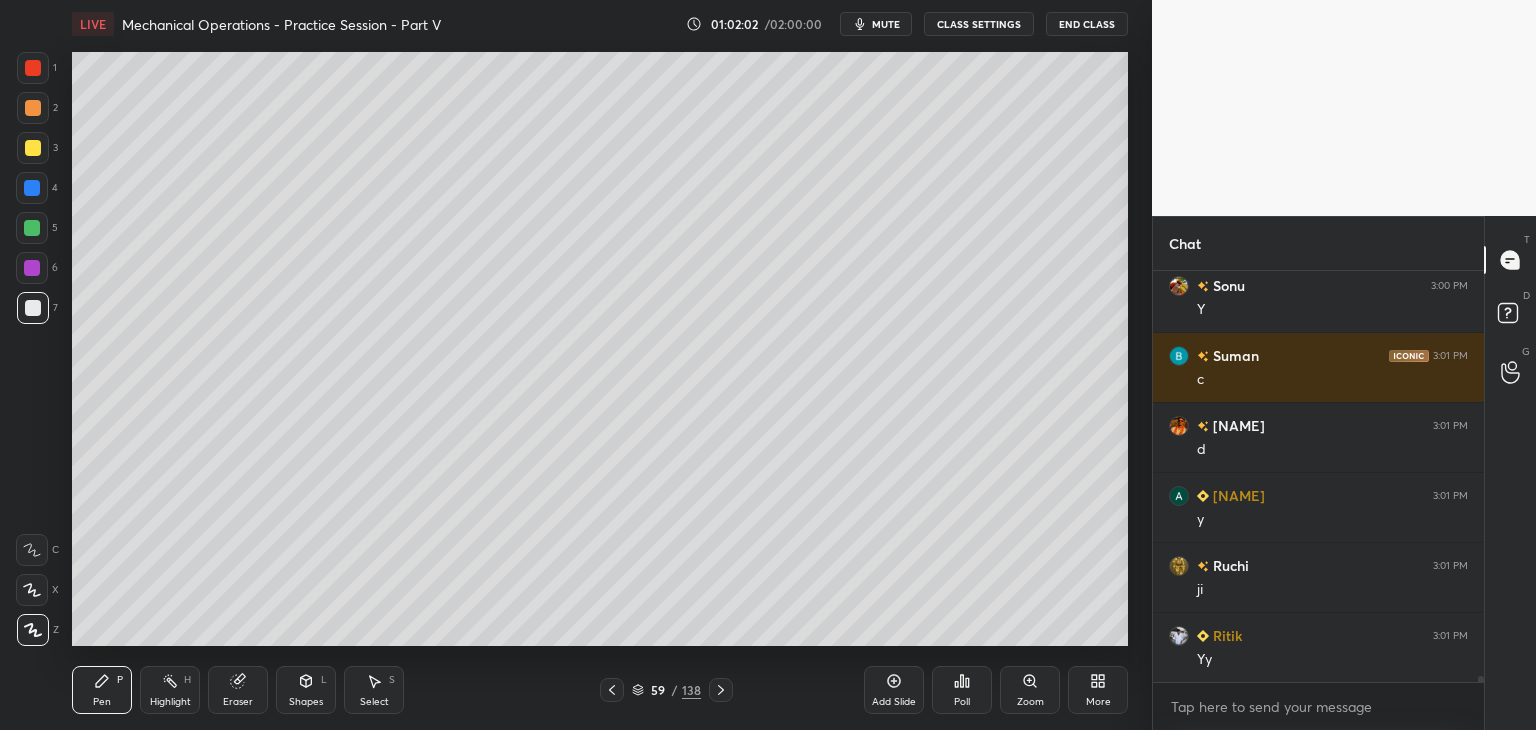 click 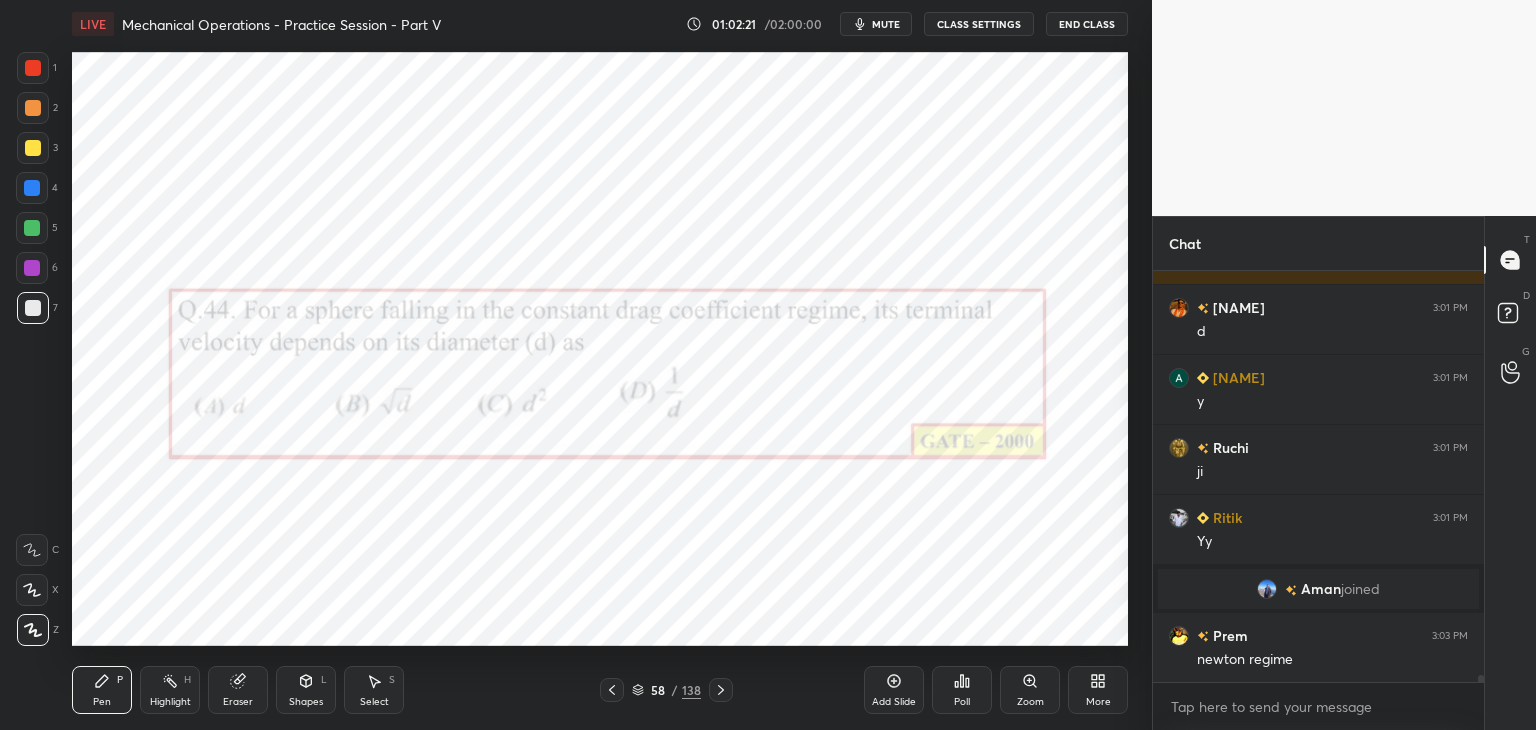 scroll, scrollTop: 22466, scrollLeft: 0, axis: vertical 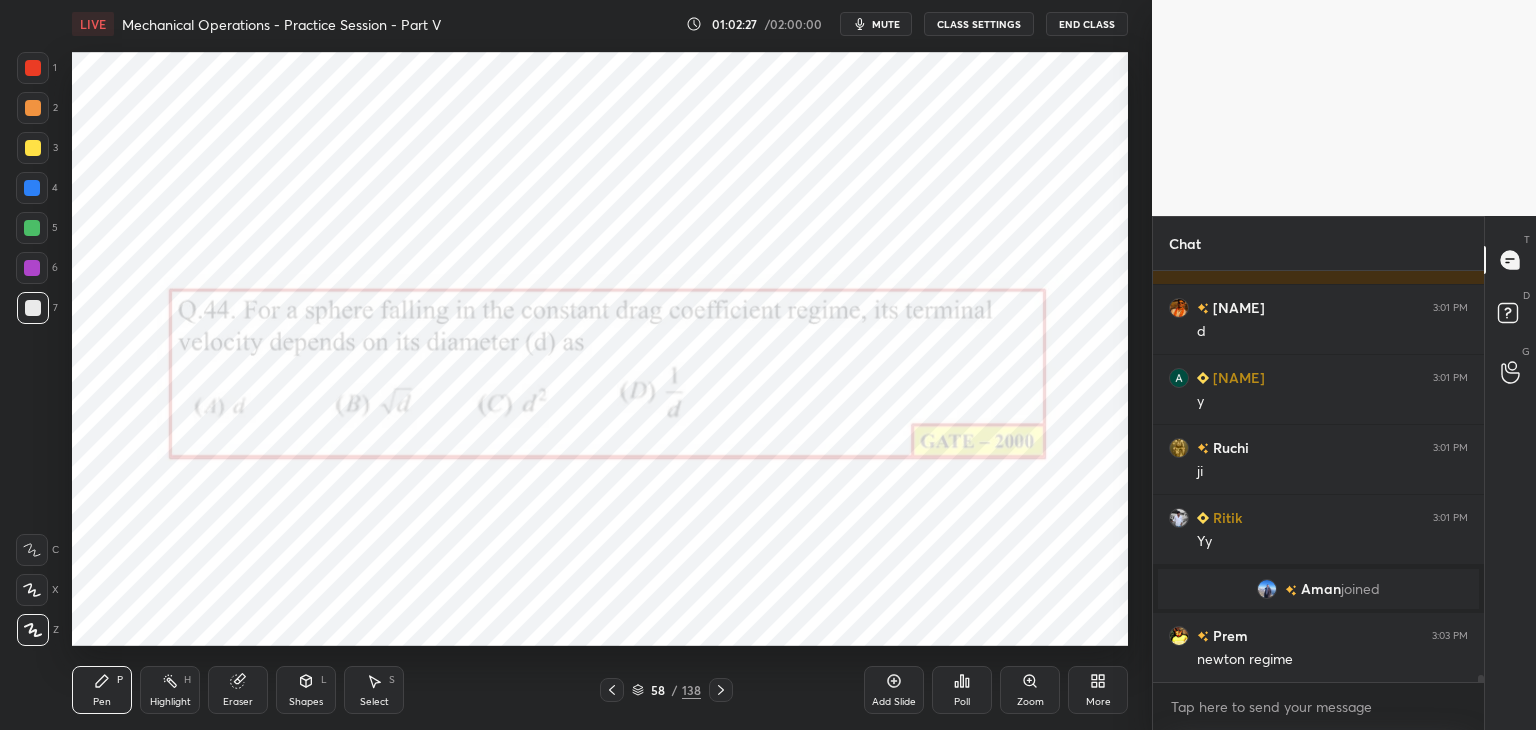 click at bounding box center [721, 690] 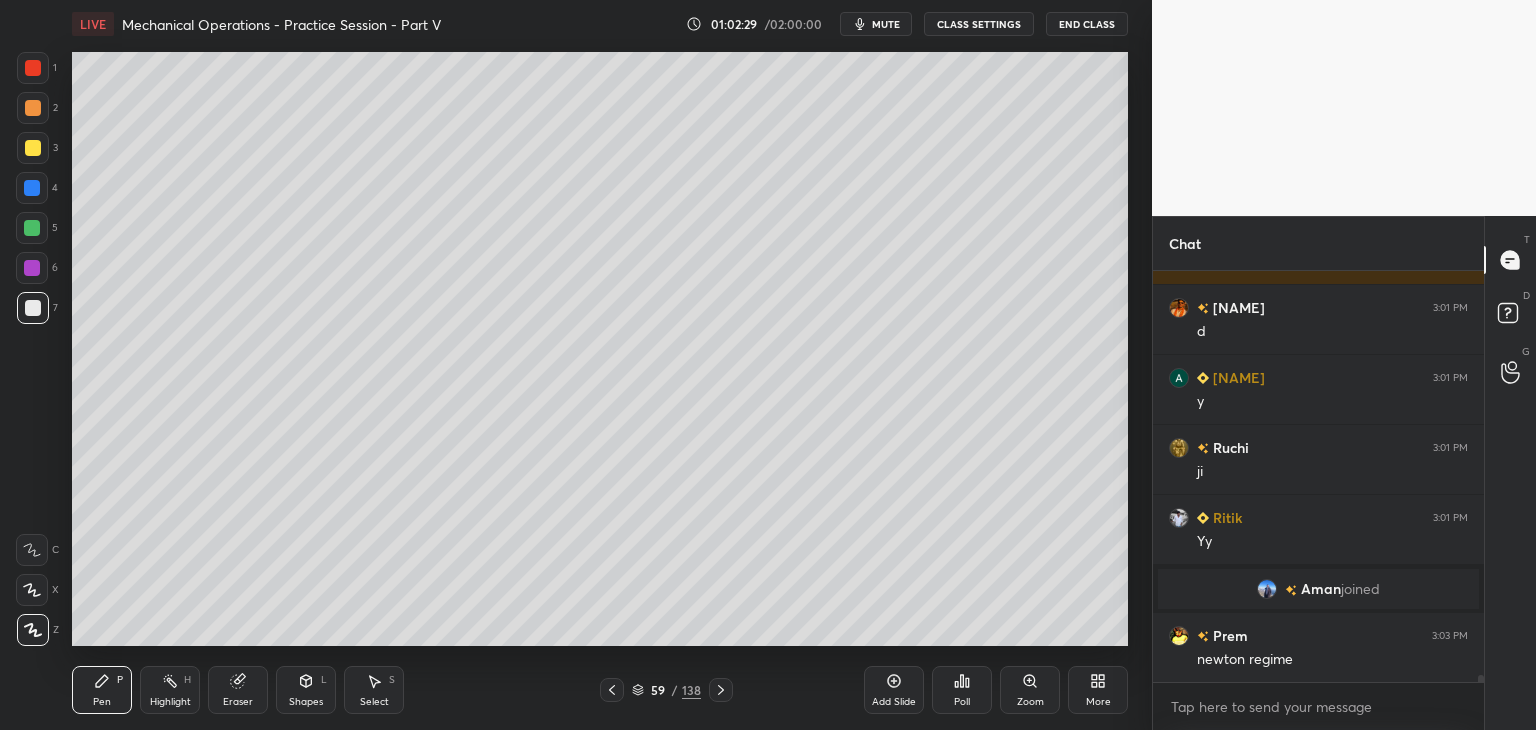 click on "Add Slide" at bounding box center (894, 690) 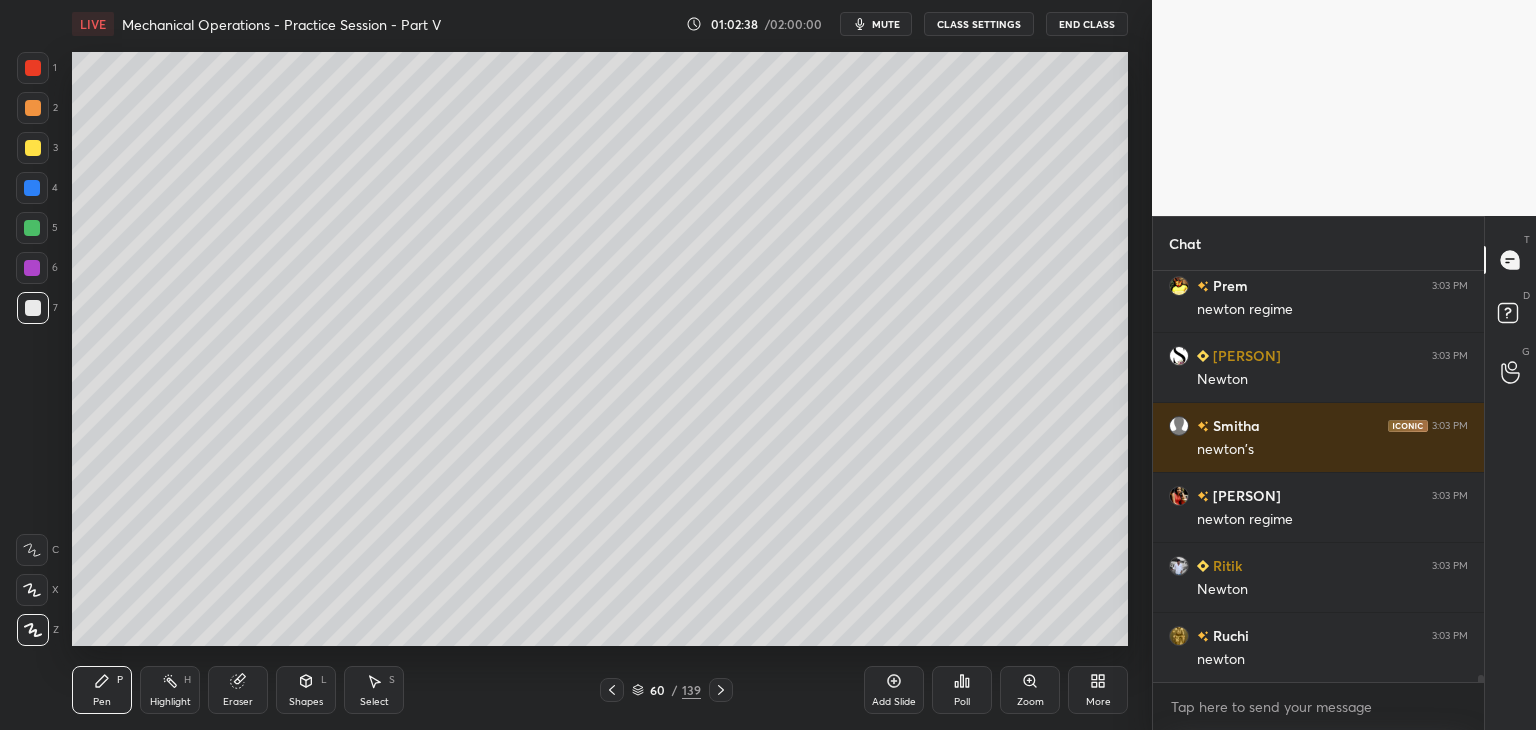 scroll, scrollTop: 22886, scrollLeft: 0, axis: vertical 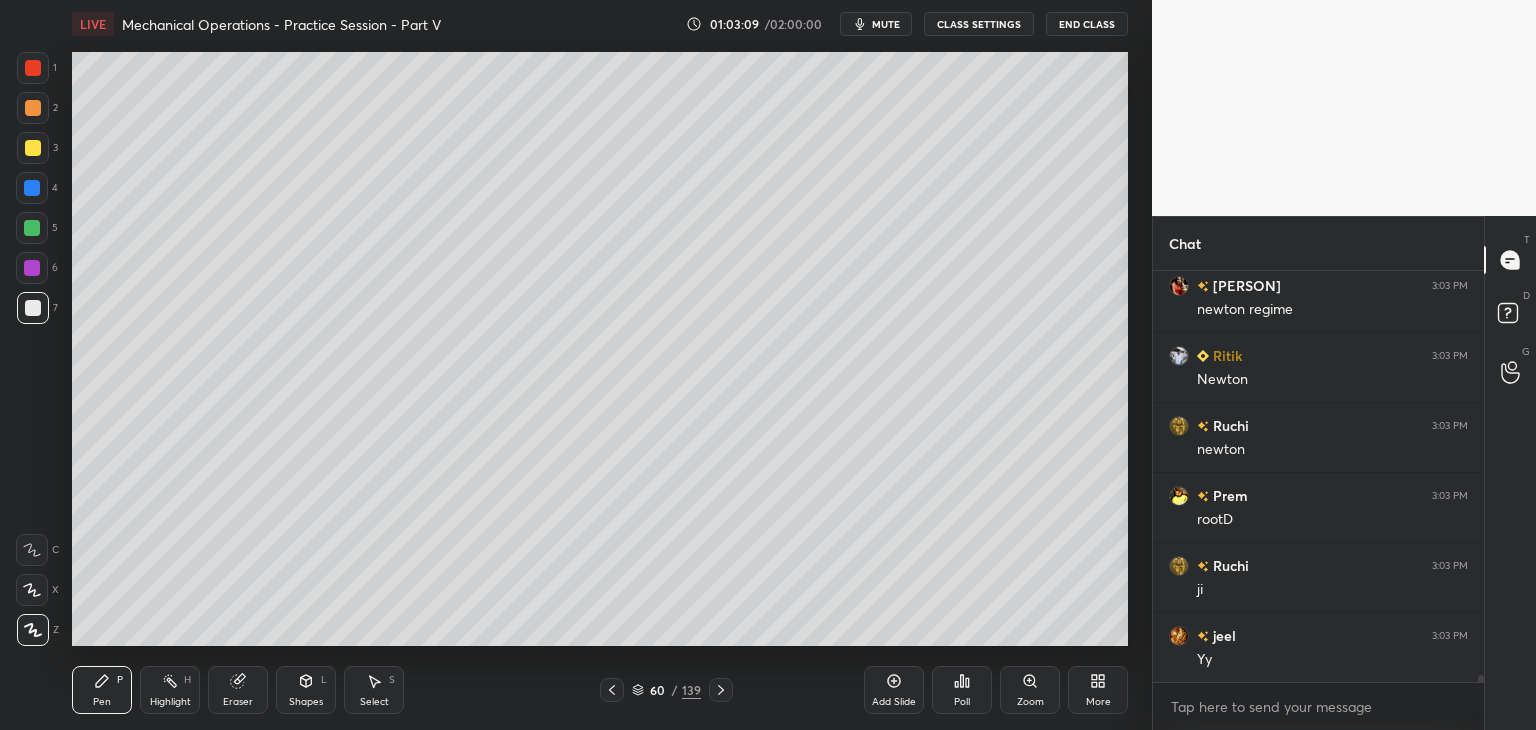 click 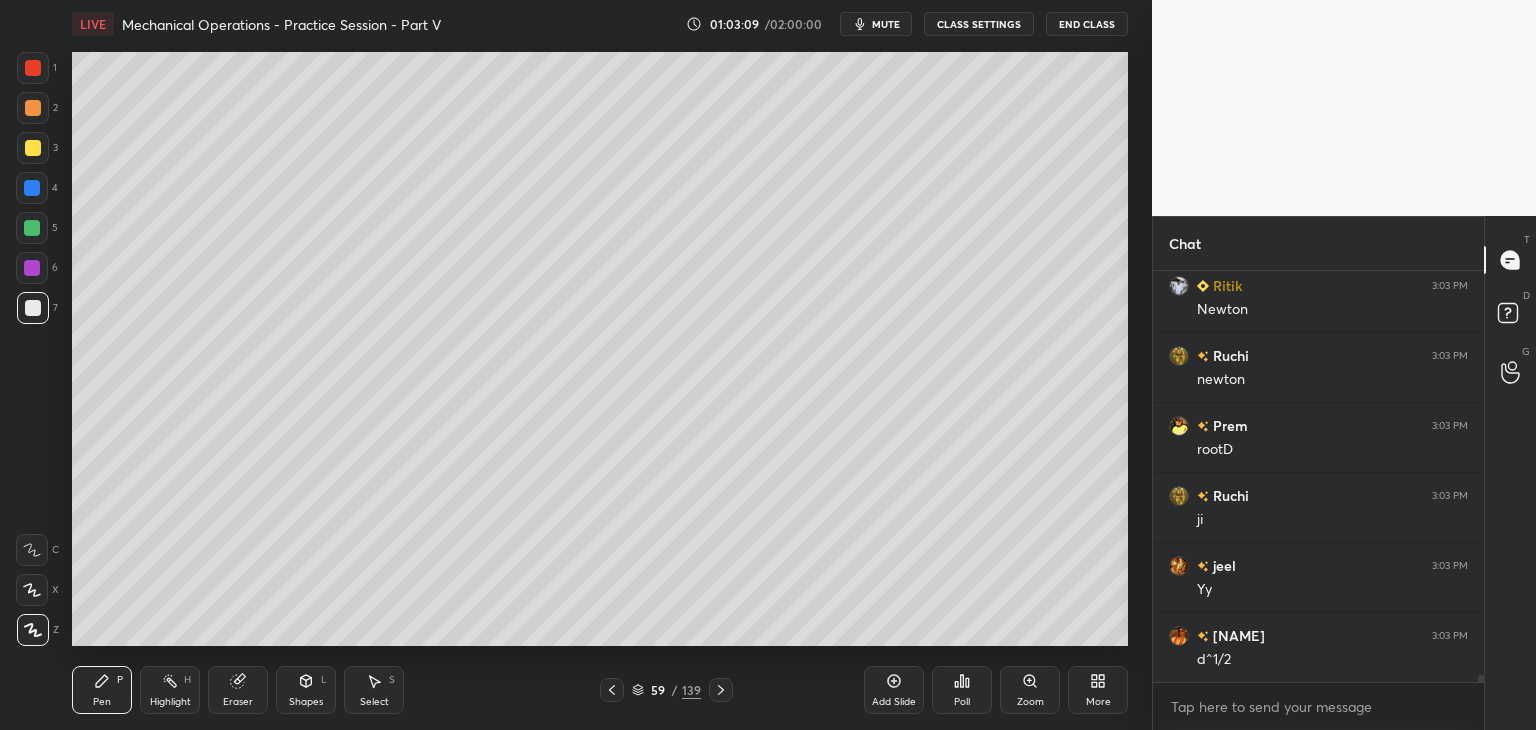 click 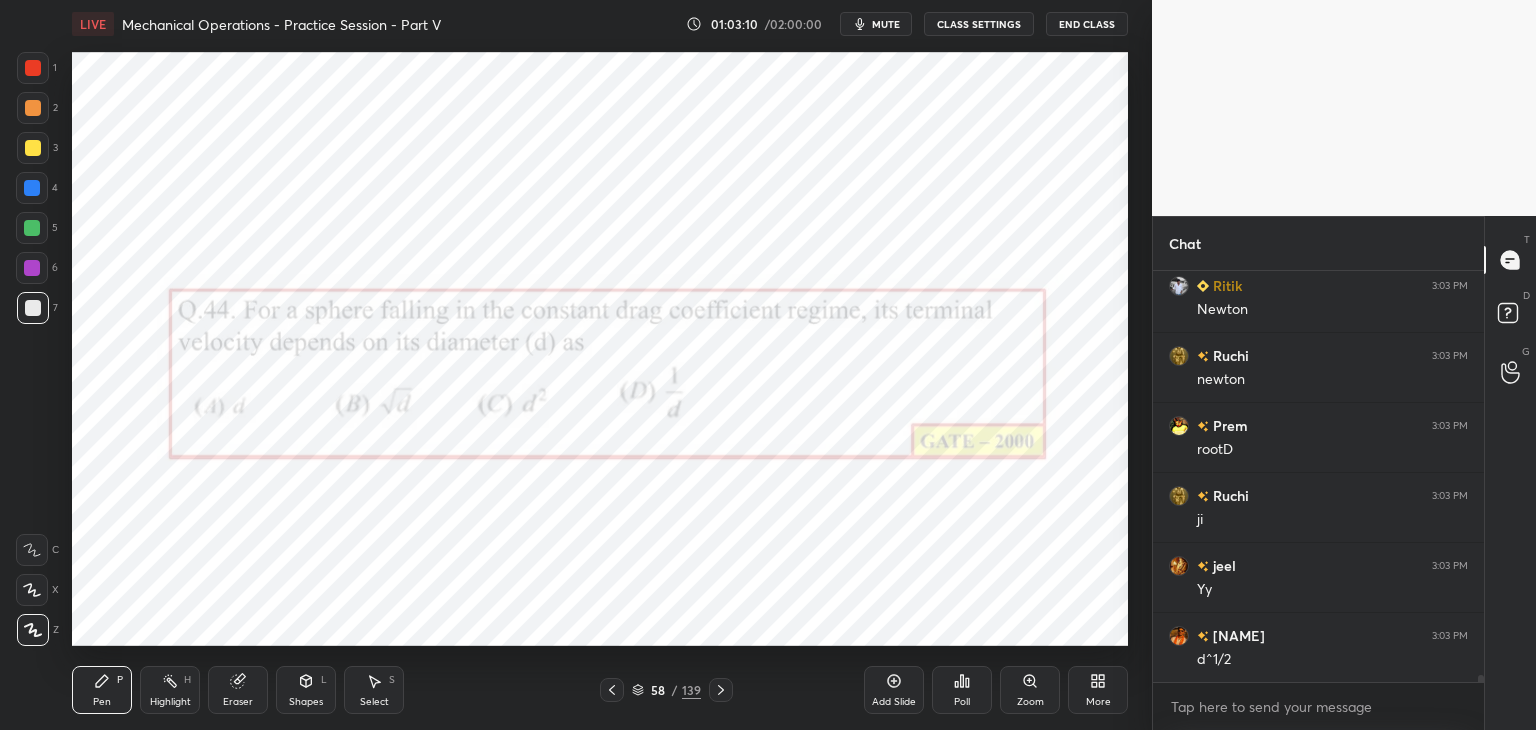 scroll, scrollTop: 23166, scrollLeft: 0, axis: vertical 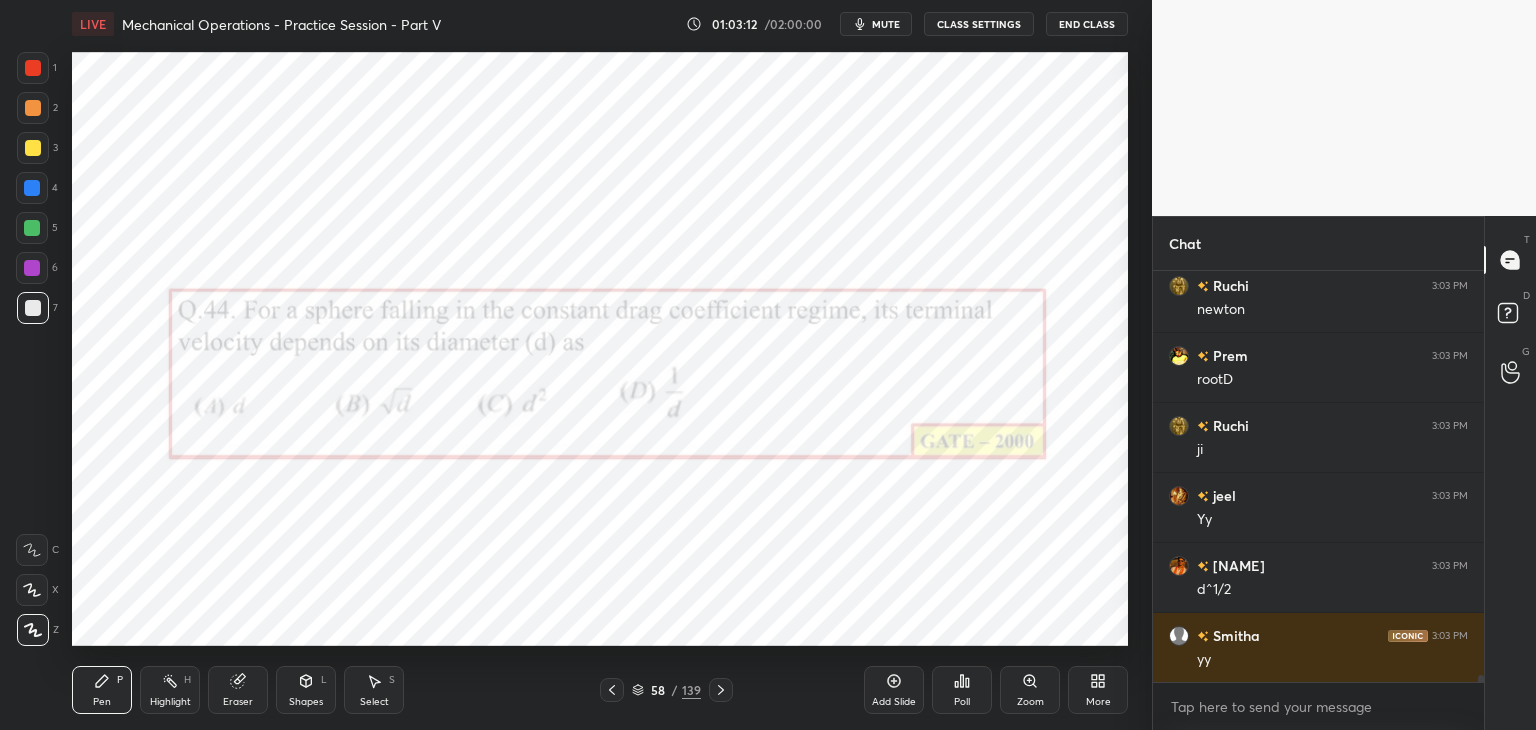 click at bounding box center [32, 268] 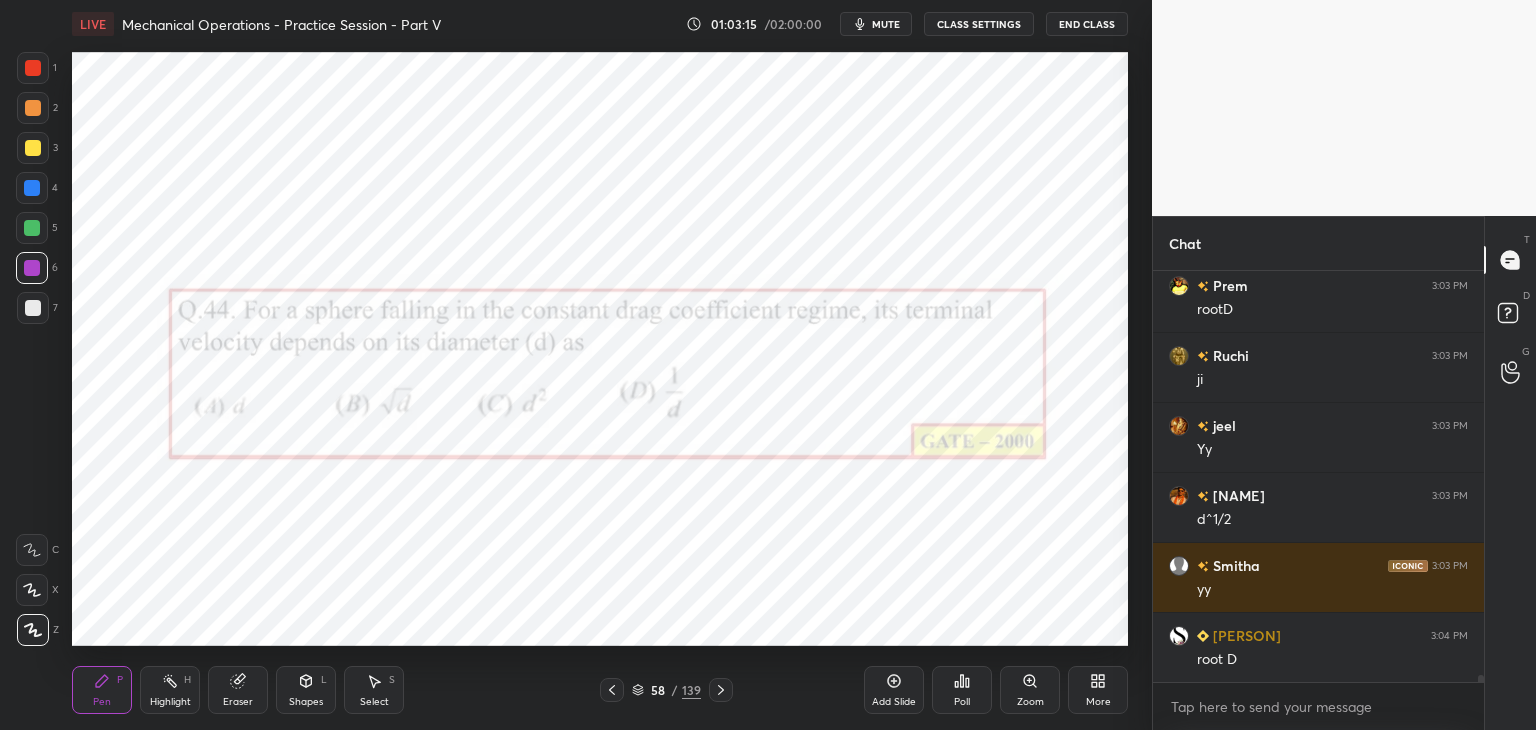scroll, scrollTop: 23306, scrollLeft: 0, axis: vertical 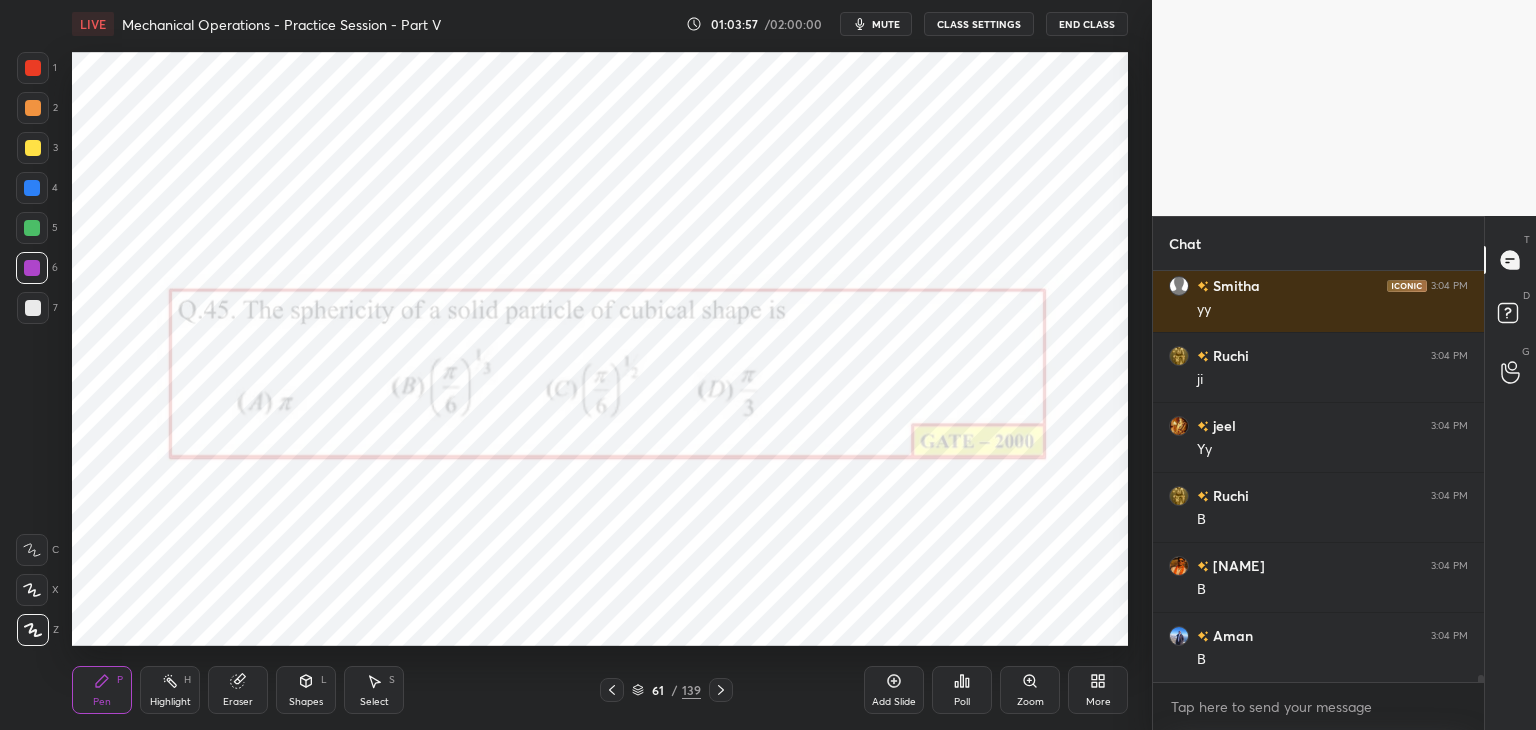 click on "Add Slide" at bounding box center (894, 690) 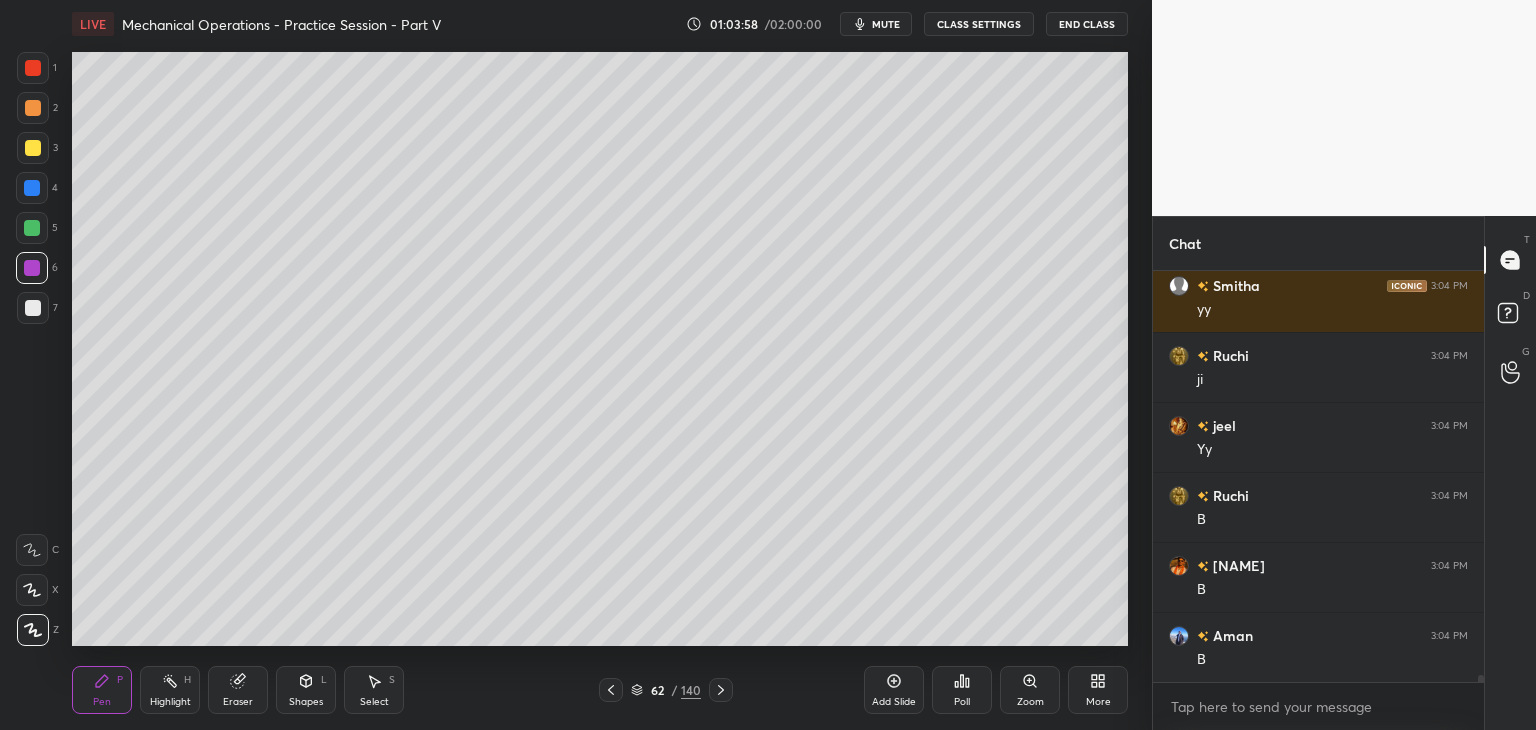 click at bounding box center (33, 308) 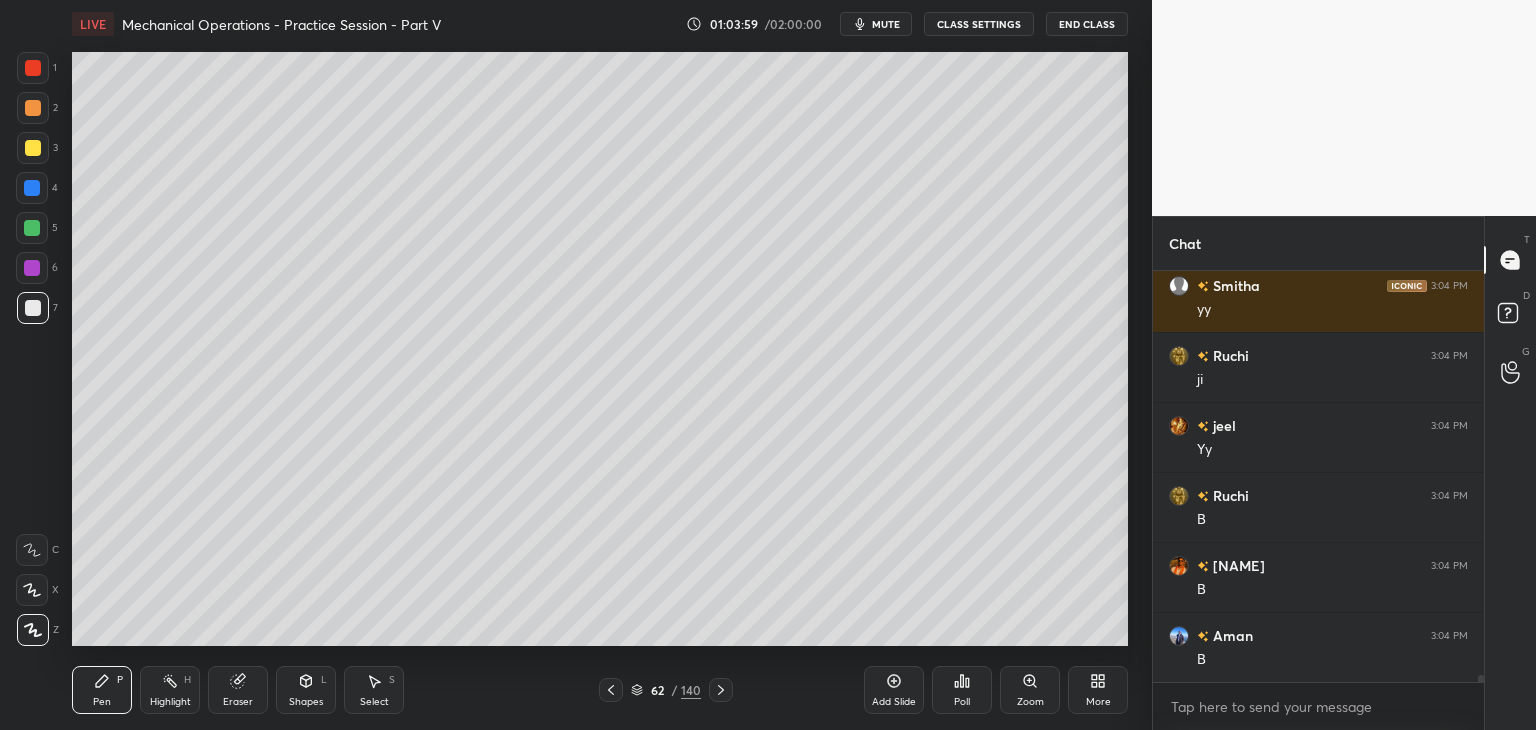 click at bounding box center [33, 148] 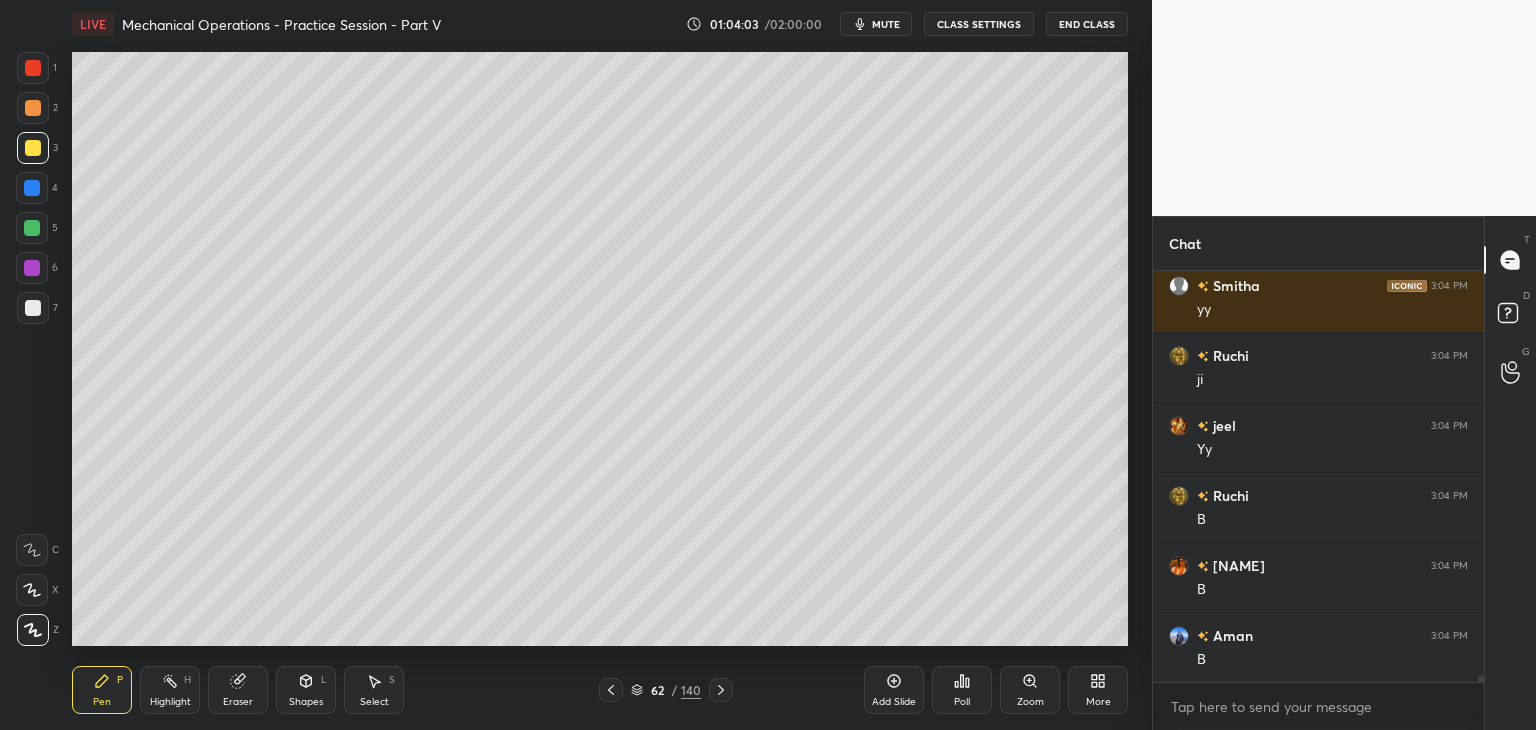 click at bounding box center [33, 308] 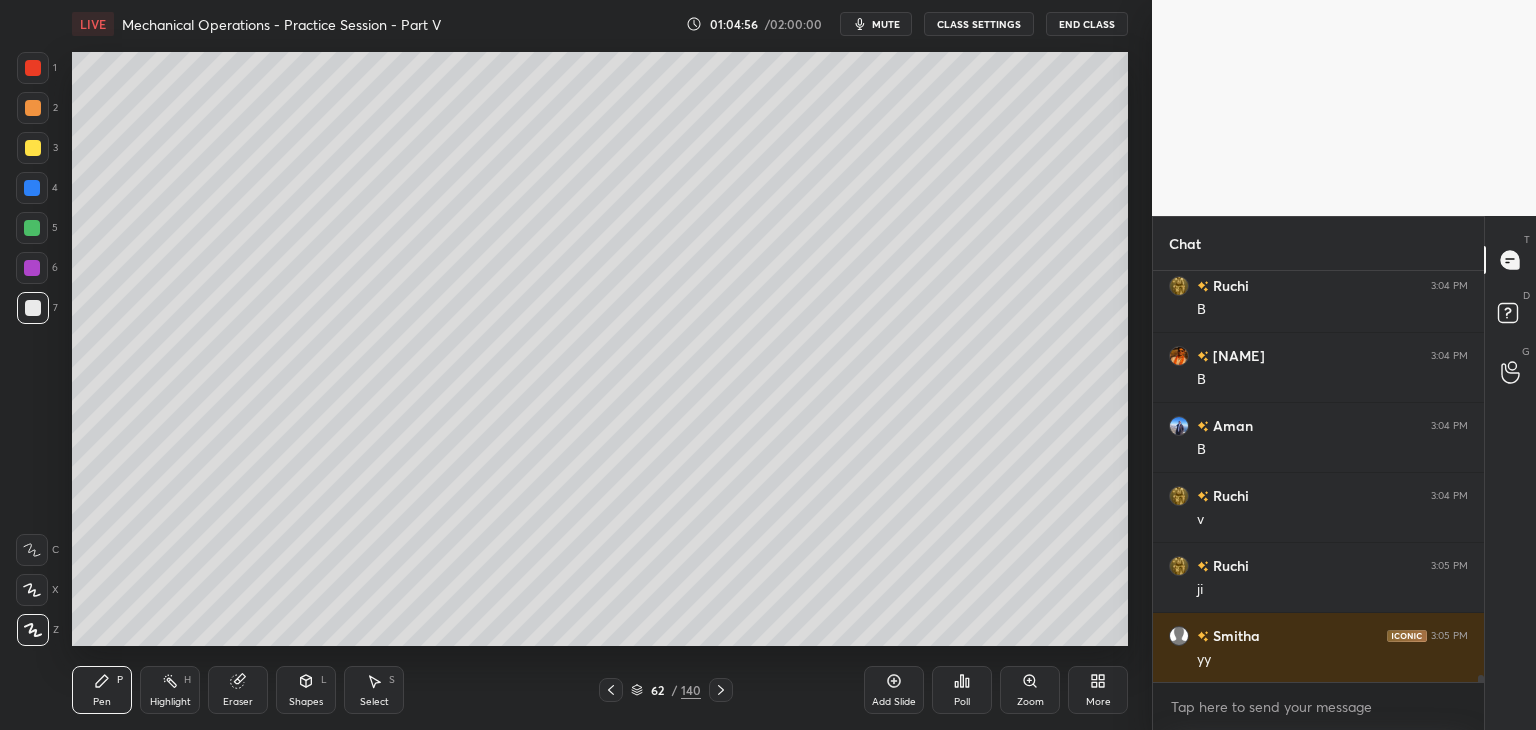 scroll, scrollTop: 24656, scrollLeft: 0, axis: vertical 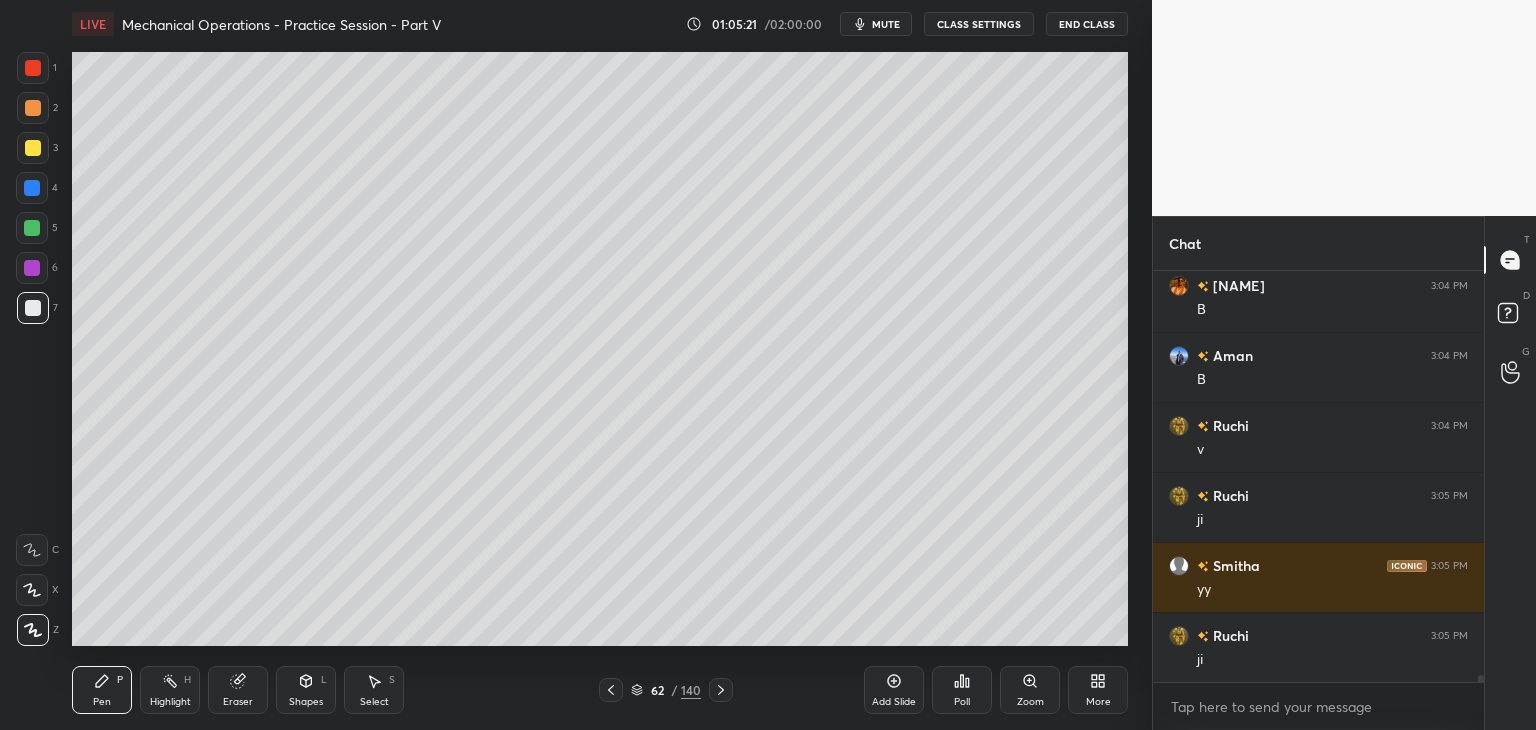 click at bounding box center (32, 228) 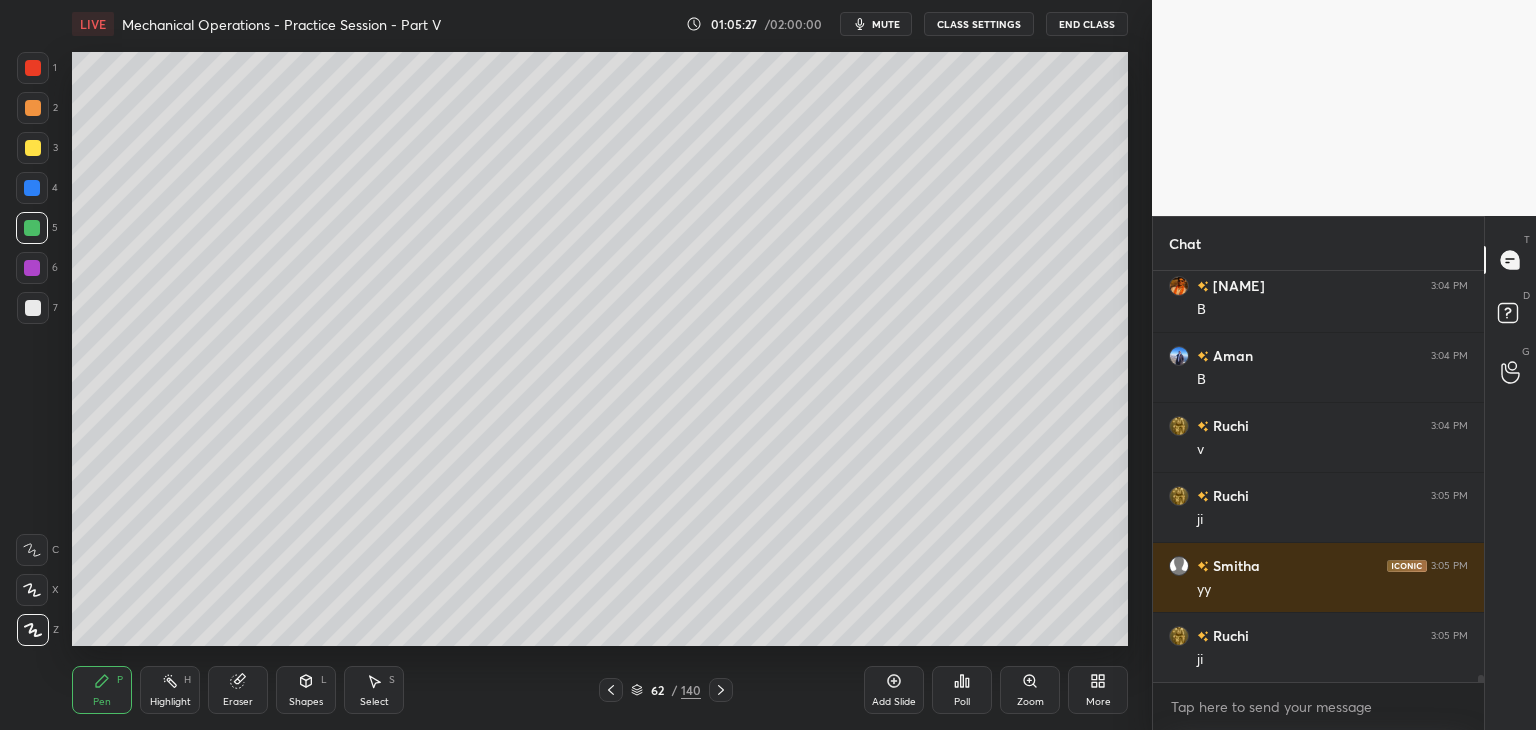 click at bounding box center (33, 308) 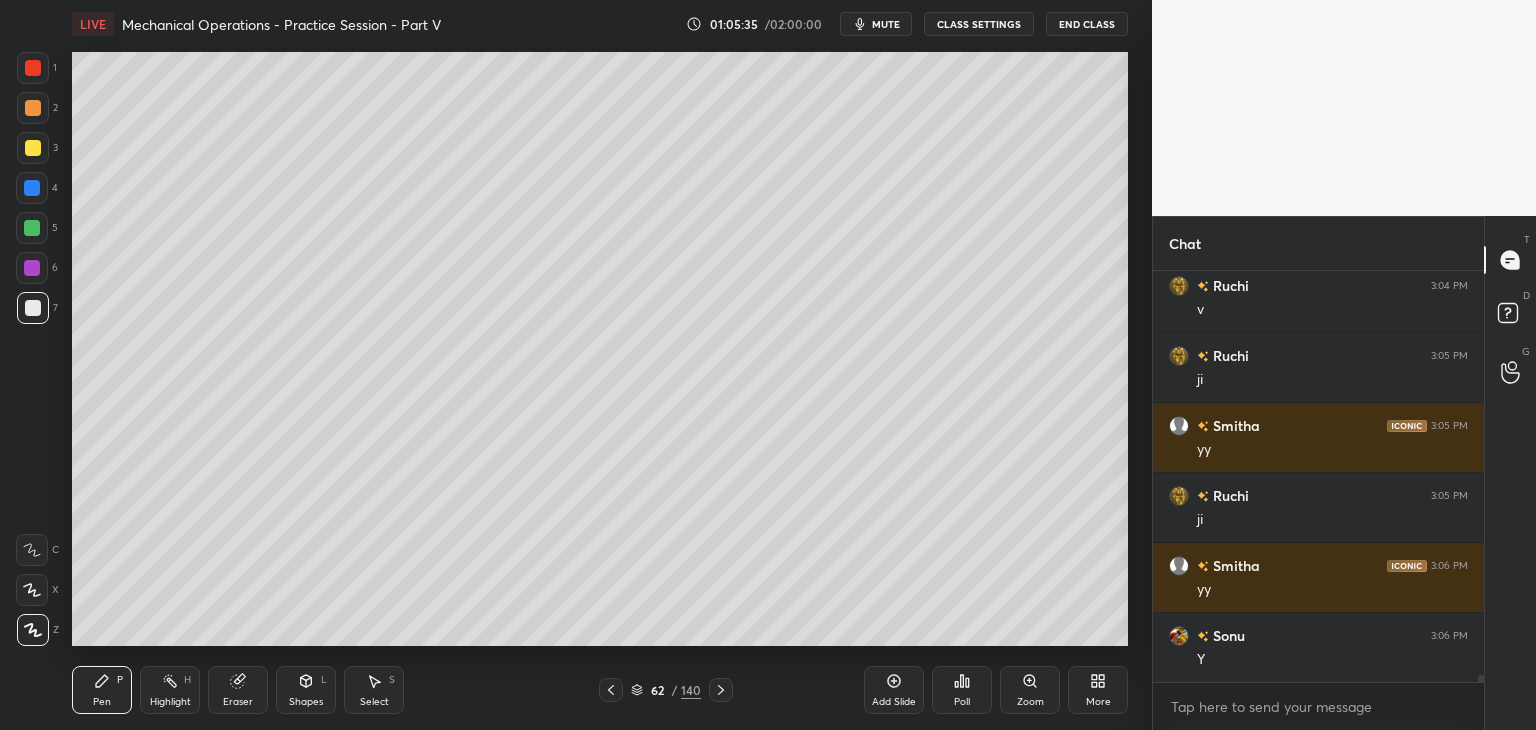 scroll, scrollTop: 24866, scrollLeft: 0, axis: vertical 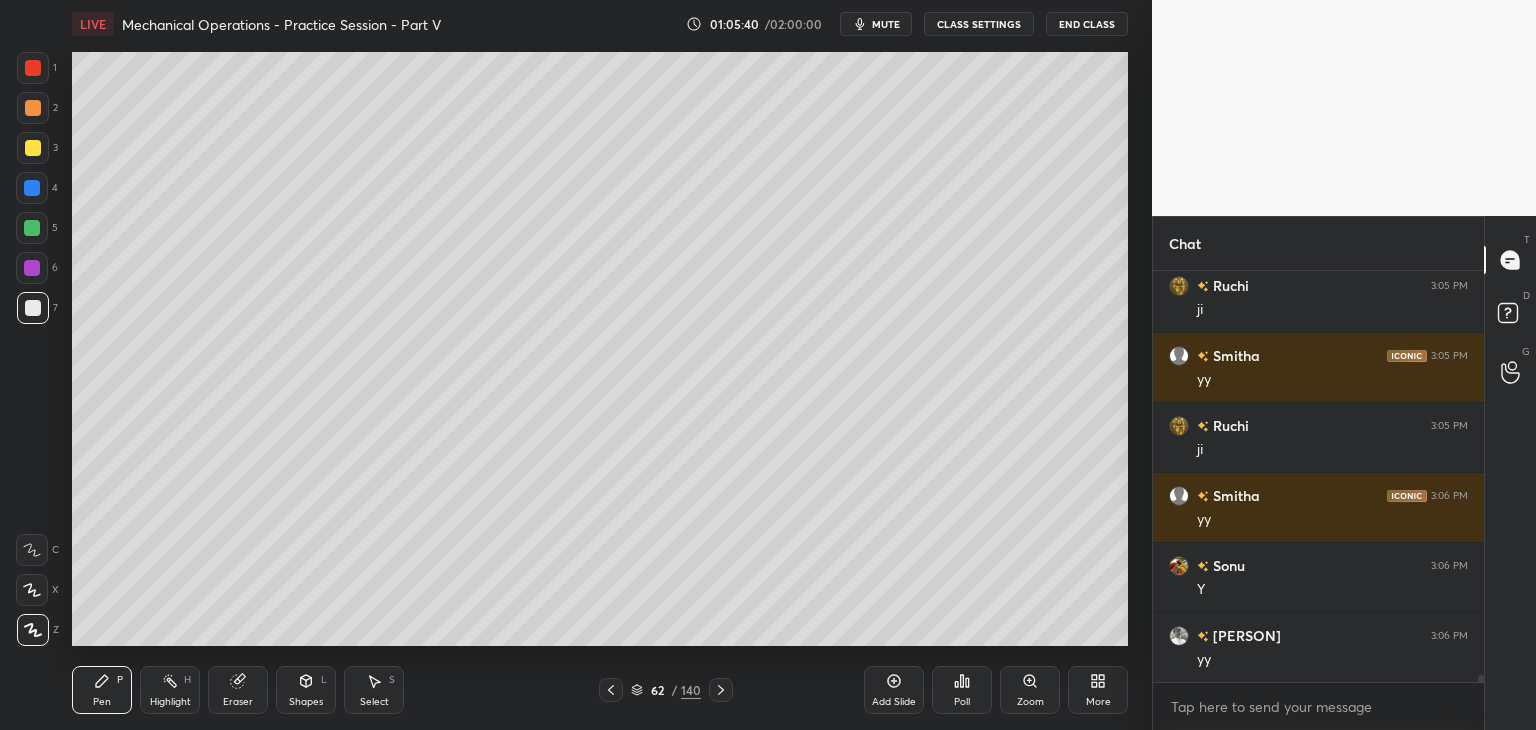 click 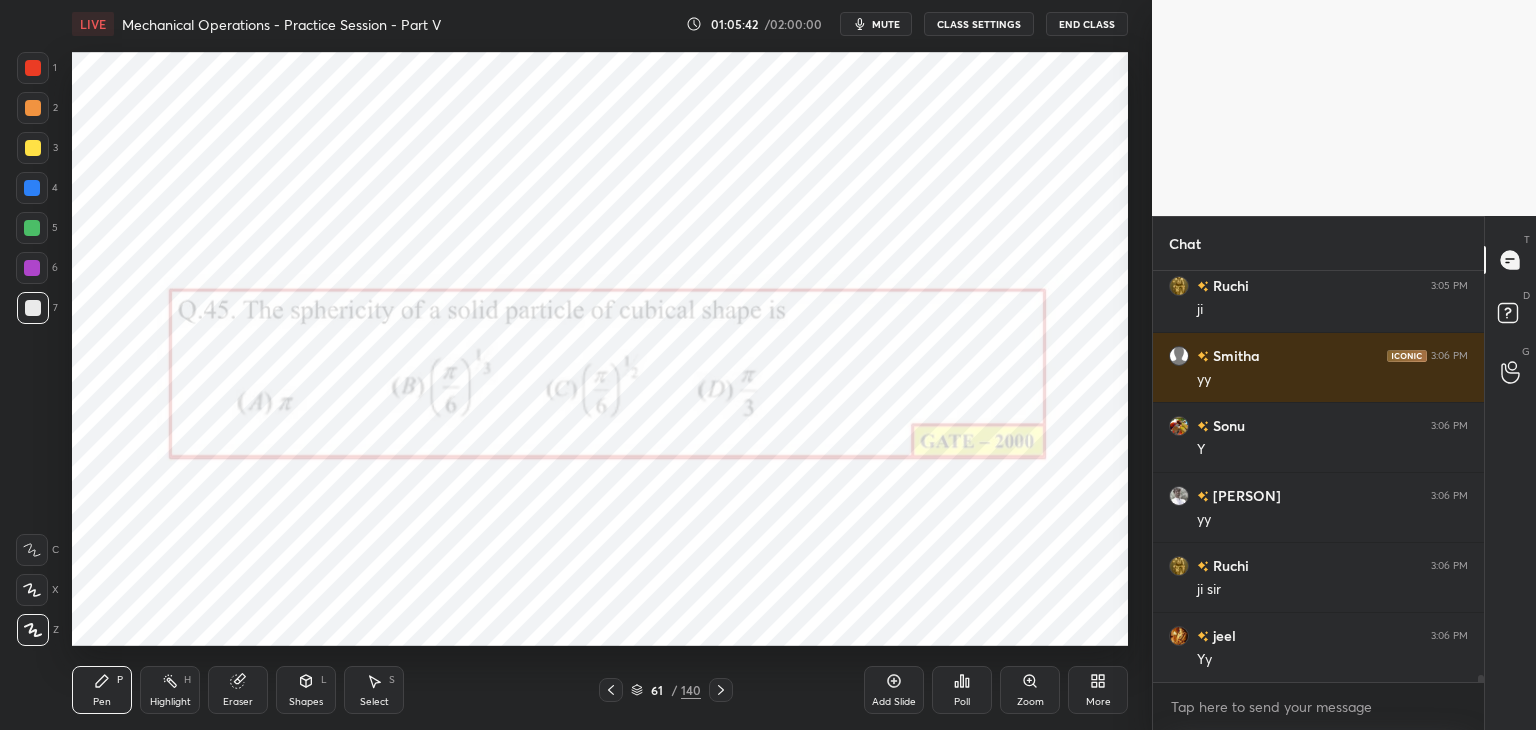 drag, startPoint x: 36, startPoint y: 226, endPoint x: 43, endPoint y: 243, distance: 18.384777 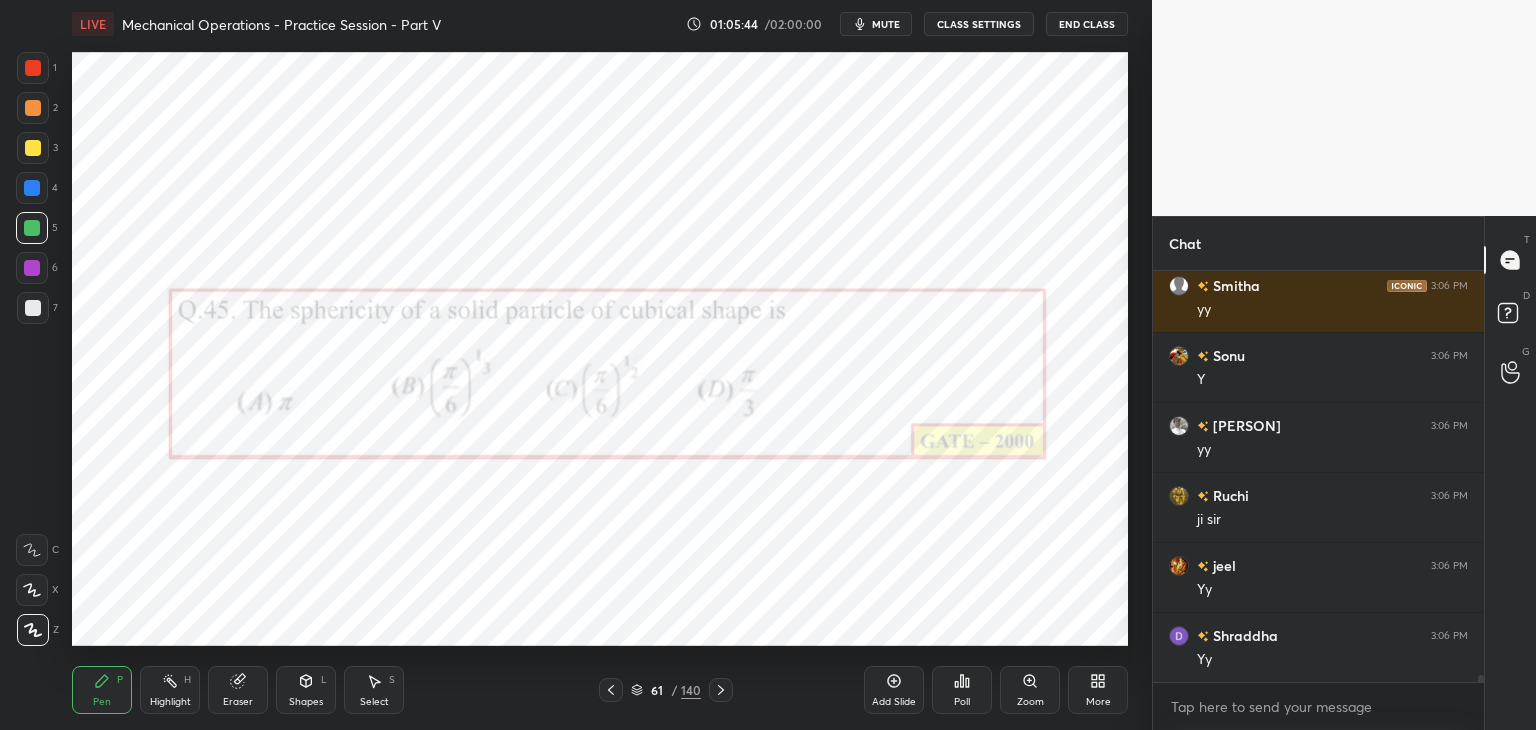 scroll, scrollTop: 25146, scrollLeft: 0, axis: vertical 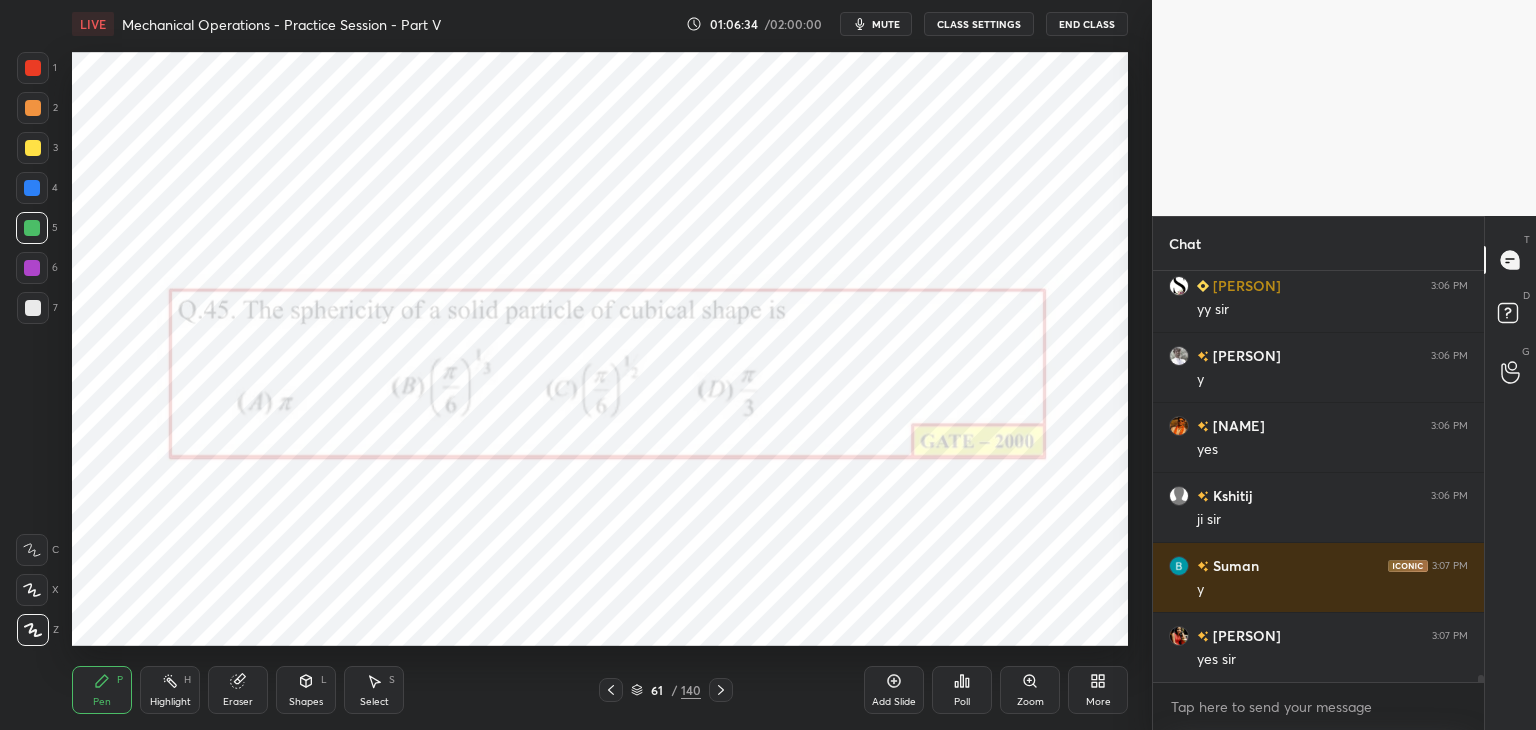 click 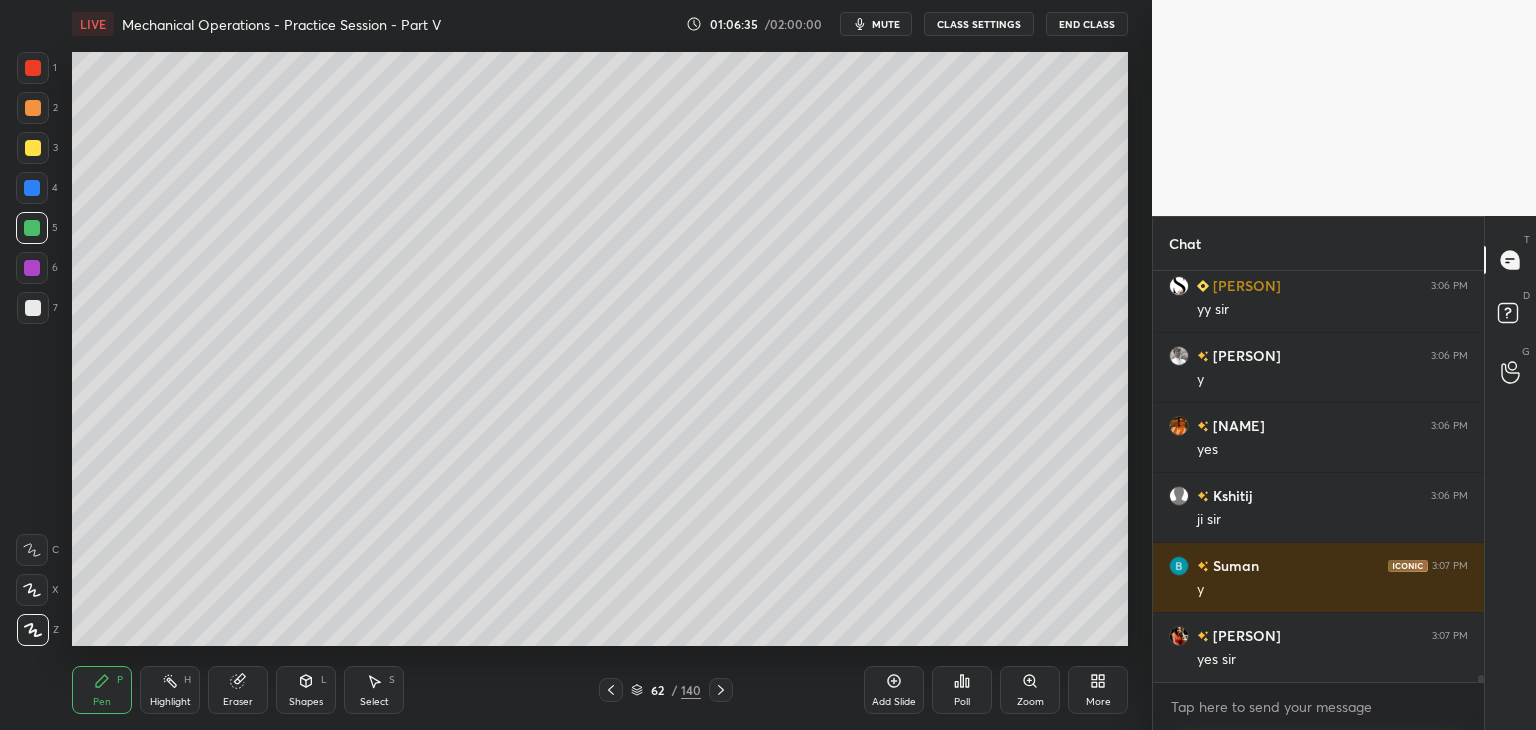 click 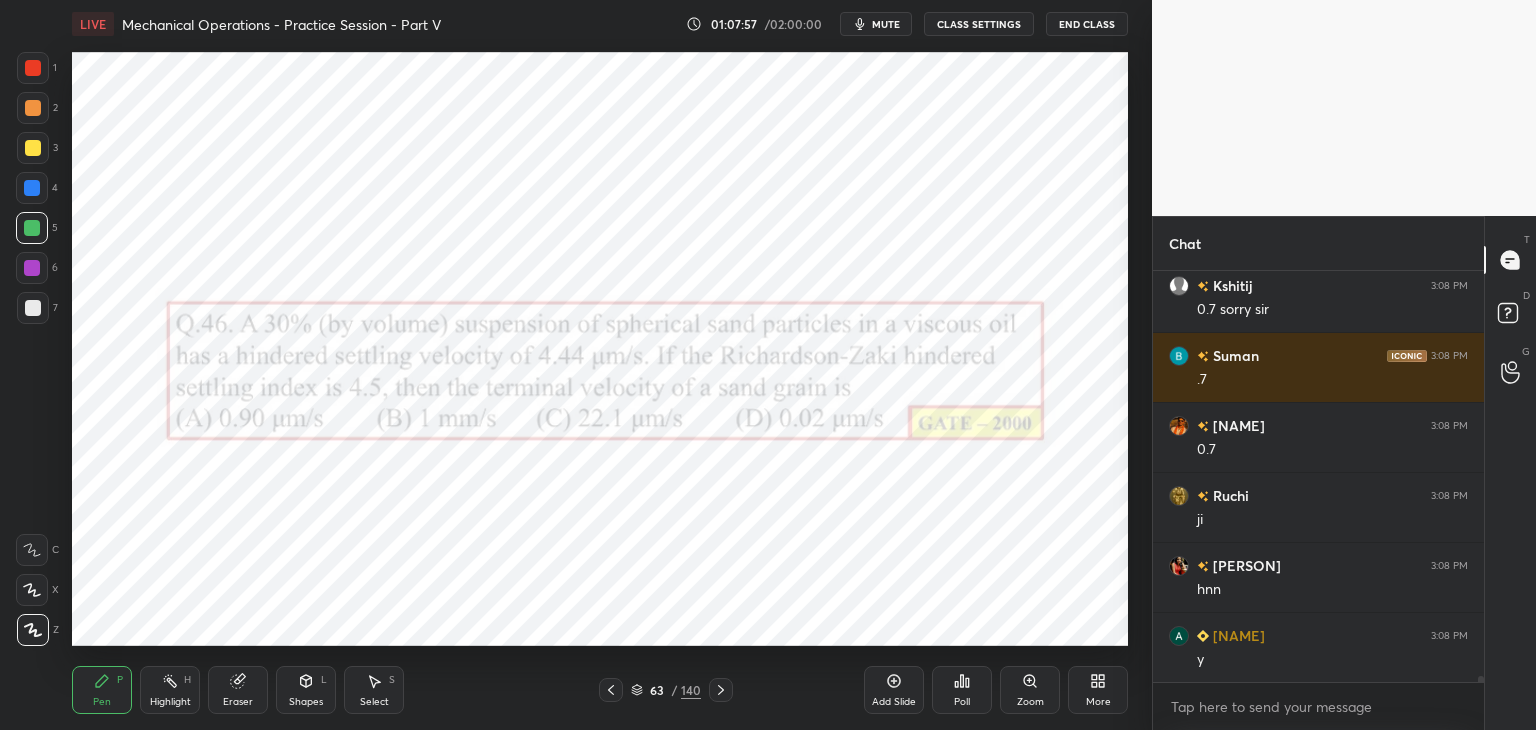 scroll, scrollTop: 26756, scrollLeft: 0, axis: vertical 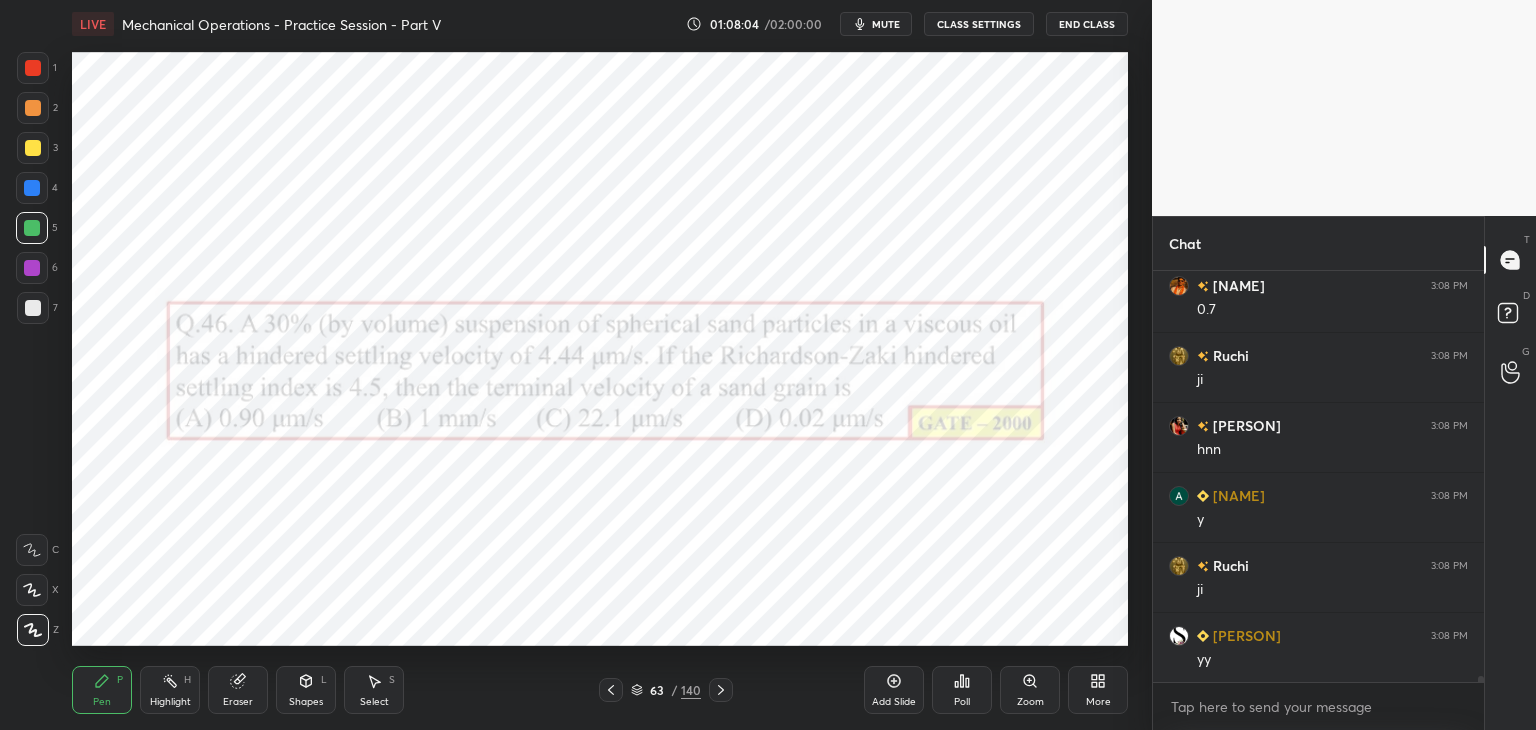 click on "Add Slide" at bounding box center [894, 702] 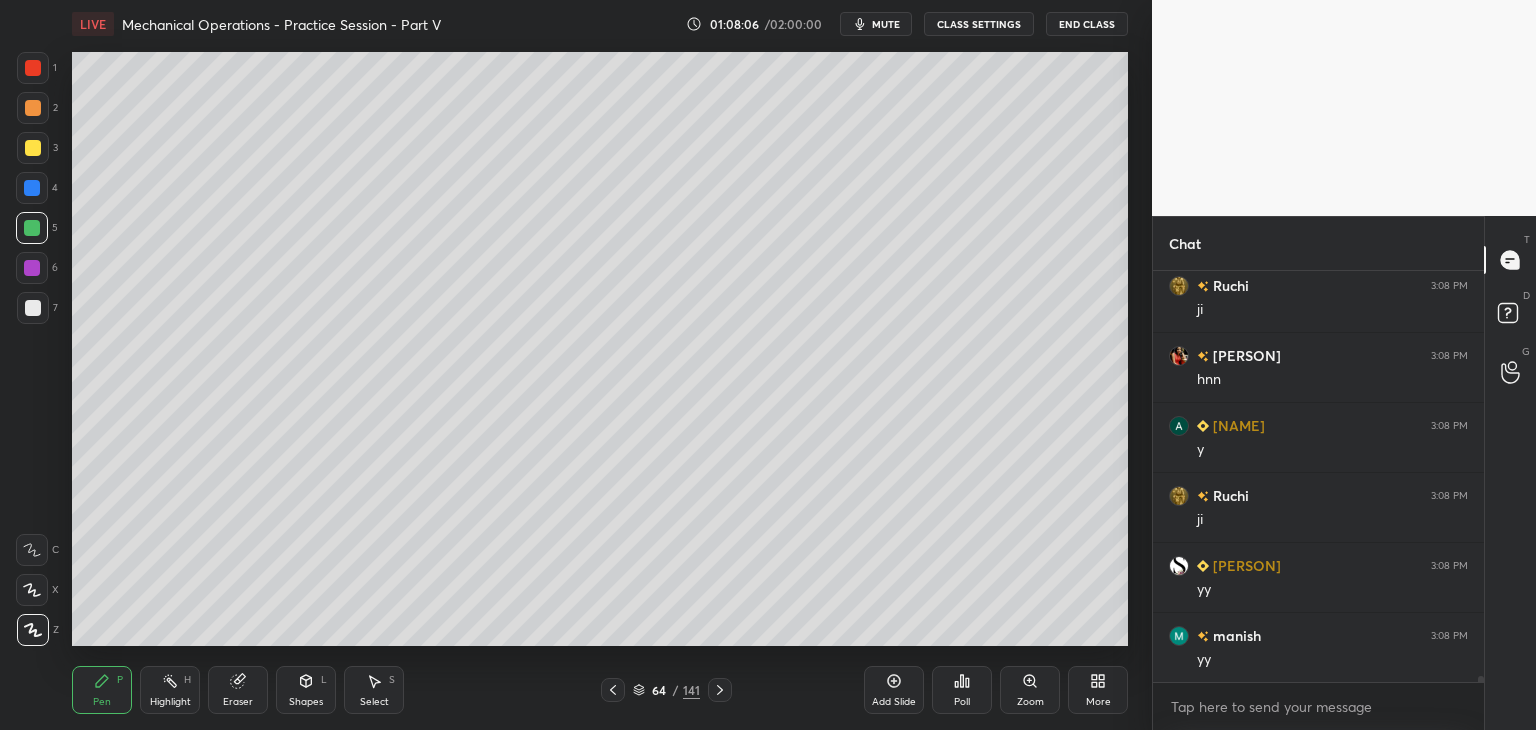 drag, startPoint x: 23, startPoint y: 315, endPoint x: 37, endPoint y: 300, distance: 20.518284 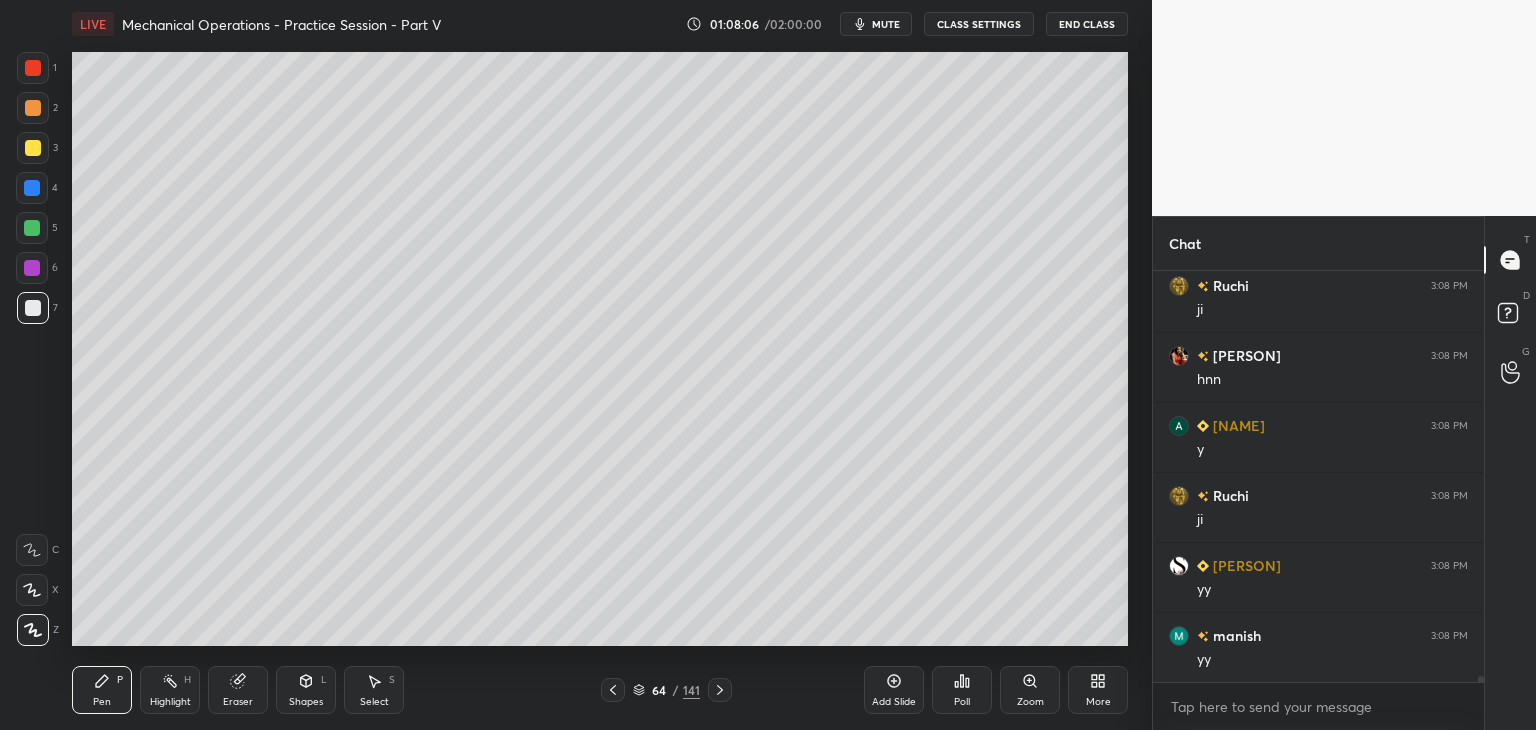 click at bounding box center [33, 148] 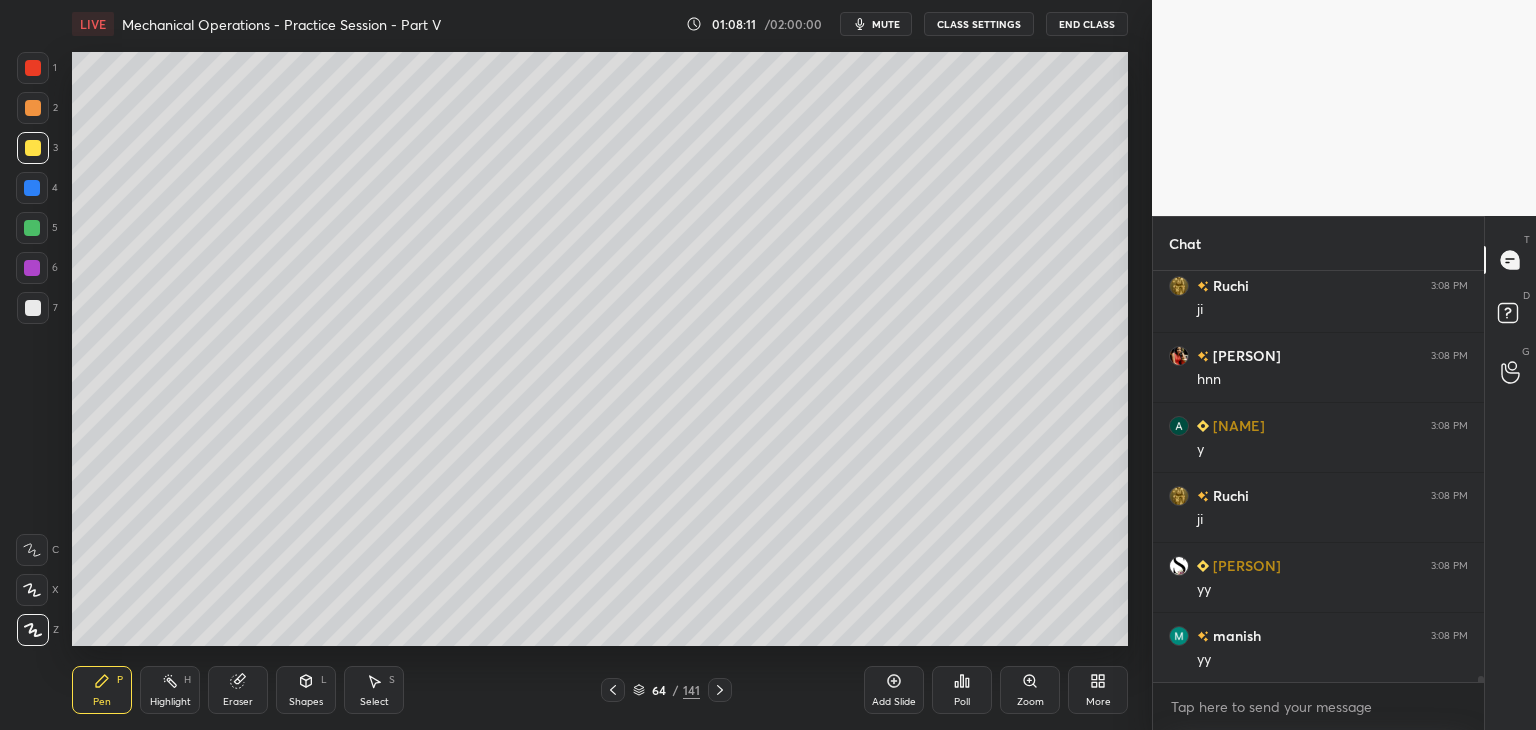 click at bounding box center [33, 308] 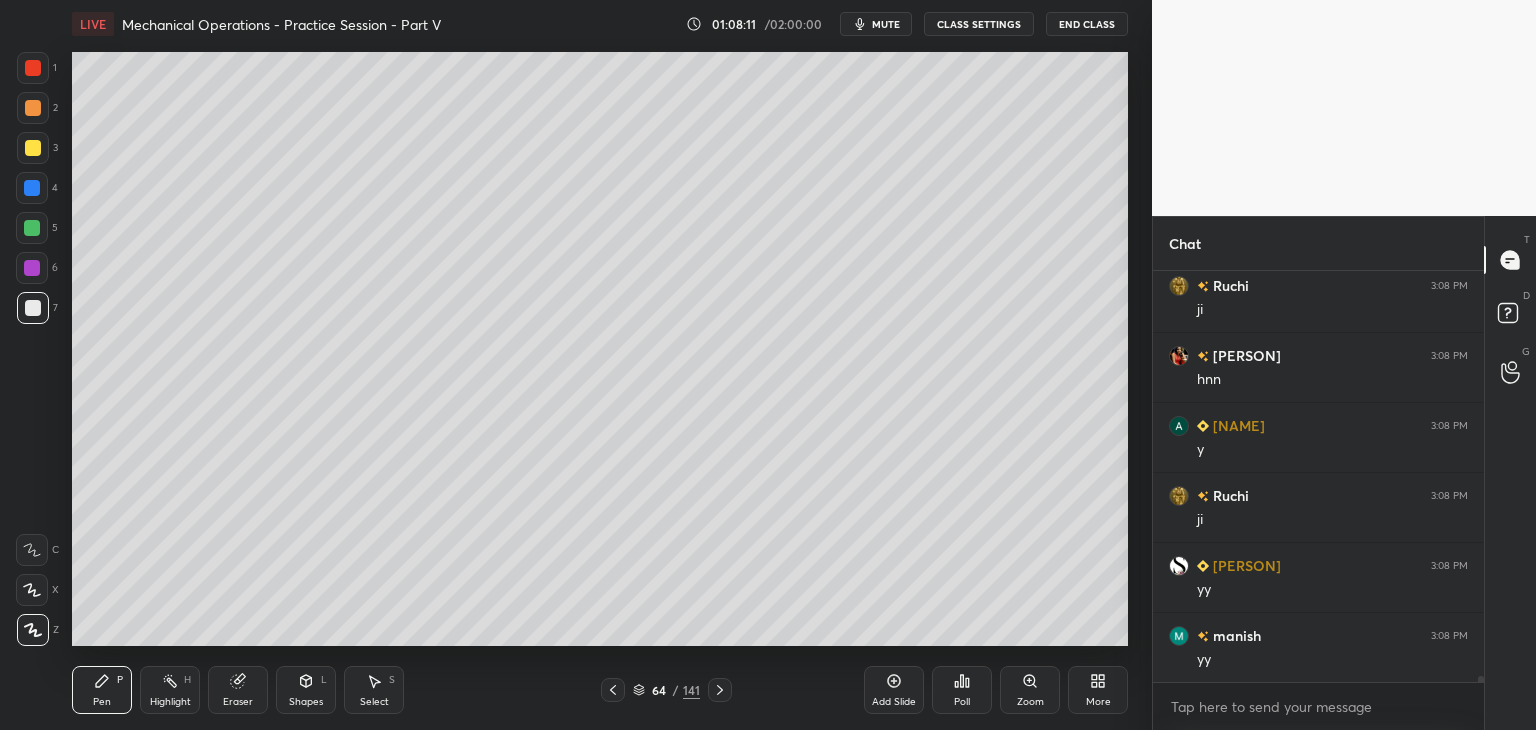 scroll, scrollTop: 26966, scrollLeft: 0, axis: vertical 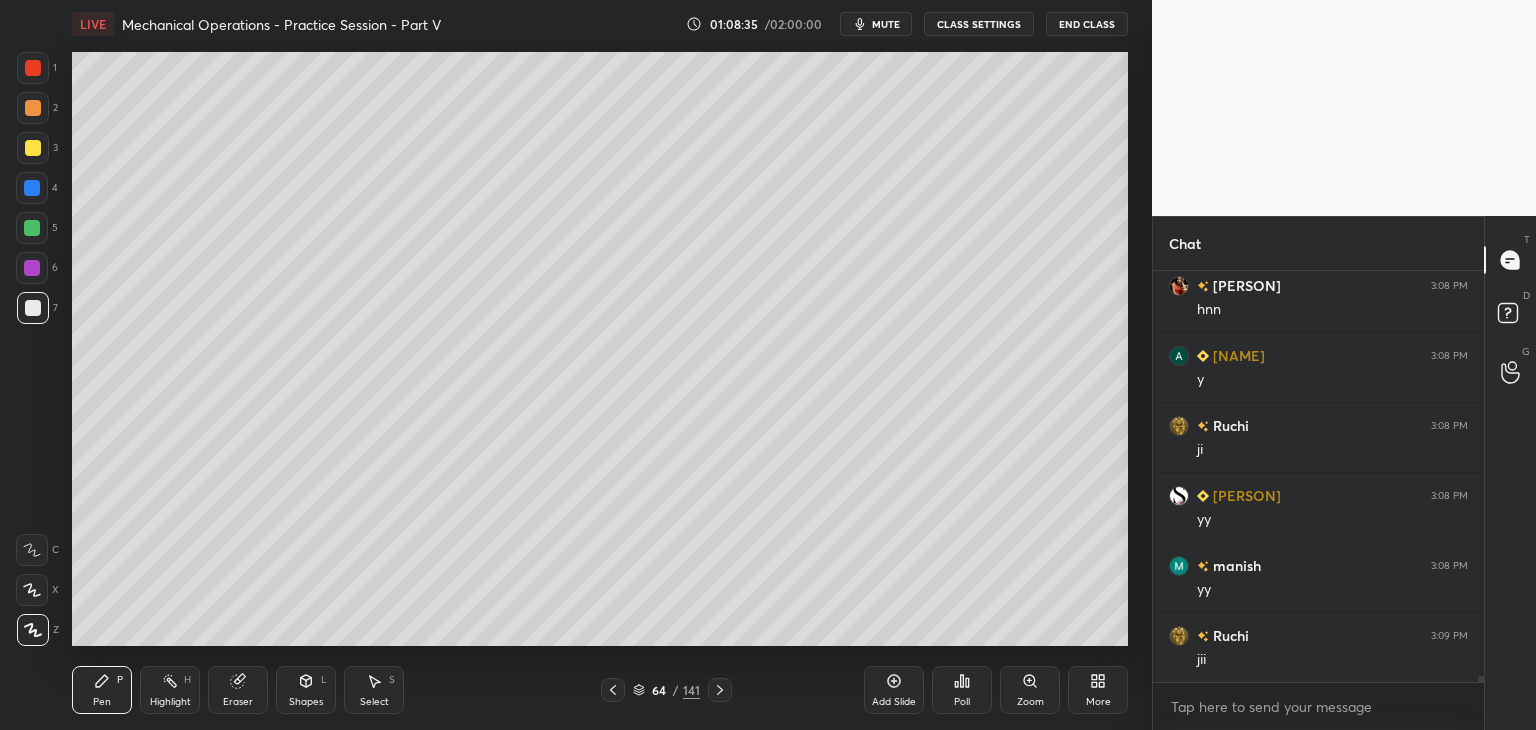 drag, startPoint x: 245, startPoint y: 691, endPoint x: 299, endPoint y: 663, distance: 60.827625 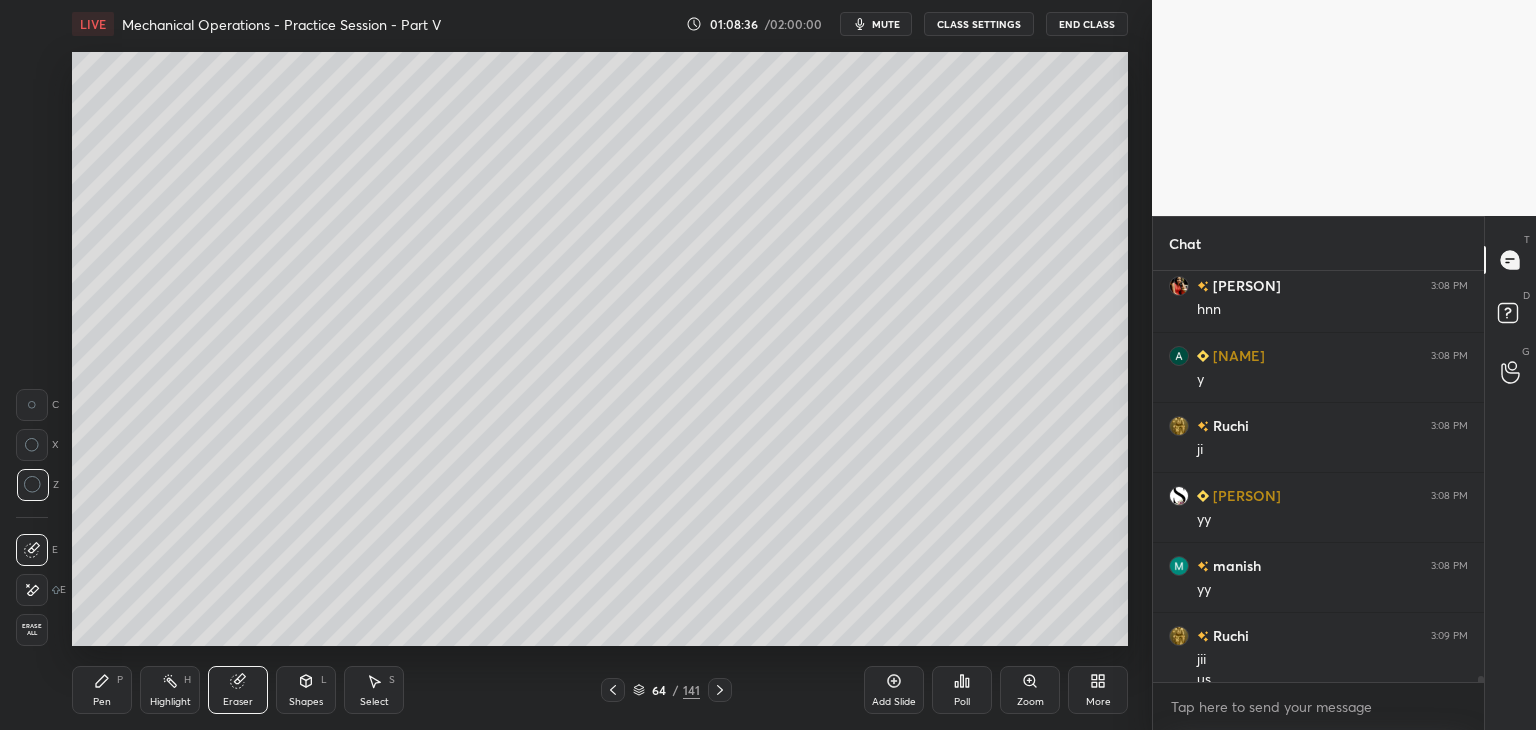 scroll, scrollTop: 26986, scrollLeft: 0, axis: vertical 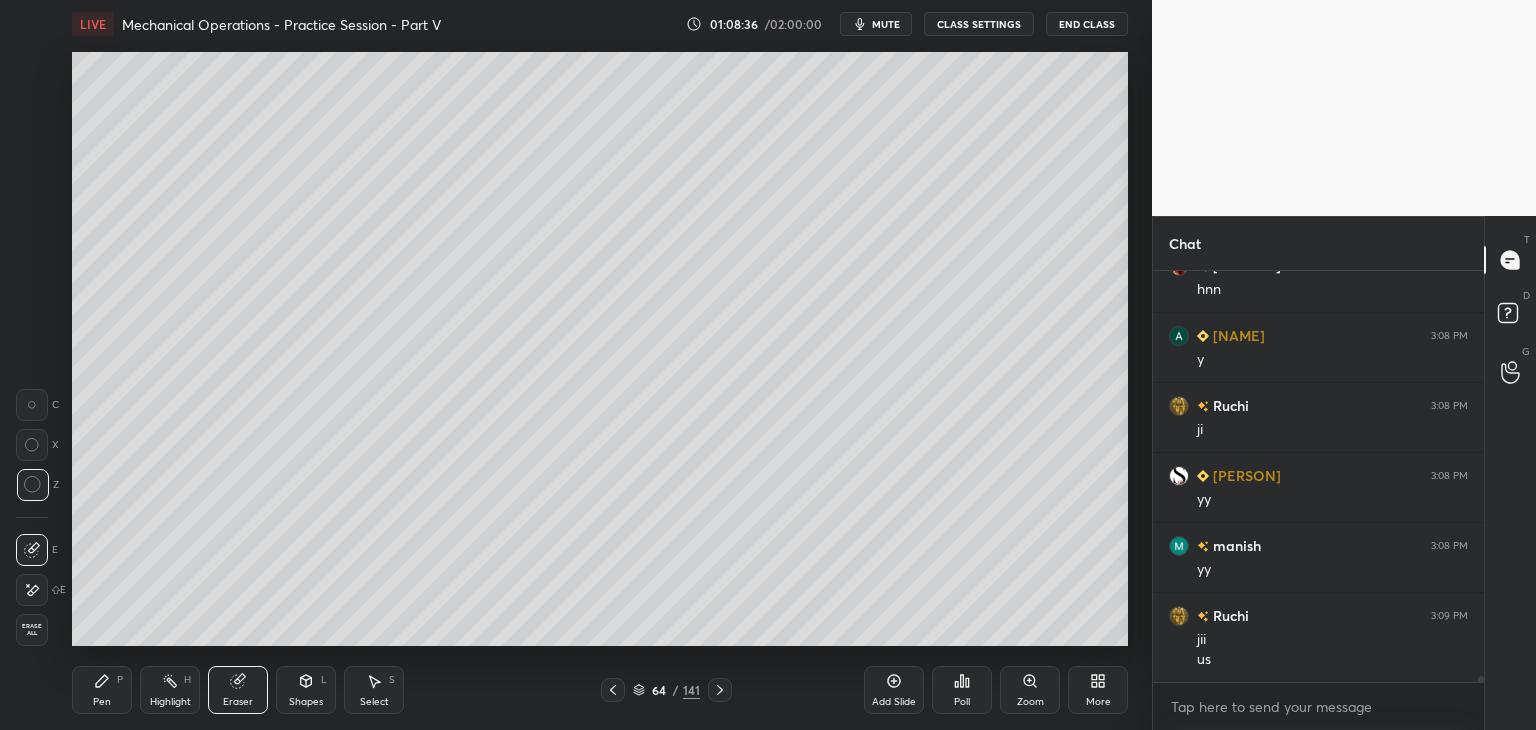 click on "Pen" at bounding box center (102, 702) 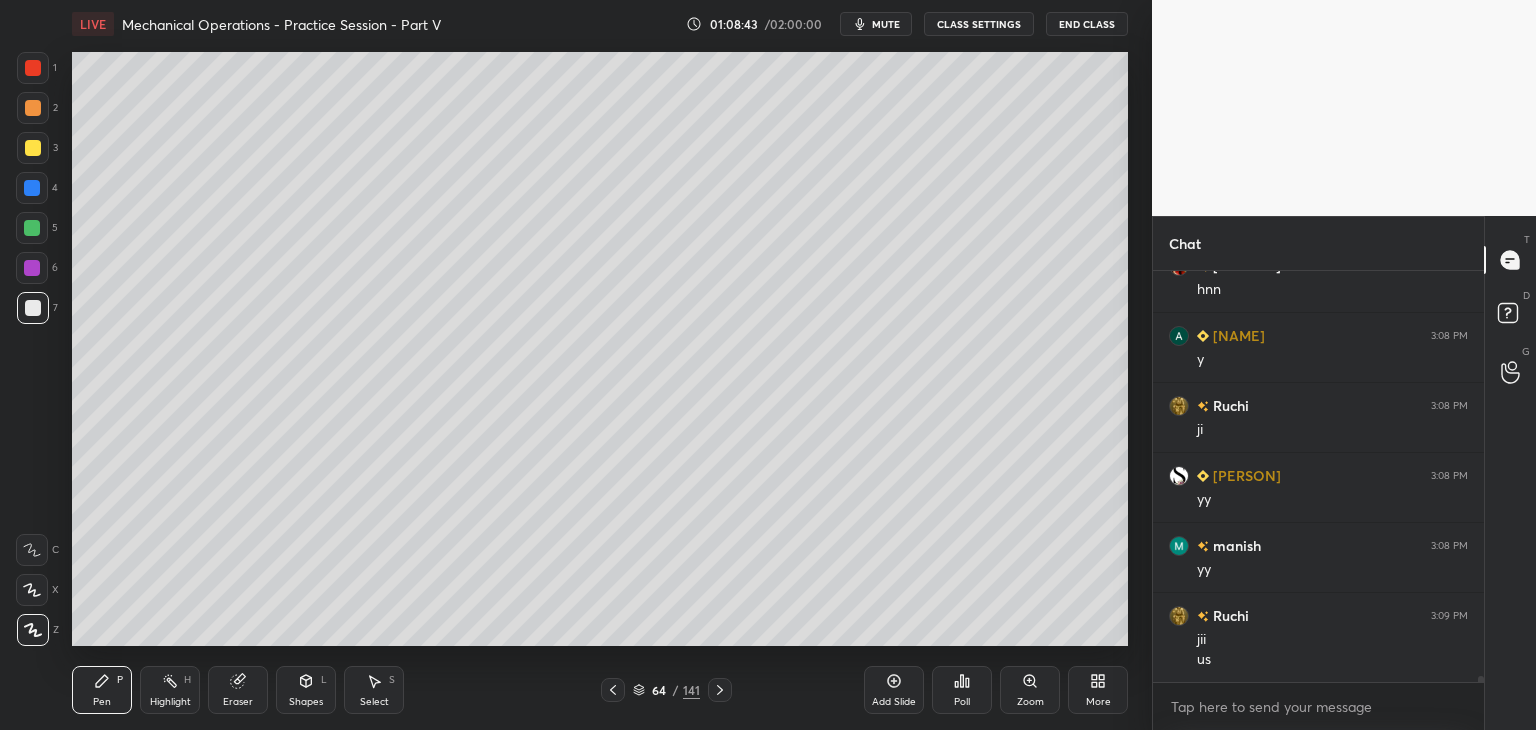 click 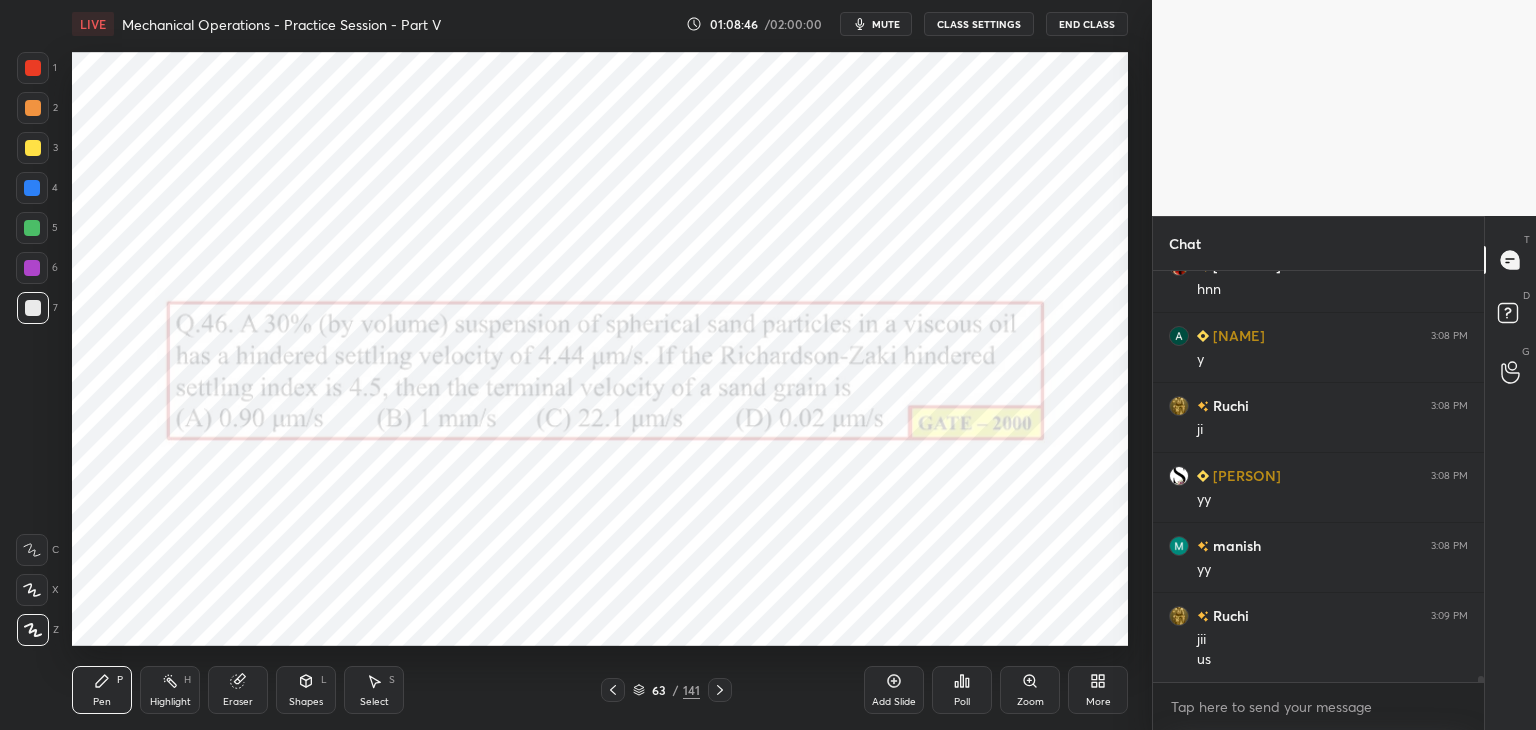 click 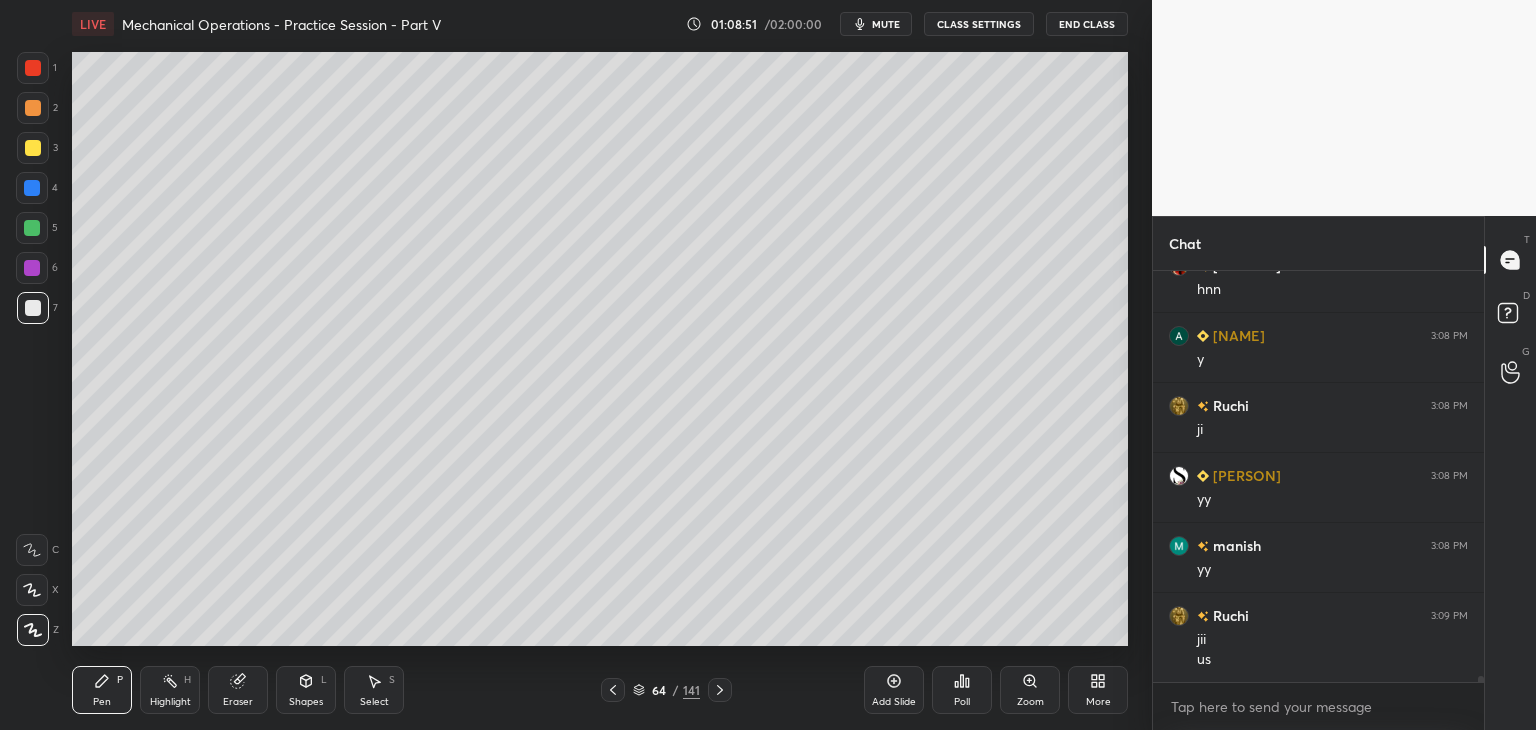 scroll, scrollTop: 27056, scrollLeft: 0, axis: vertical 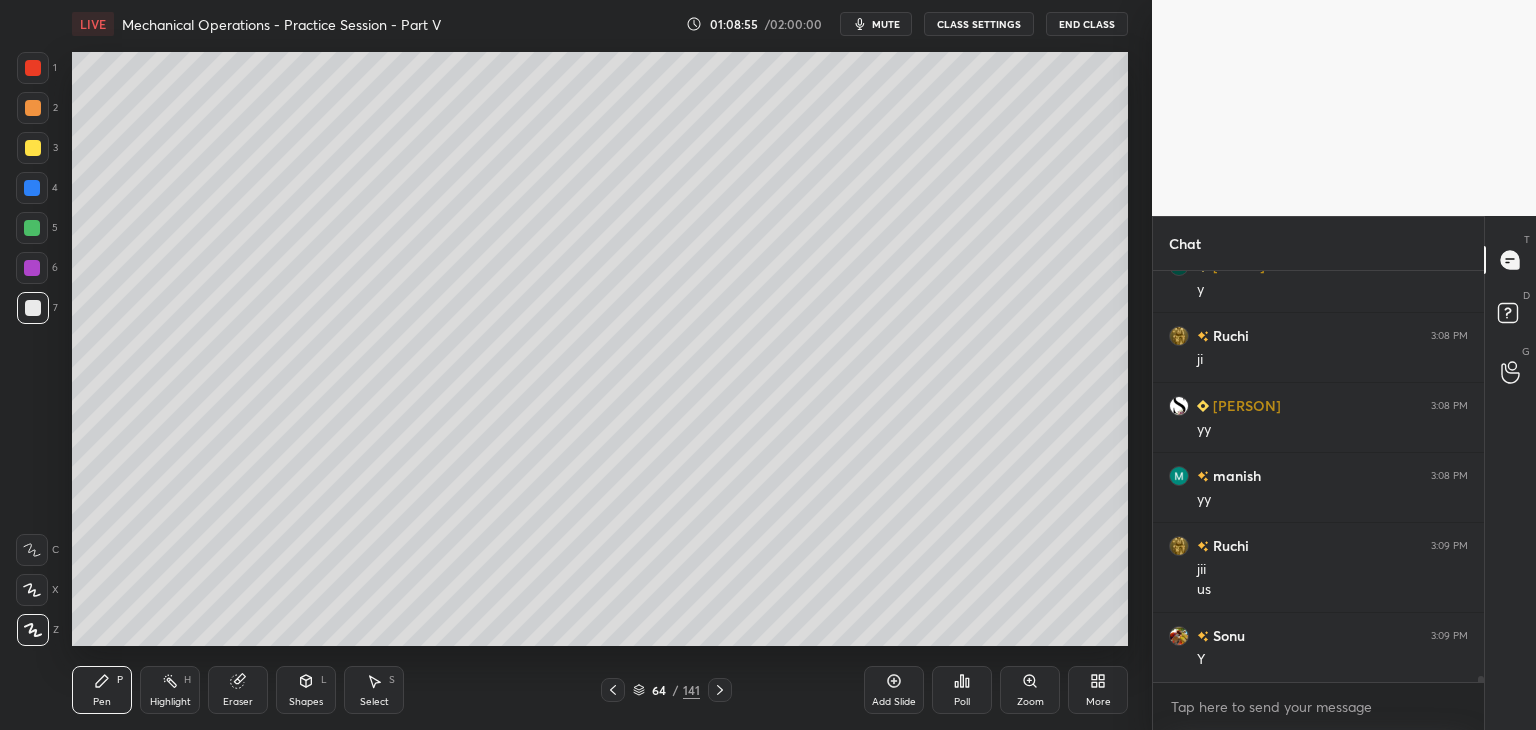 click at bounding box center [613, 690] 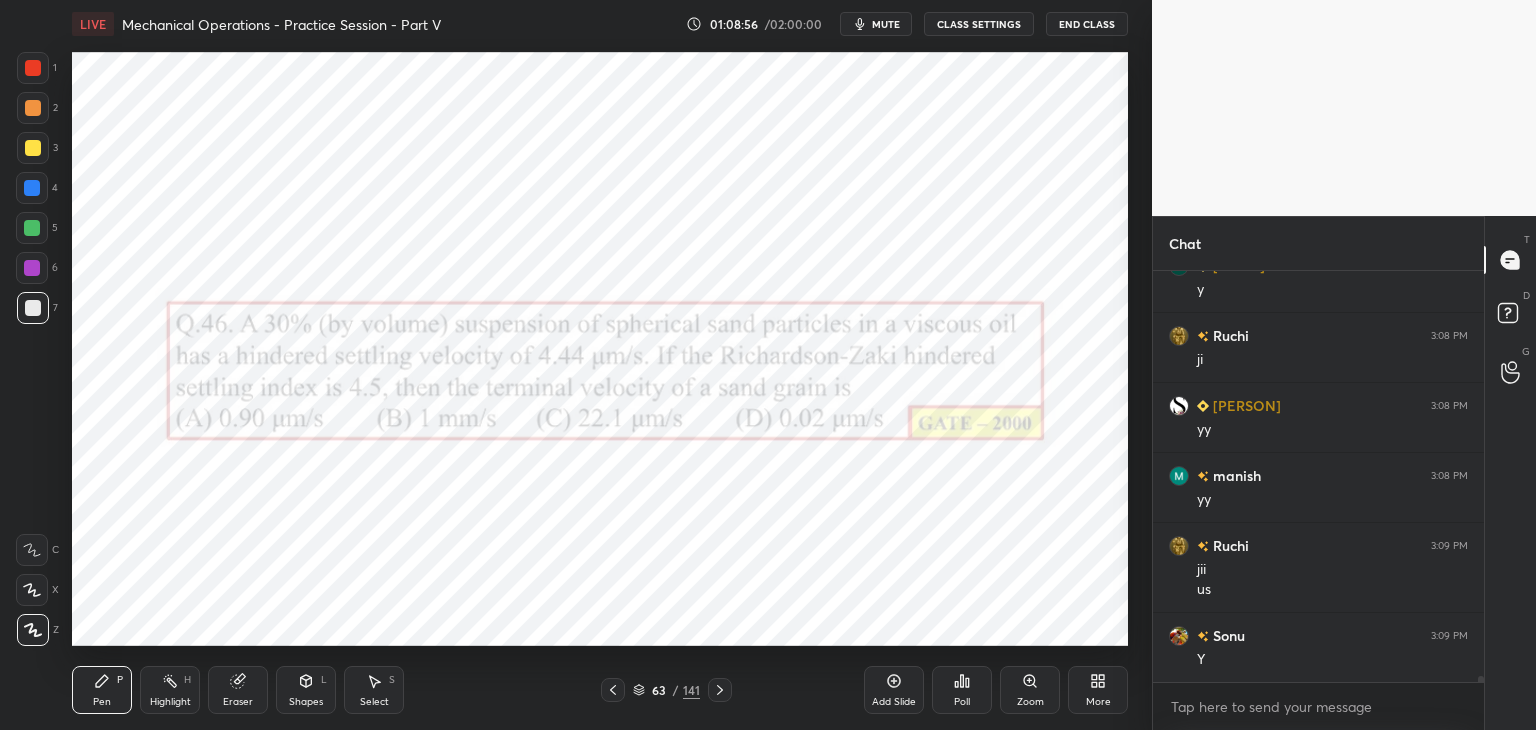 click 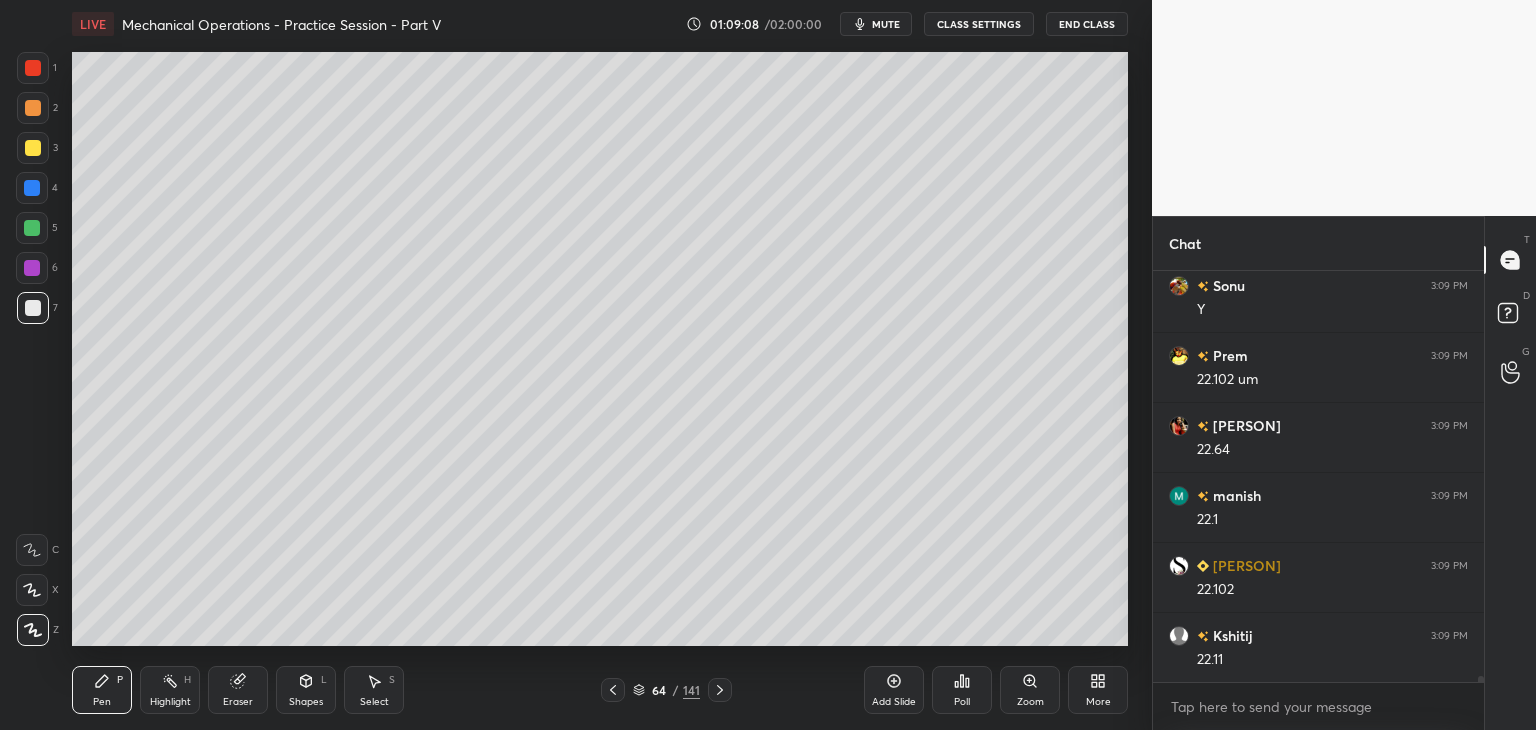 scroll, scrollTop: 27546, scrollLeft: 0, axis: vertical 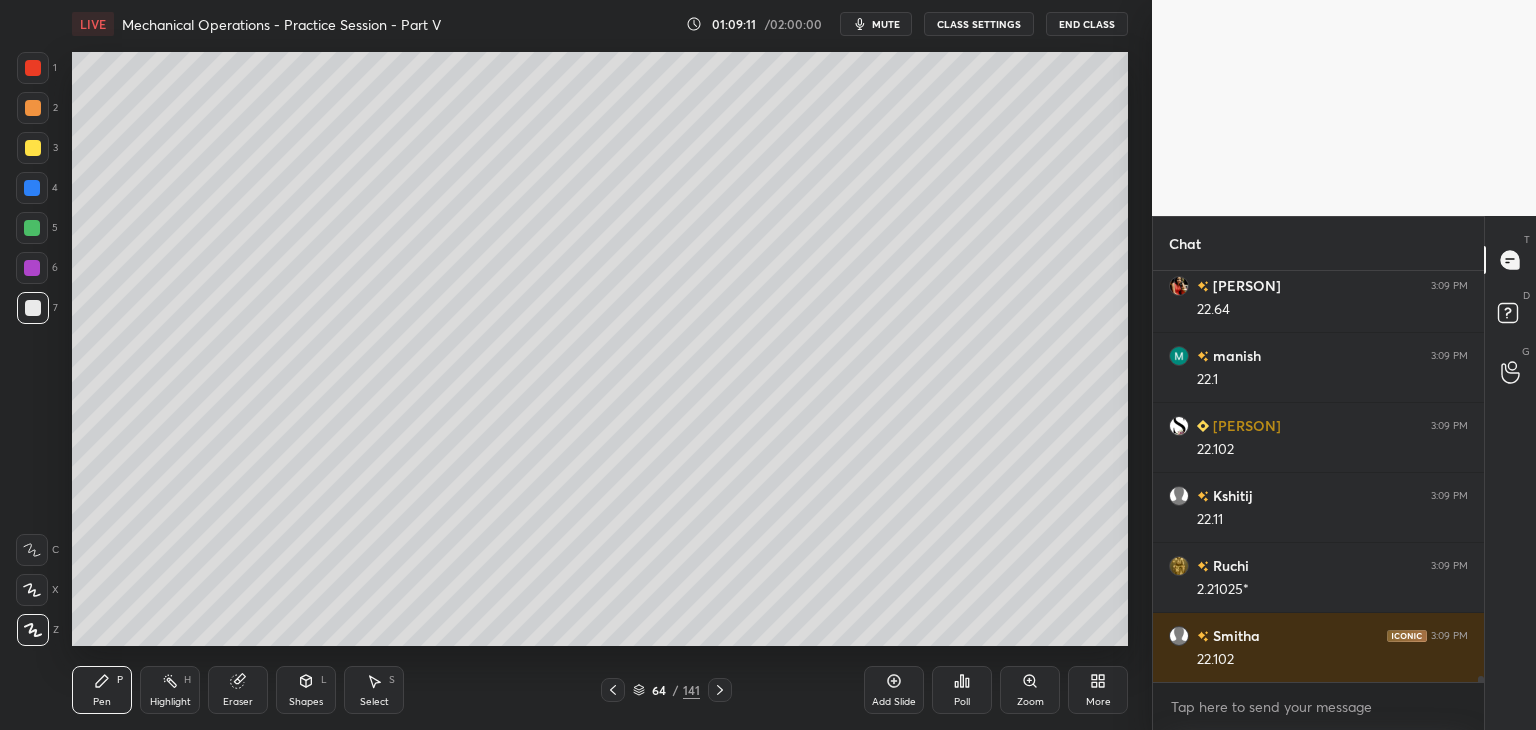 click 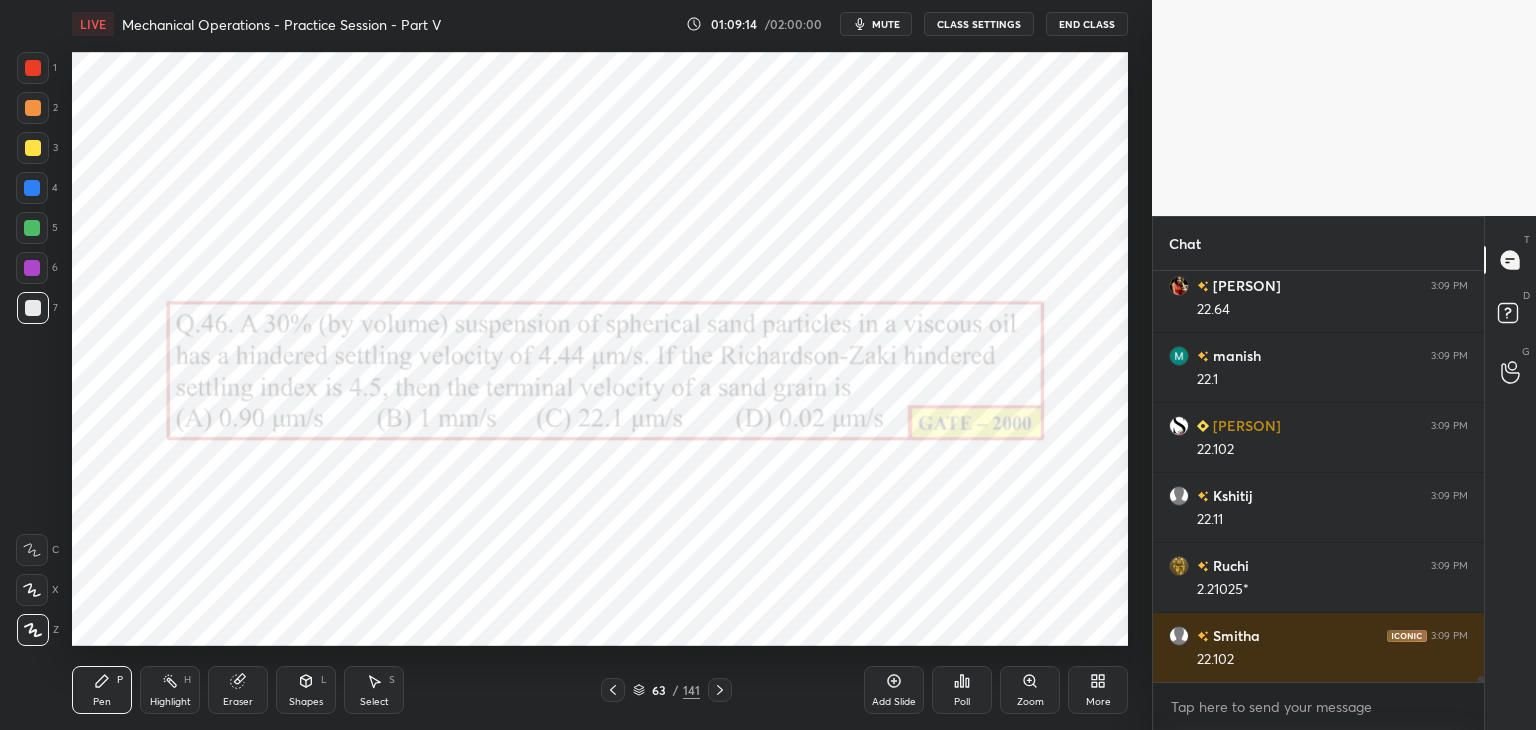 drag, startPoint x: 32, startPoint y: 266, endPoint x: 62, endPoint y: 274, distance: 31.04835 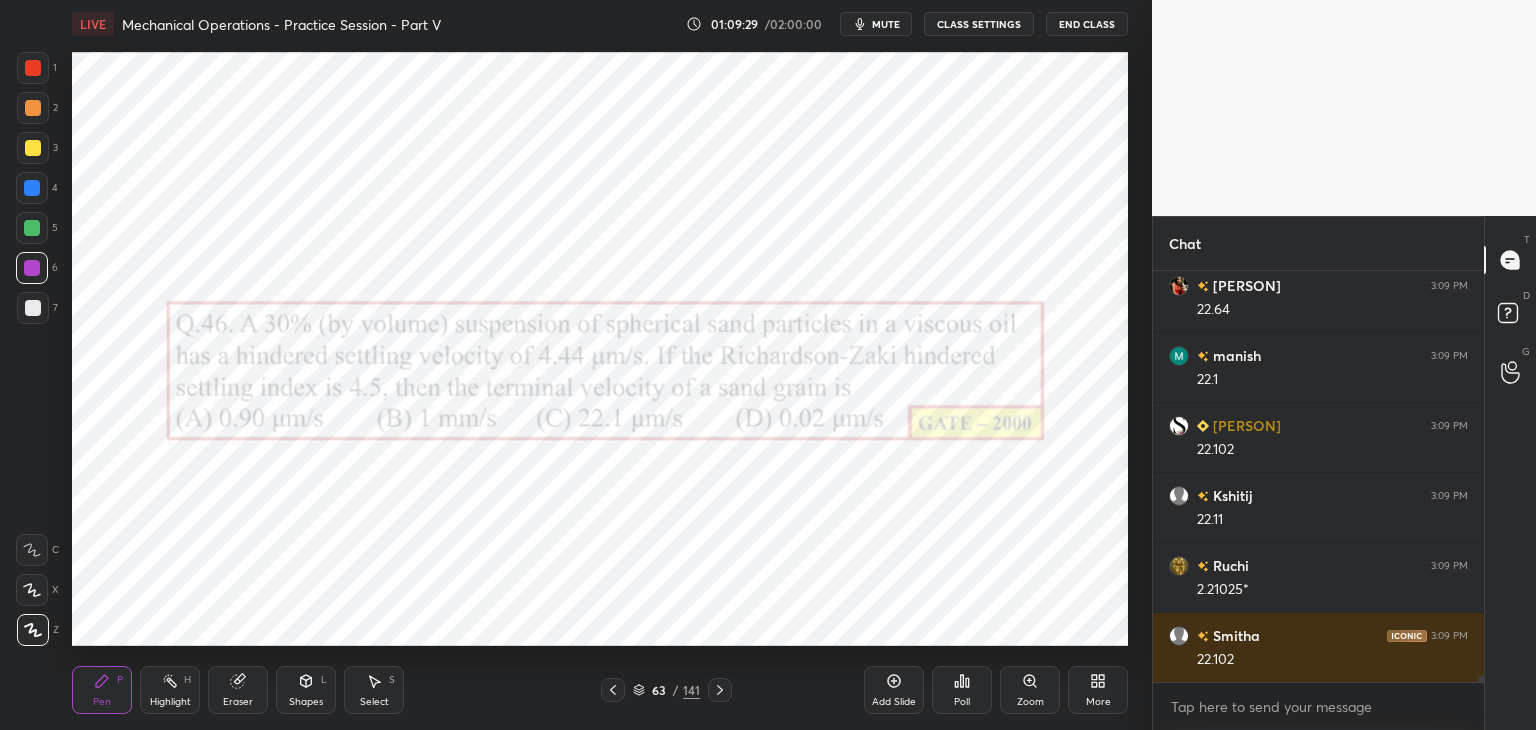 scroll, scrollTop: 28036, scrollLeft: 0, axis: vertical 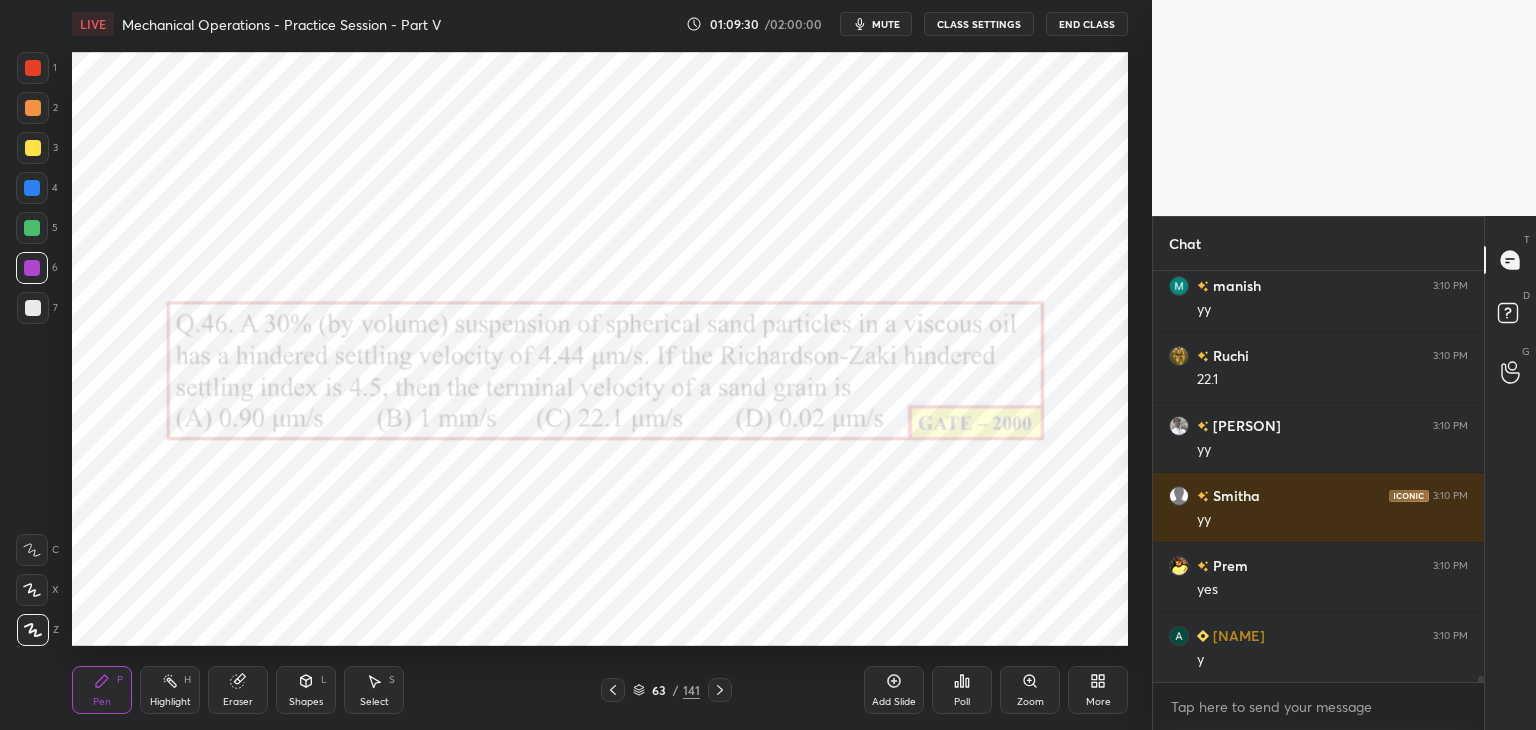click 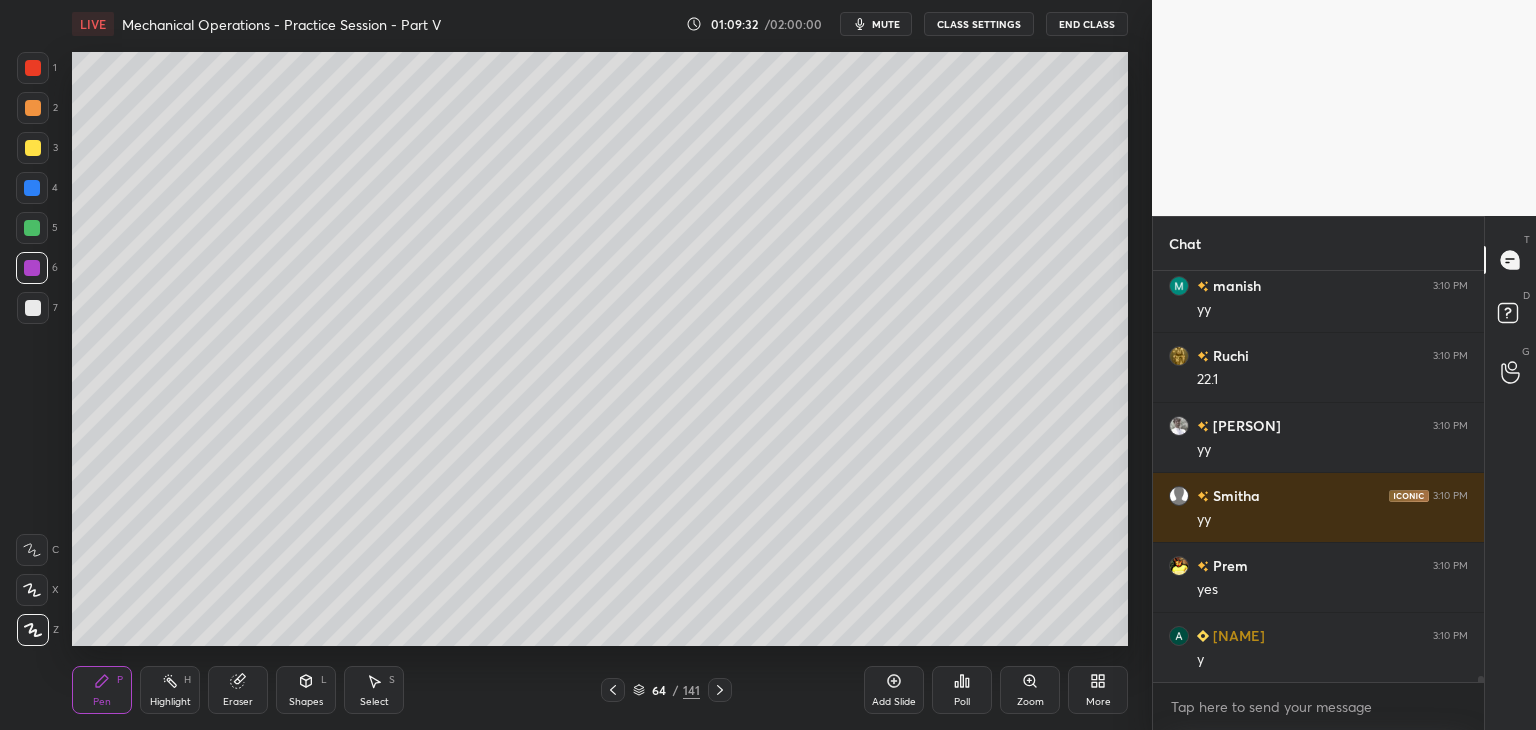 click 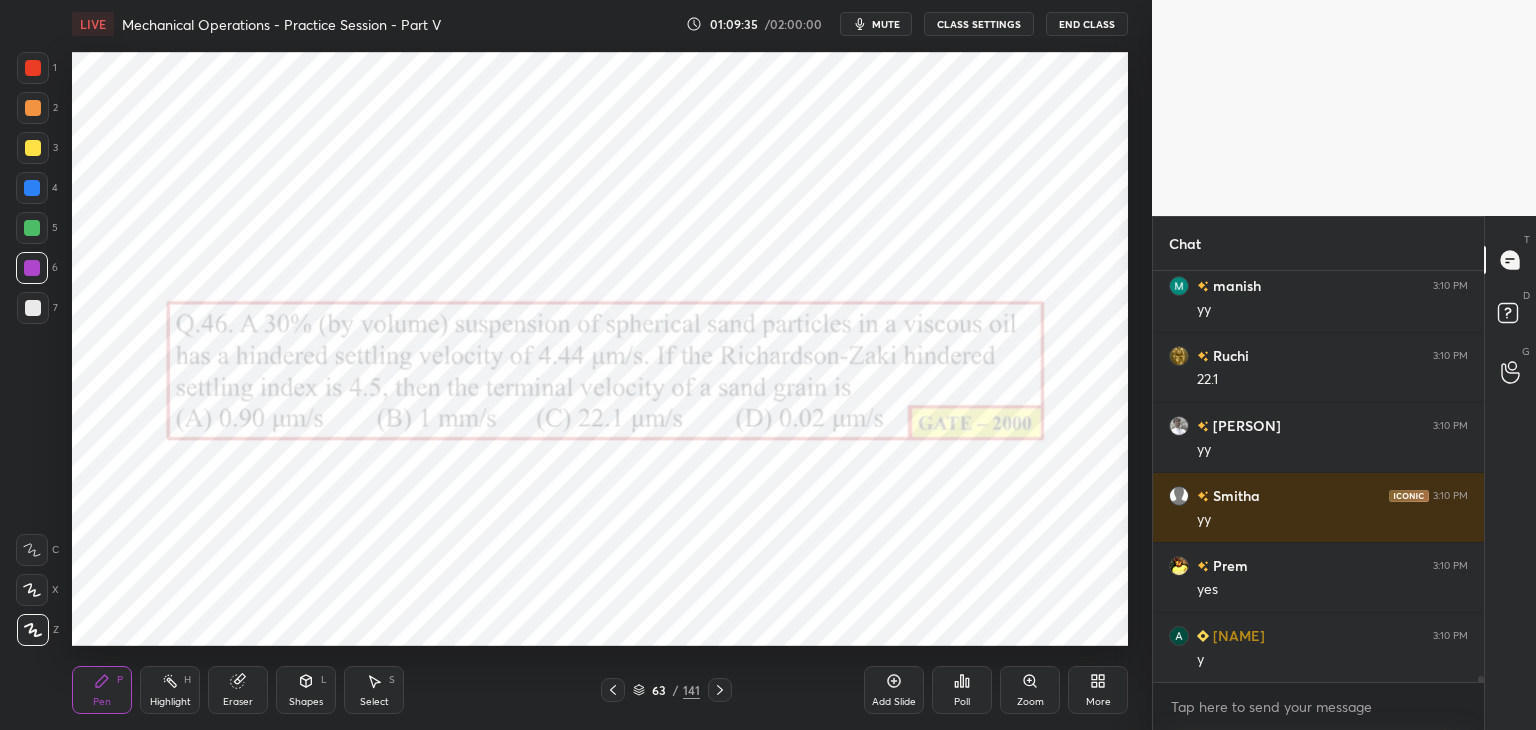 click 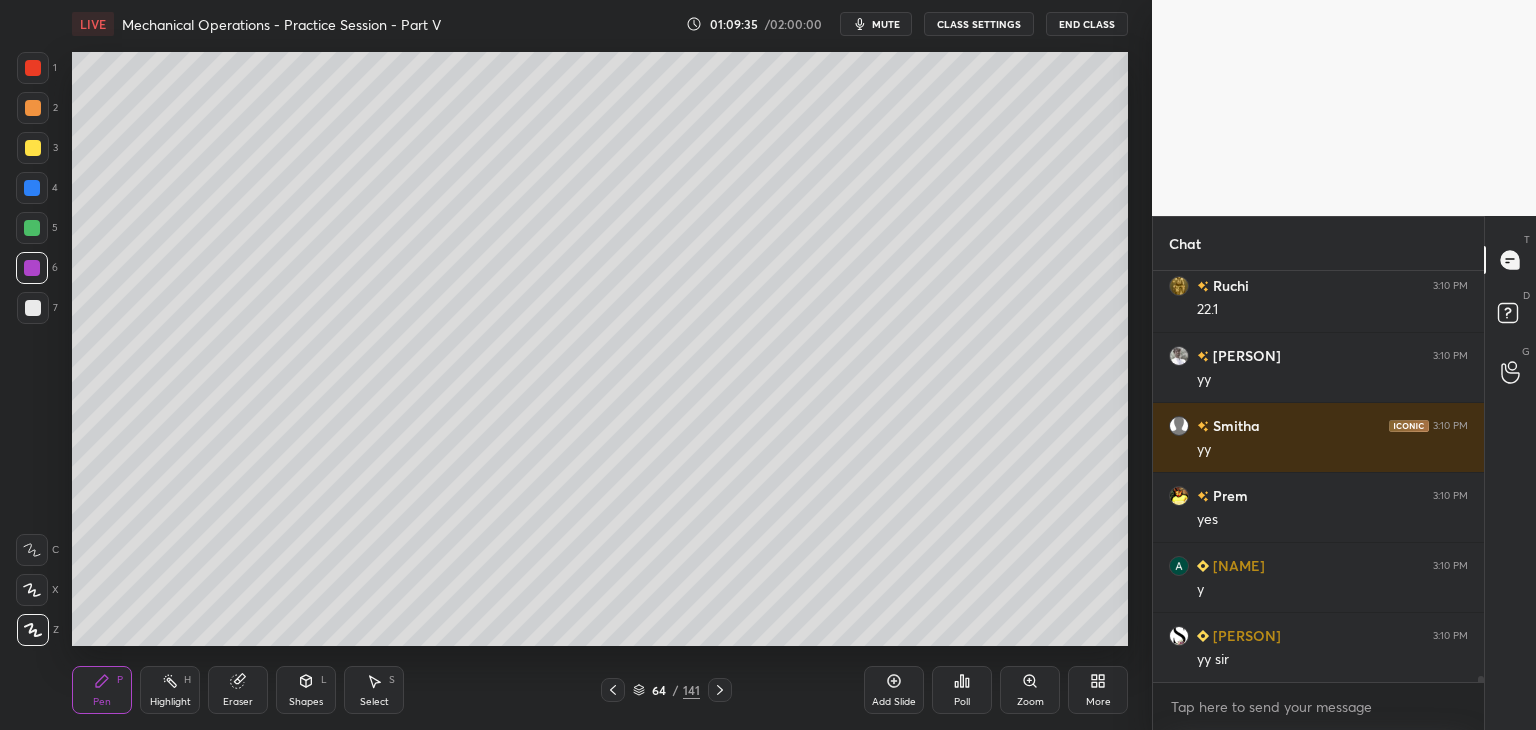 click 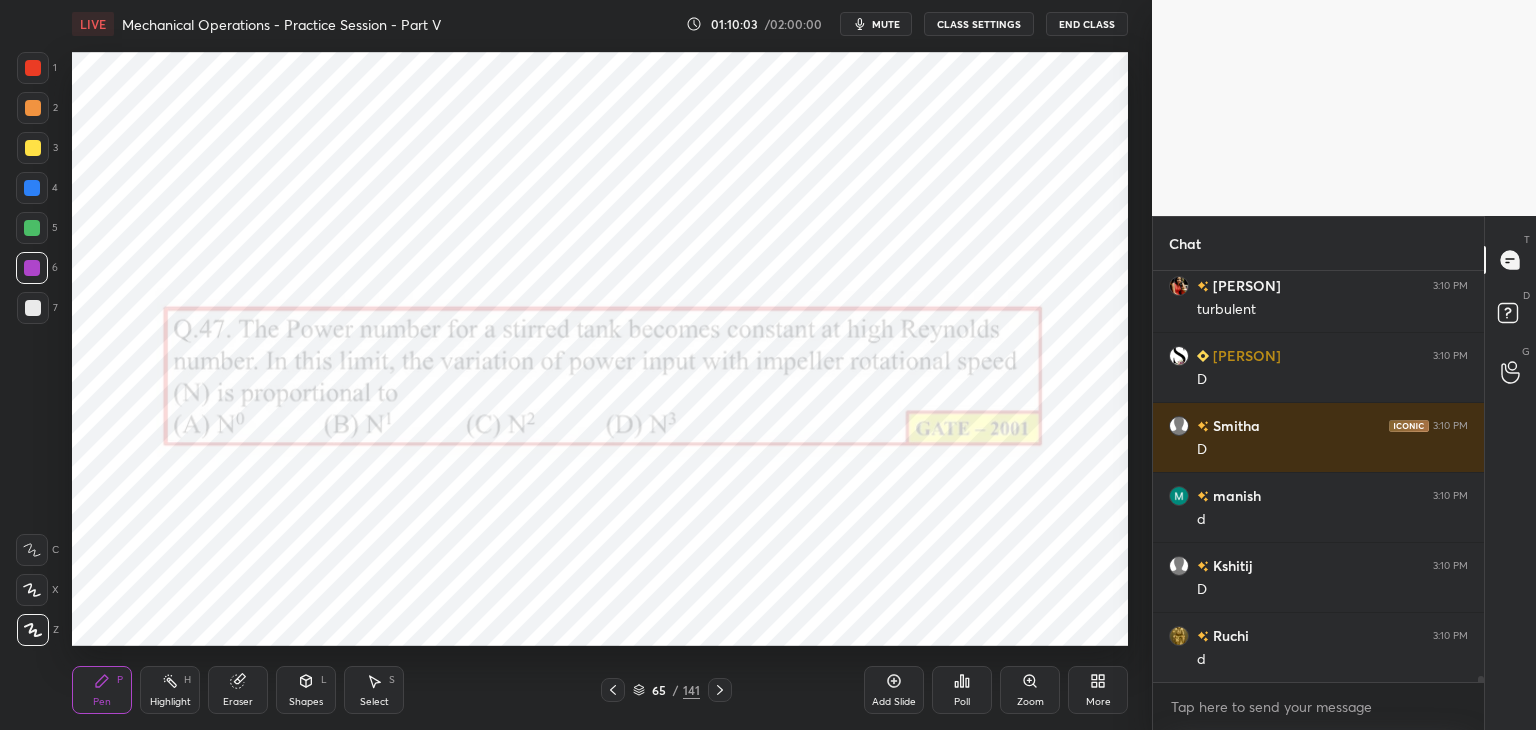 scroll, scrollTop: 28946, scrollLeft: 0, axis: vertical 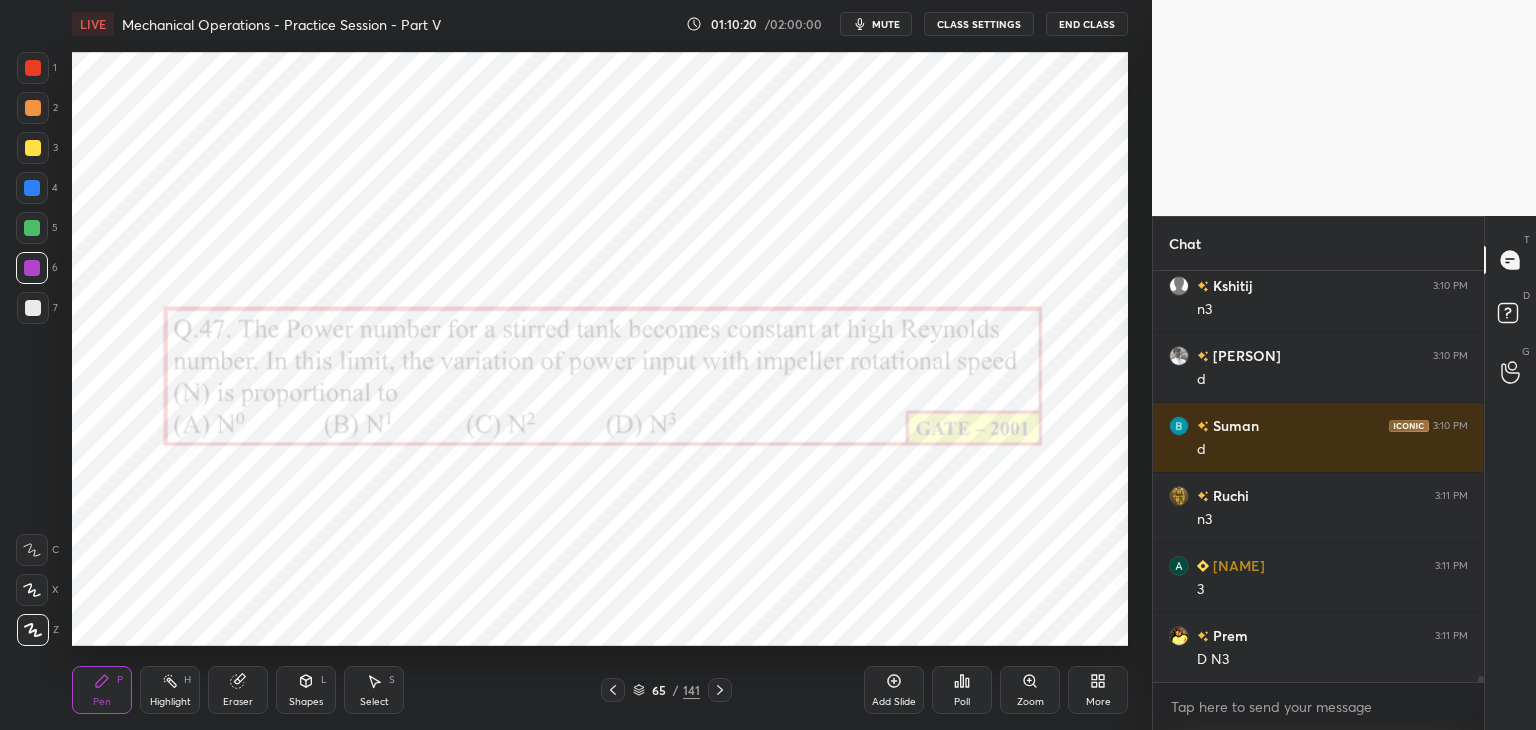 drag, startPoint x: 885, startPoint y: 689, endPoint x: 872, endPoint y: 674, distance: 19.849434 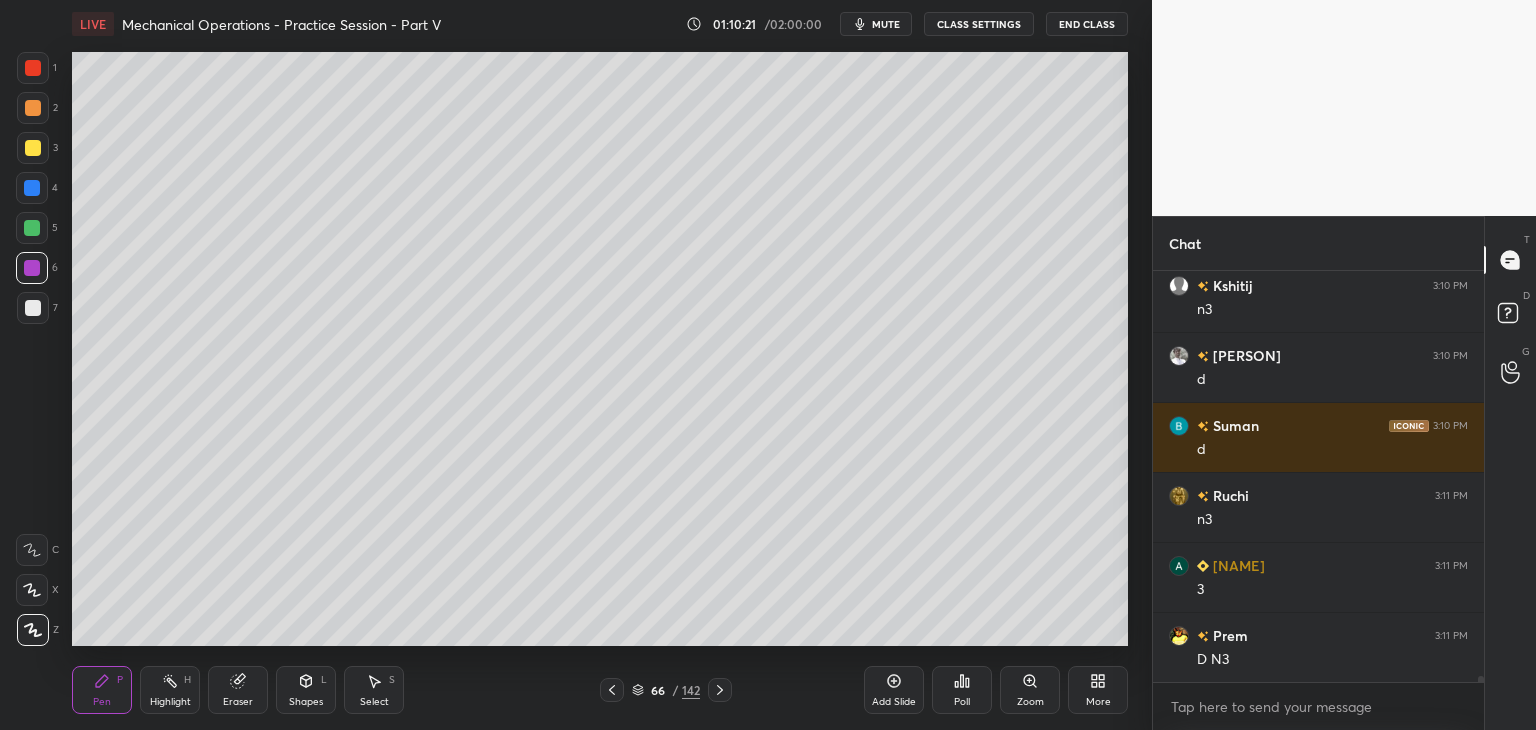scroll, scrollTop: 29436, scrollLeft: 0, axis: vertical 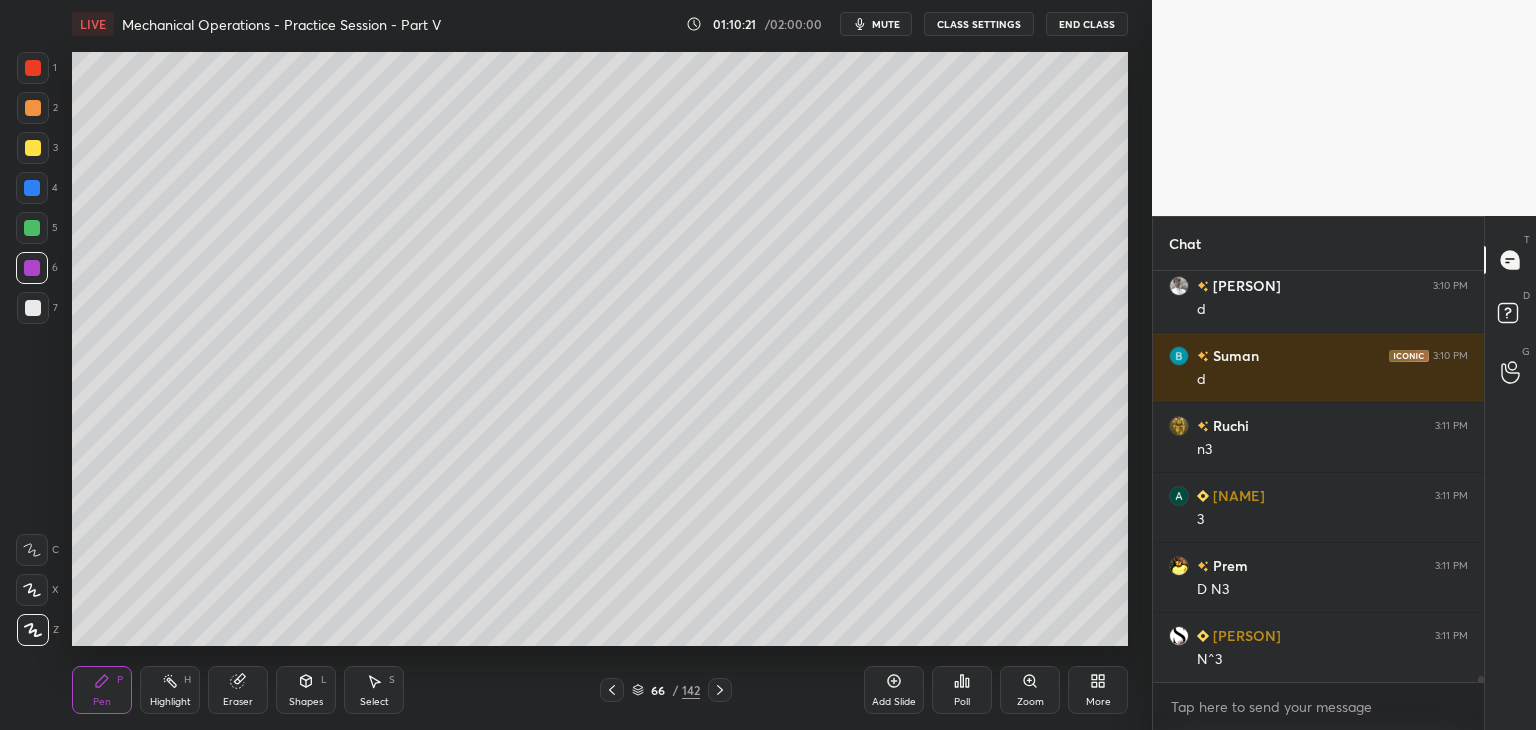 click at bounding box center [33, 308] 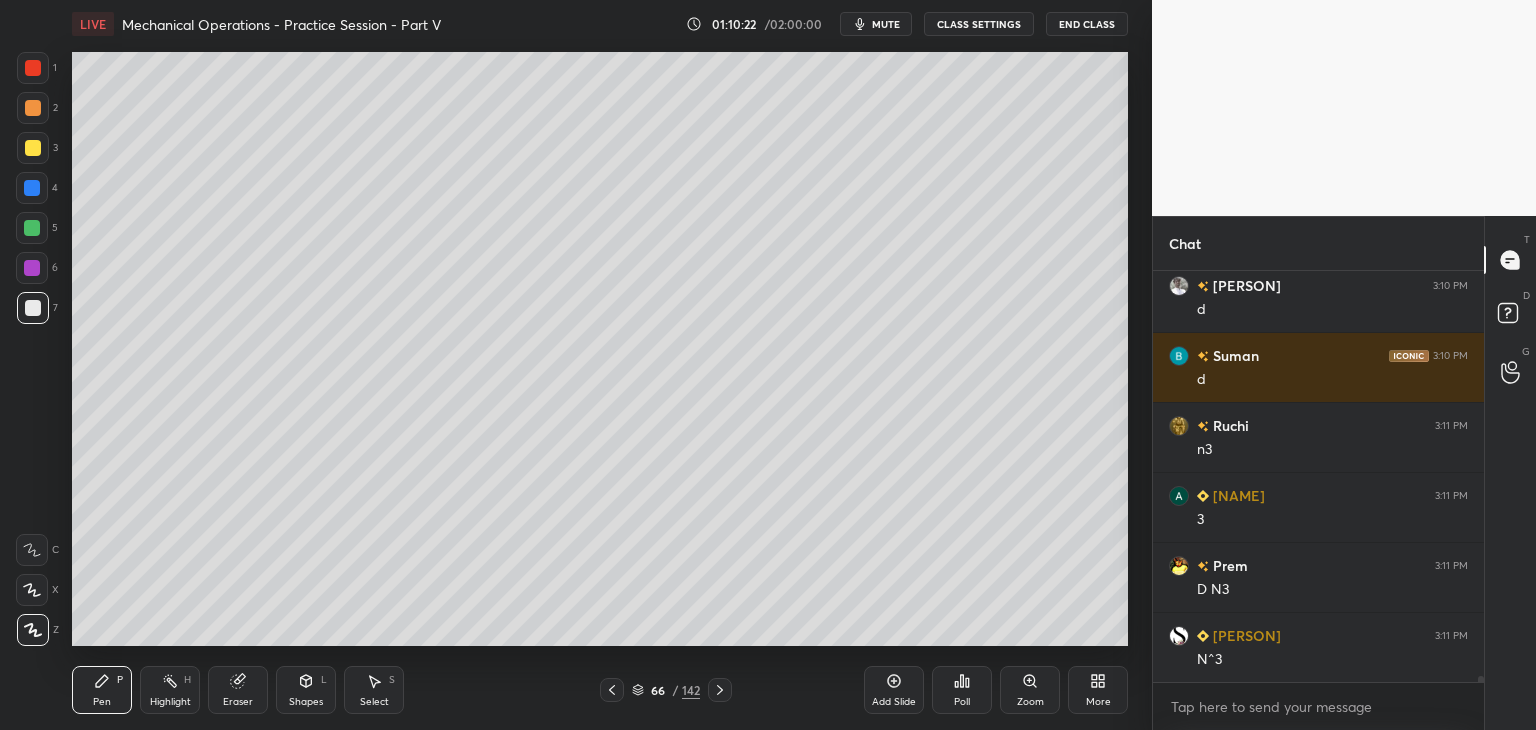 drag, startPoint x: 27, startPoint y: 155, endPoint x: 61, endPoint y: 149, distance: 34.525352 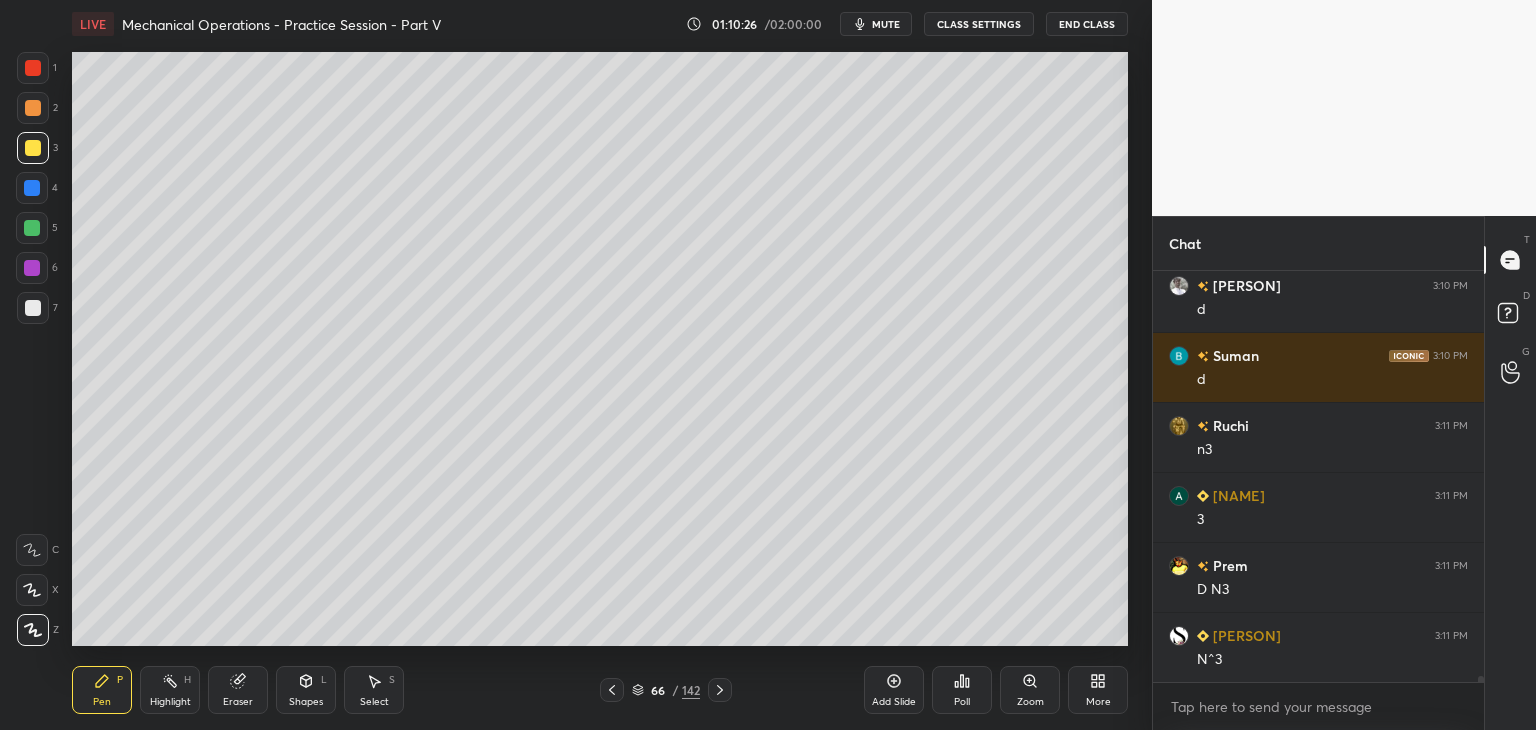 drag, startPoint x: 42, startPoint y: 312, endPoint x: 62, endPoint y: 312, distance: 20 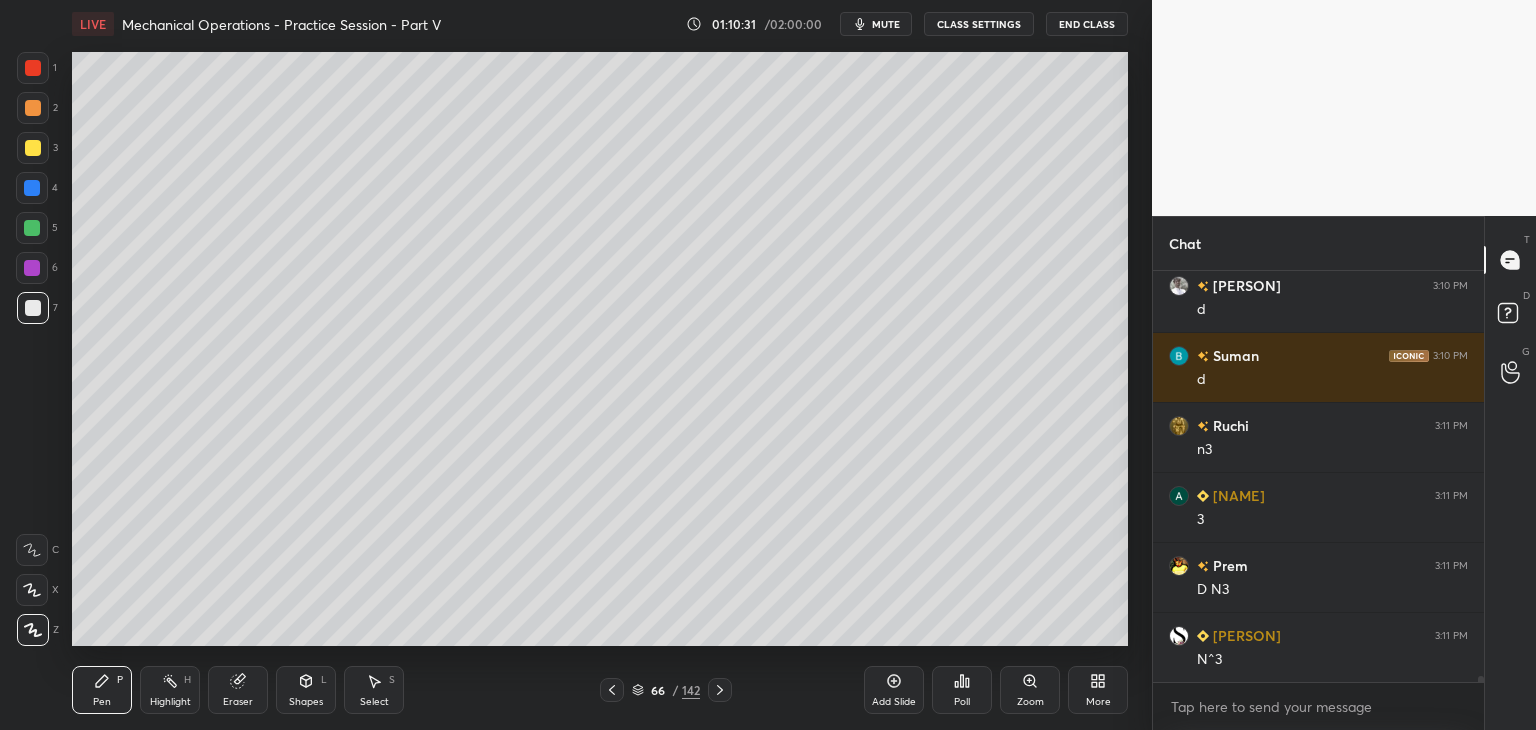 click on "Eraser" at bounding box center [238, 690] 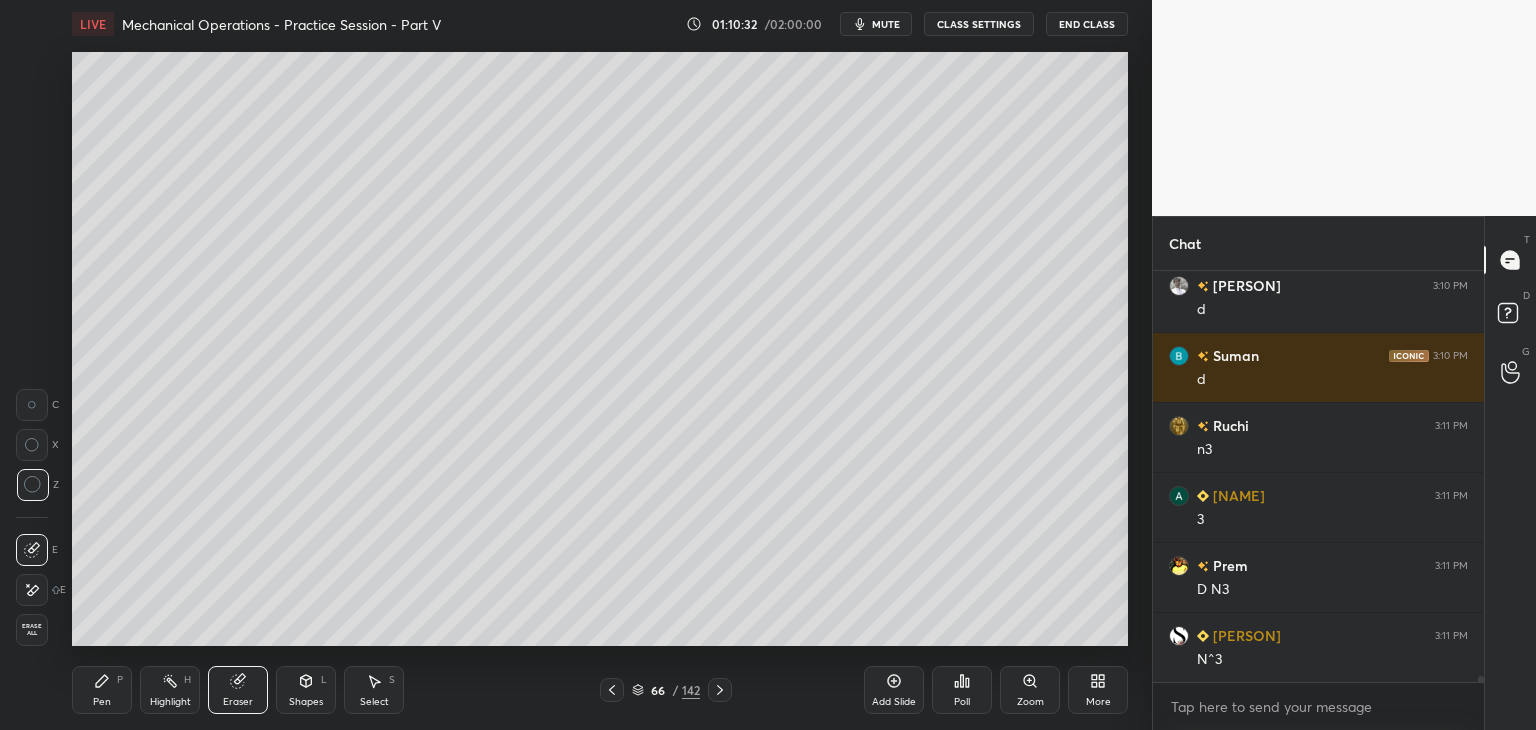 drag, startPoint x: 116, startPoint y: 694, endPoint x: 158, endPoint y: 669, distance: 48.8774 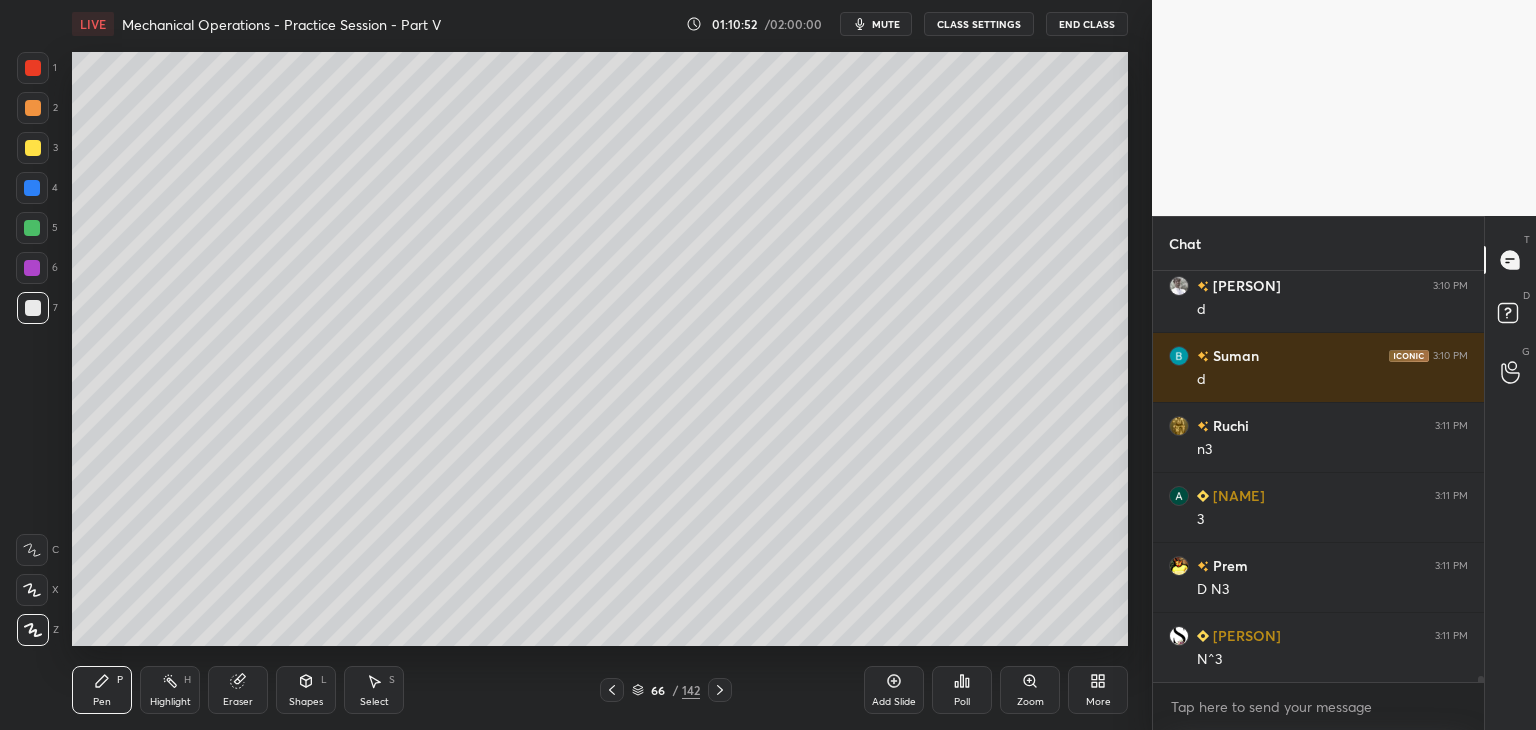 scroll, scrollTop: 29506, scrollLeft: 0, axis: vertical 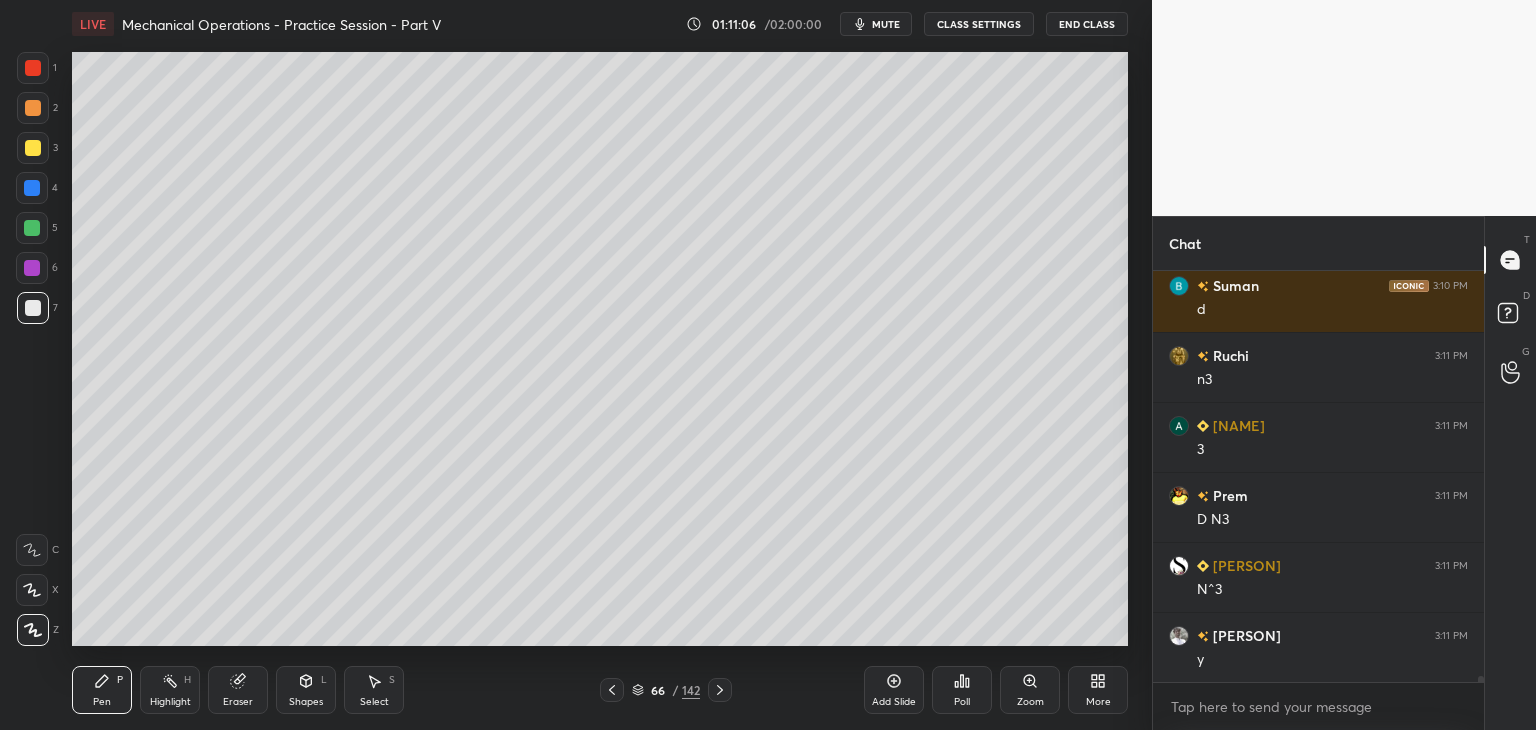 click on "Eraser" at bounding box center [238, 690] 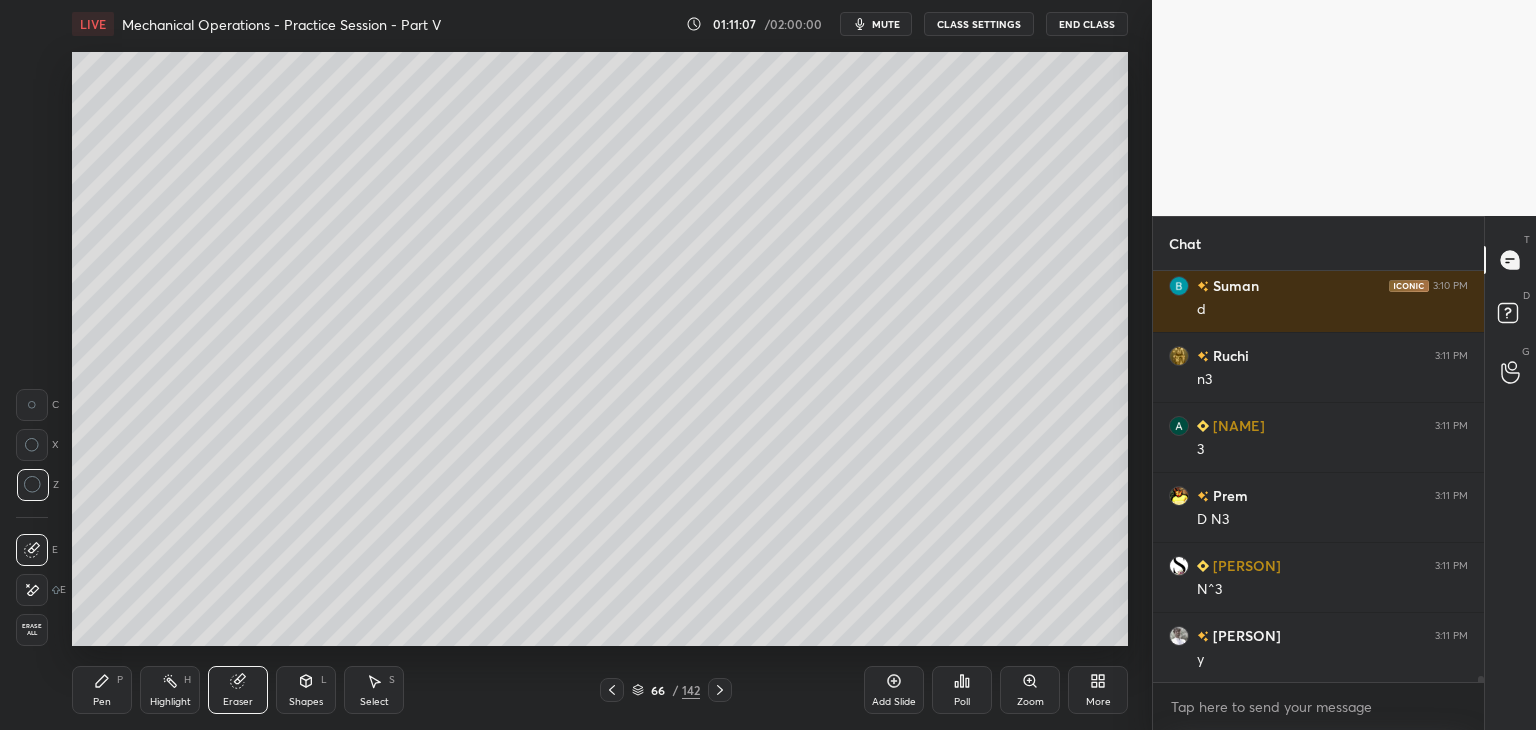 drag, startPoint x: 104, startPoint y: 686, endPoint x: 140, endPoint y: 655, distance: 47.507893 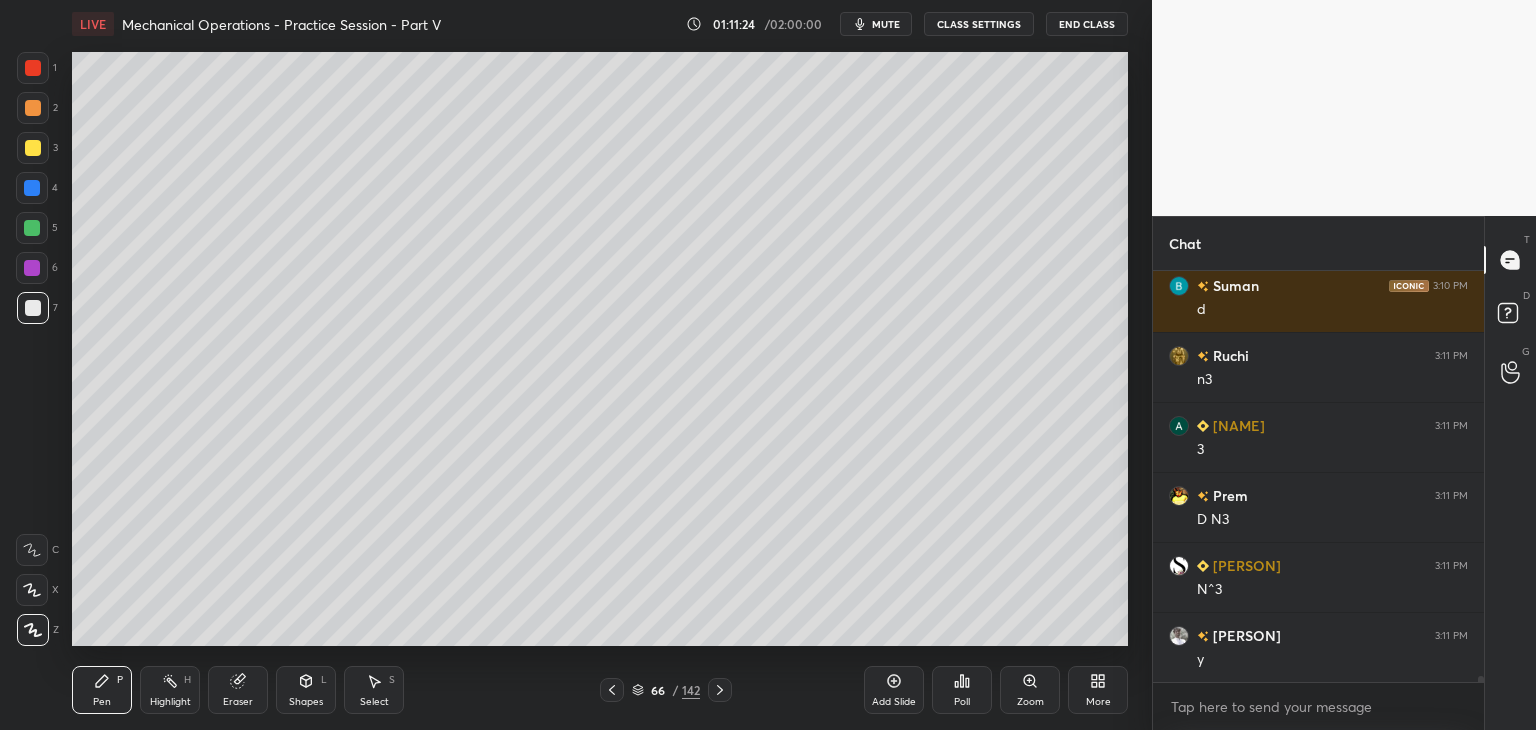 click 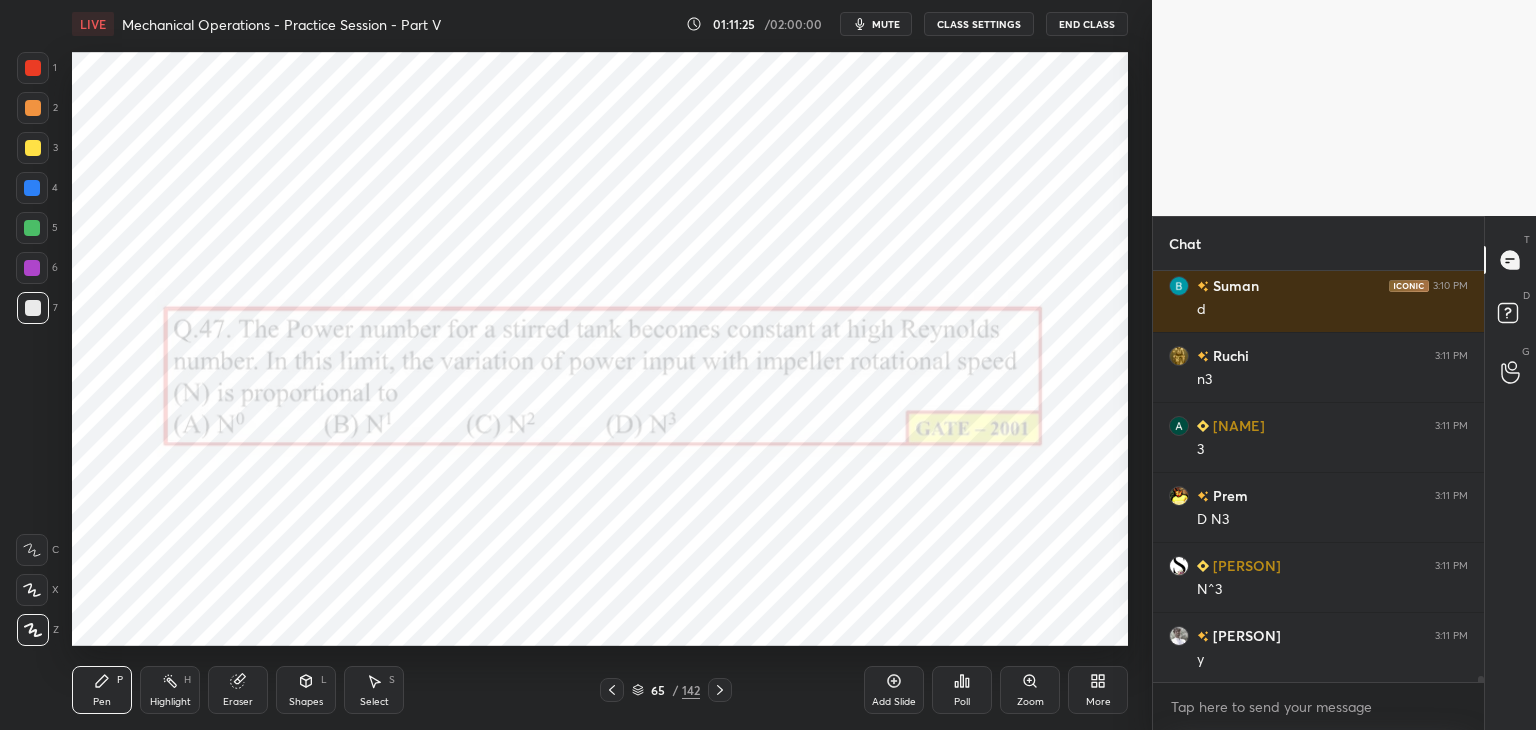 click at bounding box center [720, 690] 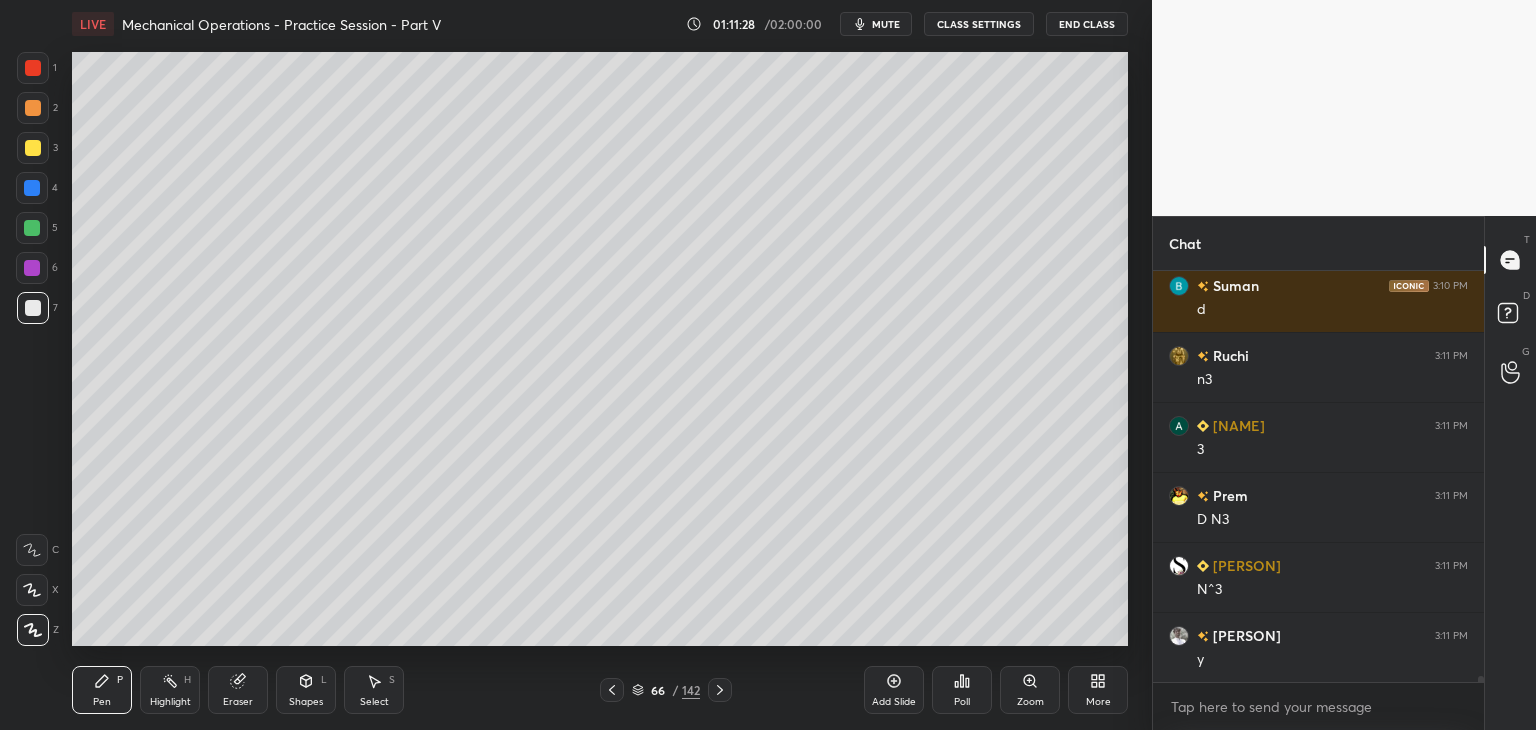 scroll, scrollTop: 29576, scrollLeft: 0, axis: vertical 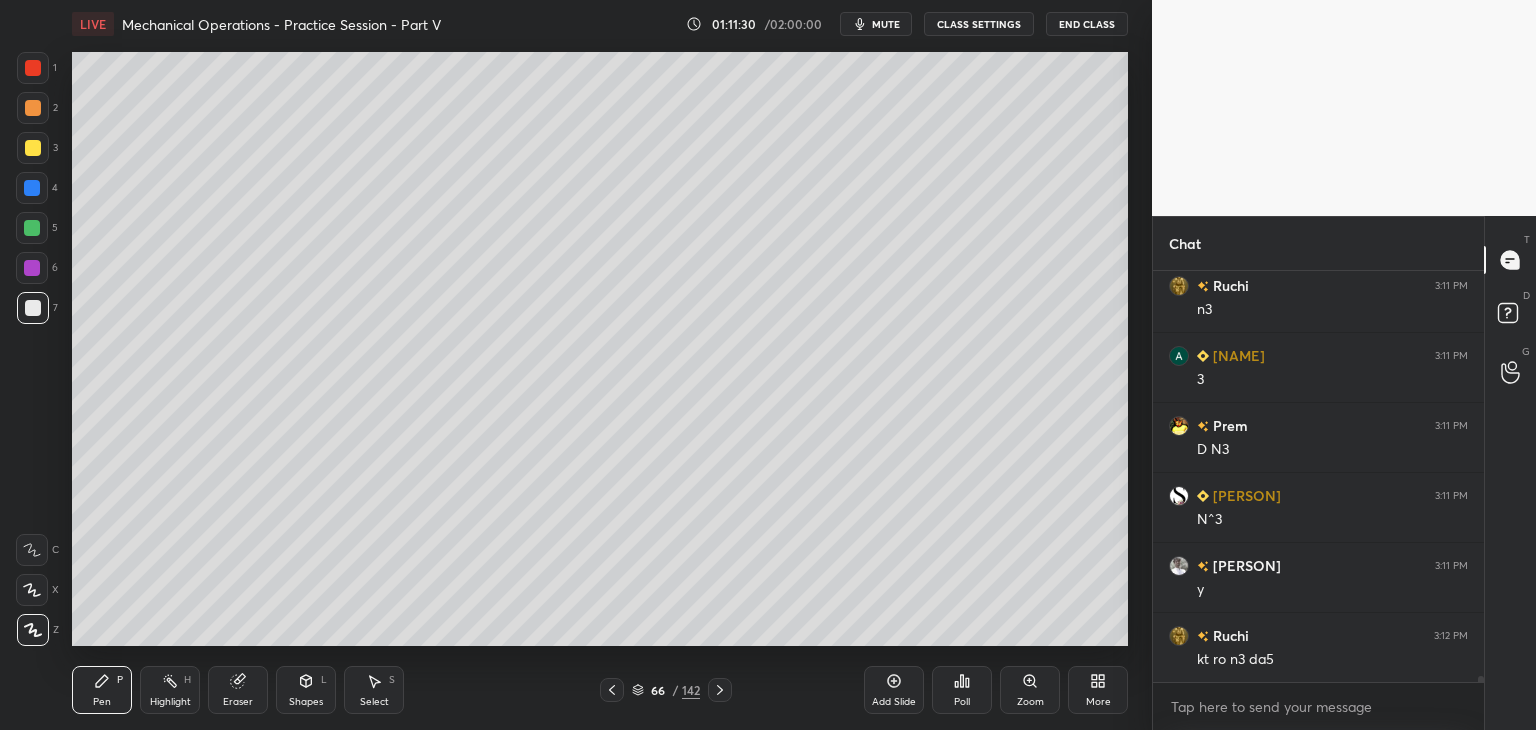 click on "Shapes L" at bounding box center [306, 690] 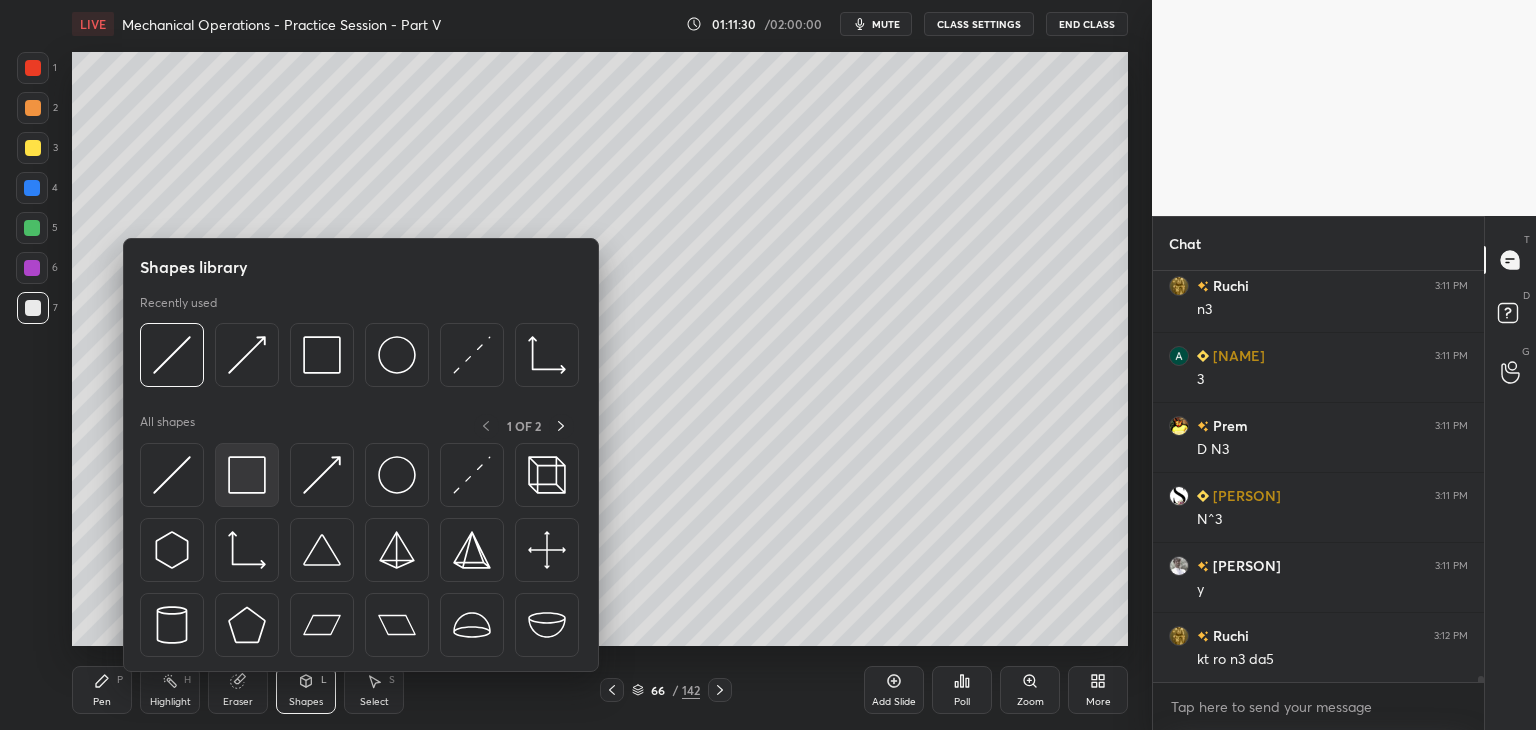 click at bounding box center [247, 475] 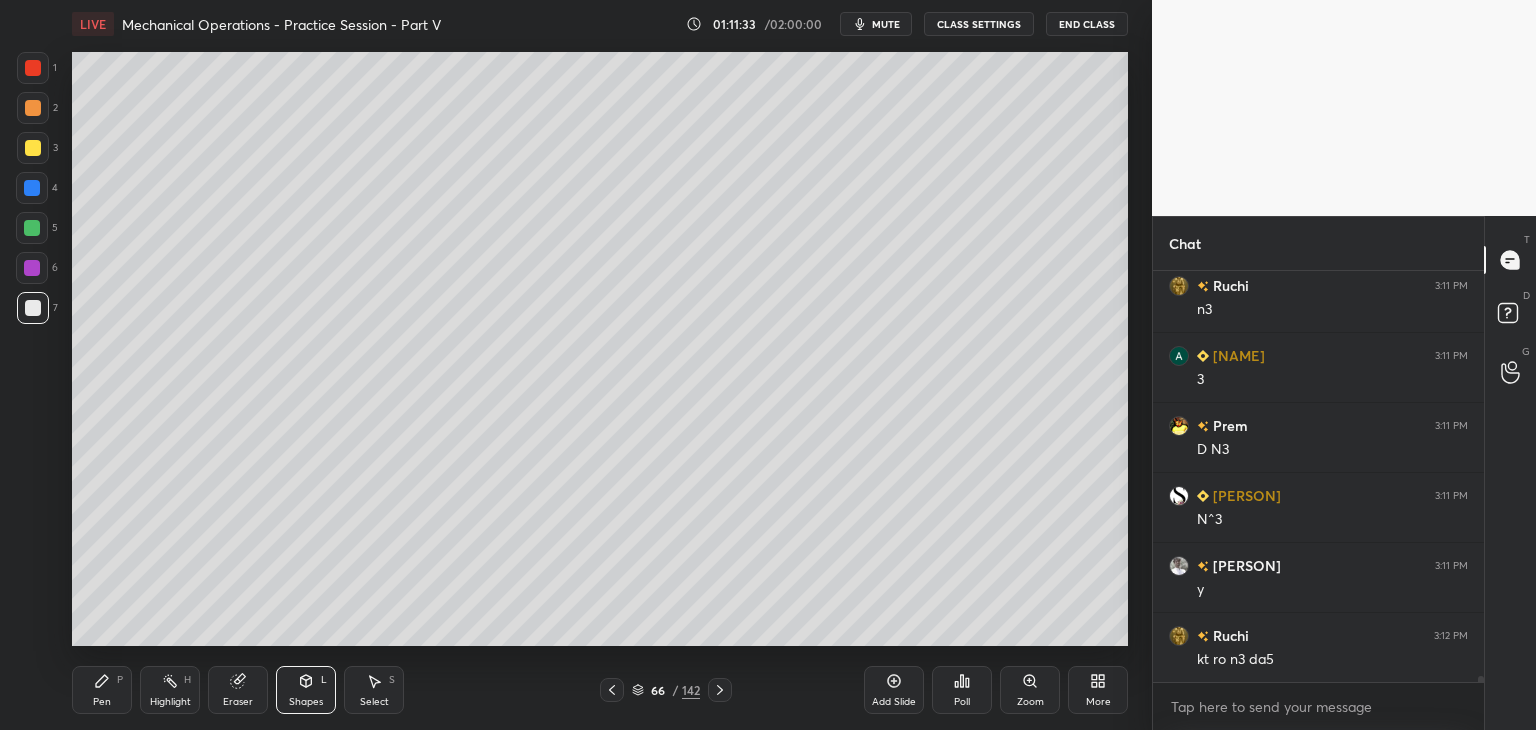 click 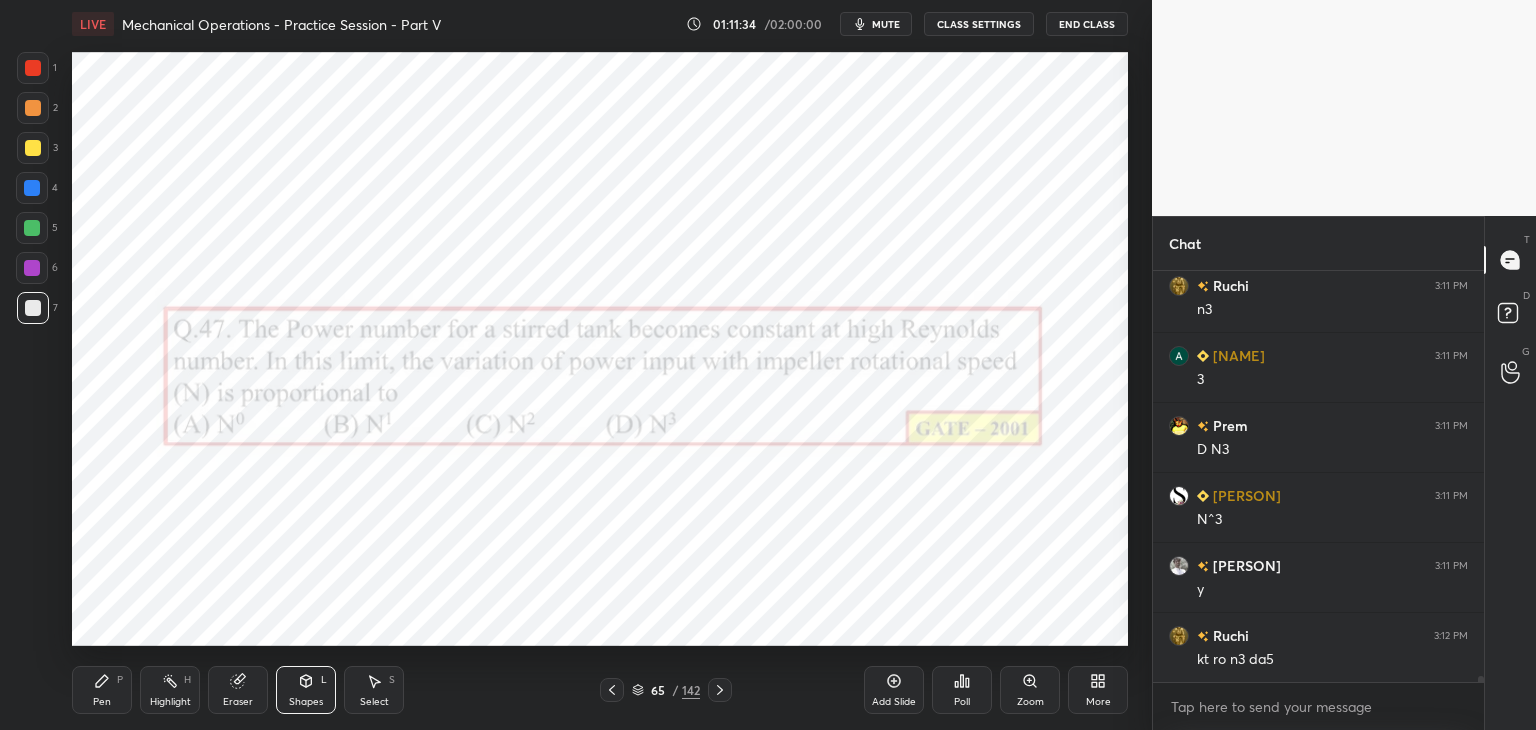click on "Pen P" at bounding box center (102, 690) 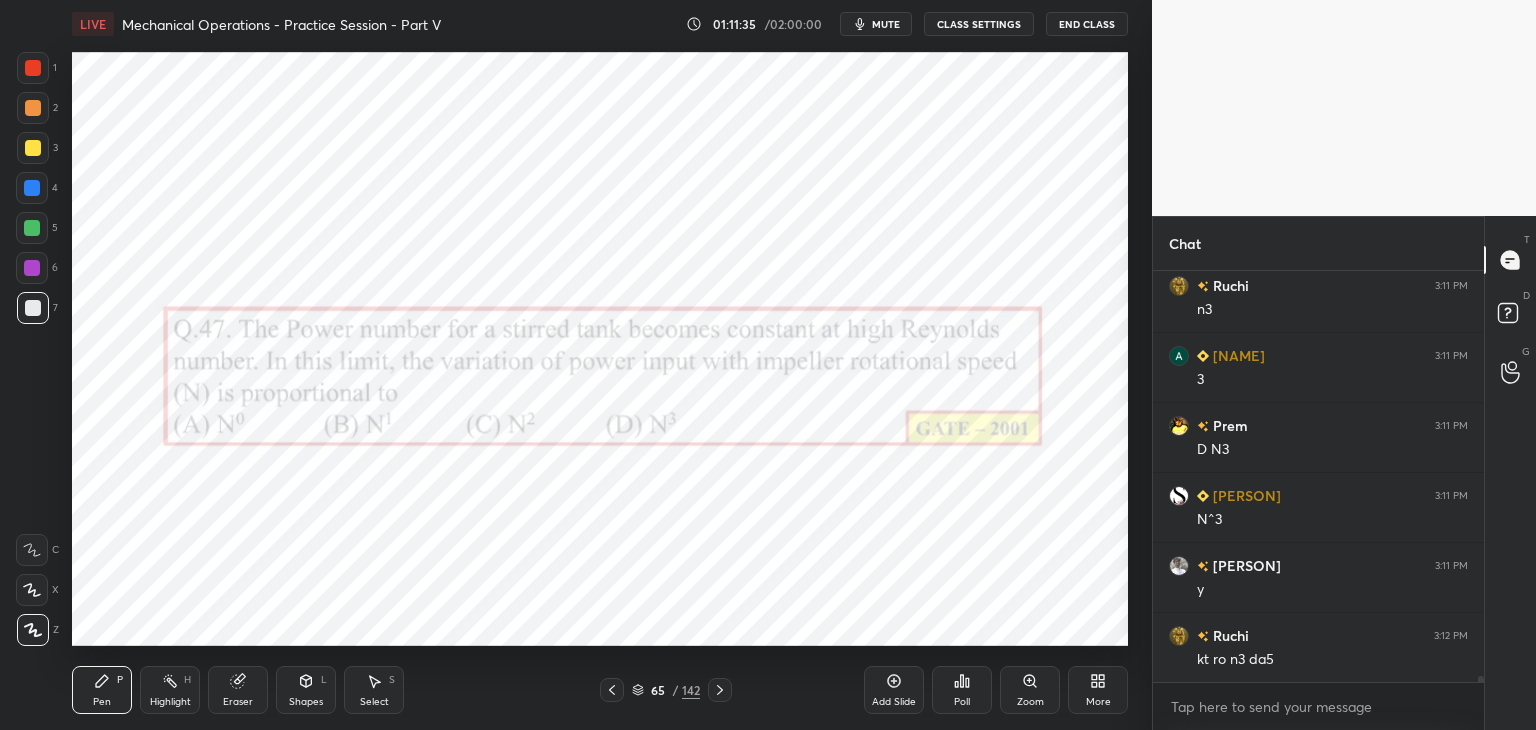click at bounding box center [32, 268] 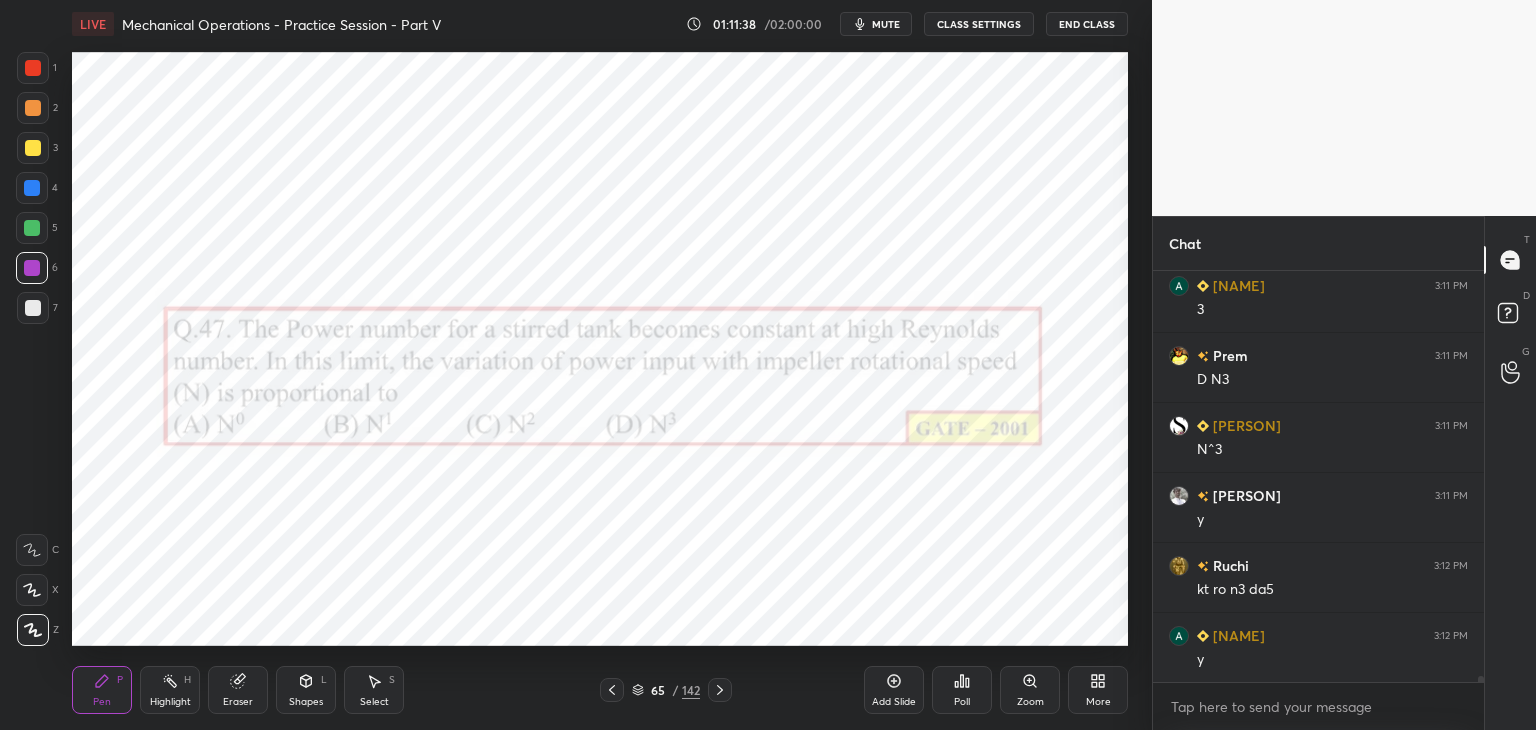 scroll, scrollTop: 29716, scrollLeft: 0, axis: vertical 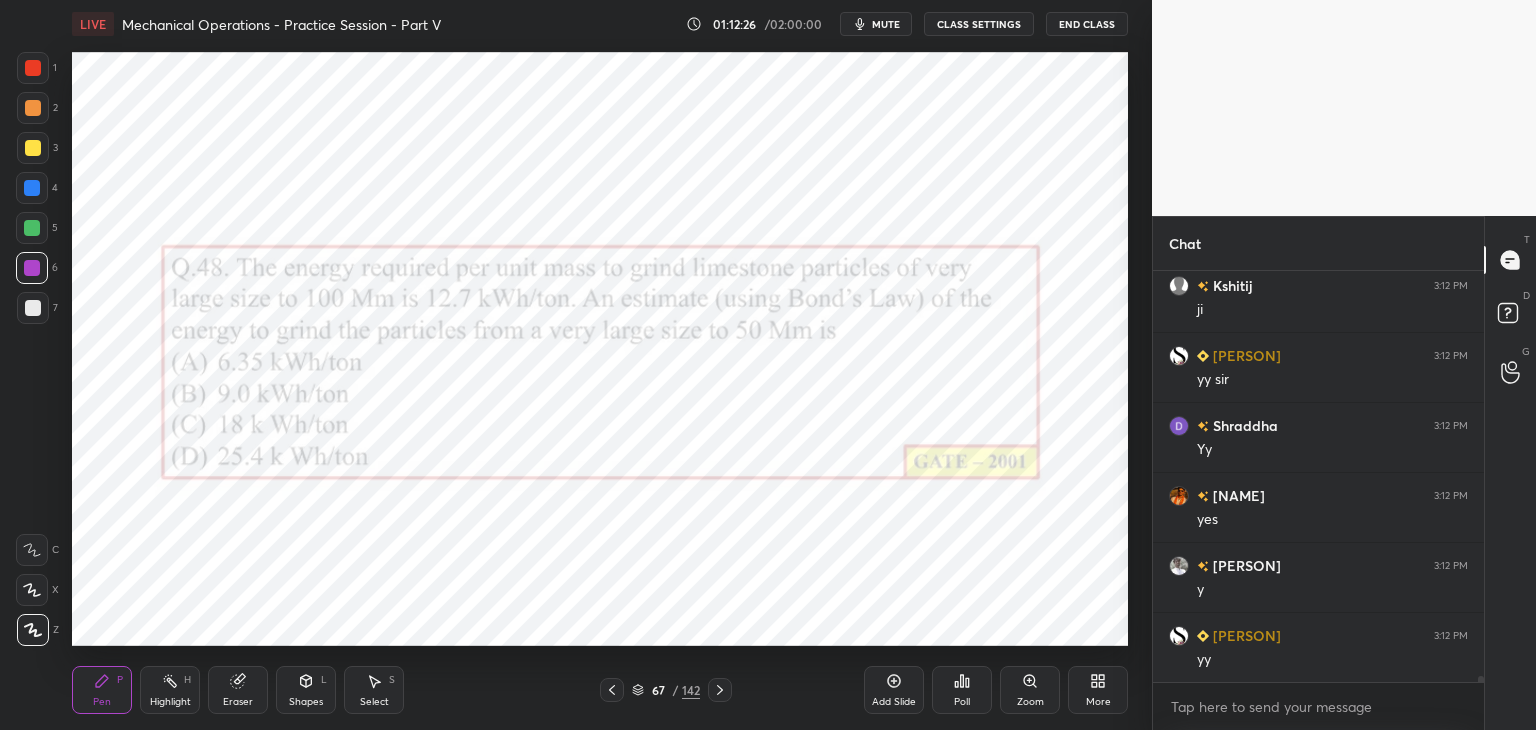 click on "Add Slide" at bounding box center (894, 690) 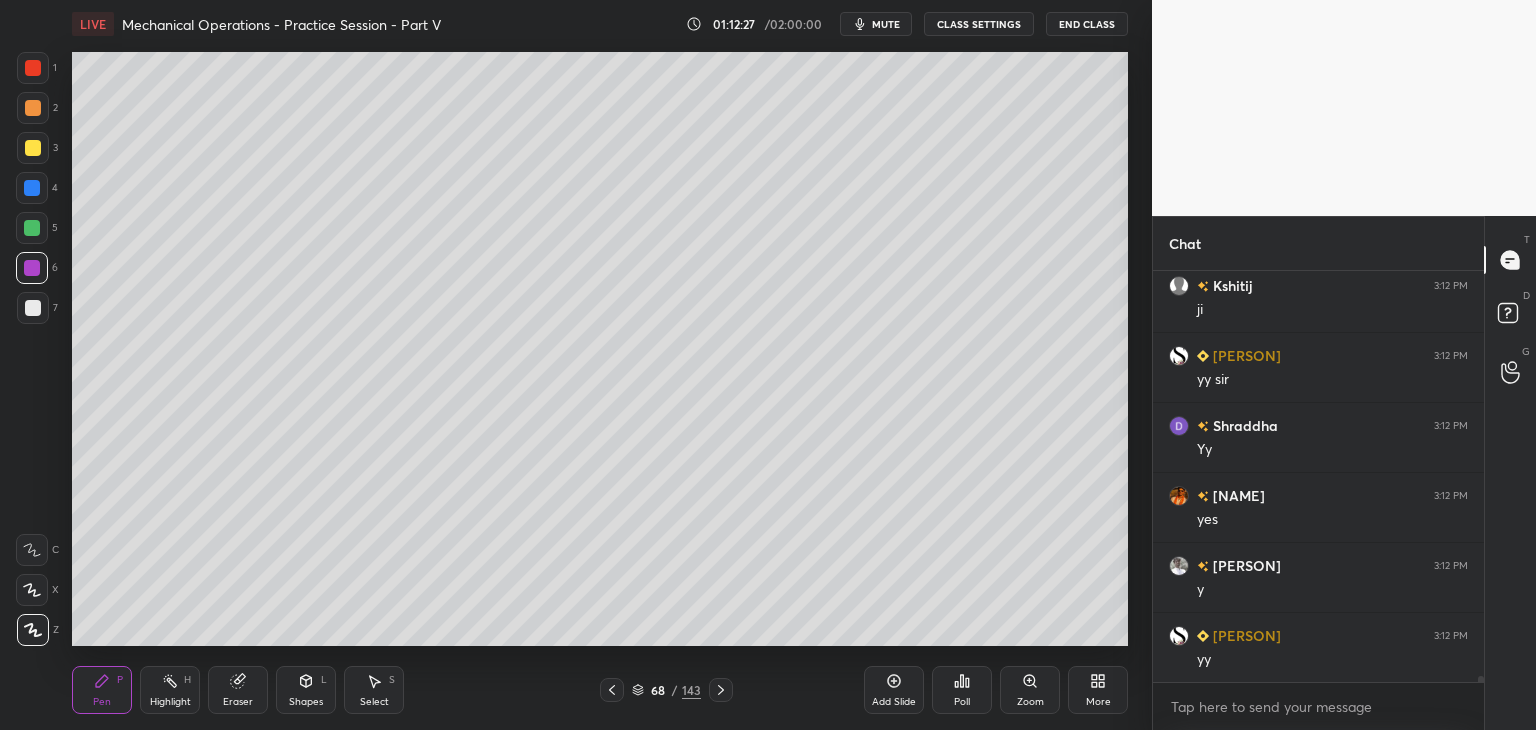 click at bounding box center (33, 308) 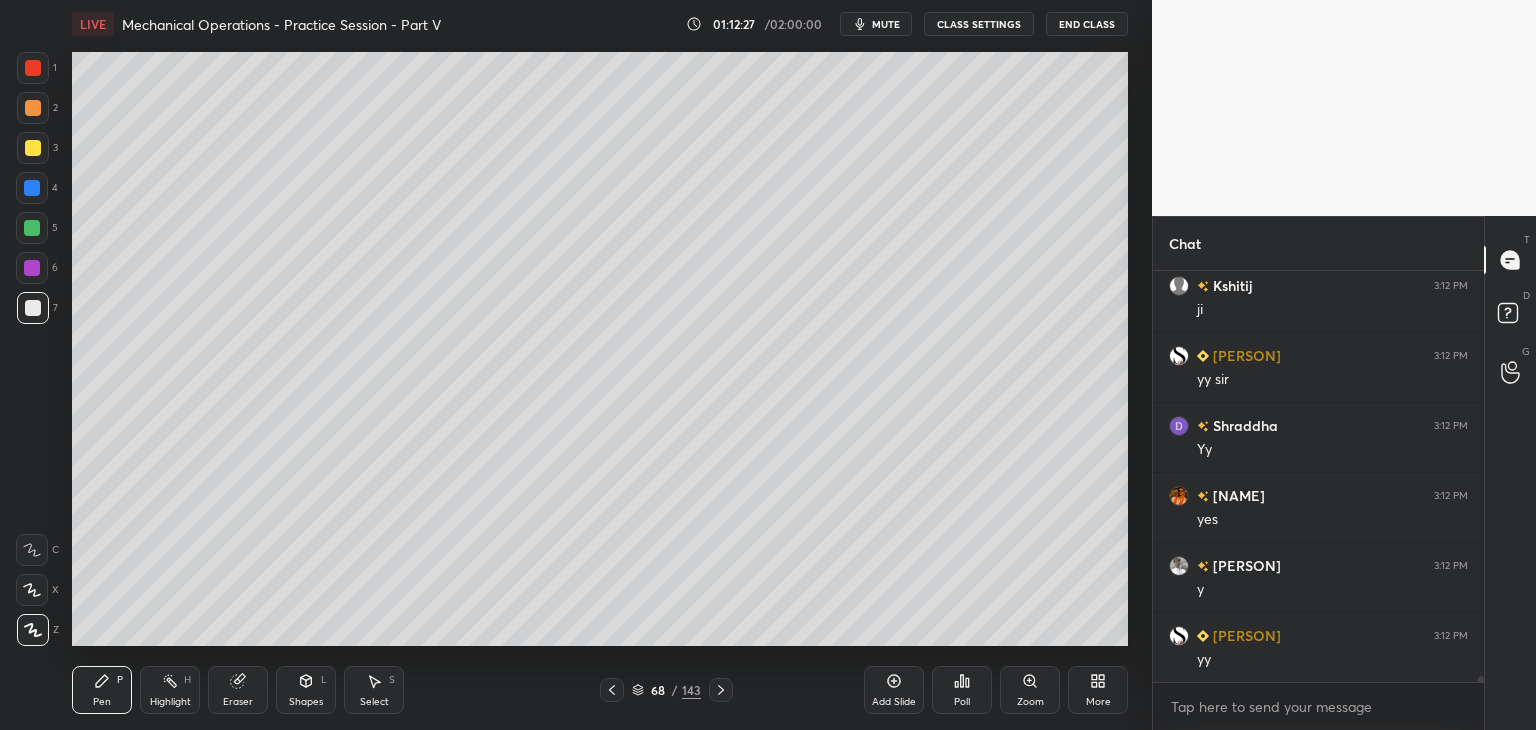 drag, startPoint x: 28, startPoint y: 140, endPoint x: 59, endPoint y: 142, distance: 31.06445 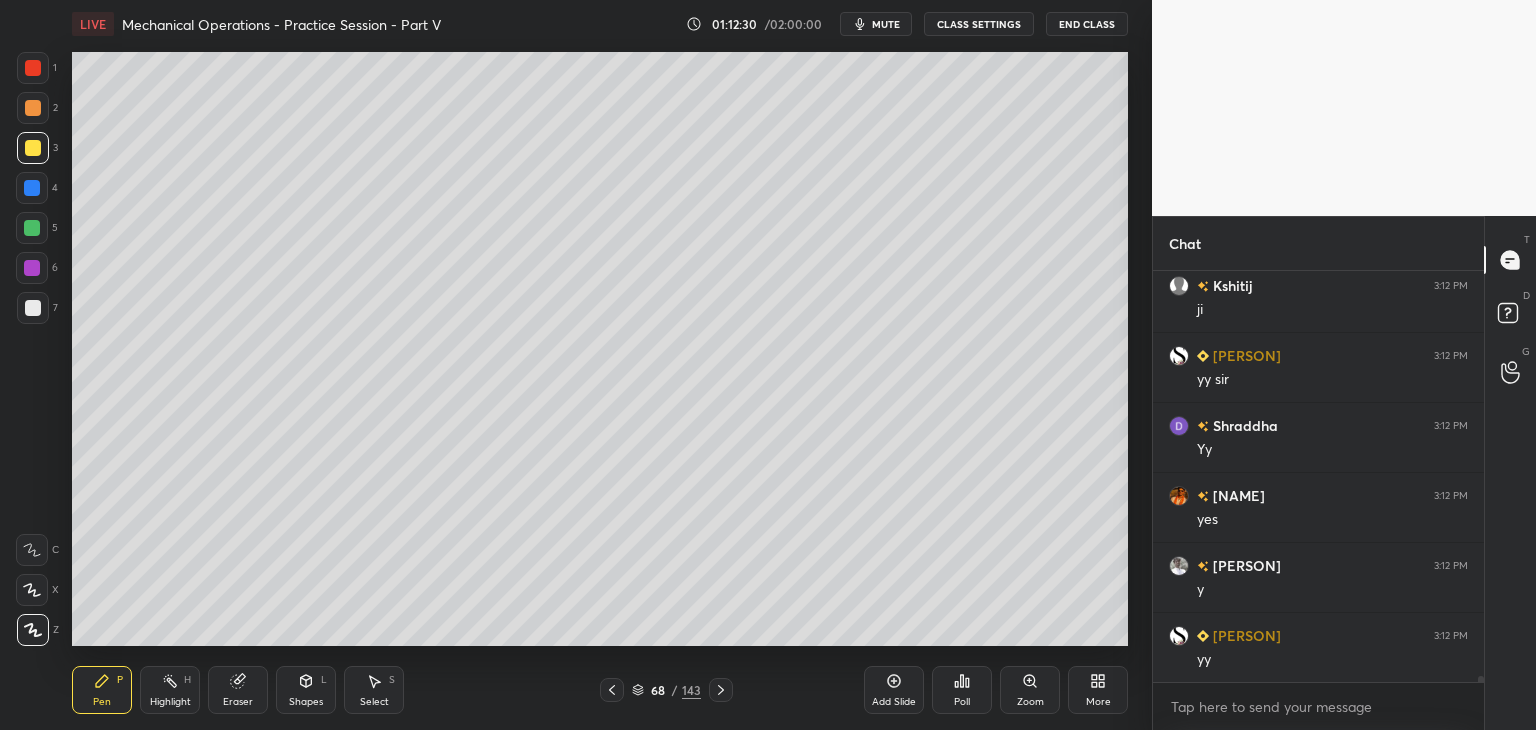 scroll, scrollTop: 30206, scrollLeft: 0, axis: vertical 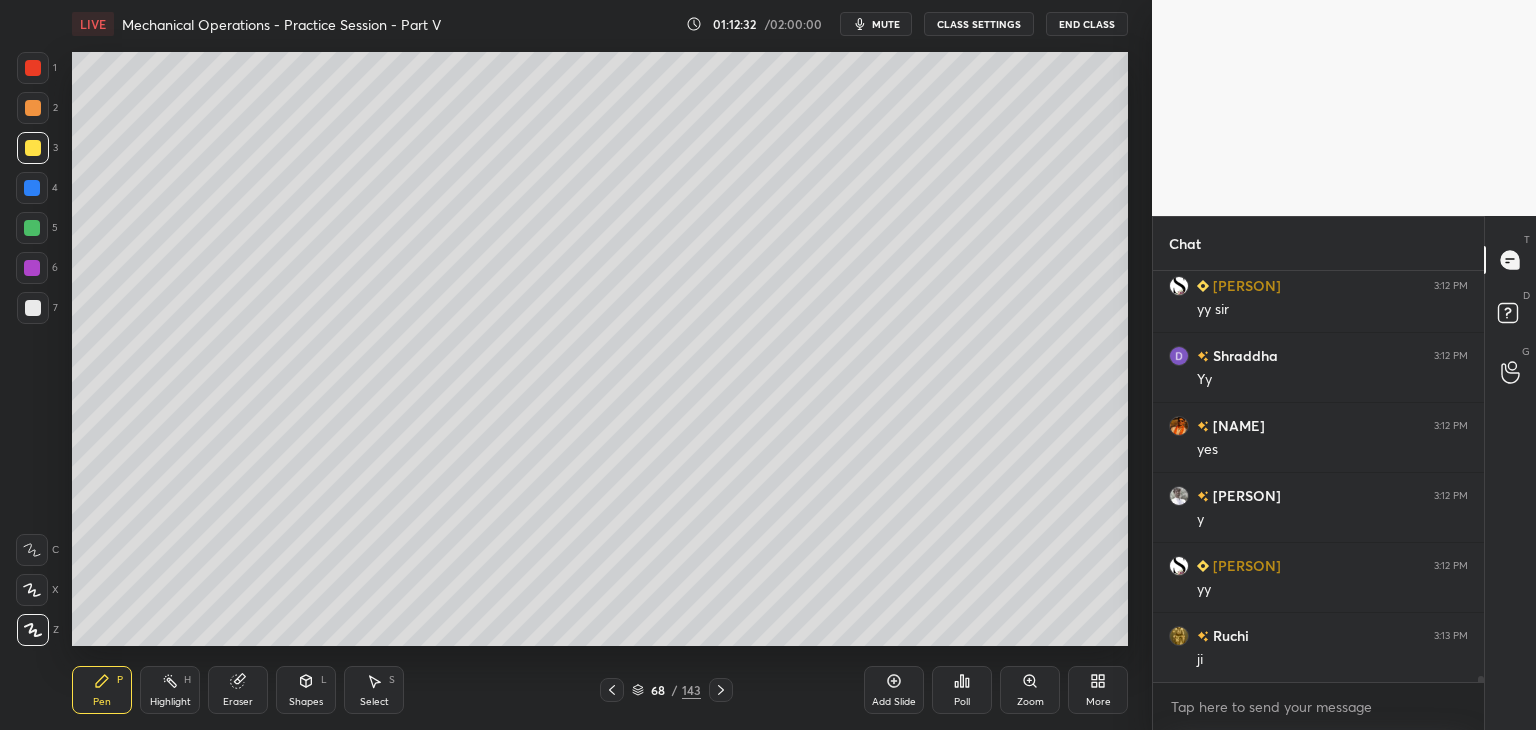 click at bounding box center [33, 308] 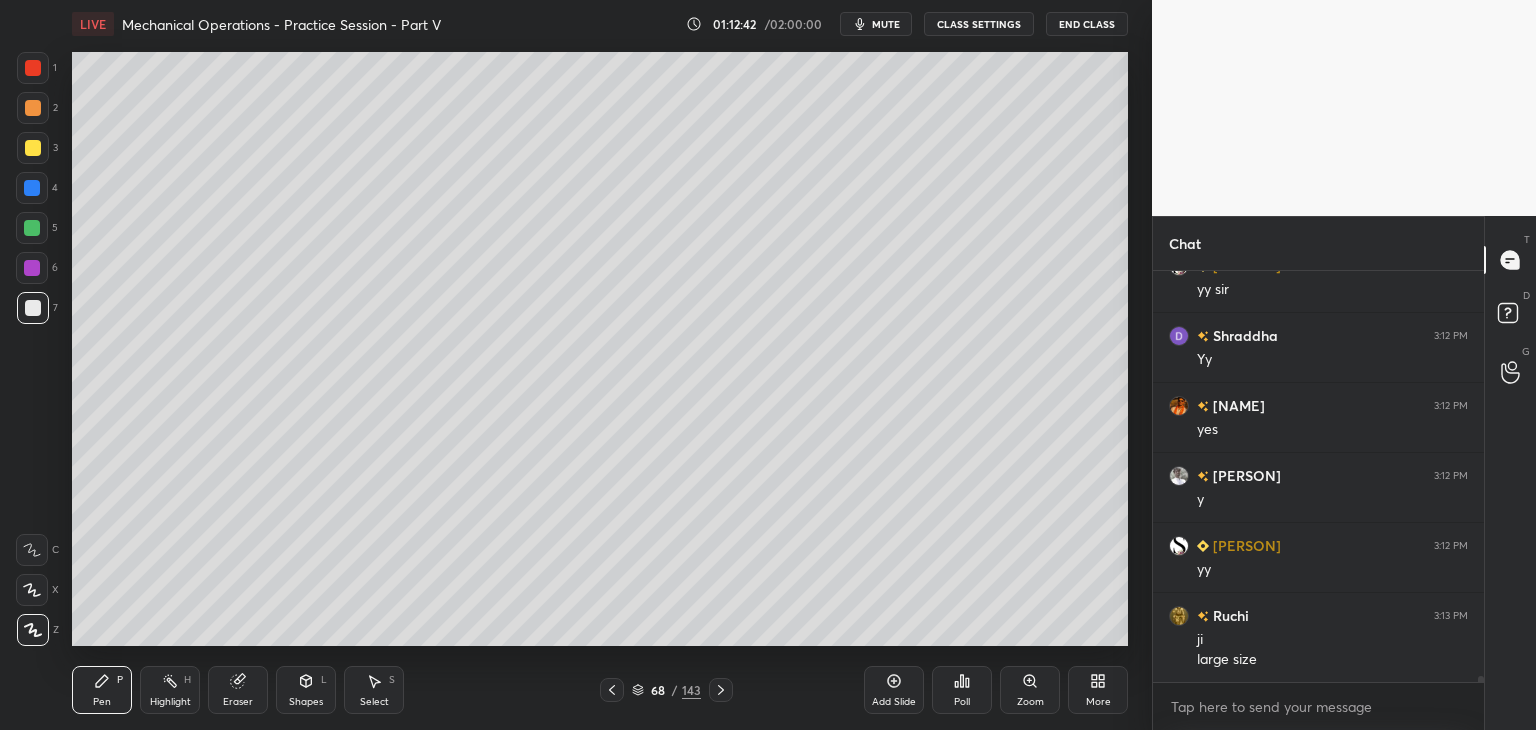 scroll, scrollTop: 30296, scrollLeft: 0, axis: vertical 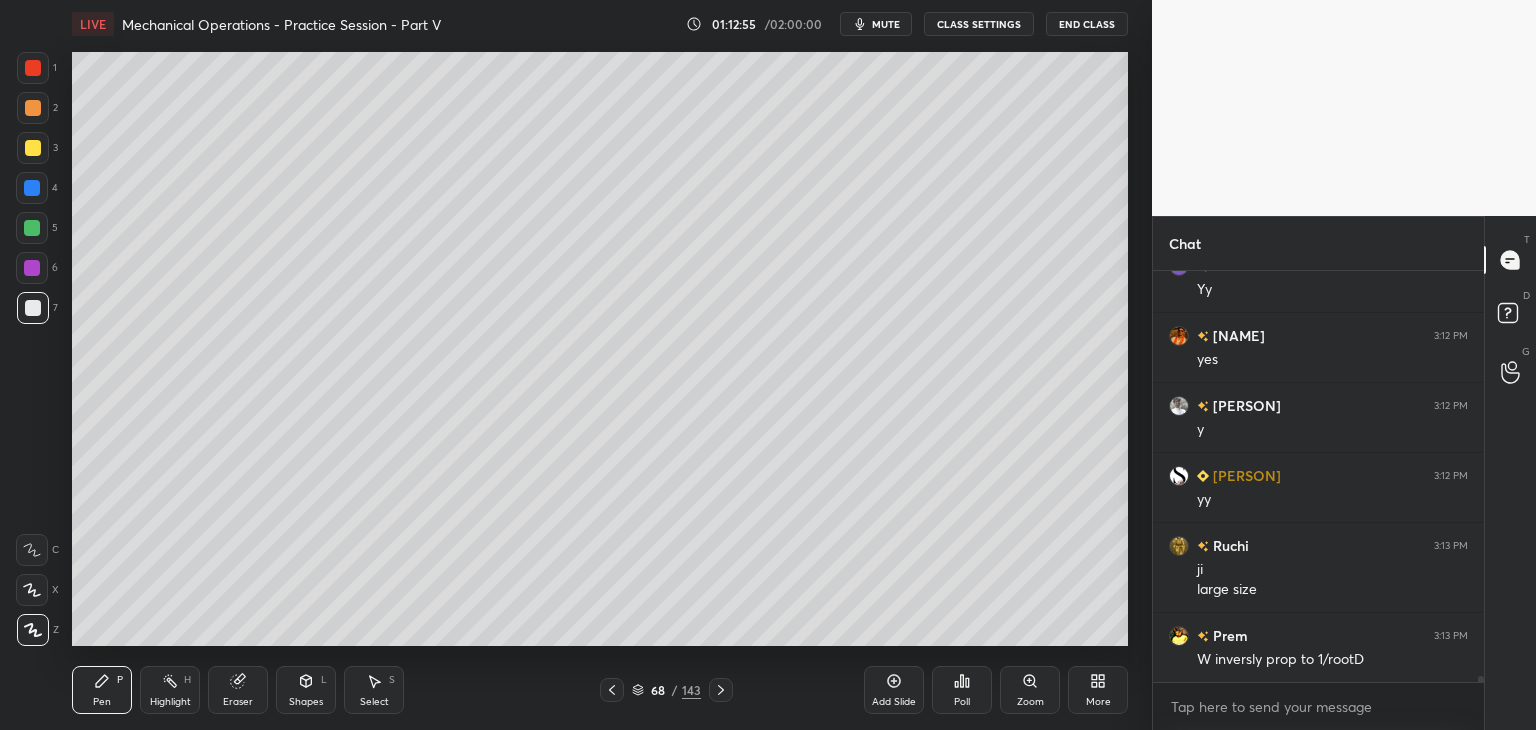 click on "Select S" at bounding box center (374, 690) 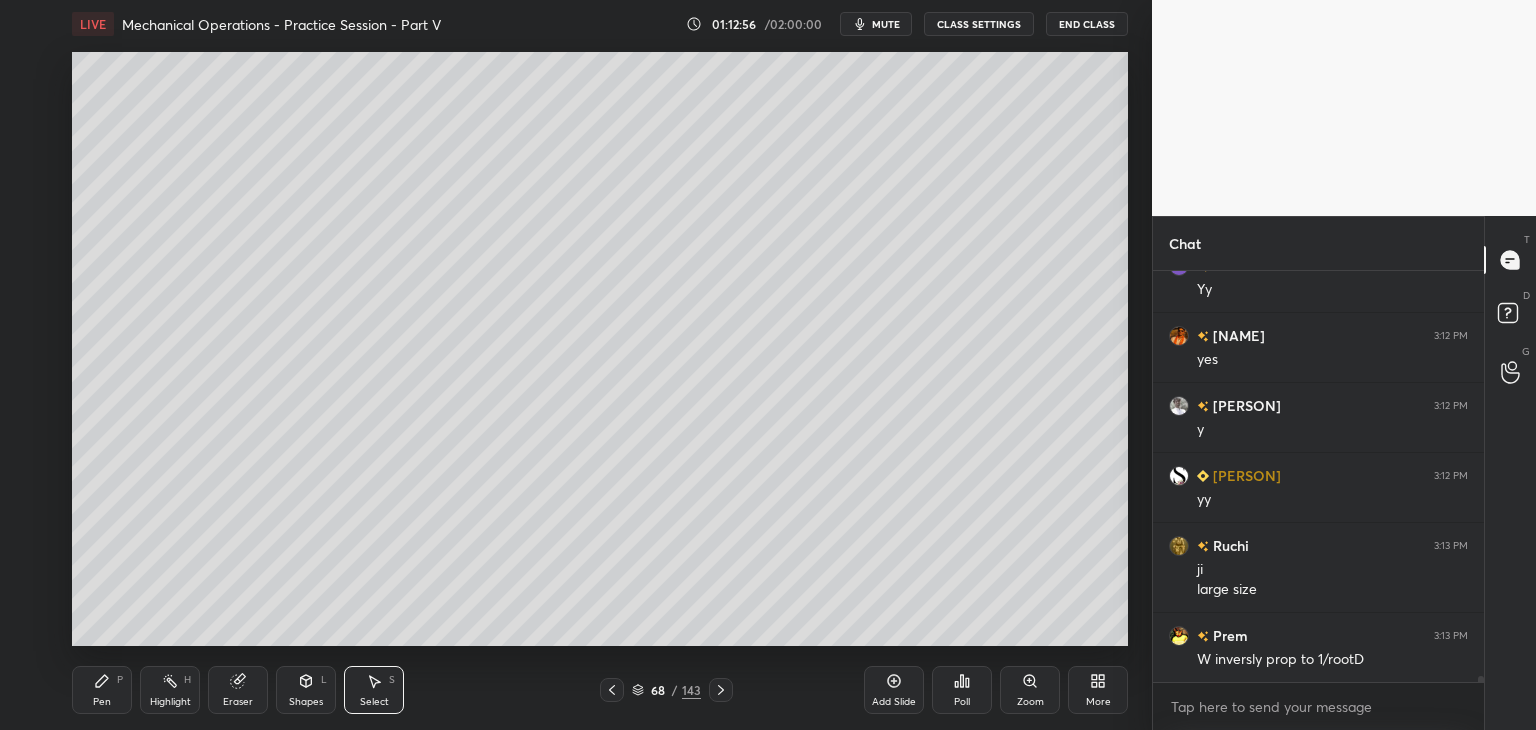 drag, startPoint x: 599, startPoint y: 217, endPoint x: 675, endPoint y: 289, distance: 104.69002 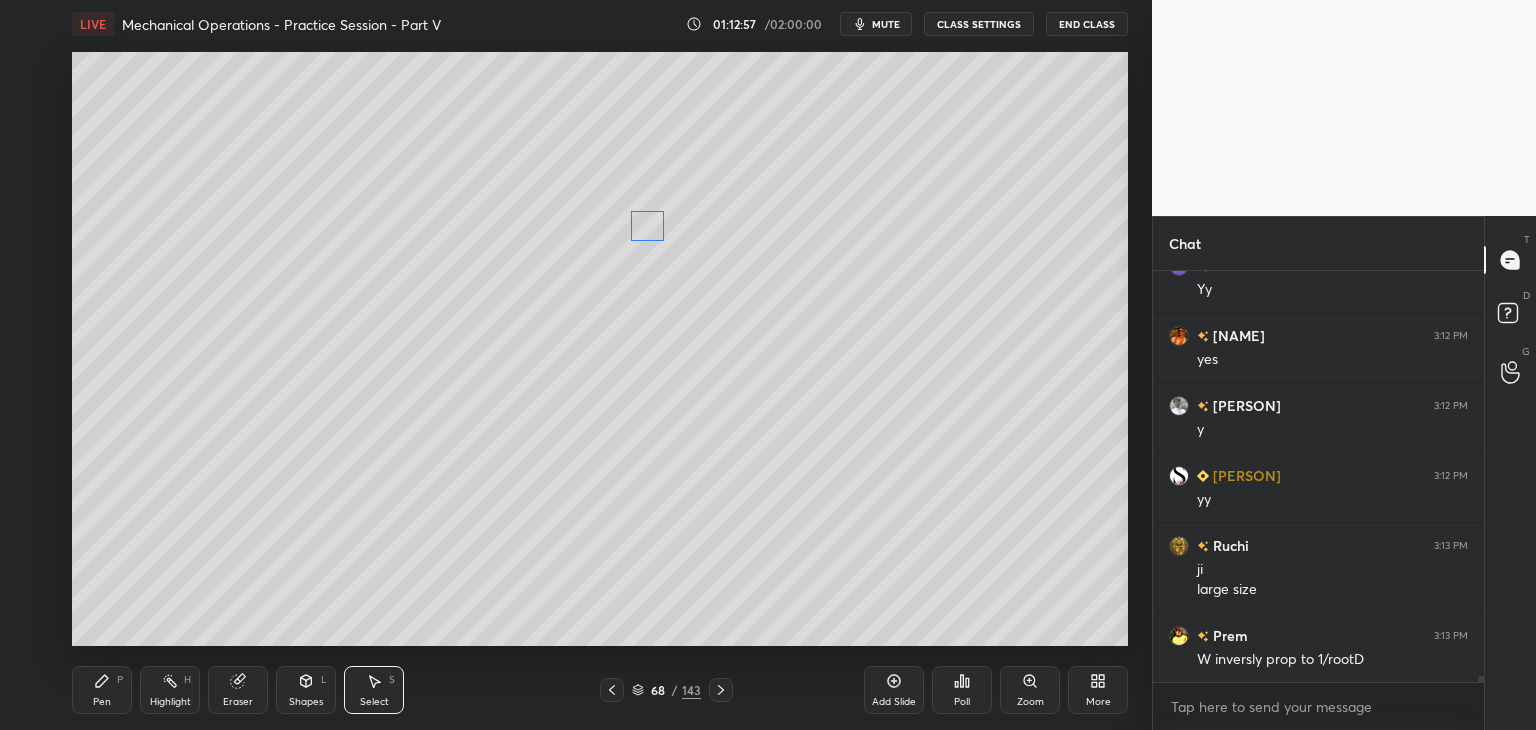 drag, startPoint x: 637, startPoint y: 252, endPoint x: 652, endPoint y: 238, distance: 20.518284 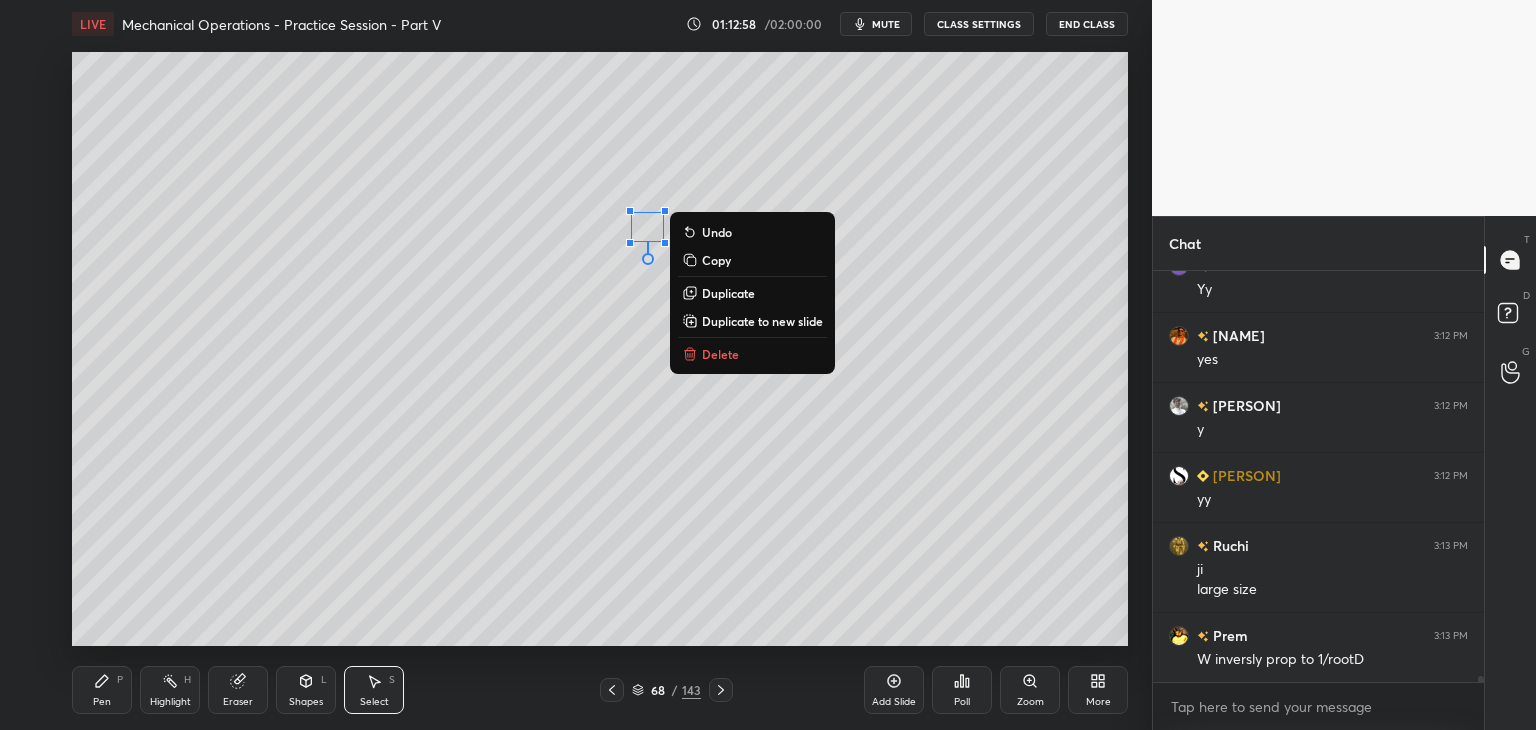 drag, startPoint x: 111, startPoint y: 693, endPoint x: 188, endPoint y: 653, distance: 86.76981 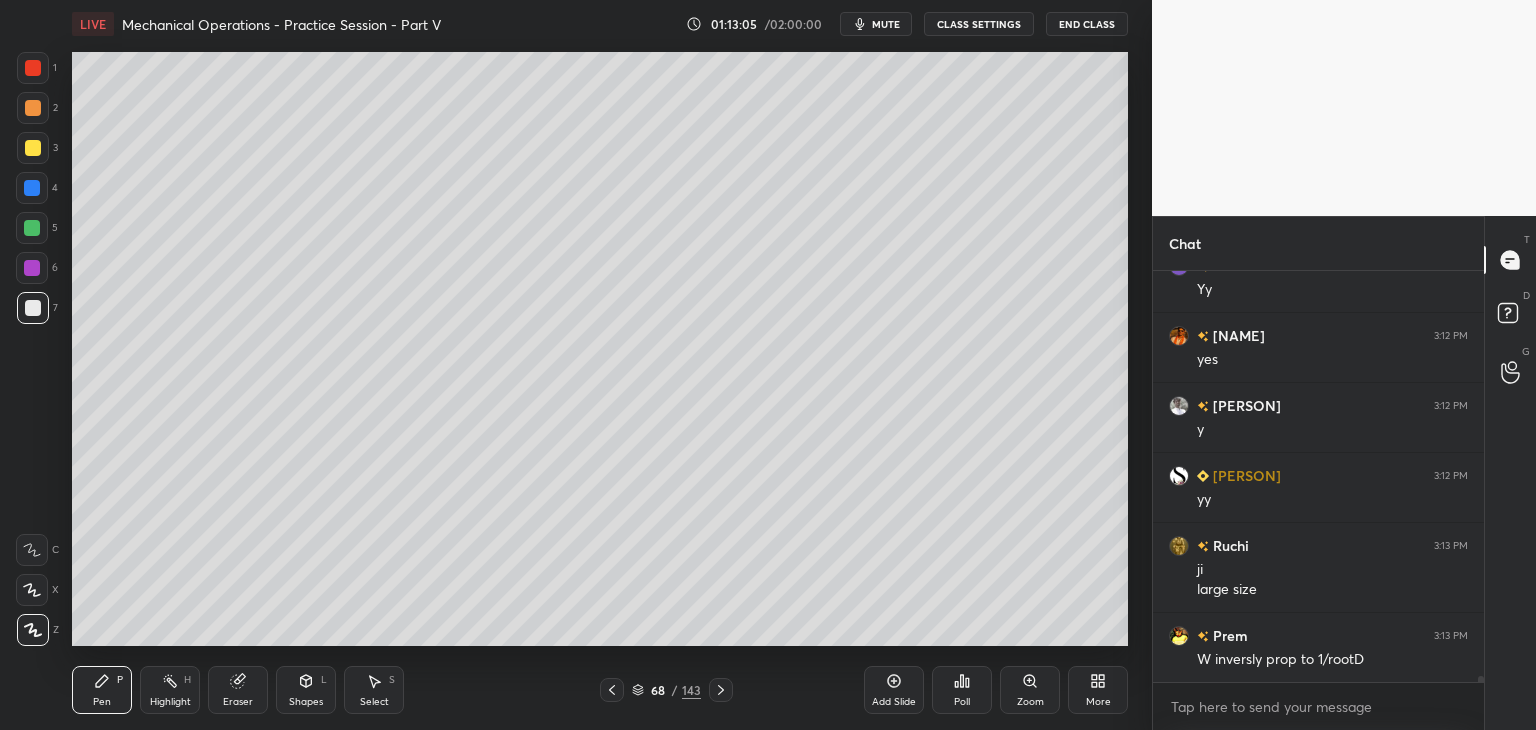 scroll, scrollTop: 30366, scrollLeft: 0, axis: vertical 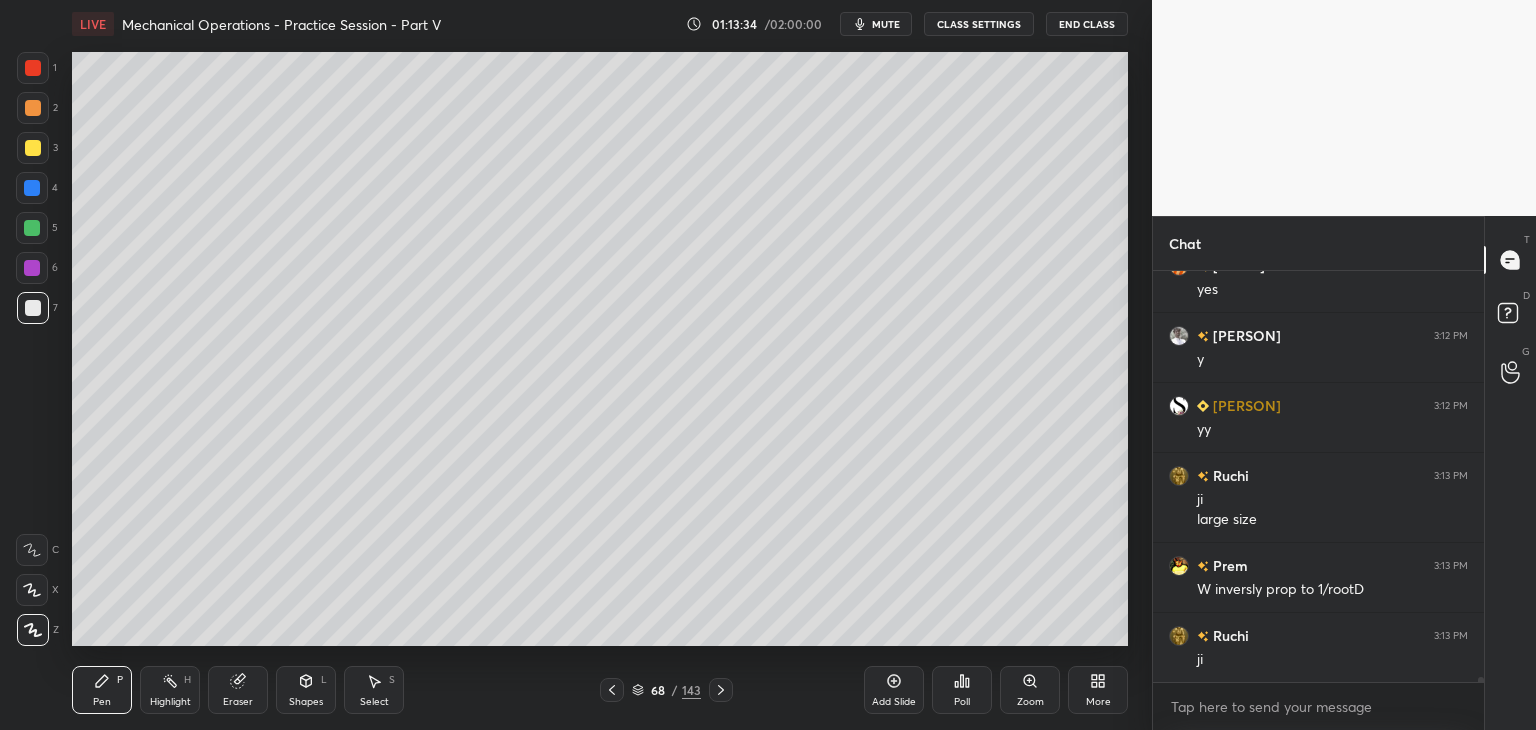 drag, startPoint x: 383, startPoint y: 690, endPoint x: 399, endPoint y: 669, distance: 26.400757 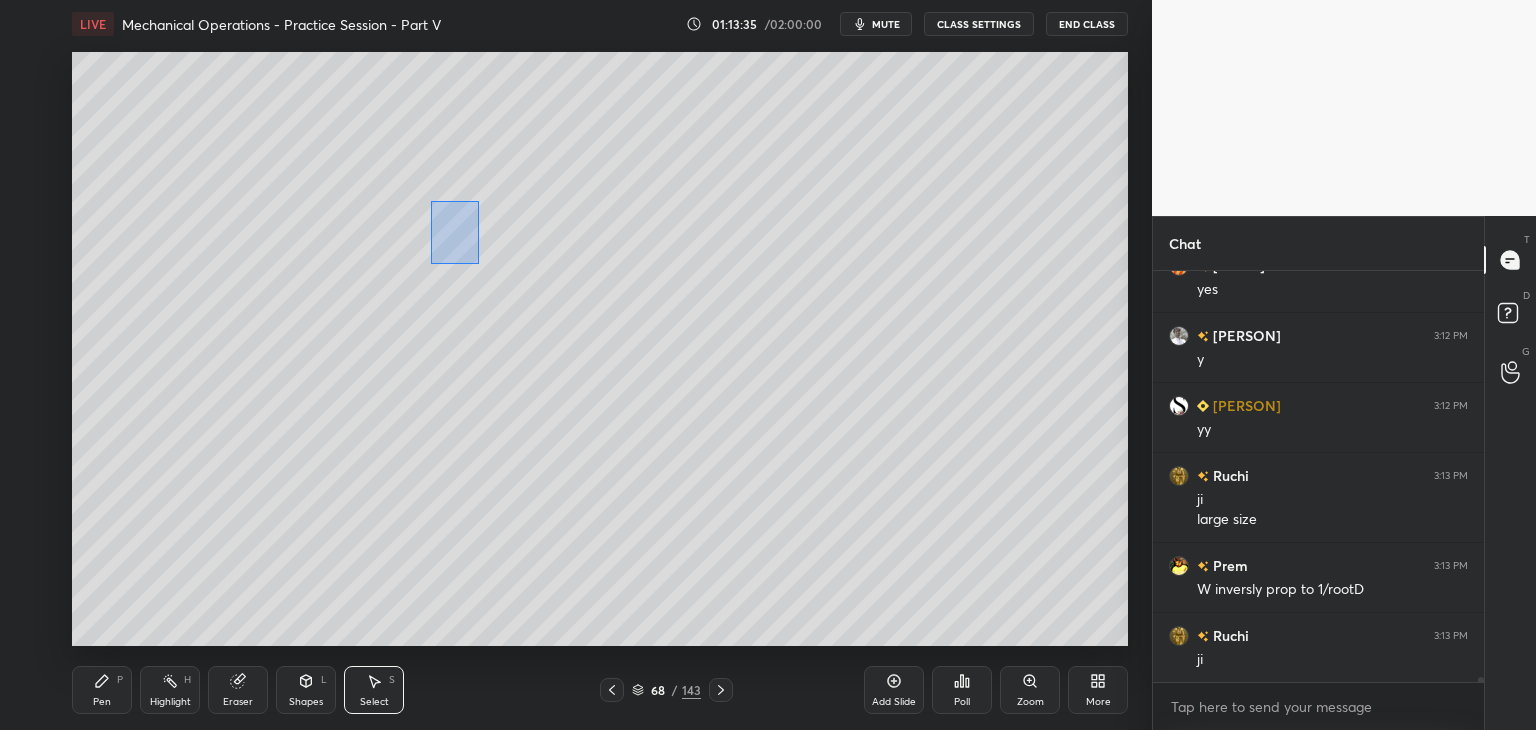 scroll, scrollTop: 30436, scrollLeft: 0, axis: vertical 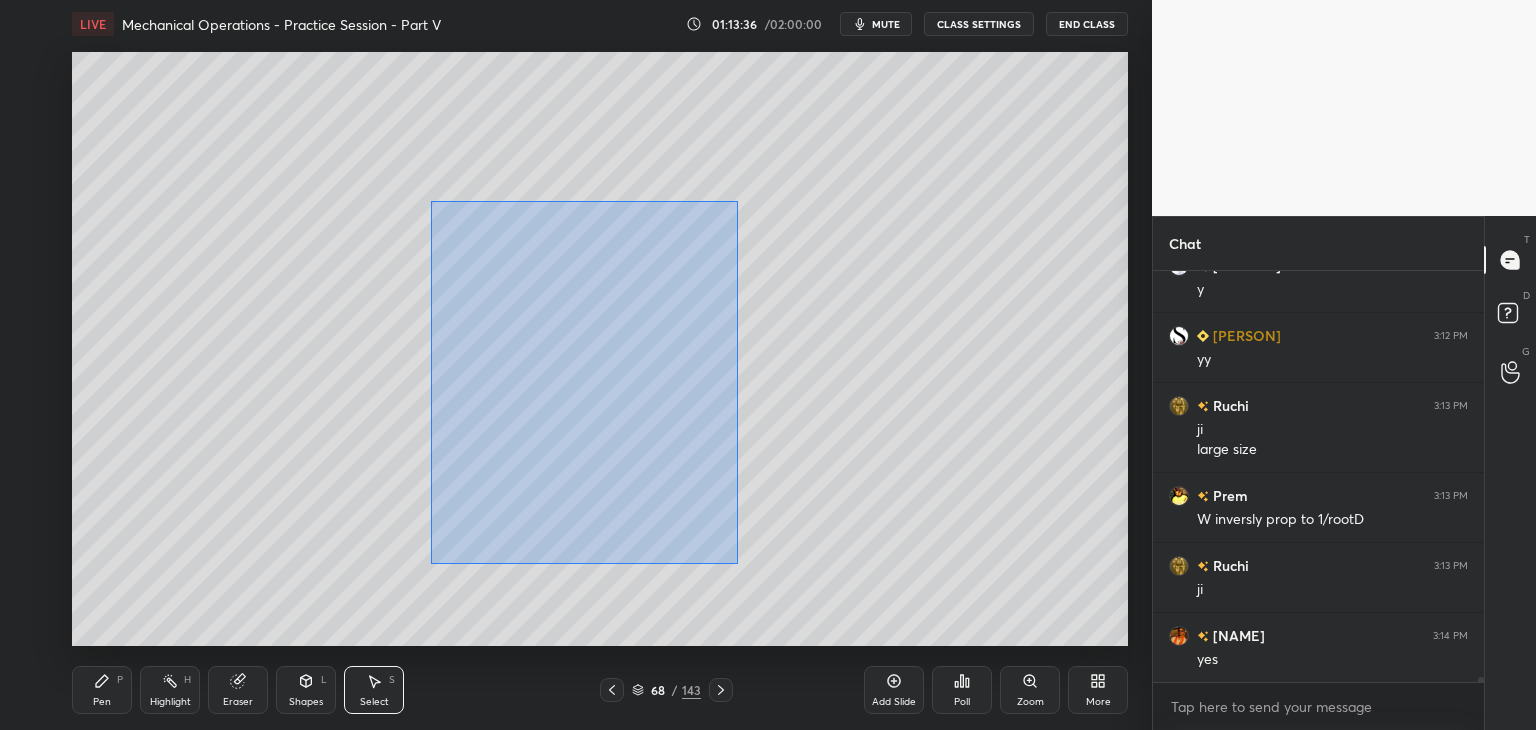 drag, startPoint x: 432, startPoint y: 200, endPoint x: 744, endPoint y: 569, distance: 483.22354 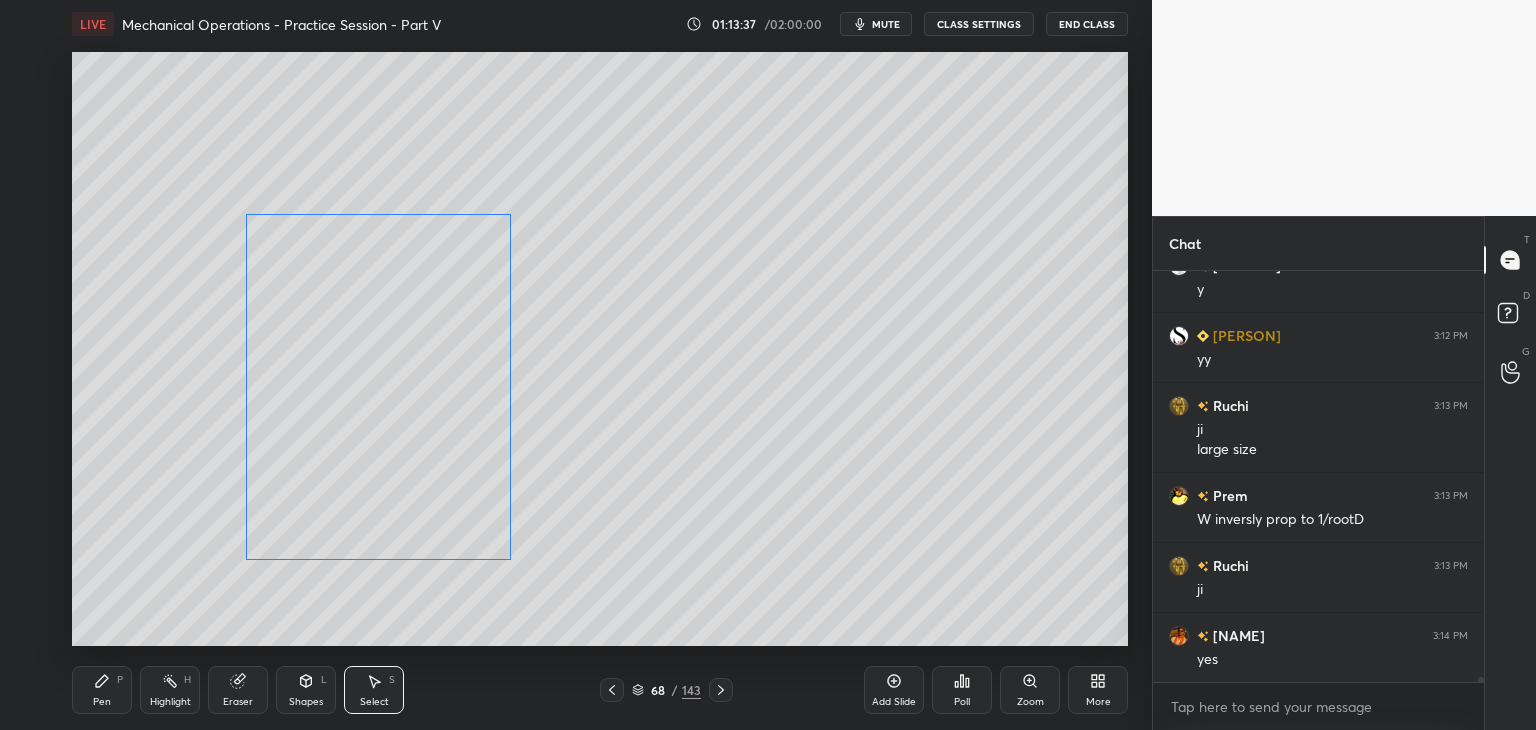 scroll, scrollTop: 30506, scrollLeft: 0, axis: vertical 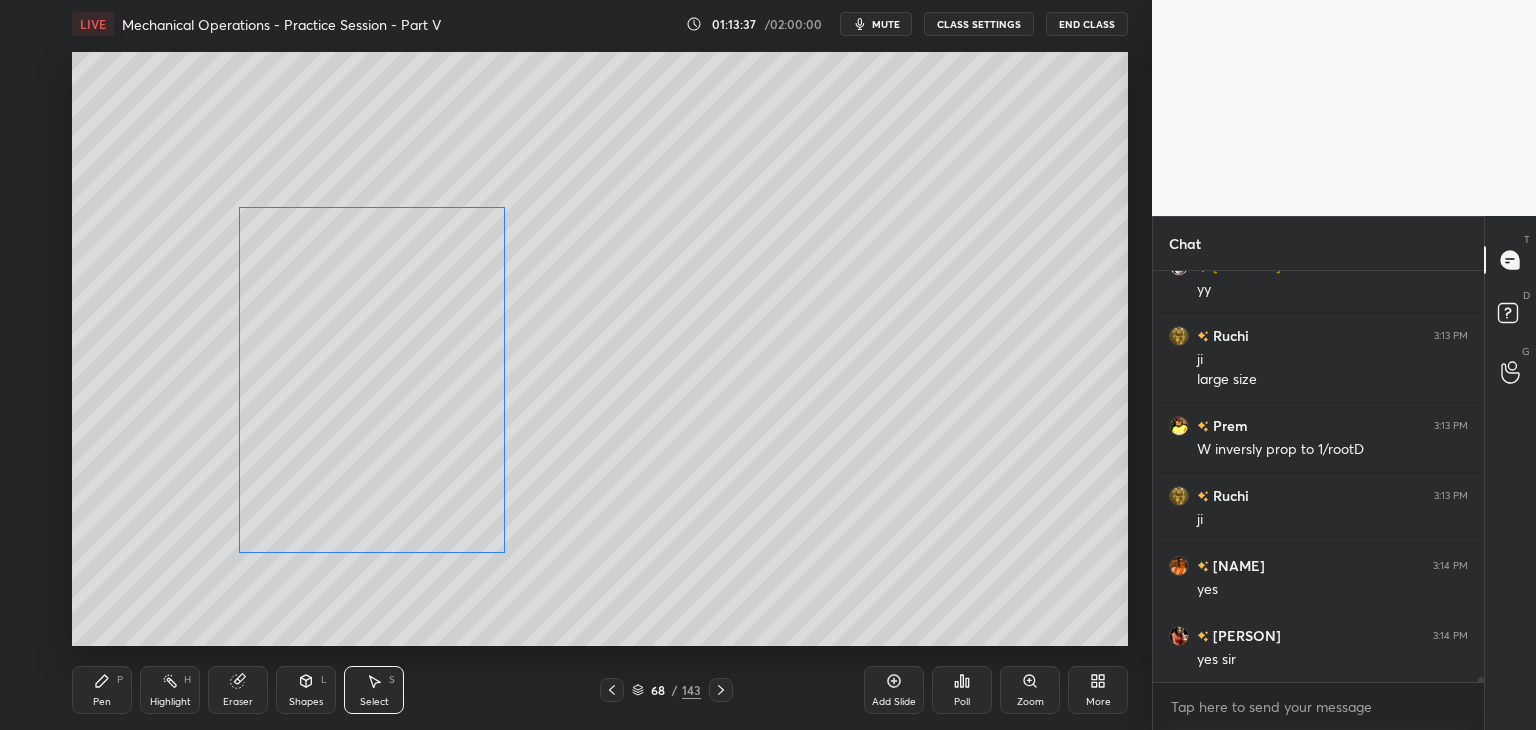 drag, startPoint x: 515, startPoint y: 477, endPoint x: 377, endPoint y: 475, distance: 138.0145 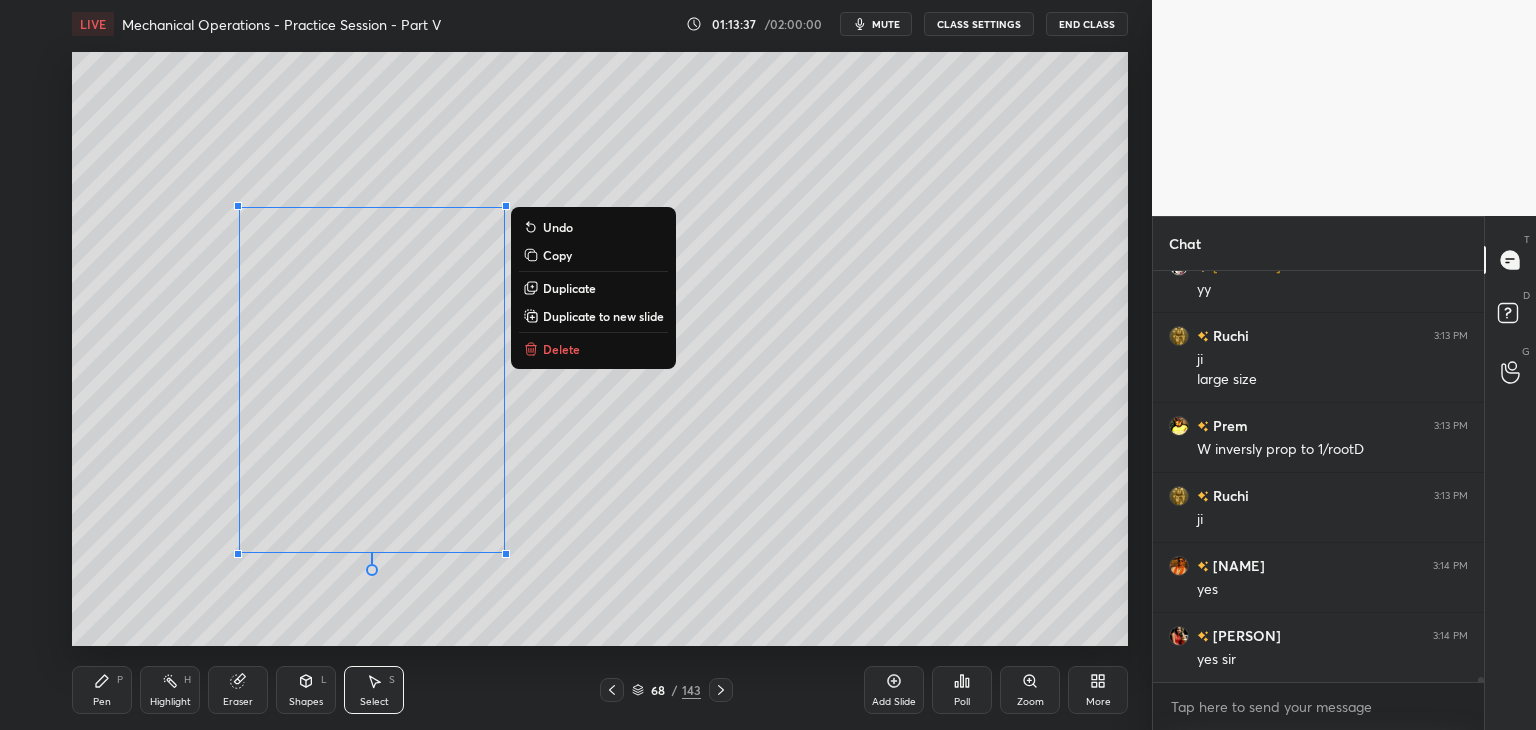 click on "Pen P" at bounding box center (102, 690) 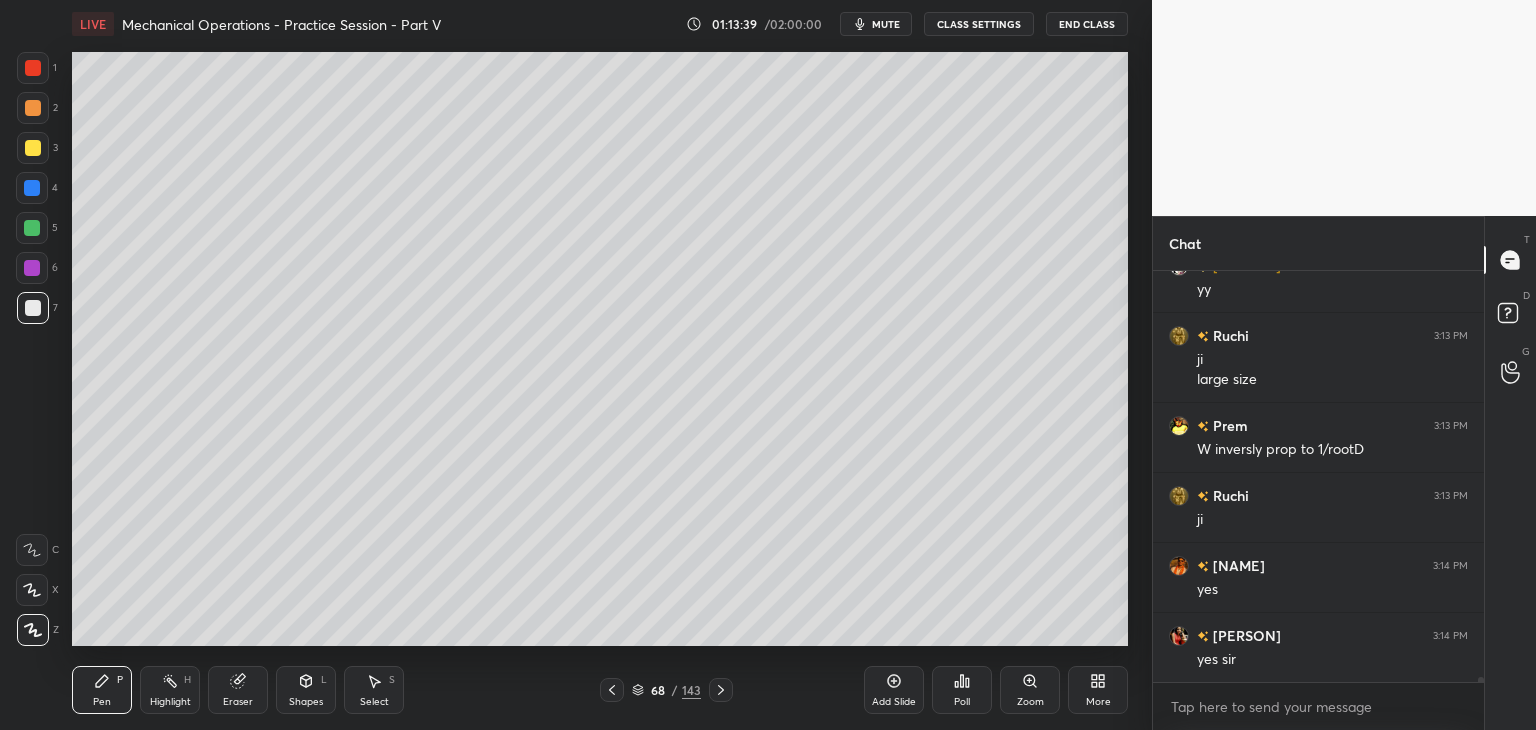 scroll, scrollTop: 30576, scrollLeft: 0, axis: vertical 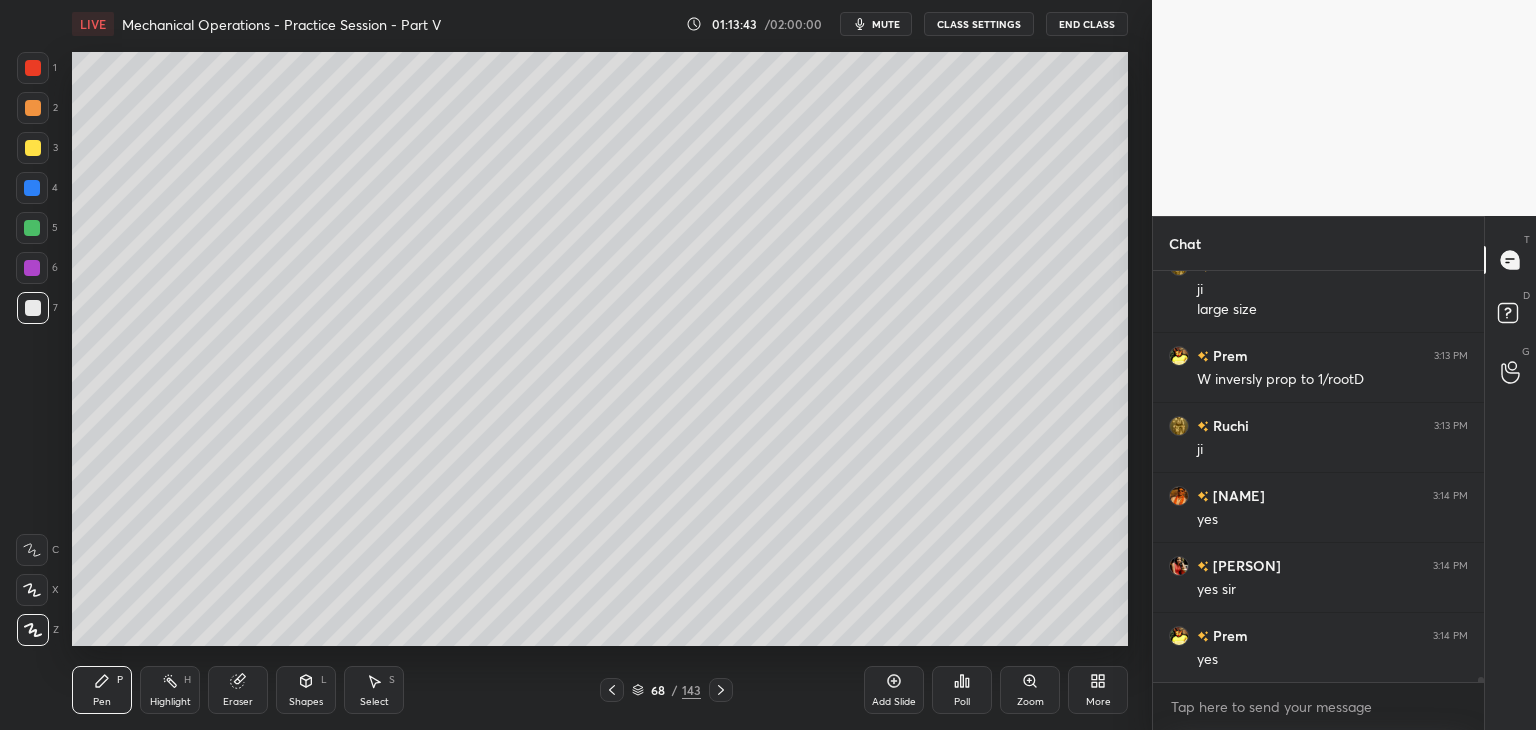 click 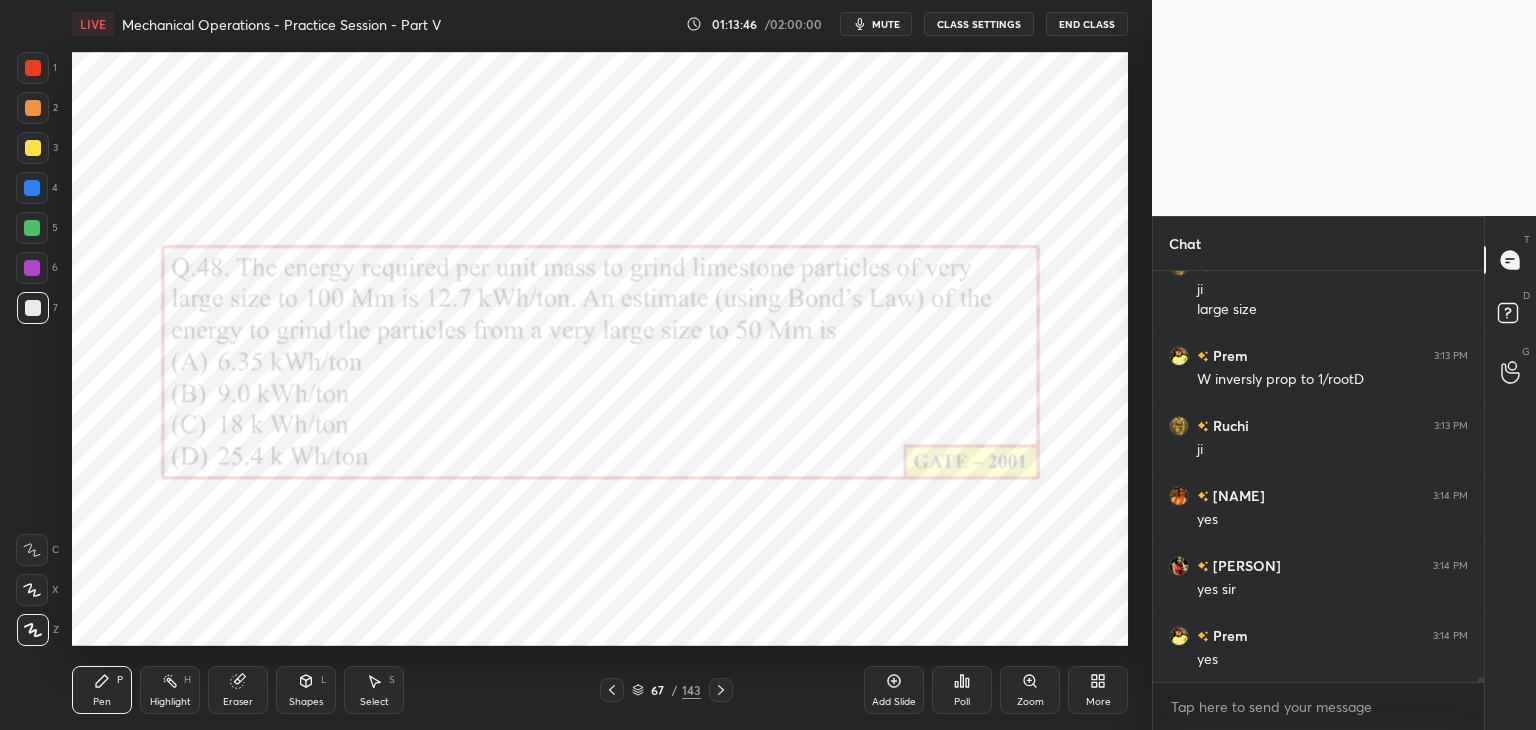 click 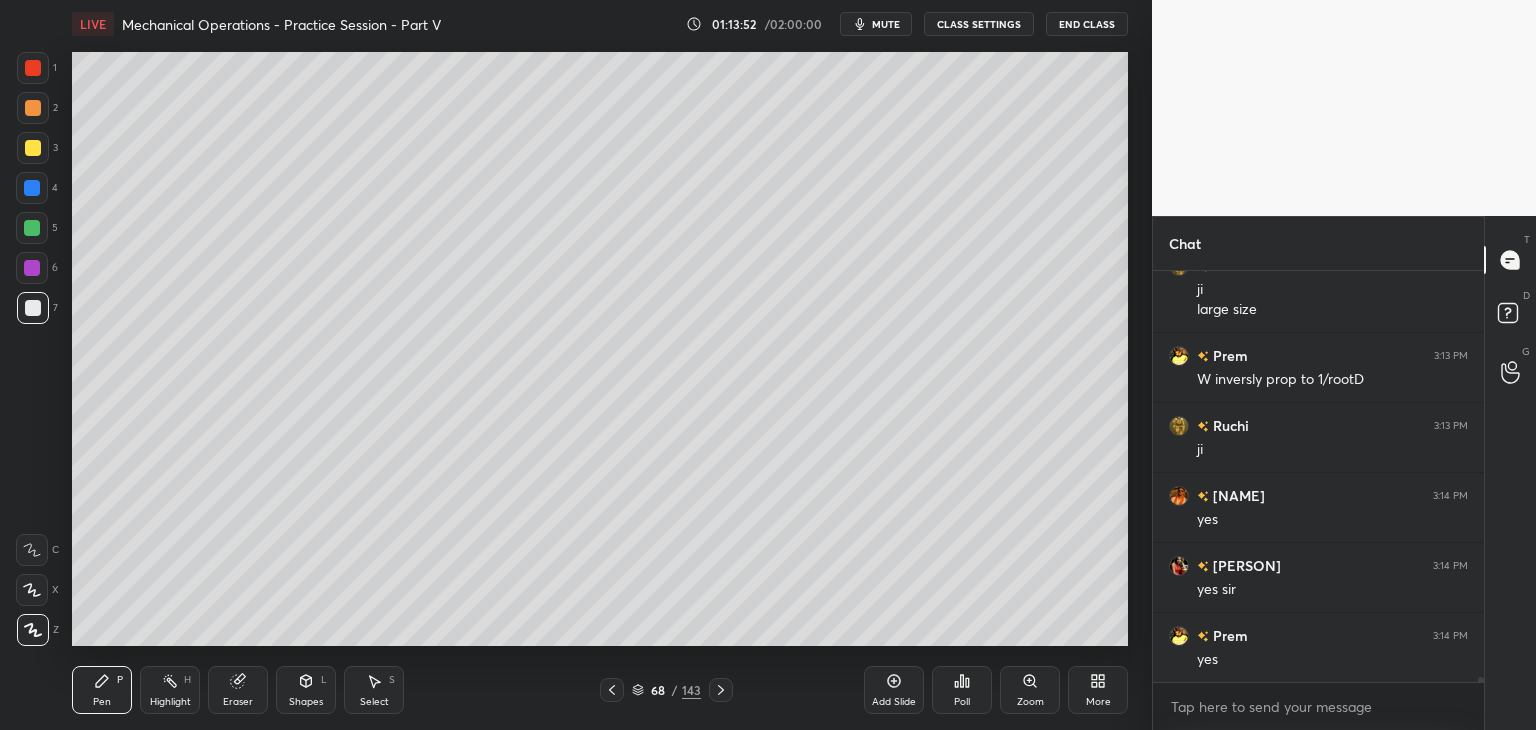 click 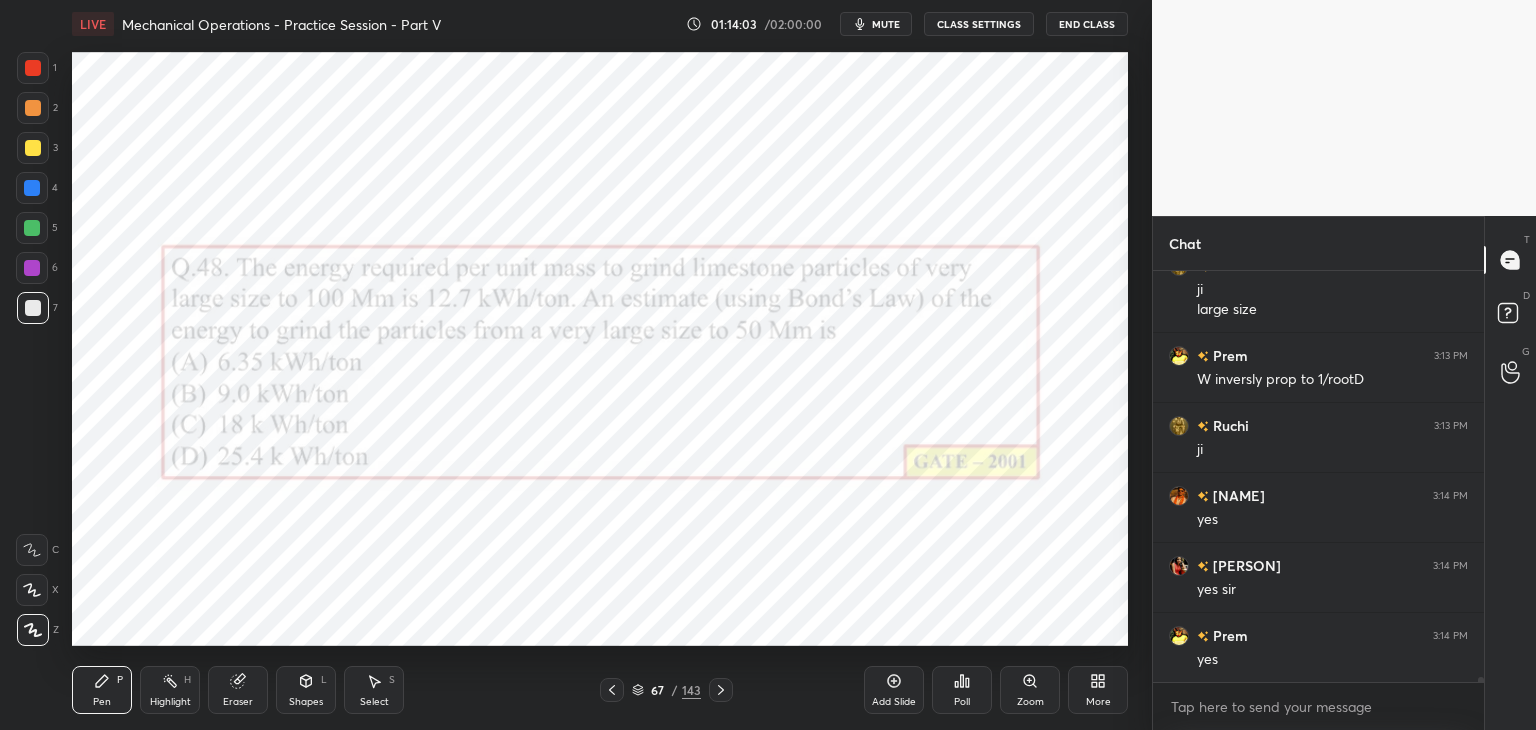 click 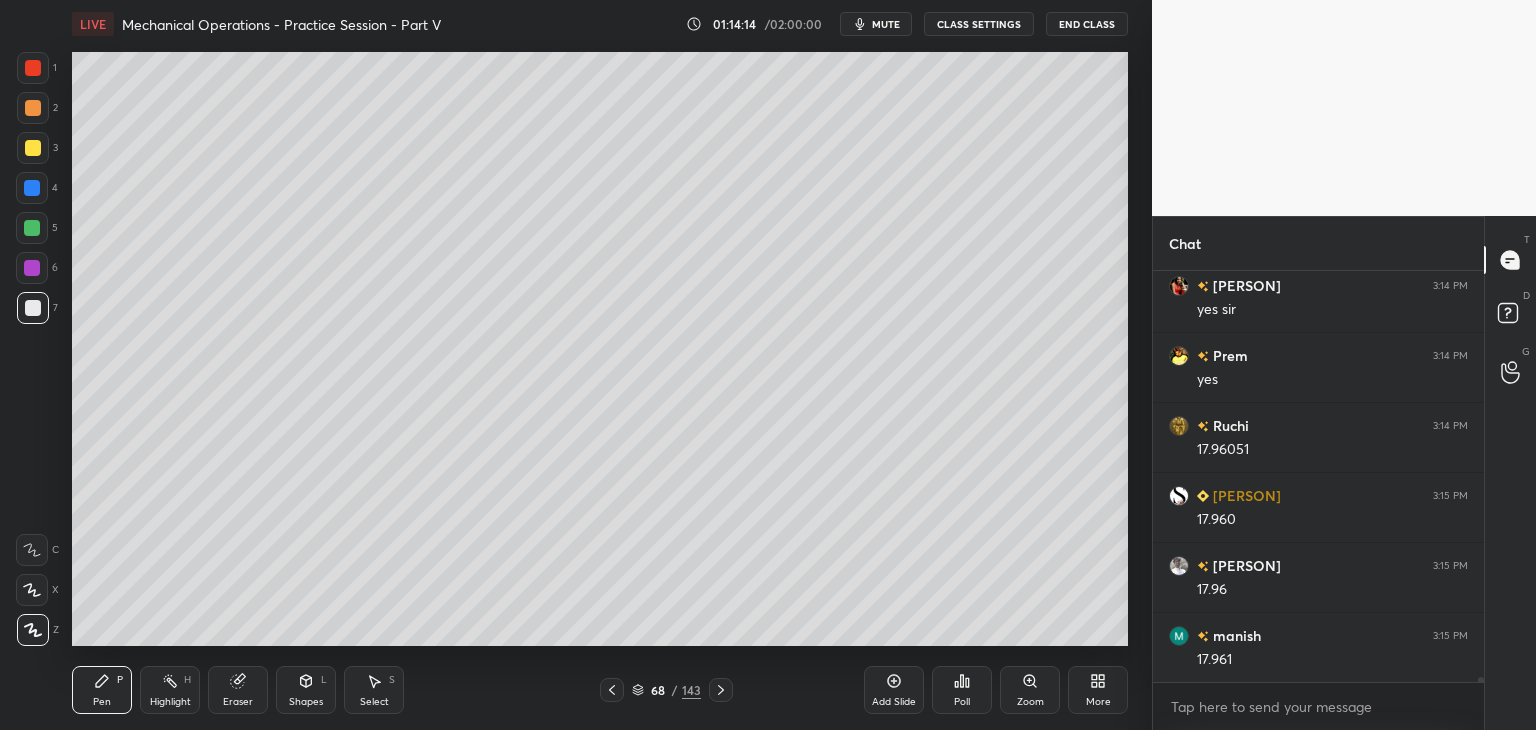 scroll, scrollTop: 30926, scrollLeft: 0, axis: vertical 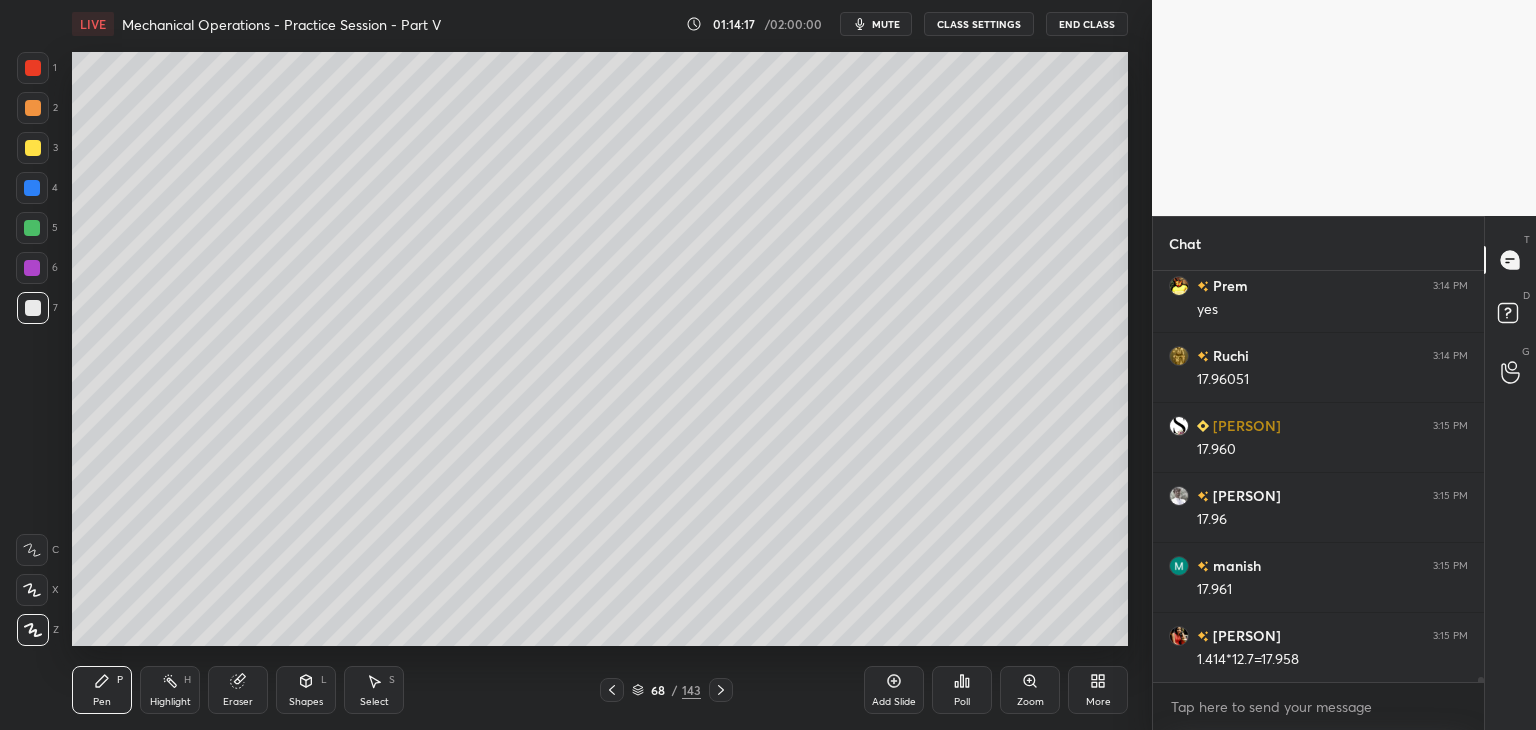click on "Pen P Highlight H Eraser Shapes L Select S 68 / 143 Add Slide Poll Zoom More" at bounding box center (600, 690) 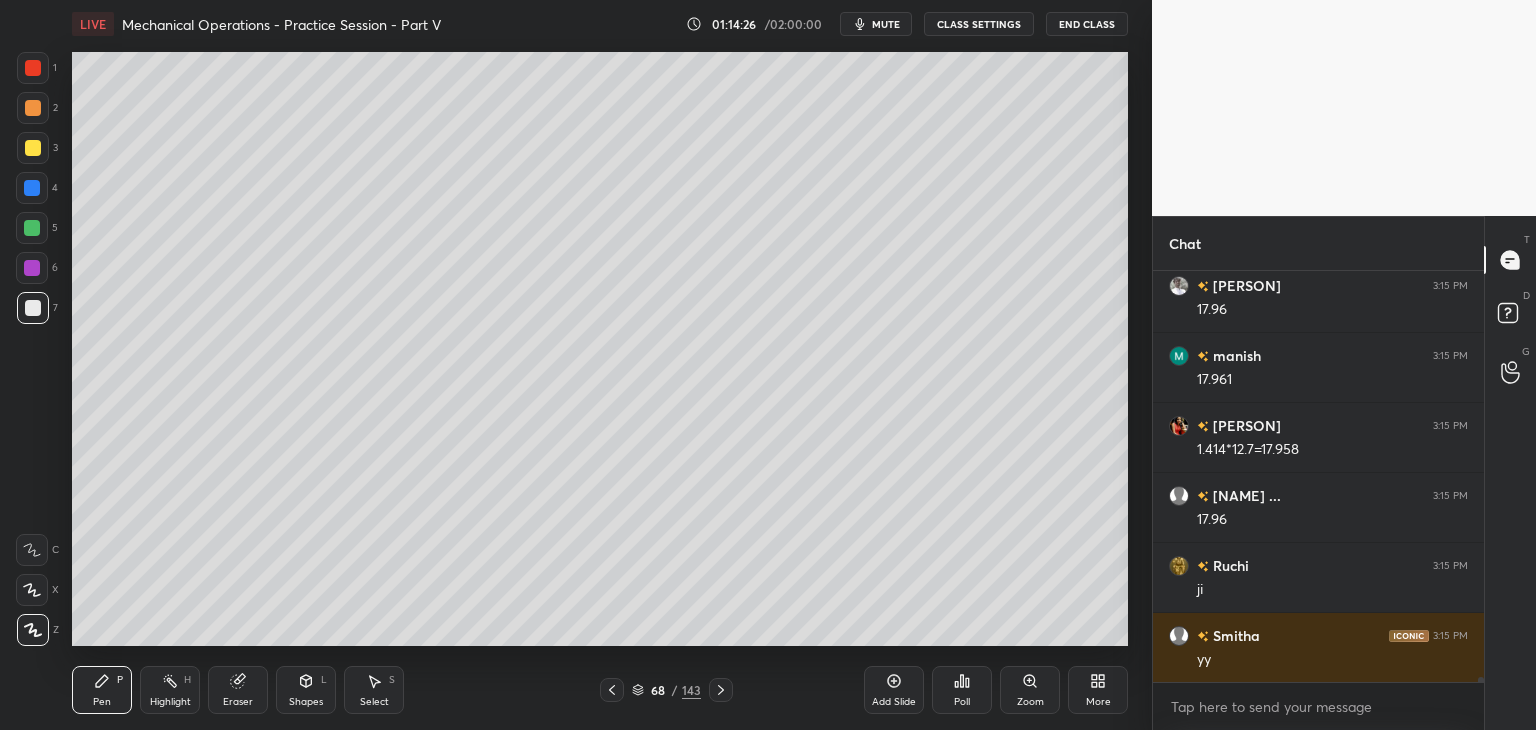 scroll, scrollTop: 31206, scrollLeft: 0, axis: vertical 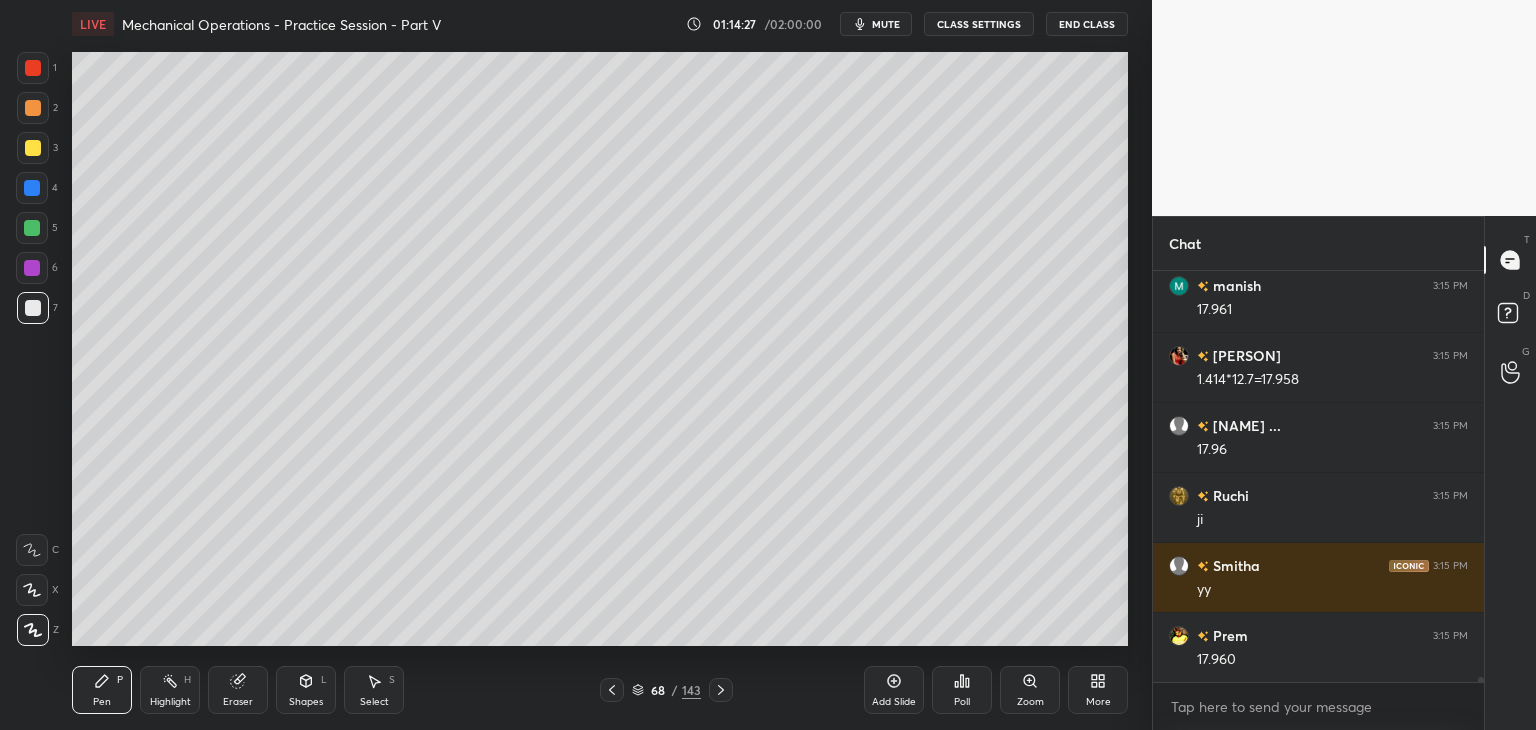 click 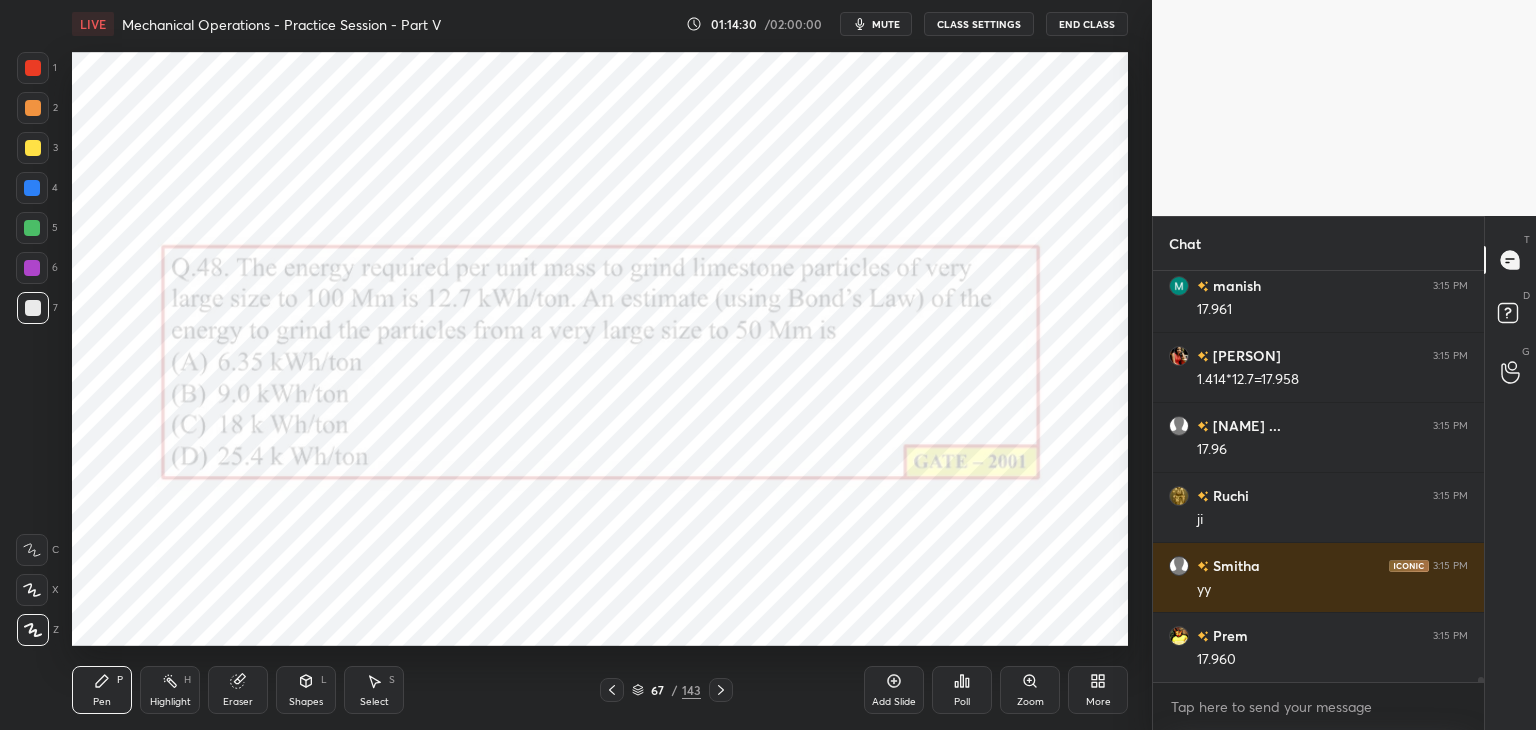 click 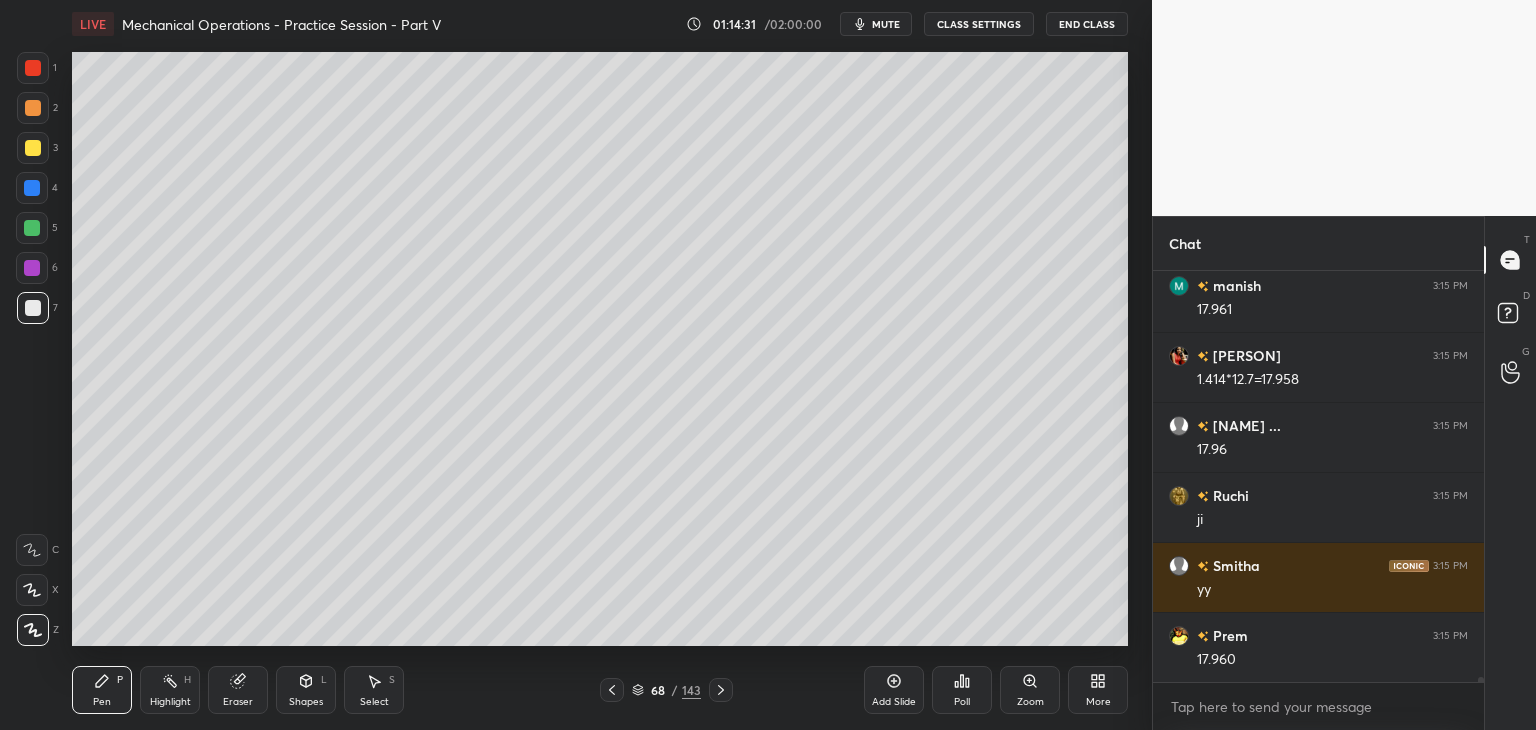 scroll, scrollTop: 31276, scrollLeft: 0, axis: vertical 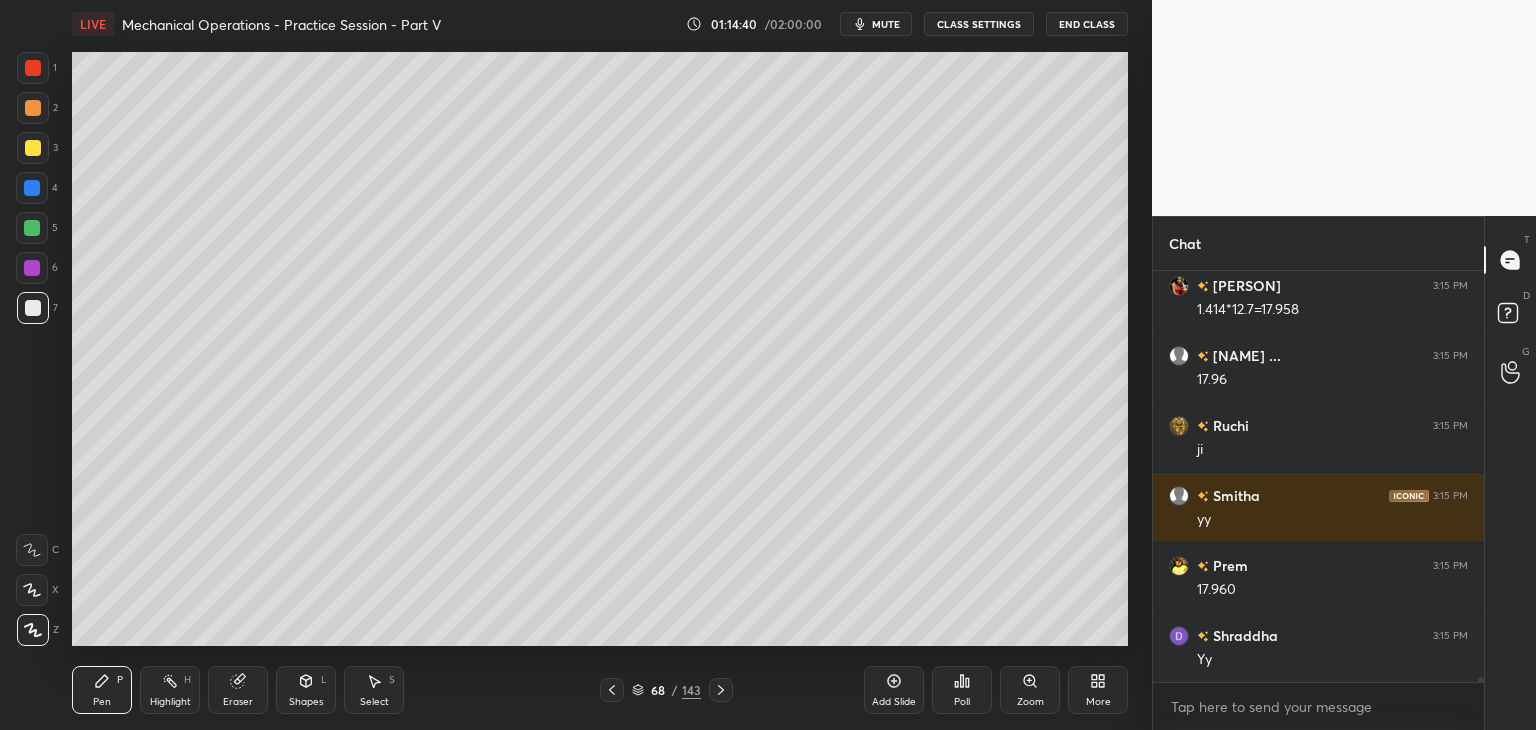 click 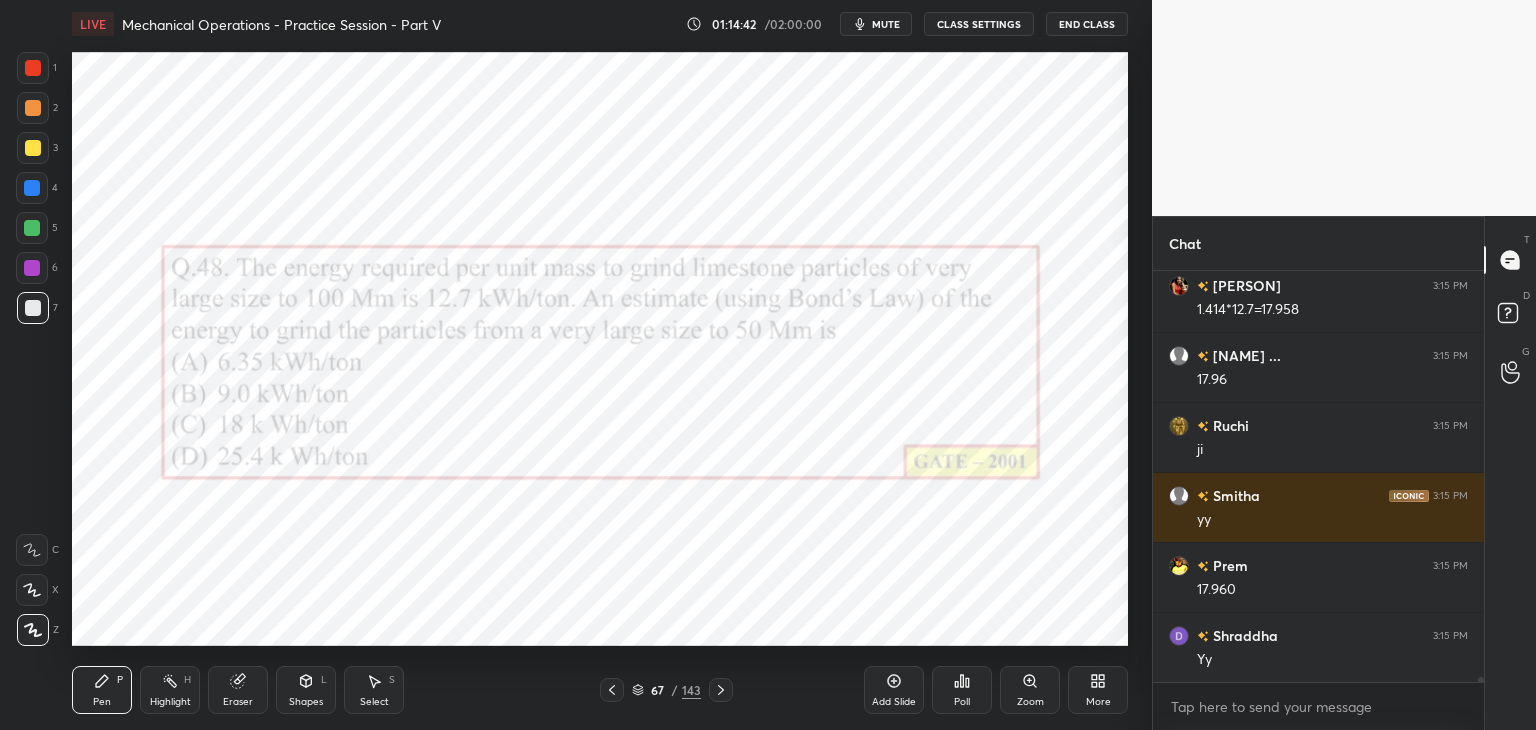 scroll, scrollTop: 31346, scrollLeft: 0, axis: vertical 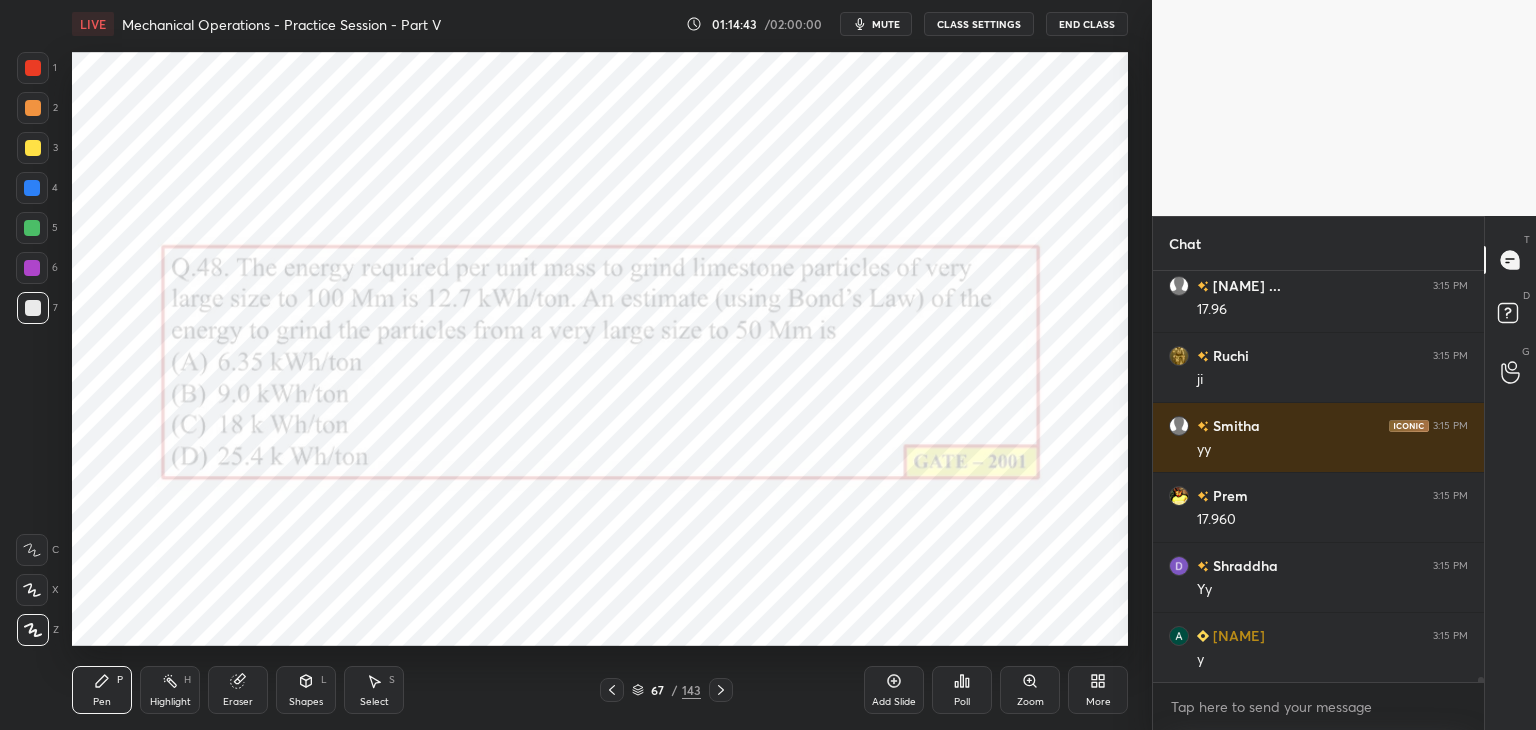 drag, startPoint x: 34, startPoint y: 271, endPoint x: 60, endPoint y: 297, distance: 36.769554 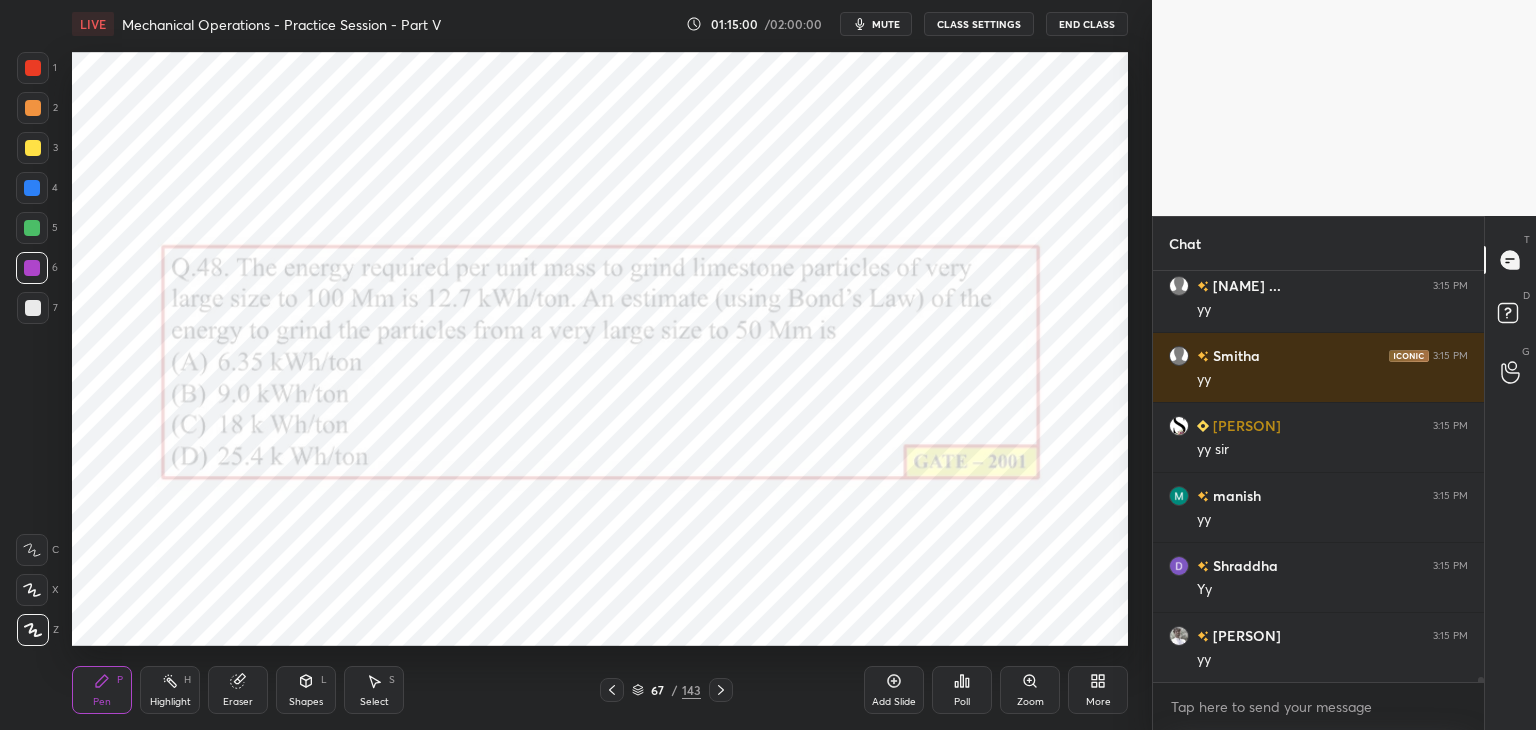 scroll, scrollTop: 31976, scrollLeft: 0, axis: vertical 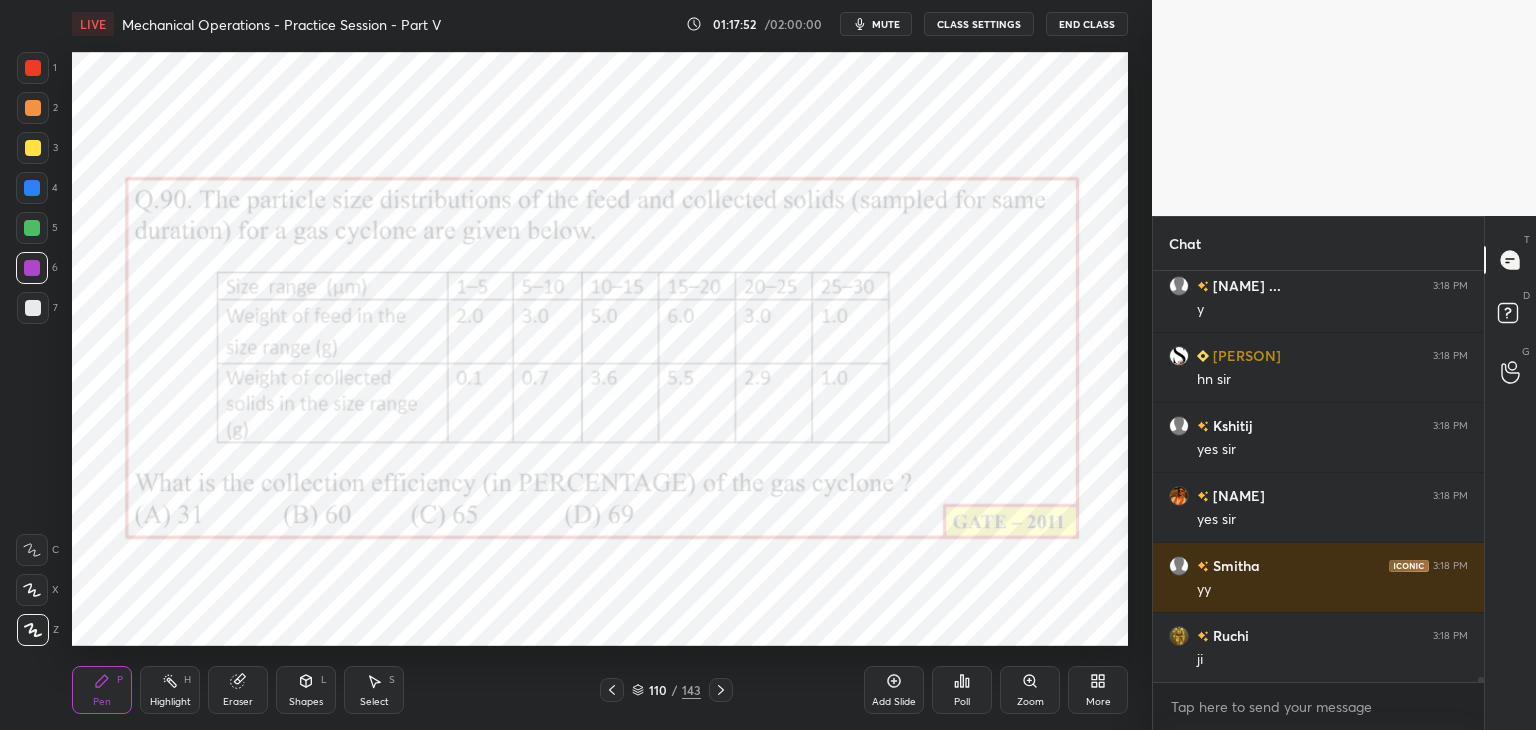 click 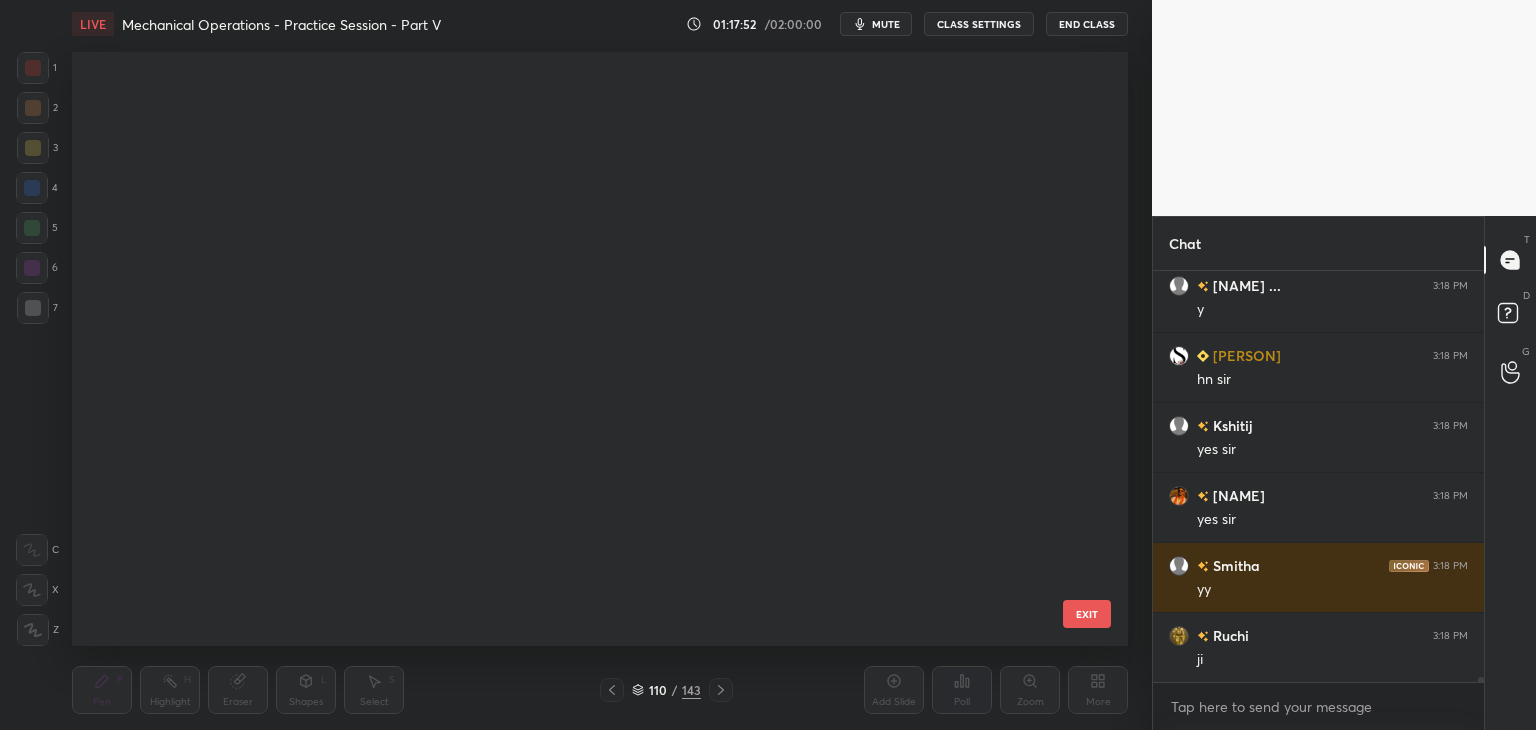 scroll, scrollTop: 6176, scrollLeft: 0, axis: vertical 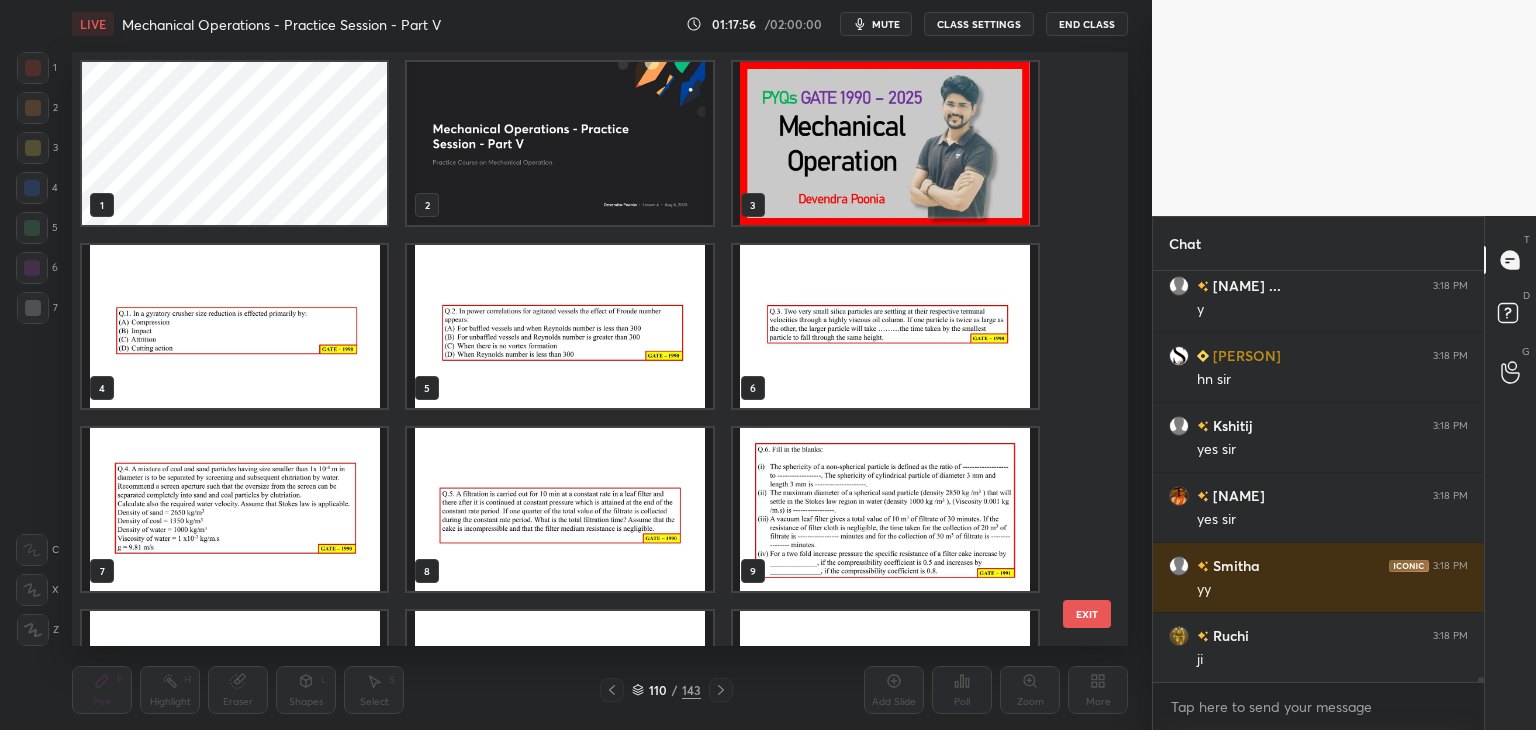 click at bounding box center (559, 143) 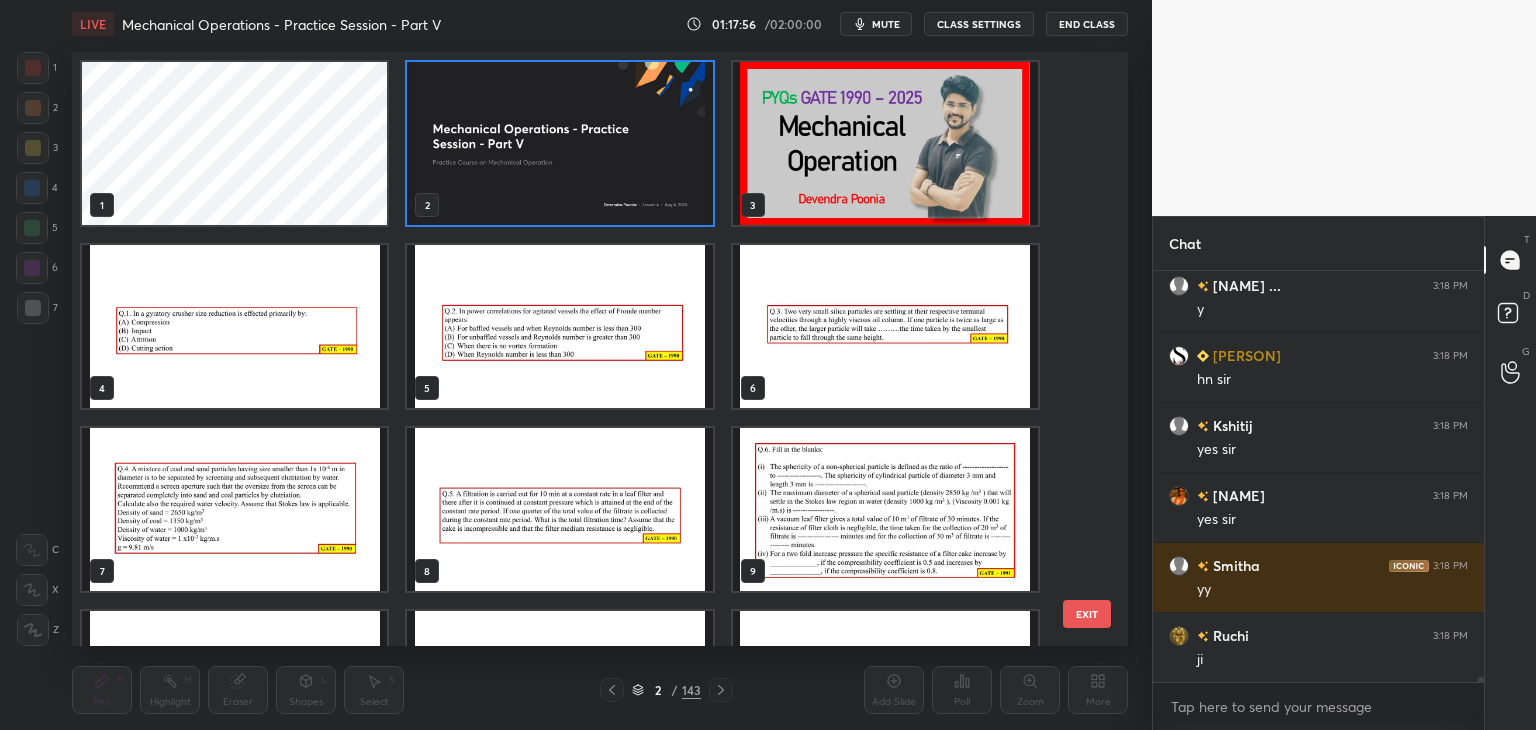 click at bounding box center [559, 143] 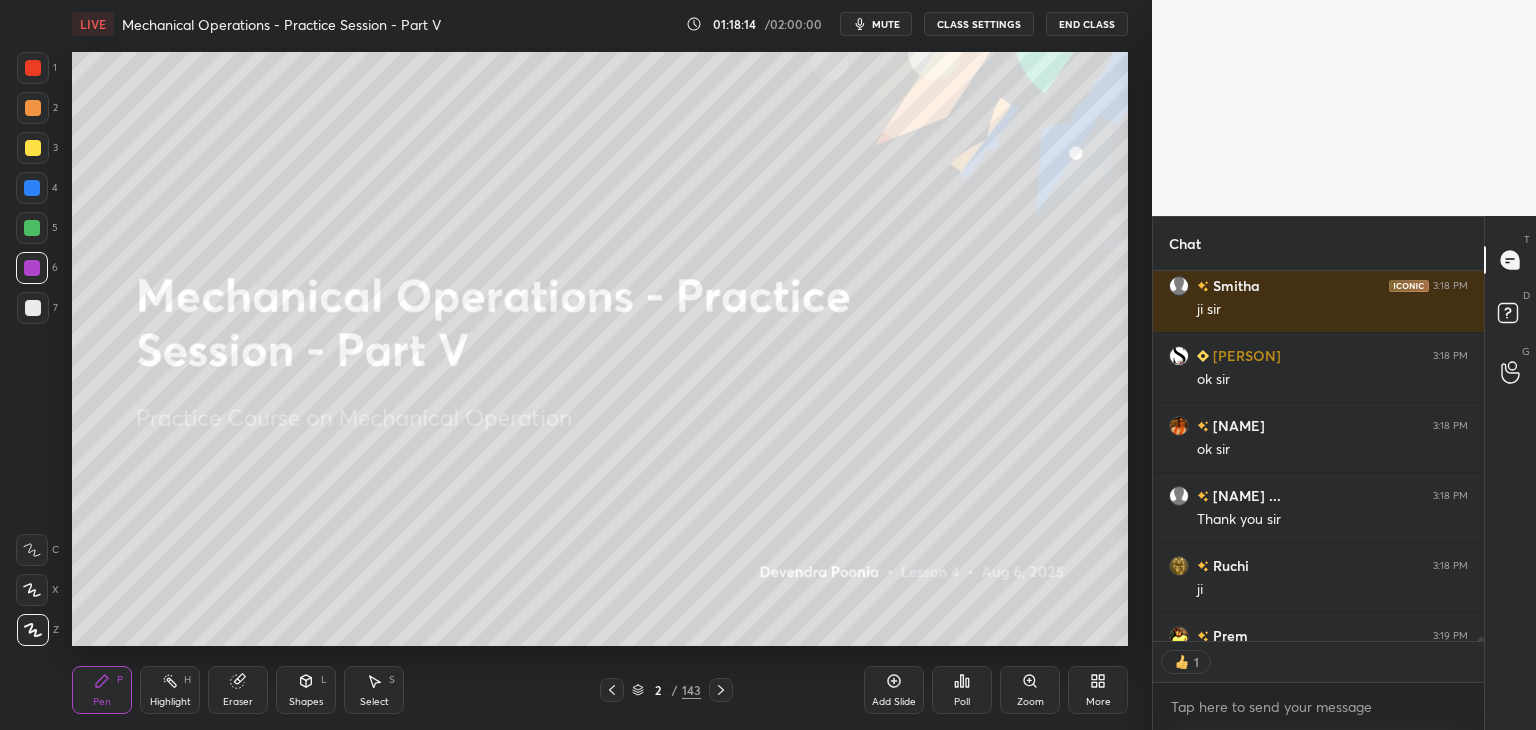 scroll, scrollTop: 34776, scrollLeft: 0, axis: vertical 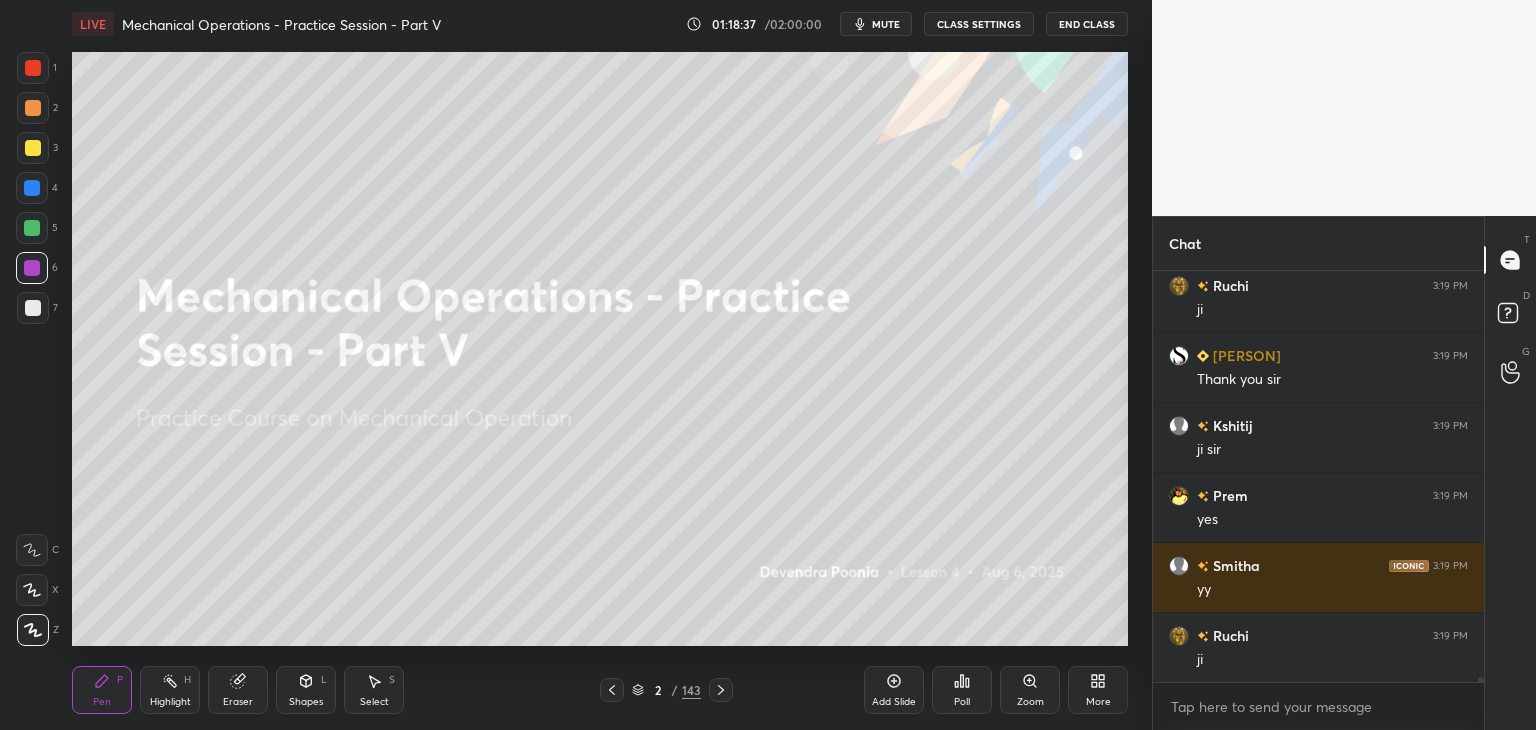 click on "End Class" at bounding box center [1087, 24] 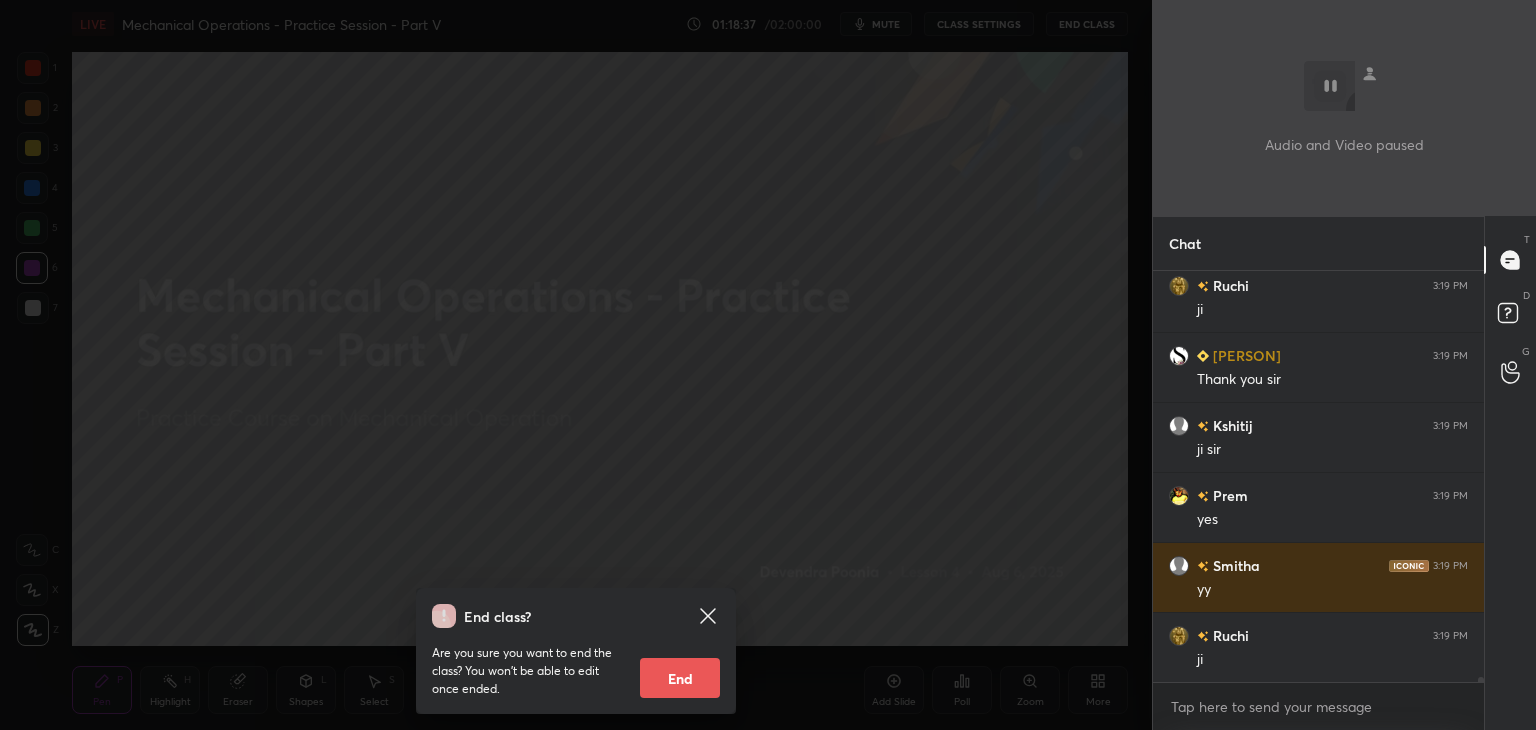 click on "End" at bounding box center (680, 678) 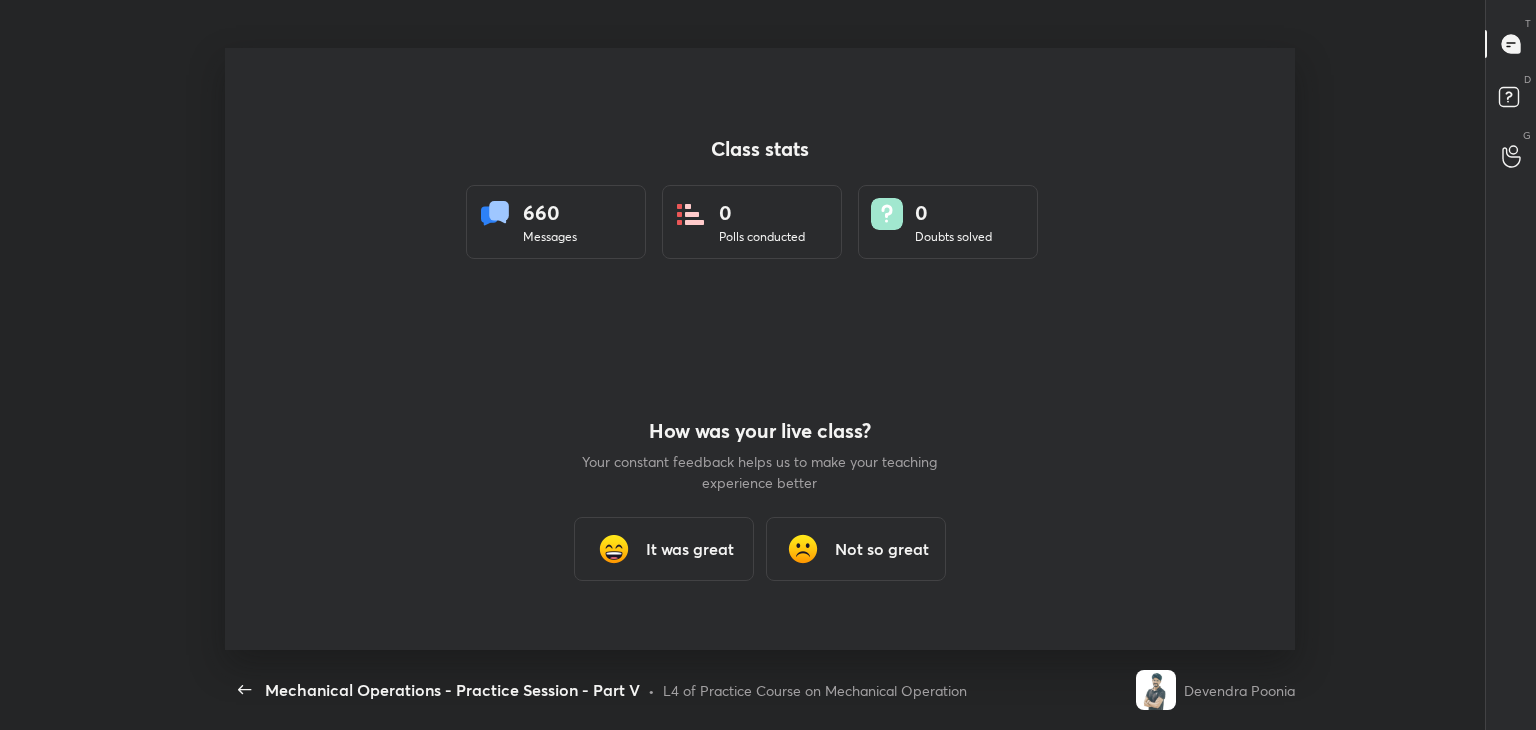 scroll 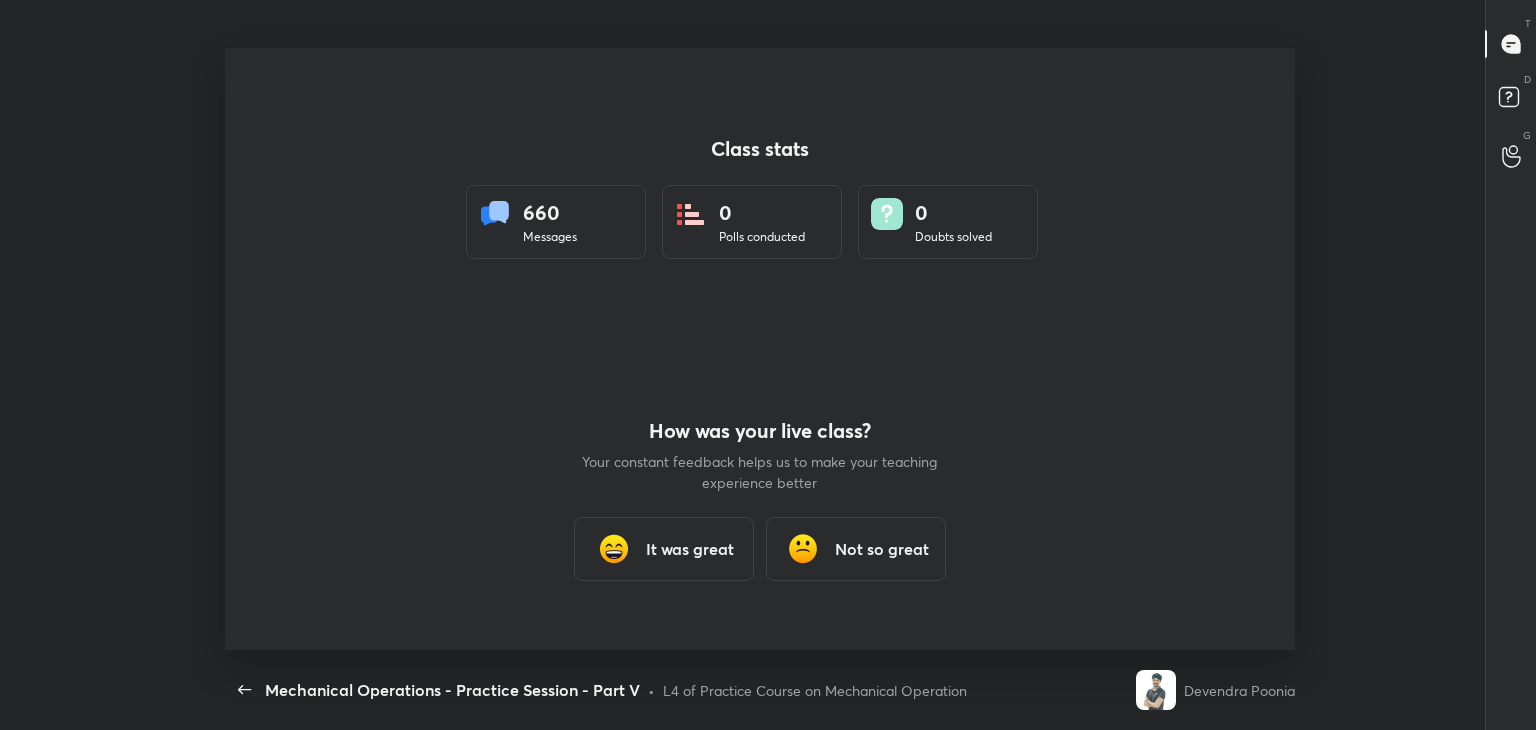 click on "It was great" at bounding box center [690, 549] 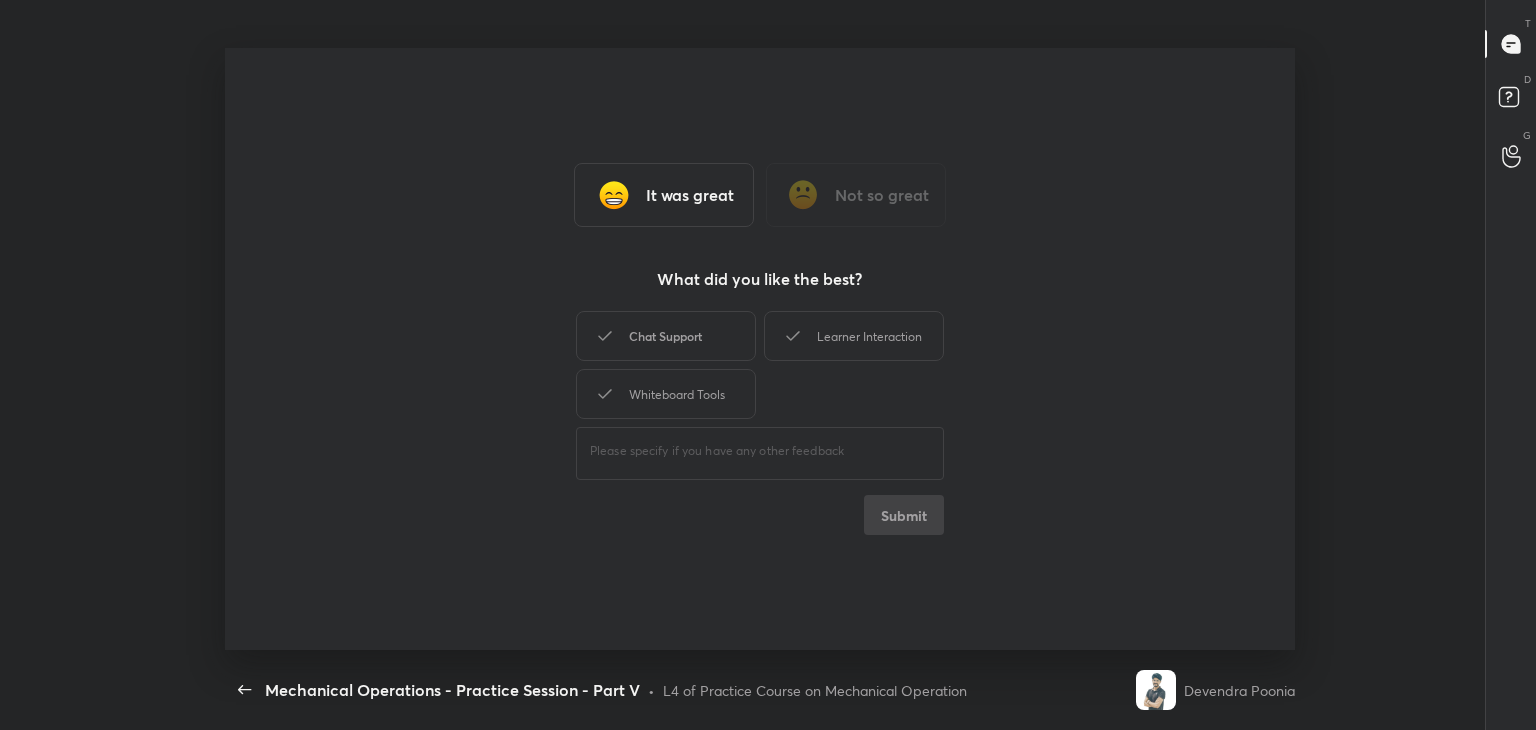 click on "Chat Support" at bounding box center (666, 336) 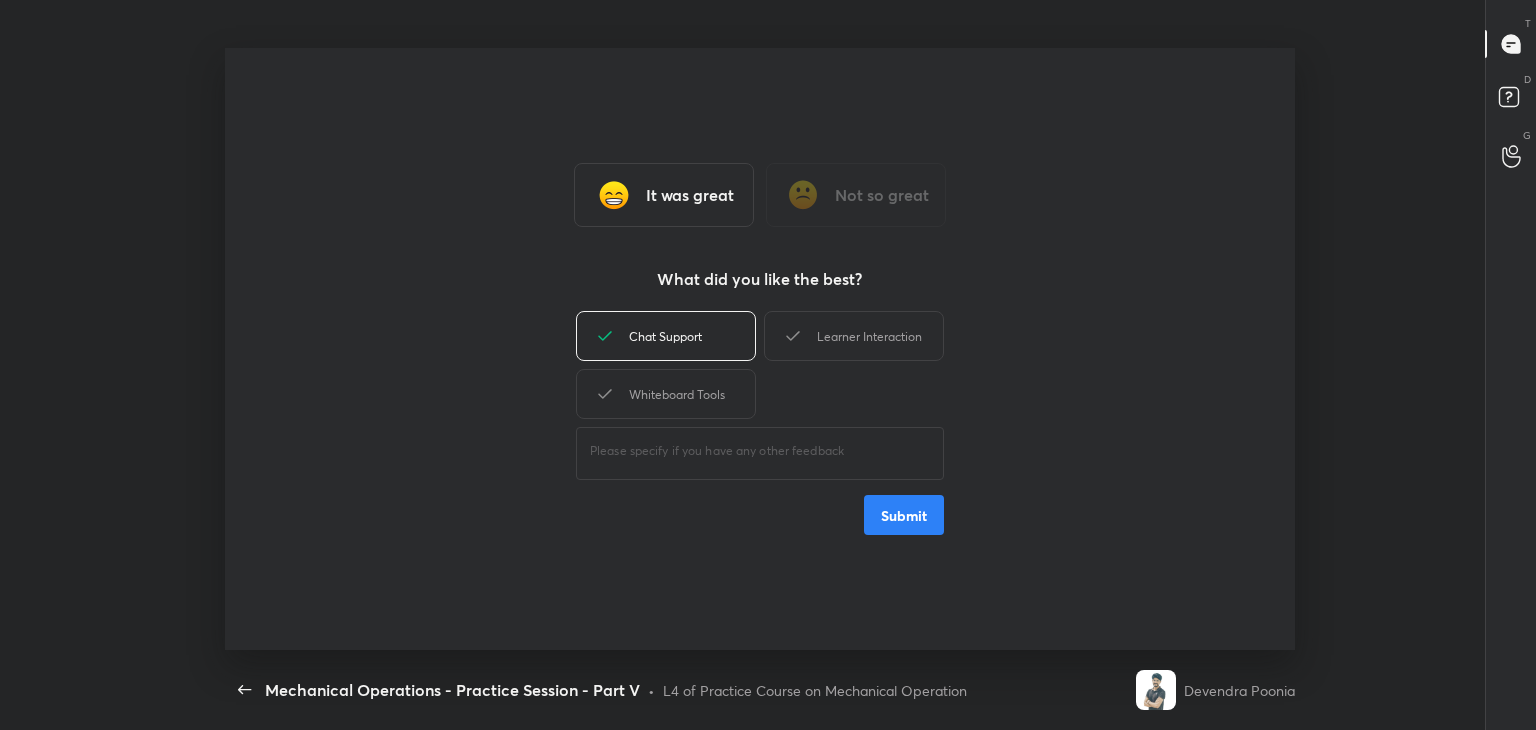 click on "Whiteboard Tools" at bounding box center (666, 394) 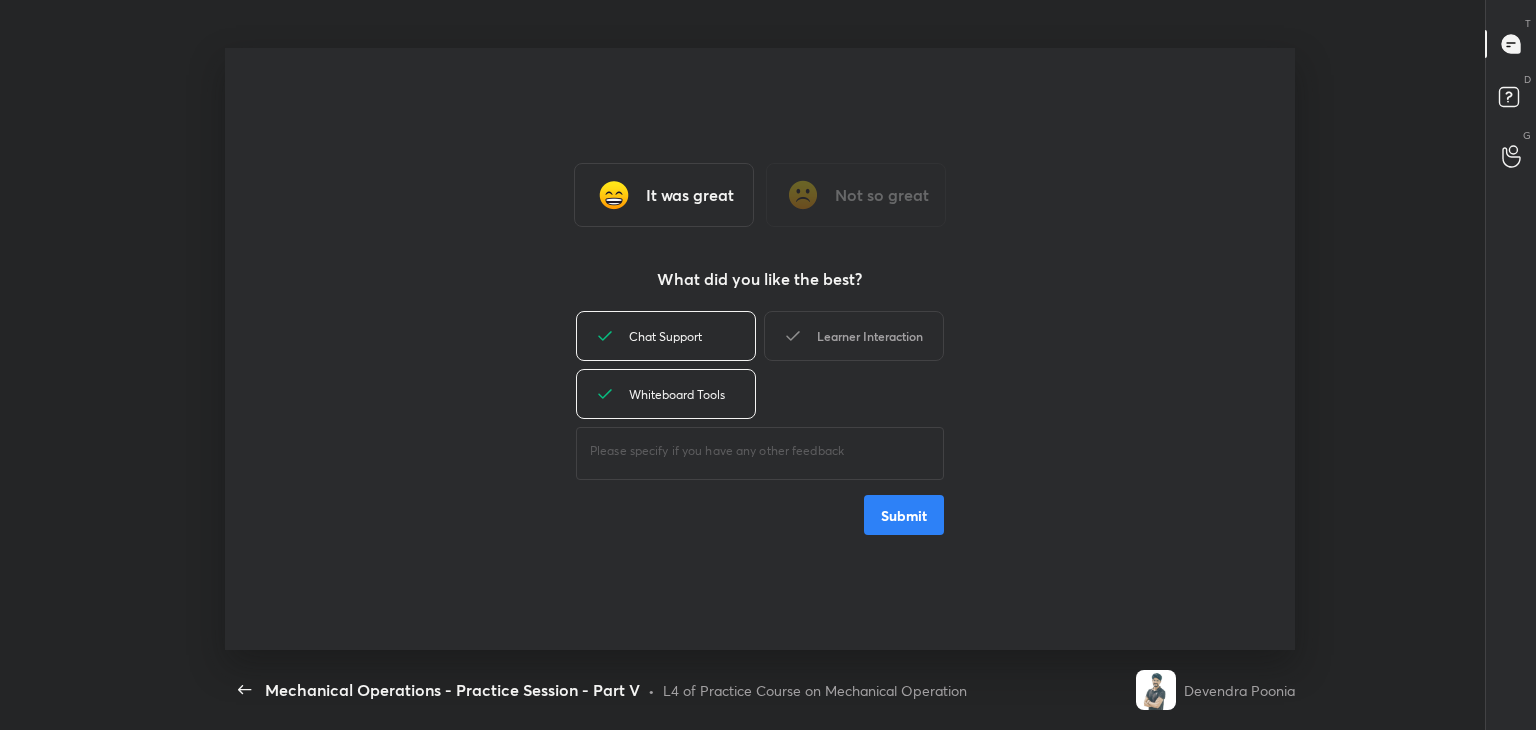 click on "Learner Interaction" at bounding box center (854, 336) 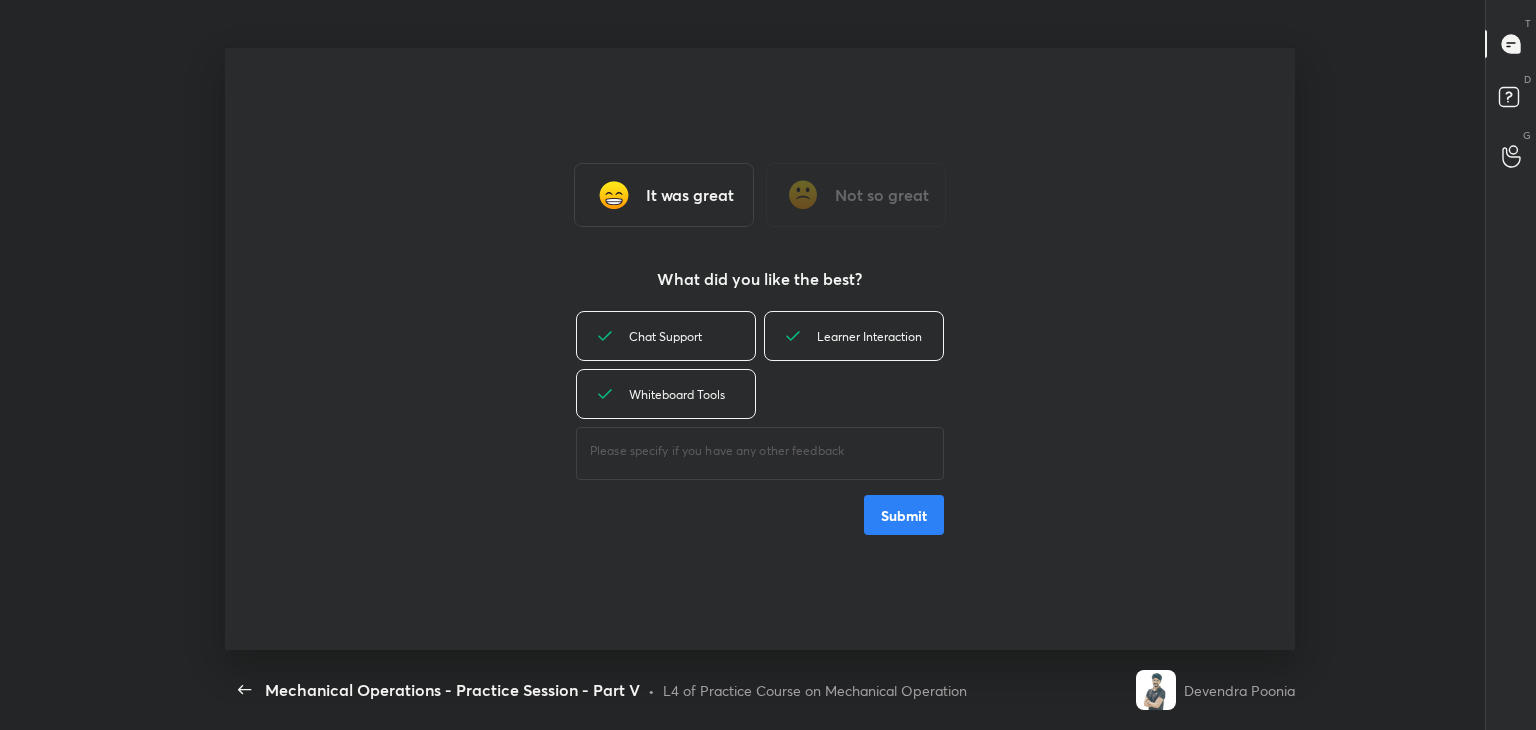 click on "Submit" at bounding box center (904, 515) 